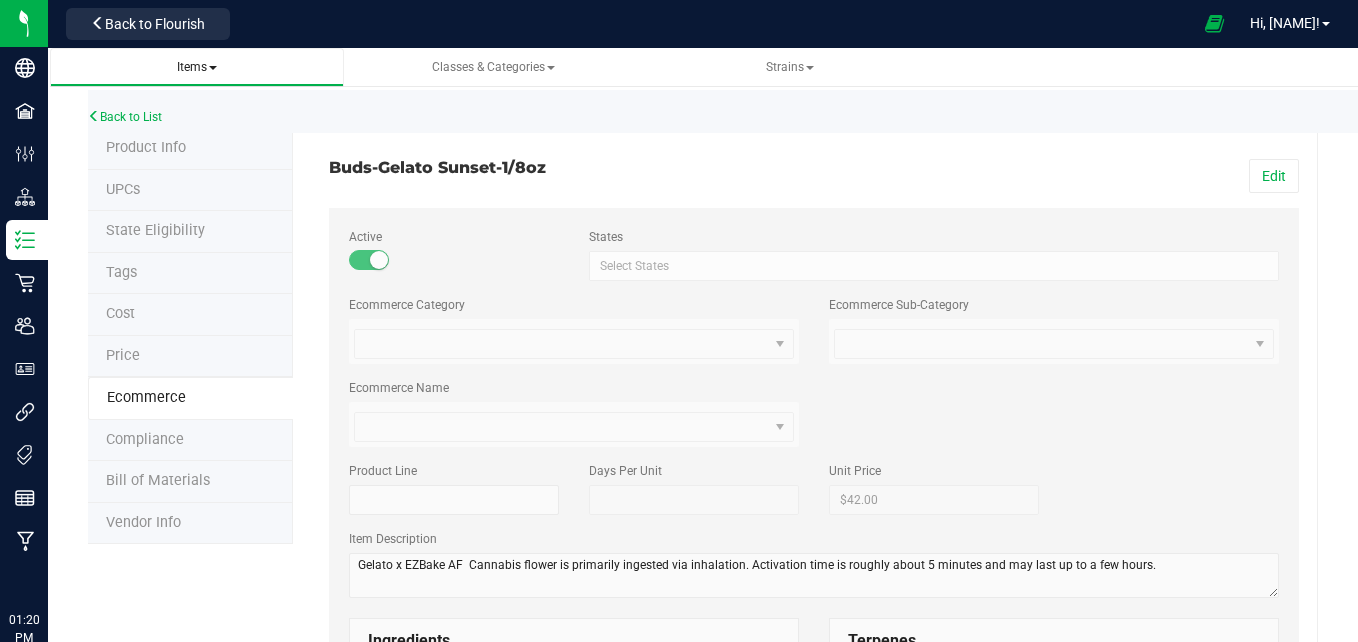 scroll, scrollTop: 0, scrollLeft: 0, axis: both 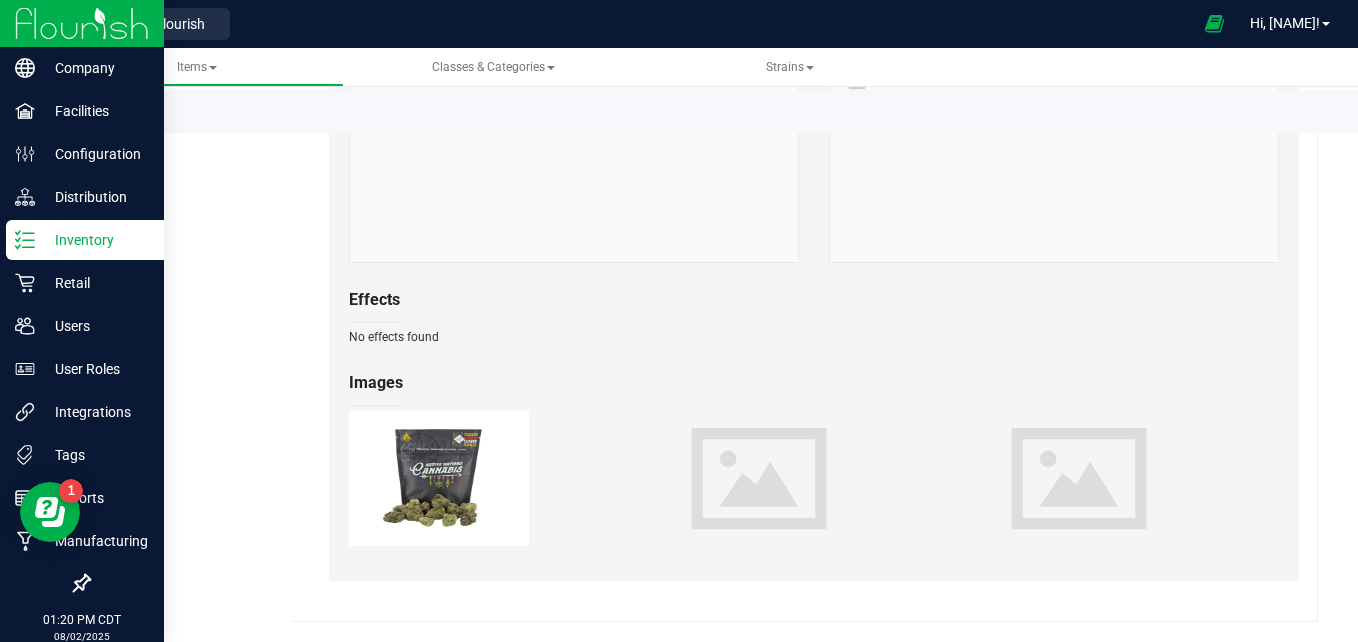 click on "Inventory" at bounding box center [95, 240] 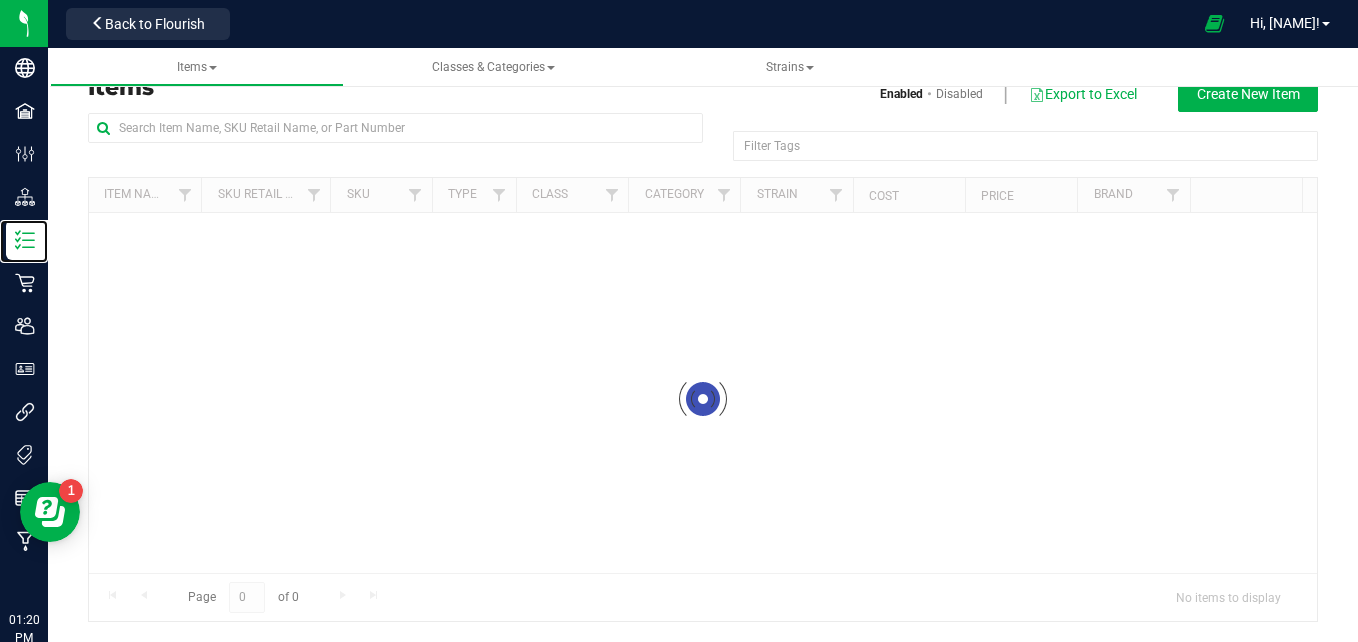 scroll, scrollTop: 0, scrollLeft: 0, axis: both 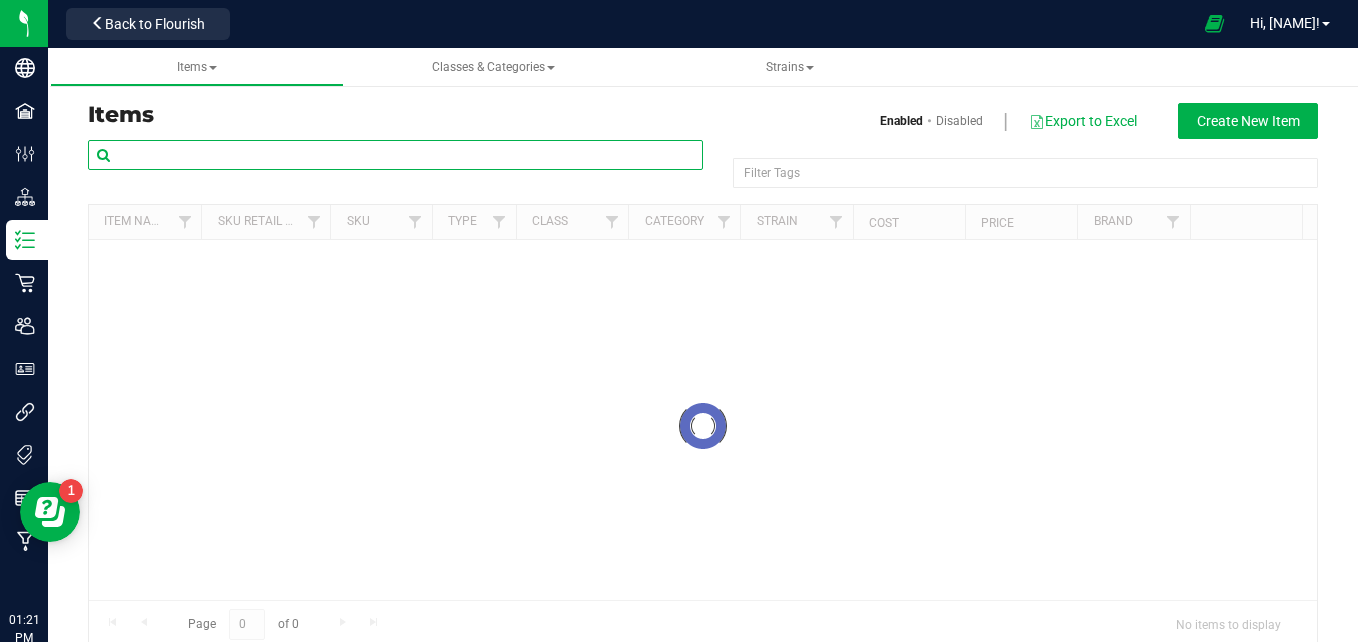 click at bounding box center (395, 155) 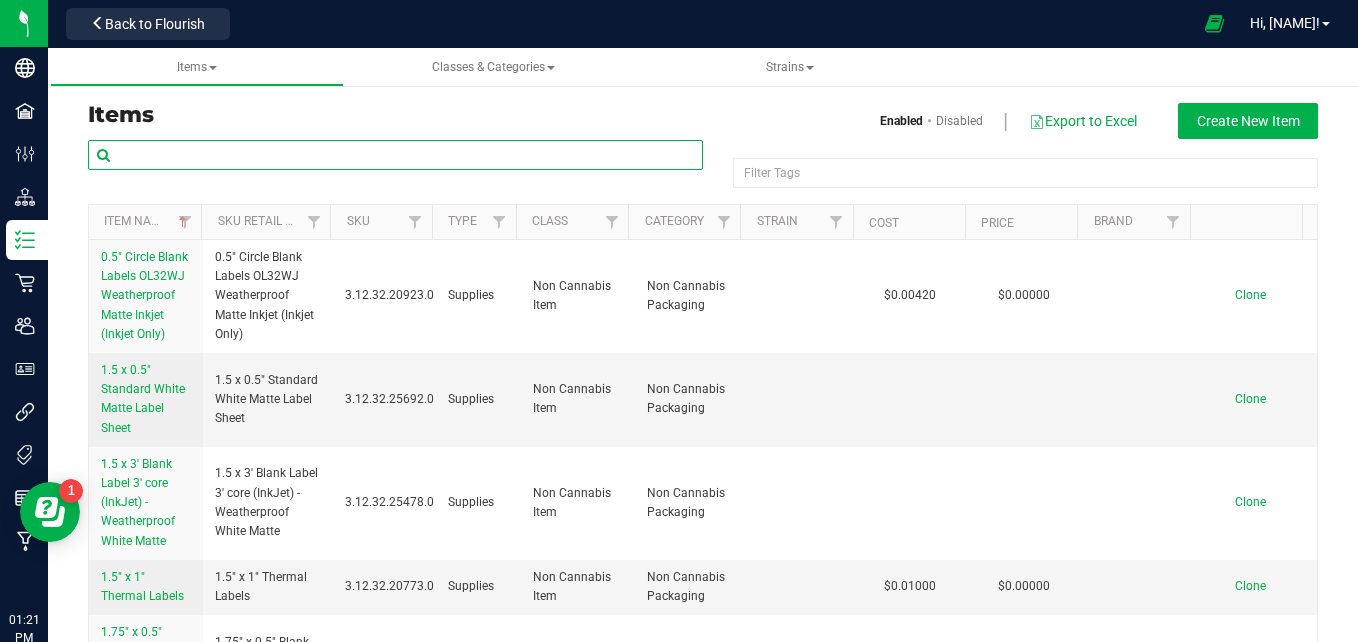 click at bounding box center [395, 155] 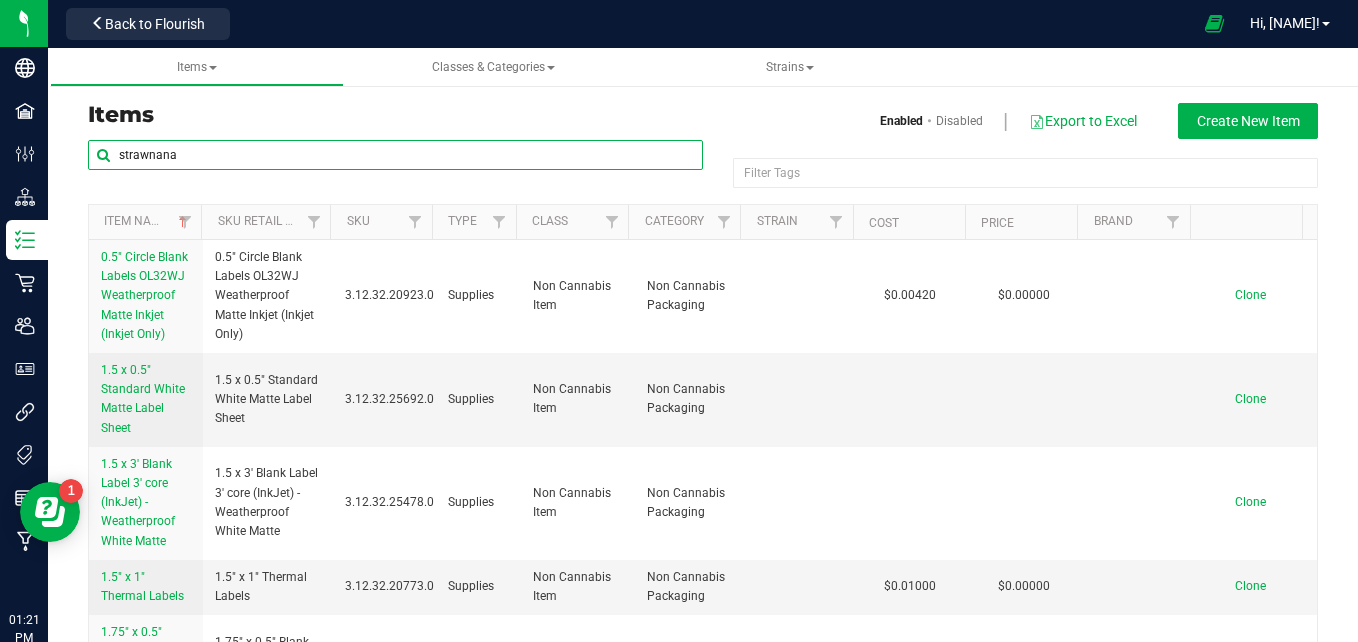 type on "strawnana" 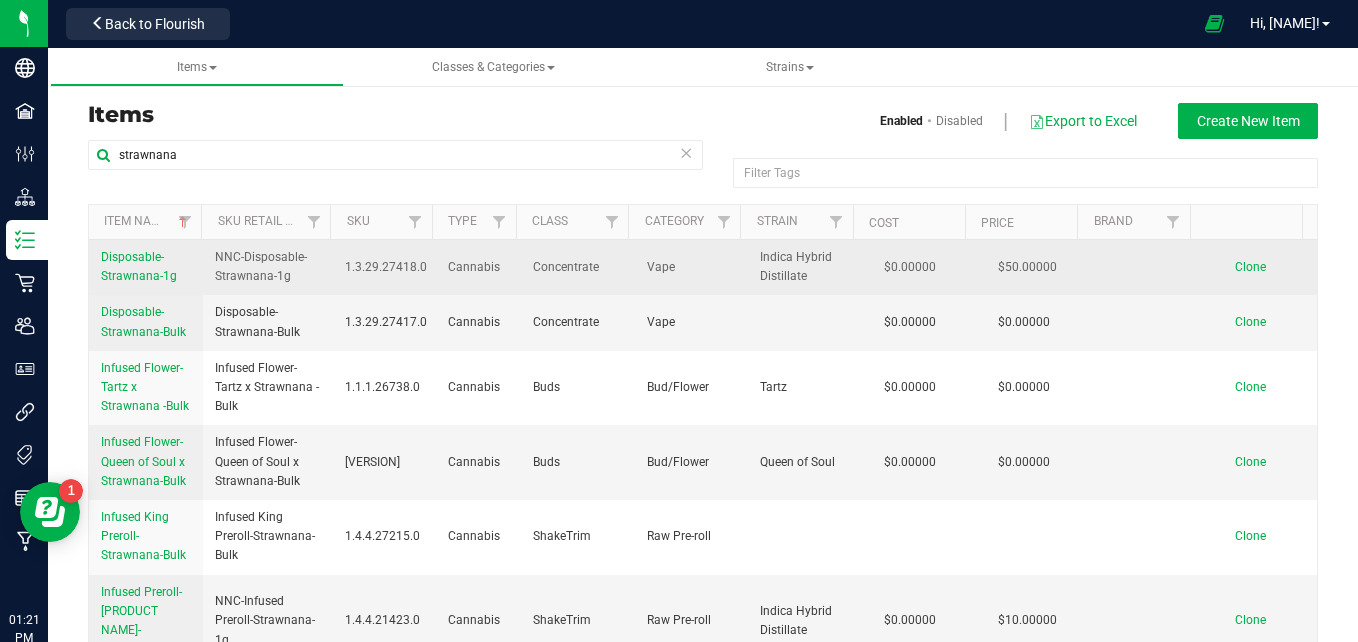 click on "Disposable-Strawnana-1g" at bounding box center (139, 266) 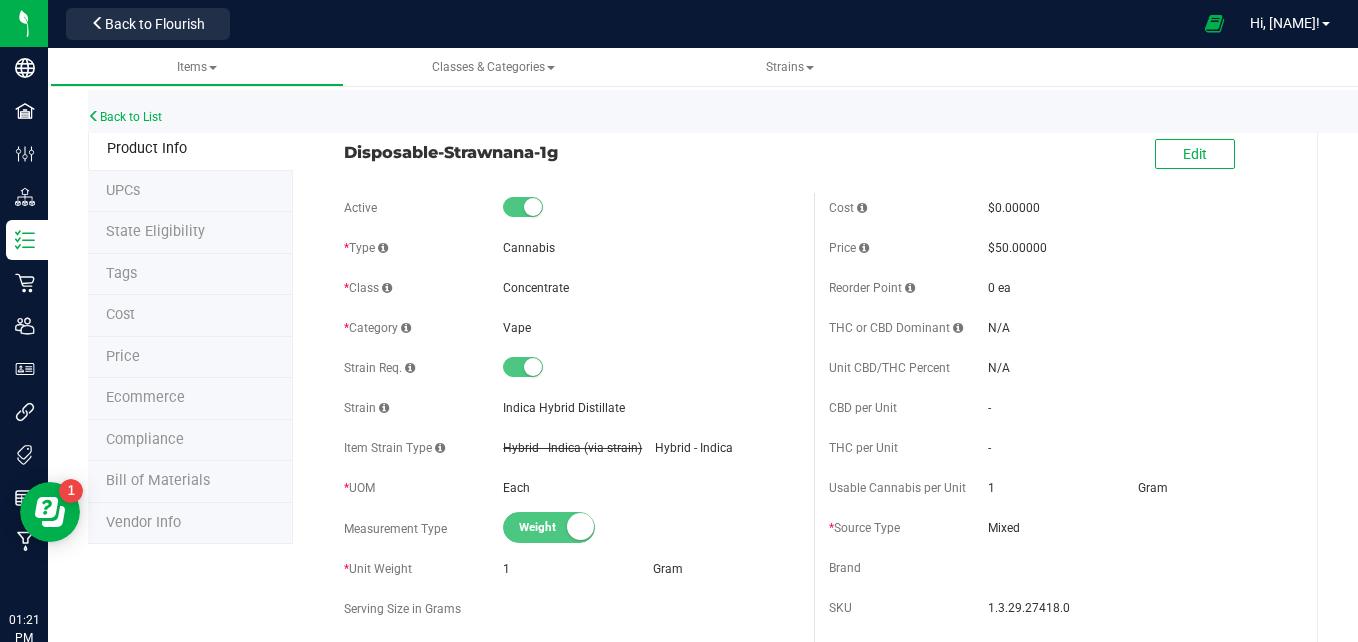 click on "Tags" at bounding box center [190, 275] 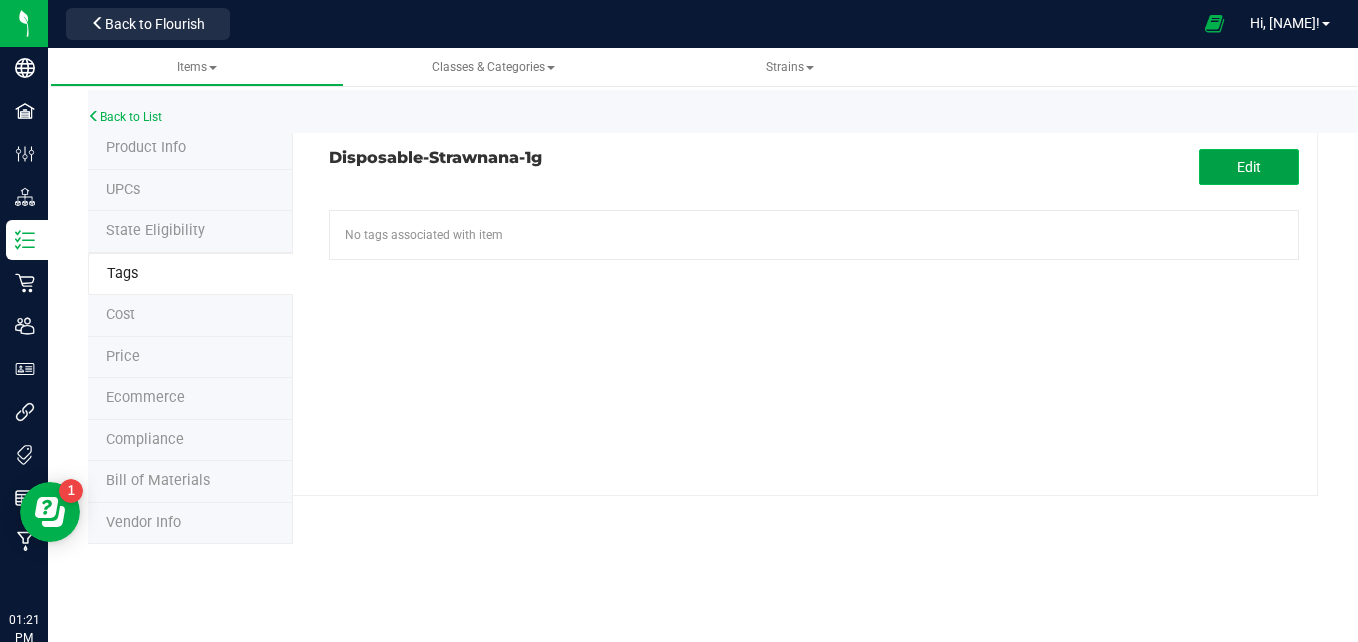 click on "Edit" at bounding box center (1249, 167) 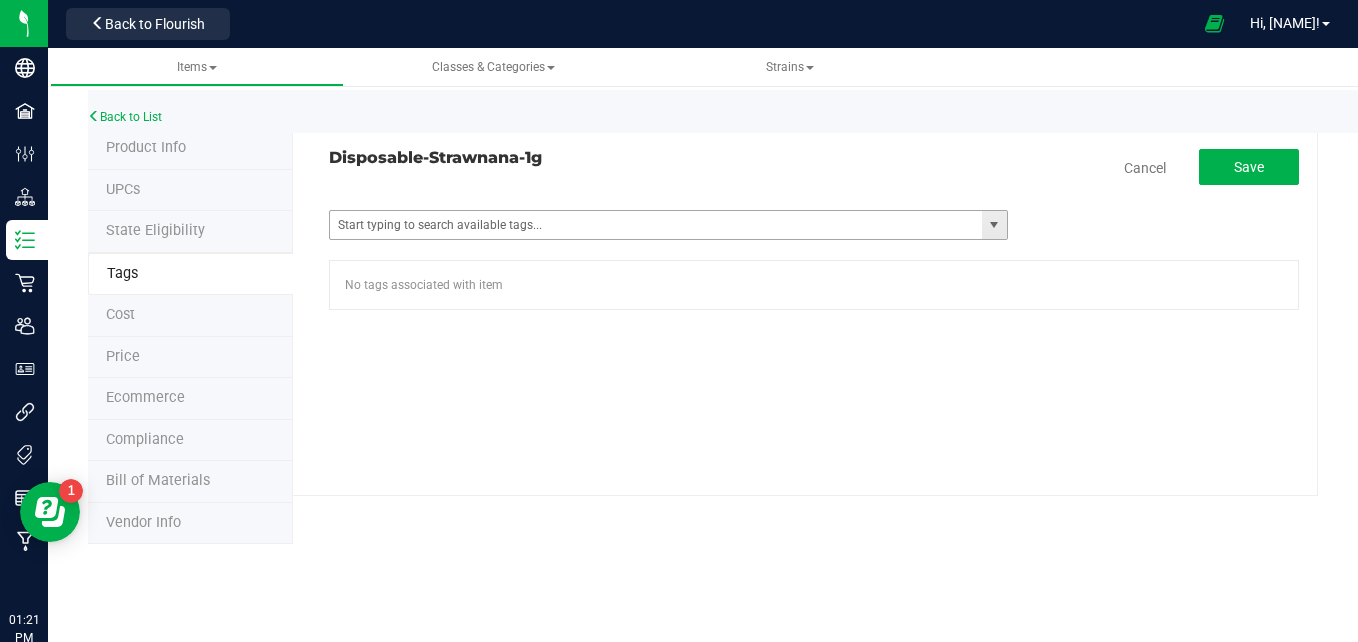 click at bounding box center [994, 225] 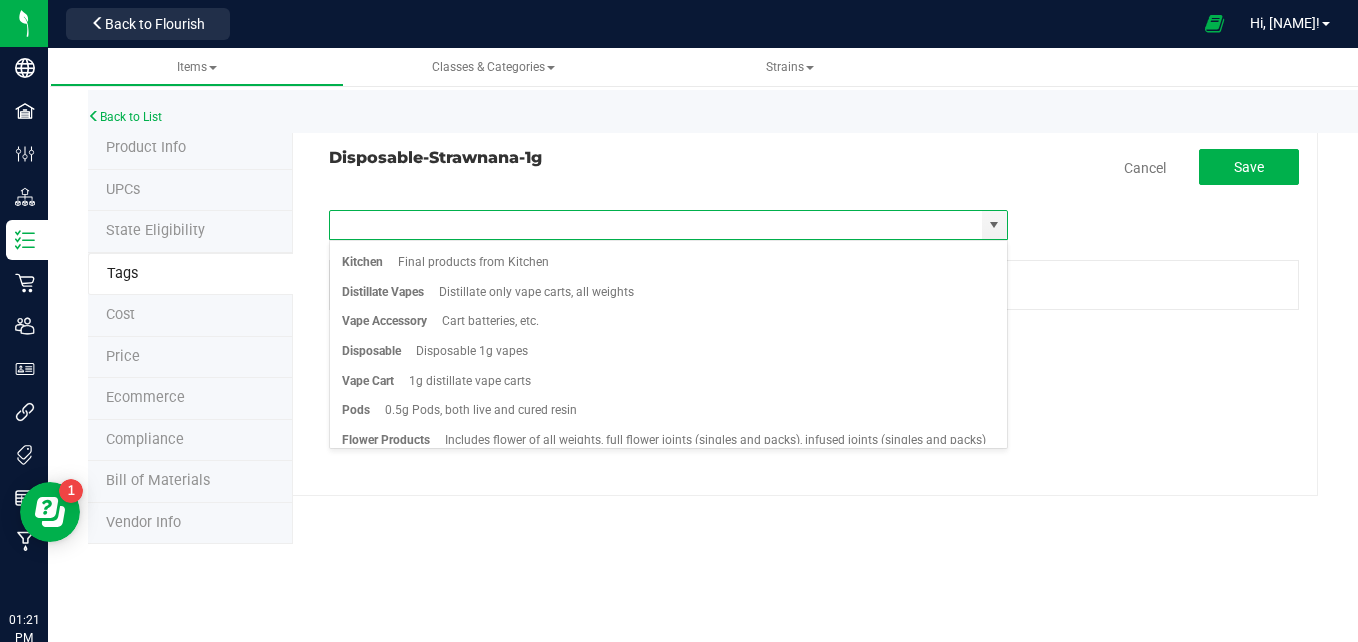 scroll, scrollTop: 265, scrollLeft: 0, axis: vertical 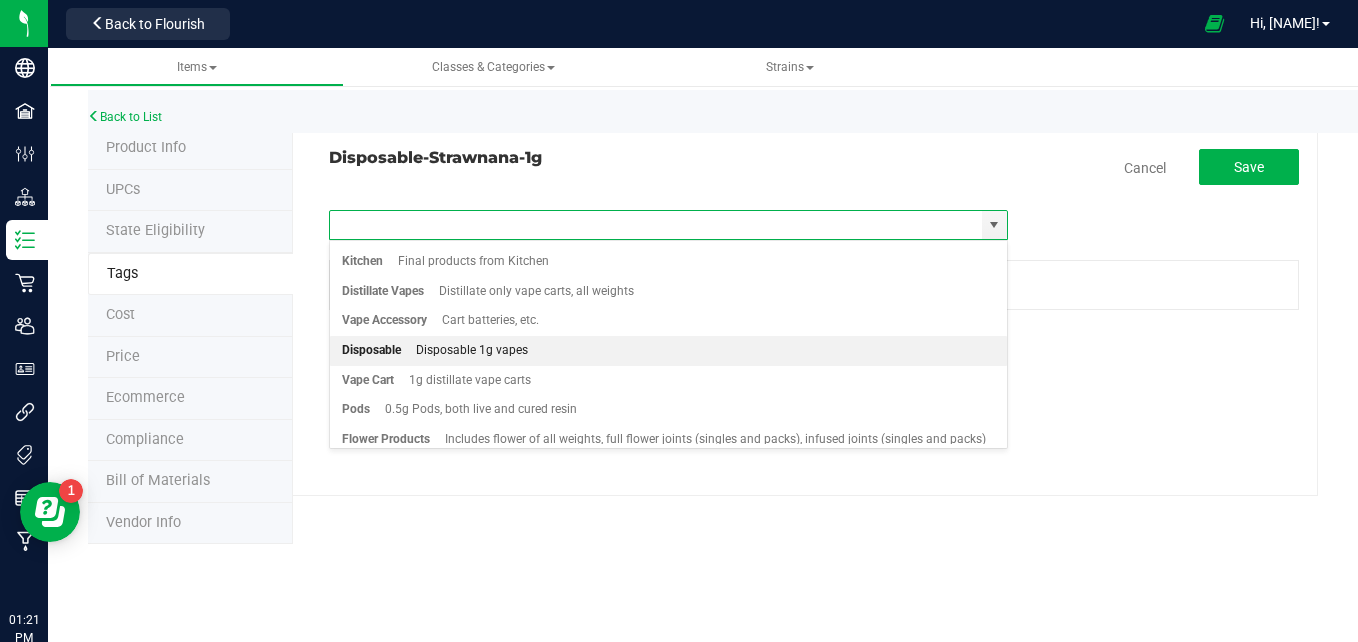 click on "Disposable
Disposable 1g vapes" at bounding box center (668, 351) 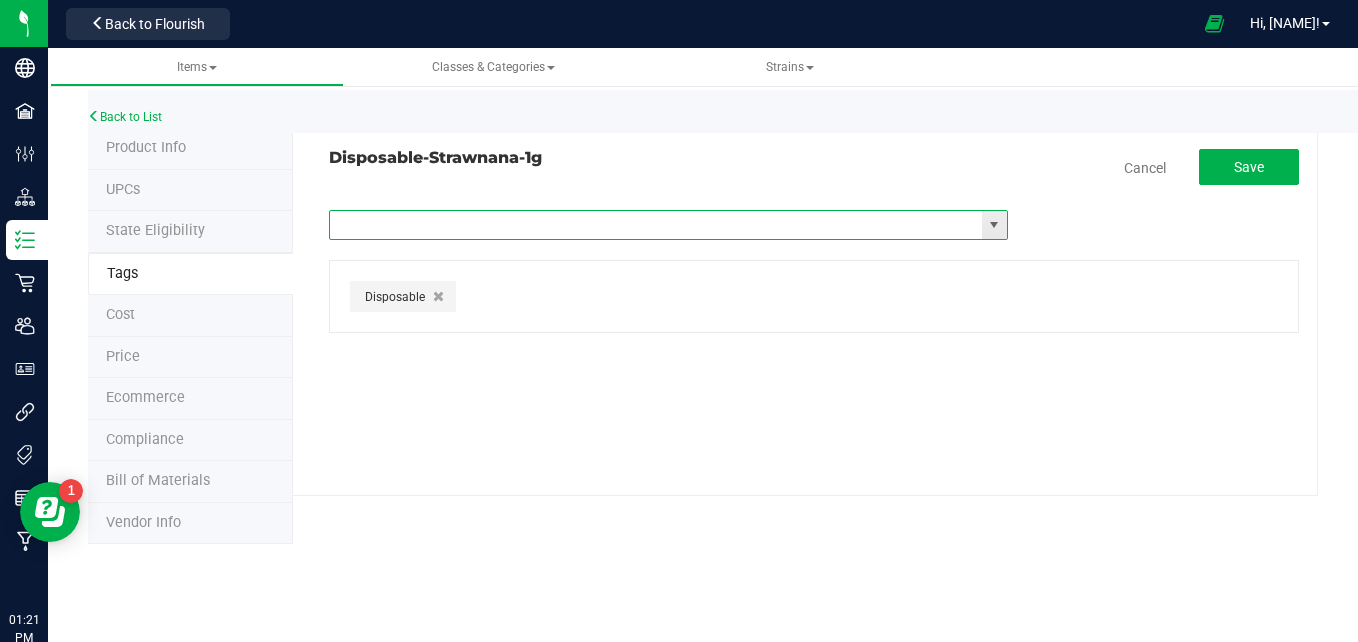 click at bounding box center (994, 225) 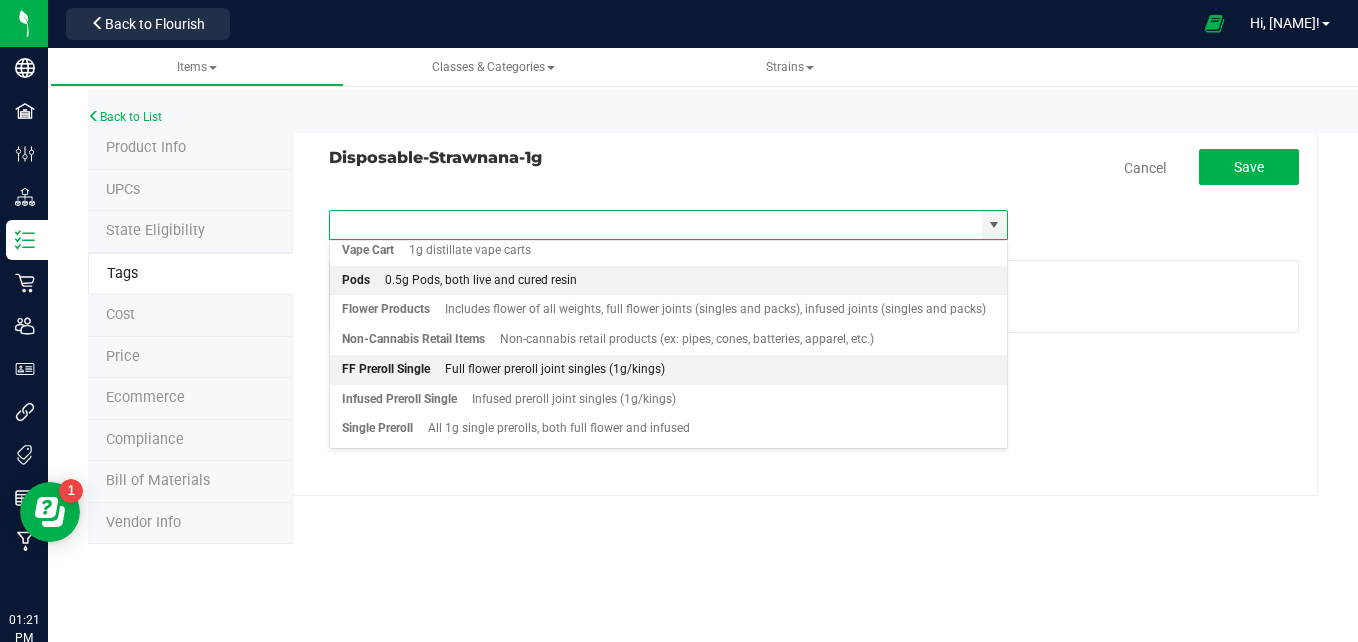 scroll, scrollTop: 0, scrollLeft: 0, axis: both 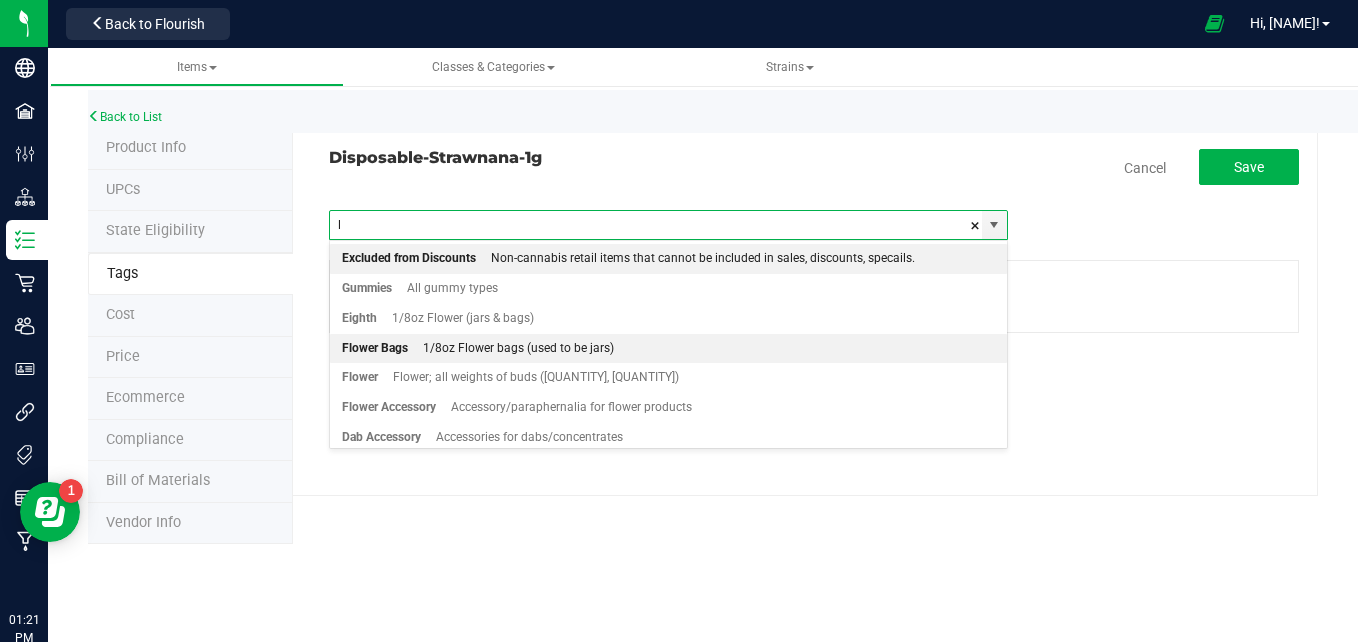 type on "la" 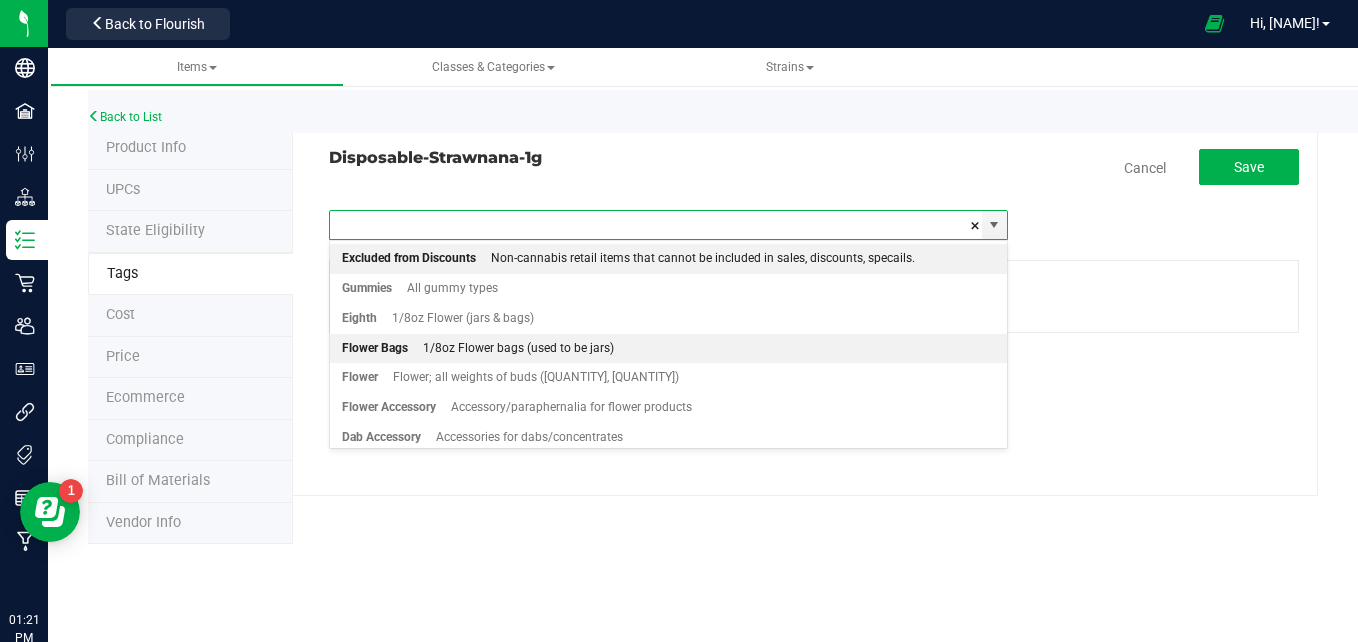 type on "b" 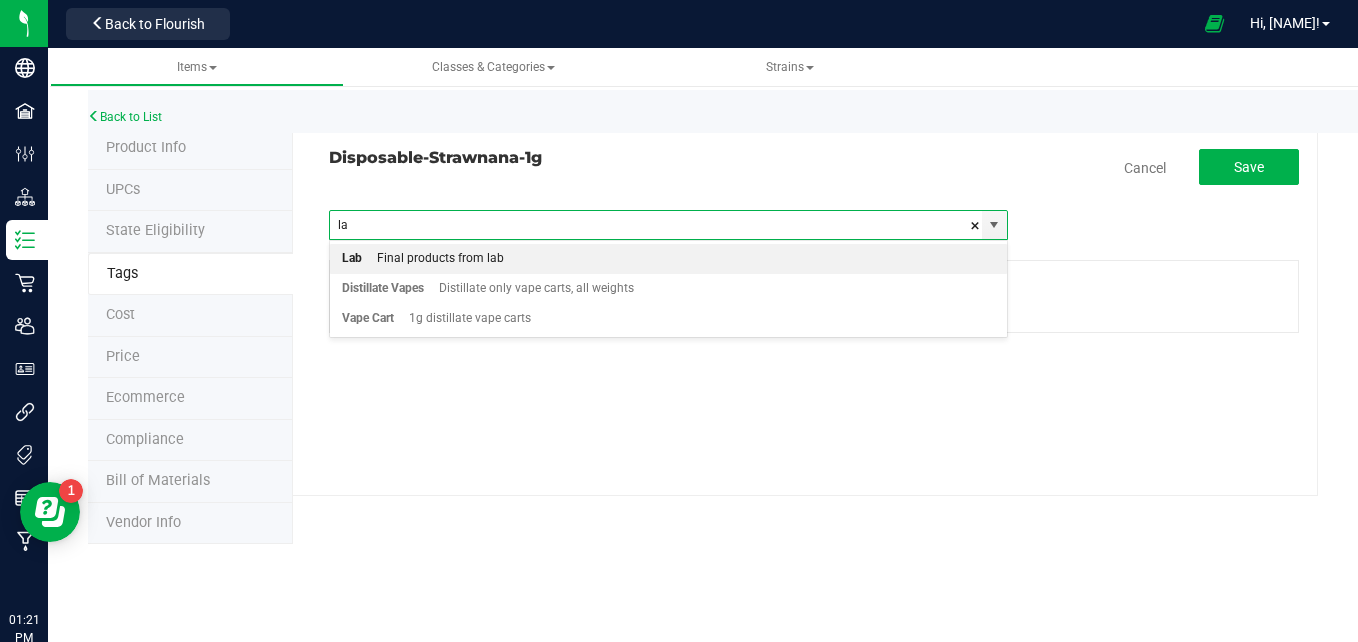 type on "lab" 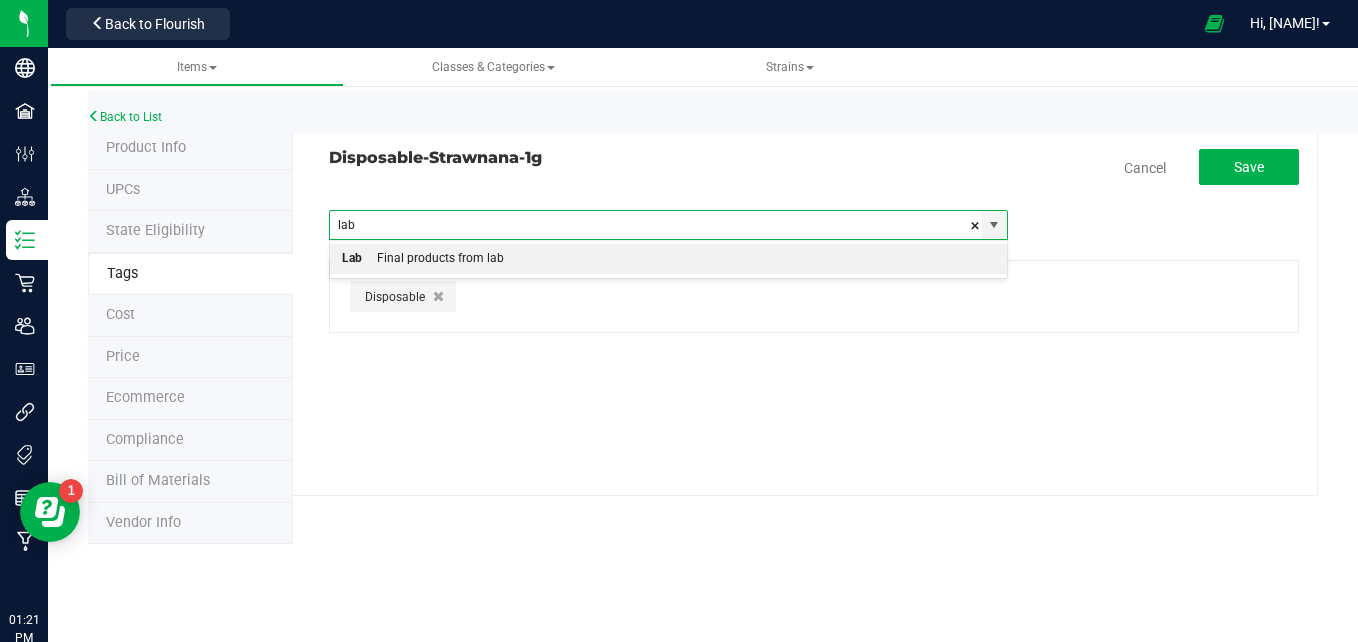 click on "Lab
Final products from lab" at bounding box center (668, 259) 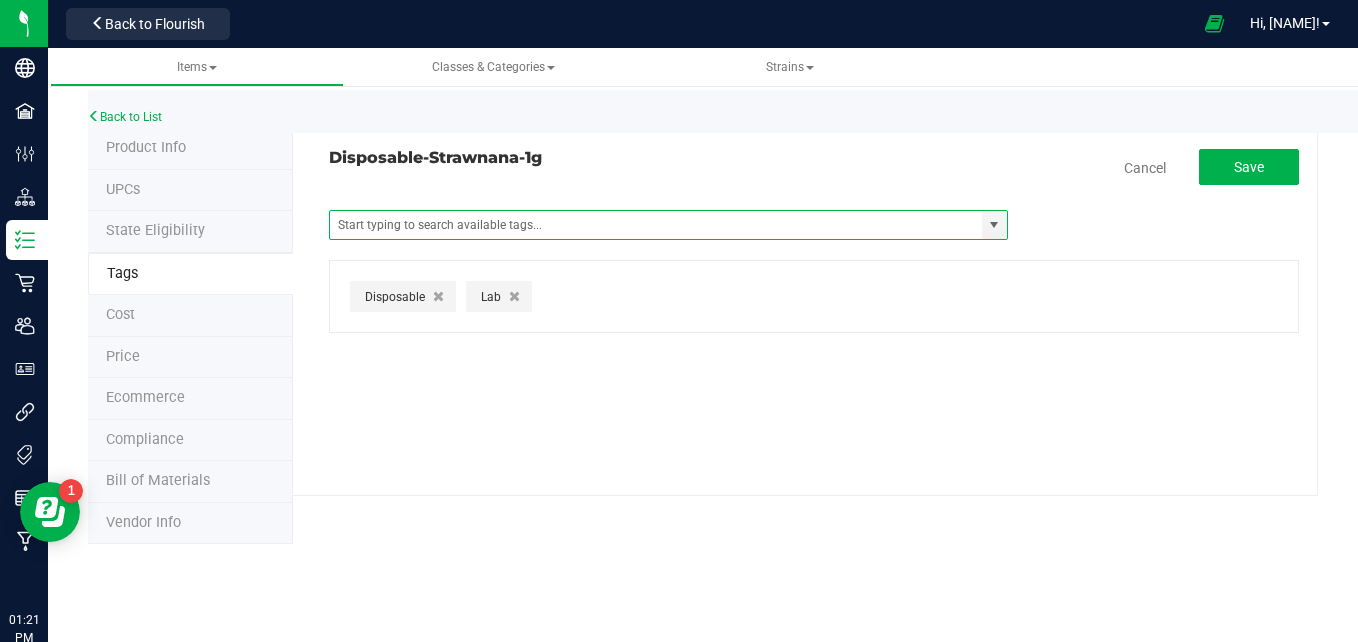 click on "Back to List" at bounding box center (767, 111) 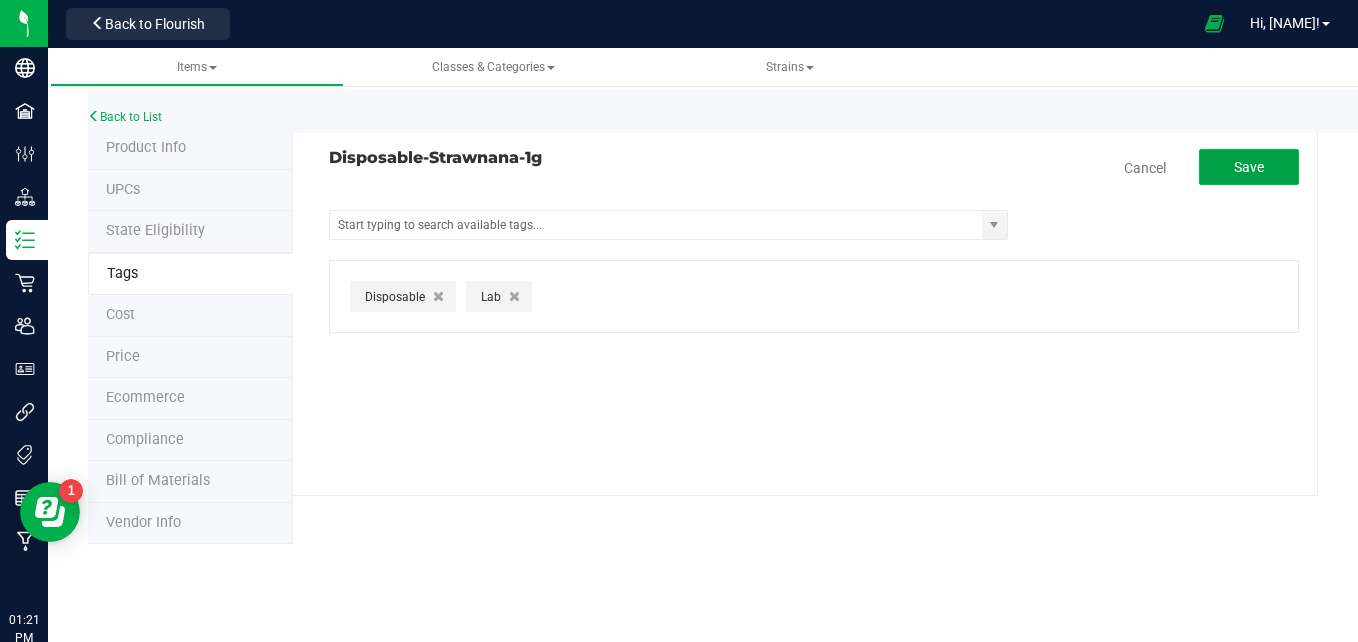 click on "Save" 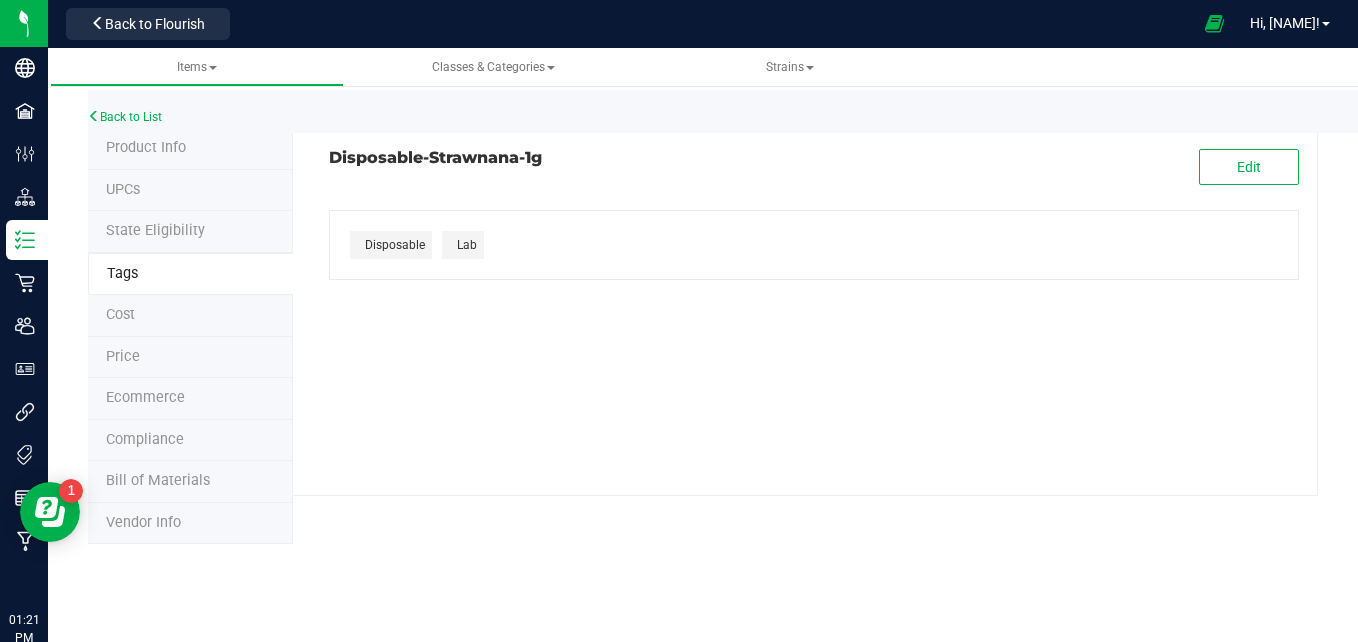 click on "Price" at bounding box center [190, 358] 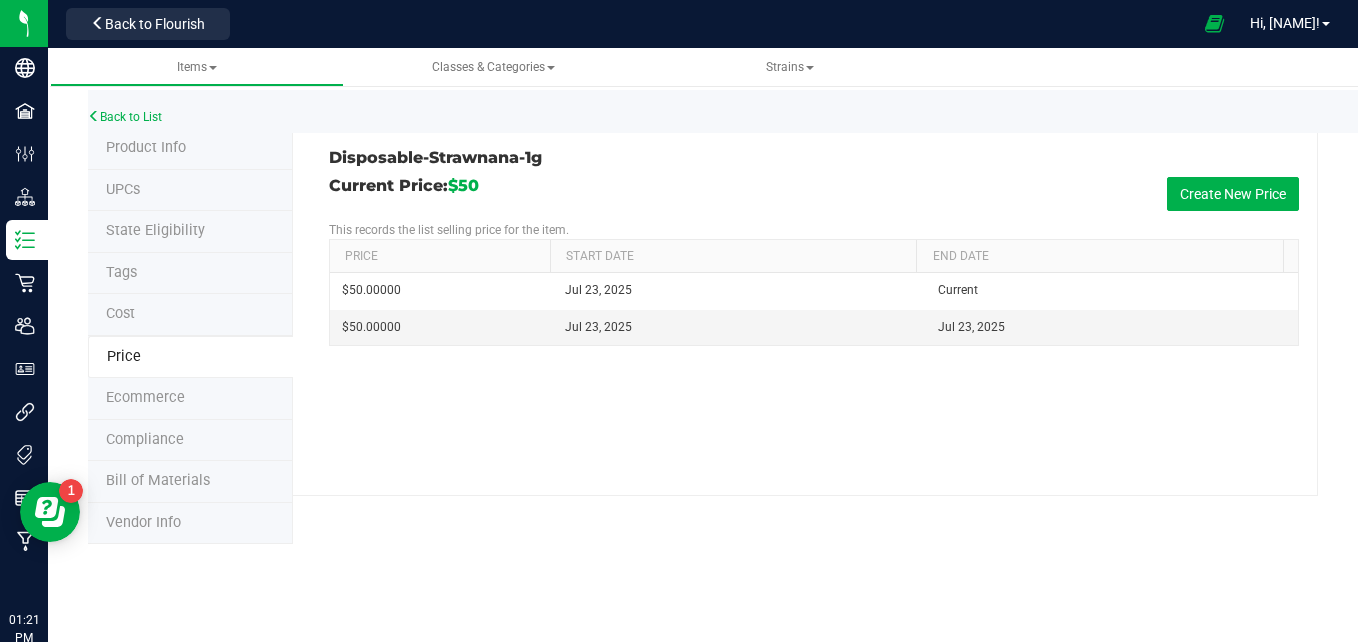 click on "Ecommerce" at bounding box center (145, 397) 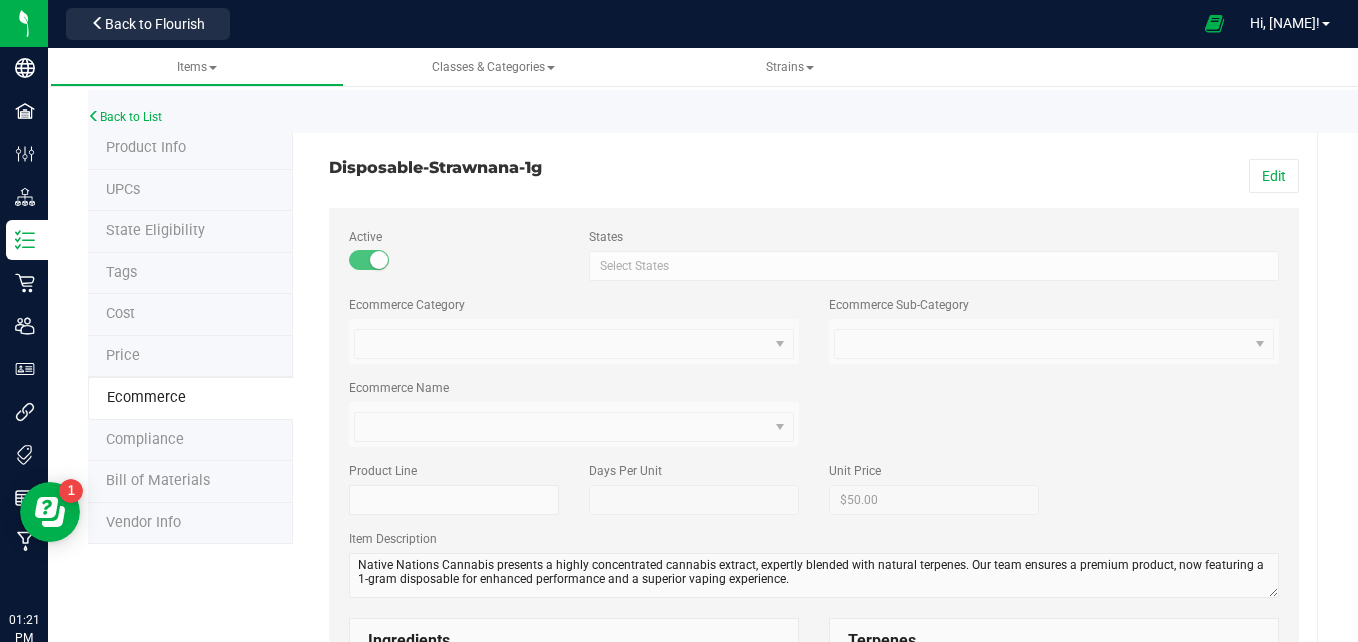 click on "Product Info" at bounding box center [190, 149] 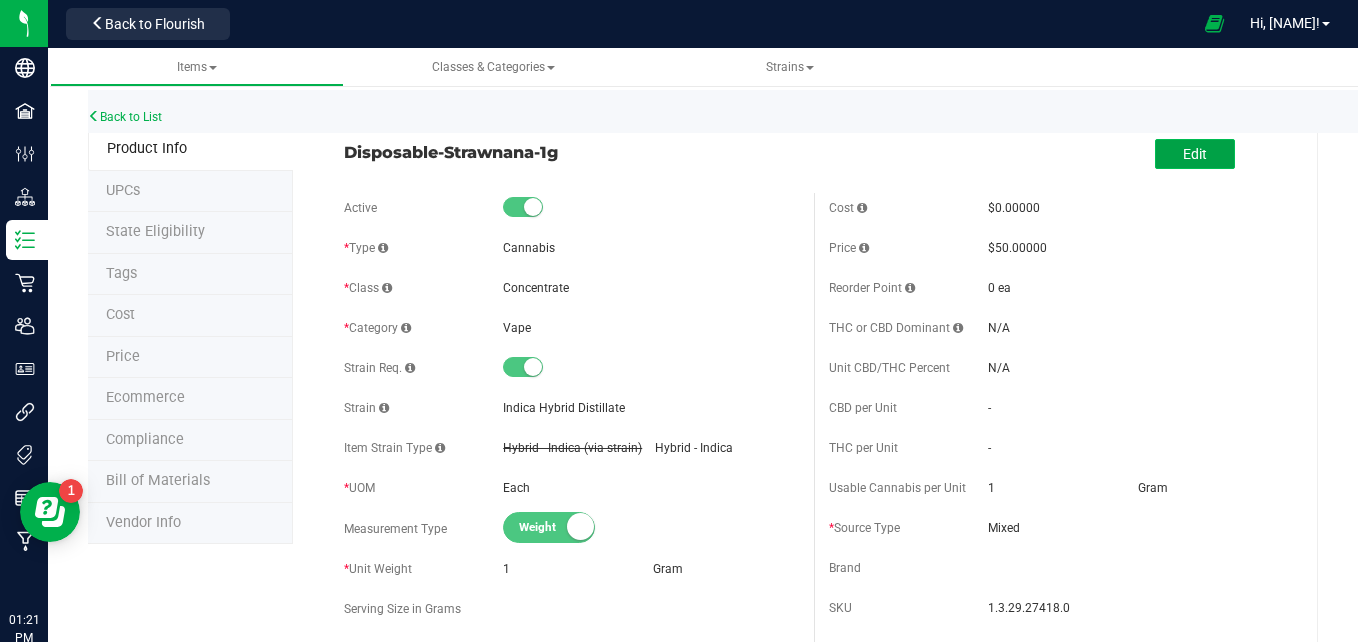 click on "Edit" at bounding box center (1195, 154) 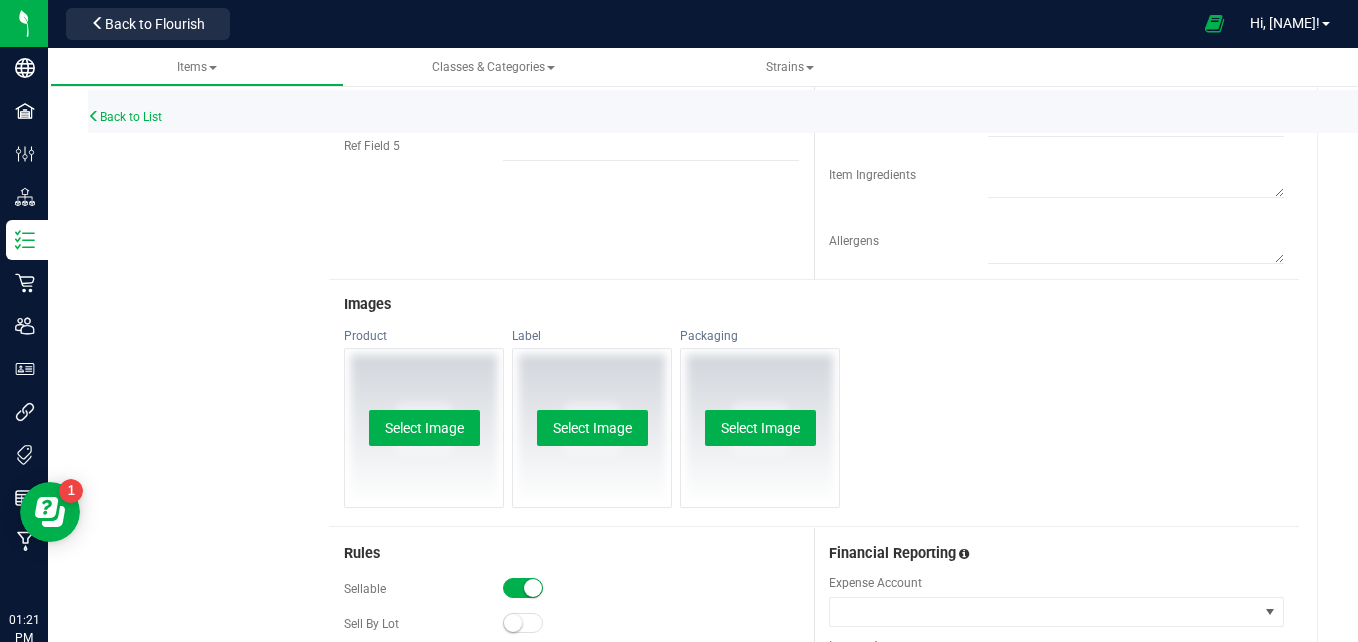 scroll, scrollTop: 786, scrollLeft: 0, axis: vertical 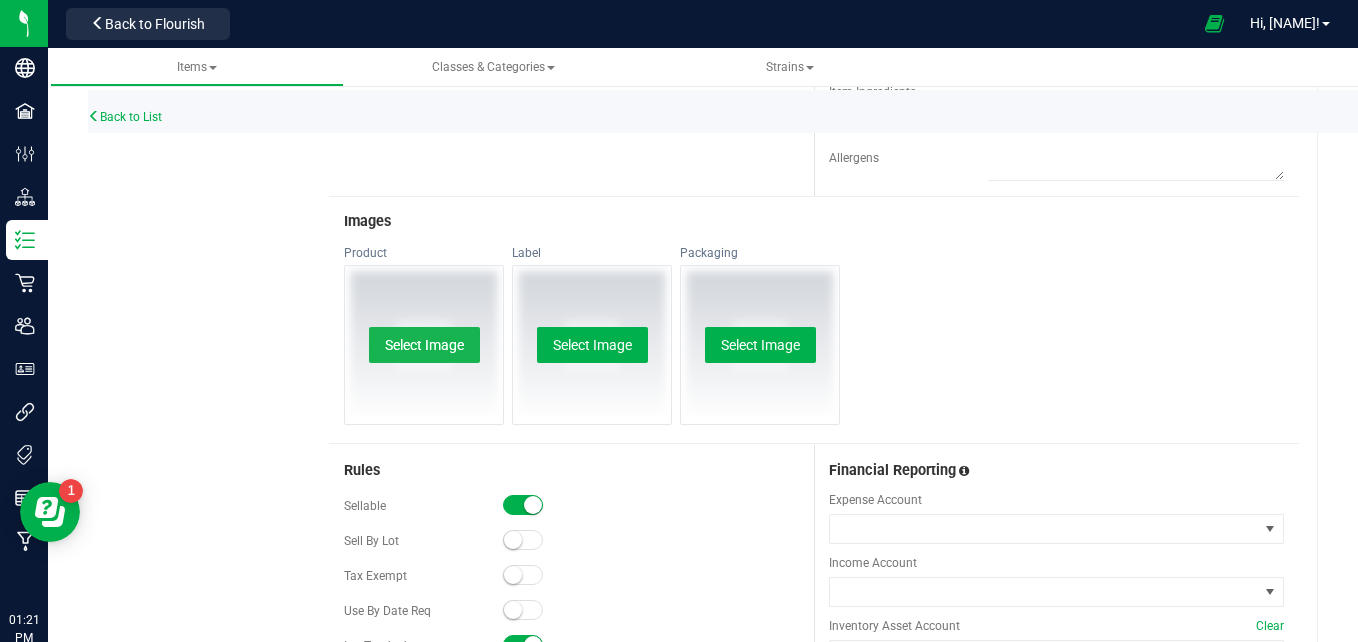 click on "Select Image" at bounding box center [424, 345] 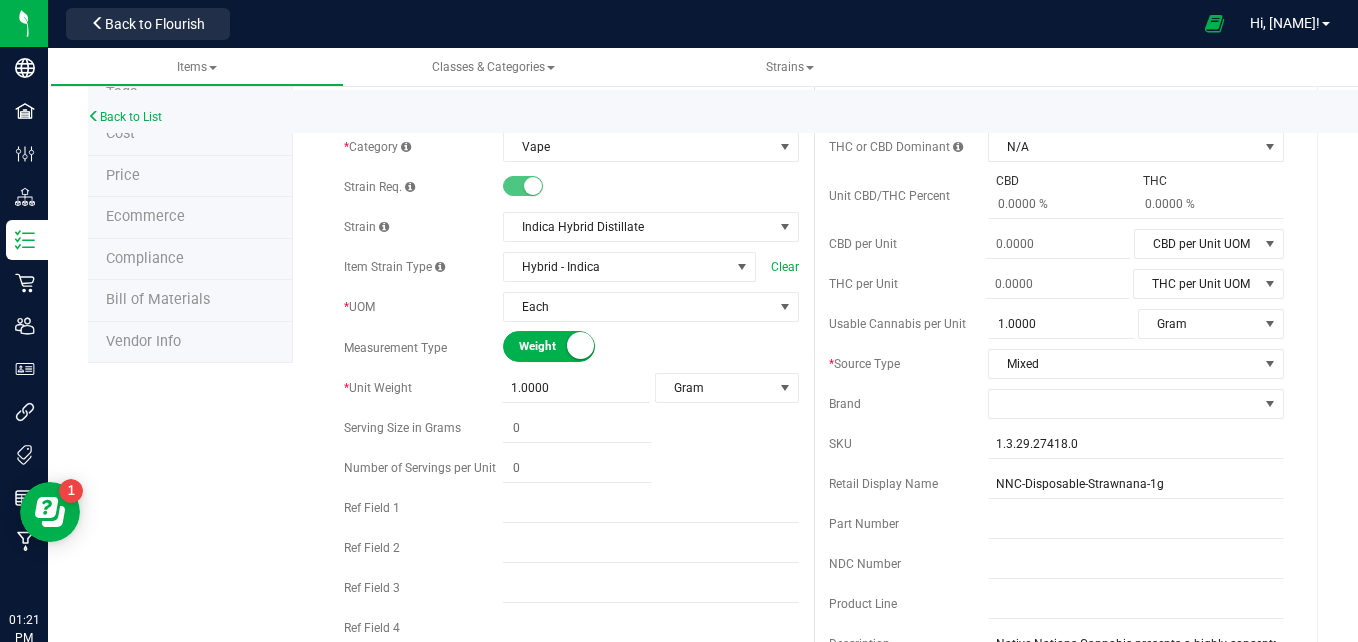 scroll, scrollTop: 0, scrollLeft: 0, axis: both 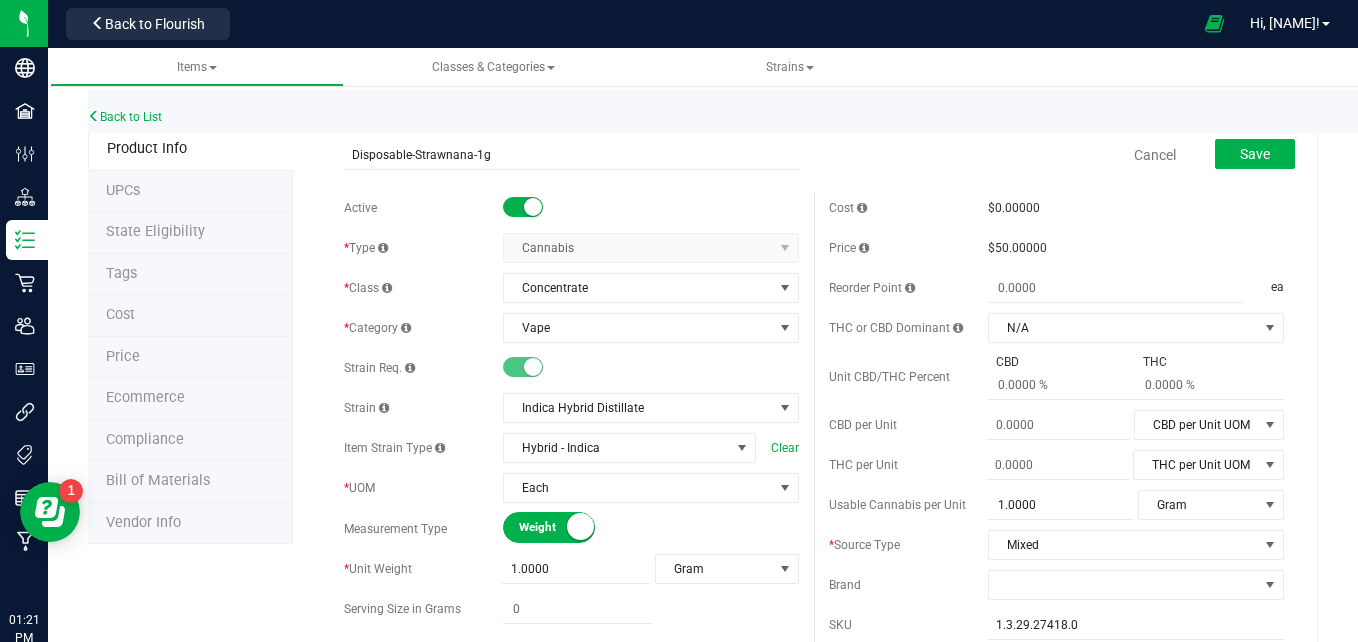 click on "Save" at bounding box center (1240, 155) 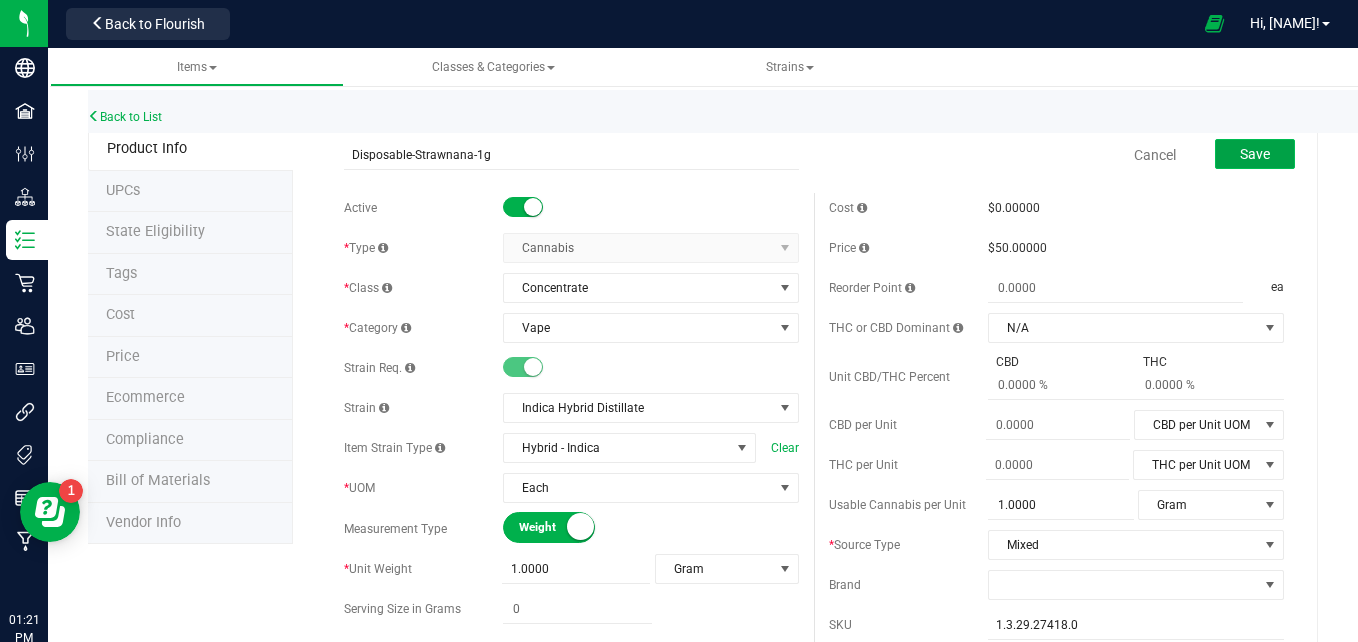 click on "Save" at bounding box center (1255, 154) 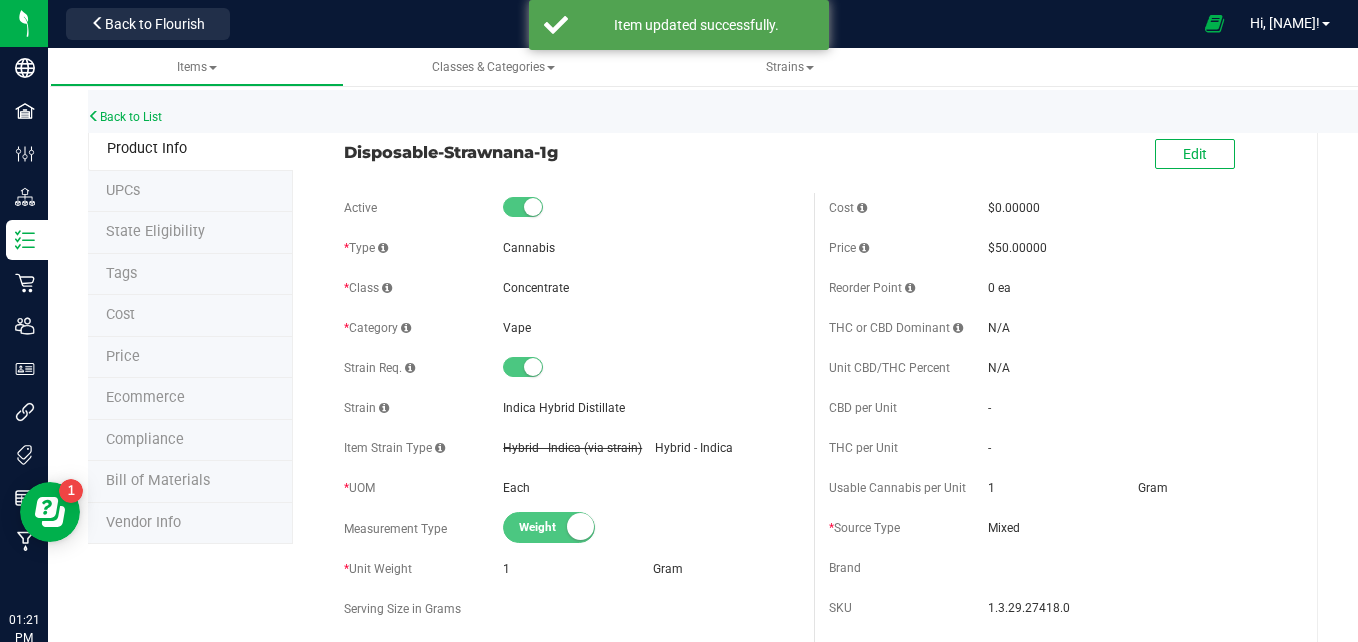 click on "Ecommerce" at bounding box center (190, 399) 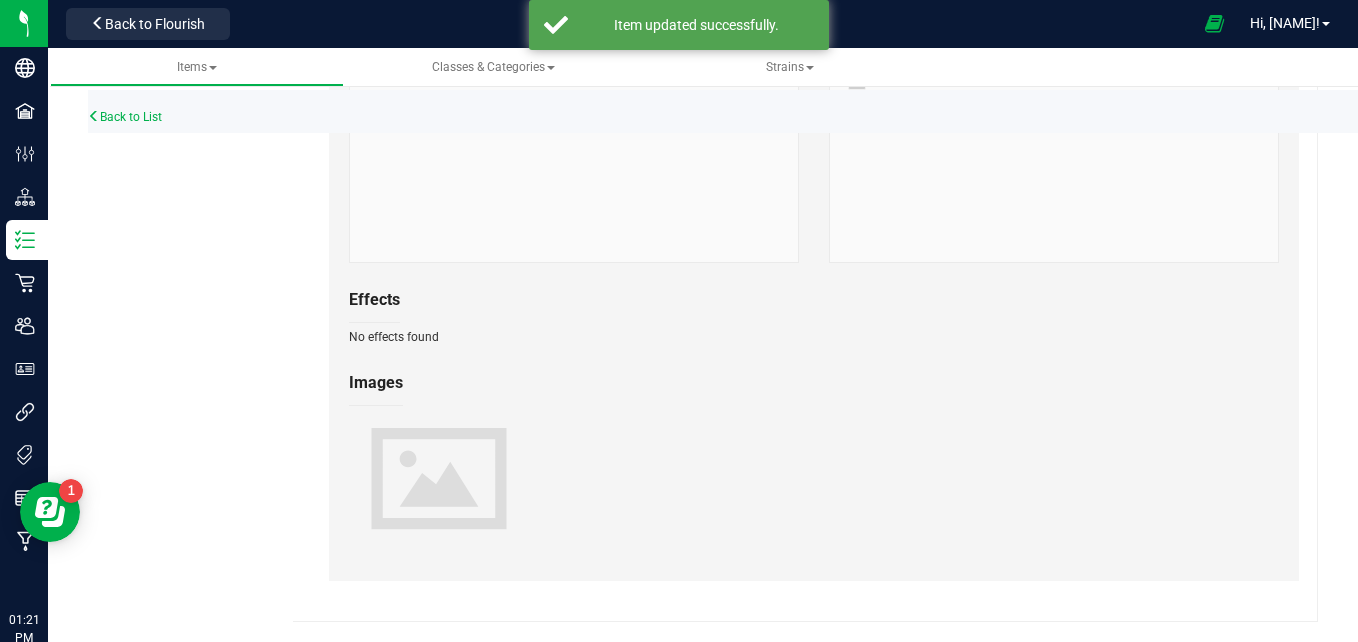 scroll, scrollTop: 0, scrollLeft: 0, axis: both 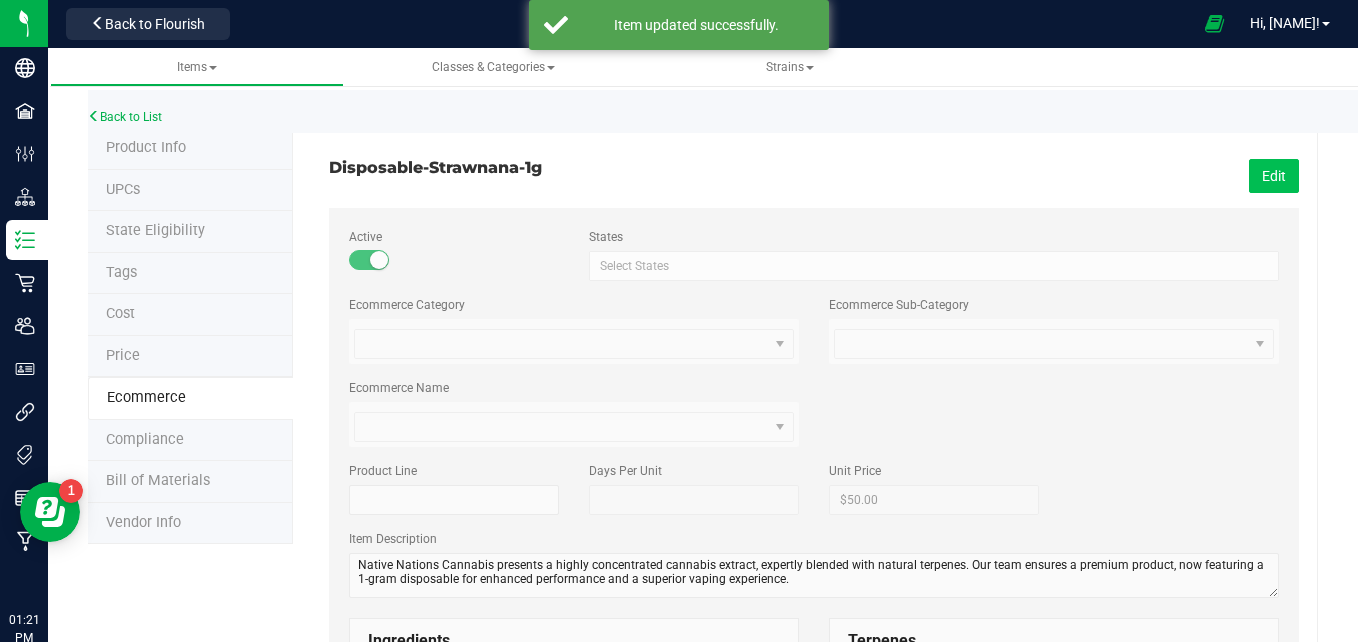 click on "Edit" at bounding box center [1274, 176] 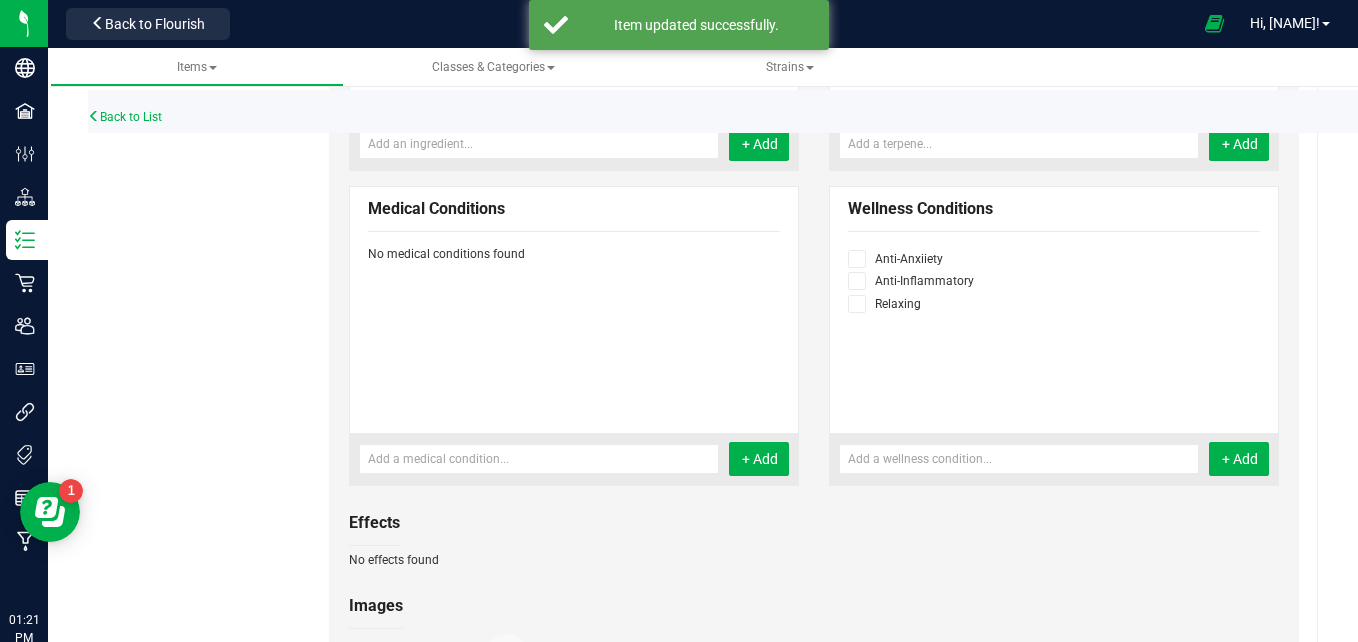 scroll, scrollTop: 1024, scrollLeft: 0, axis: vertical 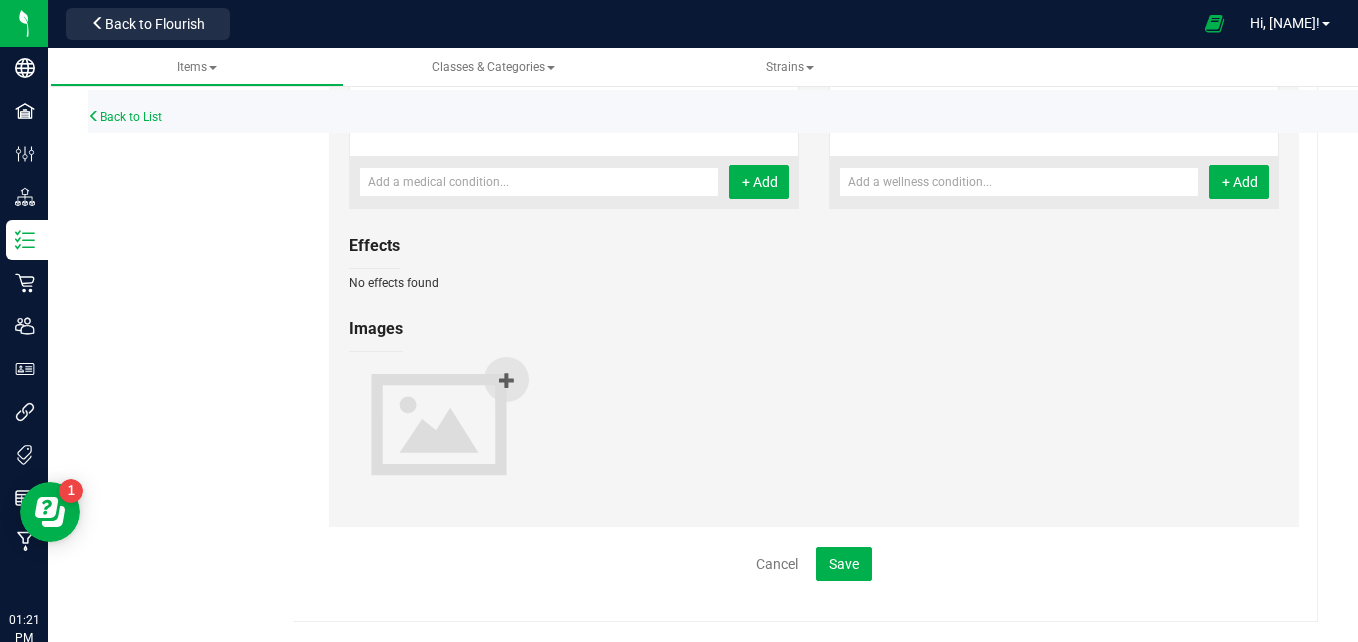 click at bounding box center (506, 379) 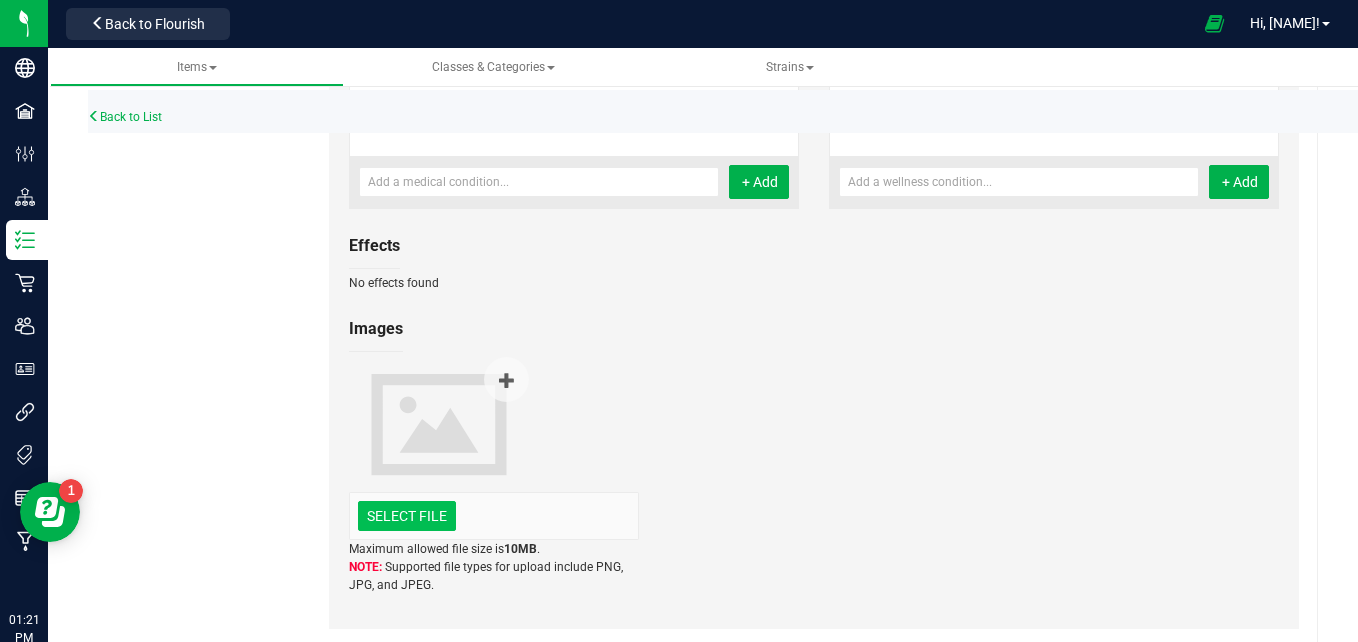 click at bounding box center (-990, 412) 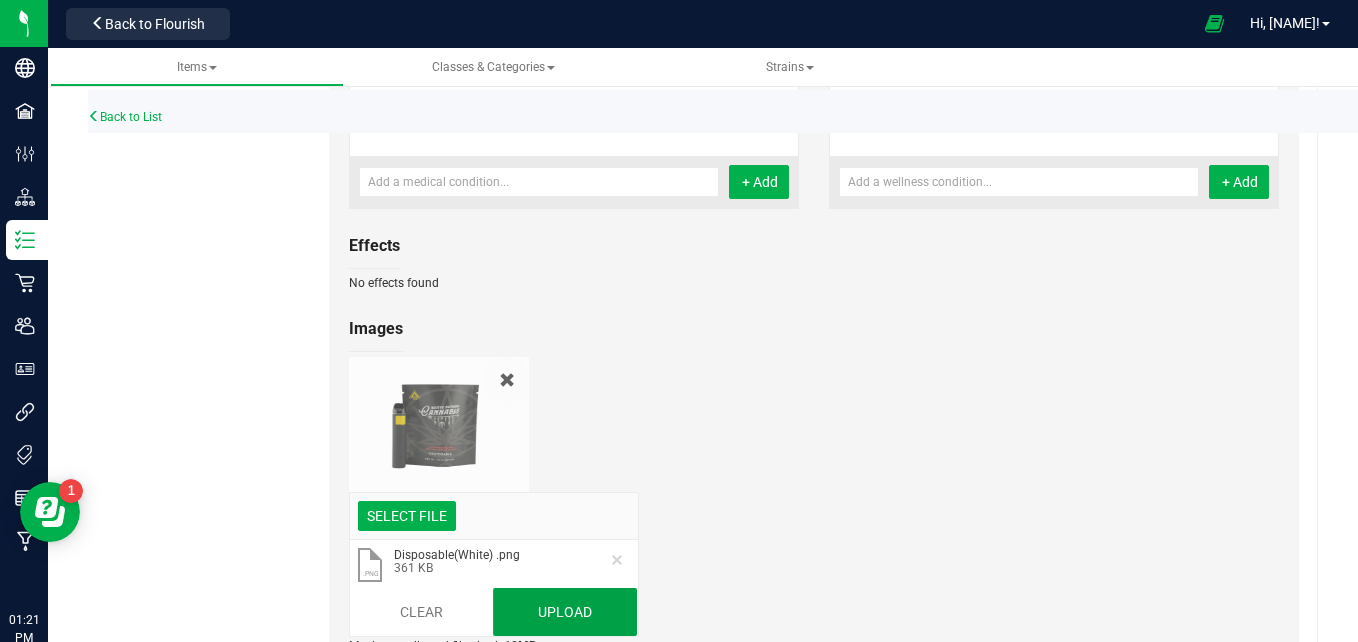 click on "Upload" at bounding box center (565, 612) 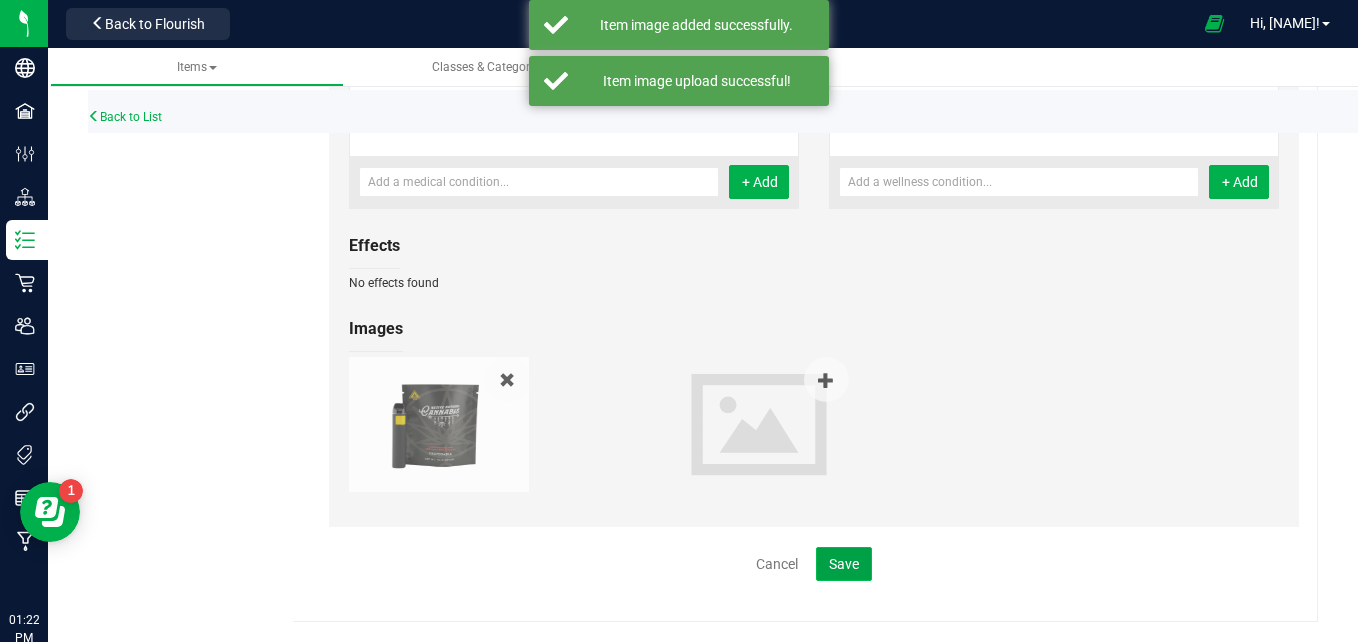 click on "Save" 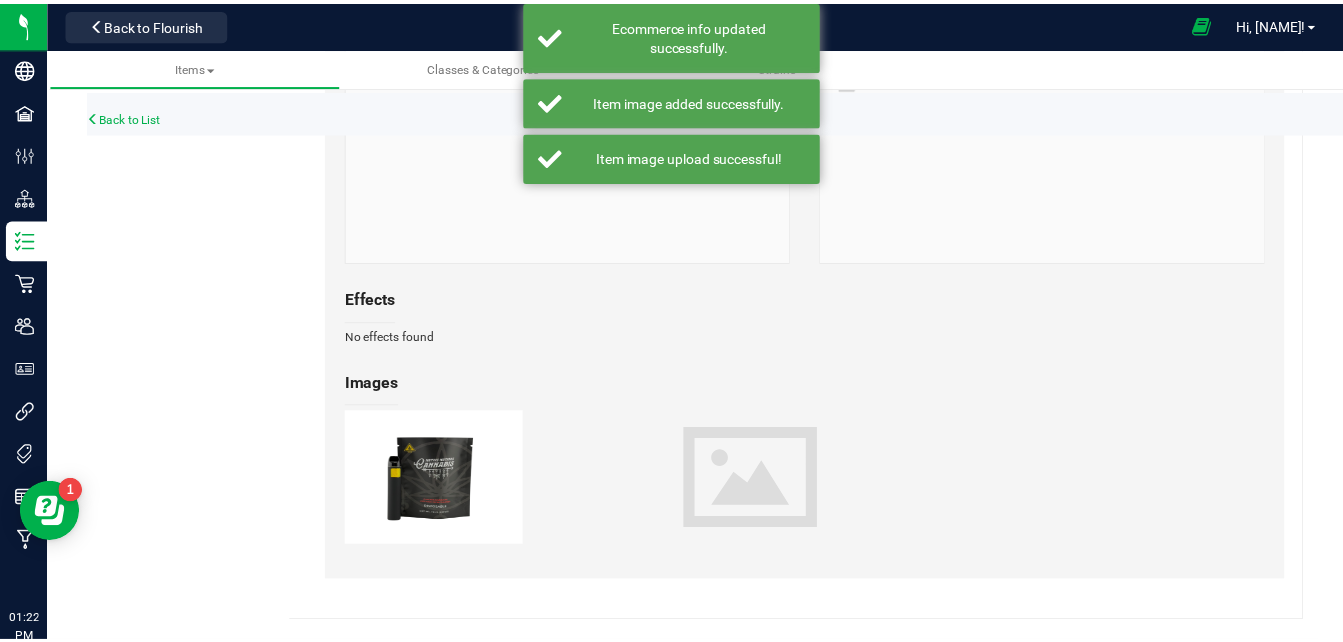 scroll, scrollTop: 0, scrollLeft: 0, axis: both 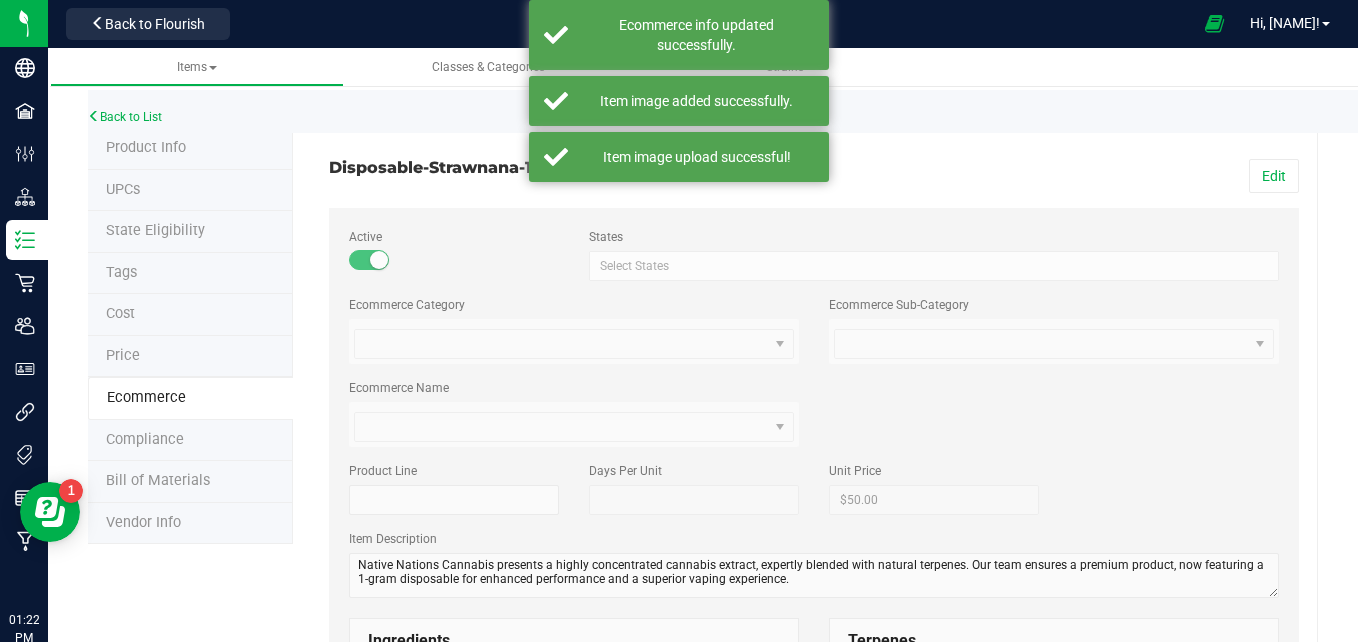 click on "Back to List" at bounding box center [767, 111] 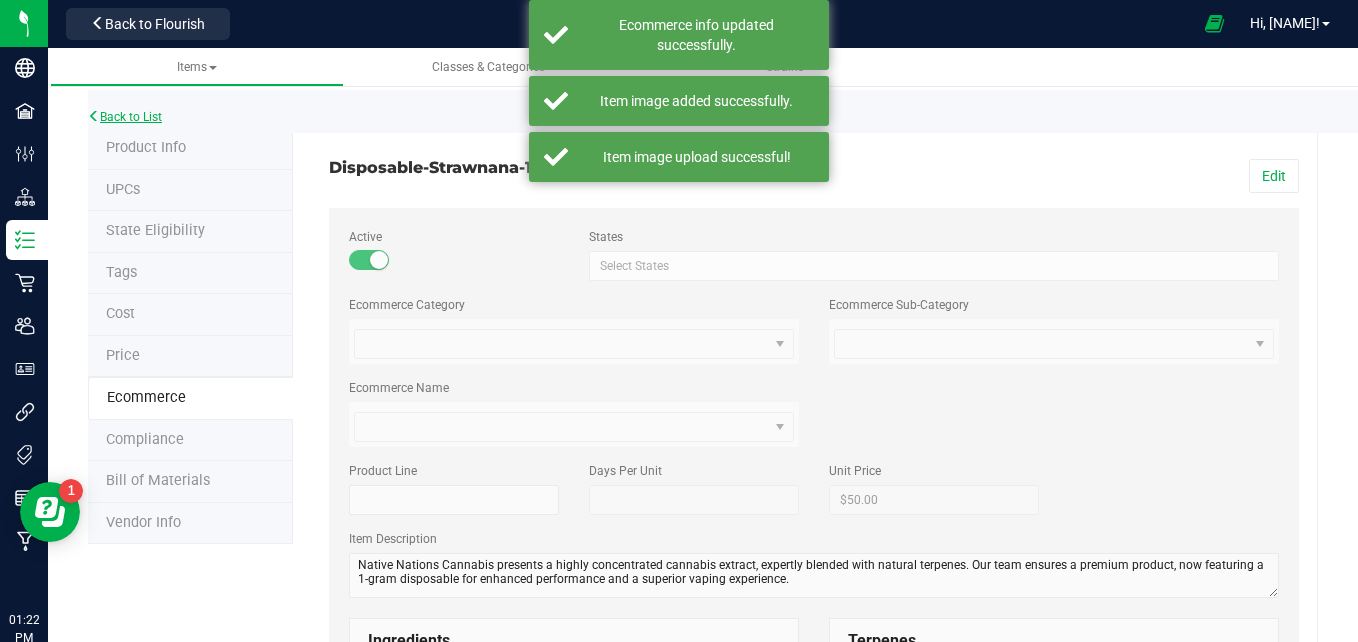 click on "Back to List" at bounding box center (125, 117) 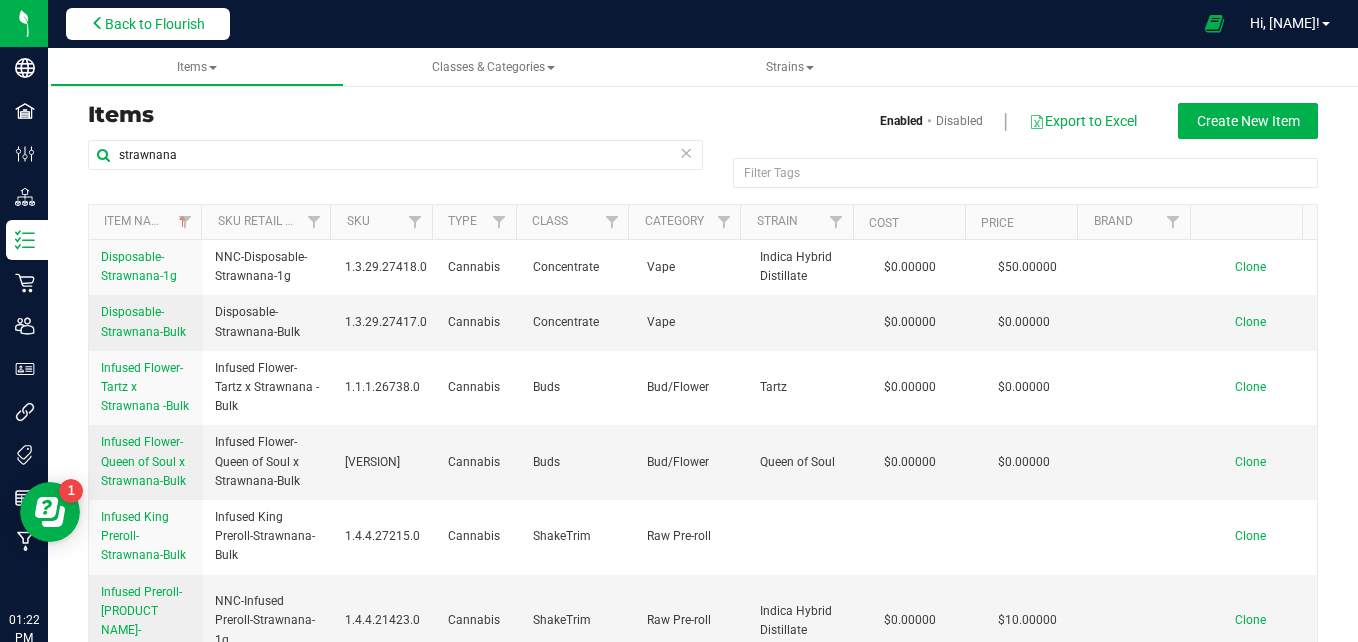 click on "Back to Flourish" at bounding box center (155, 24) 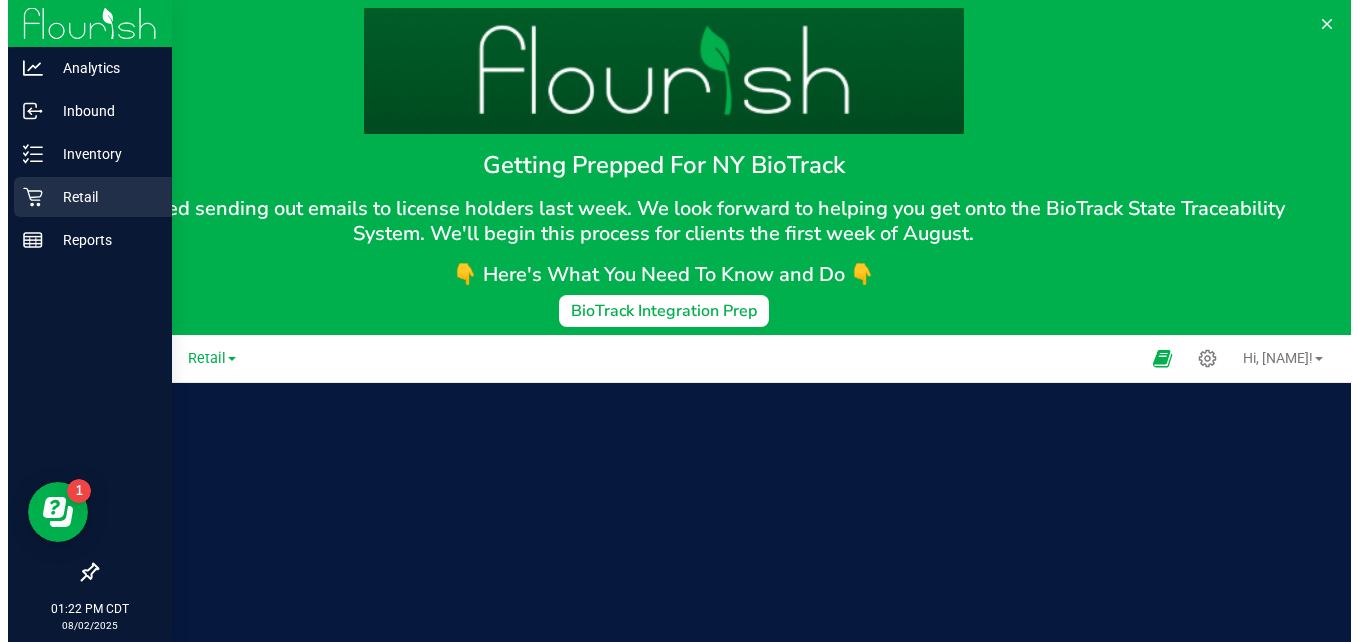 scroll, scrollTop: 0, scrollLeft: 0, axis: both 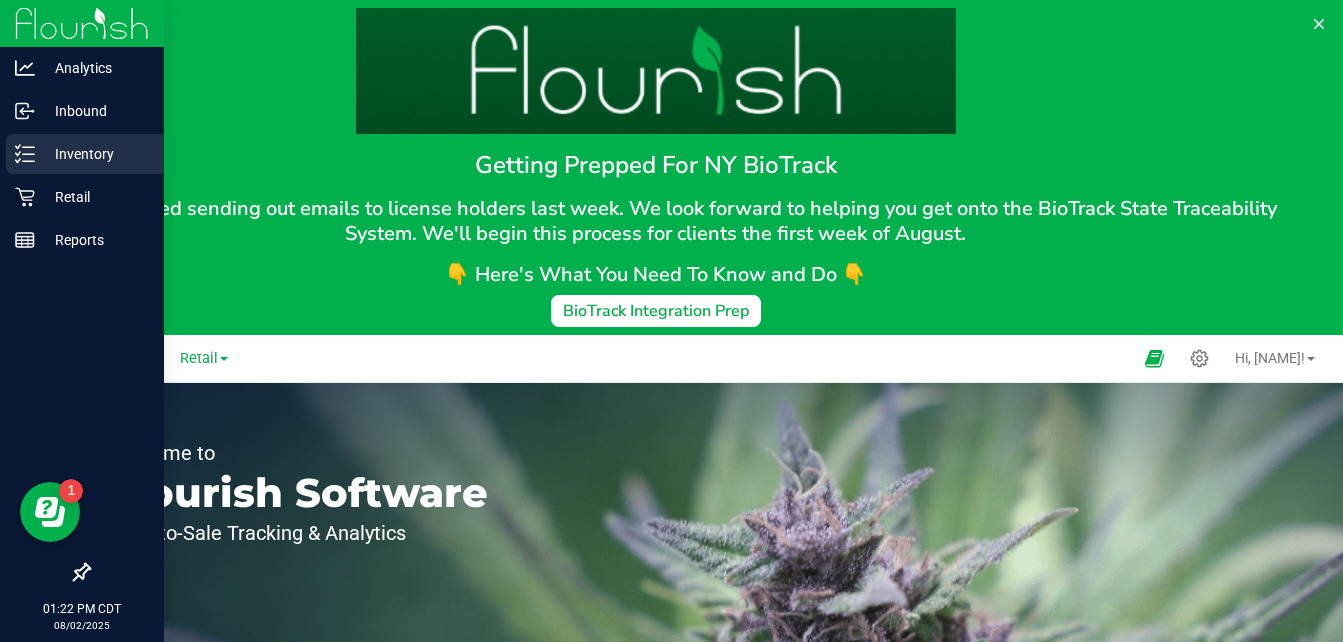 click on "Inventory" at bounding box center [95, 154] 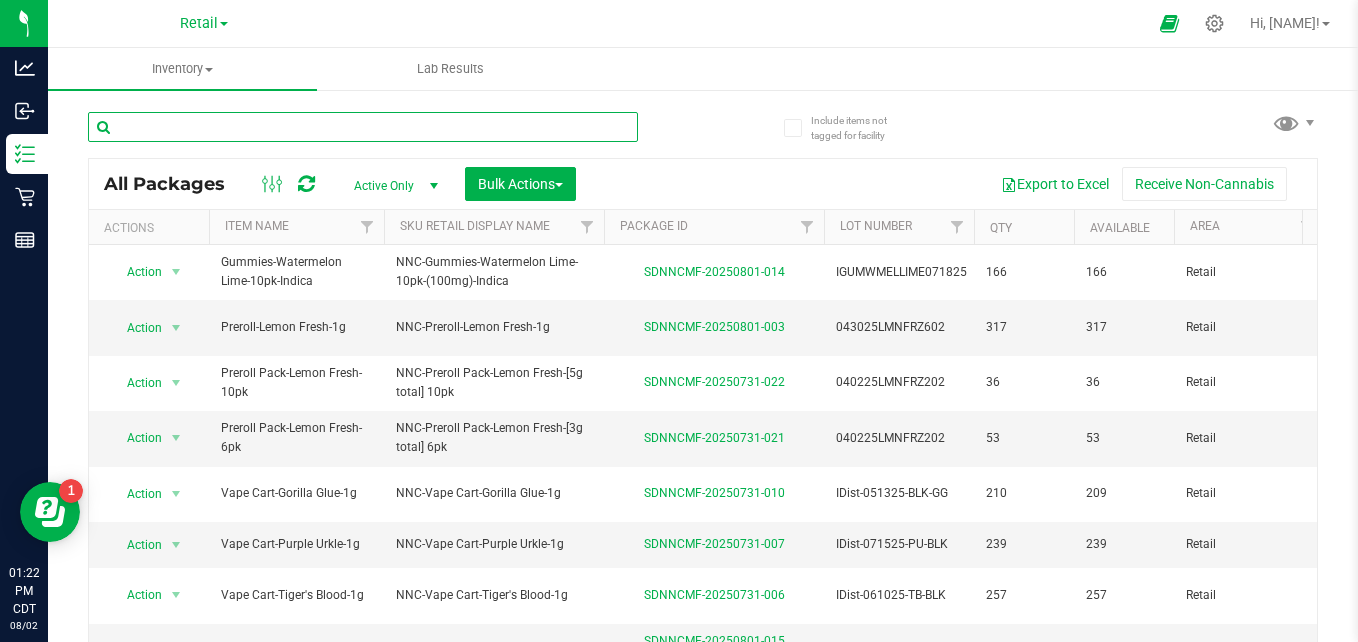 click at bounding box center (363, 127) 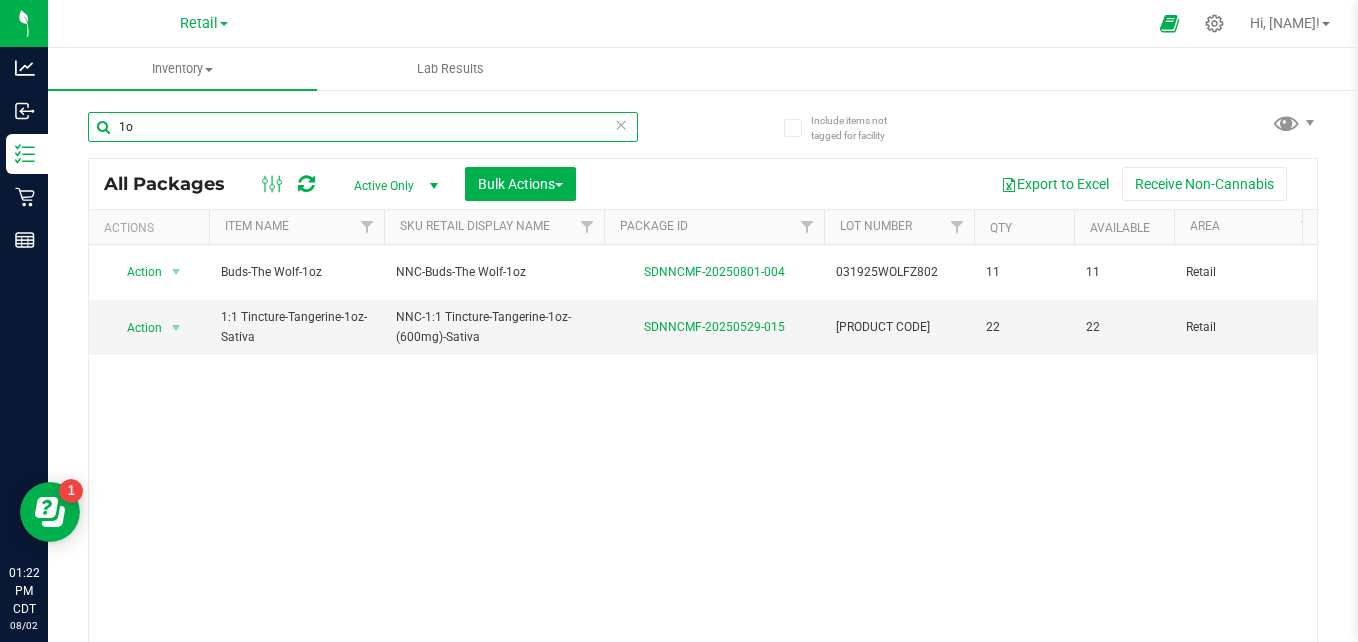 type on "1" 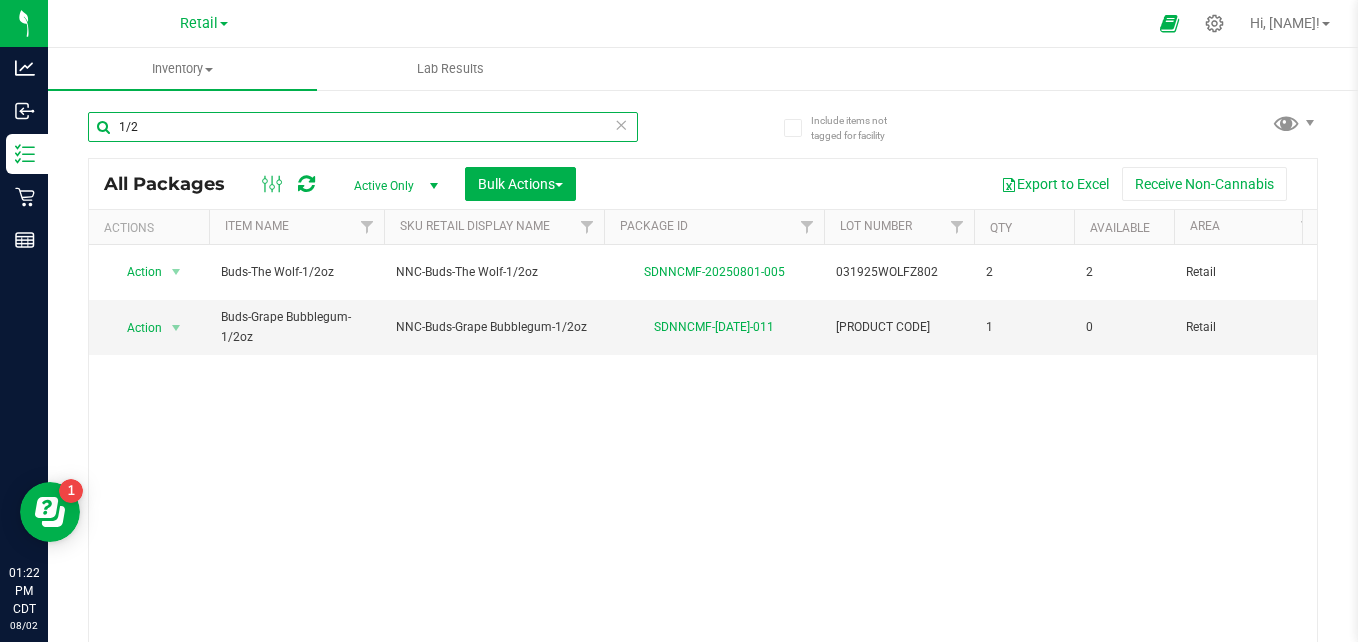click on "1/2" at bounding box center (363, 127) 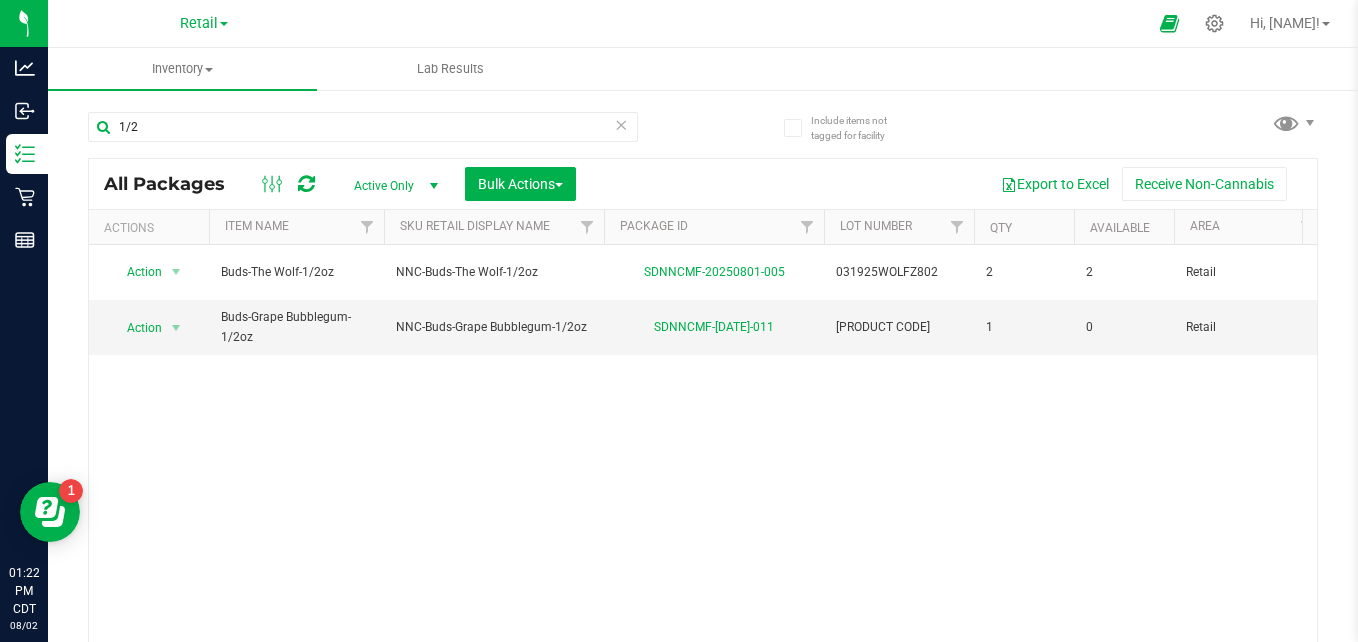 click at bounding box center (621, 124) 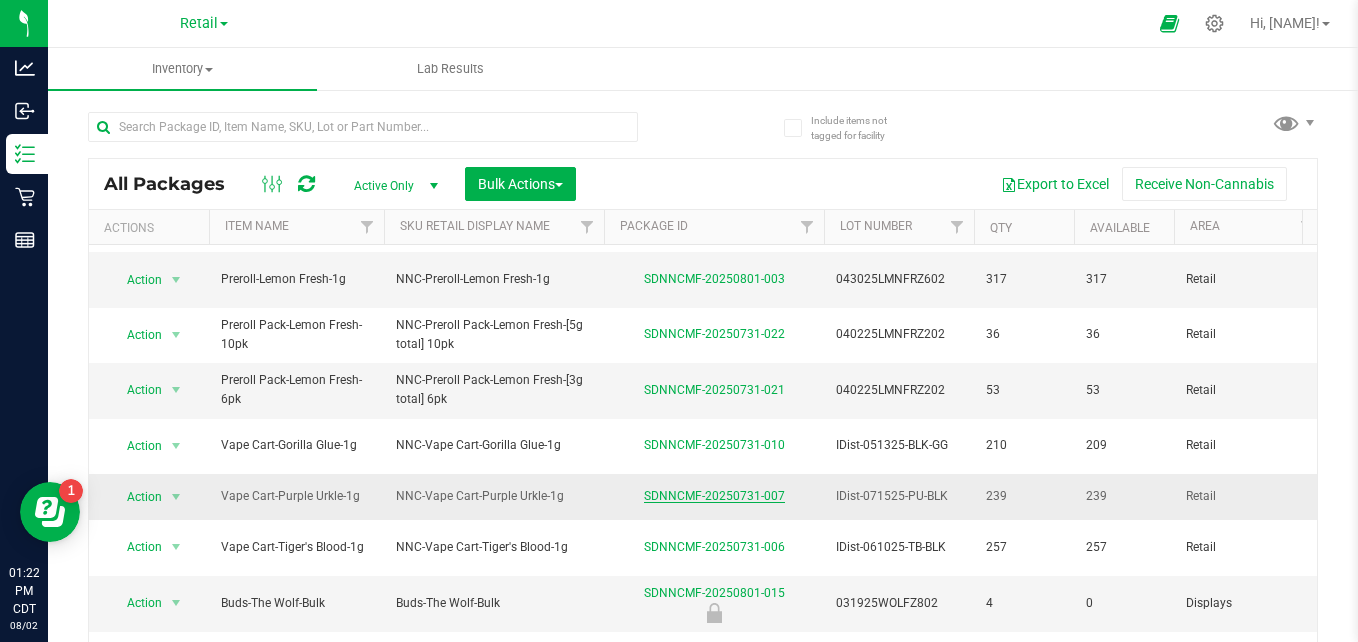 scroll, scrollTop: 0, scrollLeft: 0, axis: both 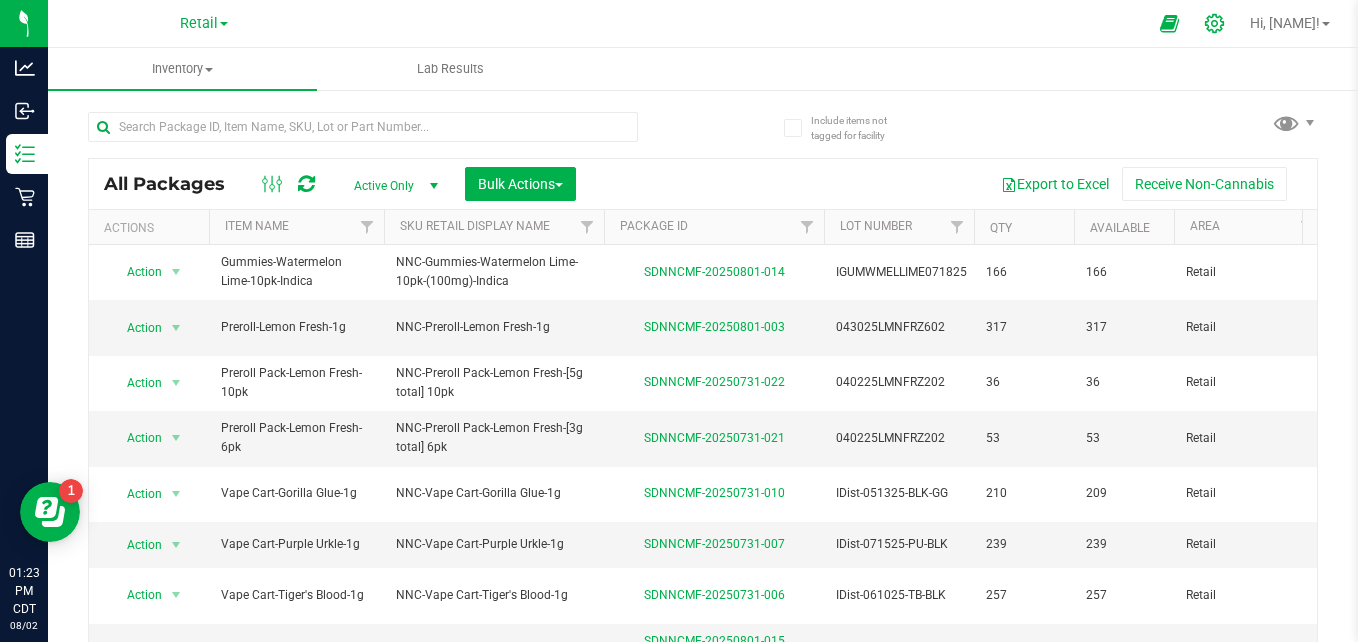 click at bounding box center (1215, 23) 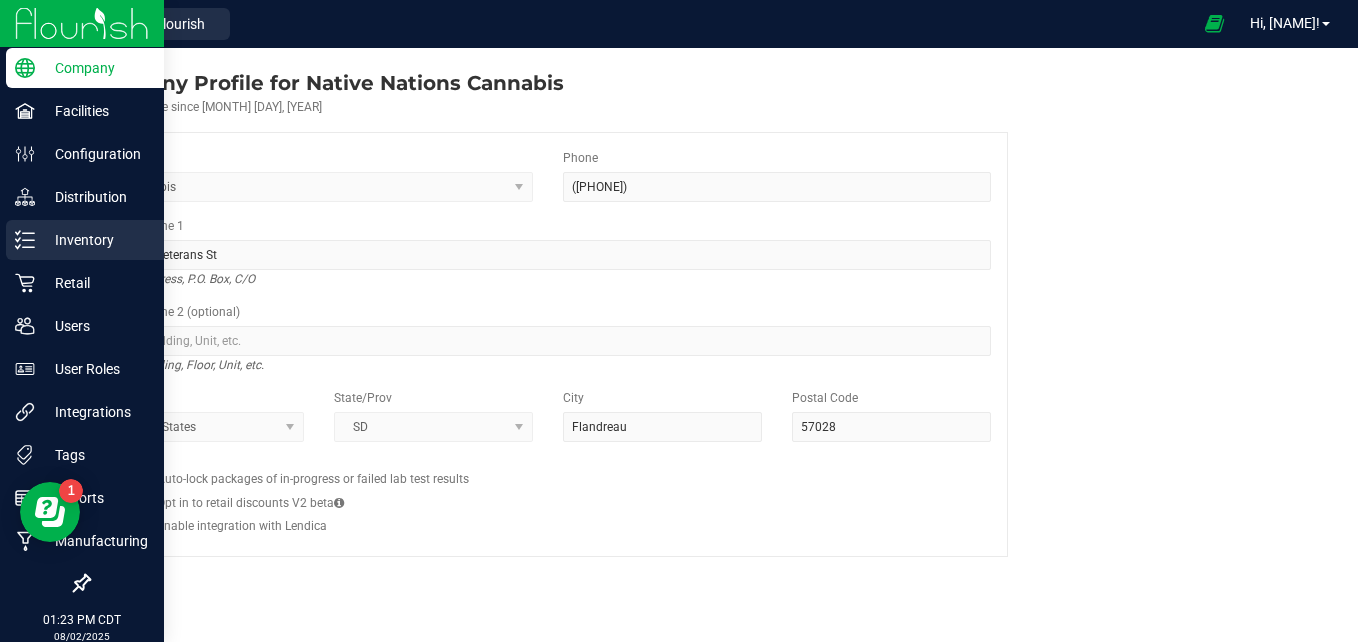 click 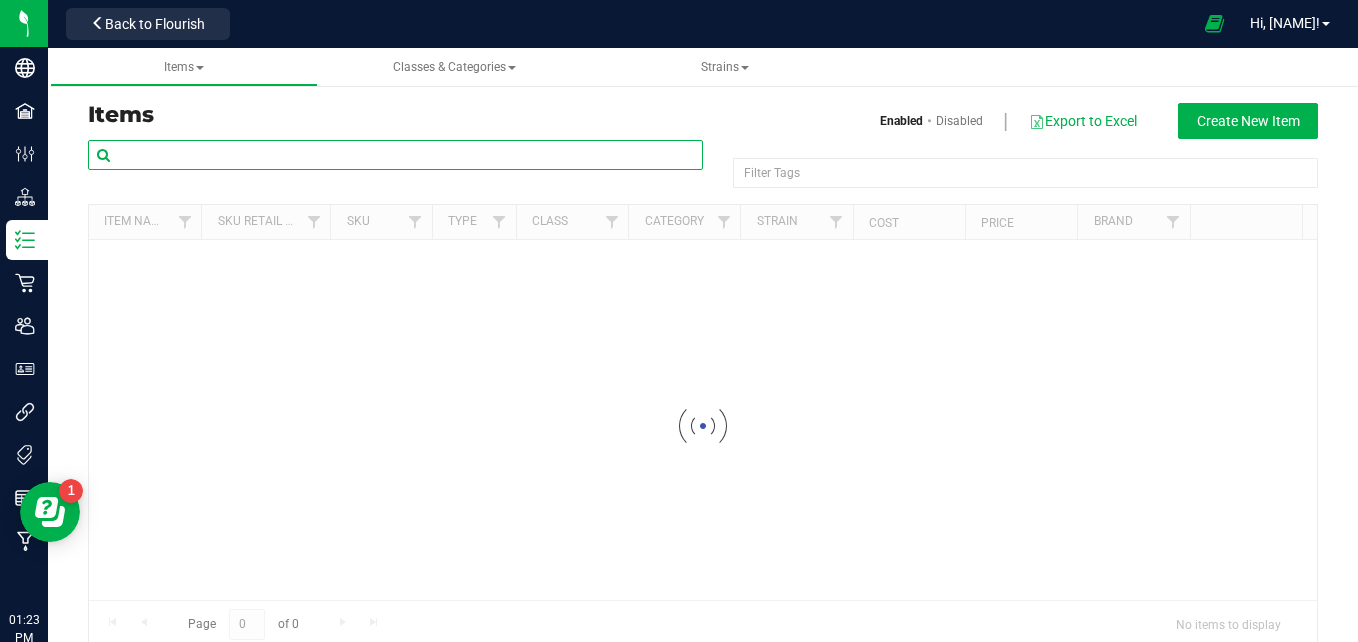 click at bounding box center (395, 155) 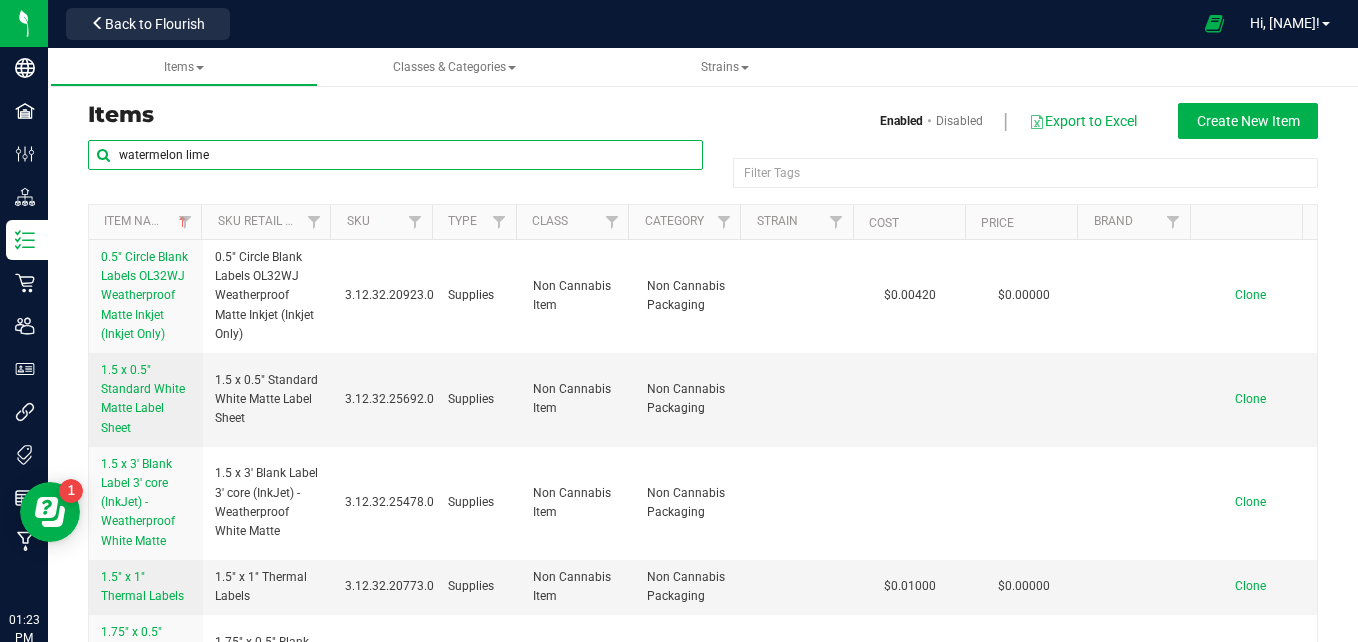 type on "watermelon lime" 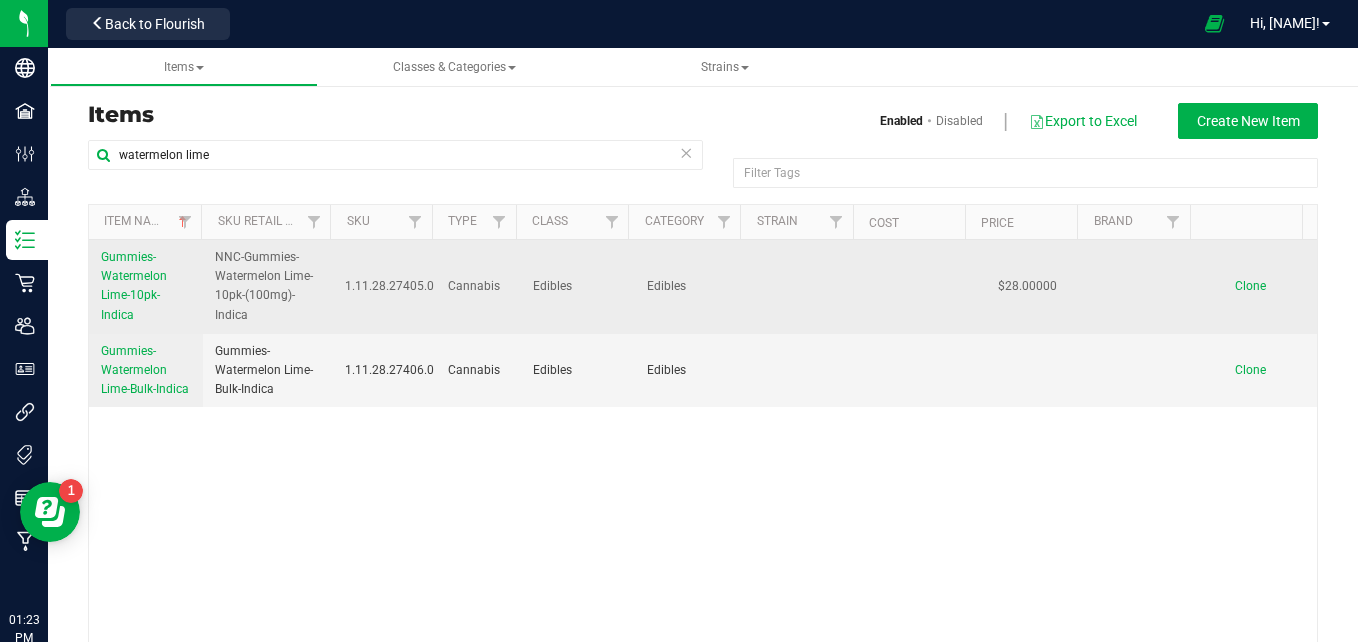 click on "Gummies-Watermelon Lime-10pk-Indica" at bounding box center (134, 286) 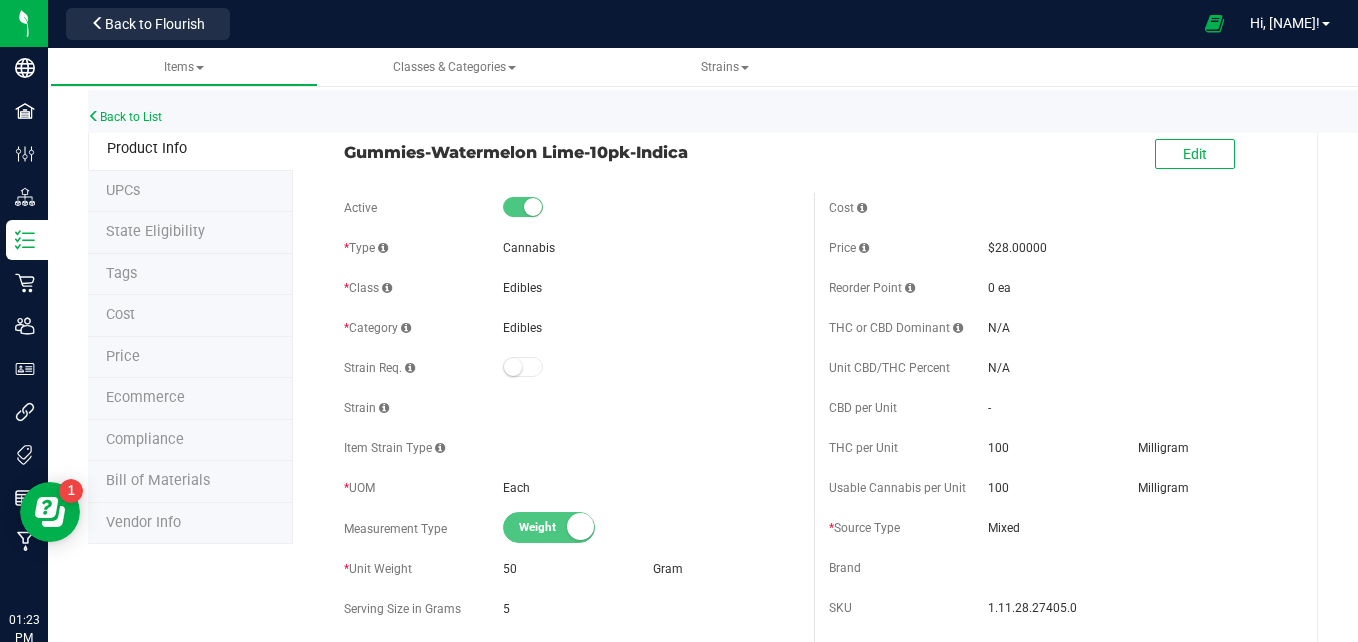 click on "Tags" at bounding box center (190, 275) 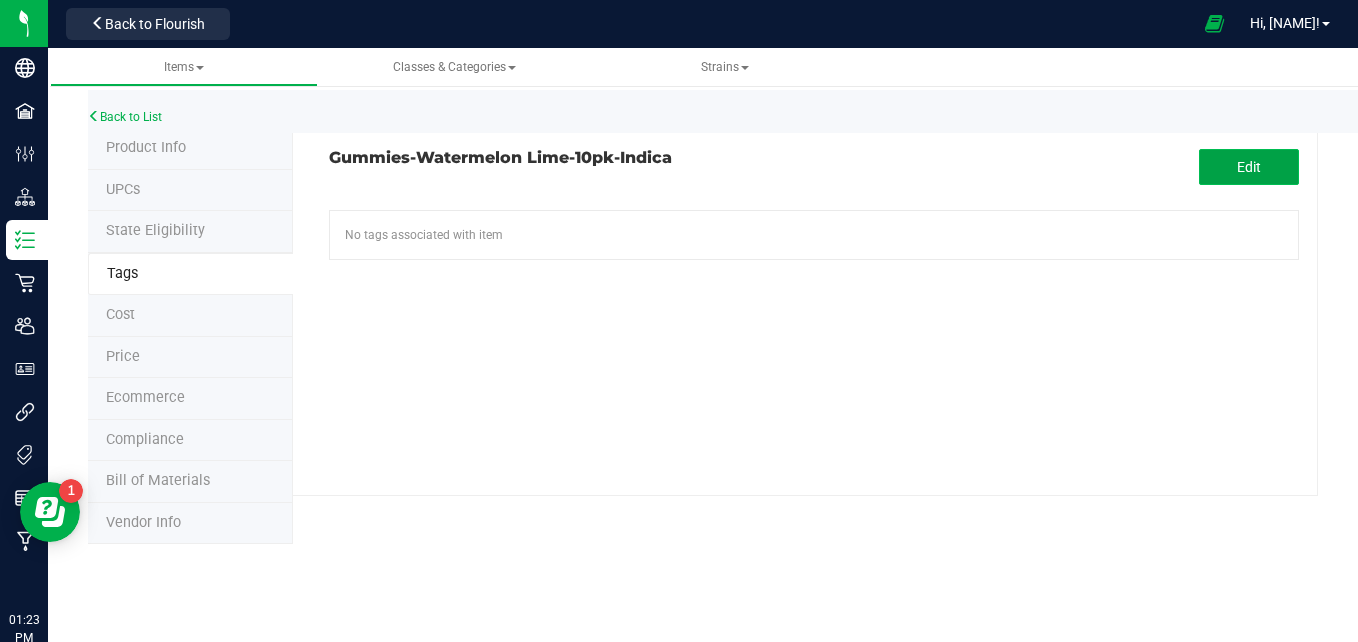 click on "Edit" at bounding box center [1249, 167] 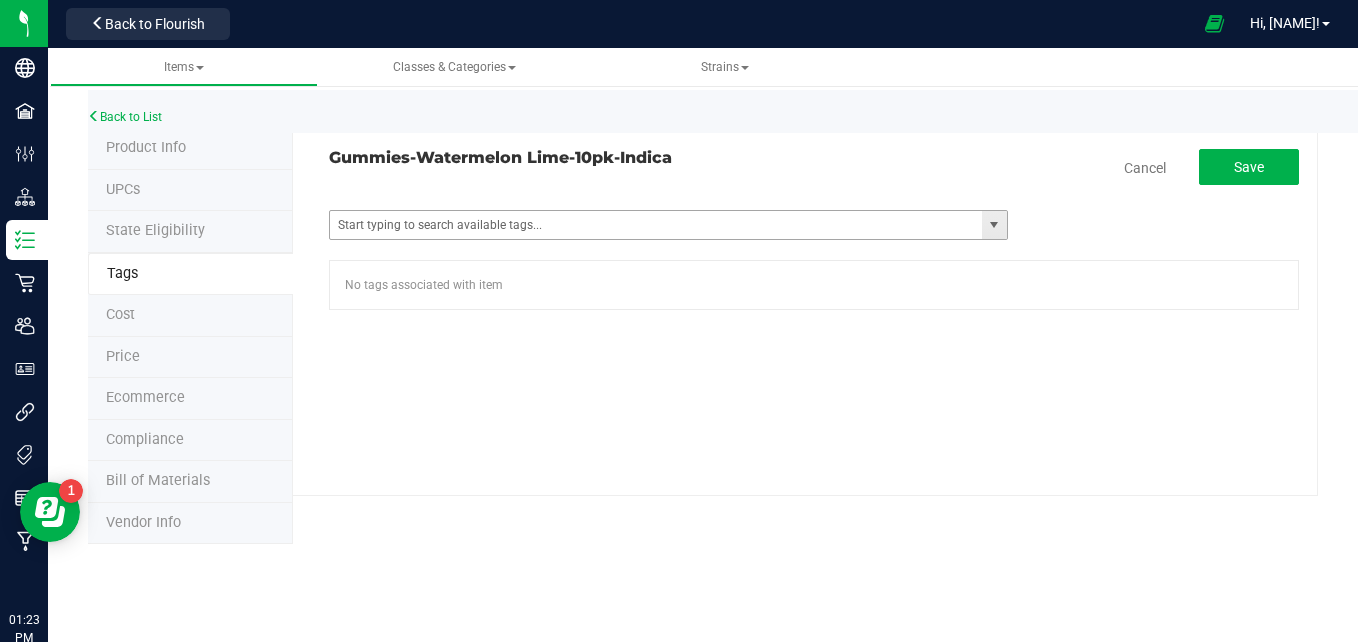 click at bounding box center [994, 225] 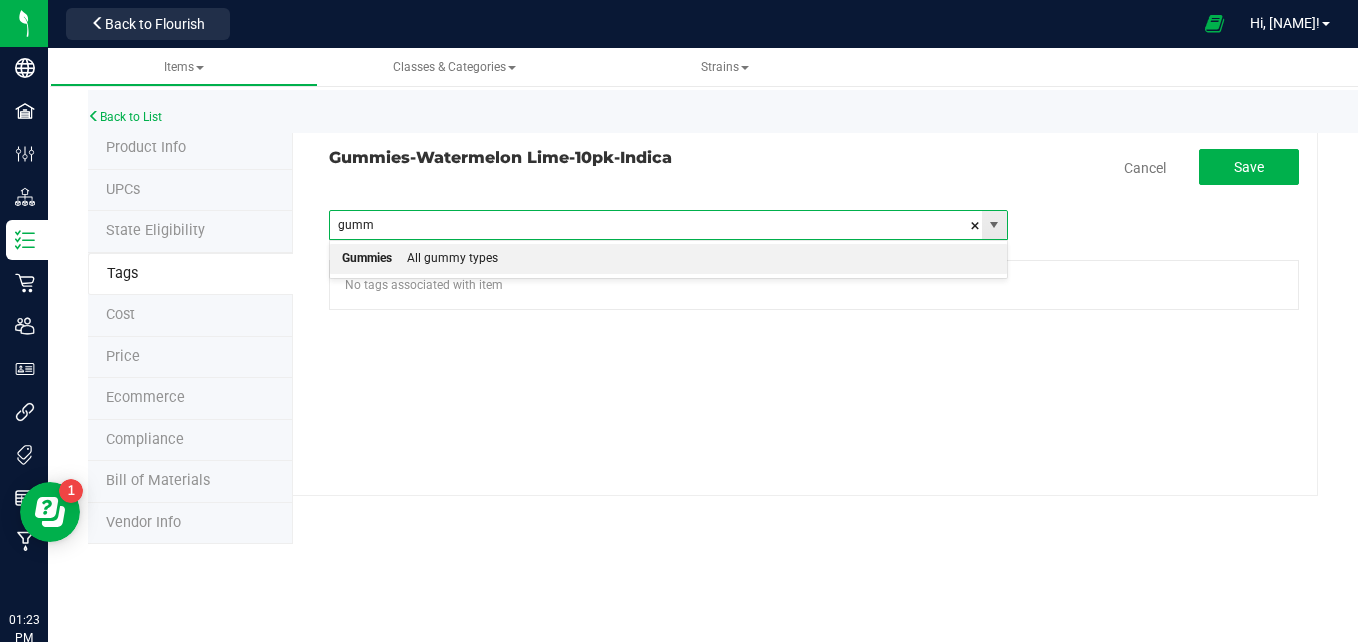 type on "gummi" 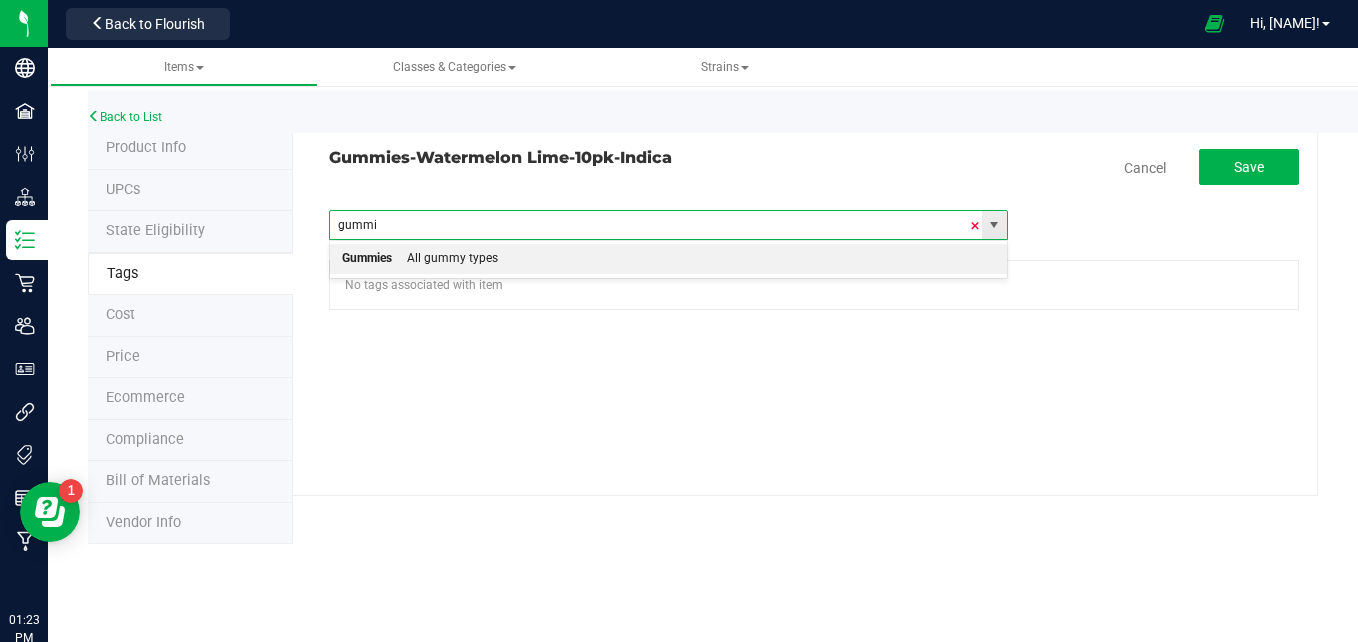 click at bounding box center [975, 226] 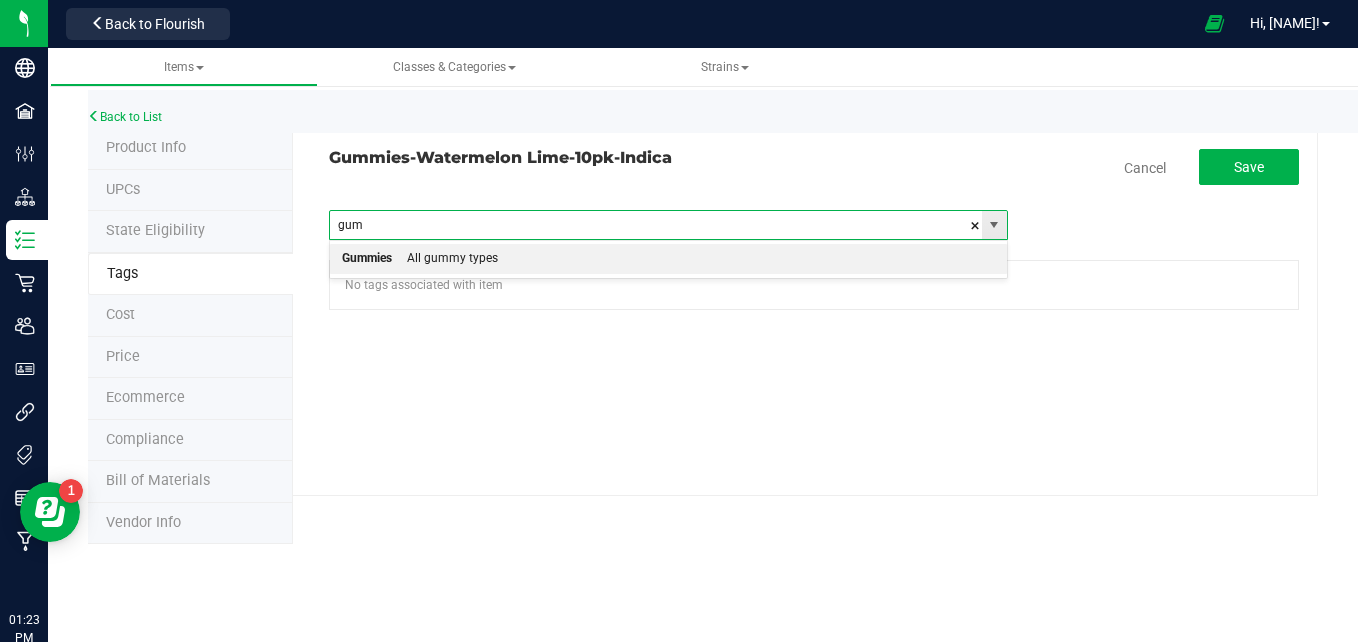 type on "gumm" 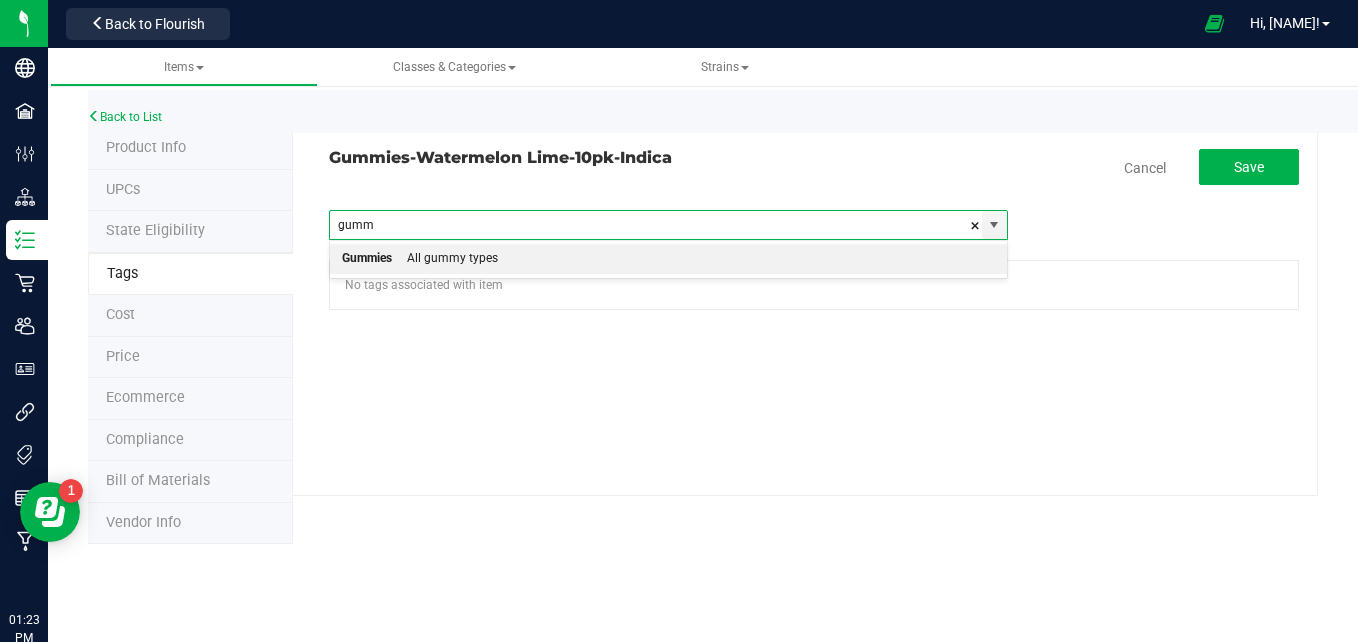 click on "Gummies
All gummy types" at bounding box center [668, 259] 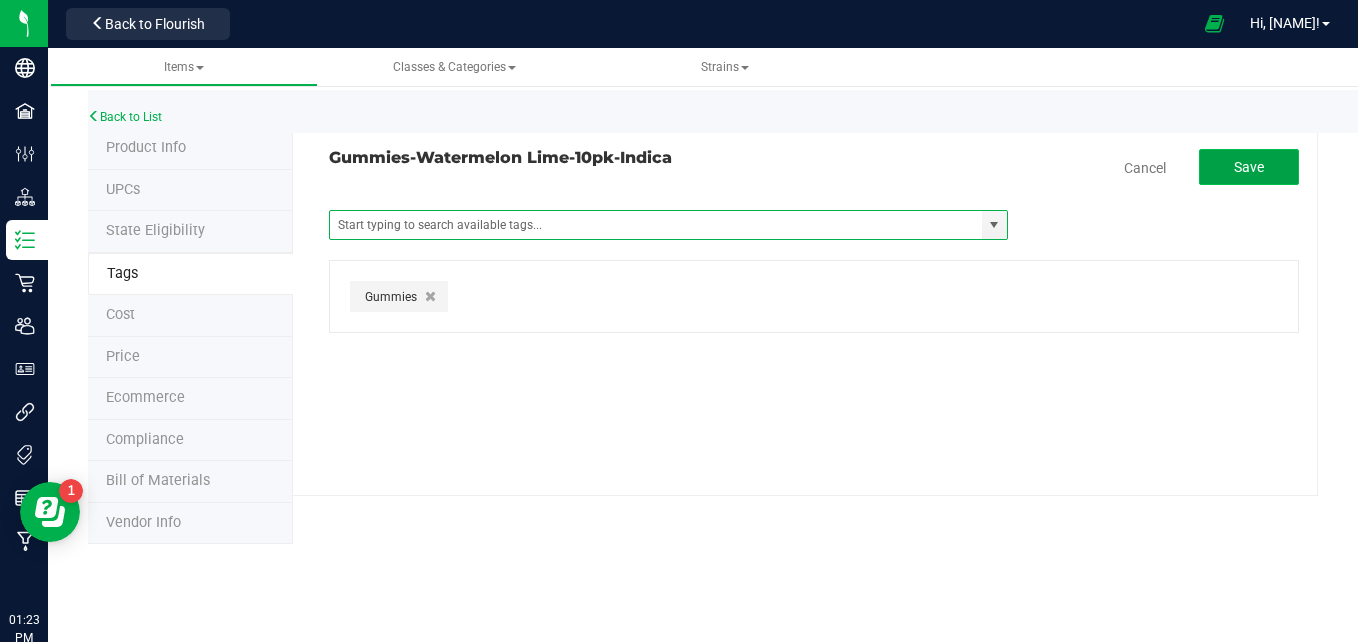 click on "Save" 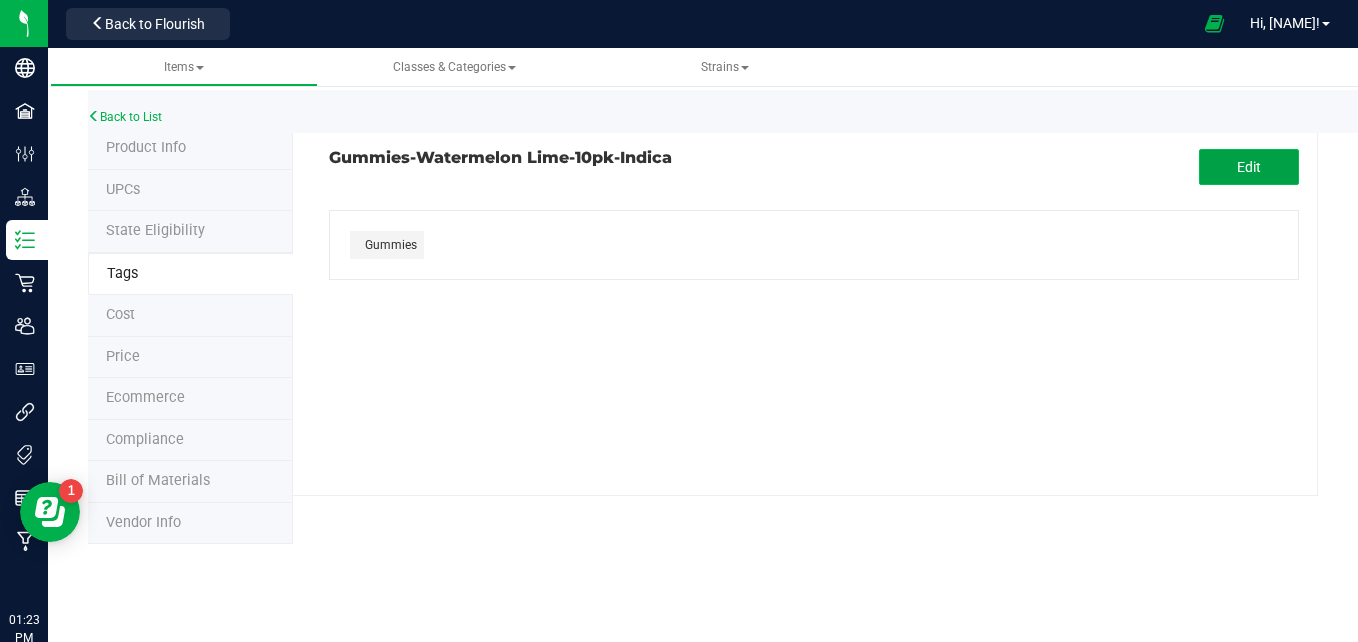click on "Edit" at bounding box center [1249, 167] 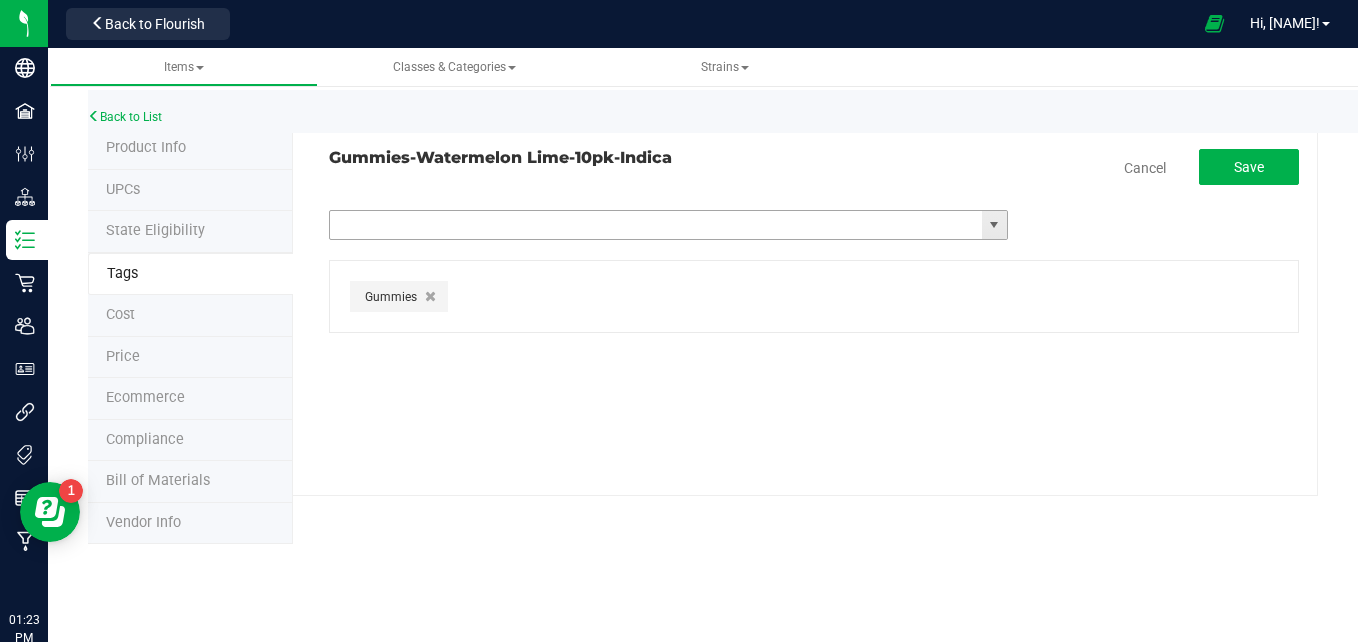 click at bounding box center (656, 225) 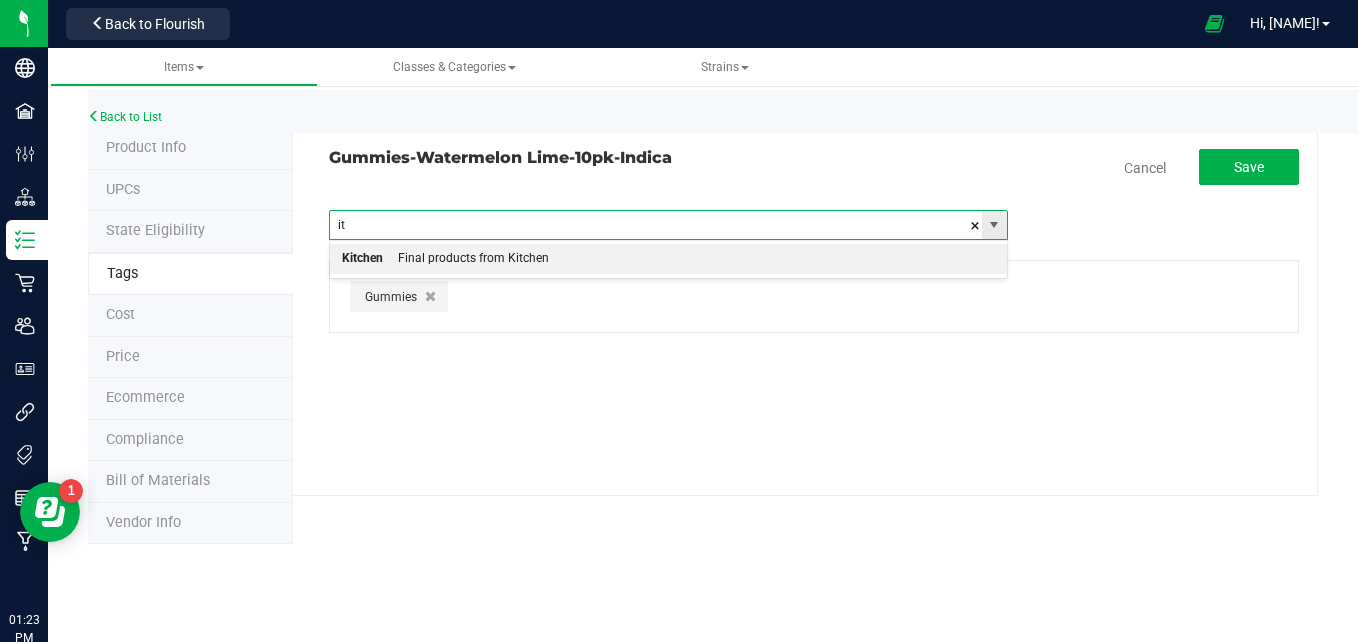 type on "i" 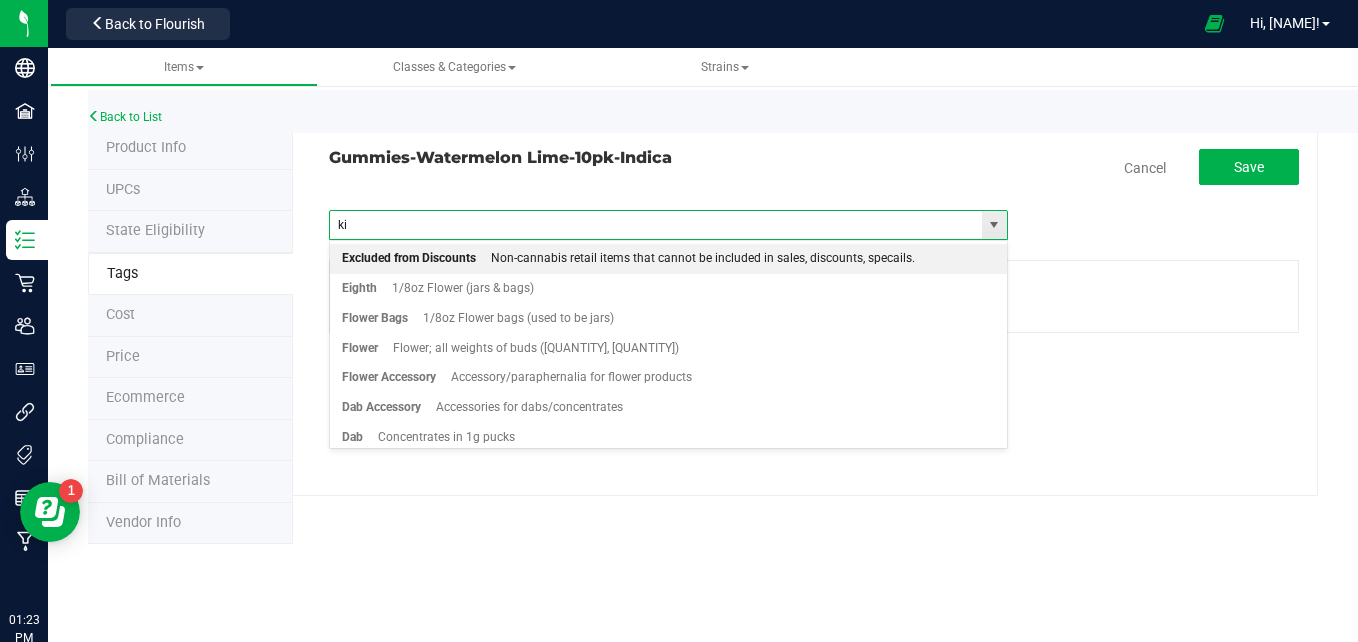 type on "kit" 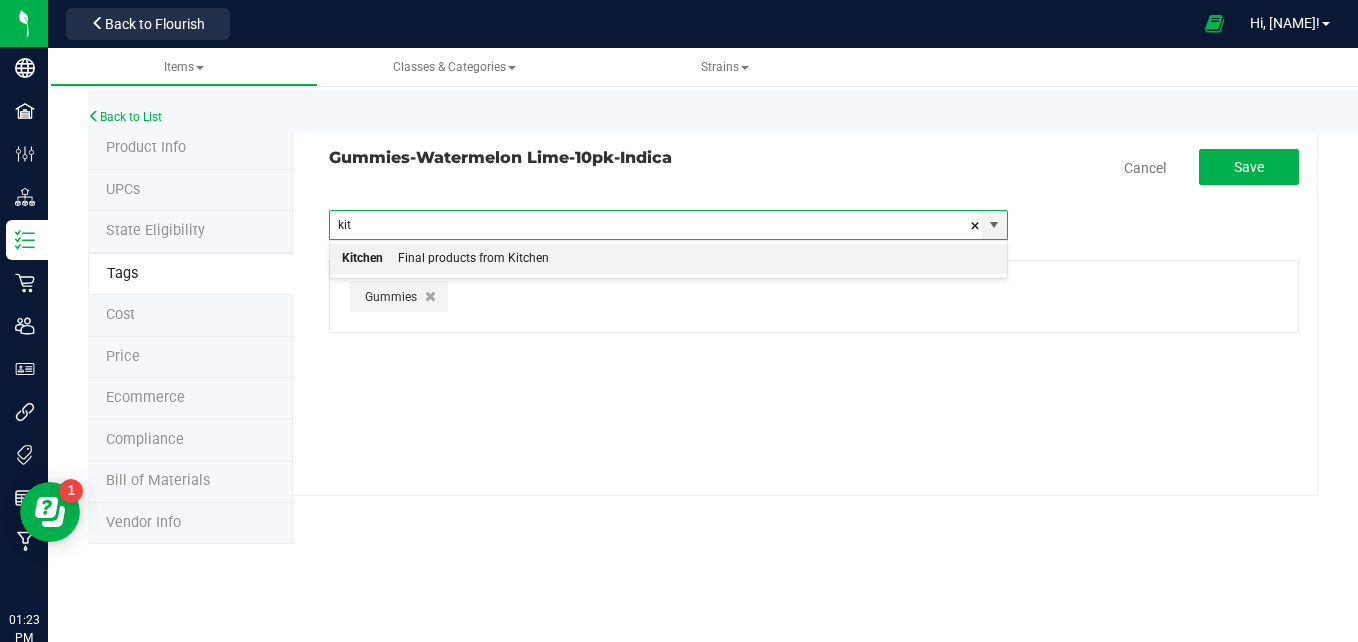 click on "Kitchen
Final products from Kitchen" at bounding box center [668, 259] 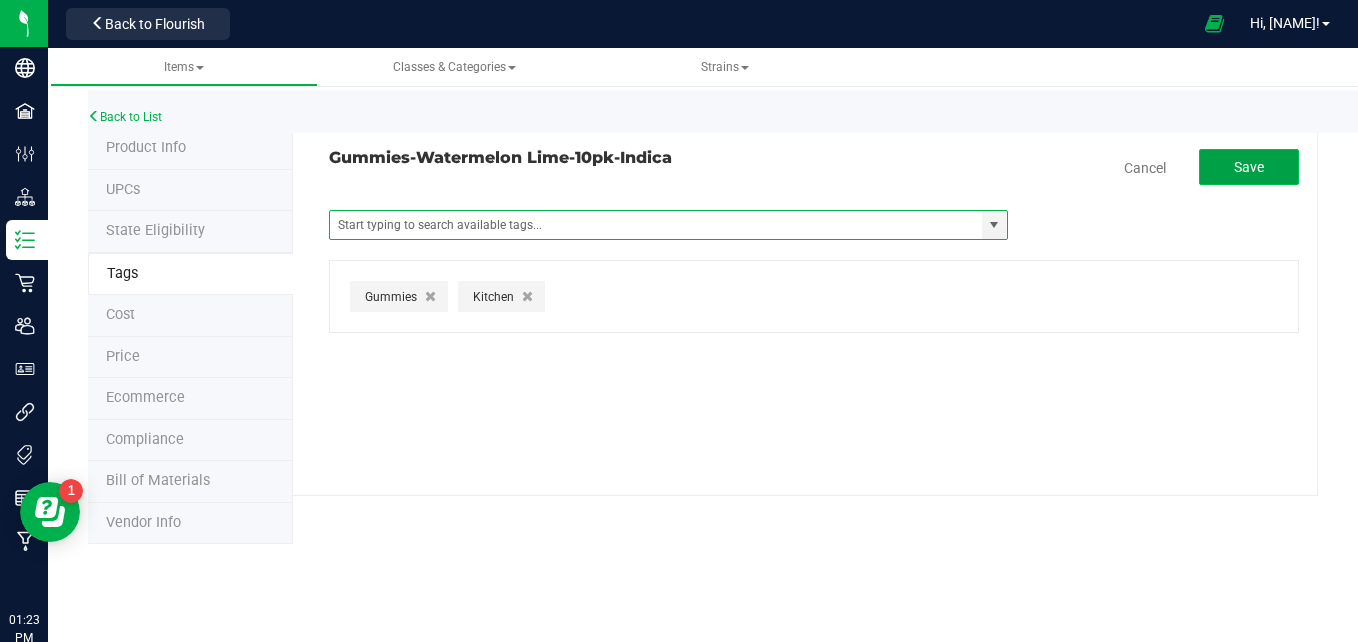 click on "Save" 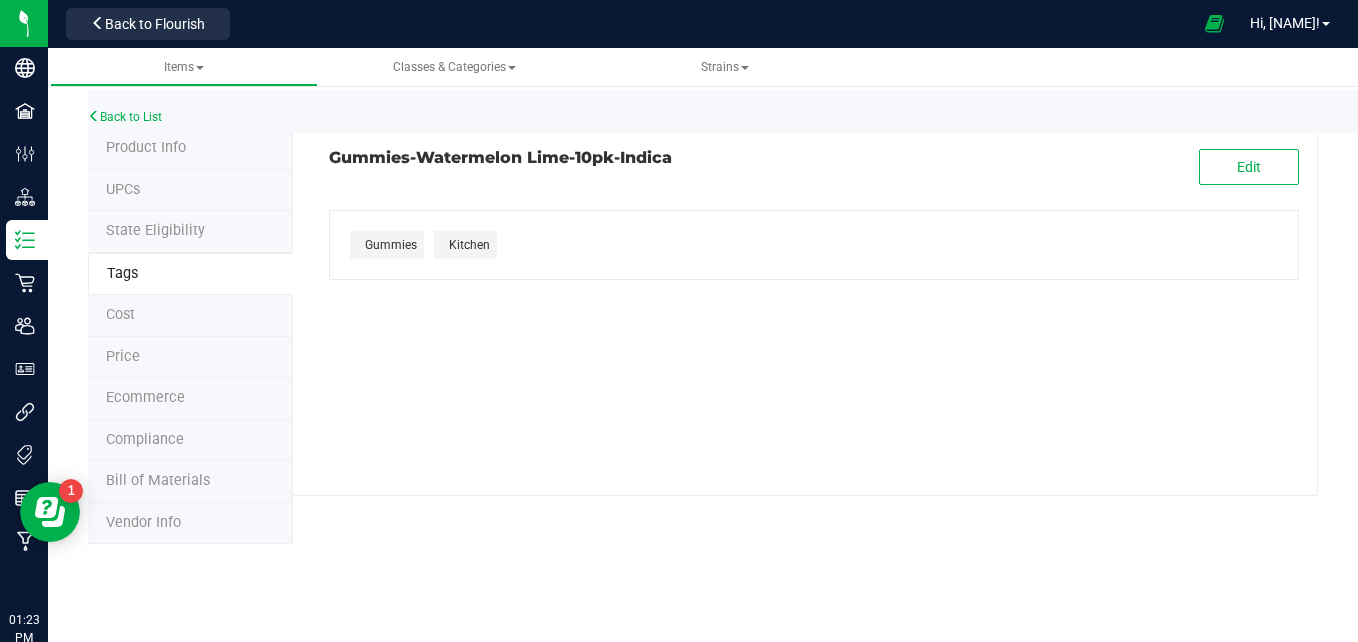 click on "Product Info" at bounding box center (190, 149) 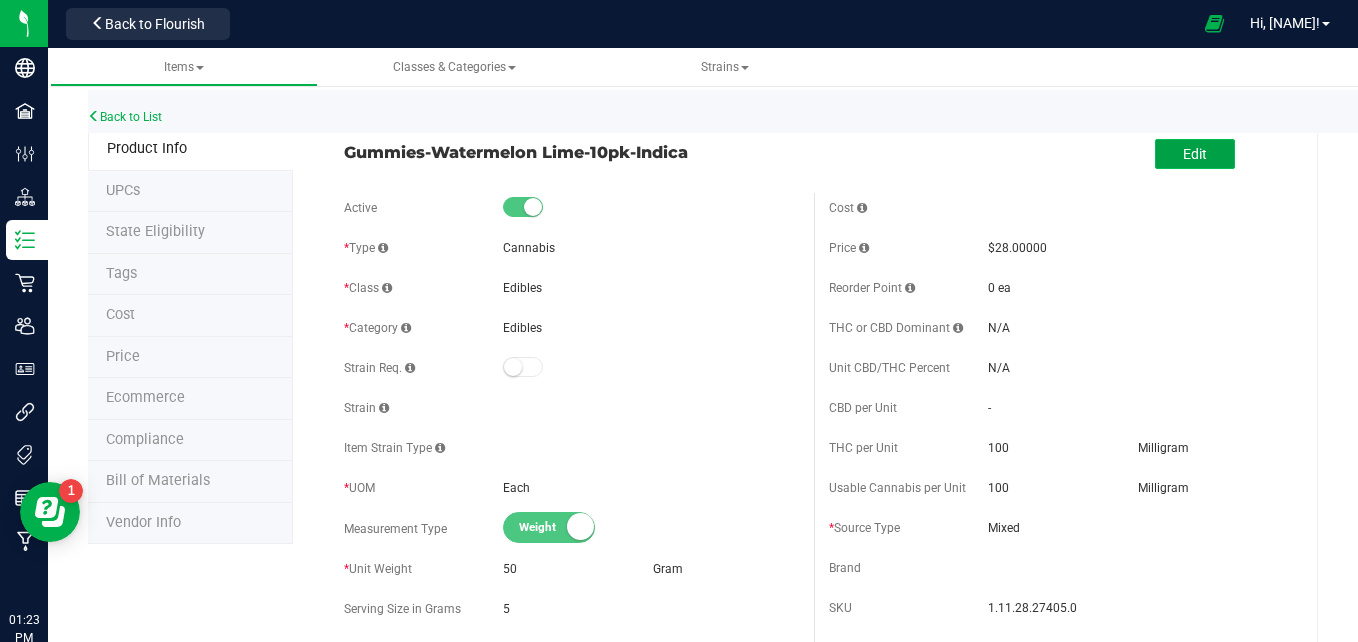 click on "Edit" at bounding box center [1195, 154] 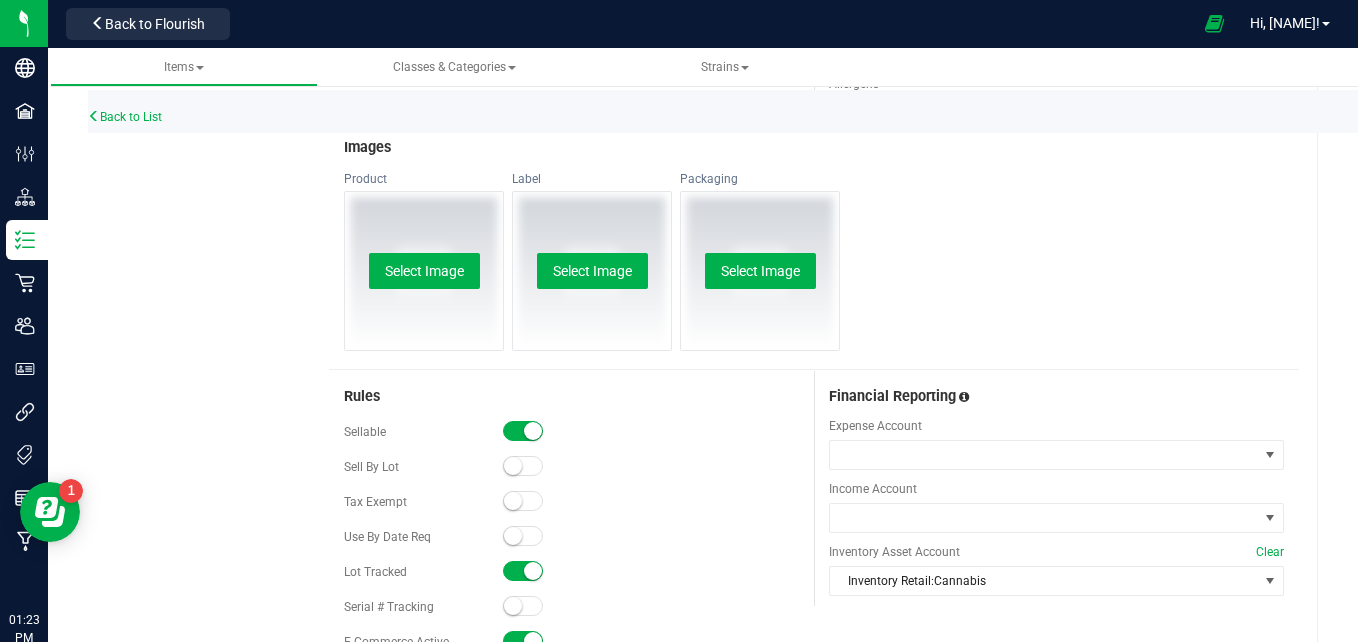 scroll, scrollTop: 776, scrollLeft: 0, axis: vertical 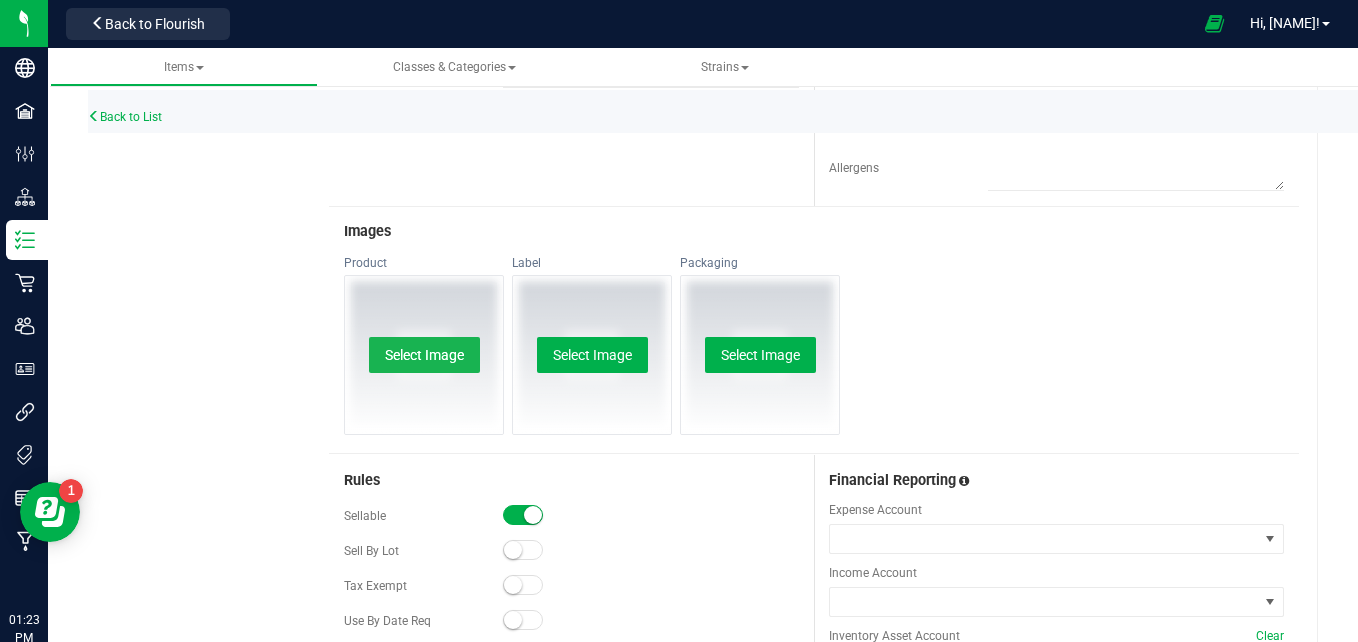click on "Select Image" at bounding box center (424, 355) 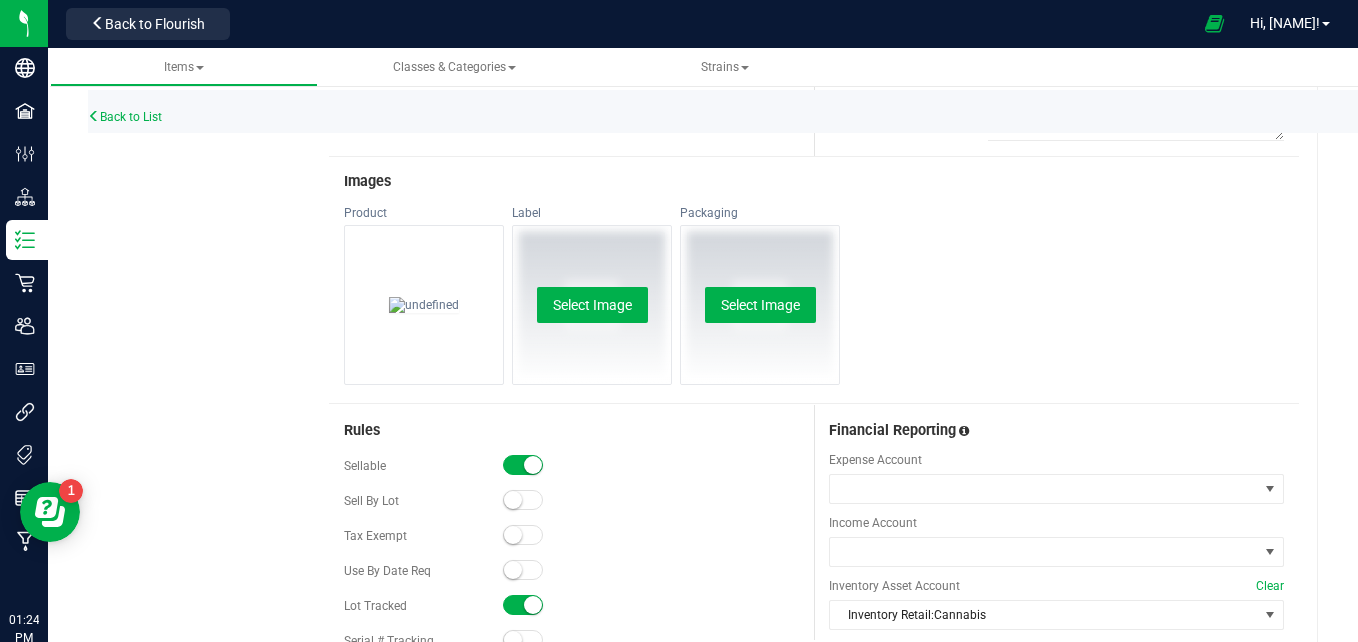scroll, scrollTop: 0, scrollLeft: 0, axis: both 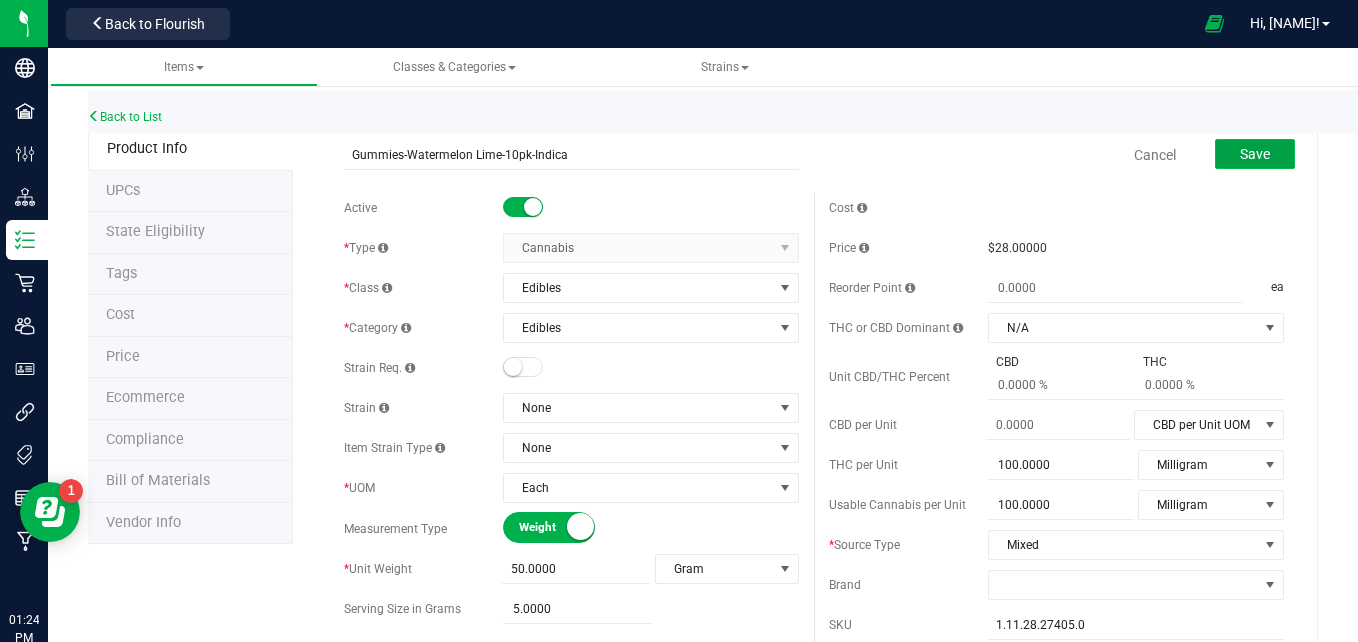 click on "Save" at bounding box center (1255, 154) 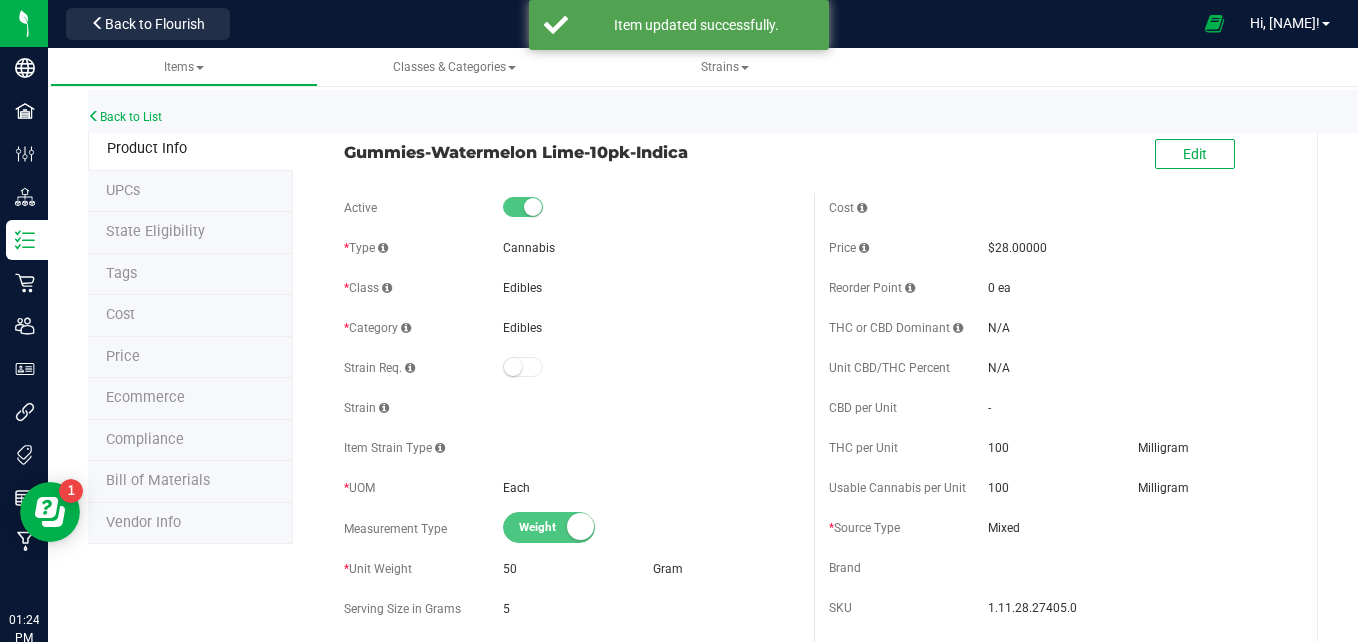 click on "Price" at bounding box center [190, 358] 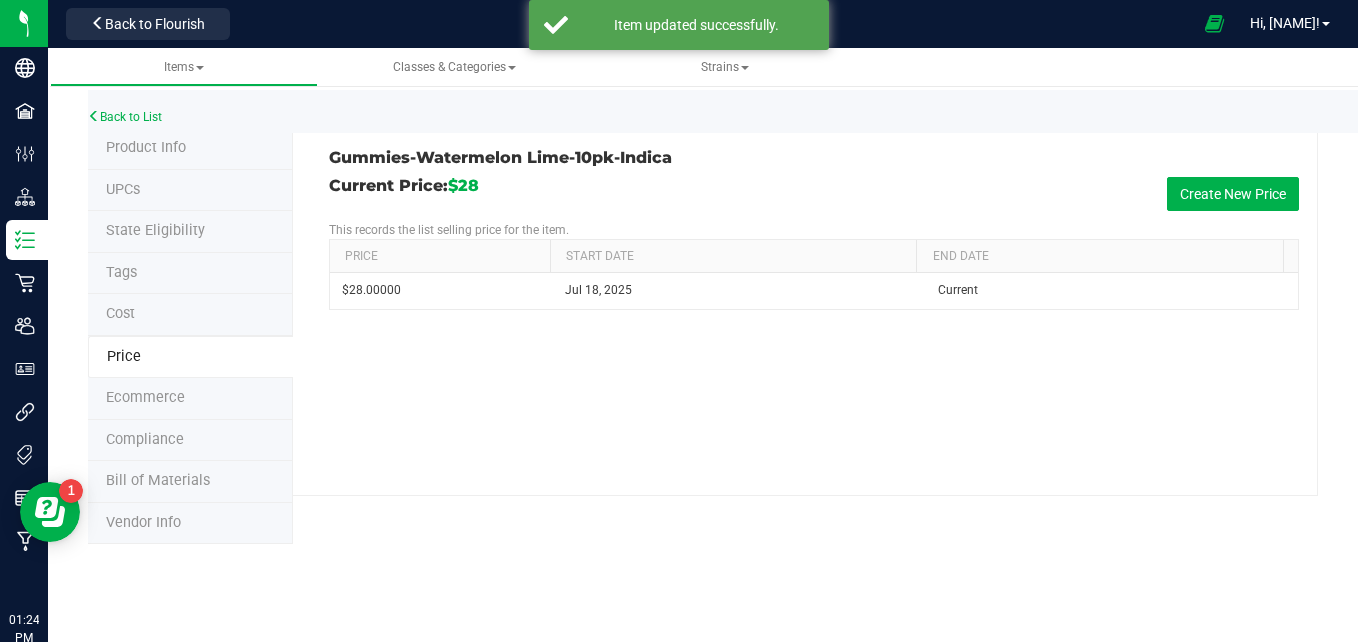 click on "Ecommerce" at bounding box center (190, 399) 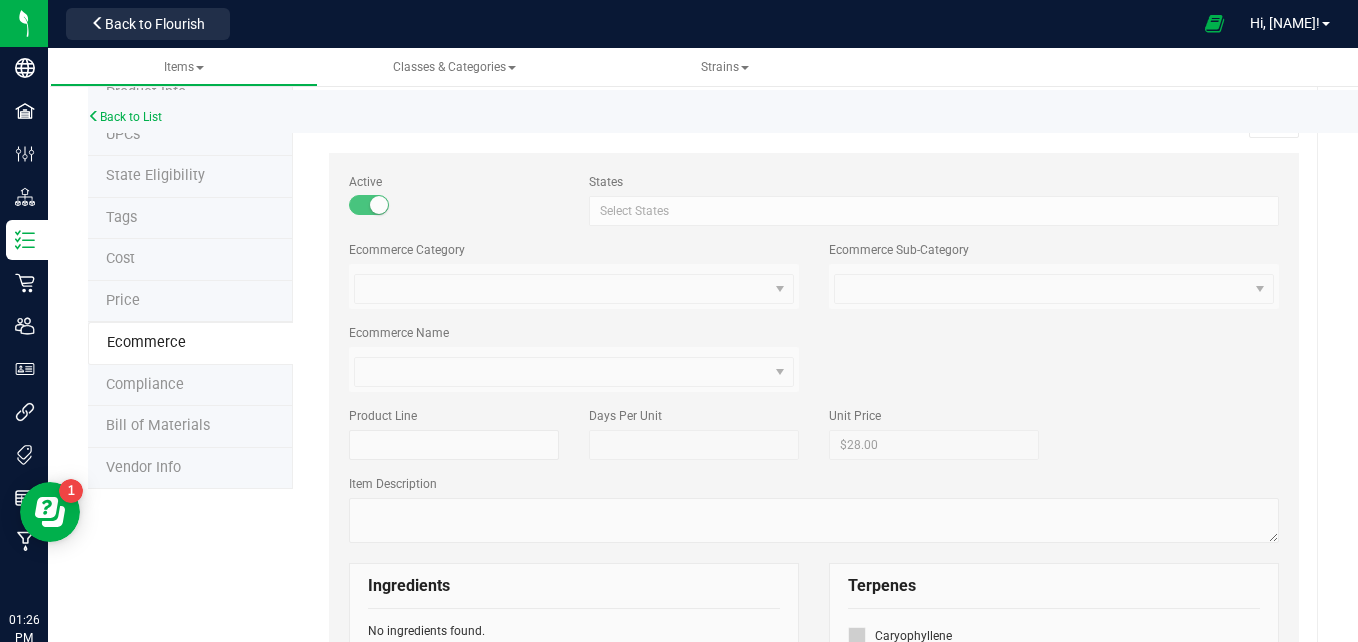 scroll, scrollTop: 0, scrollLeft: 0, axis: both 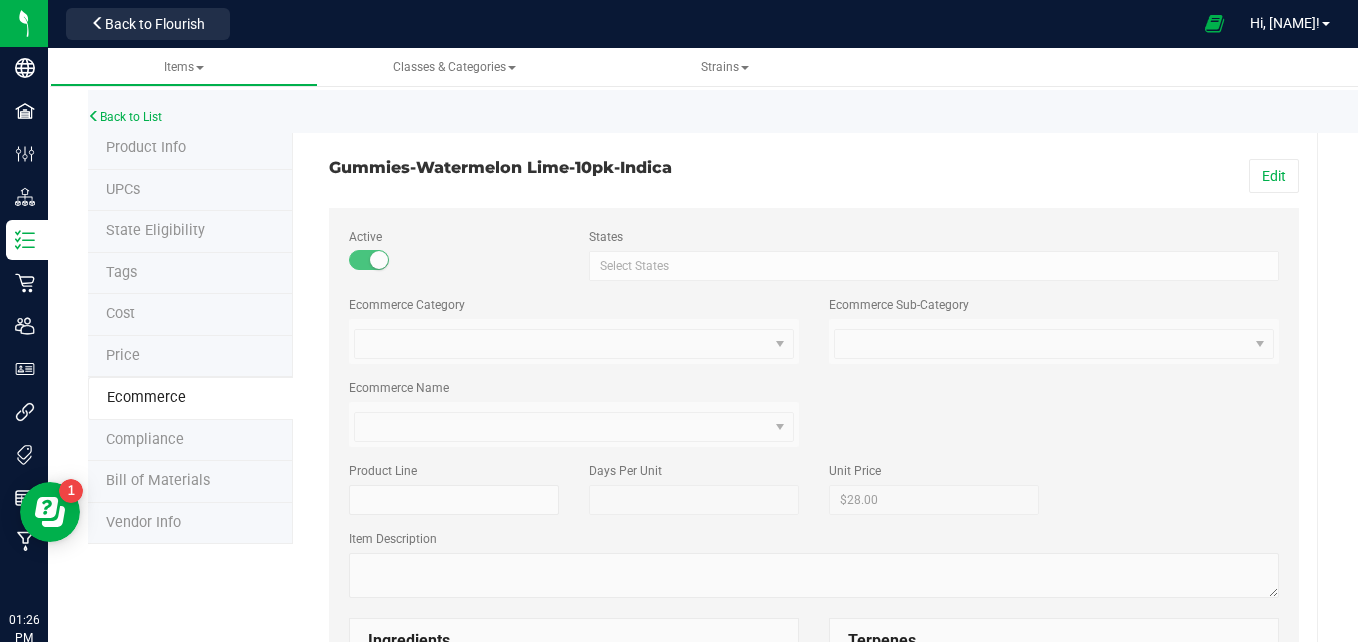 drag, startPoint x: 1261, startPoint y: 165, endPoint x: 1329, endPoint y: 191, distance: 72.8011 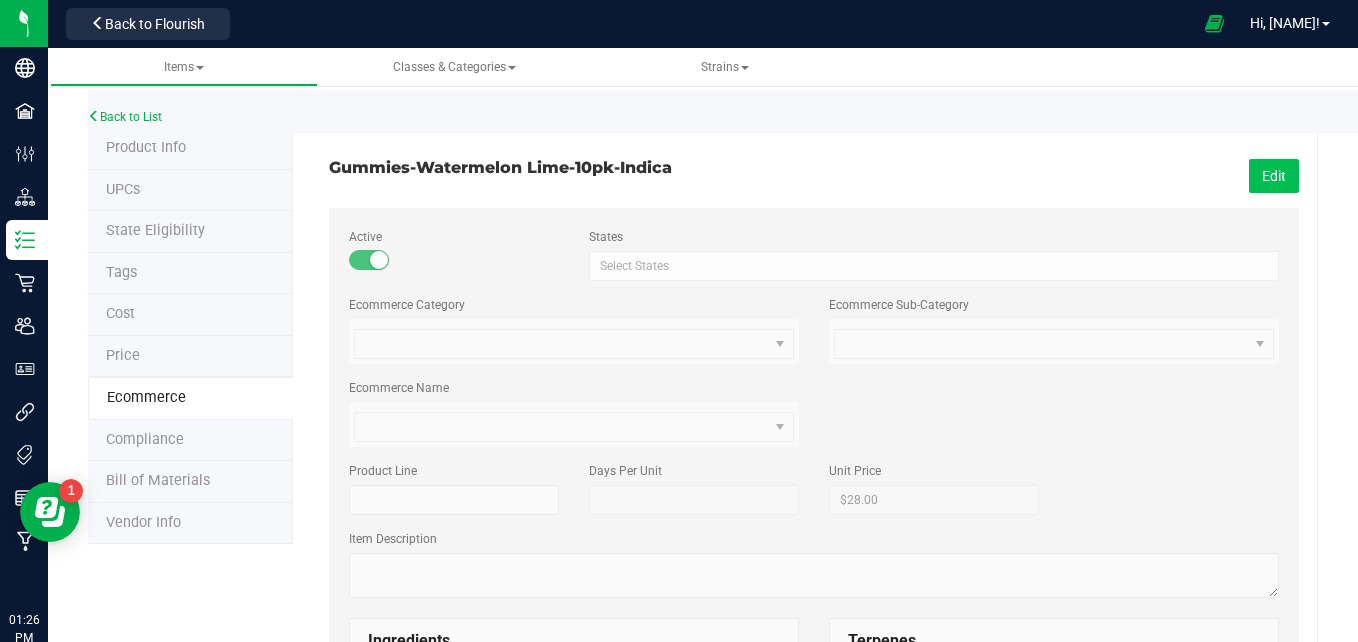 click on "Edit" at bounding box center [1274, 176] 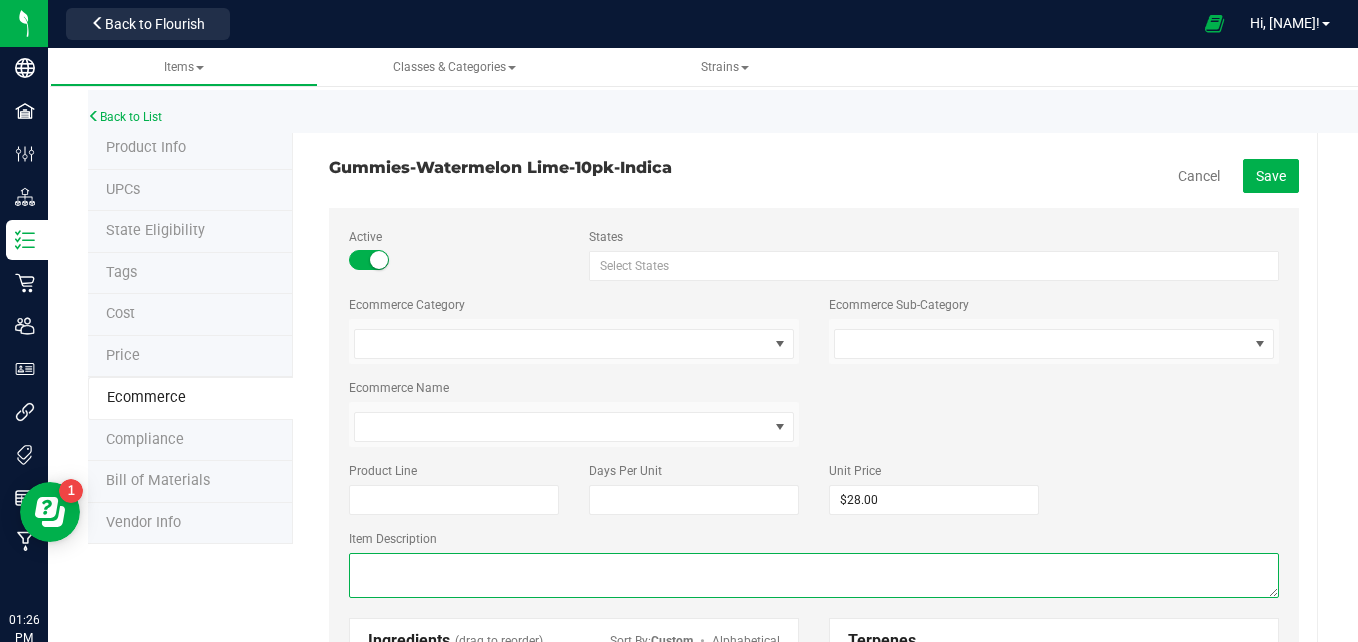 click at bounding box center [814, 575] 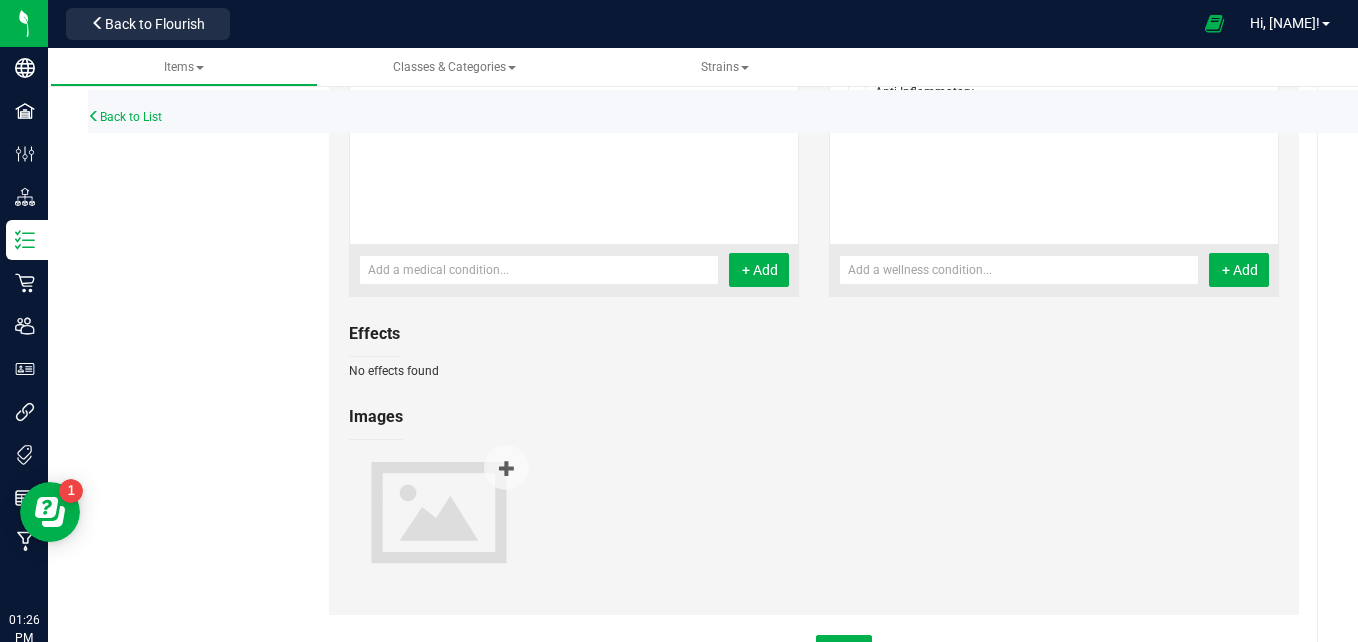 scroll, scrollTop: 1024, scrollLeft: 0, axis: vertical 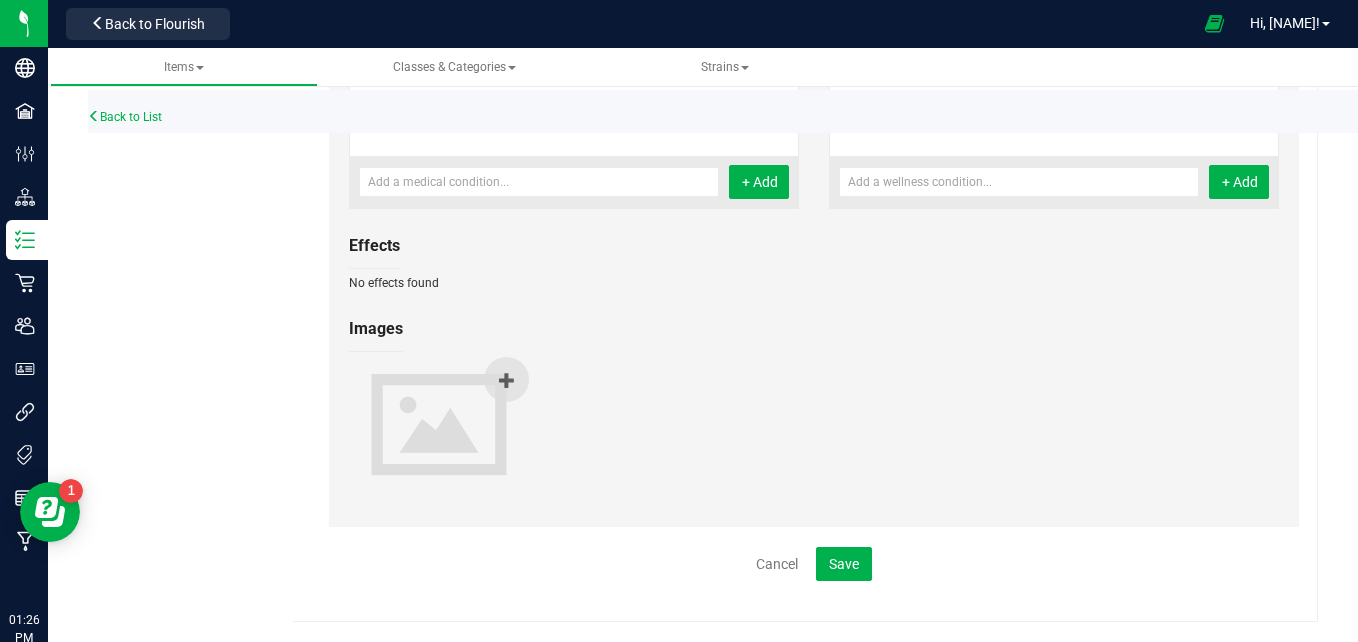 type on "Made with plant-based pectin, these vegan-friendly treats are crafted with premium sativa cannabis oil. Enjoy our delicious sativa flavors for a relaxing experience." 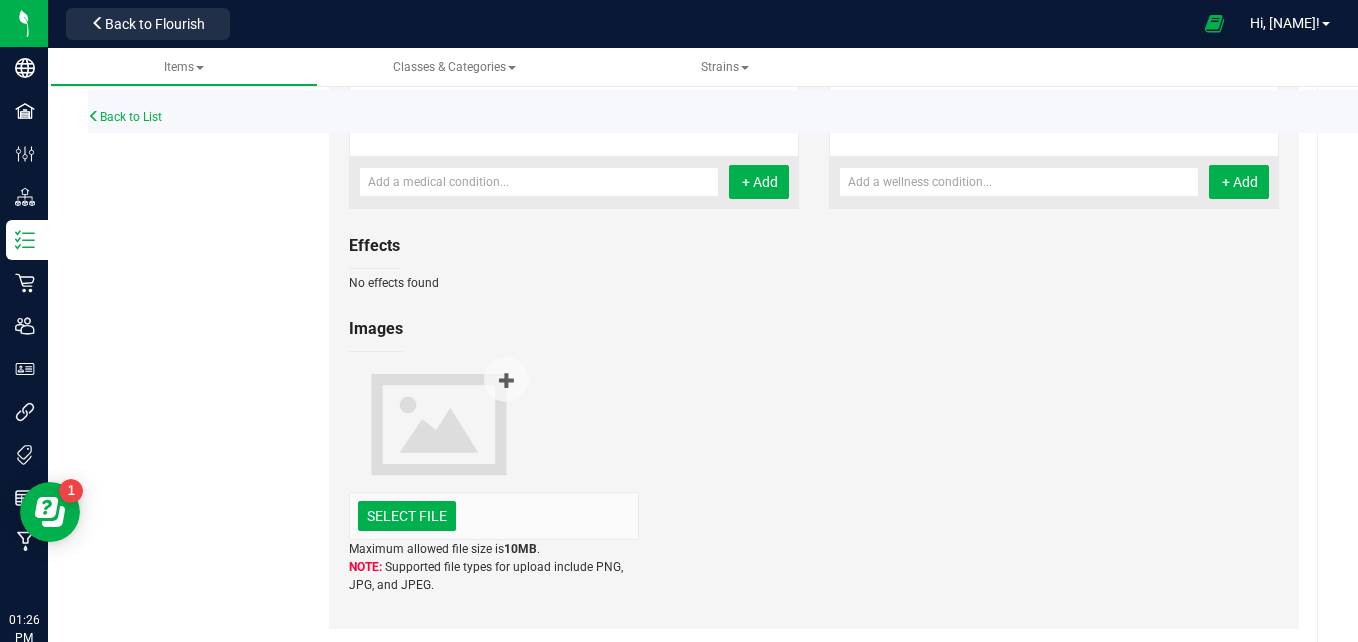 click on "Select file Drop files here to upload" at bounding box center [494, 516] 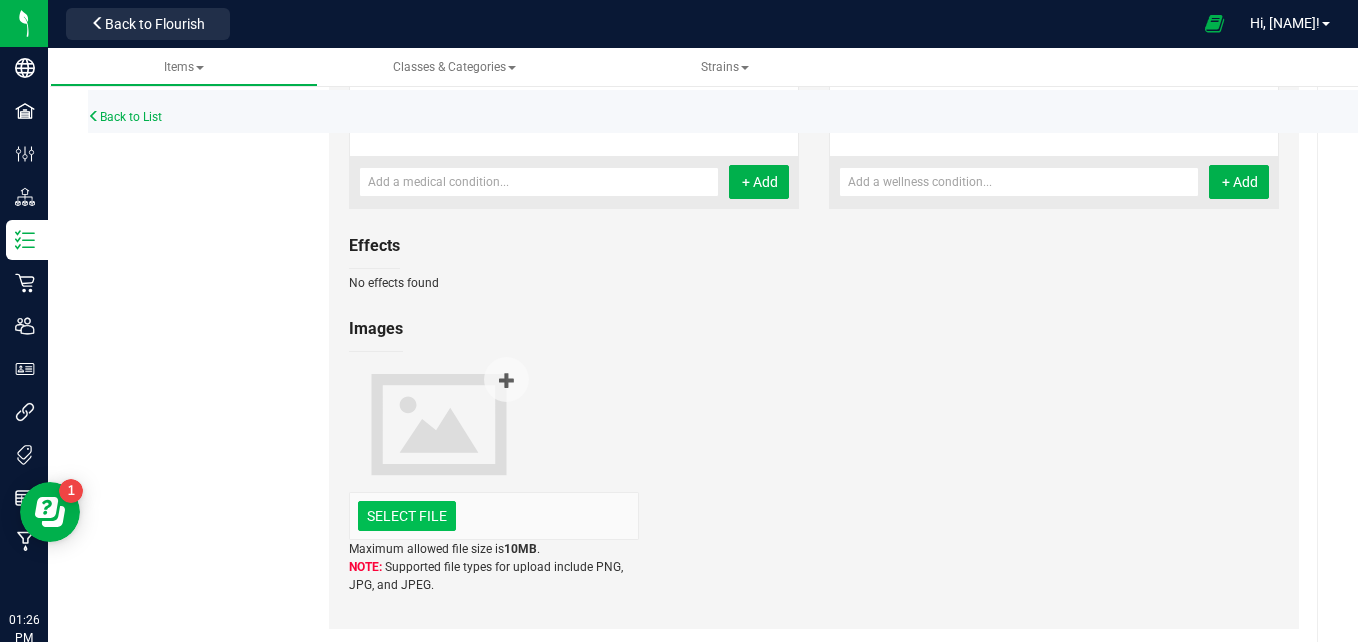 click at bounding box center [-990, 412] 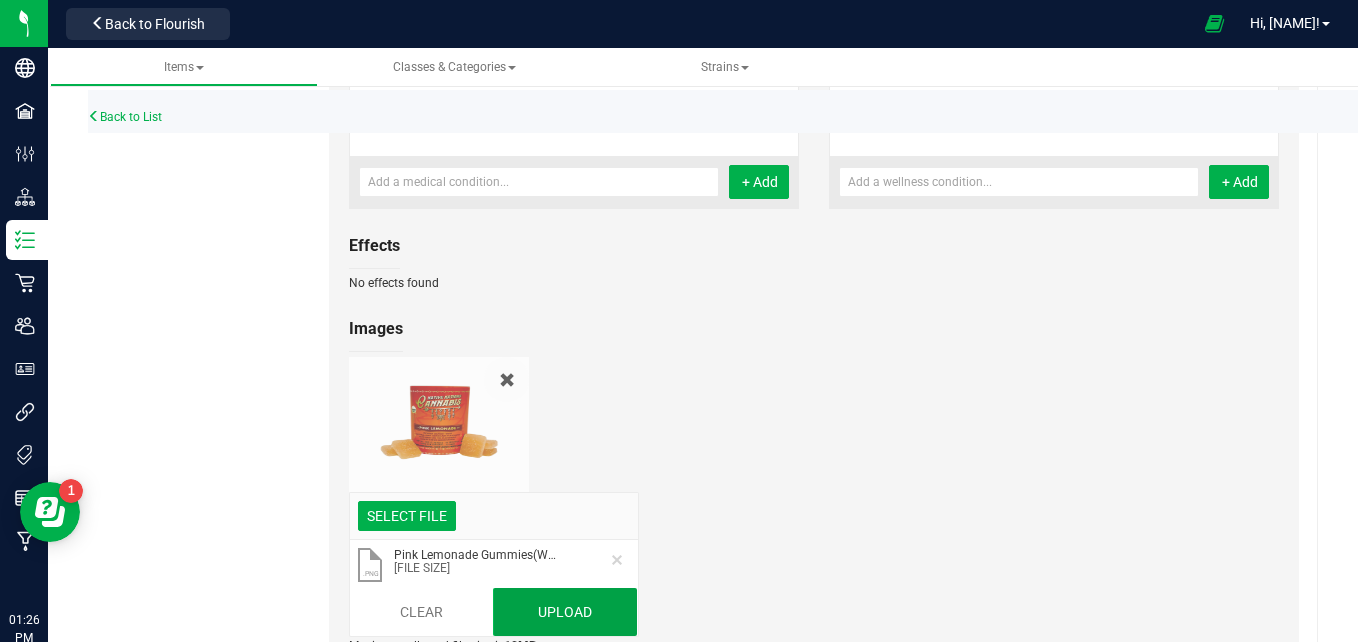 click on "Upload" at bounding box center [565, 612] 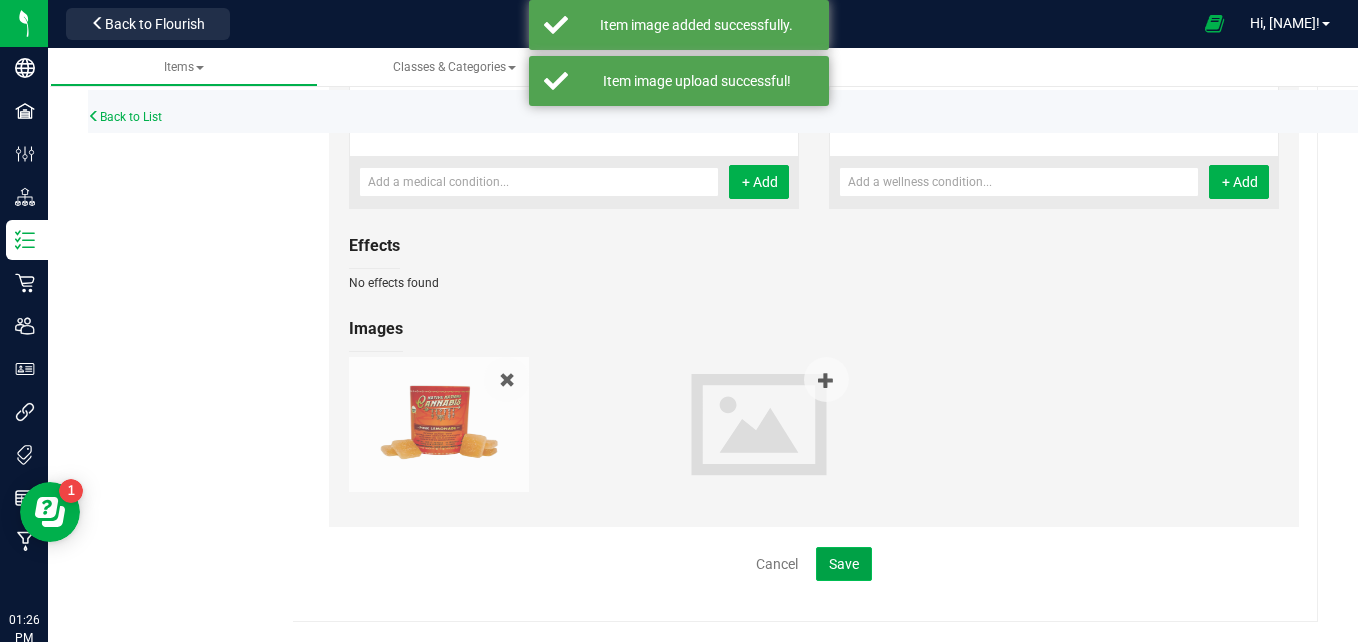click on "Save" 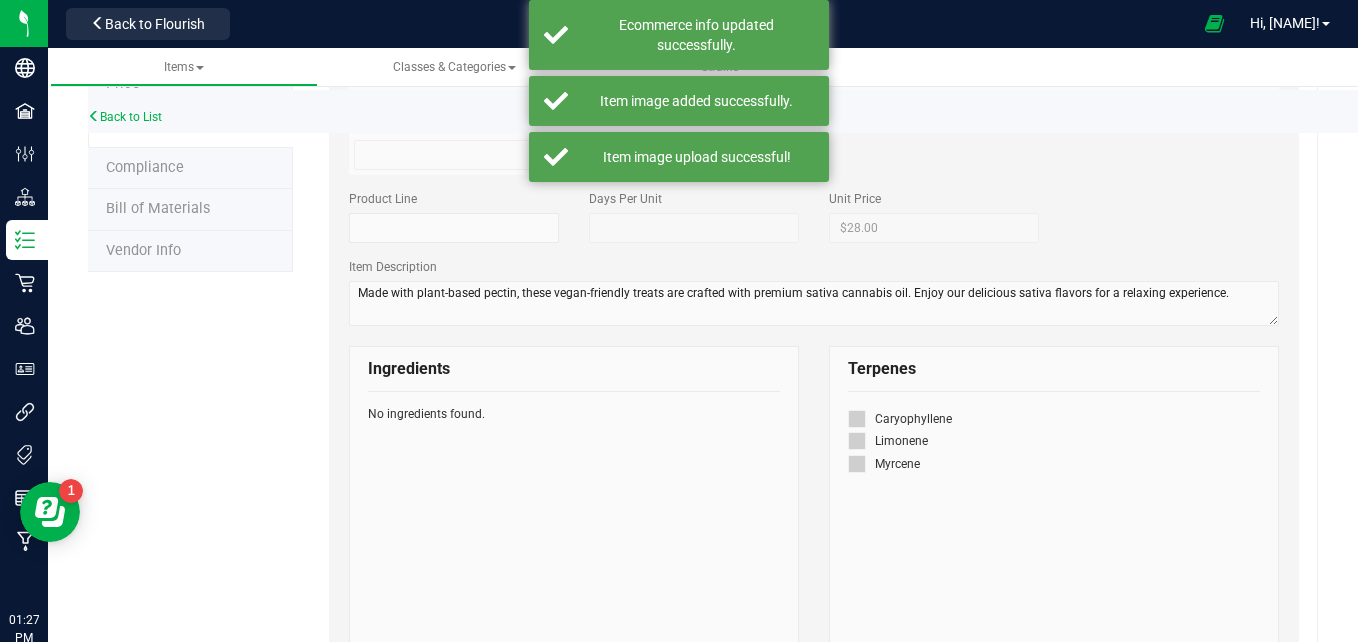 scroll, scrollTop: 0, scrollLeft: 0, axis: both 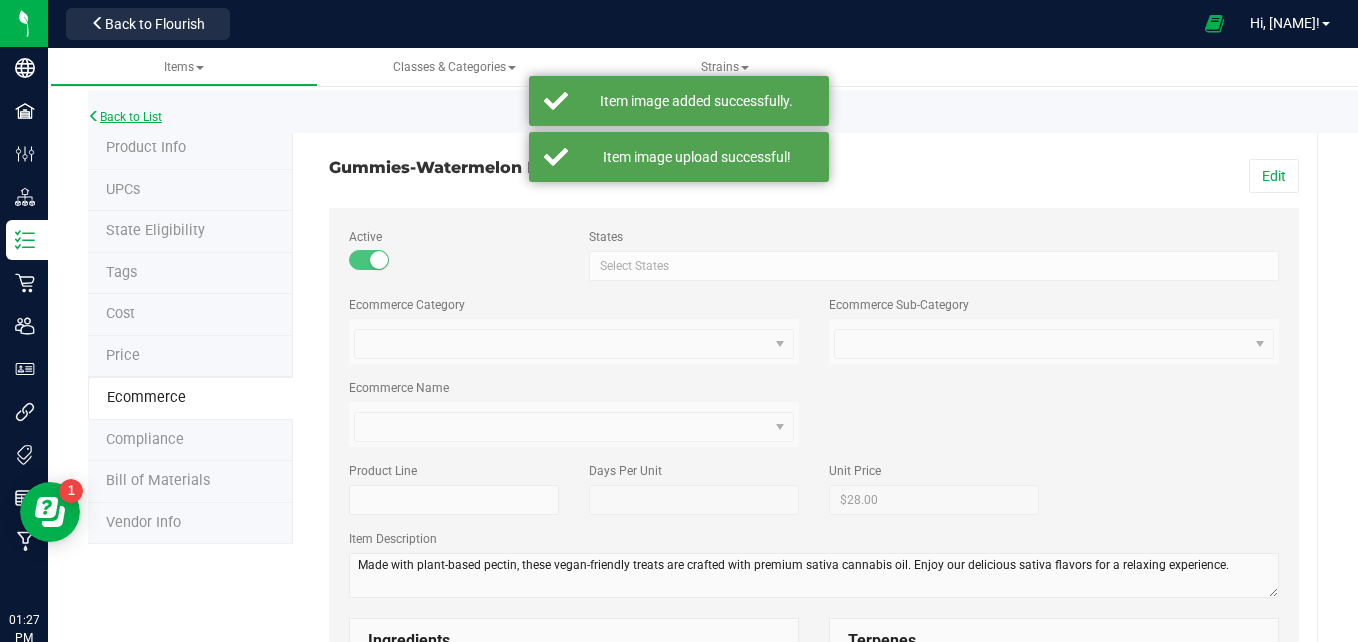 click on "Back to List" at bounding box center (125, 117) 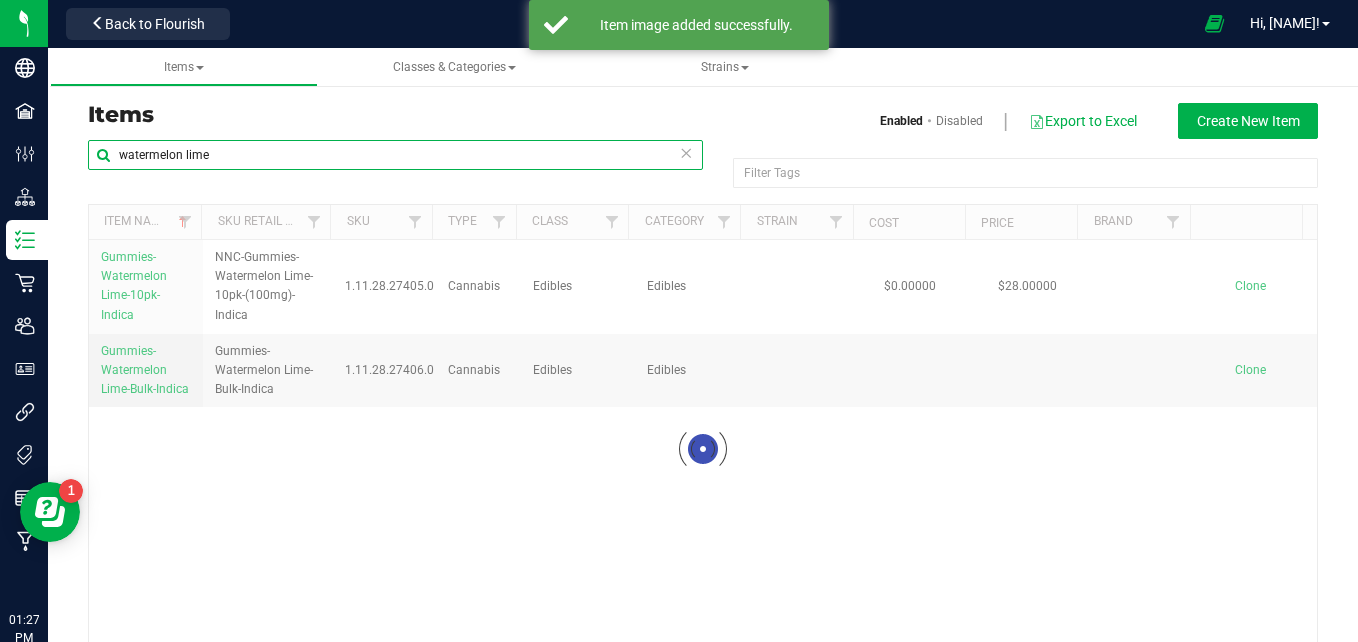drag, startPoint x: 270, startPoint y: 147, endPoint x: 54, endPoint y: 124, distance: 217.22108 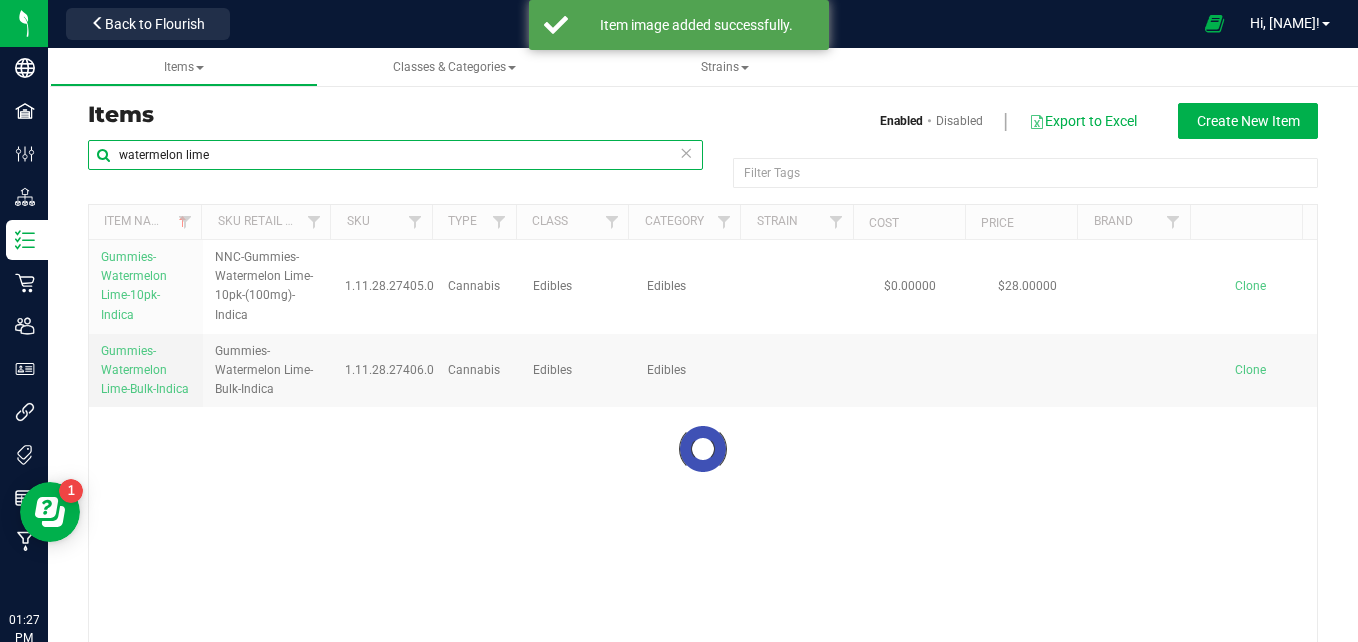 click on "Company Facilities Configuration Distribution Inventory Retail Users User Roles Integrations Tags Reports Manufacturing [TIME] CDT [DATE] [DATE] Manufacturing Back to Flourish Hi, [NAME] Items Classes & Categories Strains Items Enabled Disabled Export to Excel Create New Item Filter Tags Filter Tags watermelon lime Loading... Item Name Sku Retail Display Name SKU Type Class Category Strain" at bounding box center [703, 385] 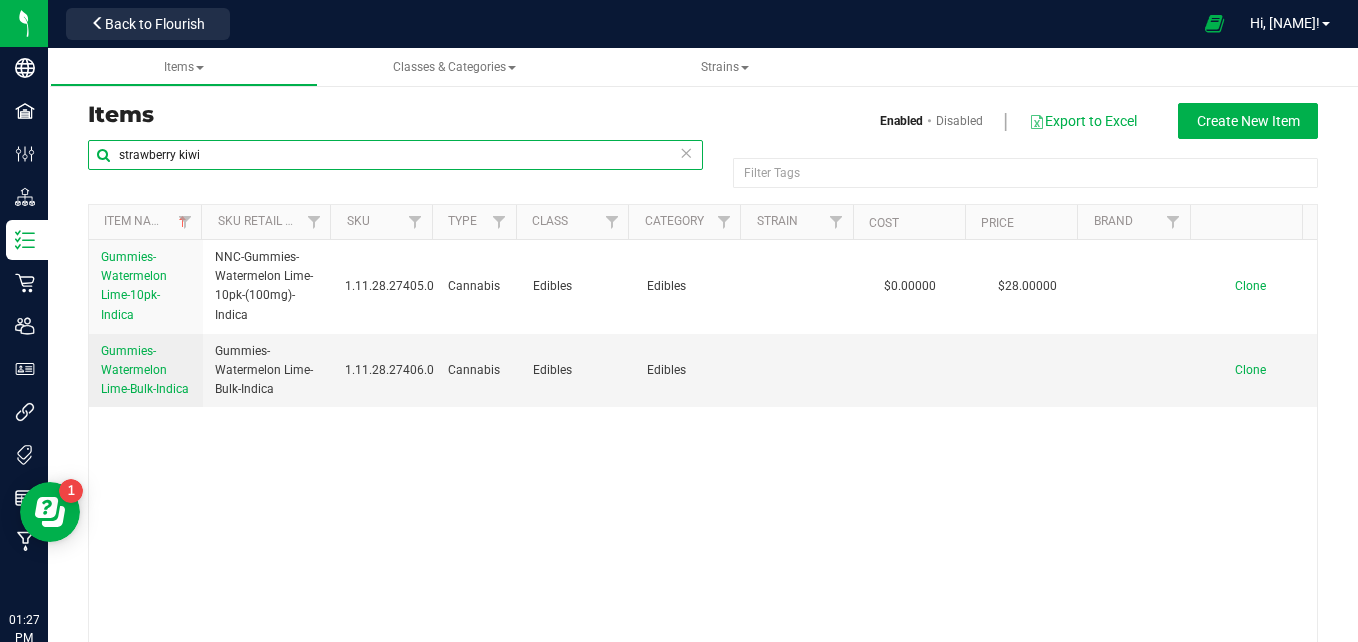 type on "strawberry kiwi" 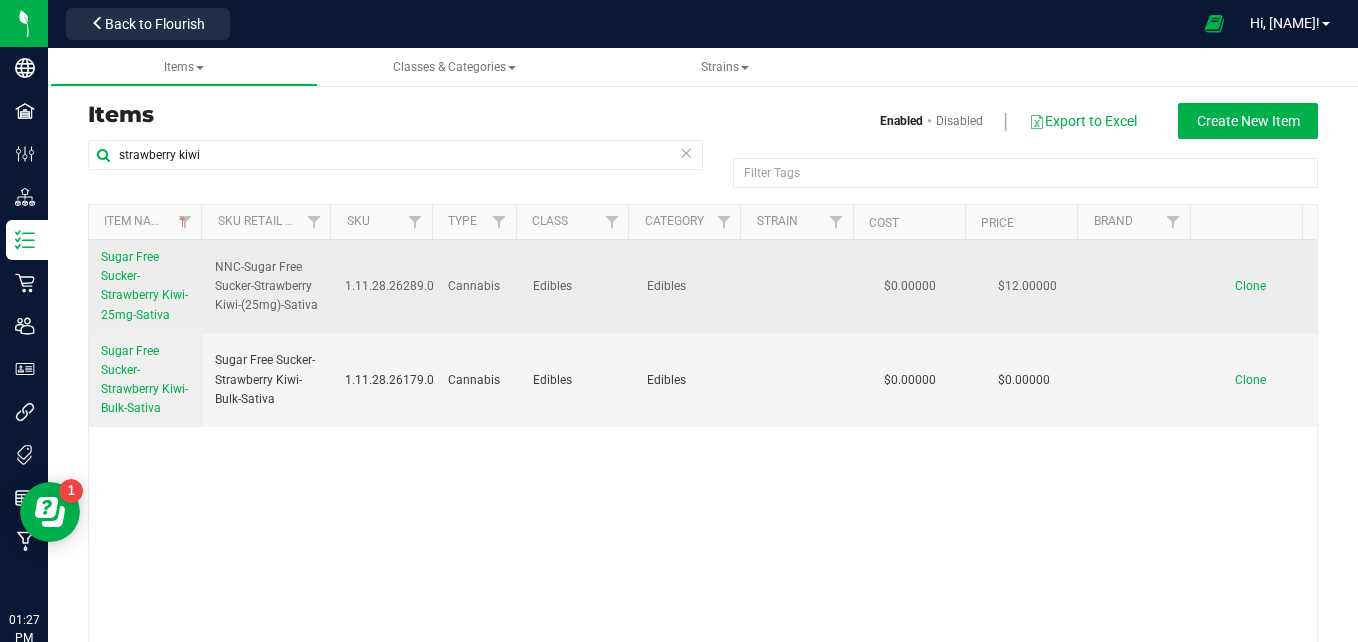 click on "Sugar Free Sucker-Strawberry Kiwi-25mg-Sativa" at bounding box center [146, 286] 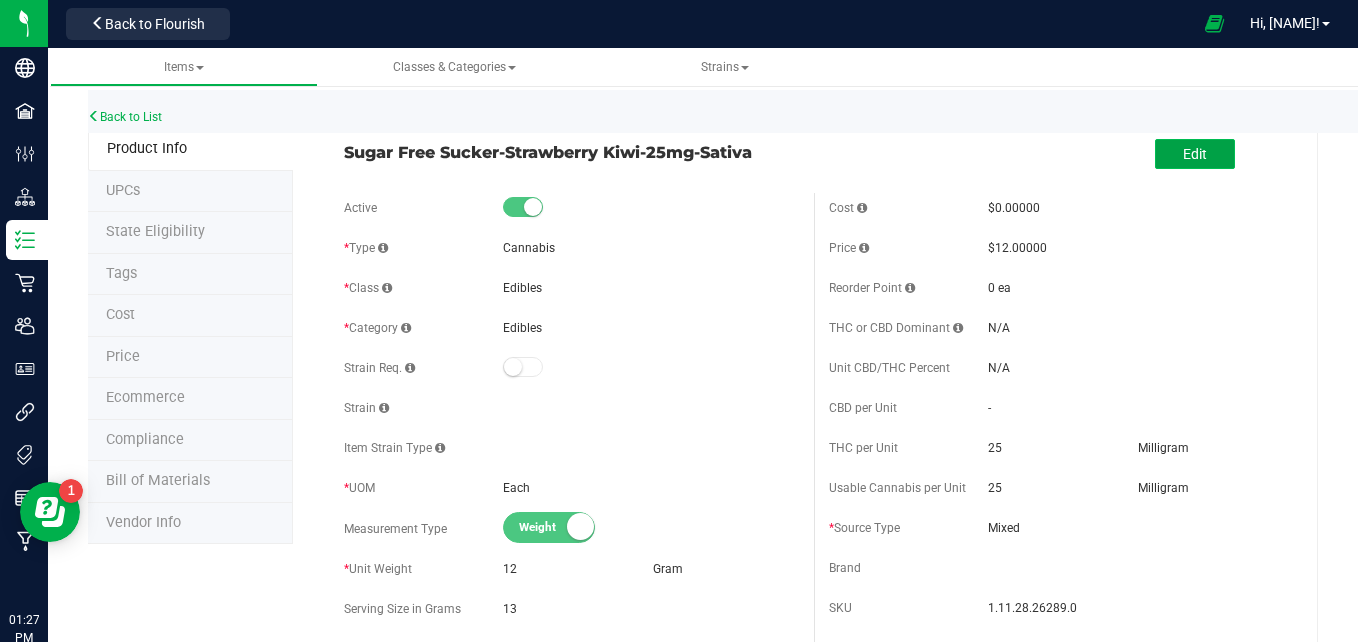 click on "Edit" at bounding box center [1195, 154] 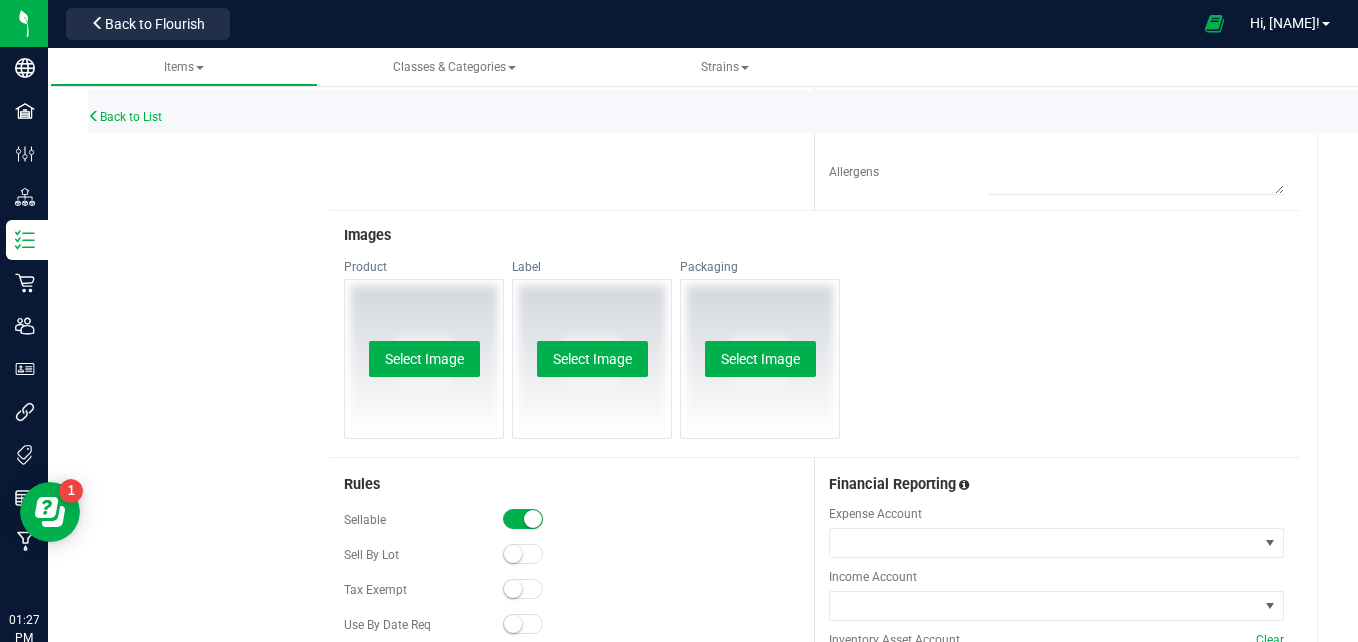 scroll, scrollTop: 773, scrollLeft: 0, axis: vertical 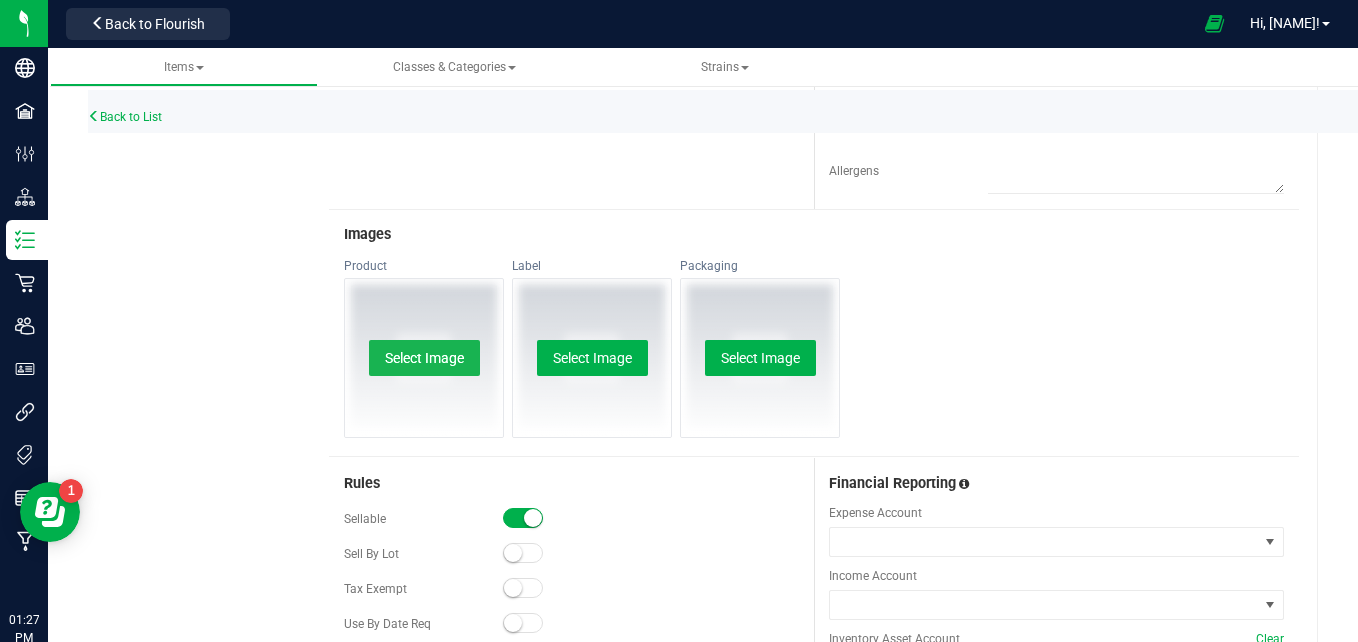 click on "Select Image" at bounding box center [424, 358] 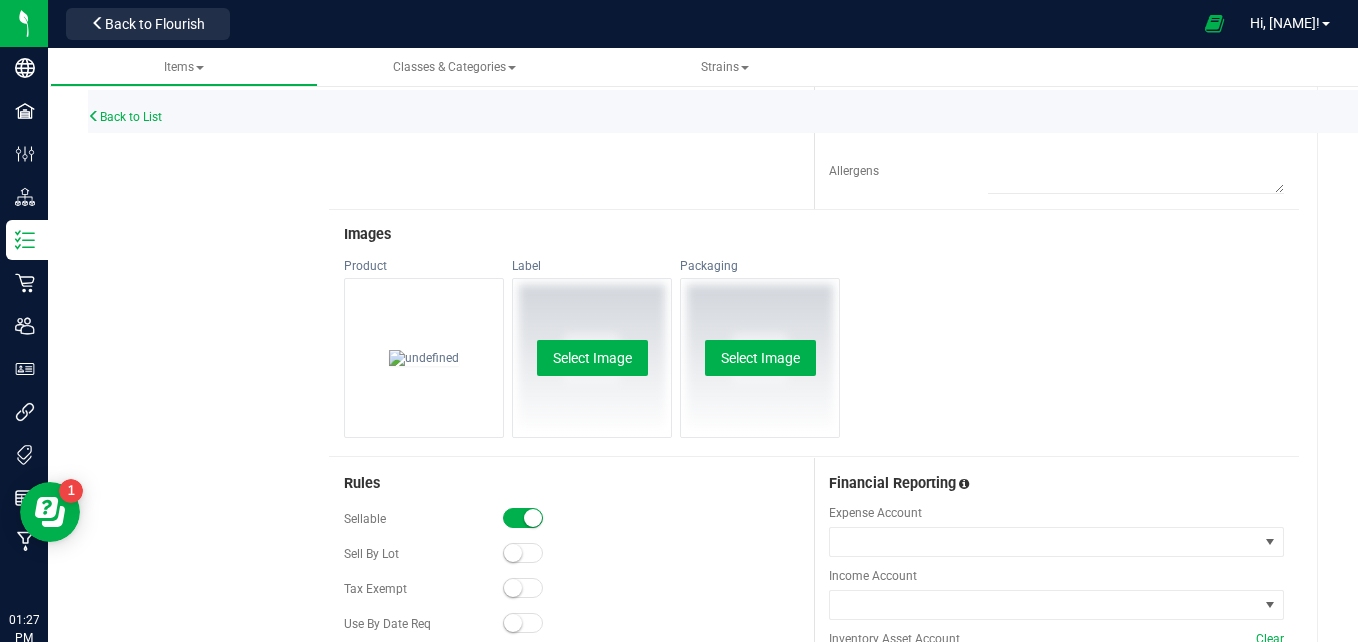 scroll, scrollTop: 0, scrollLeft: 0, axis: both 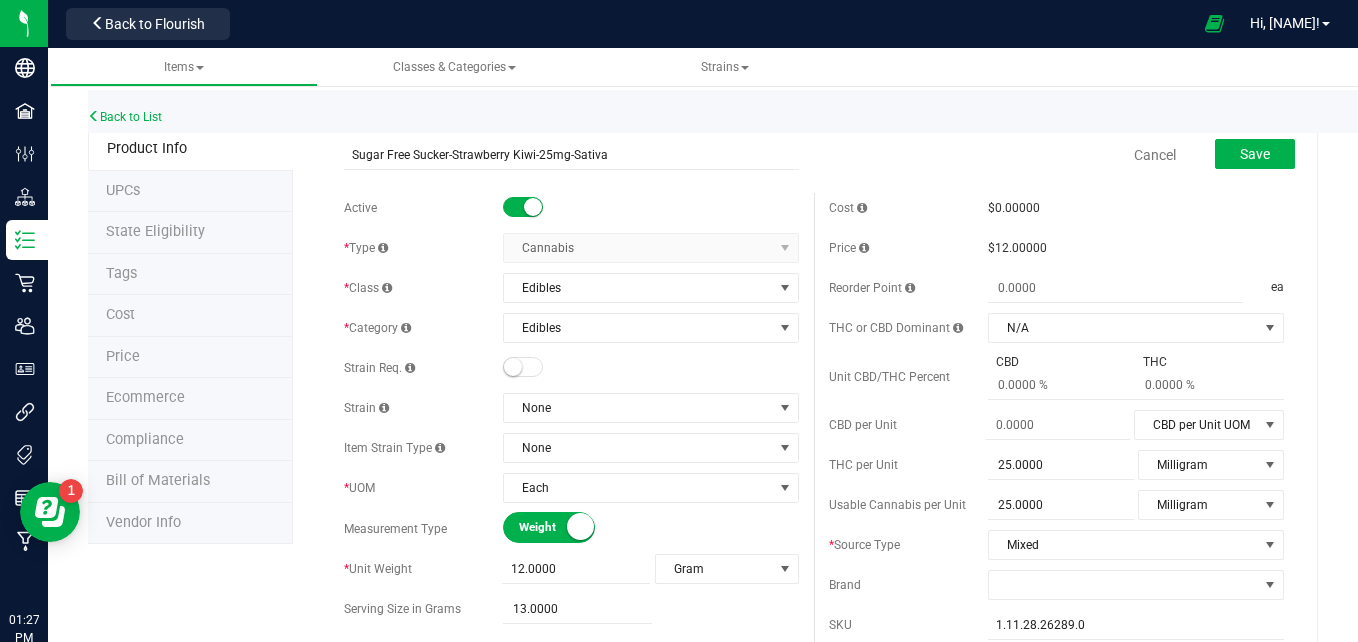 click on "Save" at bounding box center (1240, 155) 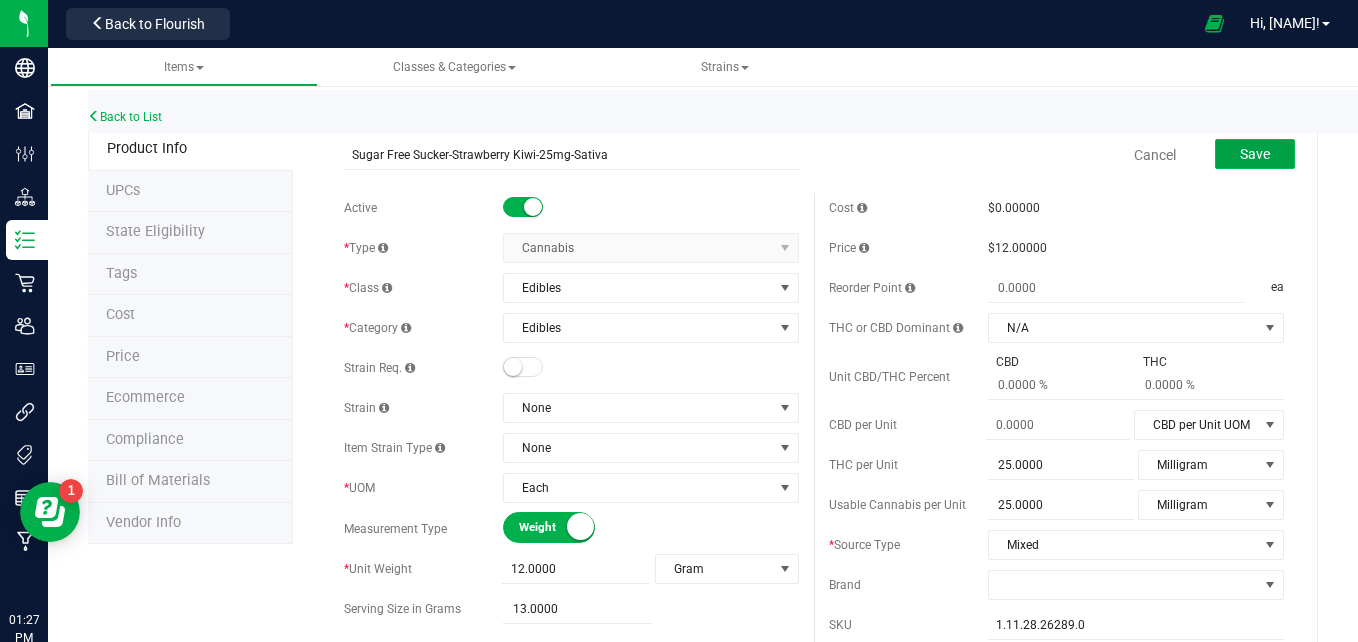 click on "Save" at bounding box center [1255, 154] 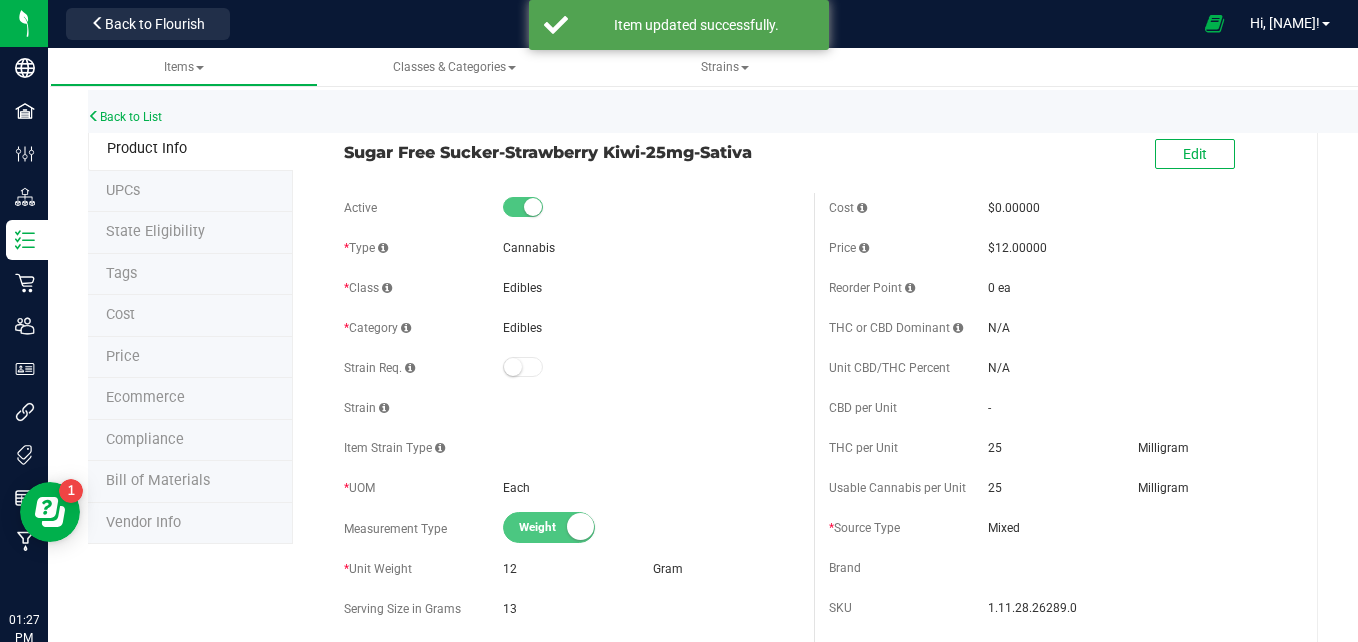 click on "Tags" at bounding box center [190, 275] 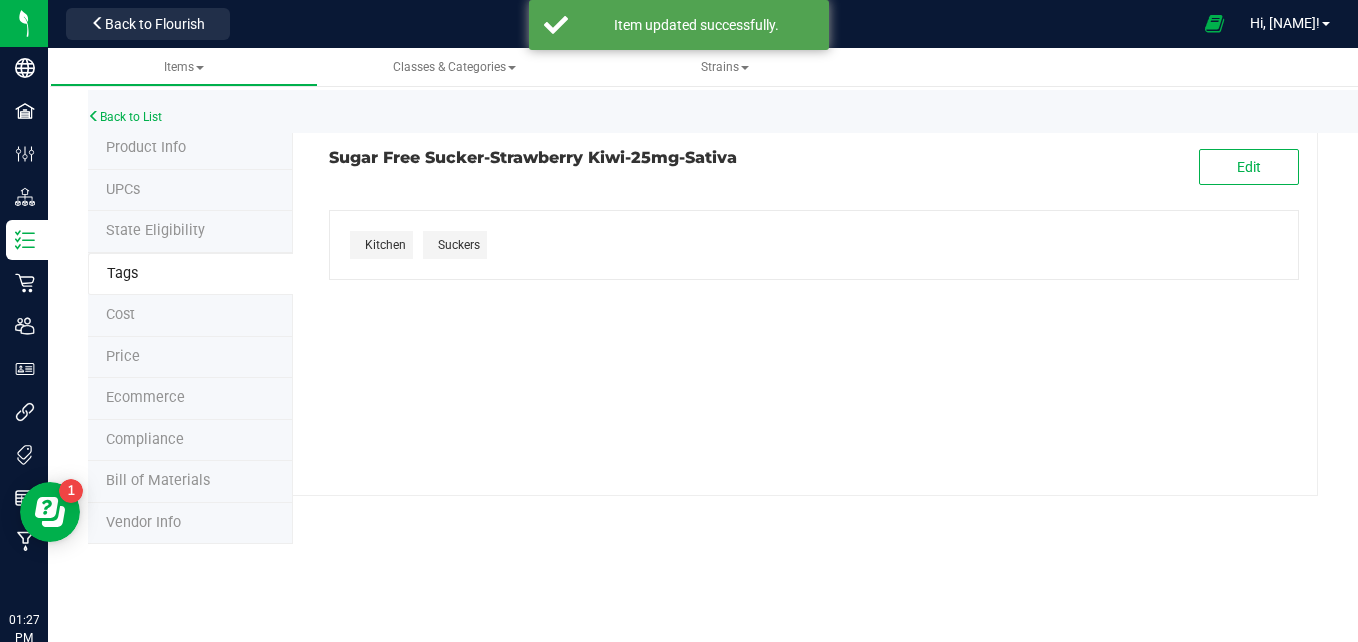 click on "Ecommerce" at bounding box center [190, 399] 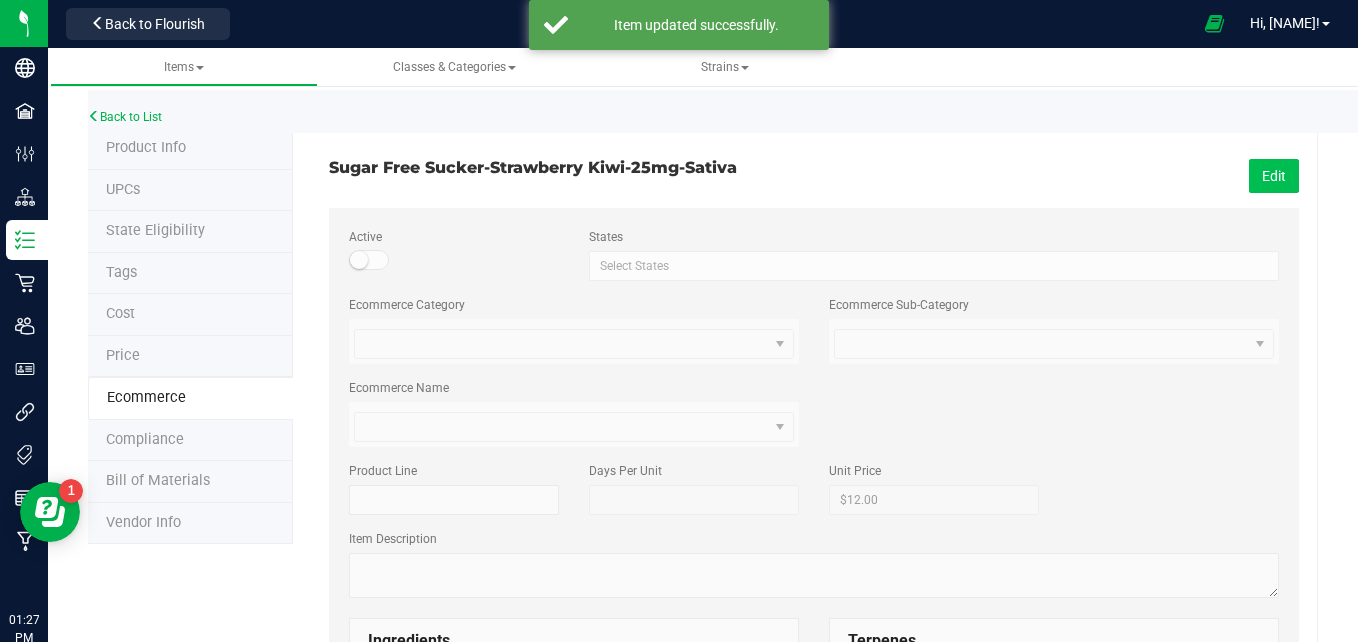 click on "Edit" at bounding box center [1274, 176] 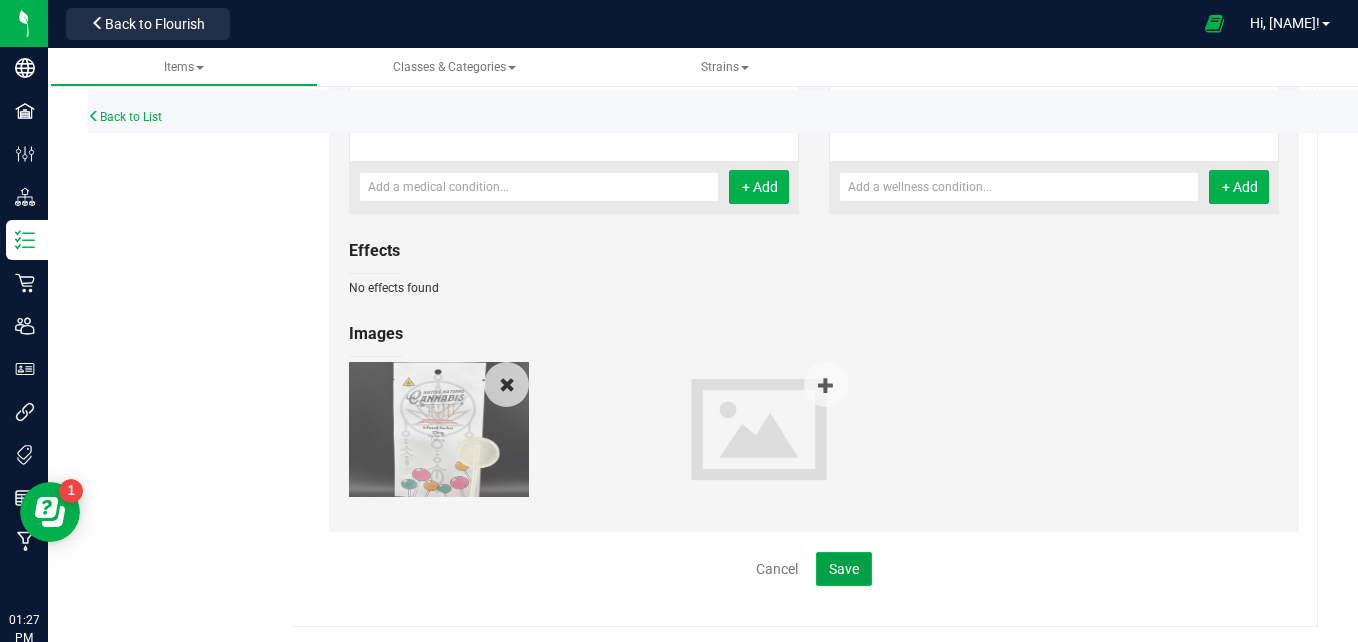 click on "Save" 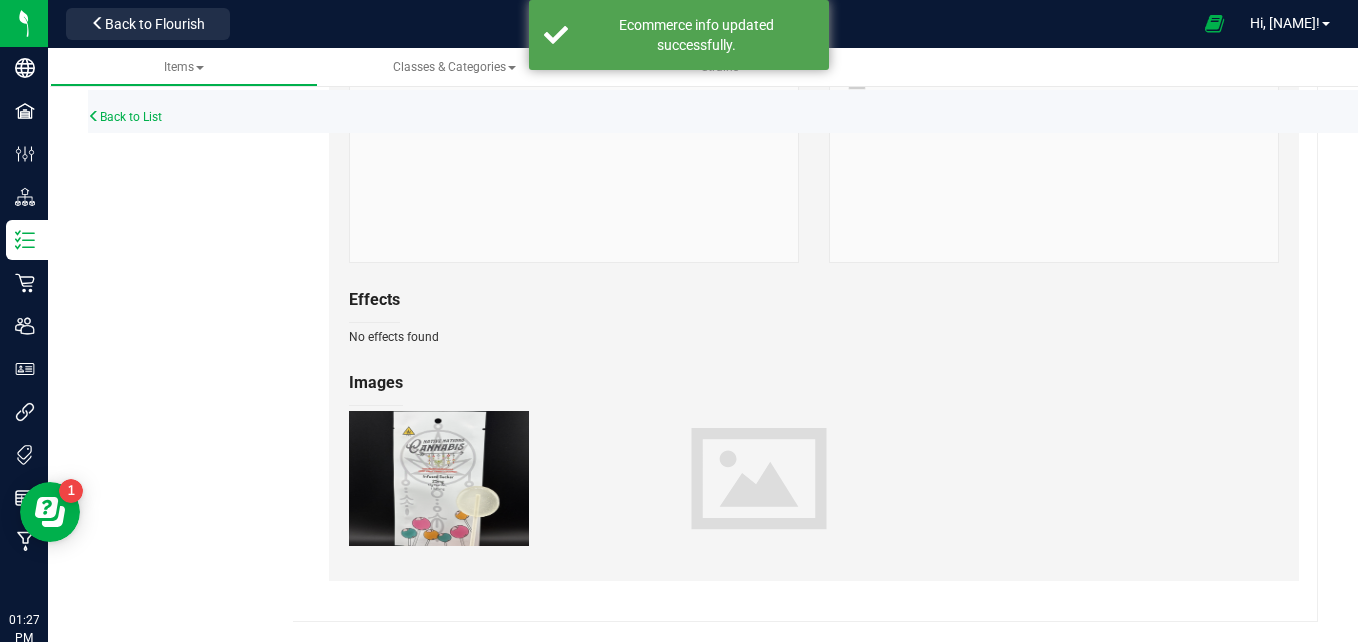scroll, scrollTop: 0, scrollLeft: 0, axis: both 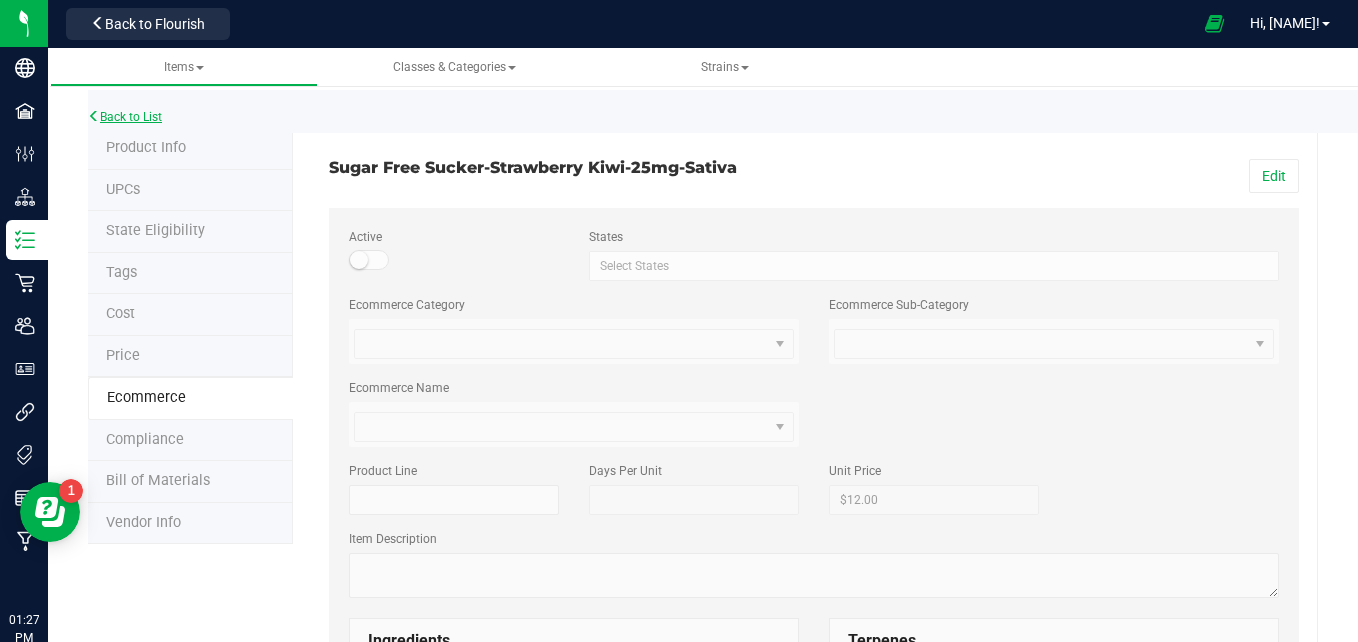 click on "Back to List" at bounding box center [125, 117] 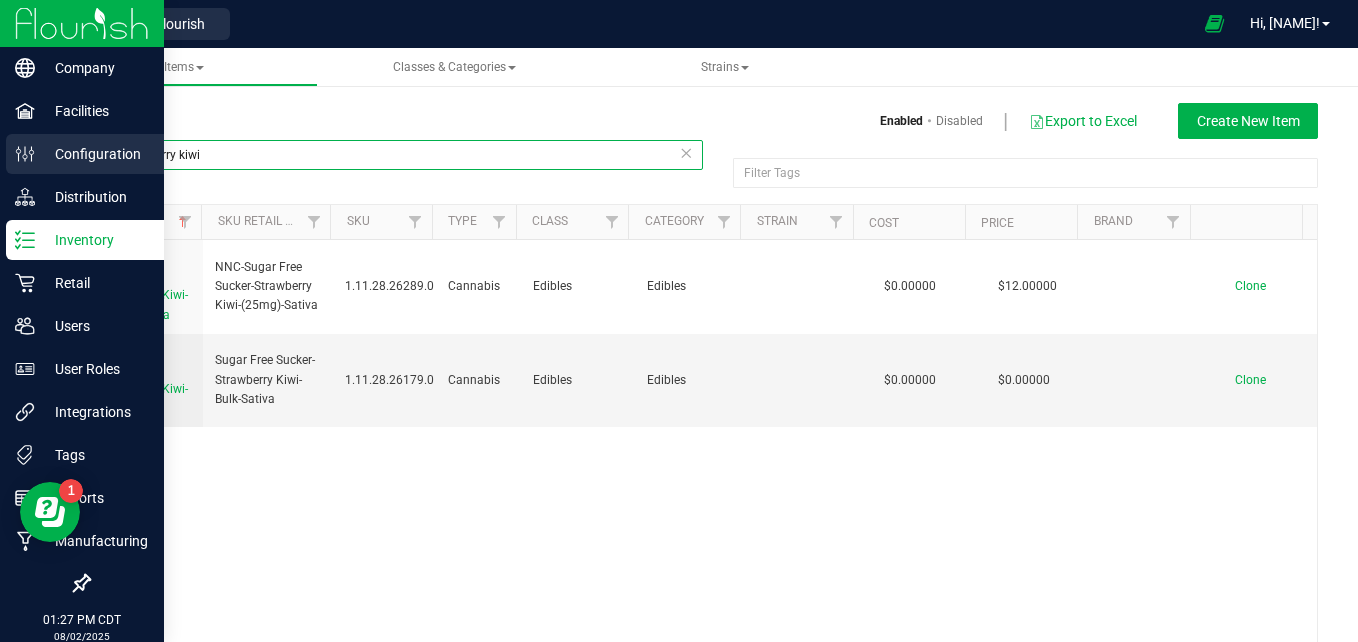 drag, startPoint x: 274, startPoint y: 163, endPoint x: 45, endPoint y: 136, distance: 230.58621 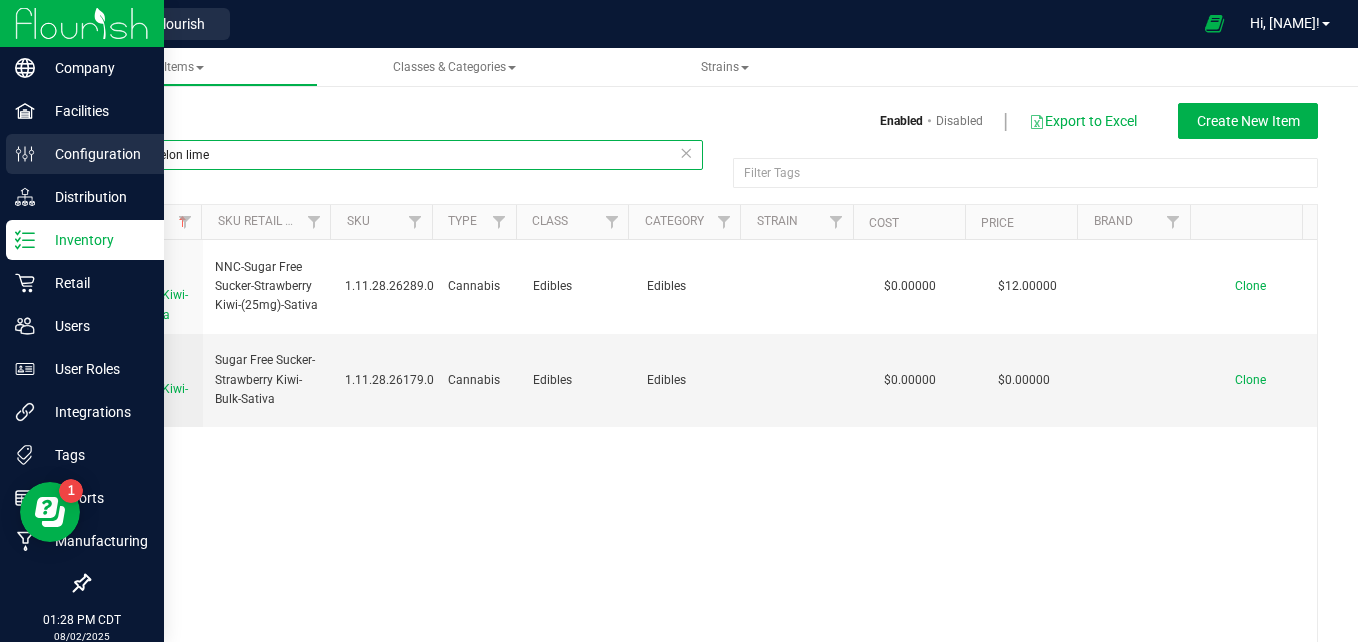type on "watermelon lime" 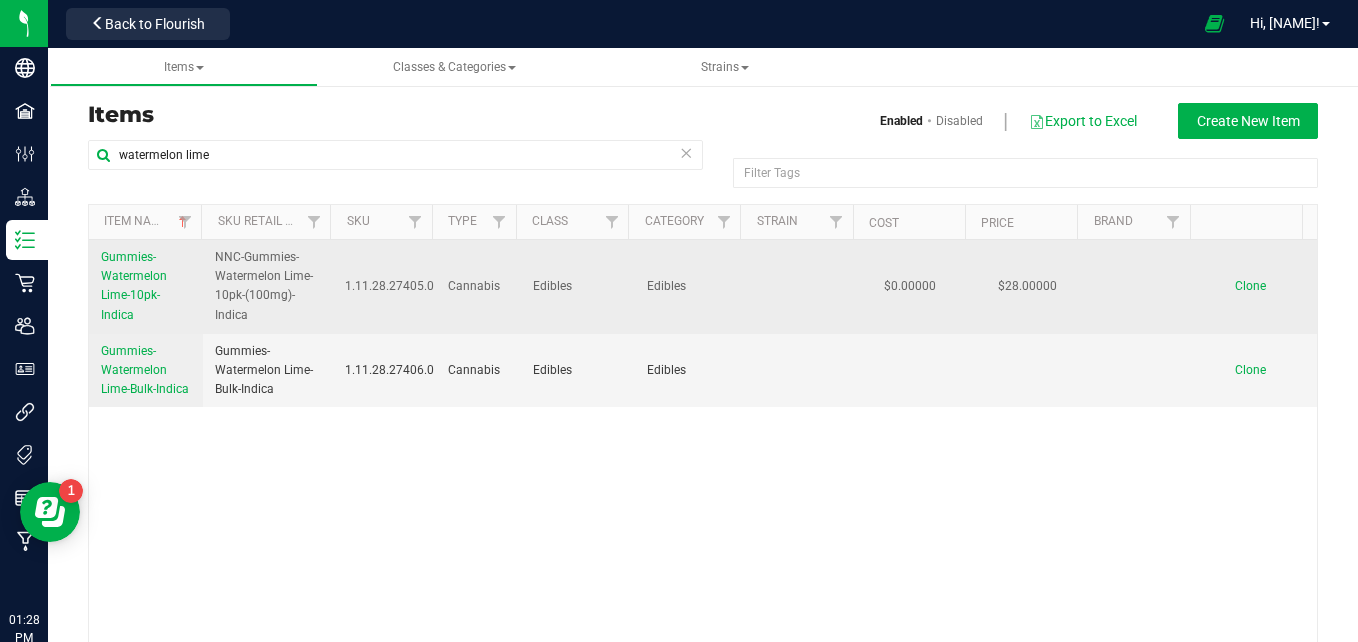 click on "Gummies-Watermelon Lime-10pk-Indica" at bounding box center (134, 286) 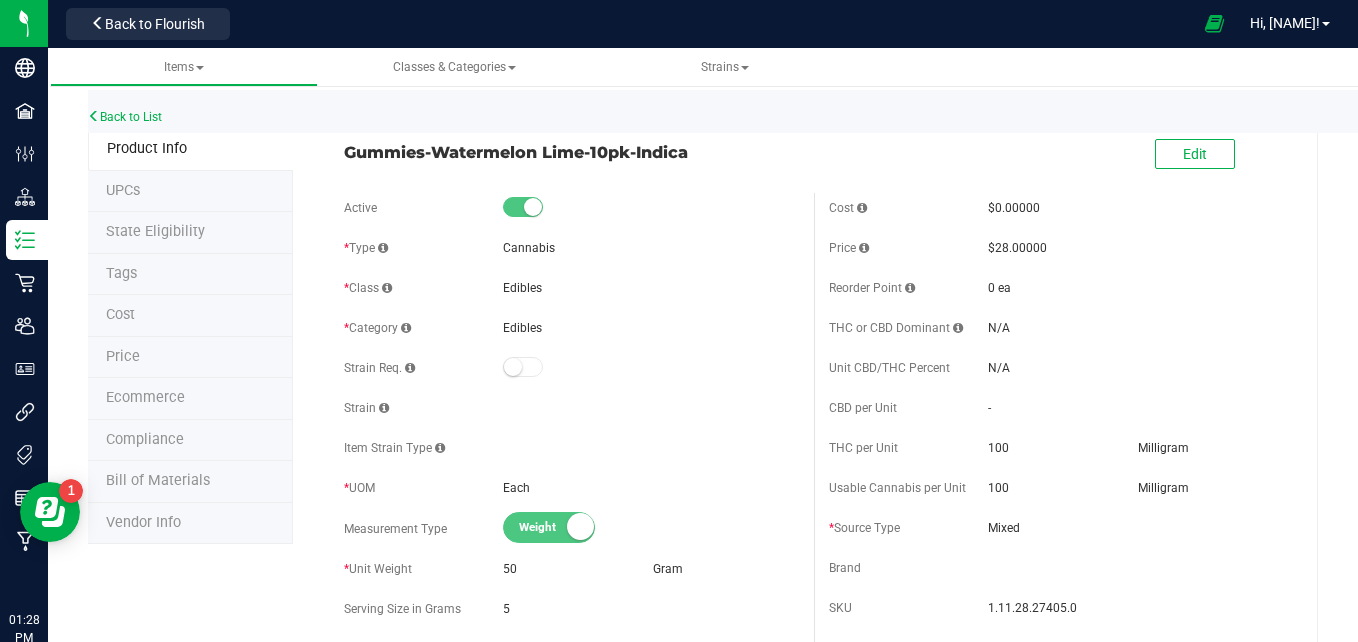 click on "Ecommerce" at bounding box center [190, 399] 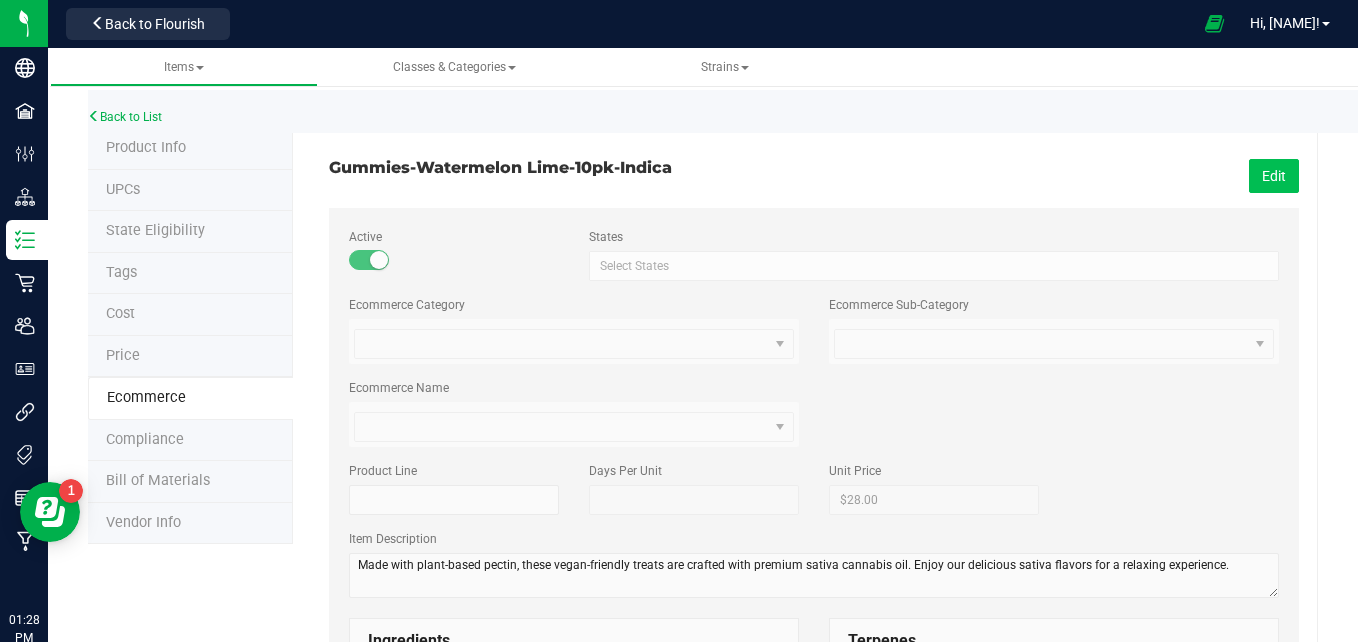 click on "Edit" at bounding box center [1274, 176] 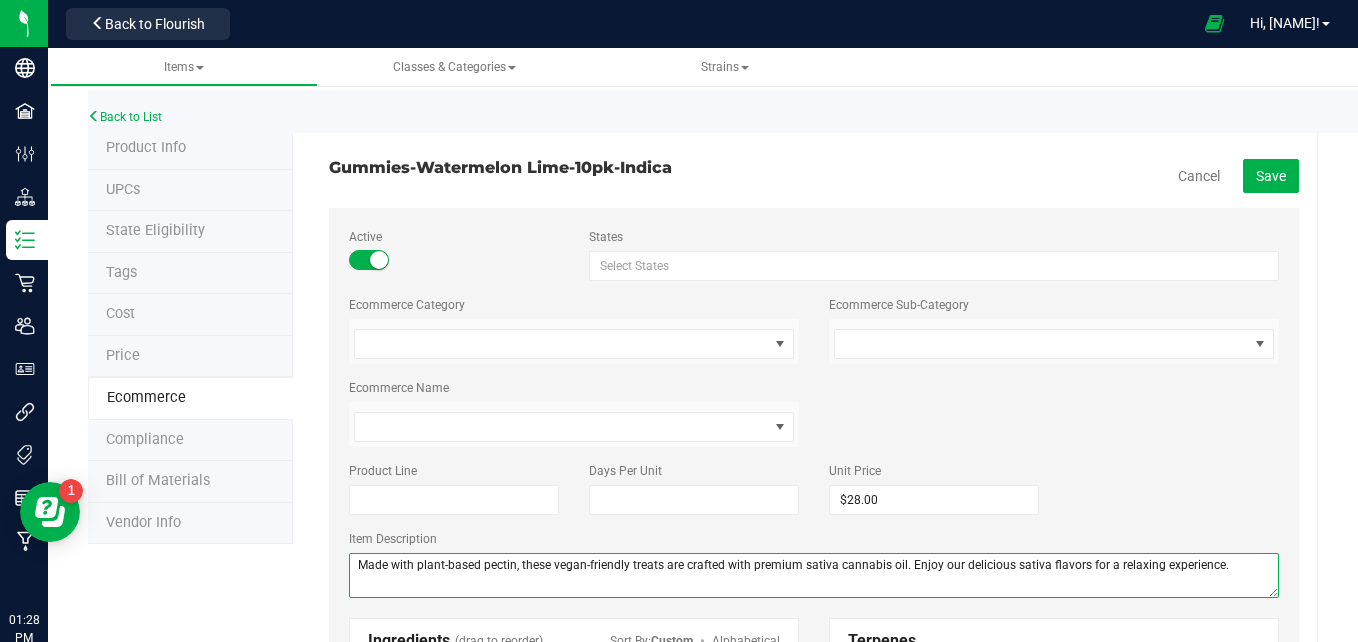 click at bounding box center (814, 575) 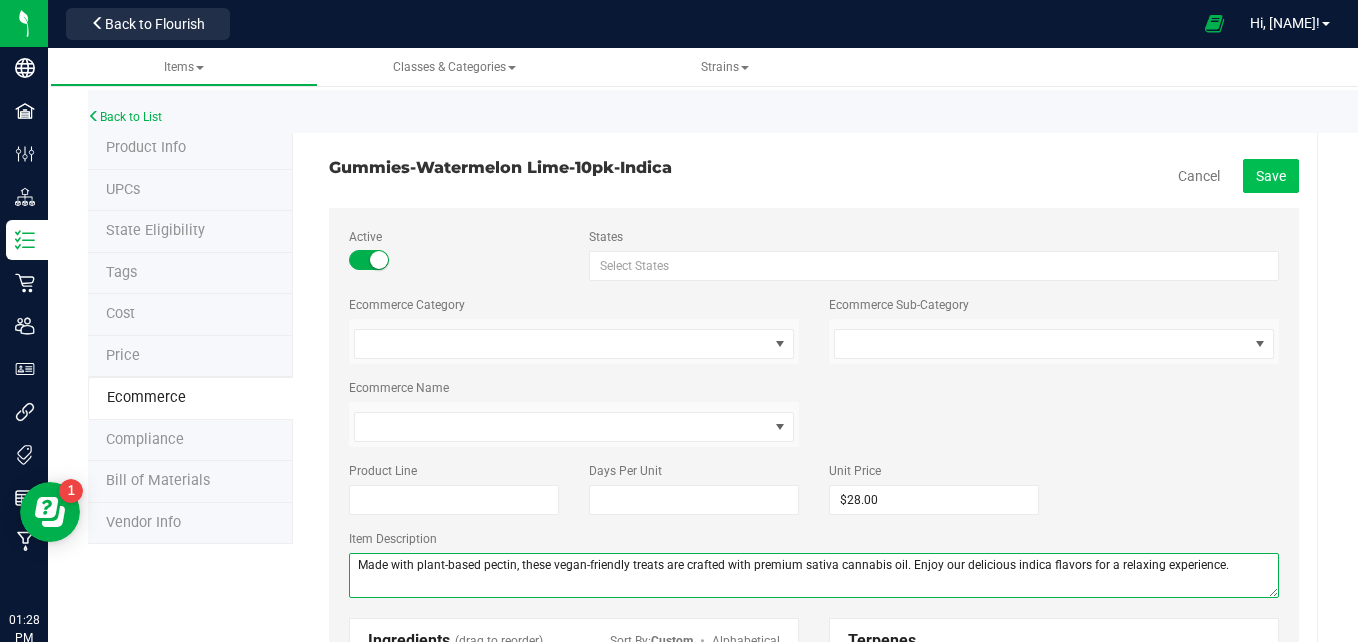 type on "Made with plant-based pectin, these vegan-friendly treats are crafted with premium sativa cannabis oil. Enjoy our delicious indica flavors for a relaxing experience." 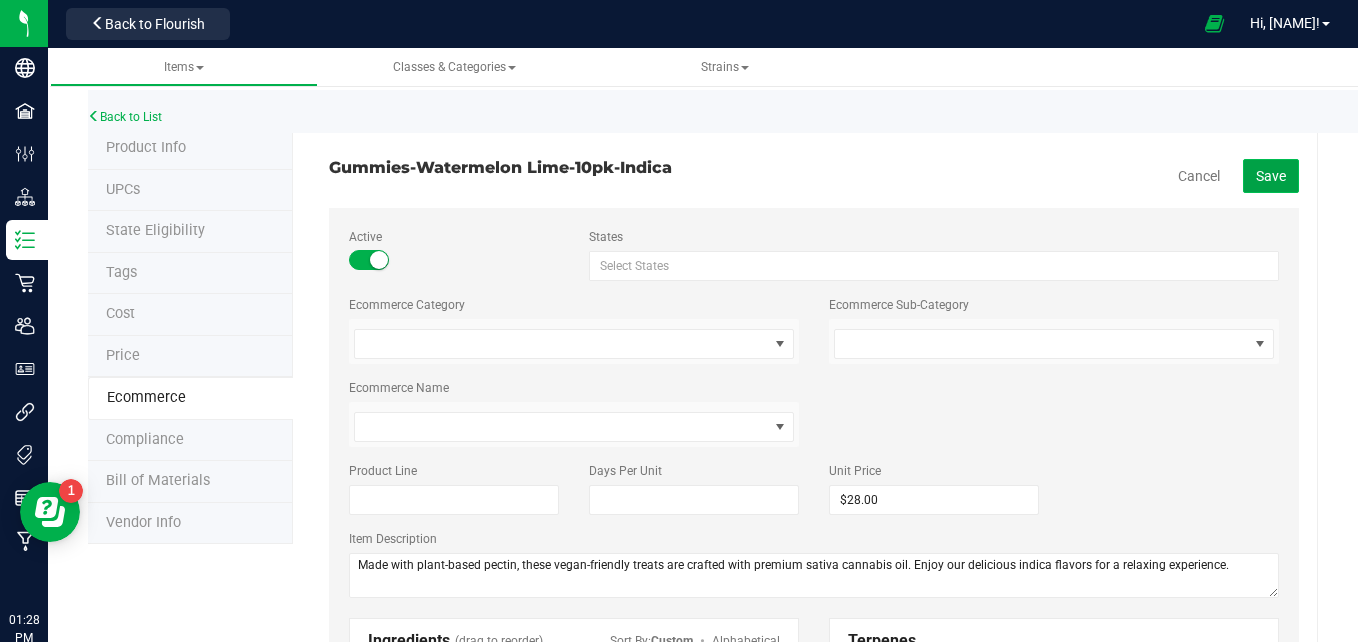 click on "Save" 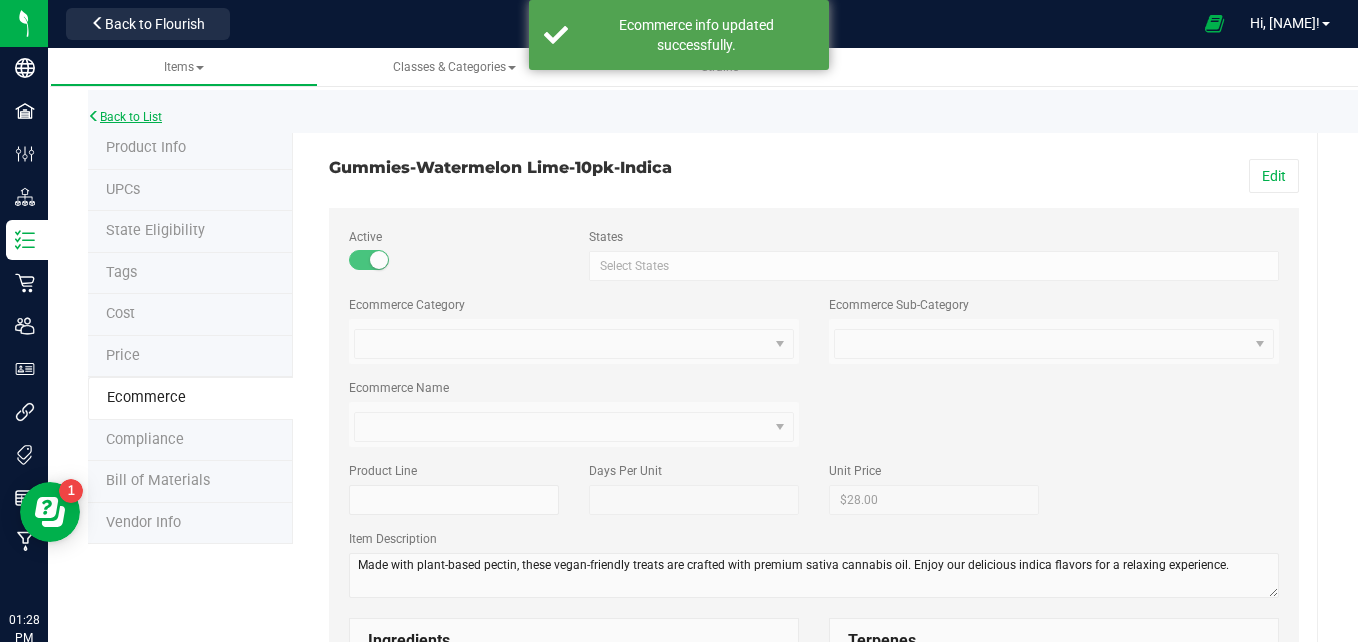 click on "Back to List" at bounding box center [125, 117] 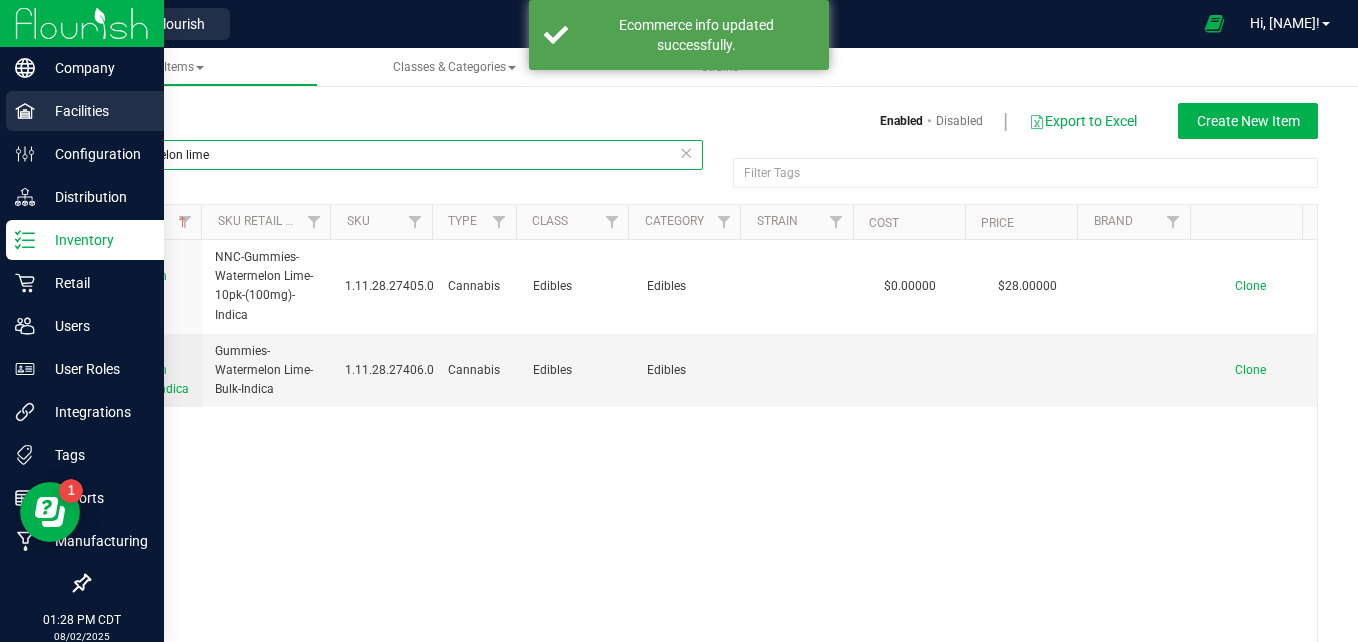 drag, startPoint x: 233, startPoint y: 154, endPoint x: 14, endPoint y: 123, distance: 221.18318 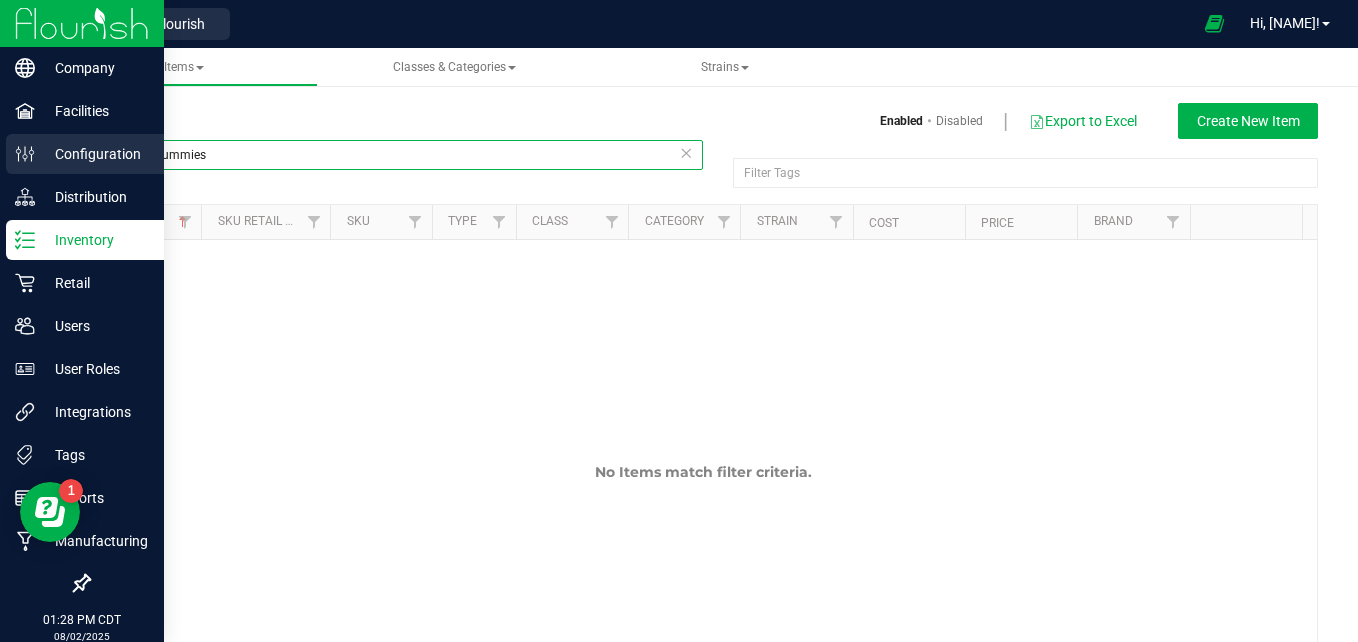 drag, startPoint x: 350, startPoint y: 155, endPoint x: 37, endPoint y: 152, distance: 313.01437 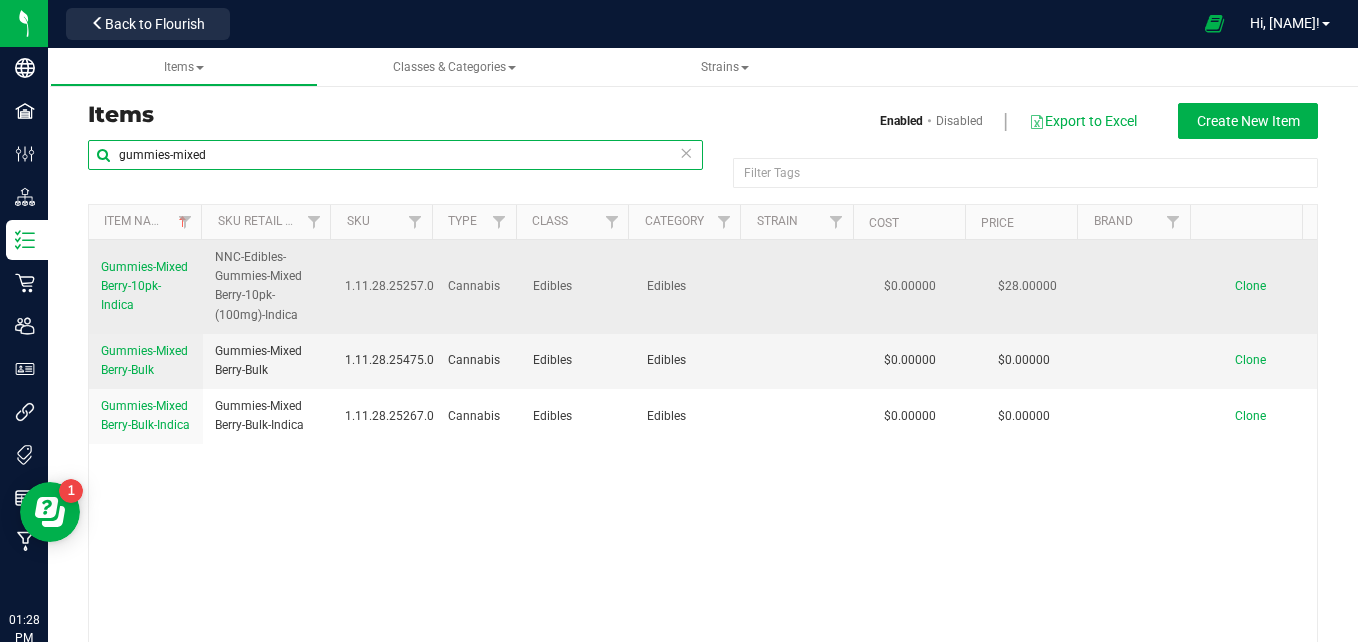 type on "gummies-mixed" 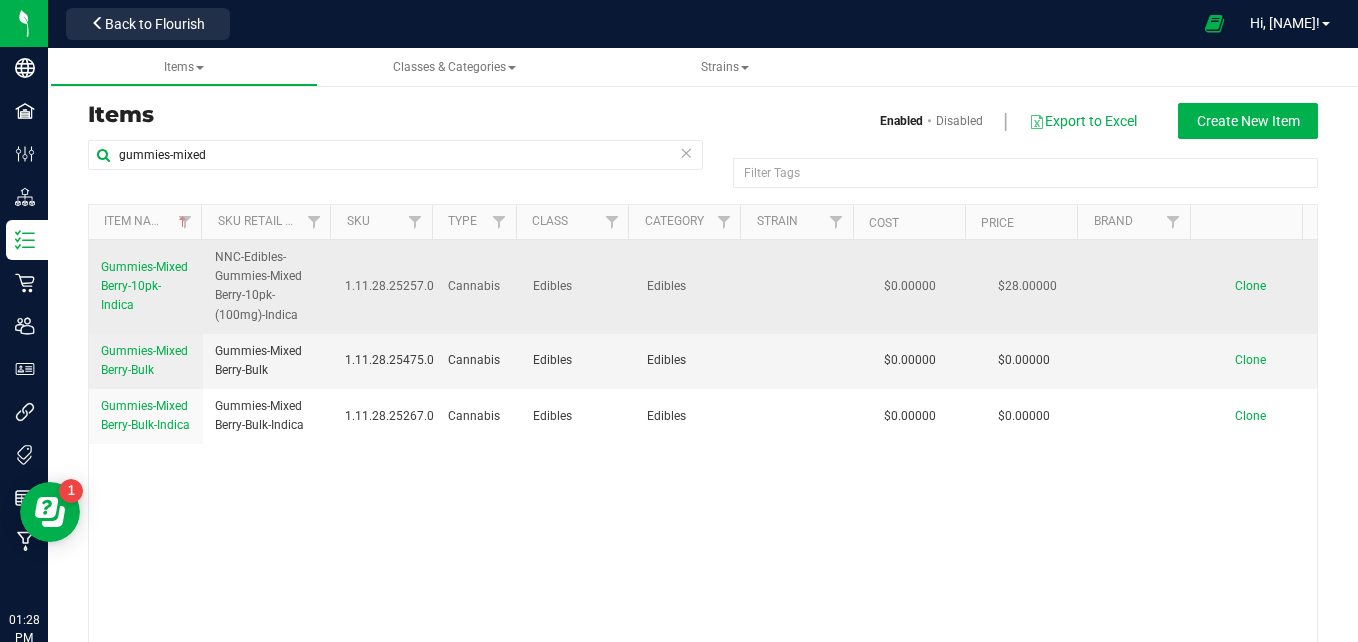 click on "Gummies-Mixed Berry-10pk-Indica" at bounding box center (146, 287) 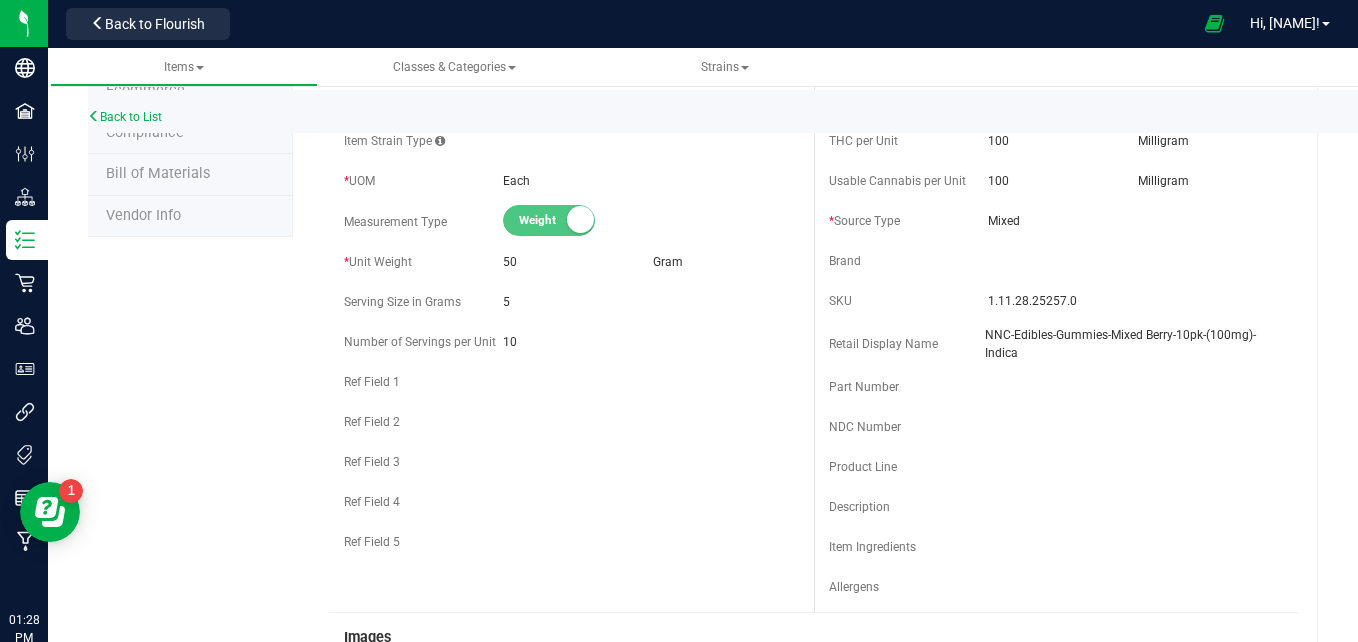 scroll, scrollTop: 0, scrollLeft: 0, axis: both 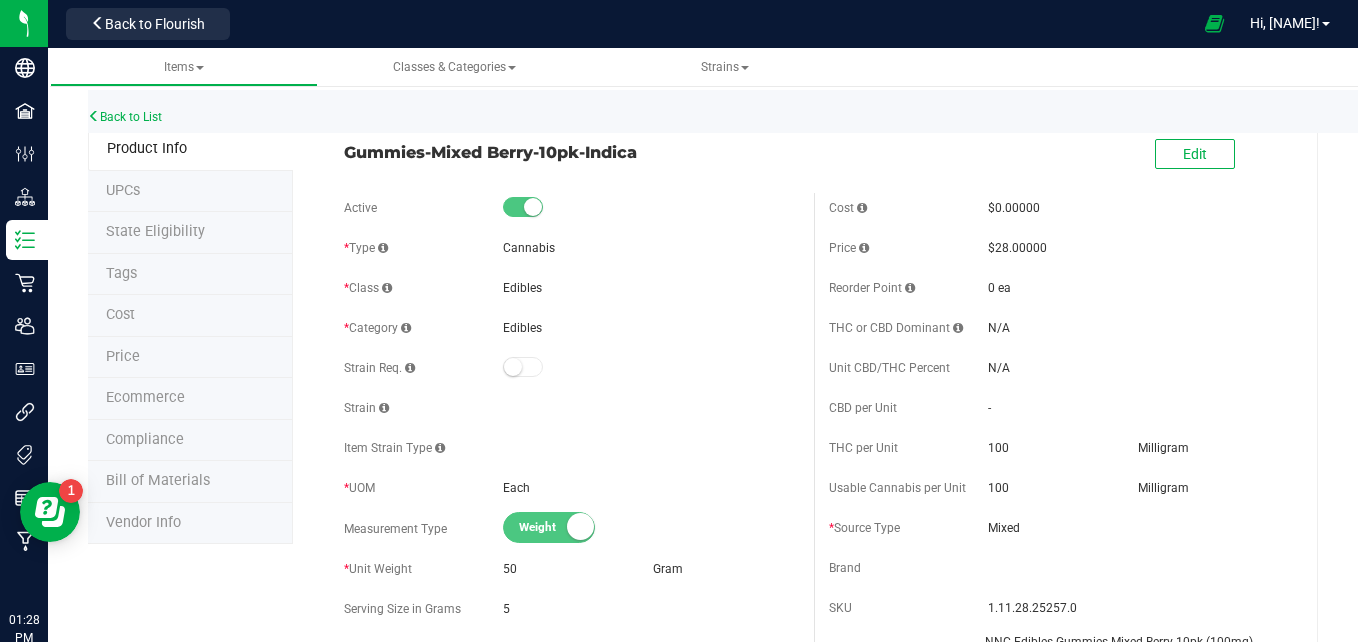 click on "Ecommerce" at bounding box center [190, 399] 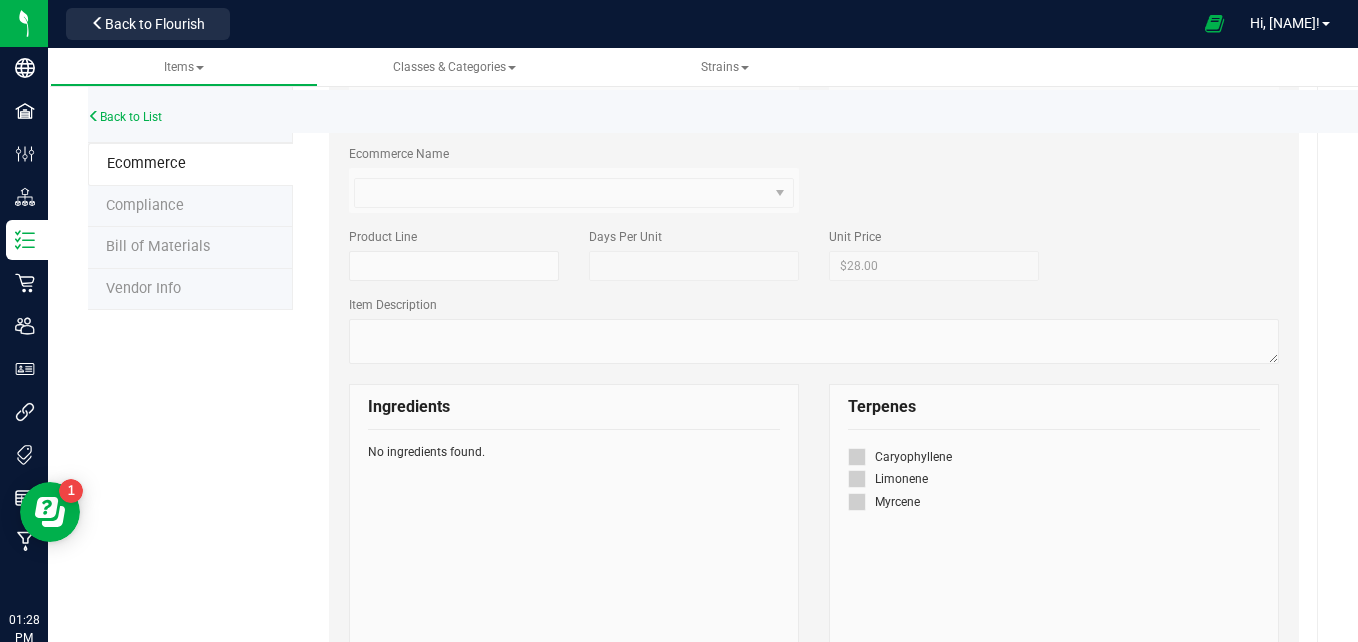 scroll, scrollTop: 0, scrollLeft: 0, axis: both 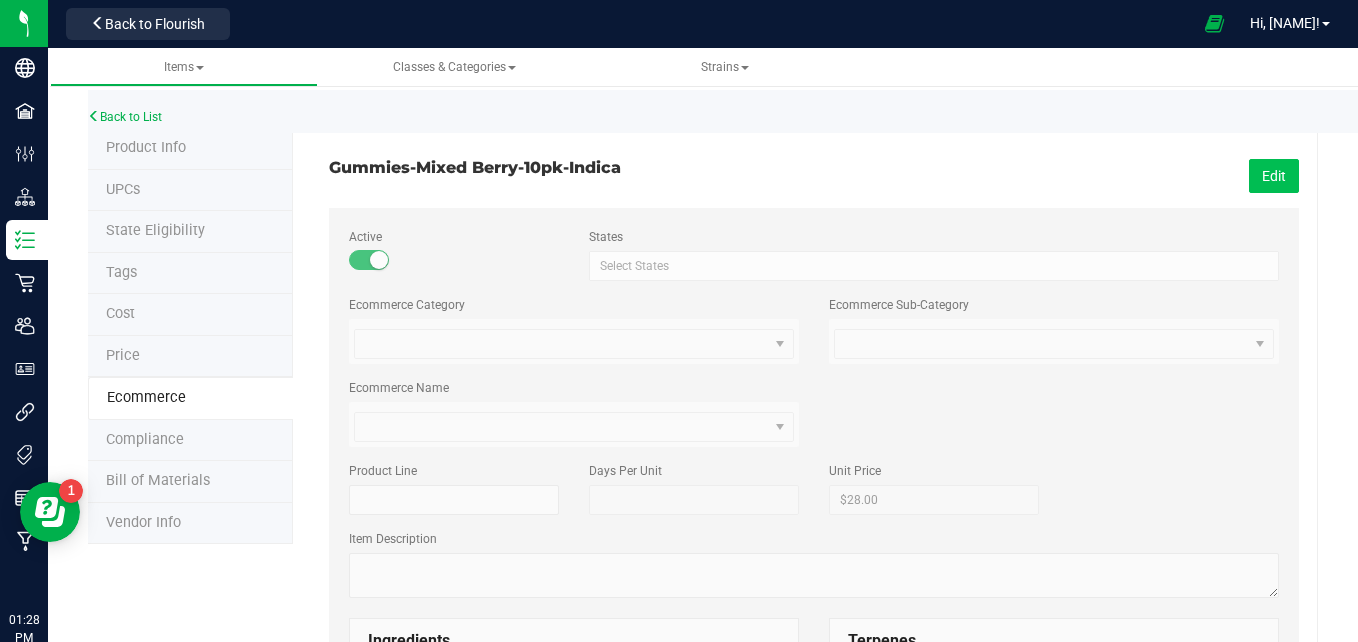 click on "Edit" at bounding box center (1274, 176) 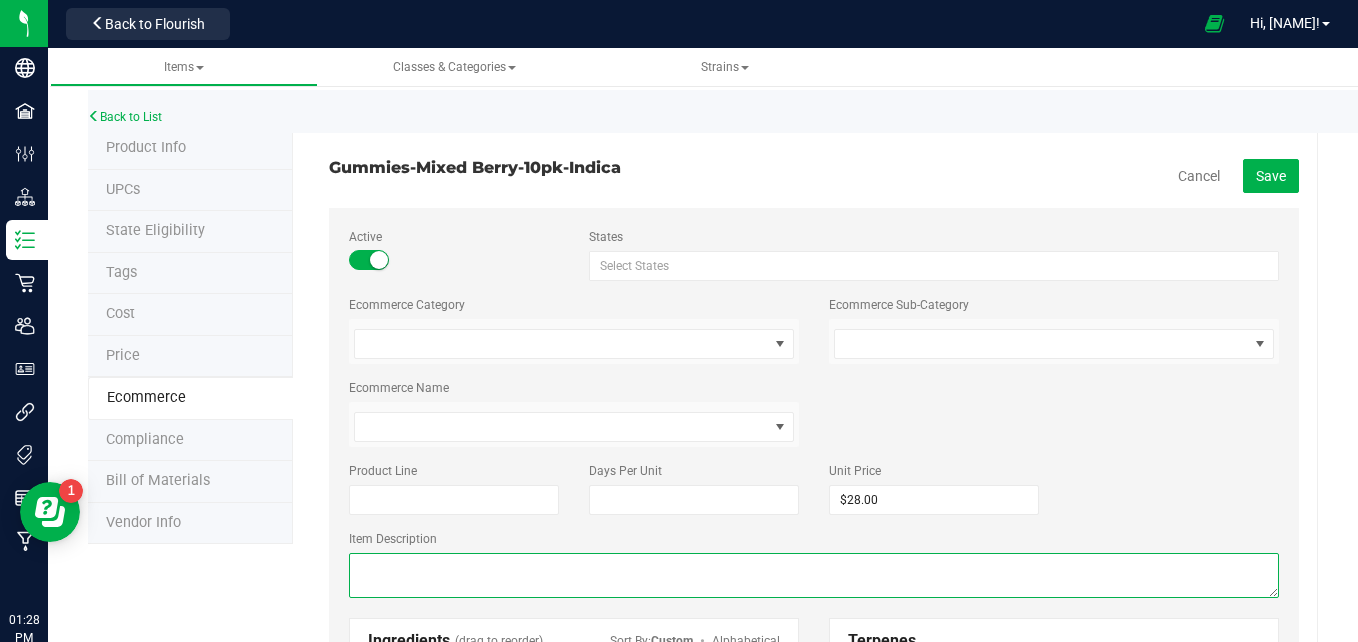 click at bounding box center [814, 575] 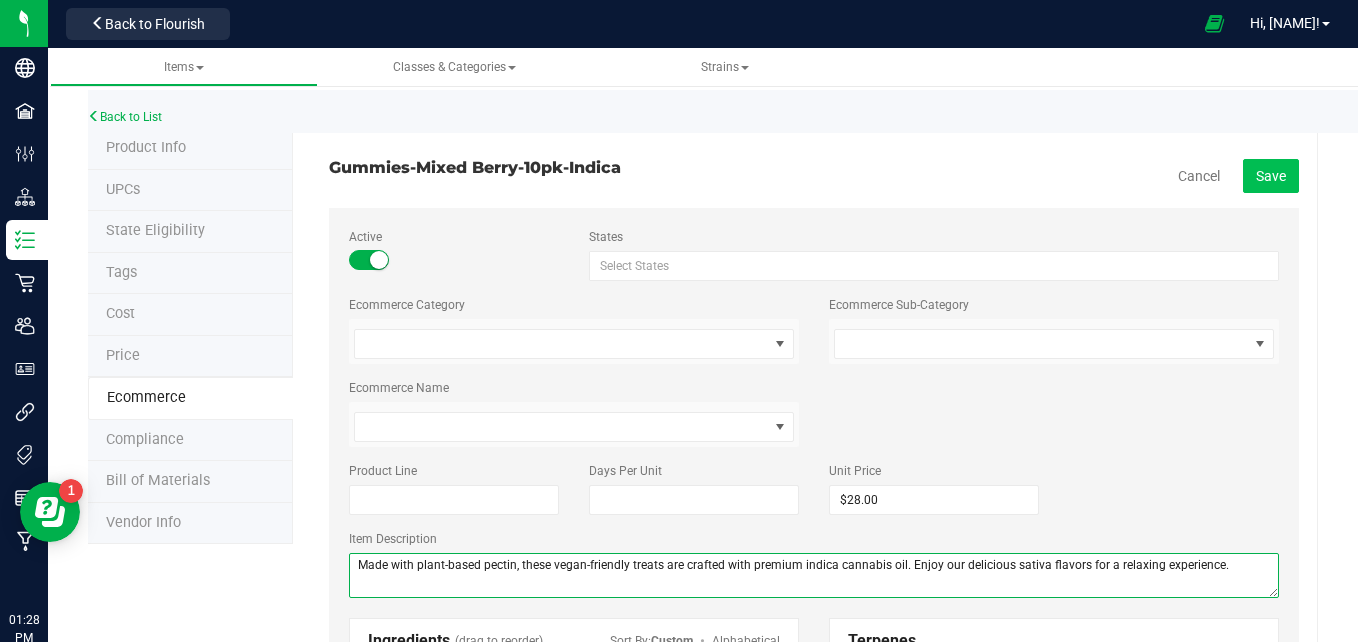 type on "Made with plant-based pectin, these vegan-friendly treats are crafted with premium indica cannabis oil. Enjoy our delicious sativa flavors for a relaxing experience." 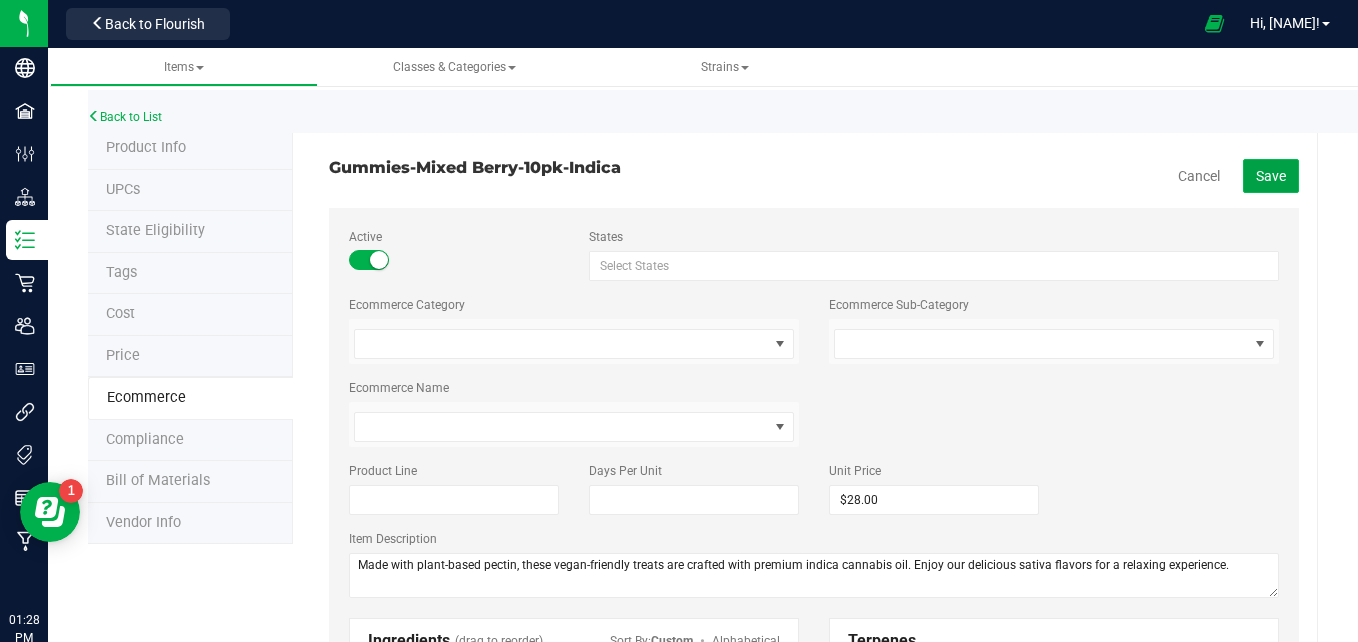 click on "Save" 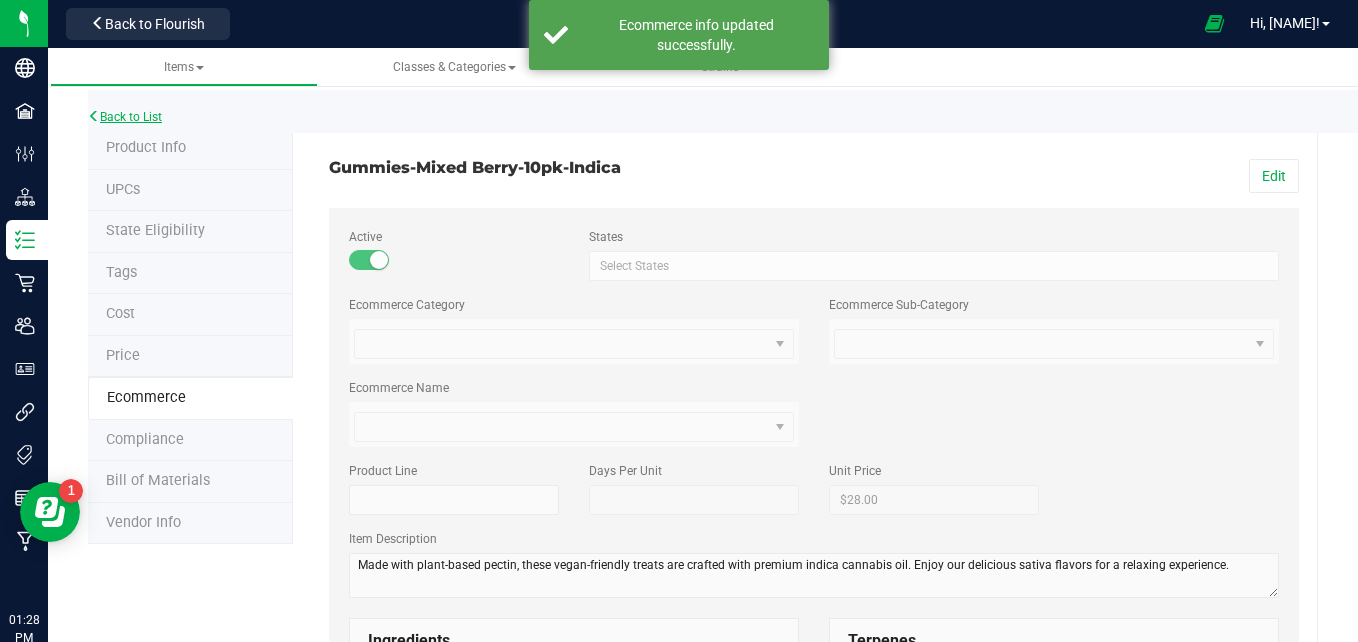 click on "Back to List" at bounding box center [125, 117] 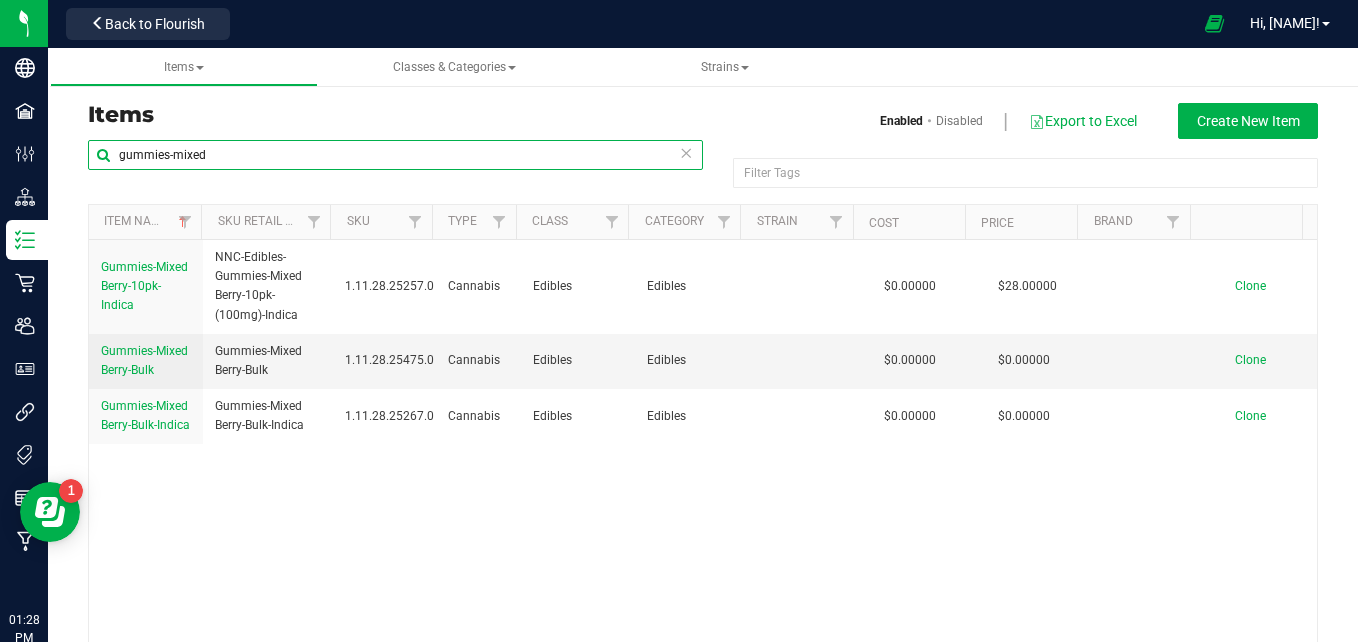 drag, startPoint x: 268, startPoint y: 146, endPoint x: 175, endPoint y: 157, distance: 93.64828 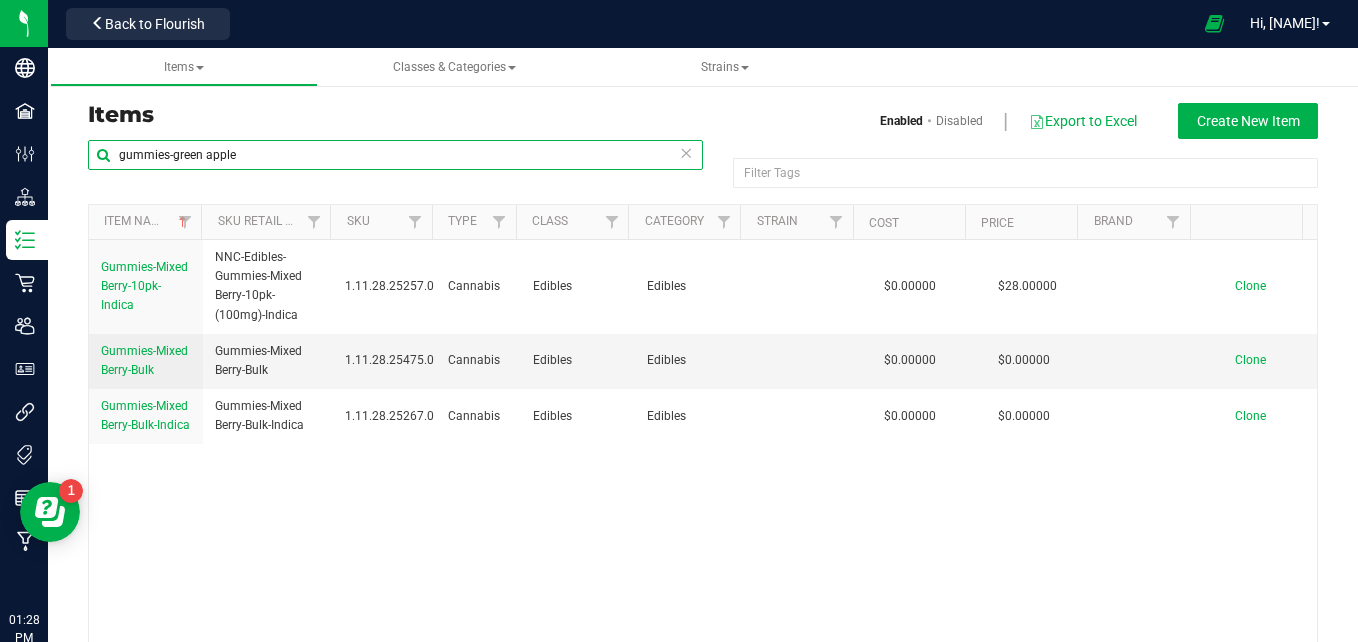 type on "gummies-green apple" 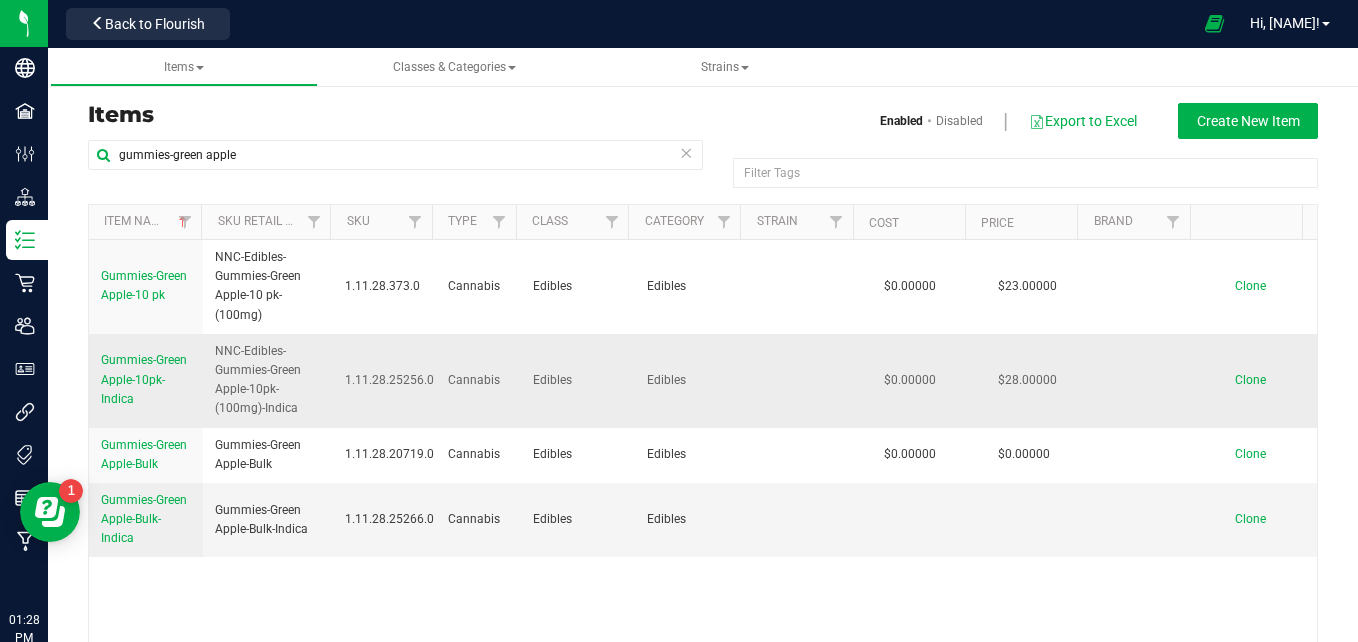 click on "Gummies-Green Apple-10pk-Indica" at bounding box center (144, 379) 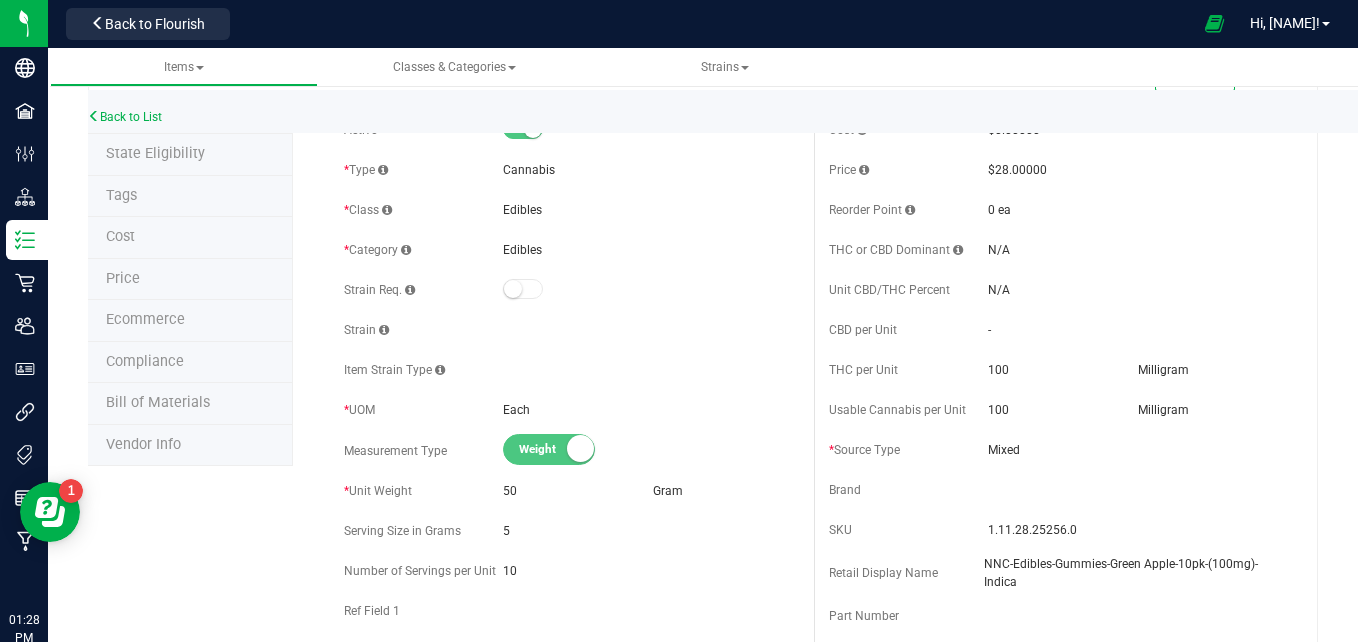 scroll, scrollTop: 0, scrollLeft: 0, axis: both 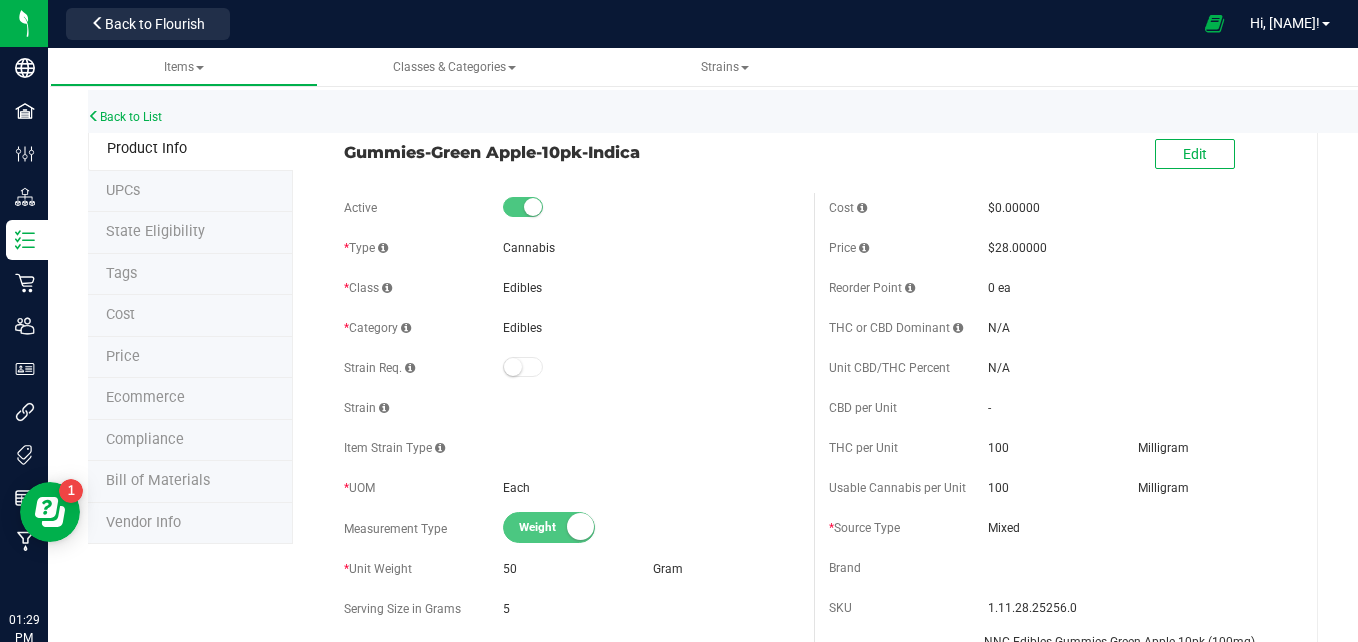 click on "Ecommerce" at bounding box center (145, 397) 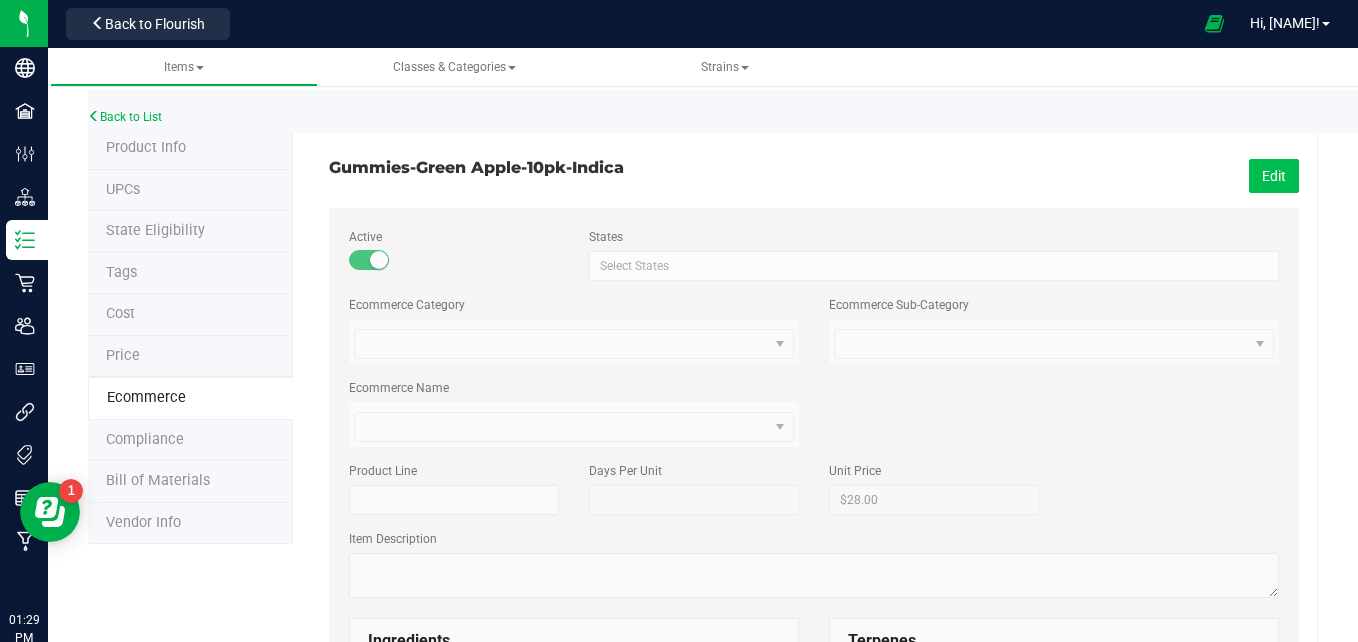 click on "Edit" at bounding box center [1274, 176] 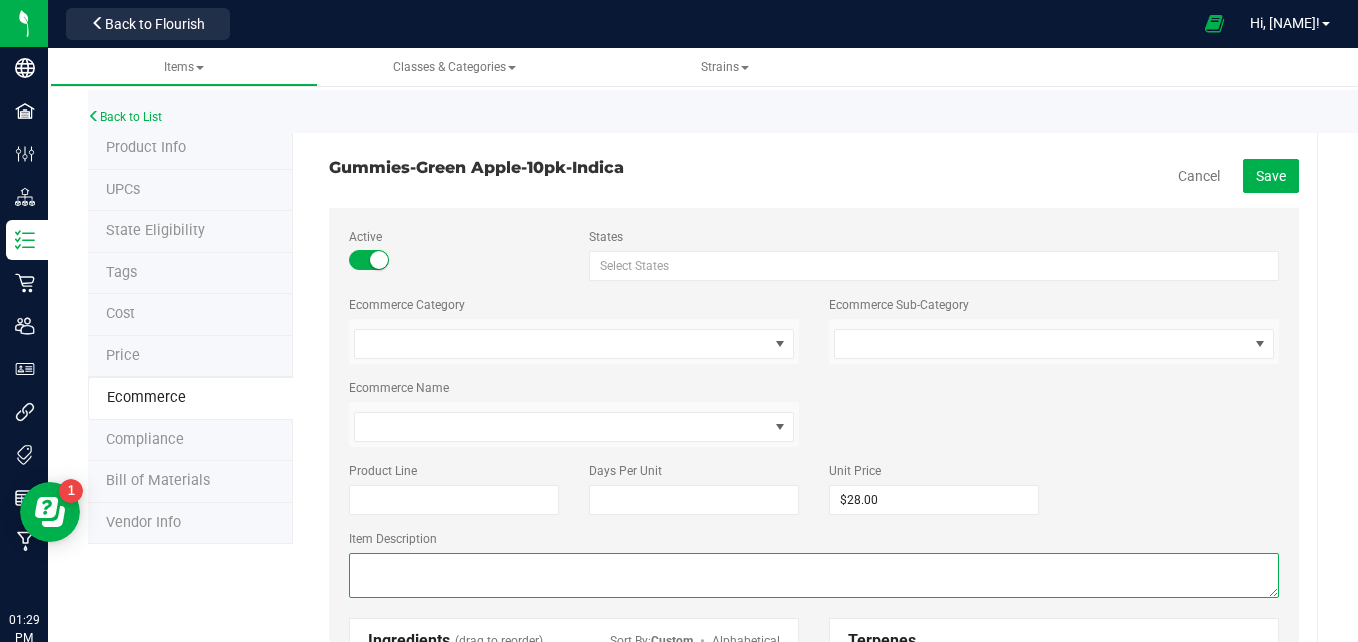 click at bounding box center (814, 575) 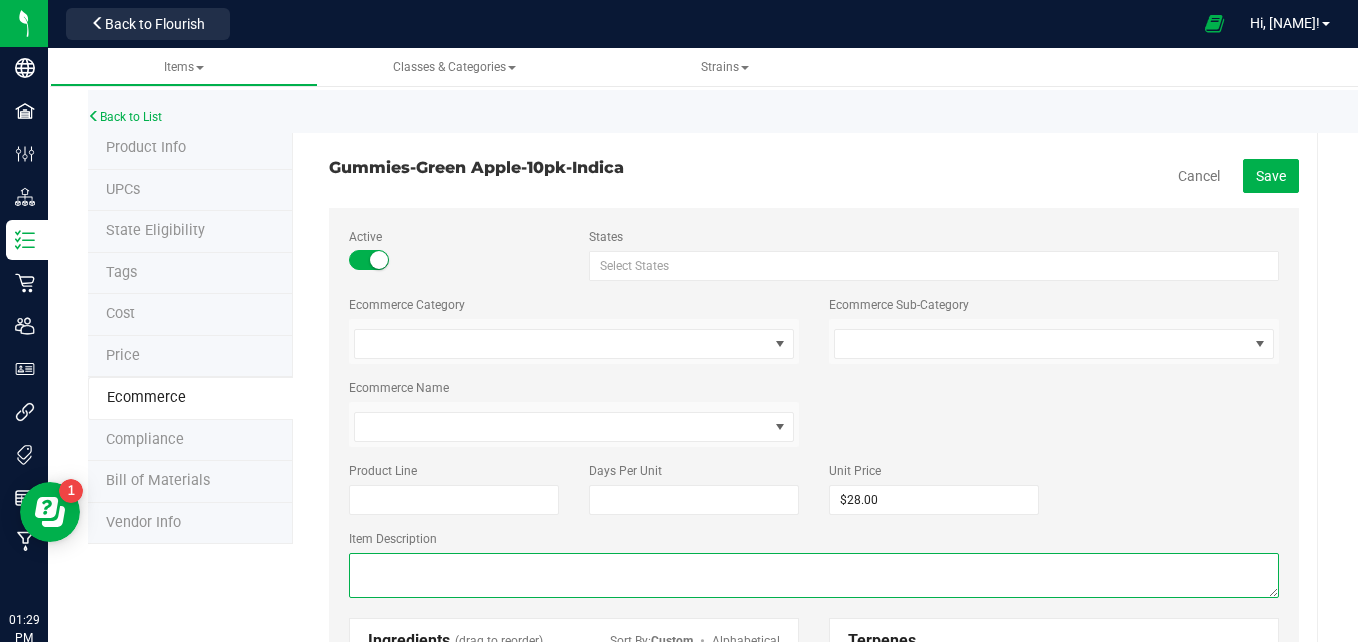 paste on "Made with plant-based pectin, these vegan-friendly treats are crafted with premium indica cannabis oil. Enjoy our delicious sativa flavors for a relaxing experience." 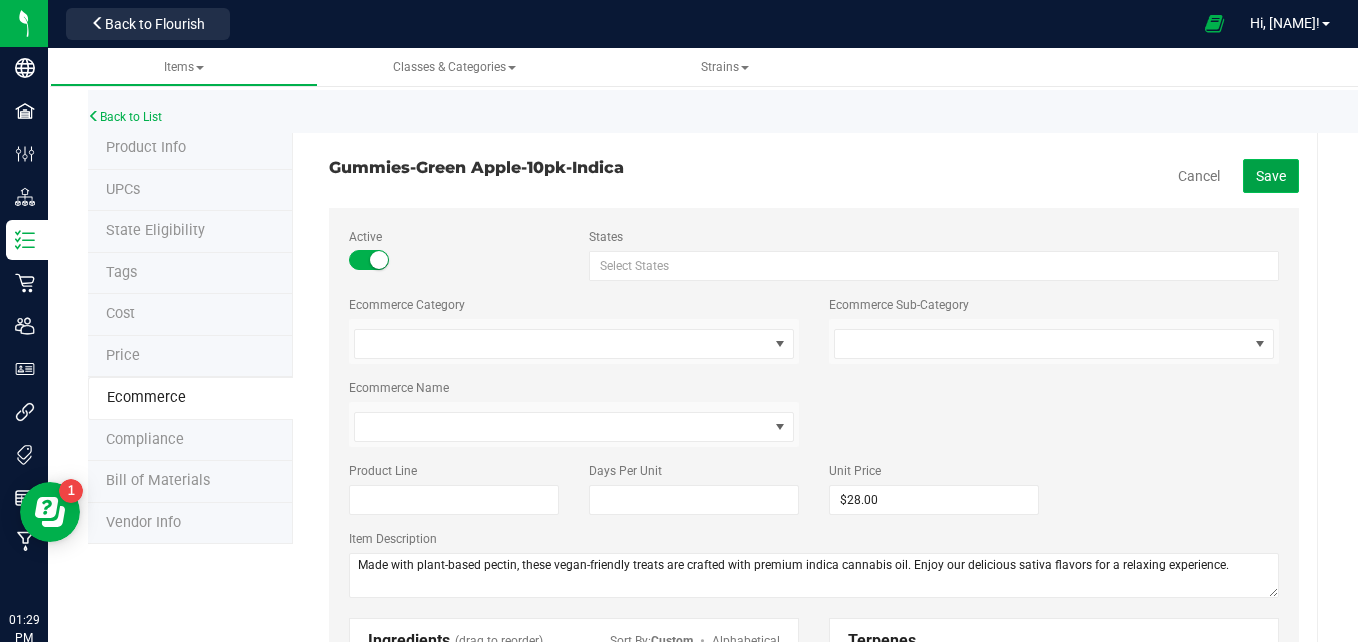click on "Save" 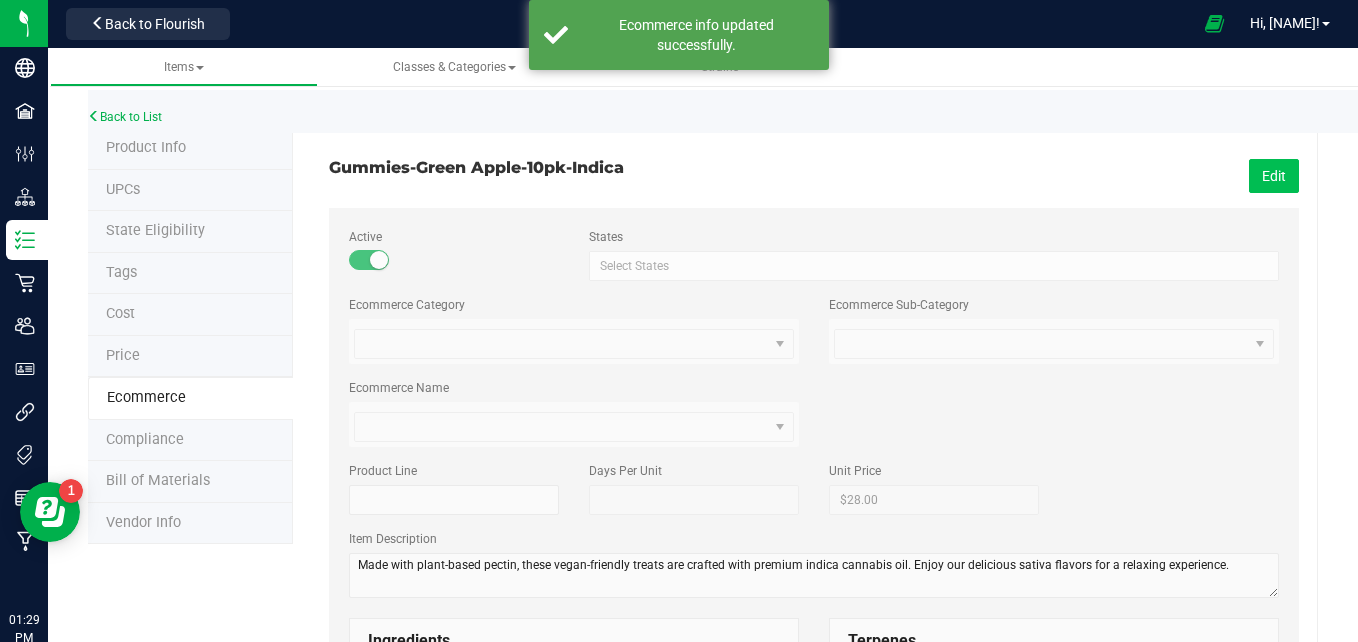 click on "Edit" at bounding box center [1274, 176] 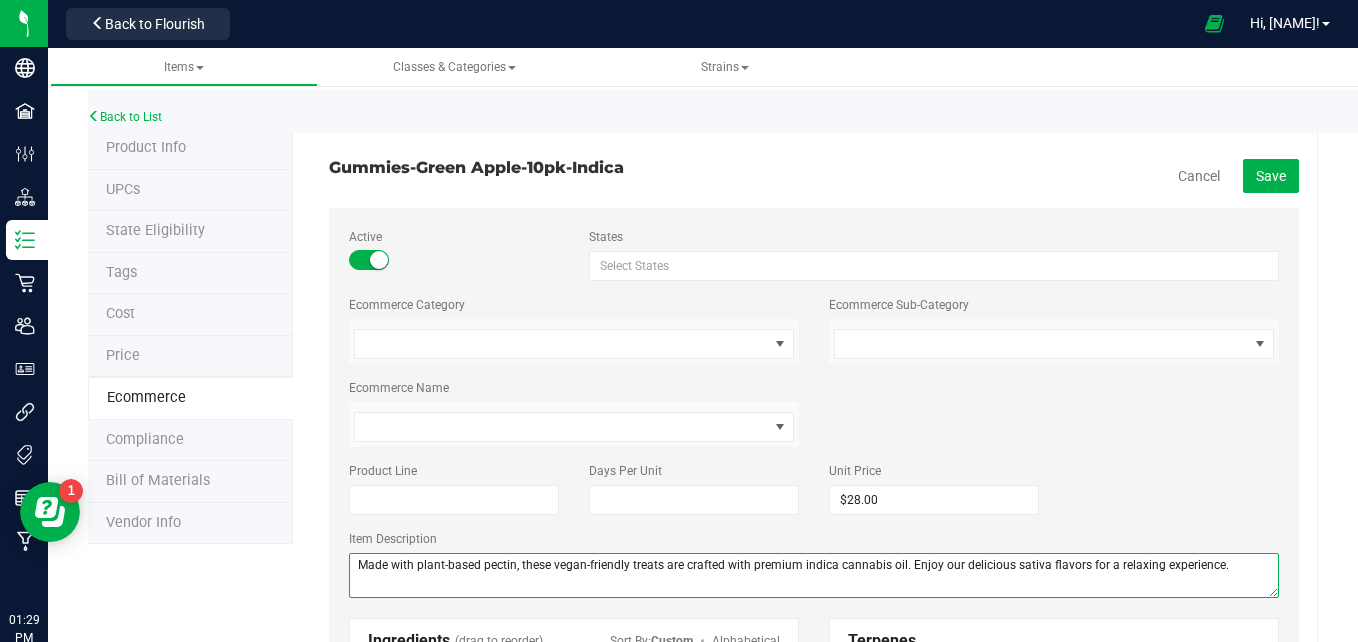 drag, startPoint x: 1038, startPoint y: 568, endPoint x: 1008, endPoint y: 567, distance: 30.016663 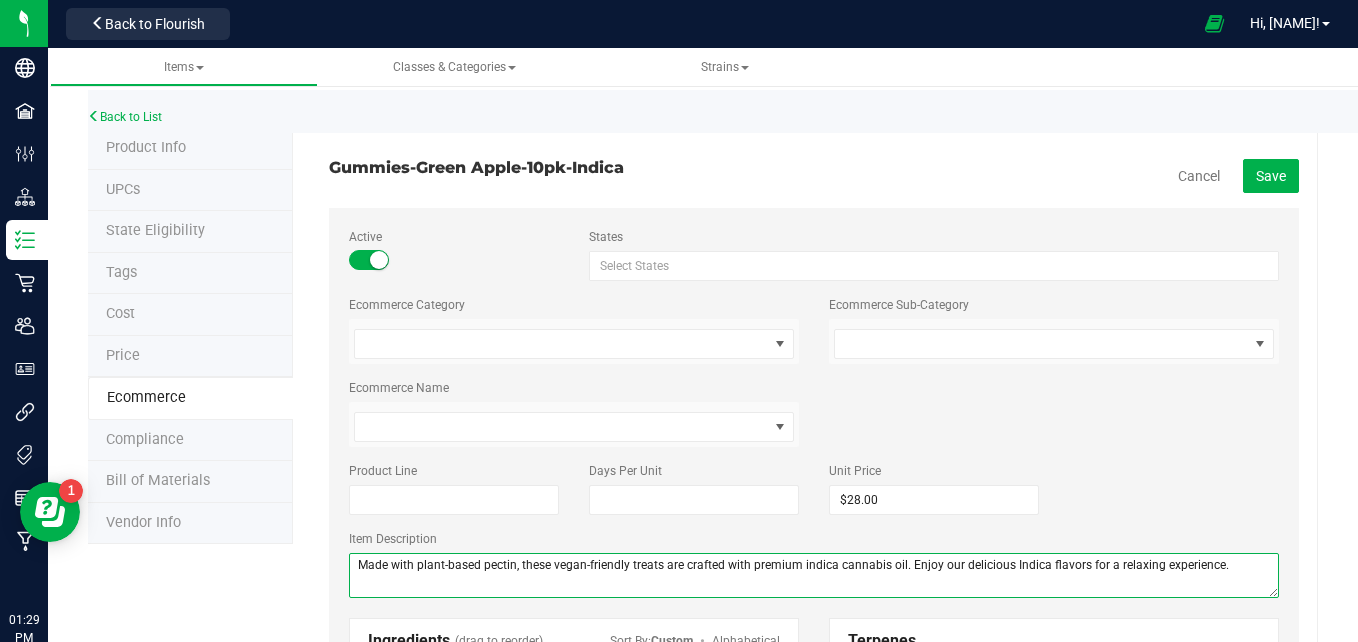 drag, startPoint x: 1239, startPoint y: 567, endPoint x: 292, endPoint y: 558, distance: 947.0428 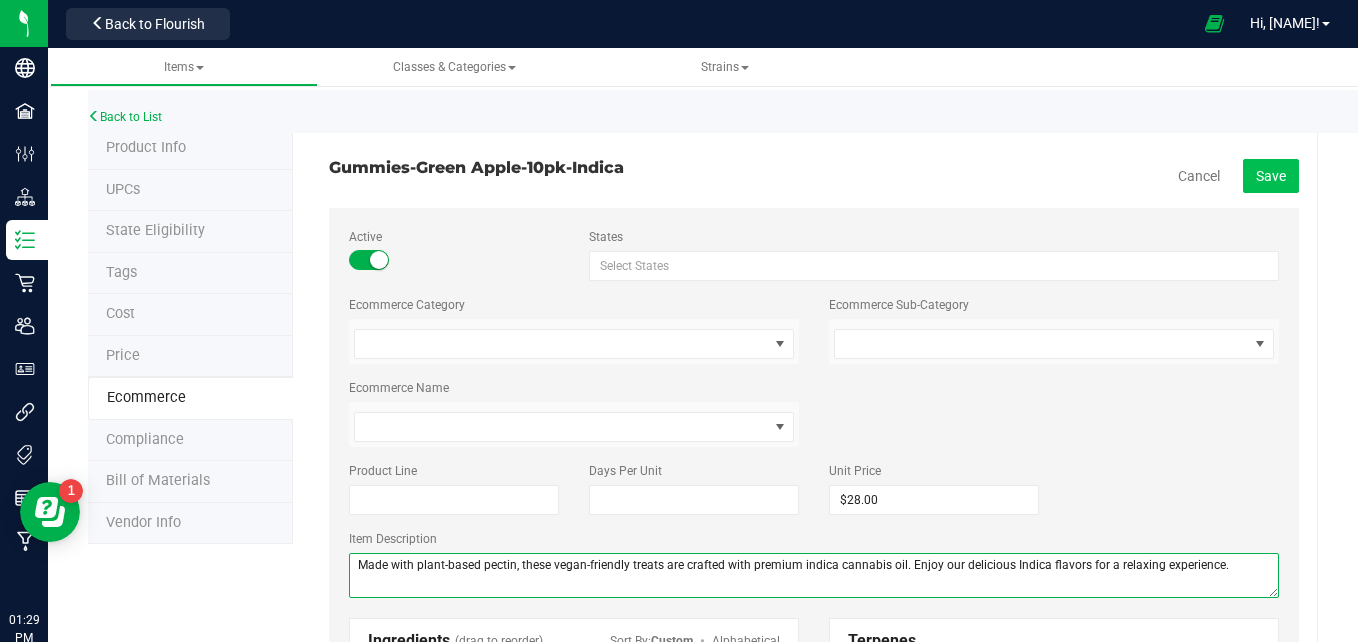 type on "Made with plant-based pectin, these vegan-friendly treats are crafted with premium indica cannabis oil. Enjoy our delicious Indica flavors for a relaxing experience." 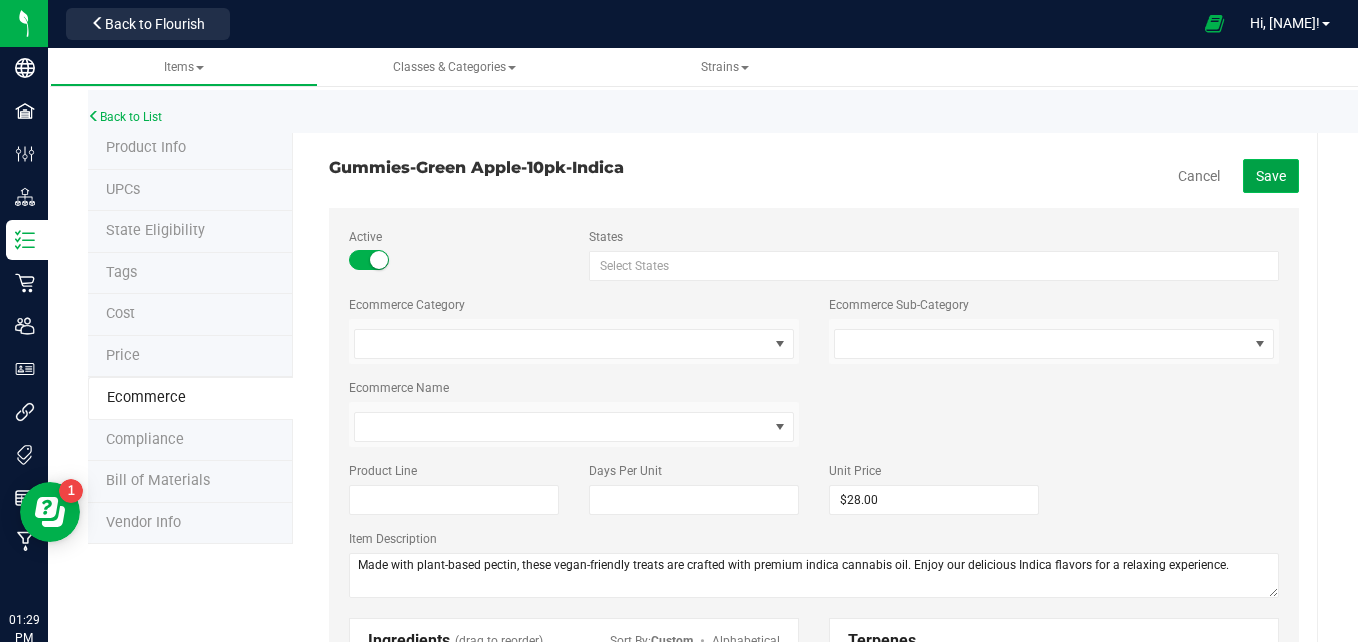 click on "Save" 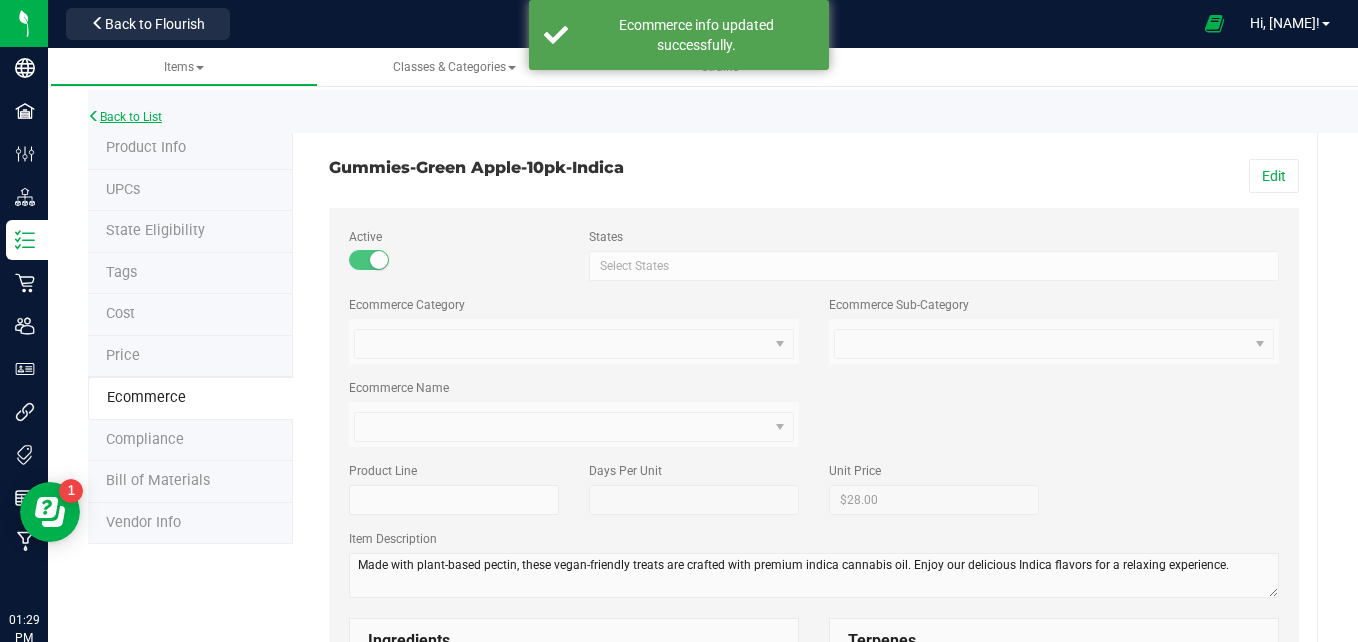 click on "Back to List" at bounding box center (125, 117) 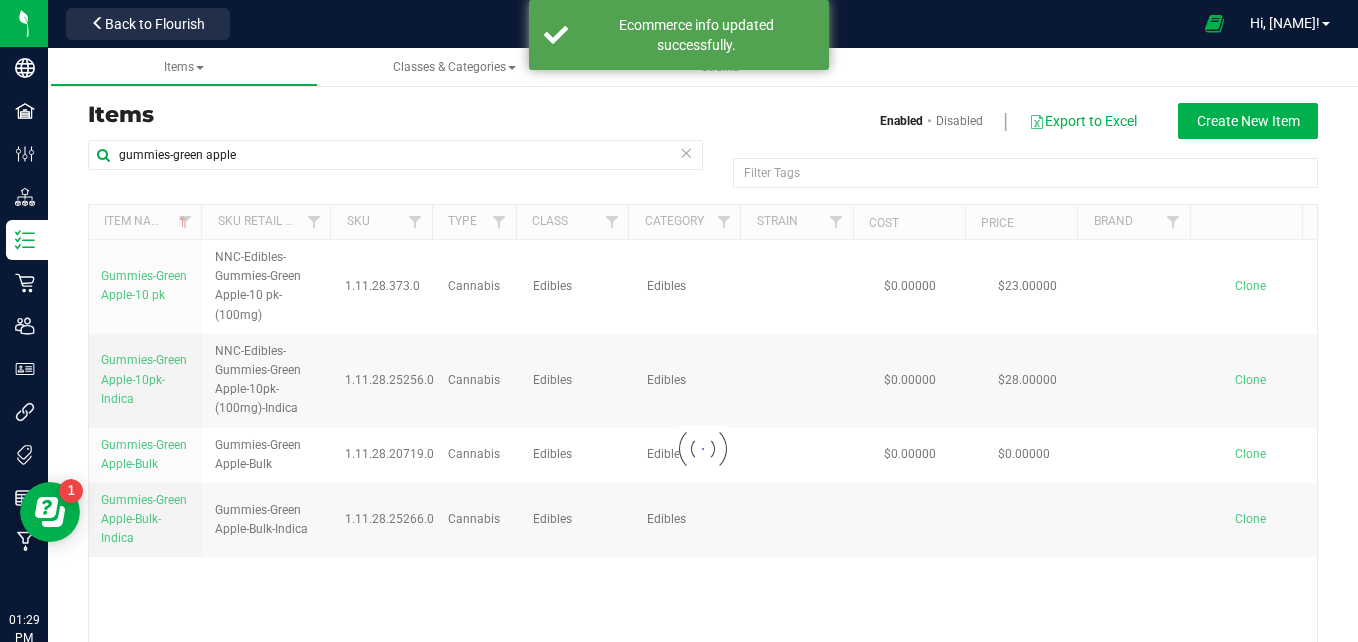 click on "gummies-green apple" at bounding box center (395, 163) 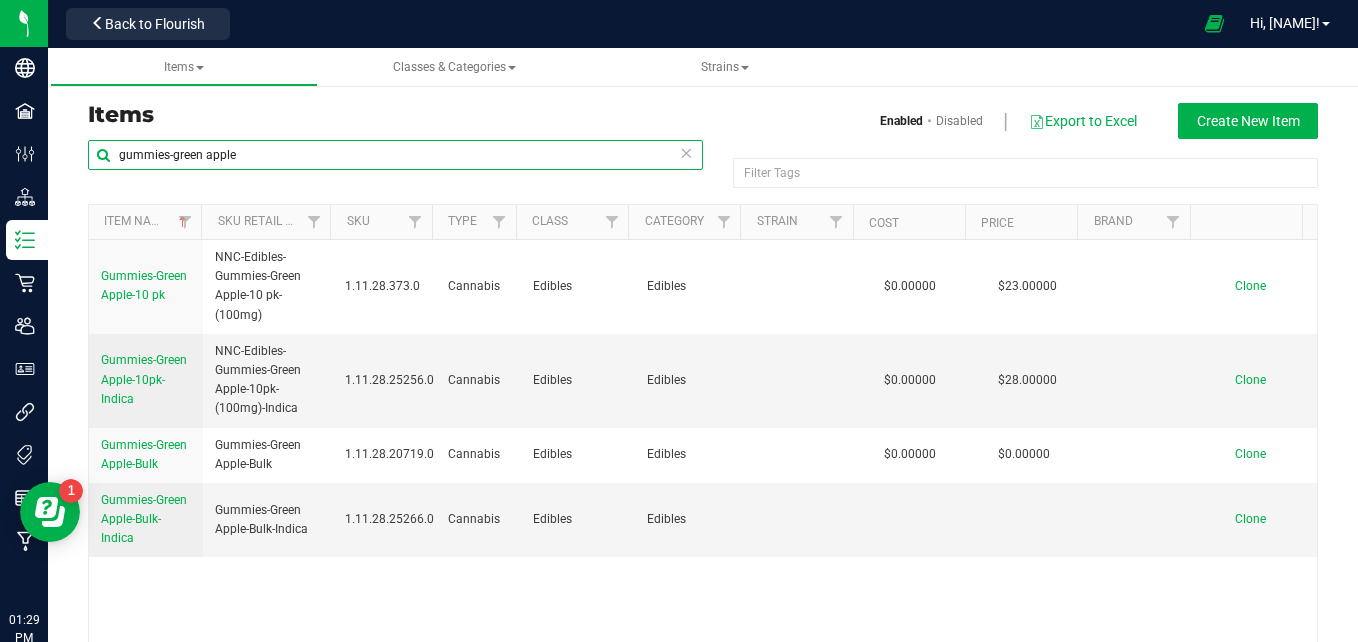 drag, startPoint x: 296, startPoint y: 166, endPoint x: 174, endPoint y: 145, distance: 123.79418 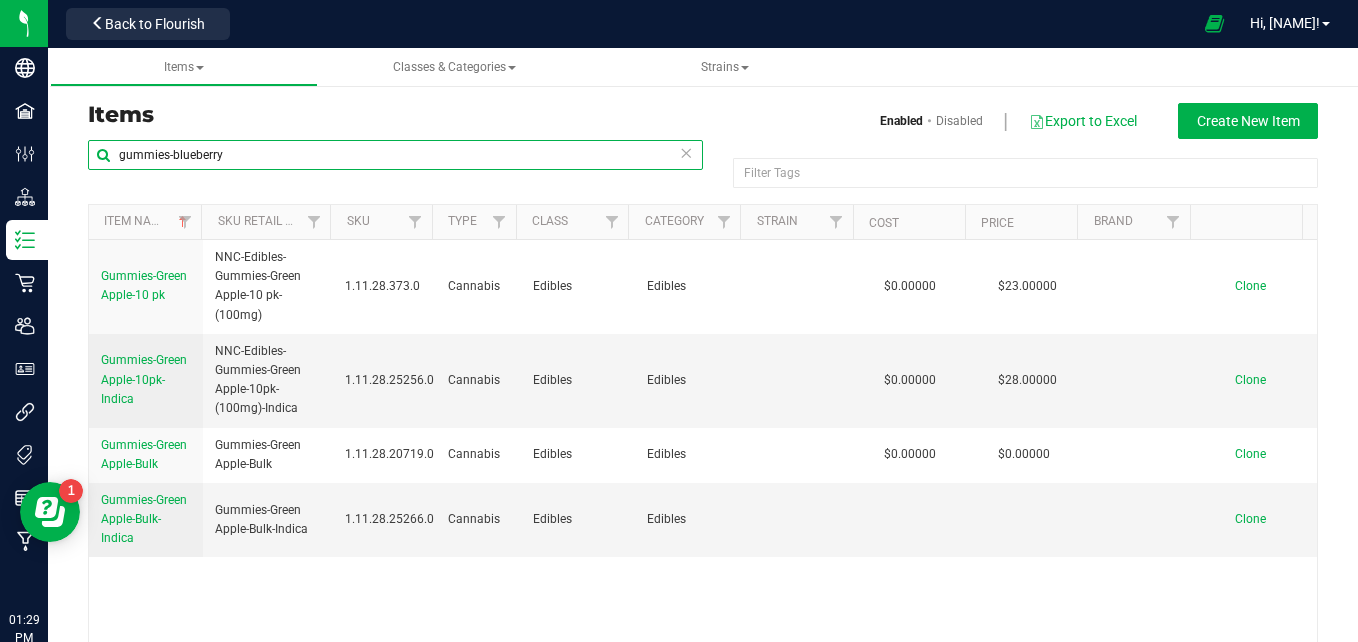 type on "gummies-blueberry" 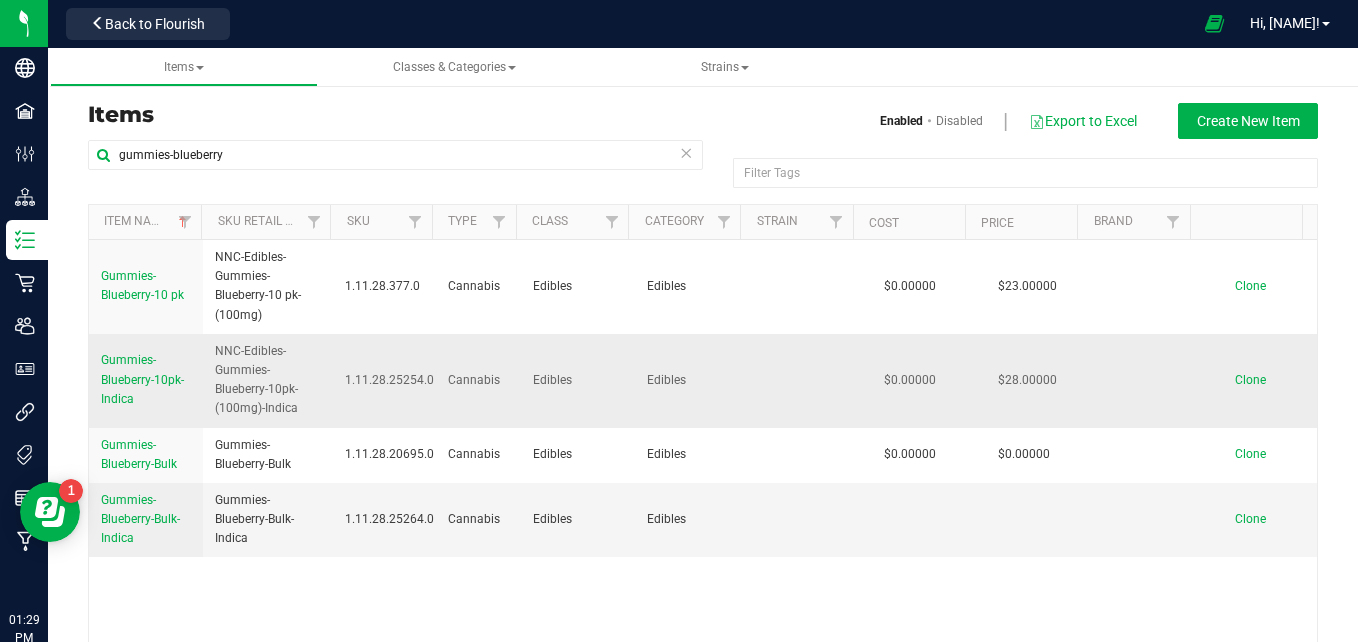 click on "Gummies-Blueberry-10pk-Indica" at bounding box center (146, 380) 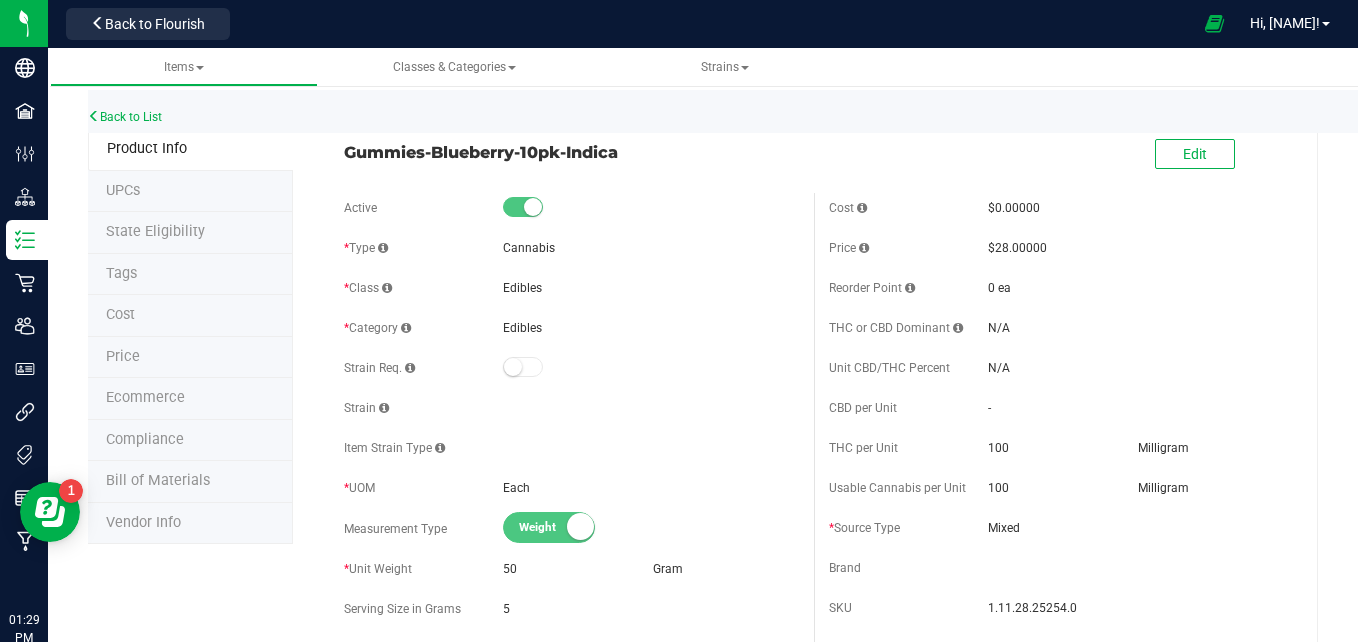 click on "Ecommerce" at bounding box center (190, 399) 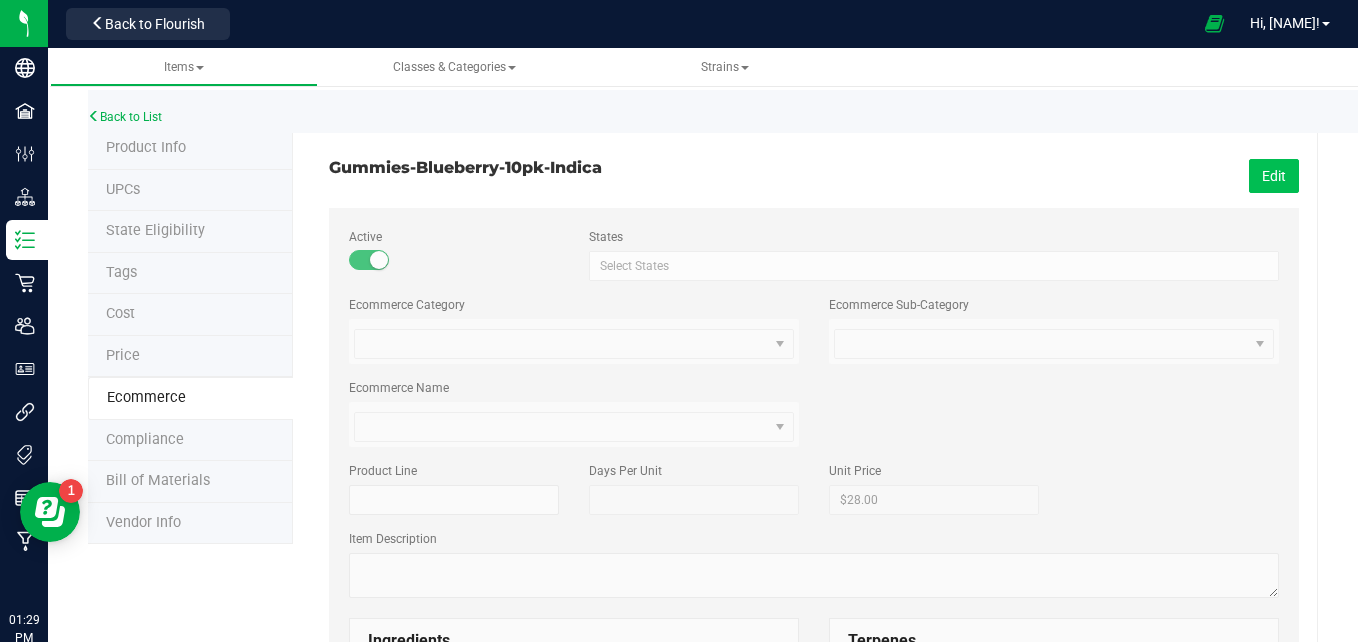 click on "Edit" at bounding box center (1274, 176) 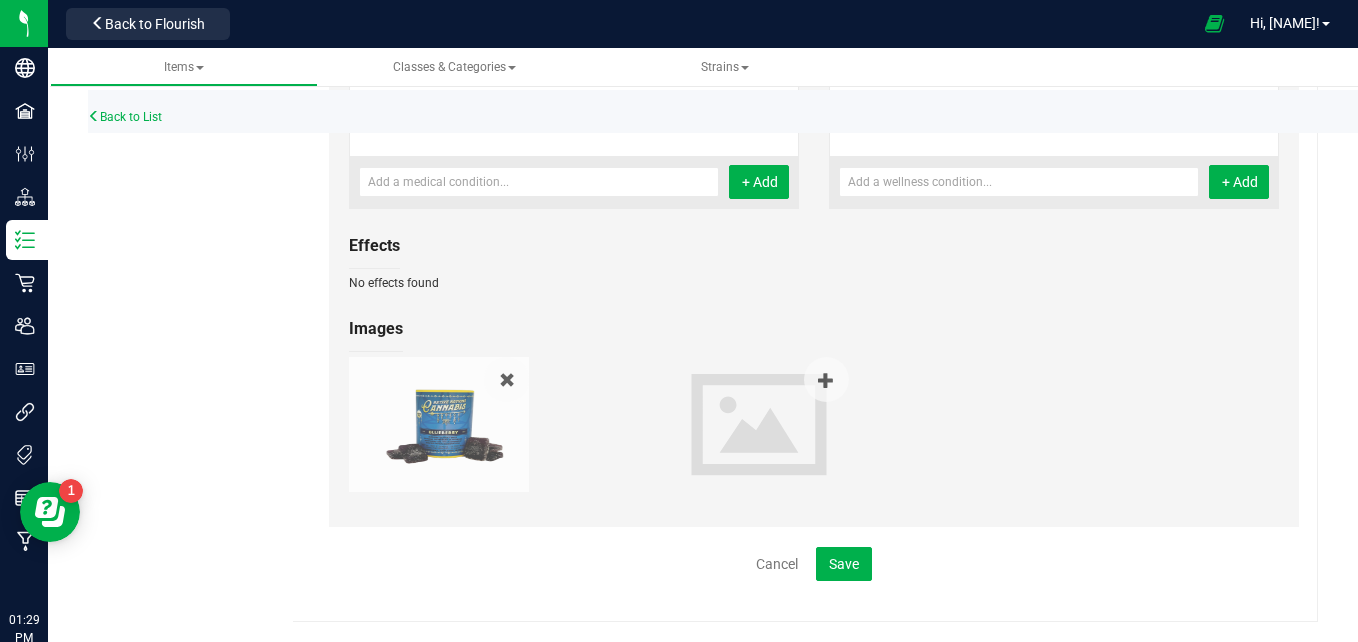 scroll, scrollTop: 0, scrollLeft: 0, axis: both 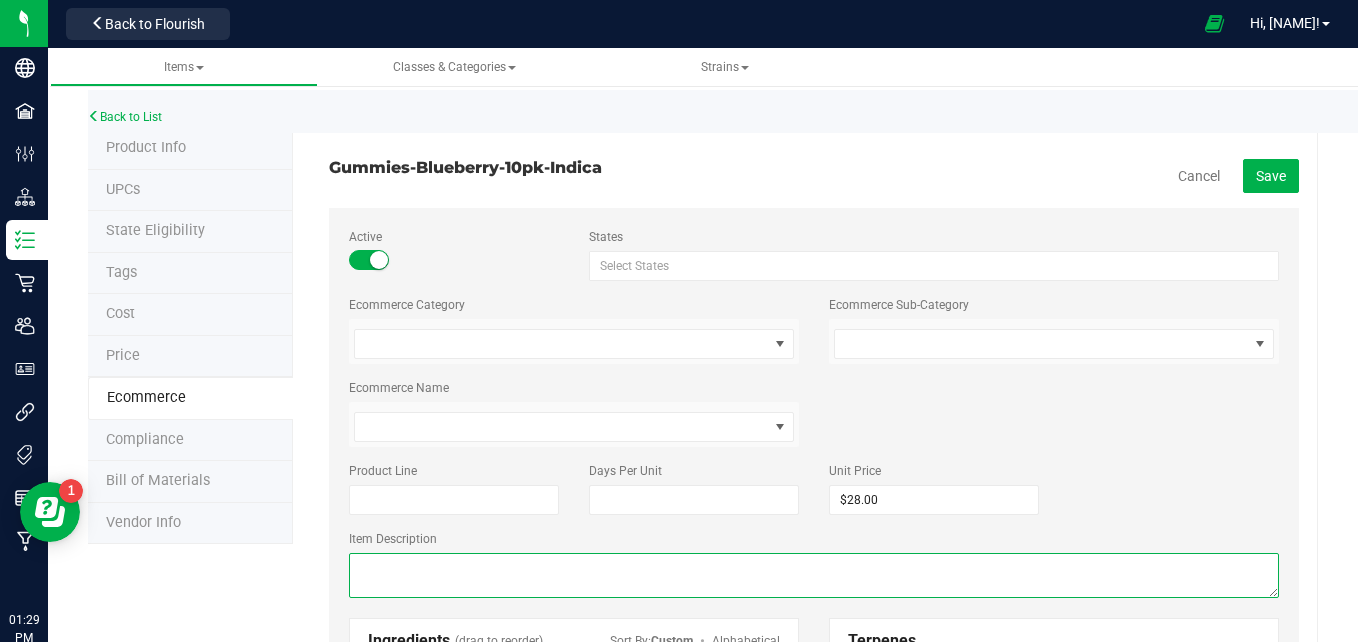 click at bounding box center (814, 575) 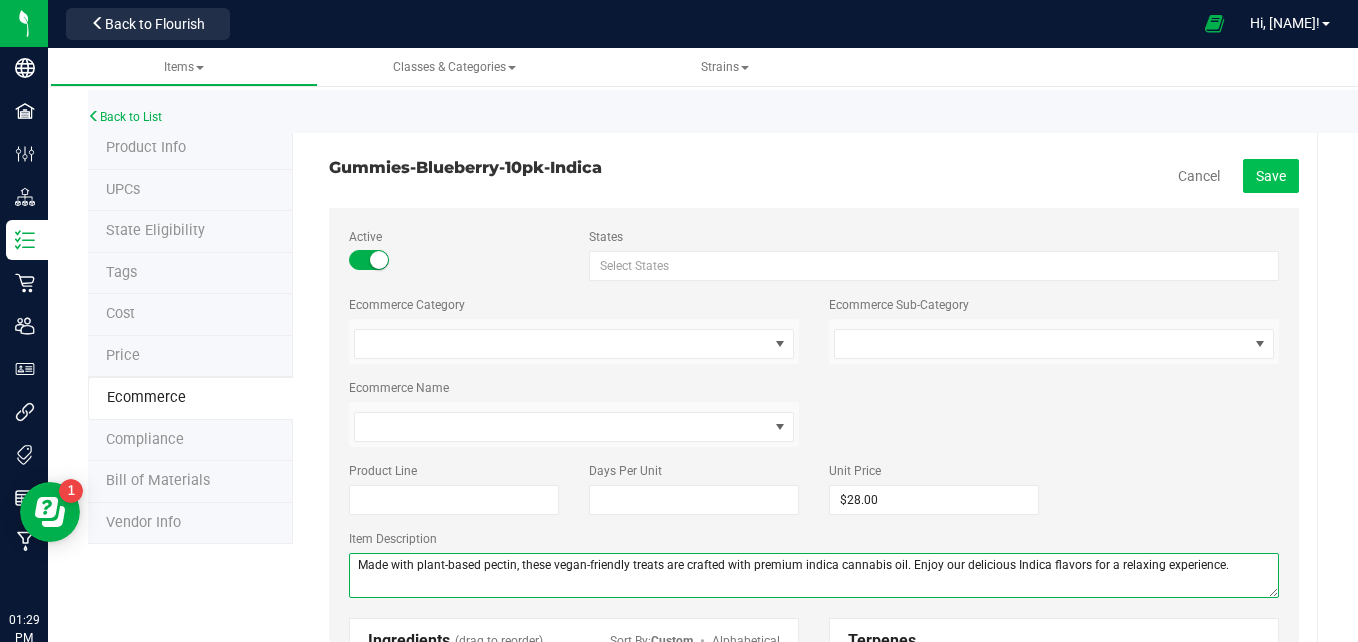 type on "Made with plant-based pectin, these vegan-friendly treats are crafted with premium indica cannabis oil. Enjoy our delicious Indica flavors for a relaxing experience." 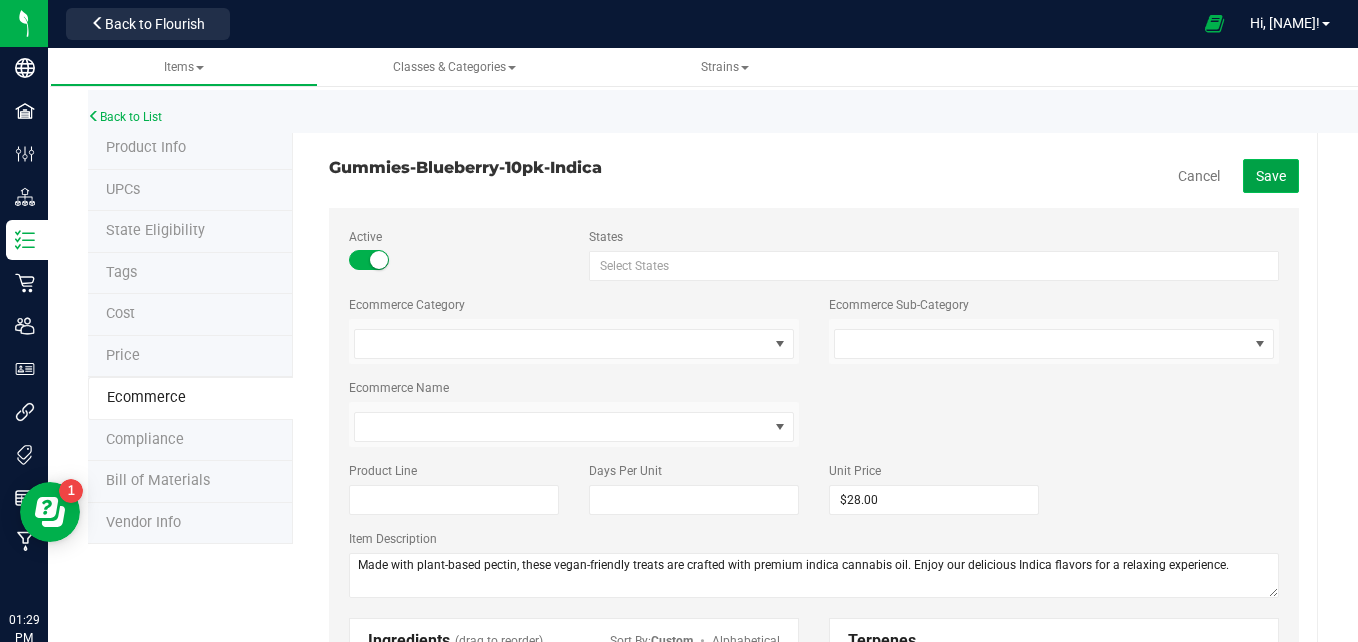 click on "Save" 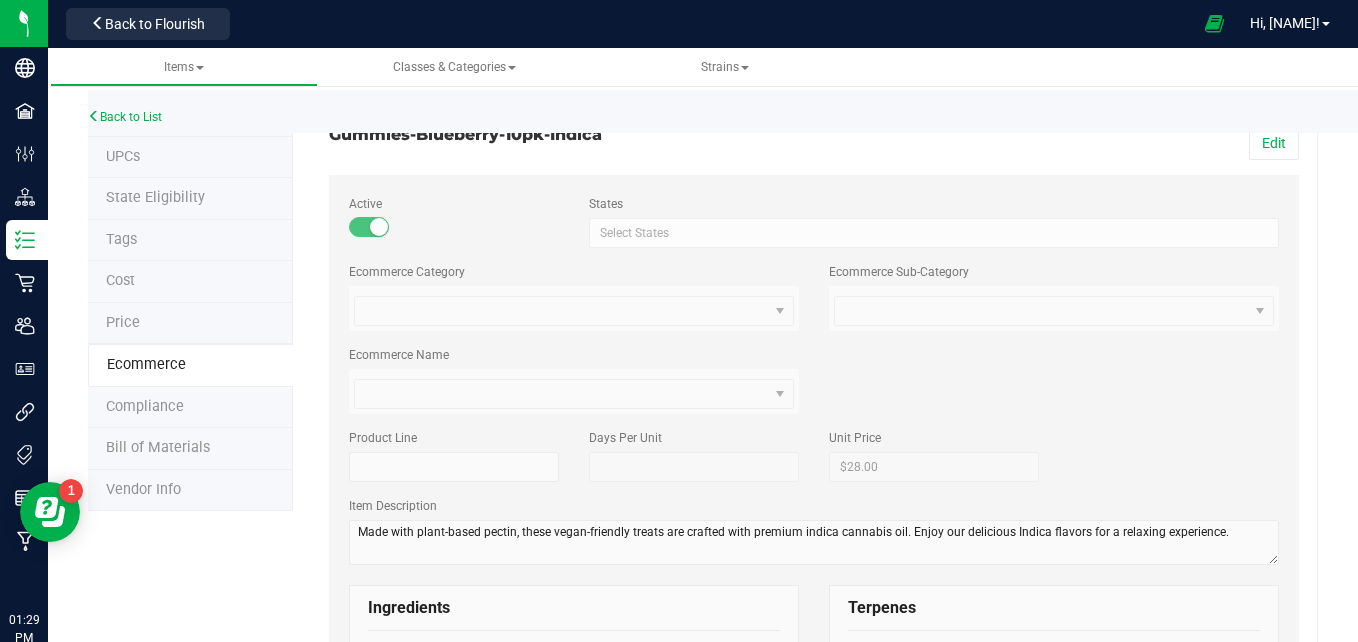 scroll, scrollTop: 0, scrollLeft: 0, axis: both 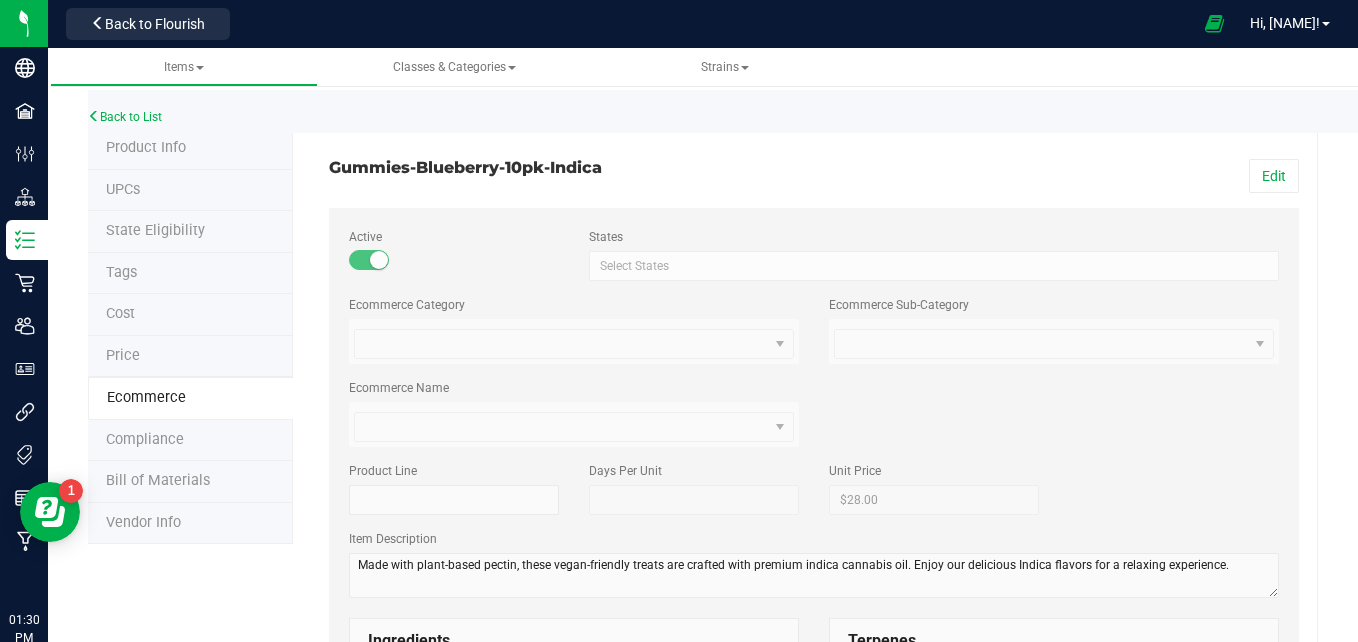 click on "Tags" at bounding box center (190, 274) 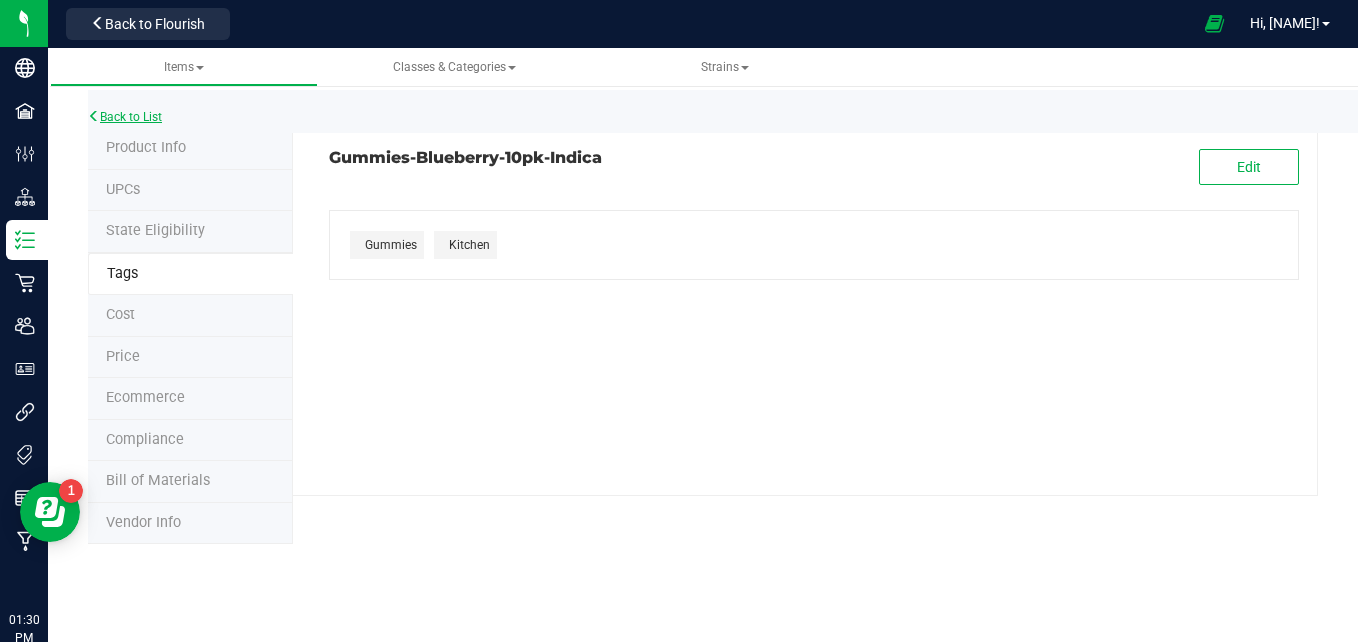 click on "Back to List" at bounding box center [125, 117] 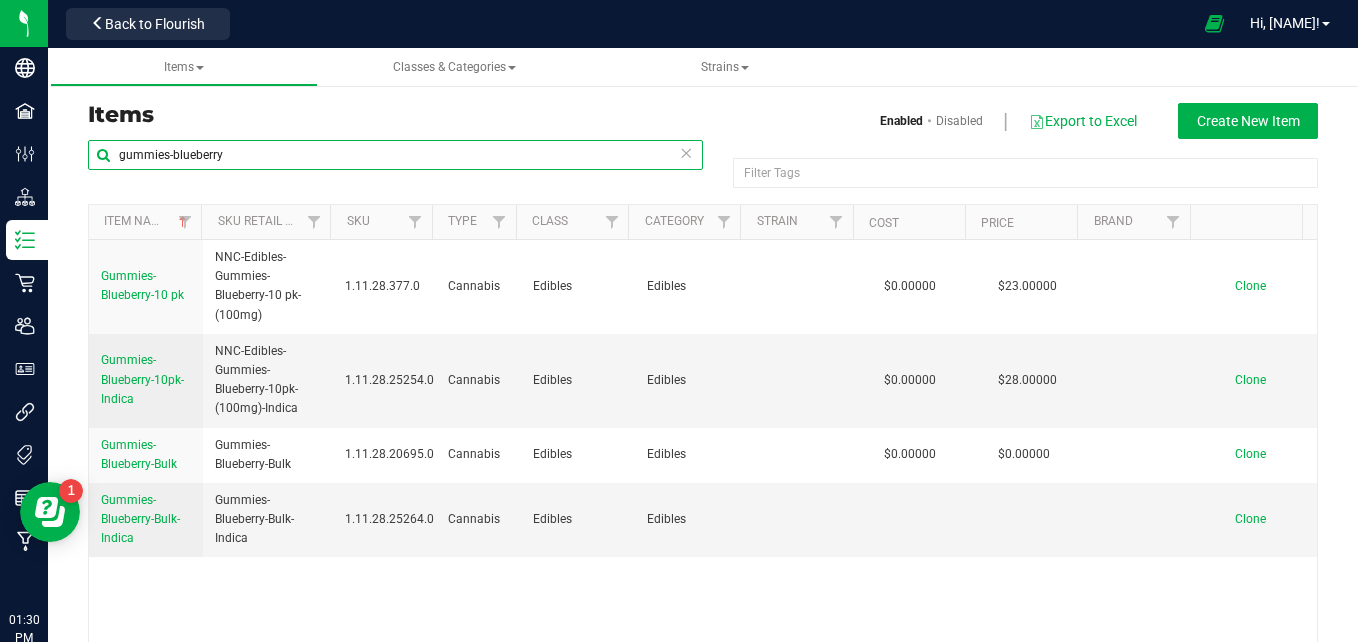 drag, startPoint x: 225, startPoint y: 153, endPoint x: 174, endPoint y: 158, distance: 51.24451 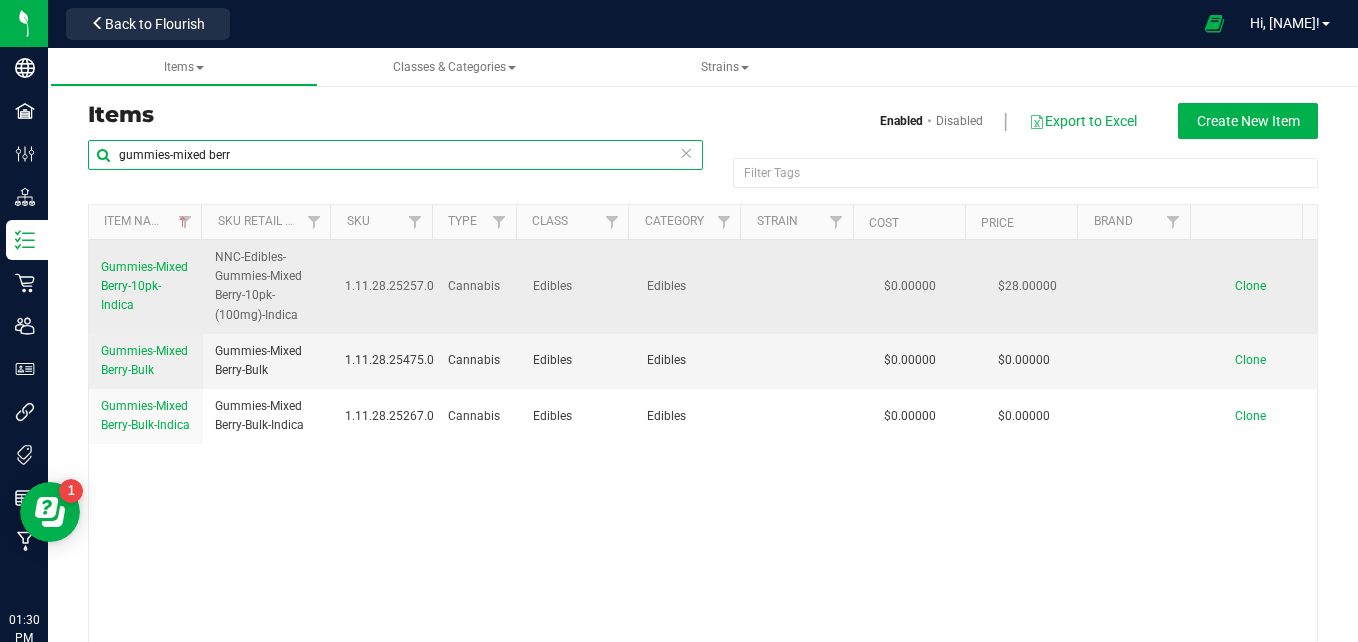 type on "gummies-mixed berr" 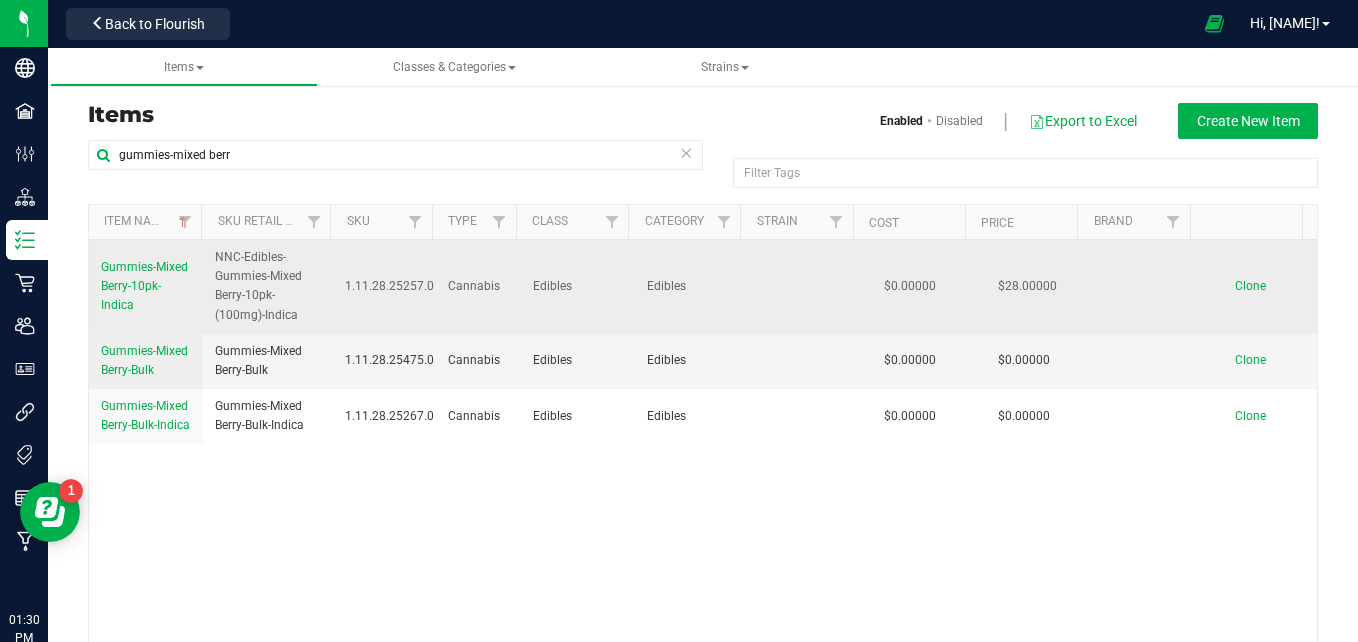 click on "Gummies-Mixed Berry-10pk-Indica" at bounding box center (144, 286) 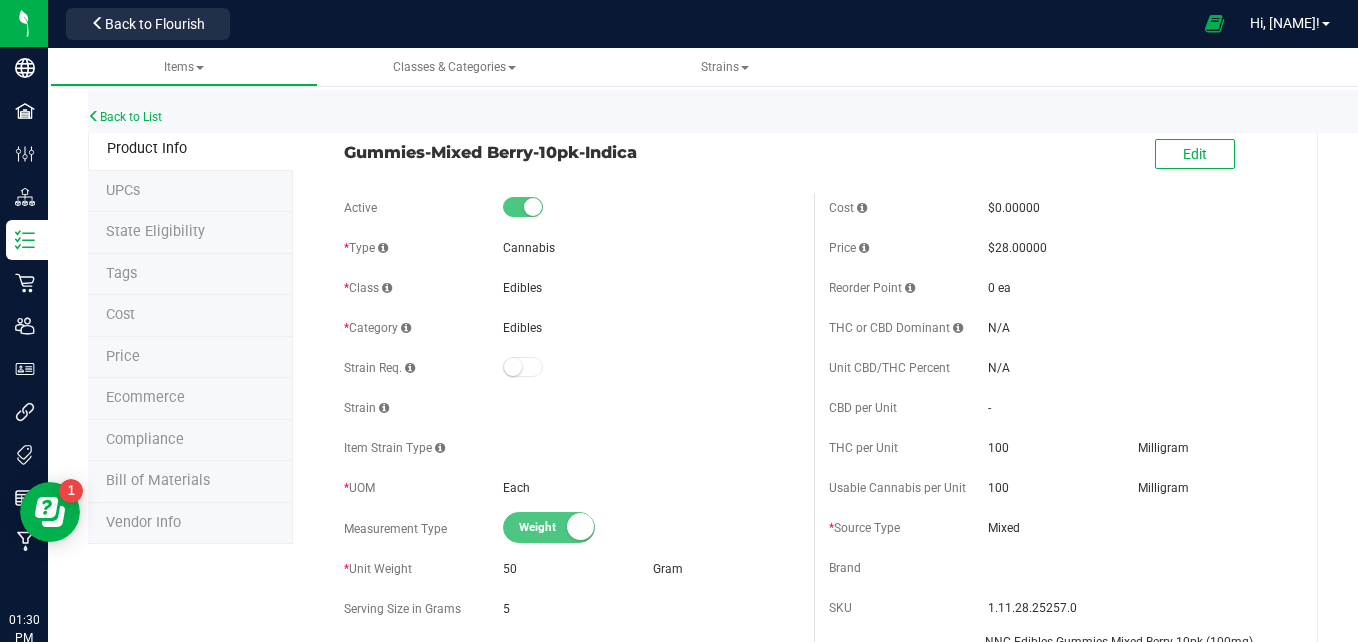 click on "Ecommerce" at bounding box center (190, 399) 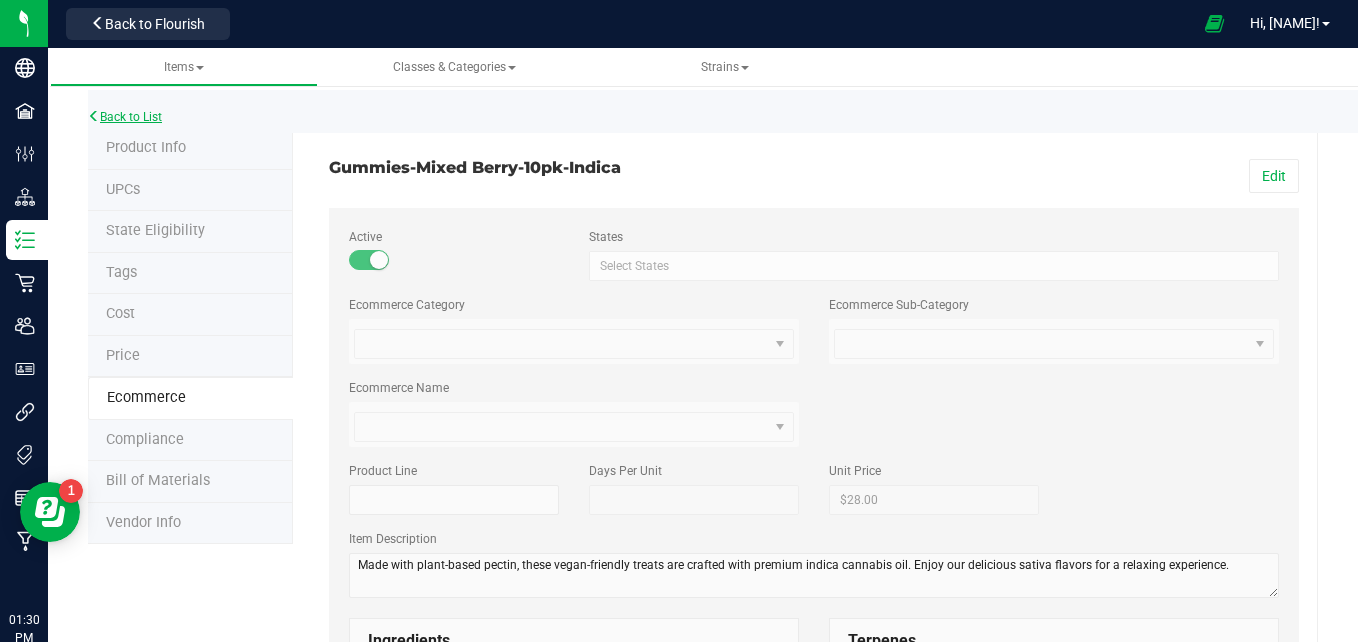 click on "Back to List" at bounding box center [125, 117] 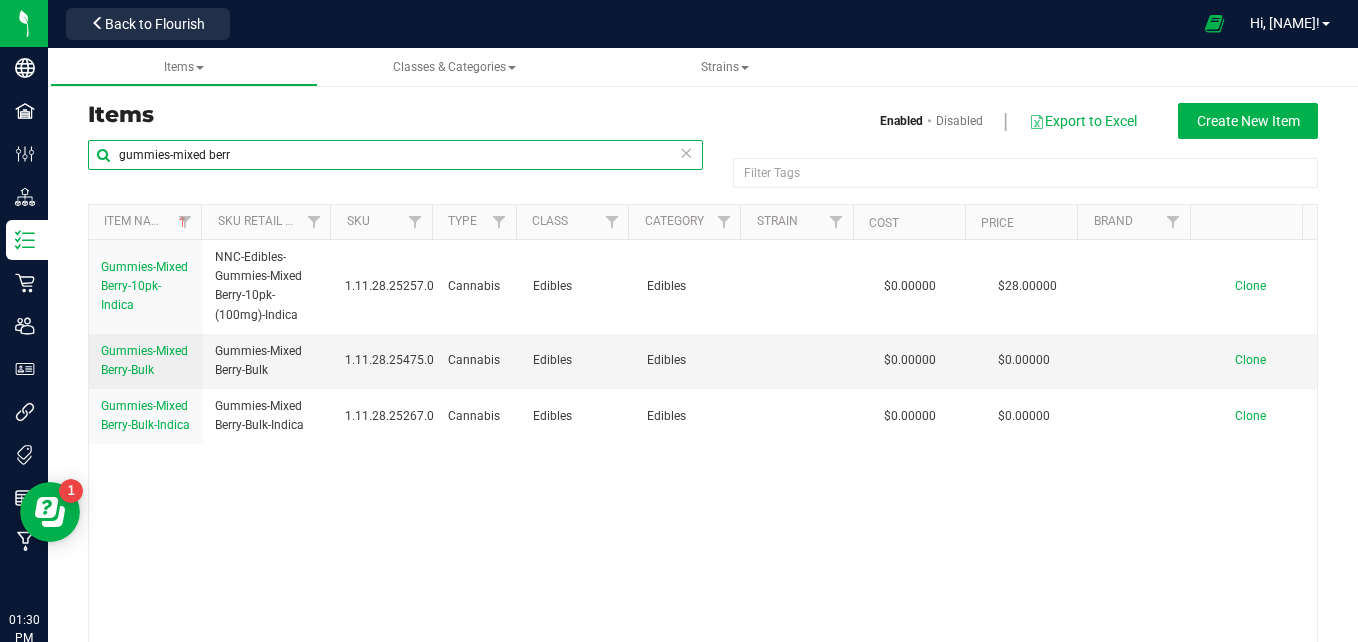 drag, startPoint x: 227, startPoint y: 148, endPoint x: 175, endPoint y: 148, distance: 52 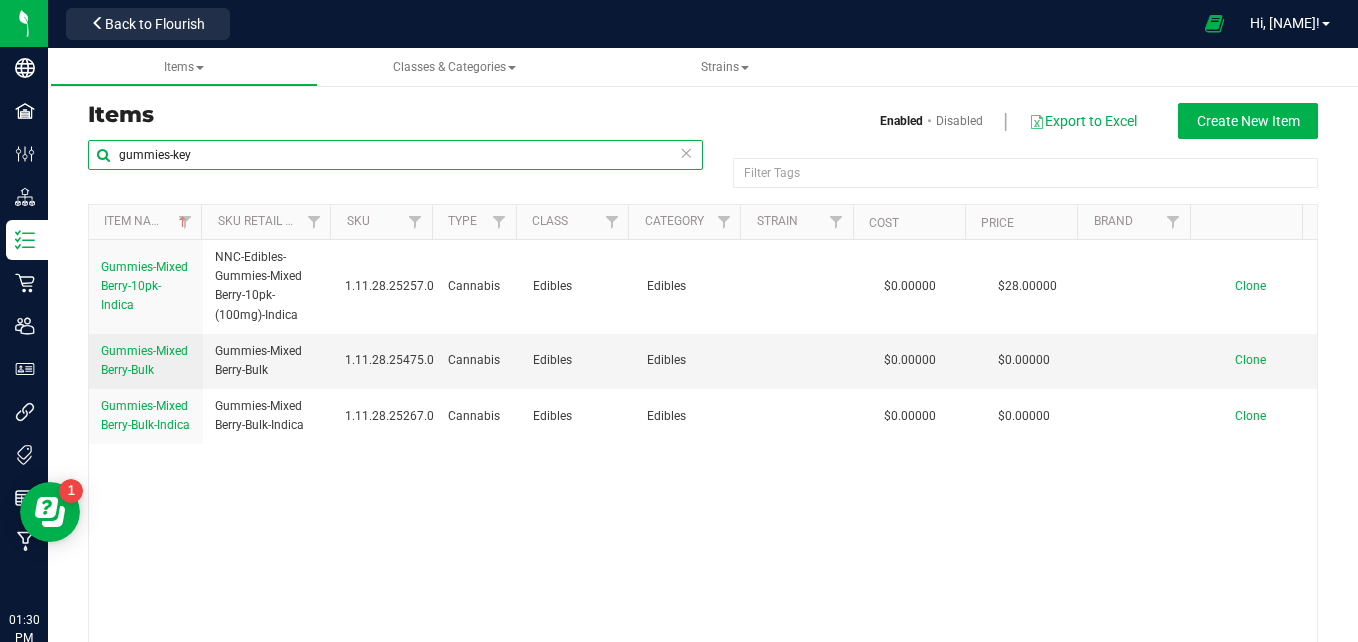 type on "gummies-key" 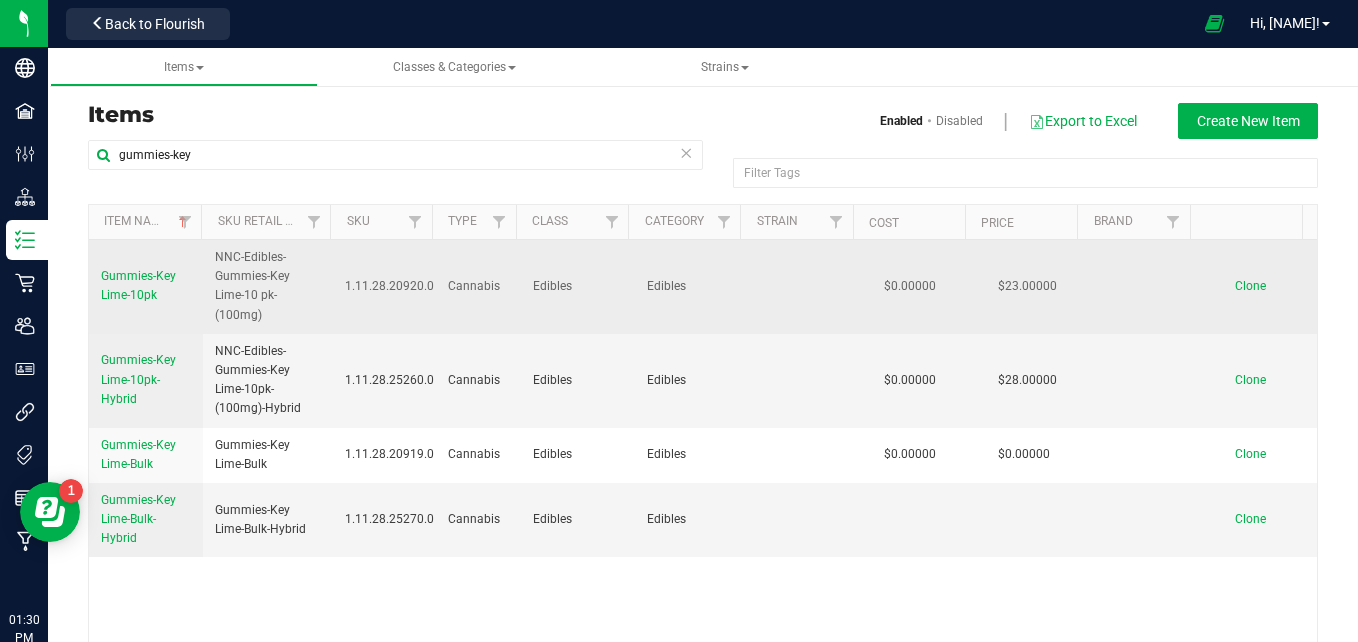 click on "Gummies-Key Lime-10pk" at bounding box center (146, 286) 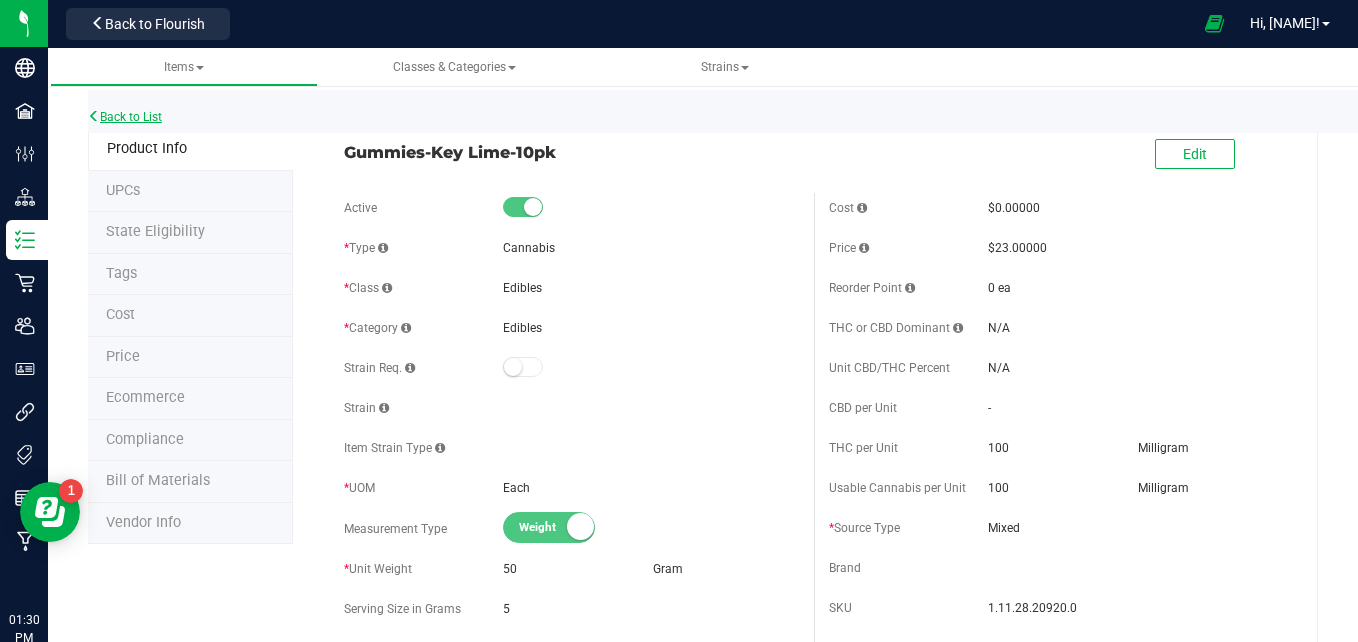 click on "Back to List" at bounding box center [125, 117] 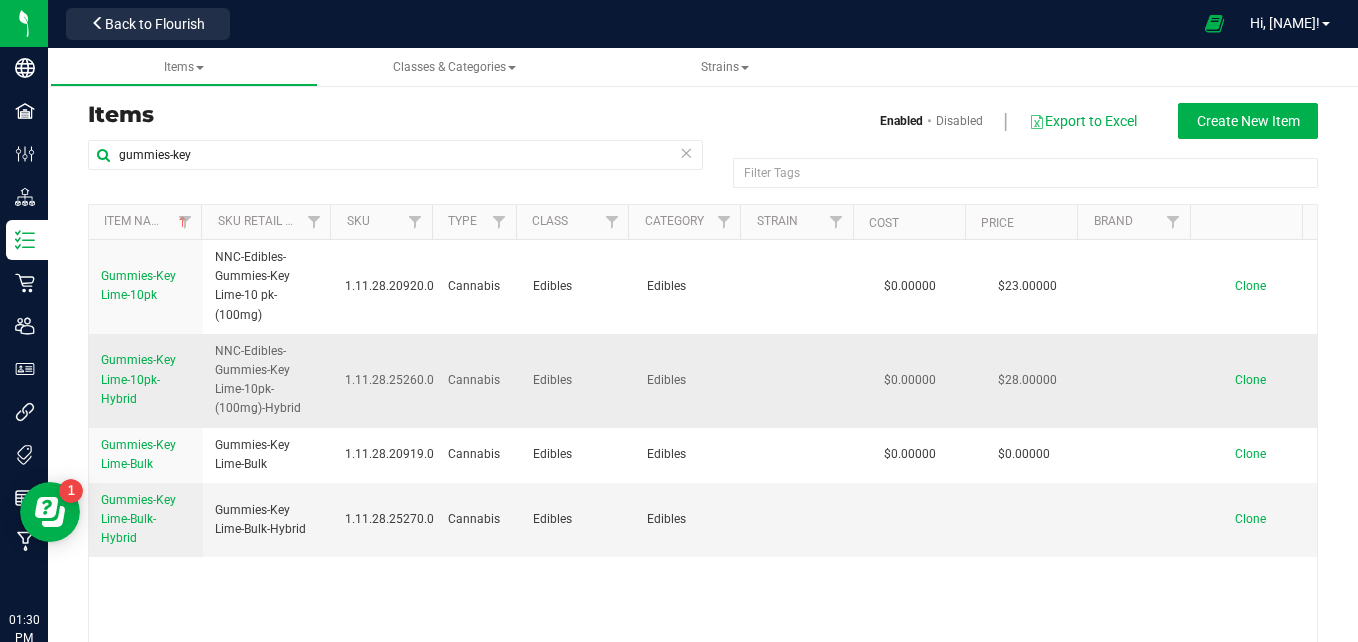 click on "Gummies-Key Lime-10pk-Hybrid" at bounding box center [138, 379] 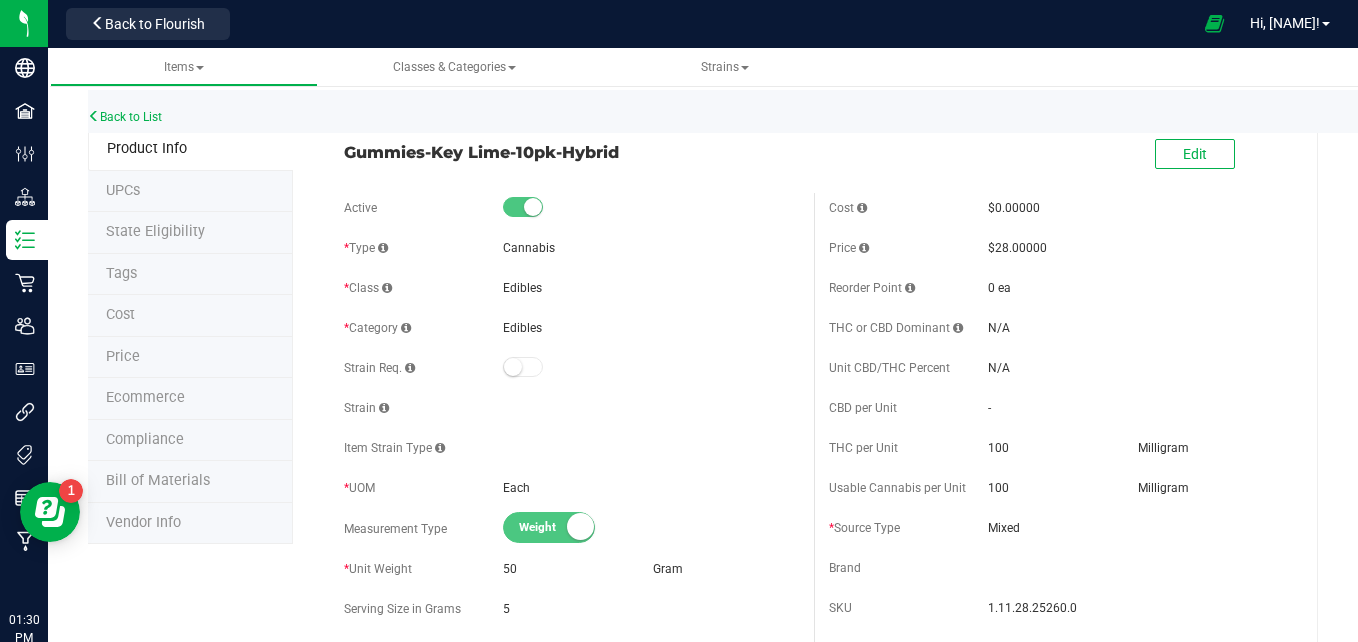 click on "Ecommerce" at bounding box center (190, 399) 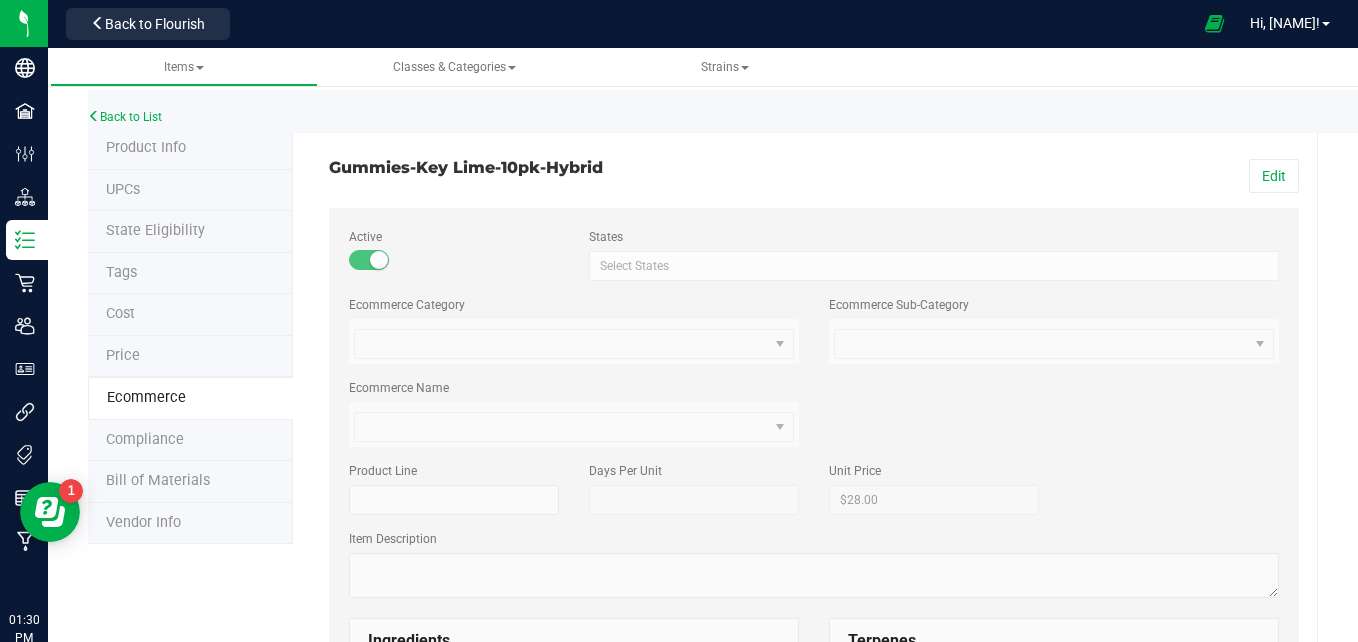 click on "Edit" at bounding box center [1064, 176] 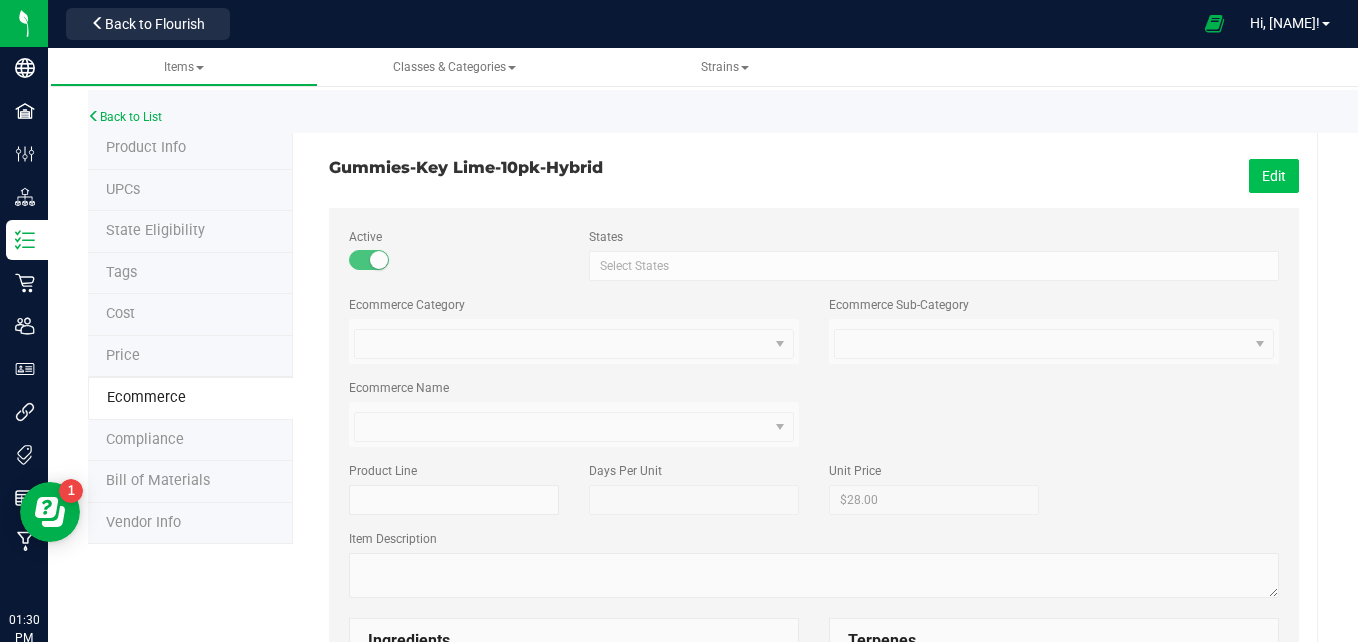 click on "Edit" at bounding box center (1274, 176) 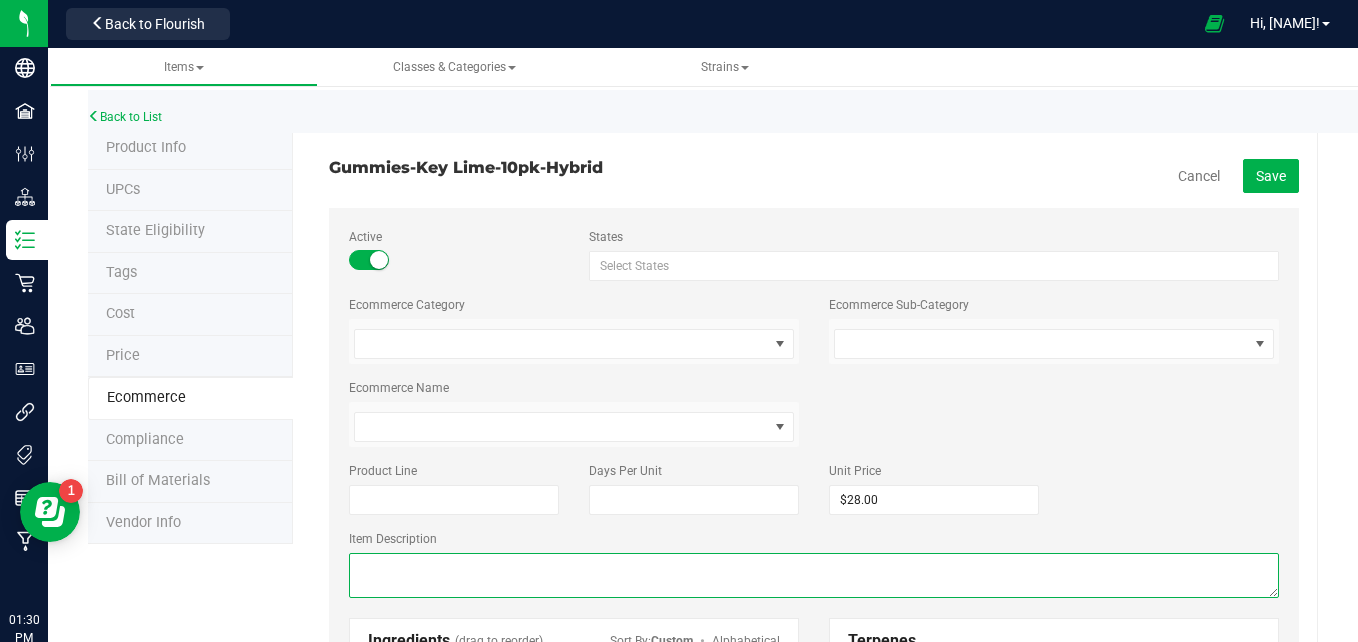 click at bounding box center [814, 575] 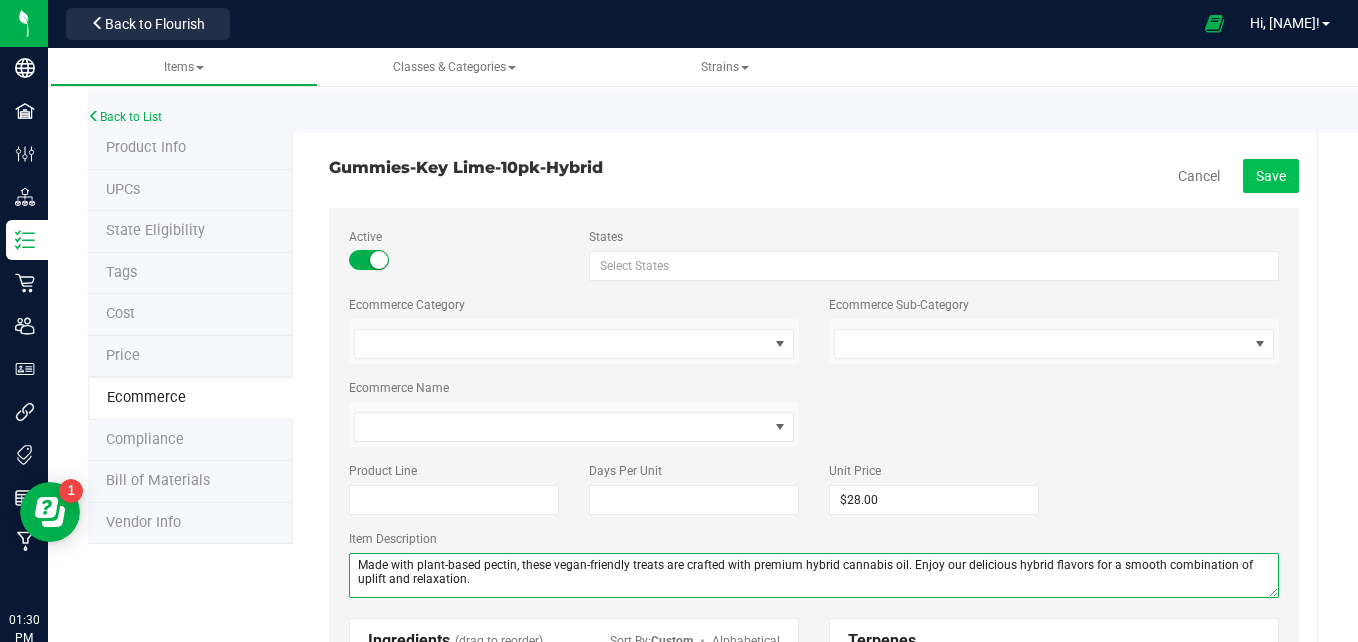 type on "Made with plant-based pectin, these vegan-friendly treats are crafted with premium hybrid cannabis oil. Enjoy our delicious hybrid flavors for a smooth combination of uplift and relaxation." 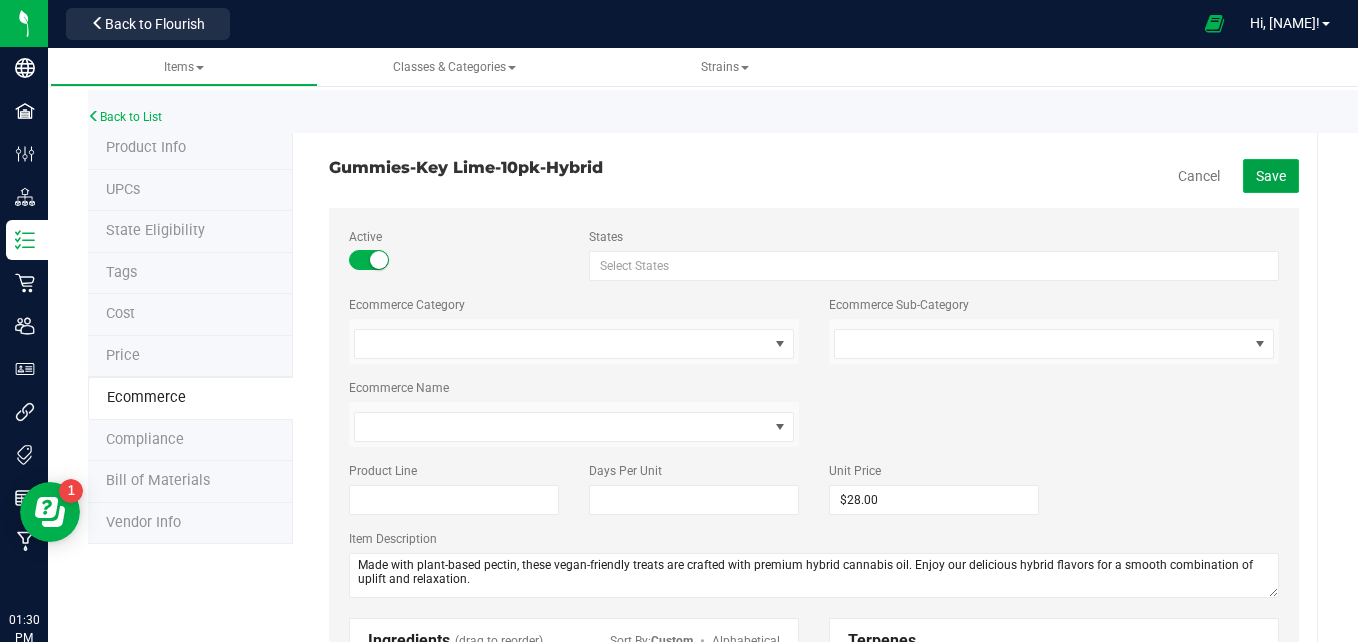 click on "Save" 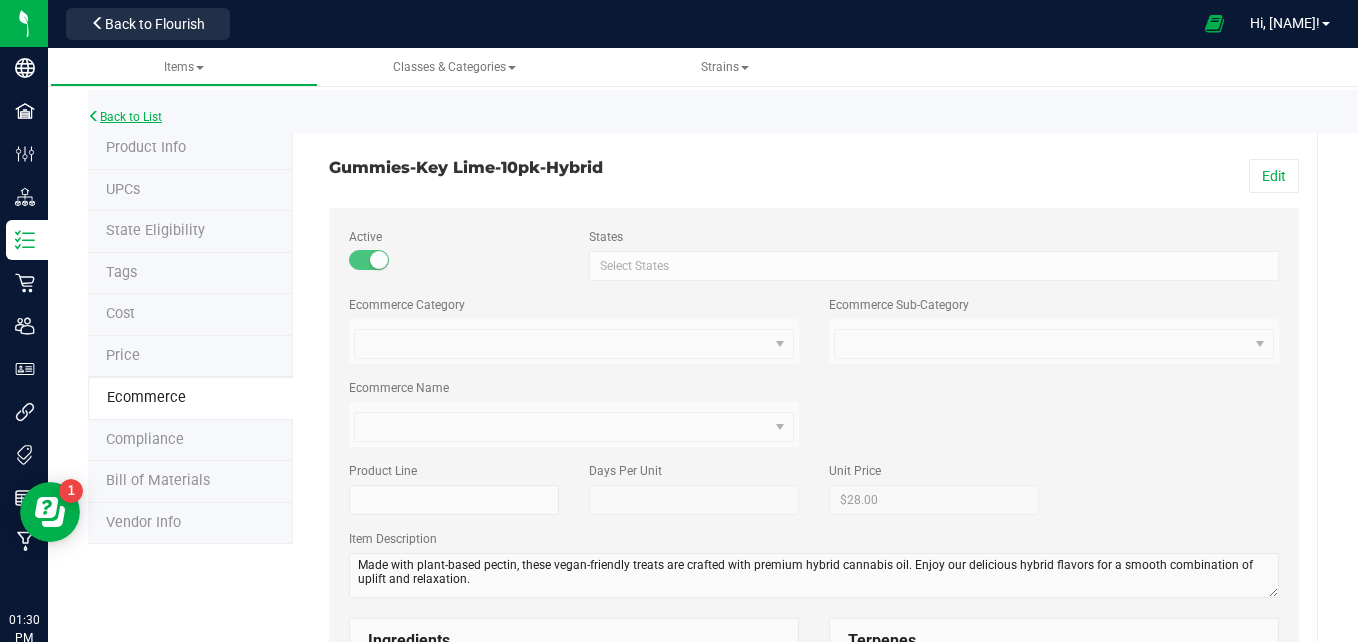 click on "Back to List" at bounding box center [125, 117] 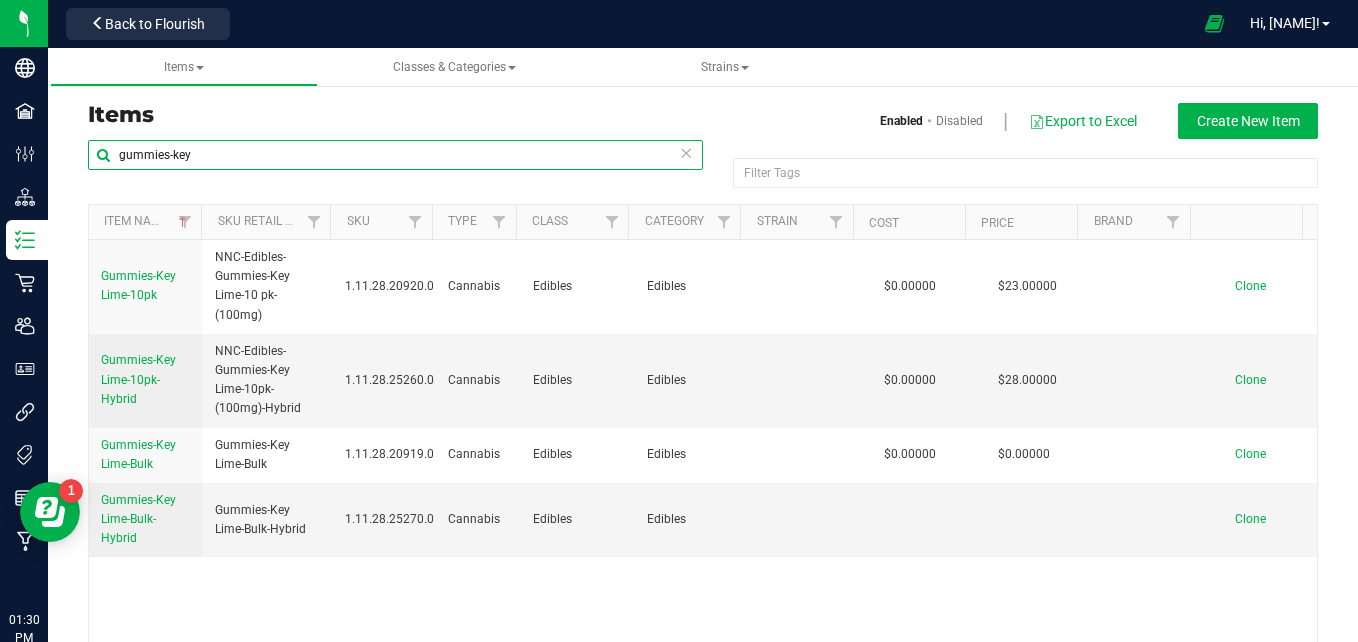 drag, startPoint x: 248, startPoint y: 164, endPoint x: 174, endPoint y: 162, distance: 74.02702 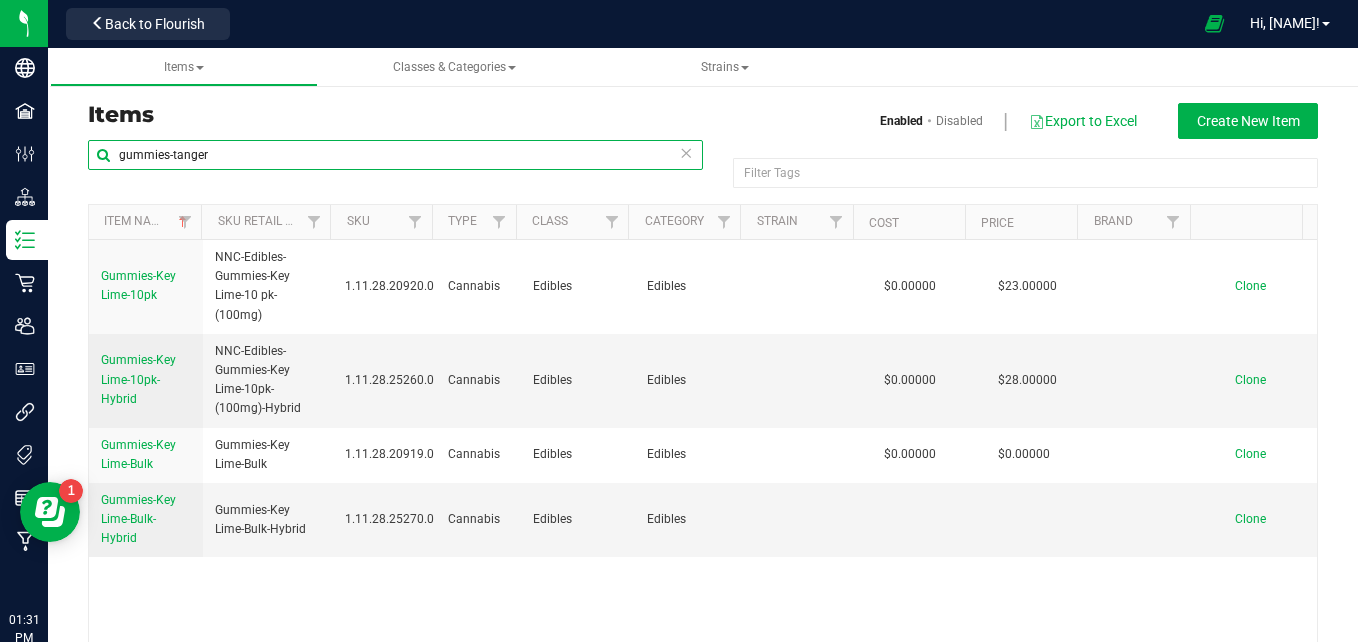type on "gummies-tanger" 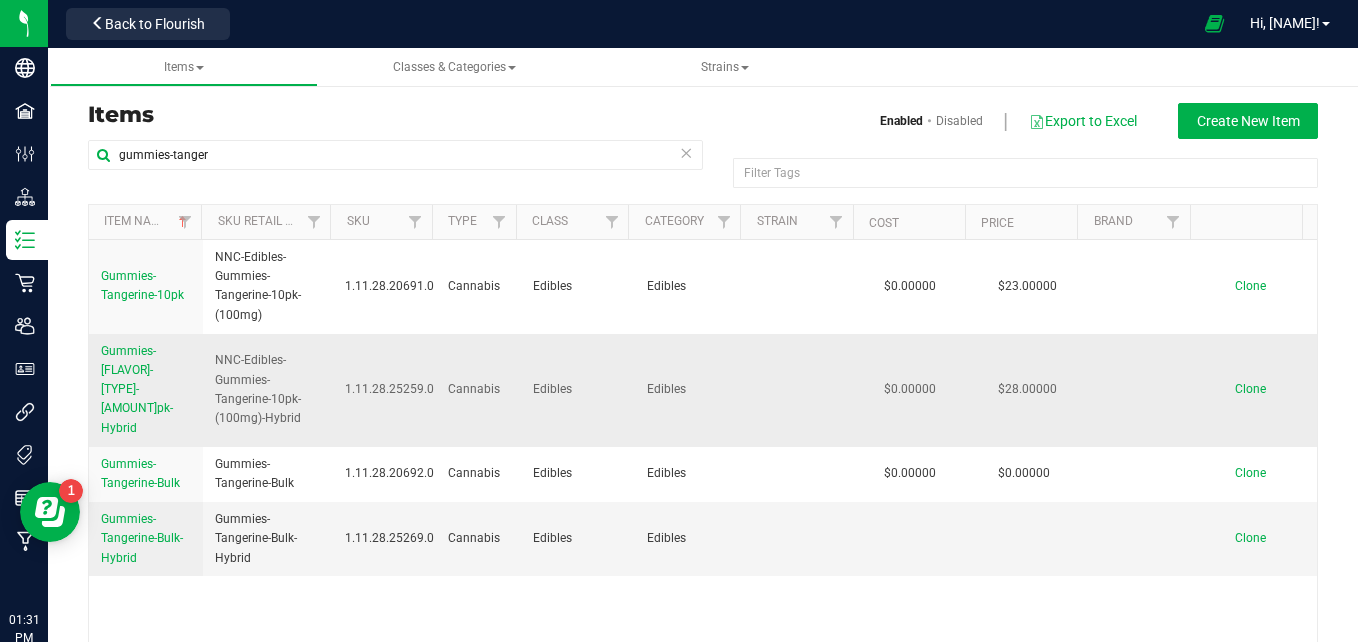 click on "Gummies-[FLAVOR]-[TYPE]-[AMOUNT]pk-Hybrid" at bounding box center [146, 390] 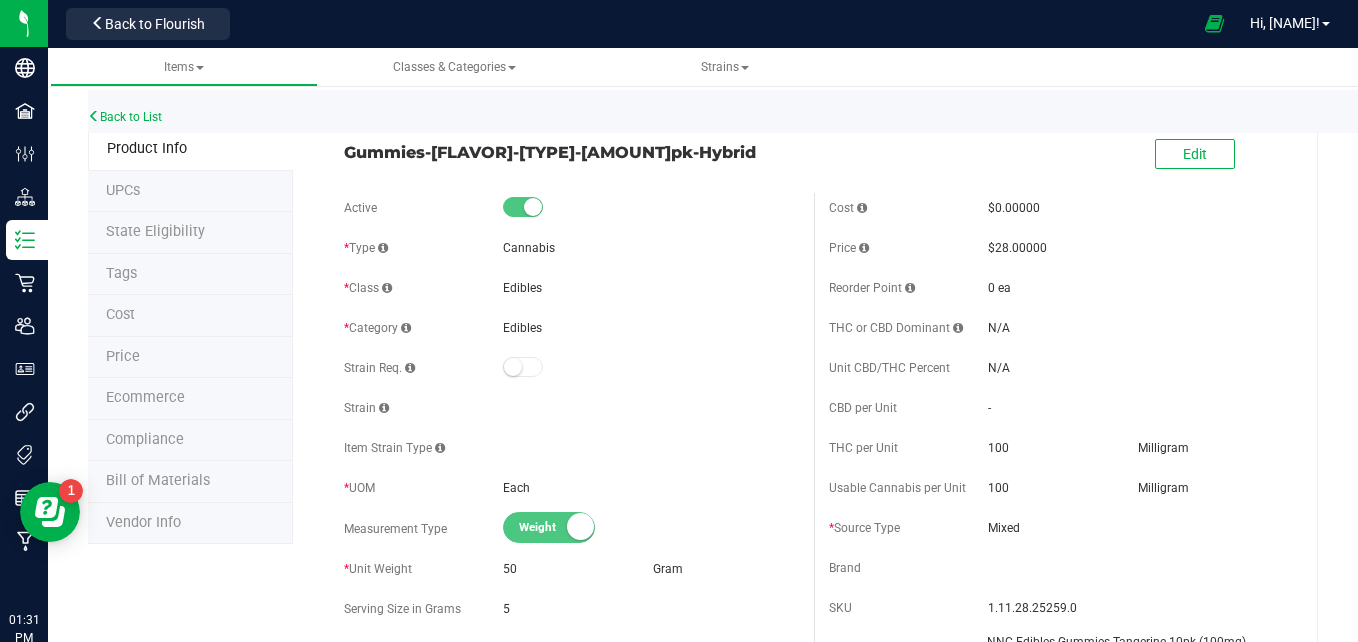 click on "UPCs" at bounding box center (190, 192) 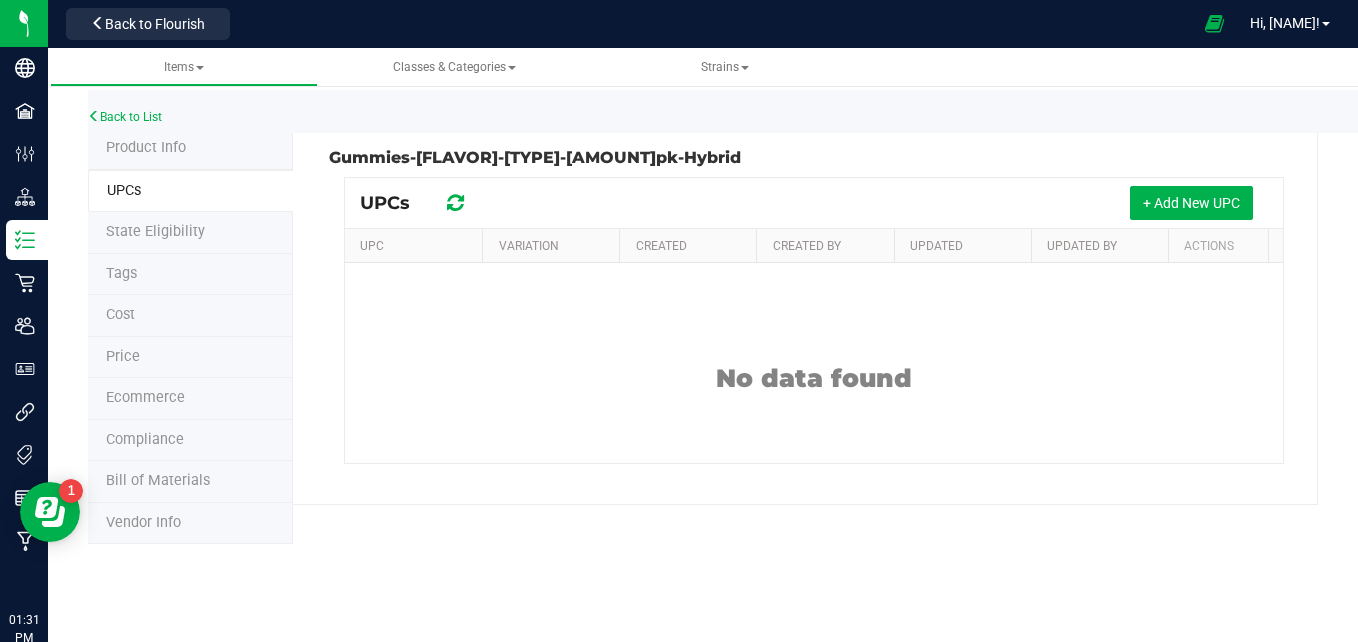 click on "Ecommerce" at bounding box center (190, 399) 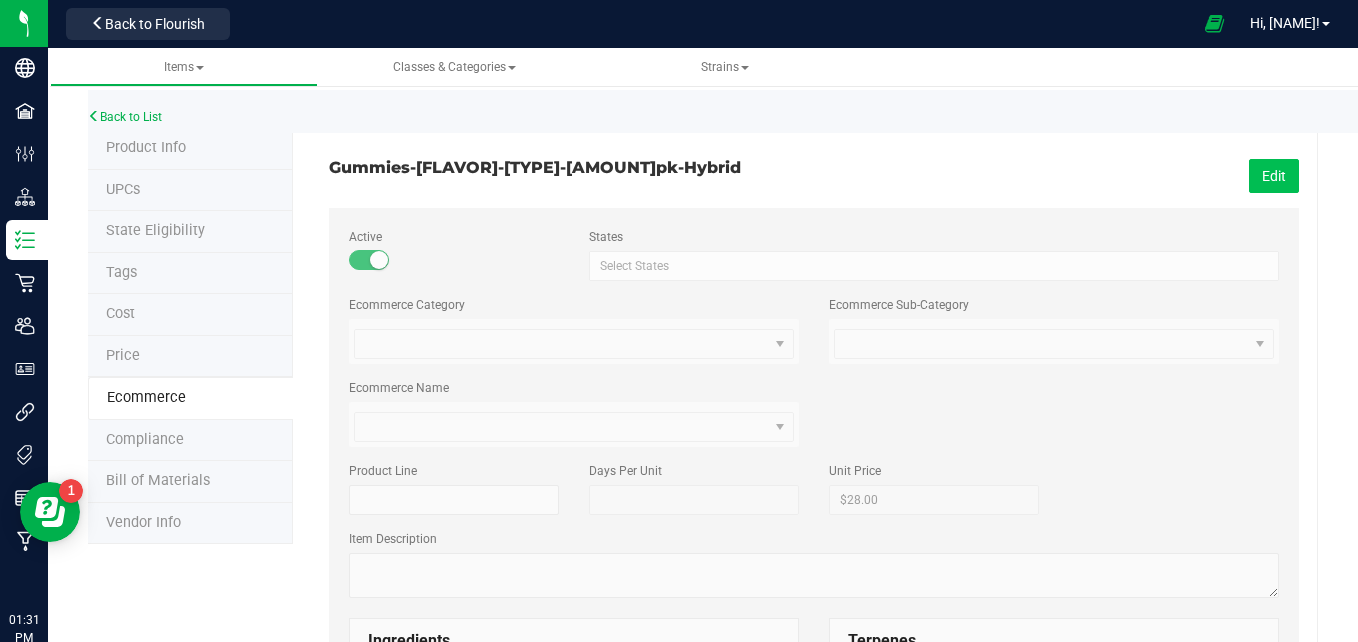 click on "Edit" at bounding box center (1274, 176) 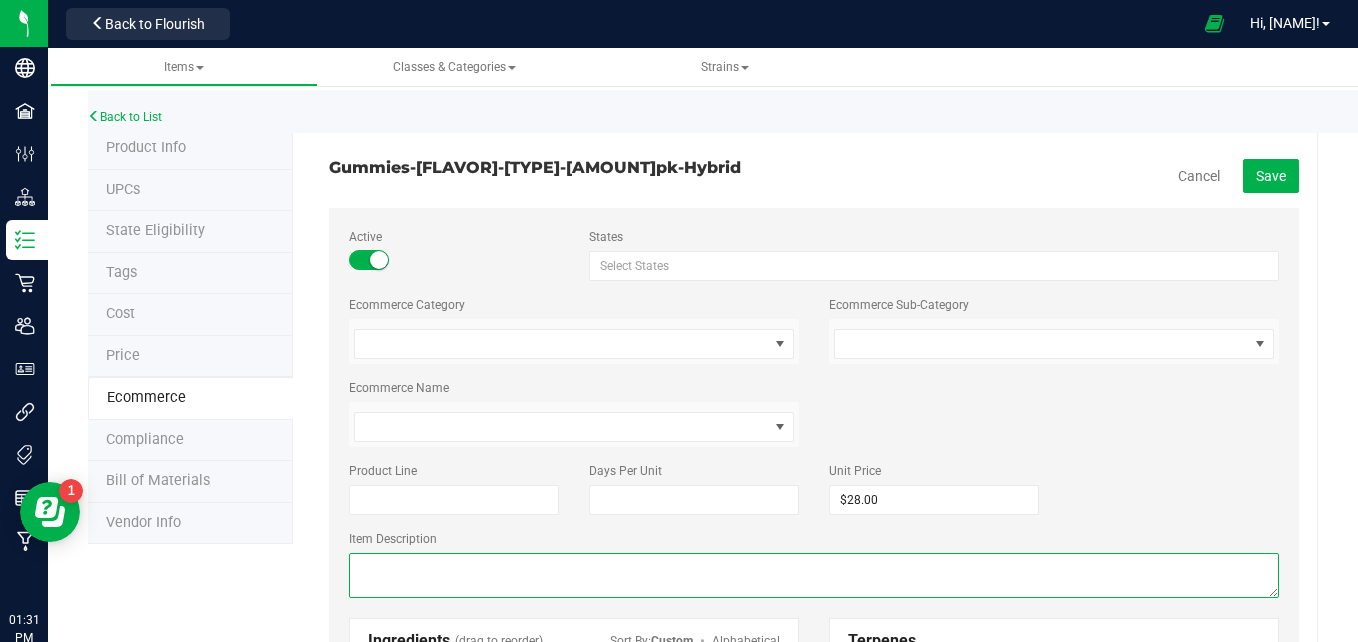 click at bounding box center (814, 575) 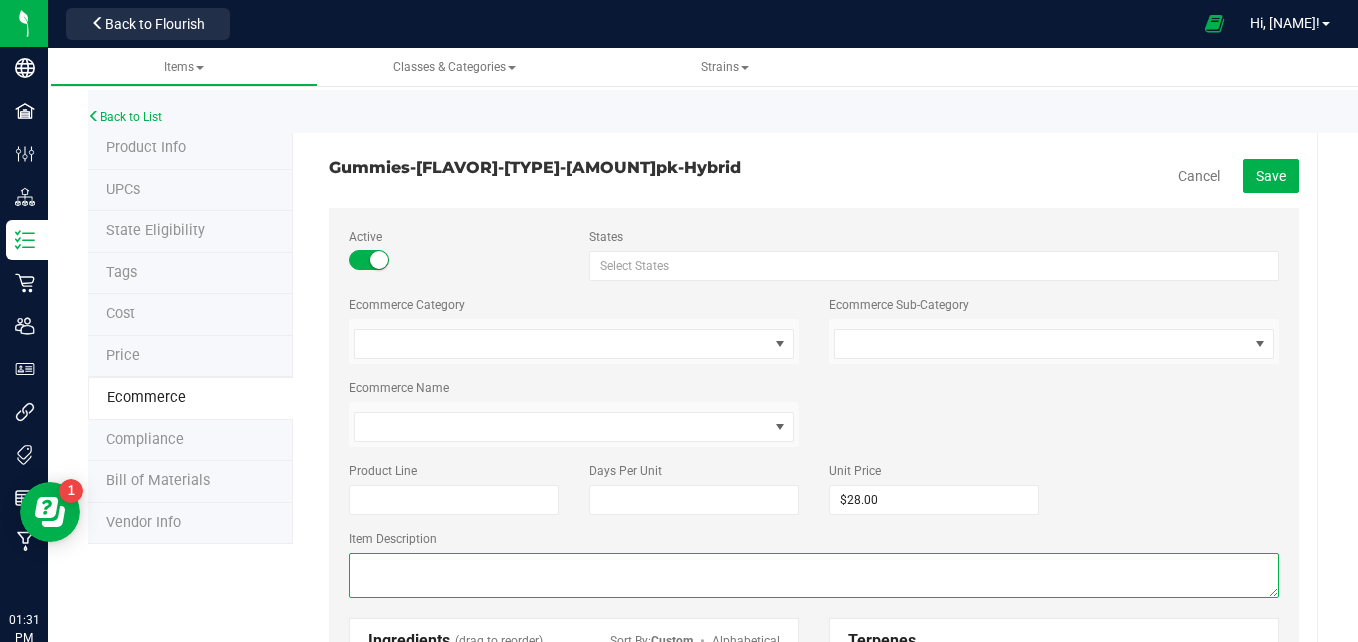 paste on "Made with plant-based pectin, these vegan-friendly treats are crafted with premium hybrid cannabis oil. Enjoy our delicious hybrid flavors for a smooth combination of uplift and relaxation." 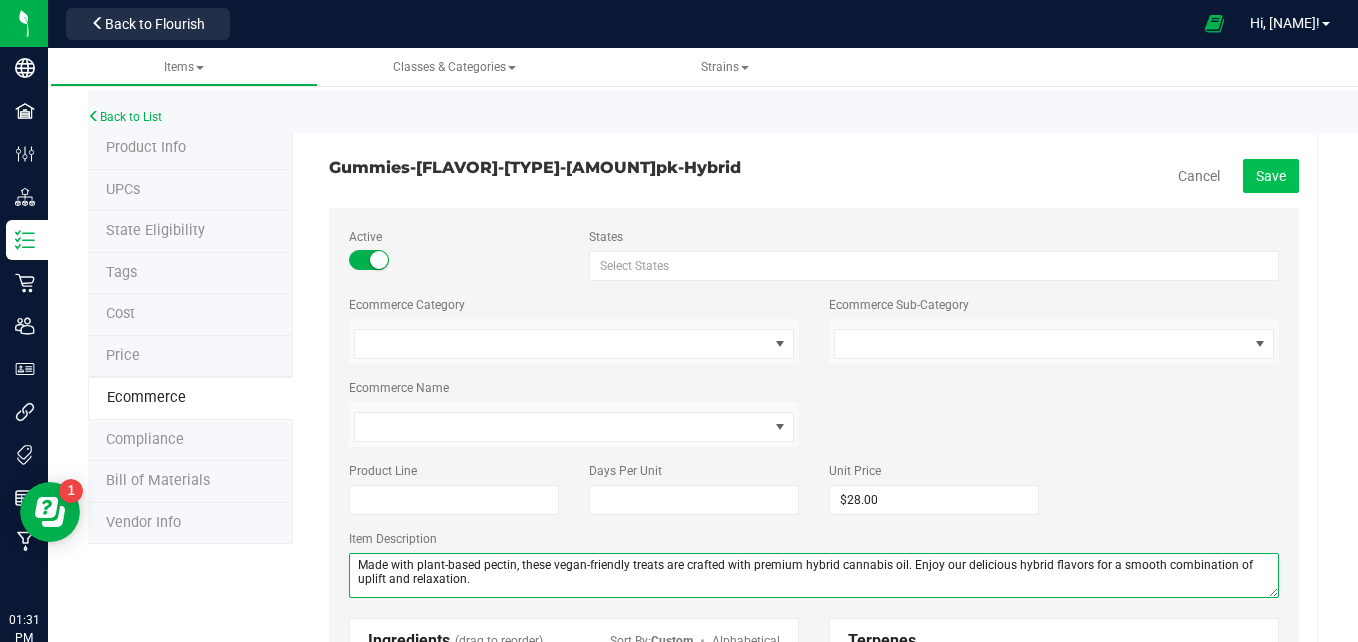 type on "Made with plant-based pectin, these vegan-friendly treats are crafted with premium hybrid cannabis oil. Enjoy our delicious hybrid flavors for a smooth combination of uplift and relaxation." 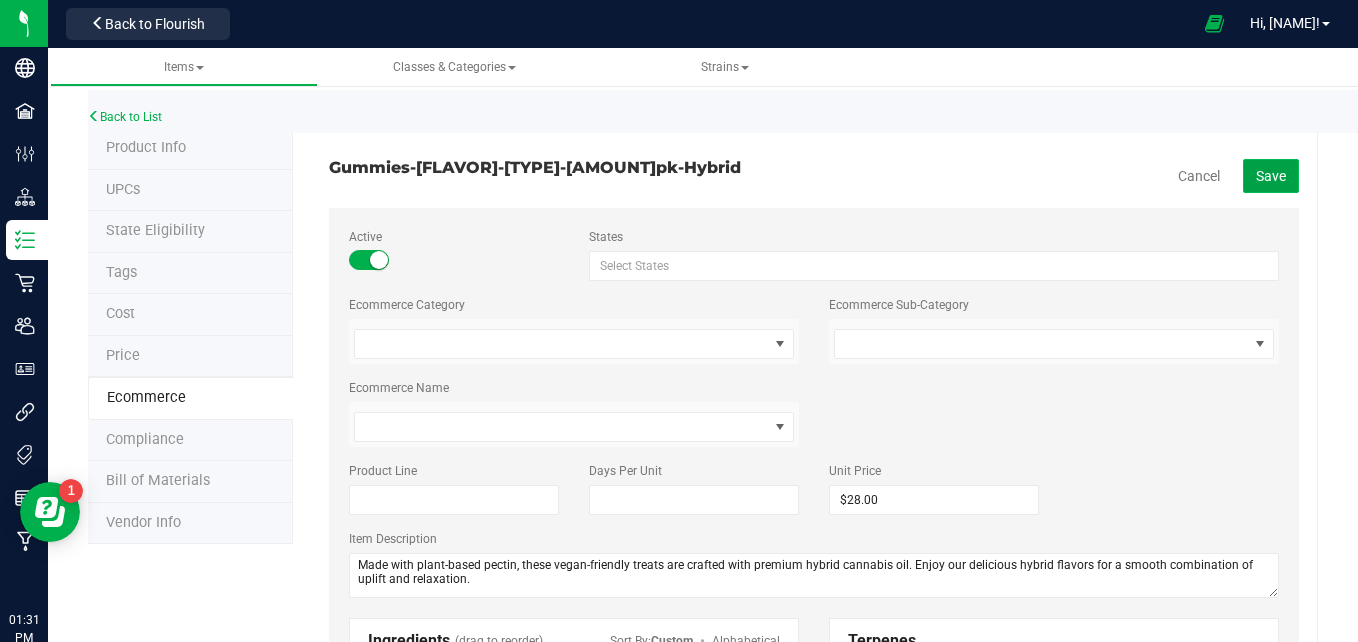click on "Save" 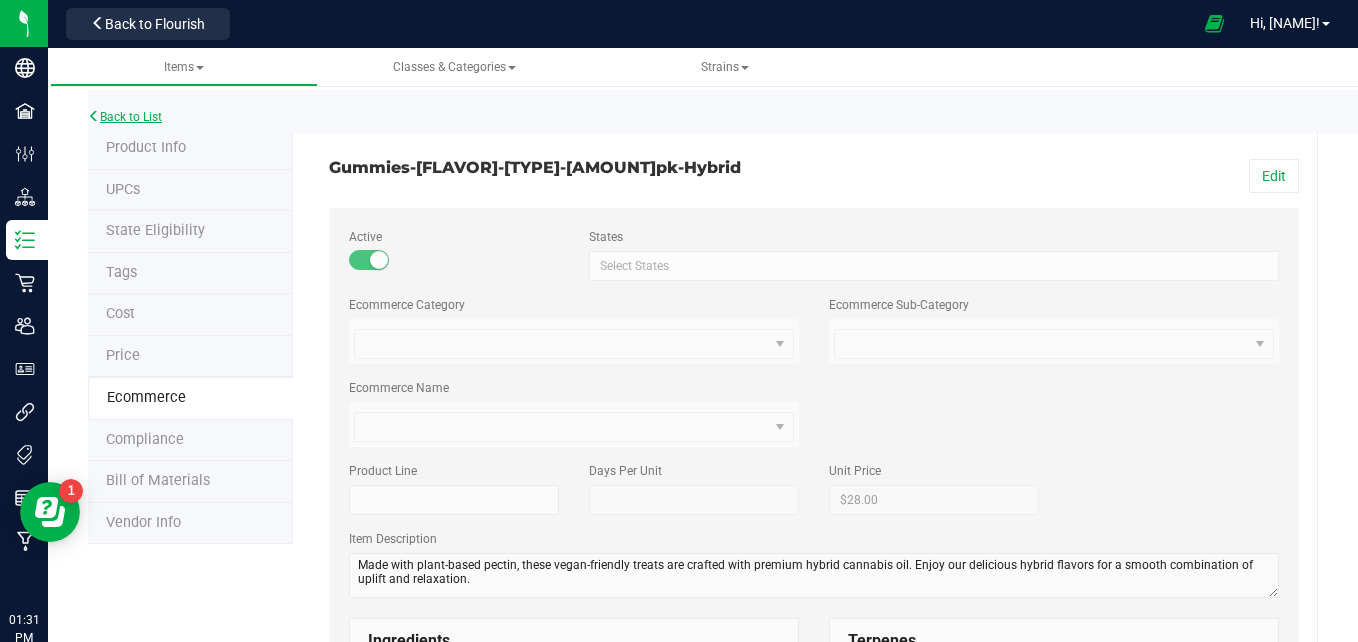 click on "Back to List" at bounding box center [125, 117] 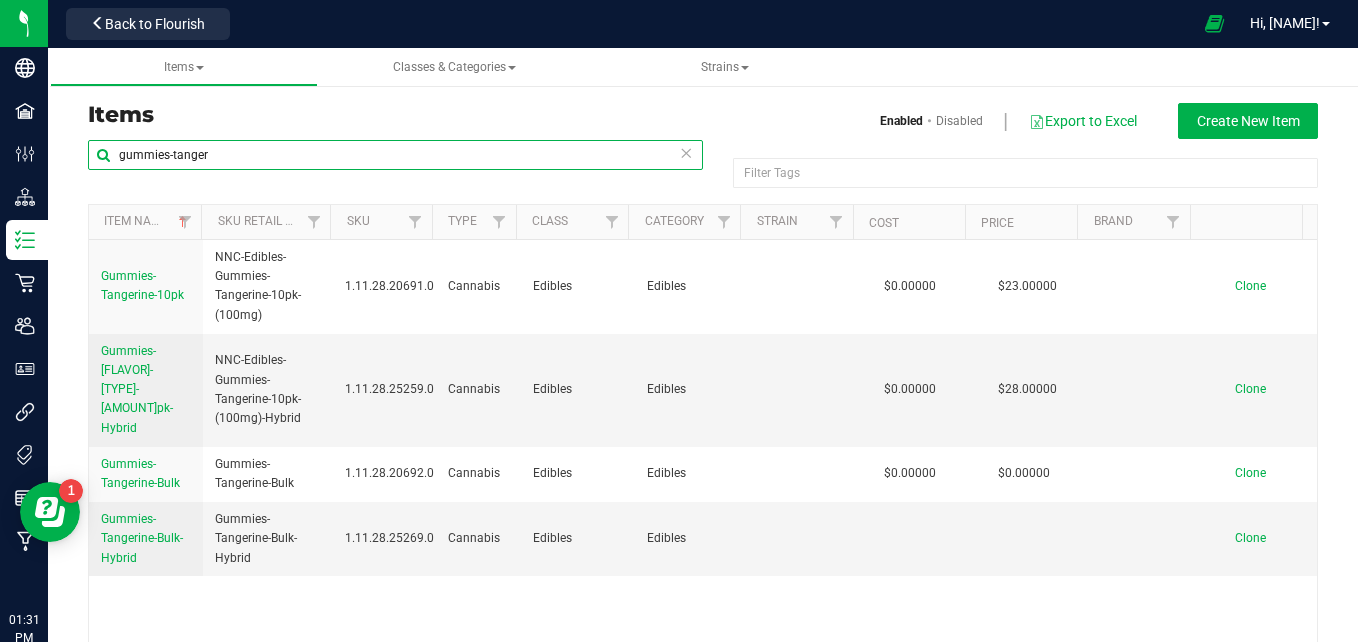 drag, startPoint x: 299, startPoint y: 154, endPoint x: 175, endPoint y: 168, distance: 124.78782 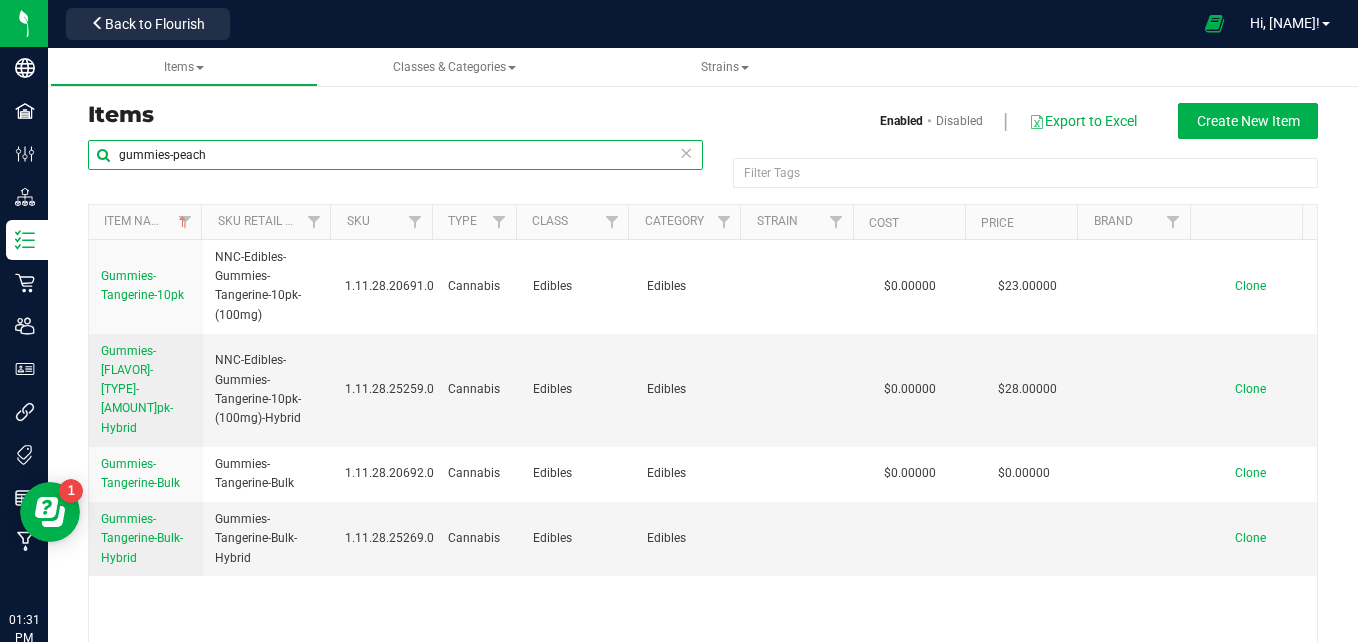 type on "gummies-peach" 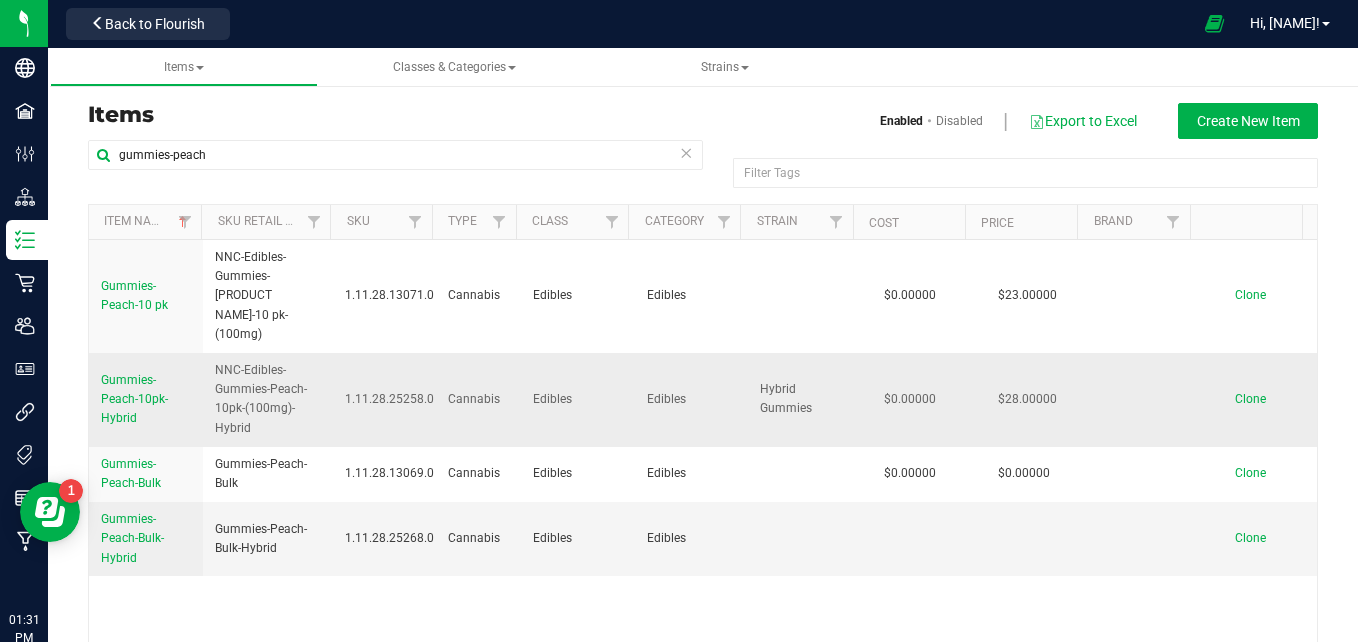 click on "Gummies-Peach-10pk-Hybrid" at bounding box center (134, 399) 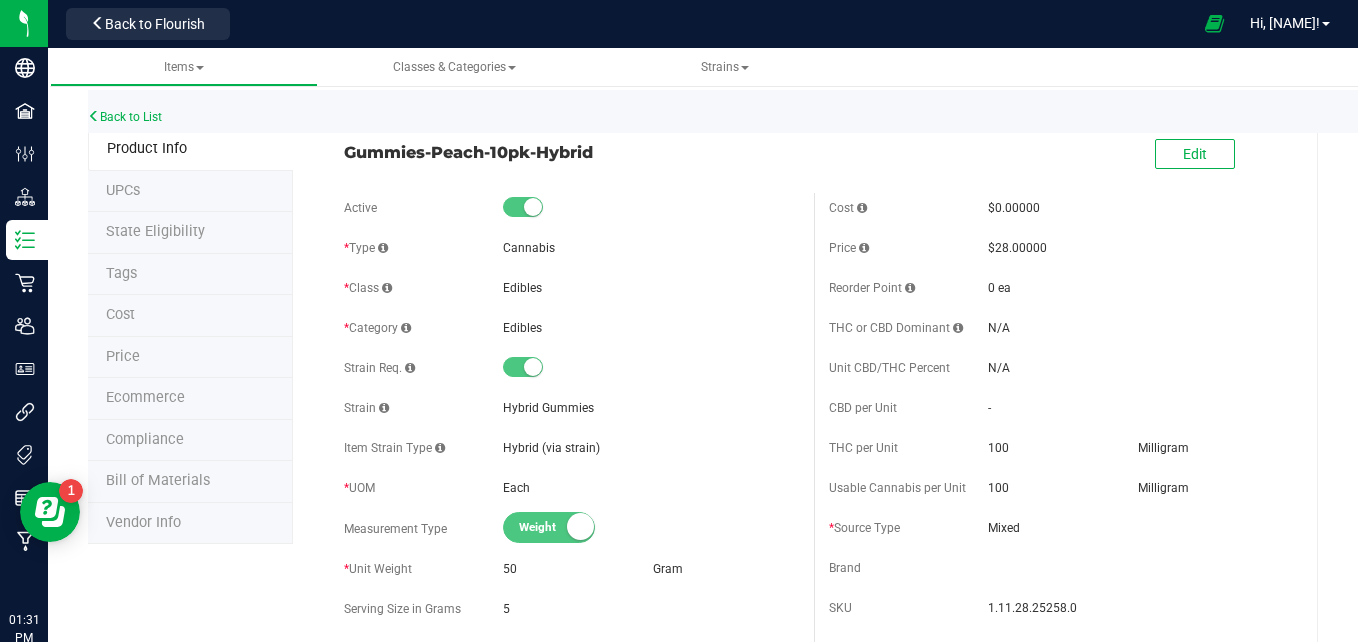 click on "Ecommerce" at bounding box center (190, 399) 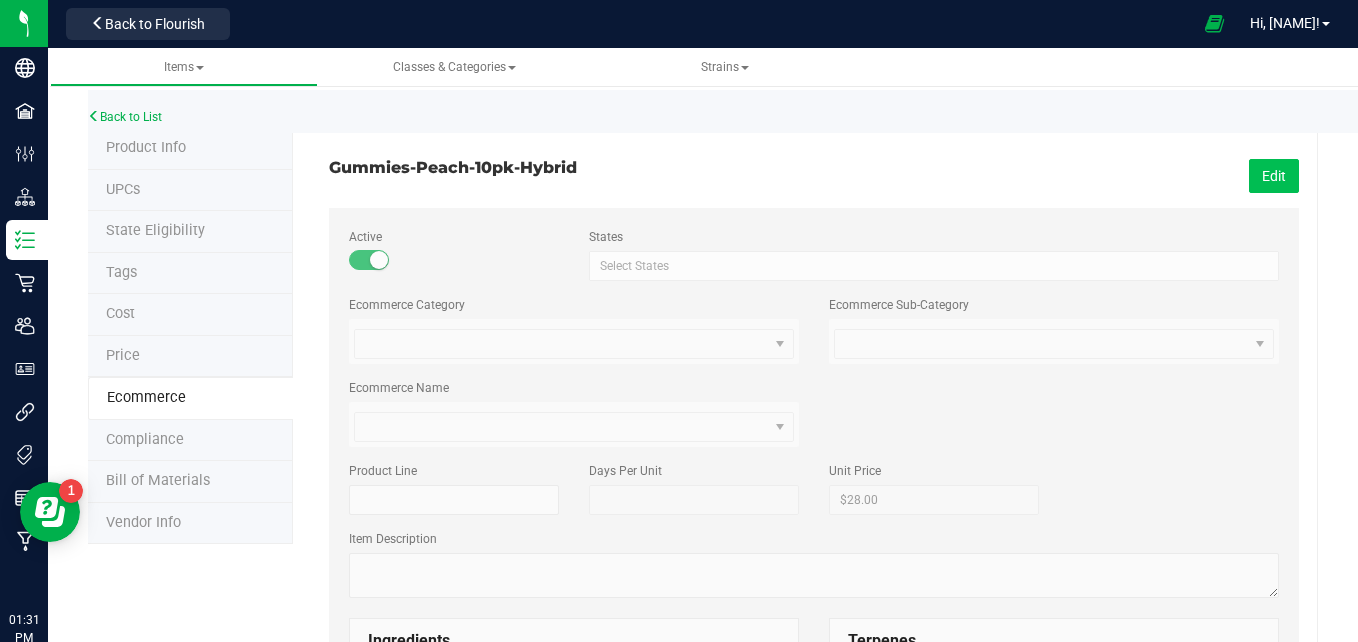 click on "Edit" at bounding box center [1274, 176] 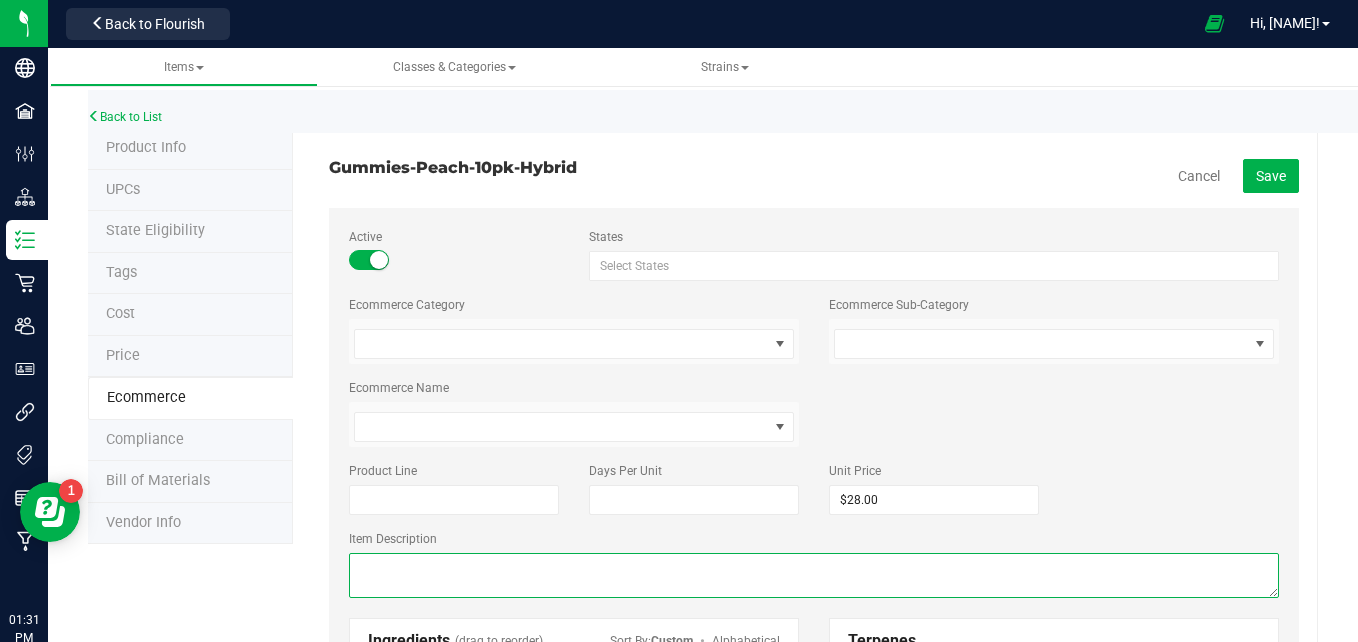 click at bounding box center [814, 575] 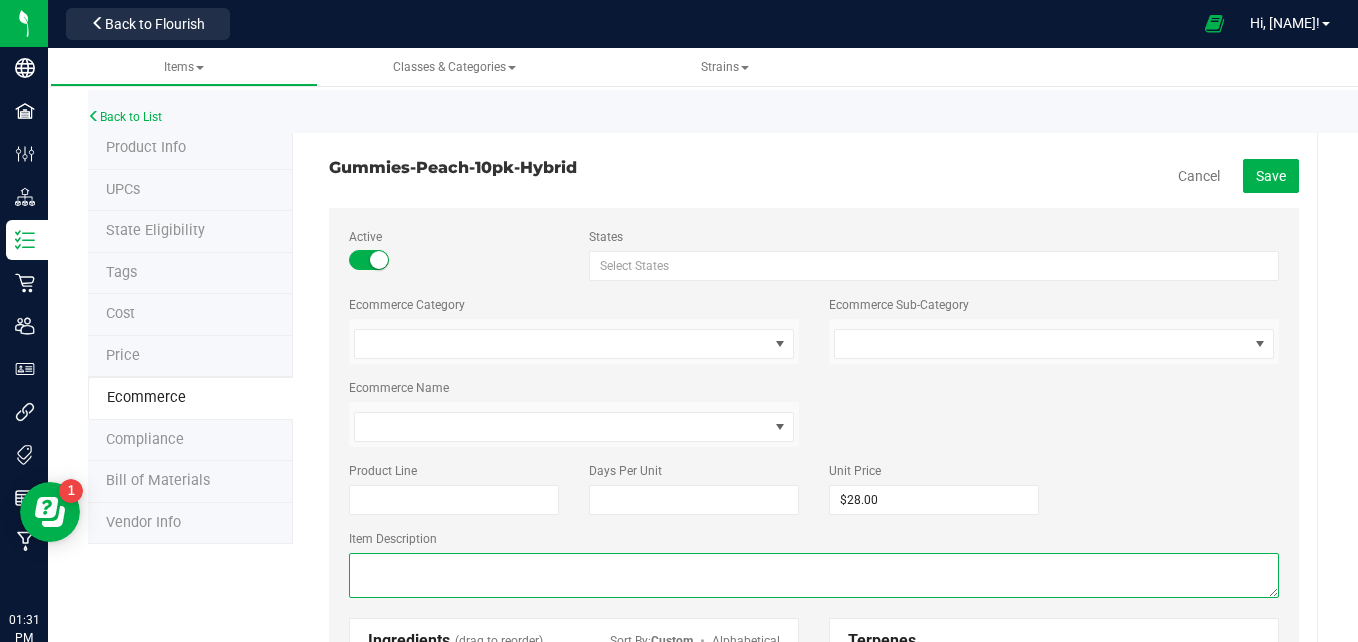 paste on "Made with plant-based pectin, these vegan-friendly treats are crafted with premium hybrid cannabis oil. Enjoy our delicious hybrid flavors for a smooth combination of uplift and relaxation." 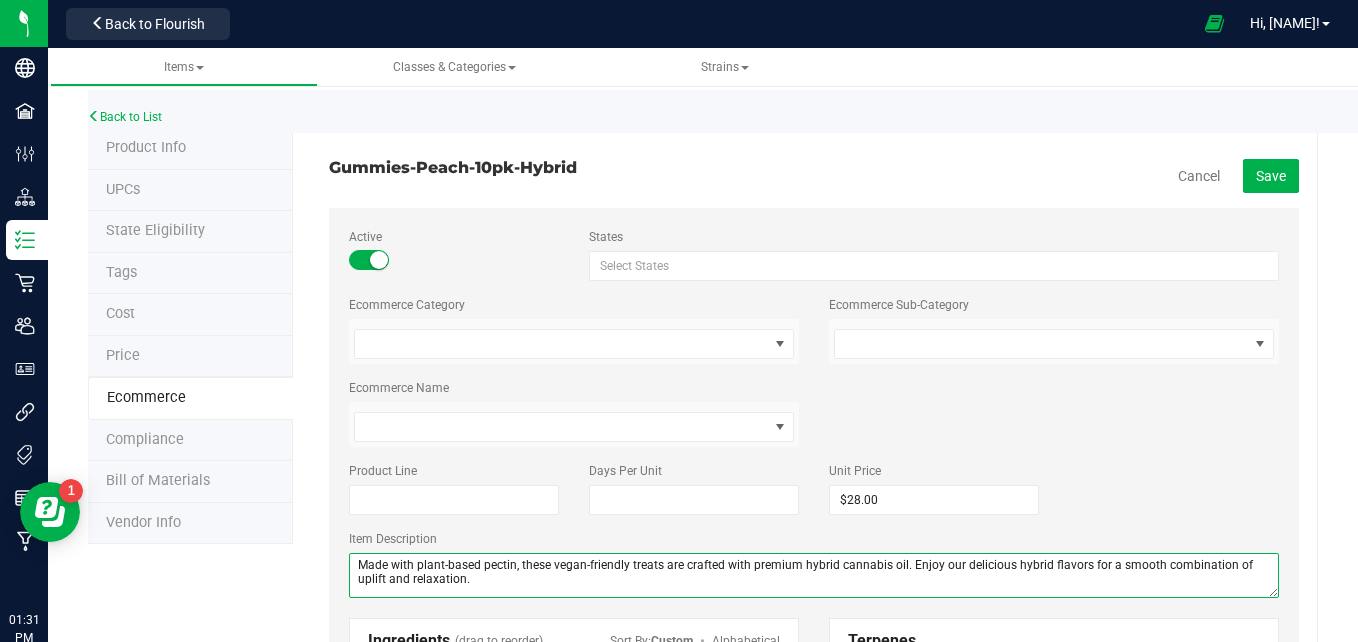 type on "Made with plant-based pectin, these vegan-friendly treats are crafted with premium hybrid cannabis oil. Enjoy our delicious hybrid flavors for a smooth combination of uplift and relaxation." 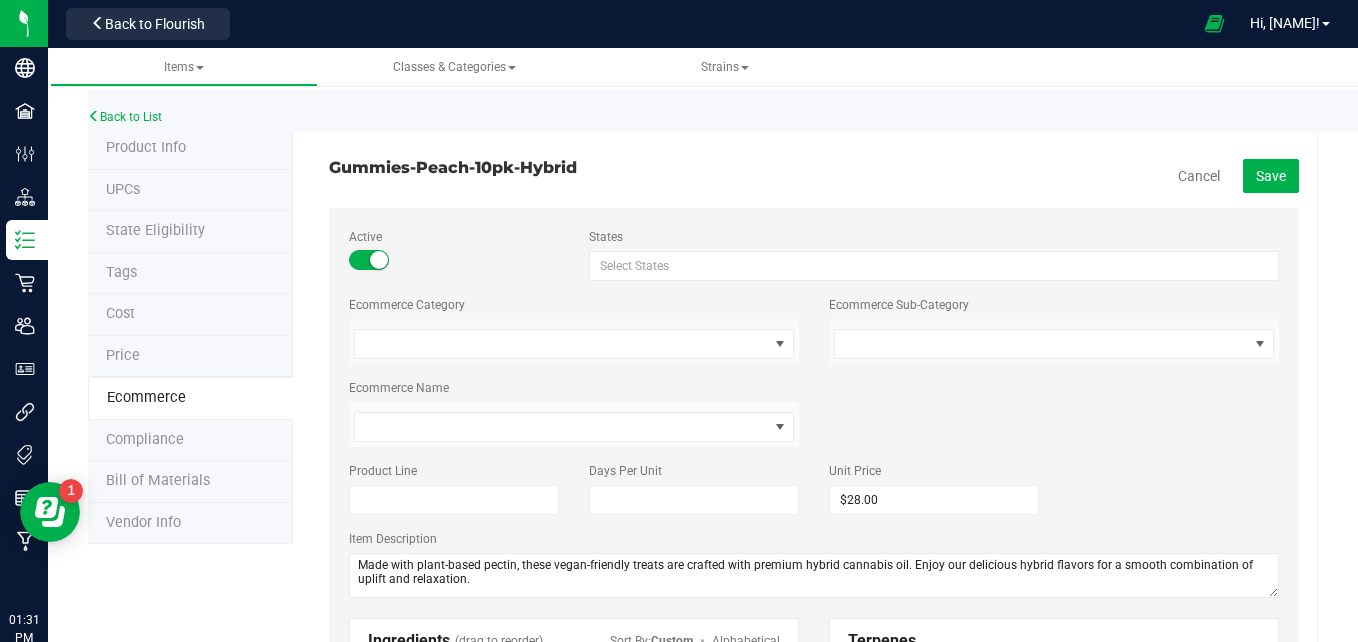 click on "Gummies-Peach-10pk-Hybrid
Cancel
Save
Active
States
Select States AK AL AR AZ CA CO CT DC DE FL GA HI IA ID IL IN KS KY LA MA MD ME MI MN MO MS MT NC ND NE NH NJ NM NV NY OH OK OR PA PR RI SC SD TN TX UT VA VT WA WI WV WY Select States
Ecommerce Category
Ecommerce Sub-Category
Ecommerce Name
Product Line" at bounding box center (814, 867) 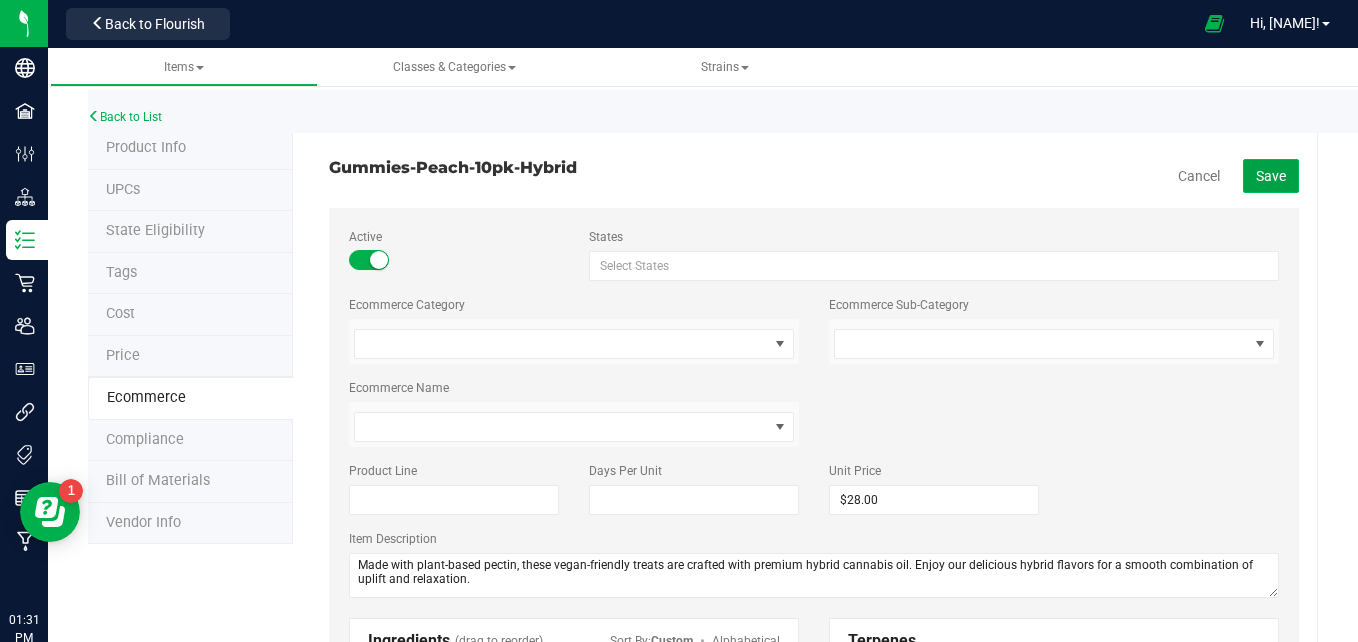 click on "Save" 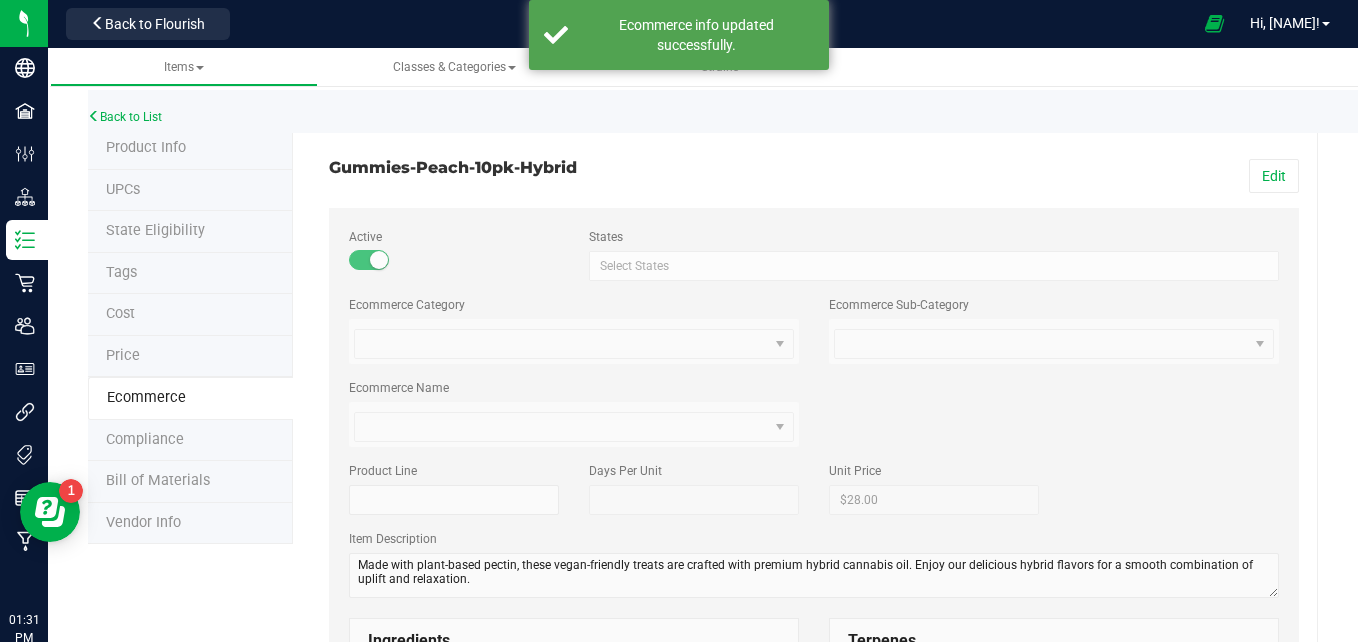 click on "Back to List" at bounding box center [767, 111] 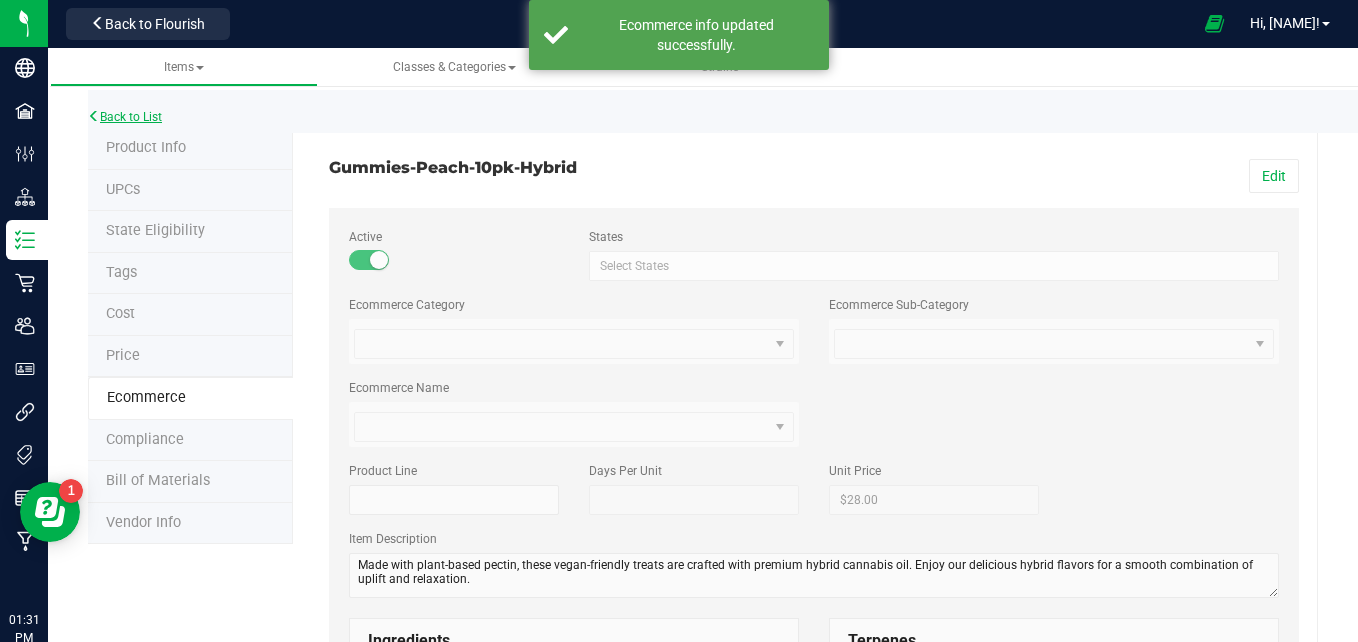 click on "Back to List" at bounding box center (125, 117) 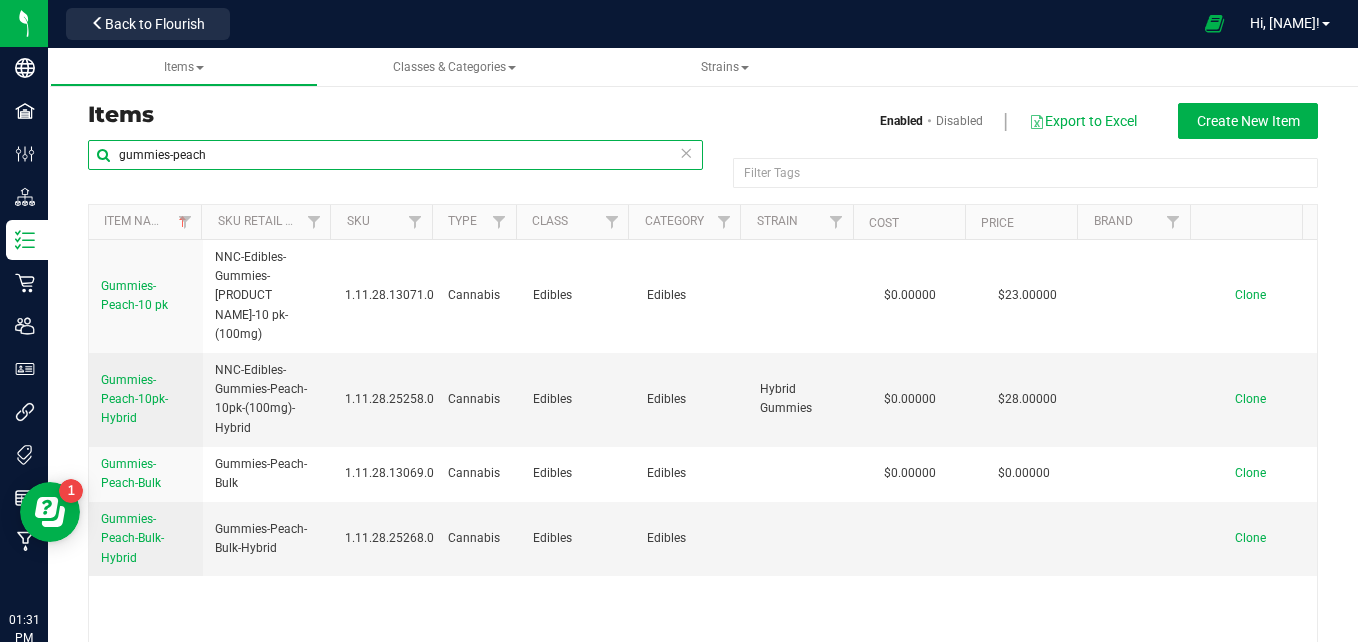 drag, startPoint x: 243, startPoint y: 159, endPoint x: 172, endPoint y: 159, distance: 71 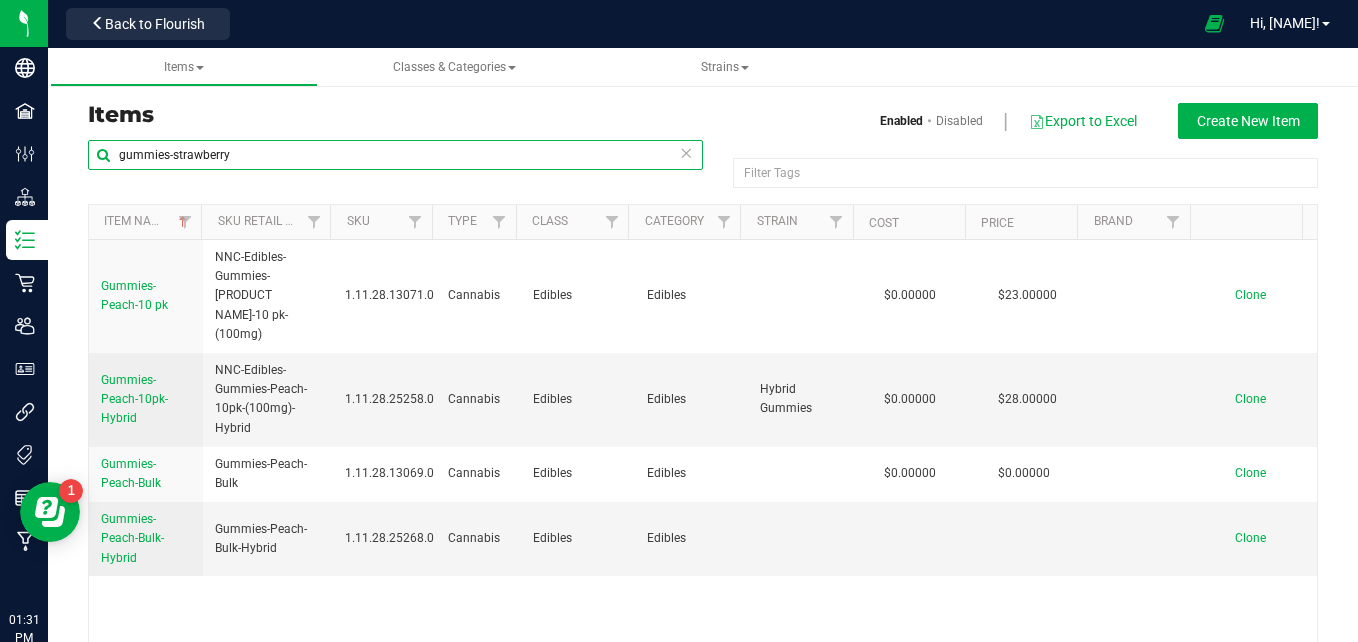 type on "gummies-strawberry" 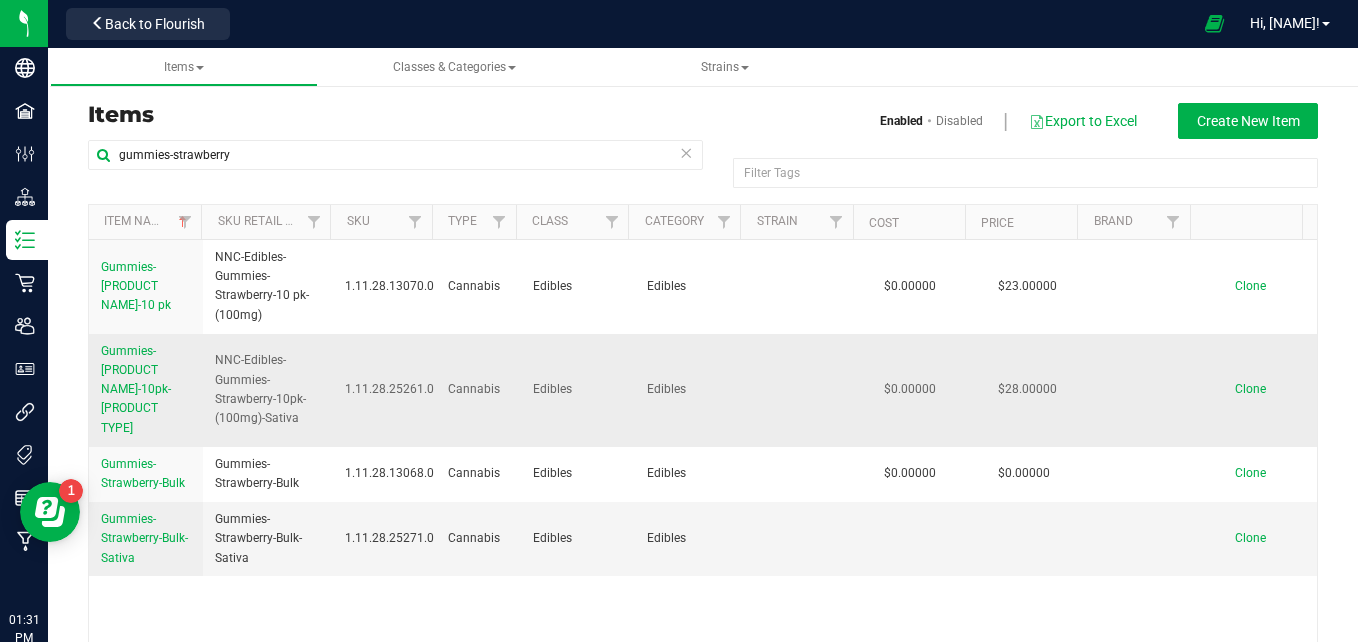 click on "Gummies-[PRODUCT NAME]-10pk-[PRODUCT TYPE]" at bounding box center (136, 389) 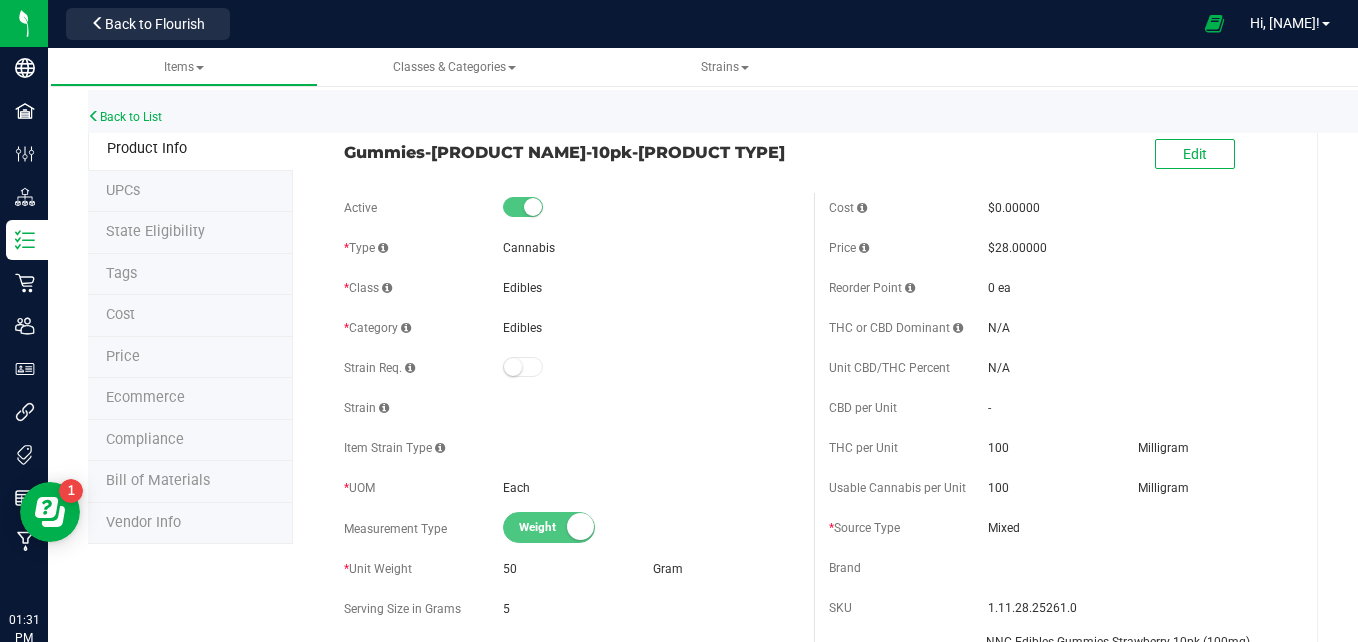 click on "Ecommerce" at bounding box center [145, 397] 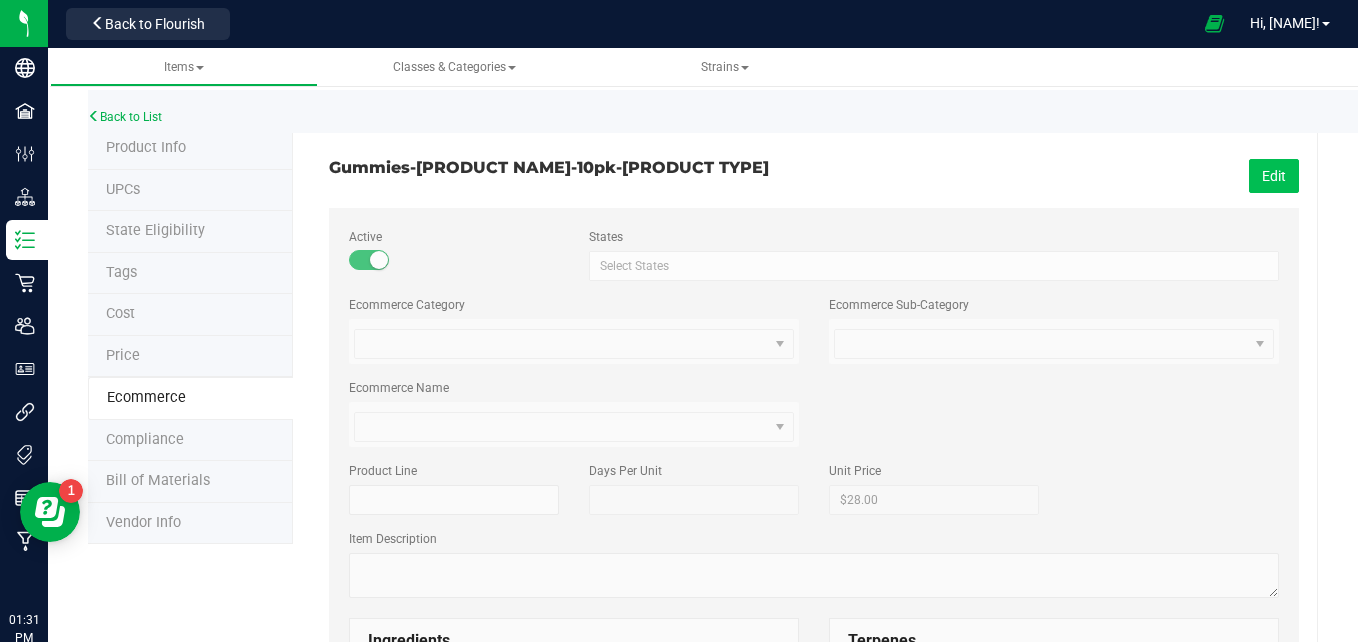 click on "Edit" at bounding box center [1274, 176] 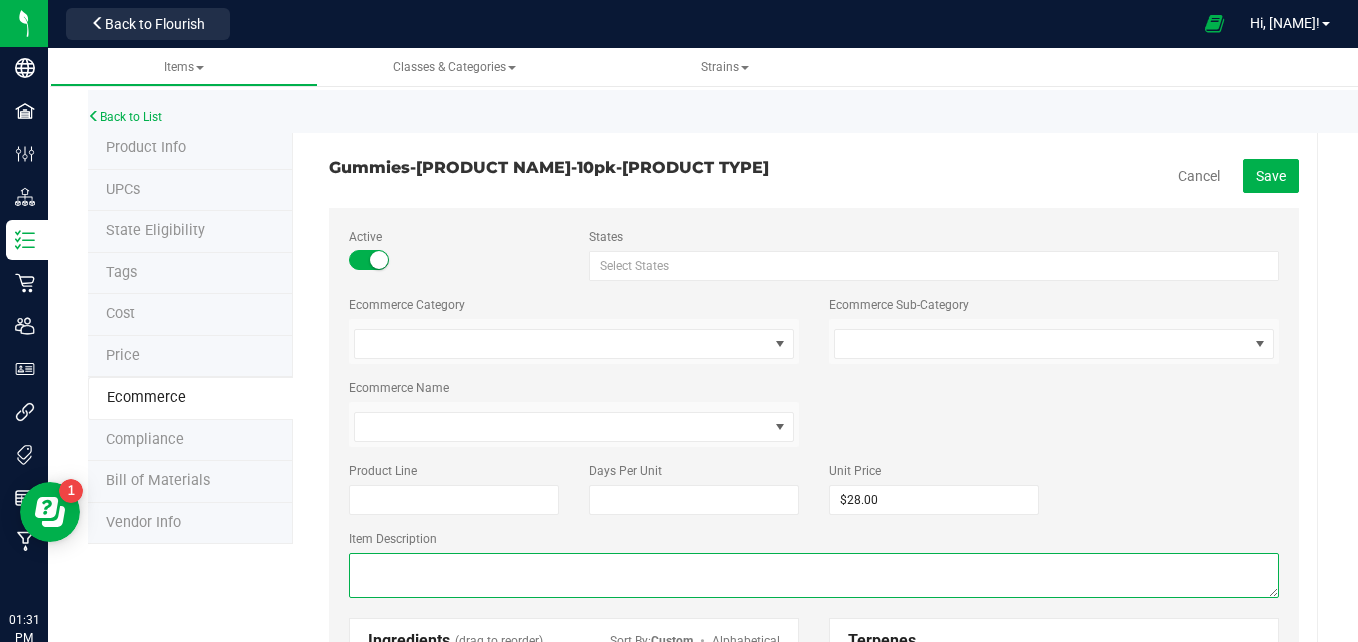 click at bounding box center (814, 575) 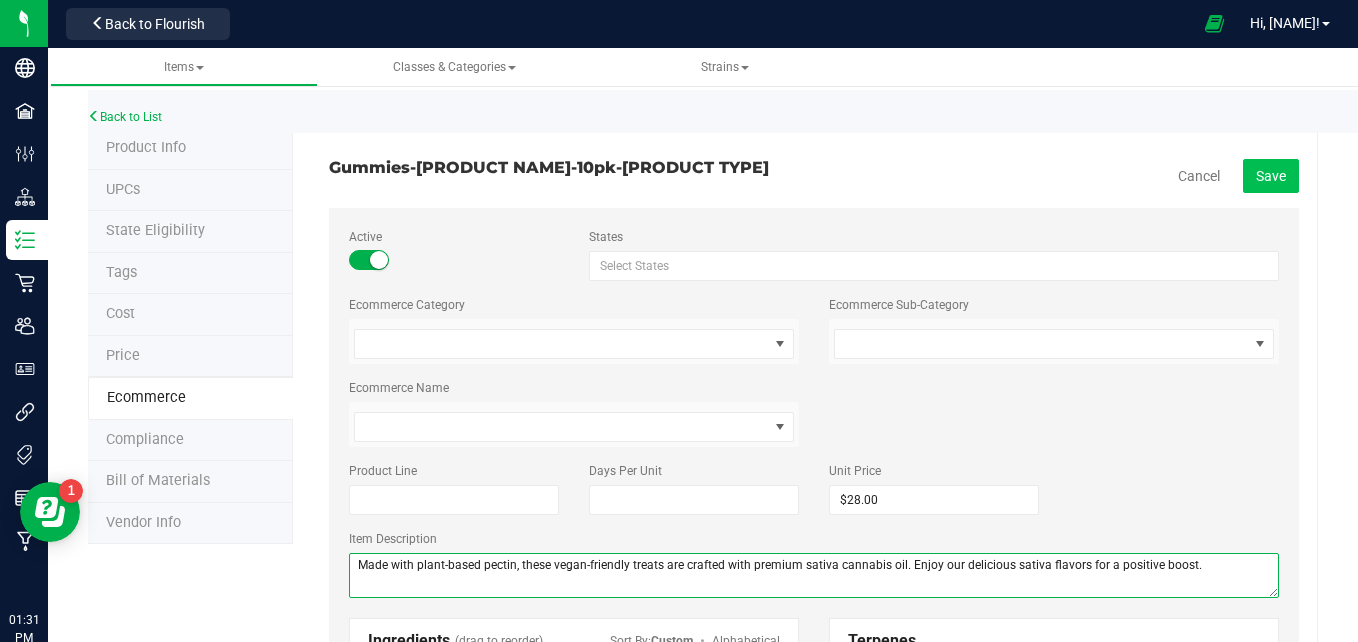 type on "Made with plant-based pectin, these vegan-friendly treats are crafted with premium sativa cannabis oil. Enjoy our delicious sativa flavors for a positive boost." 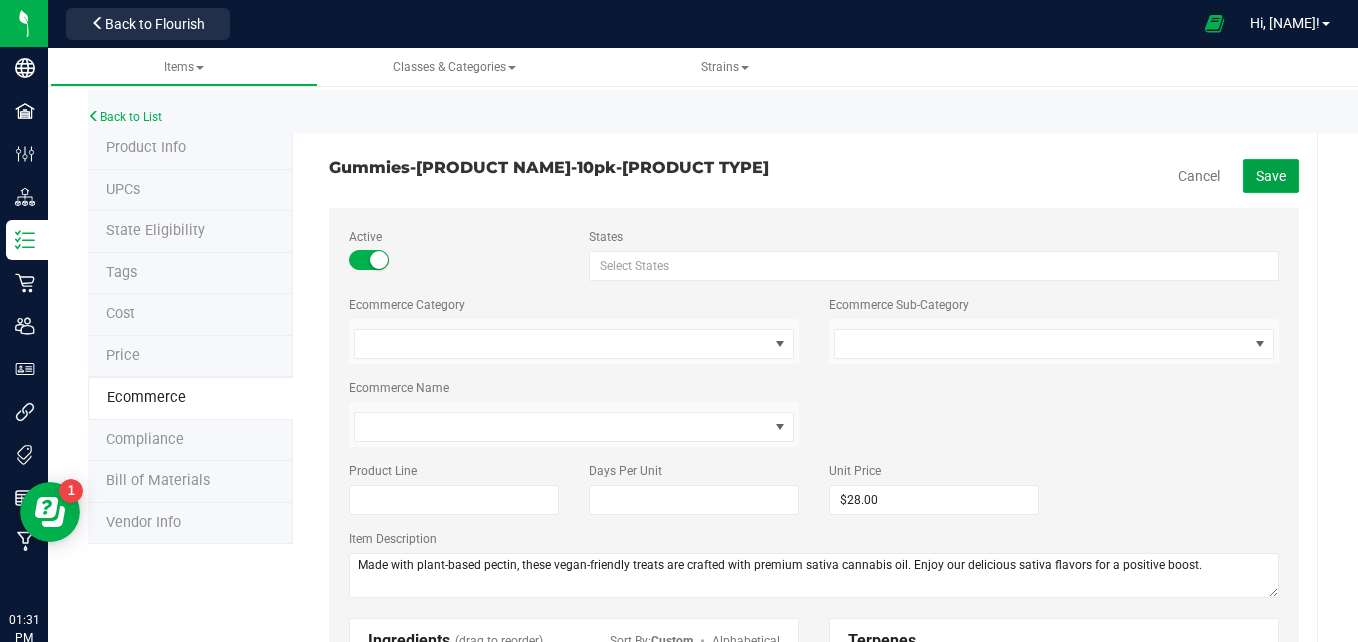 click on "Save" 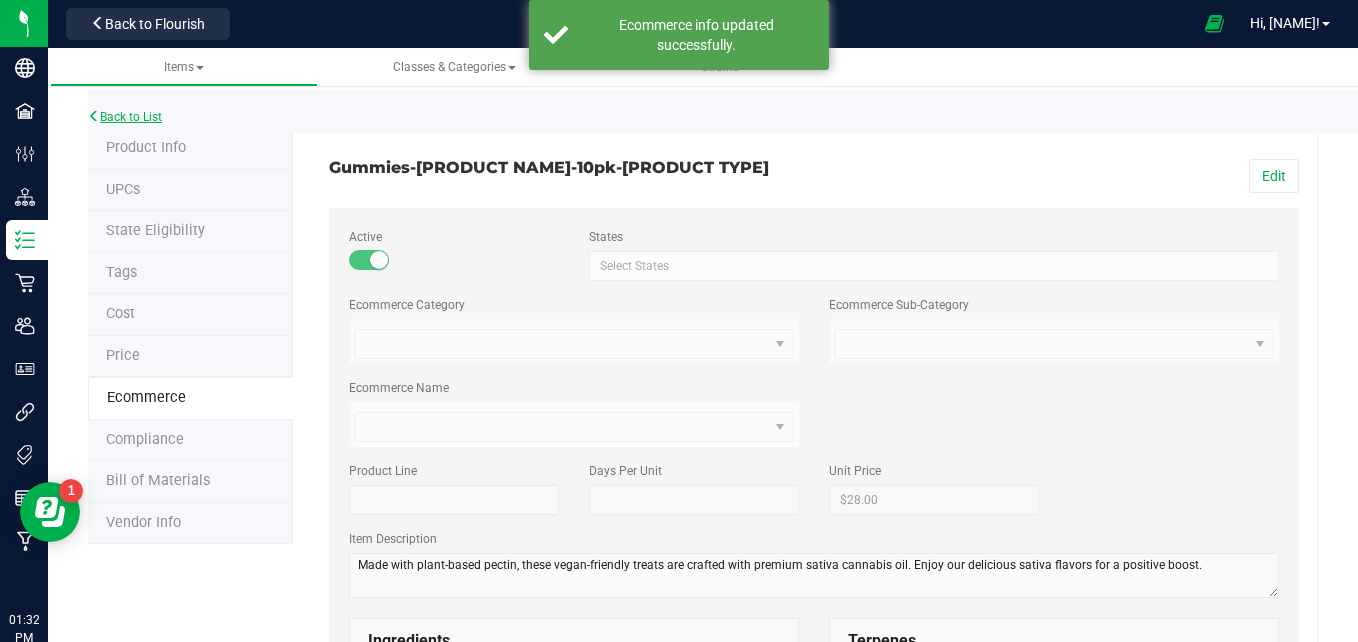 click on "Back to List" at bounding box center (125, 117) 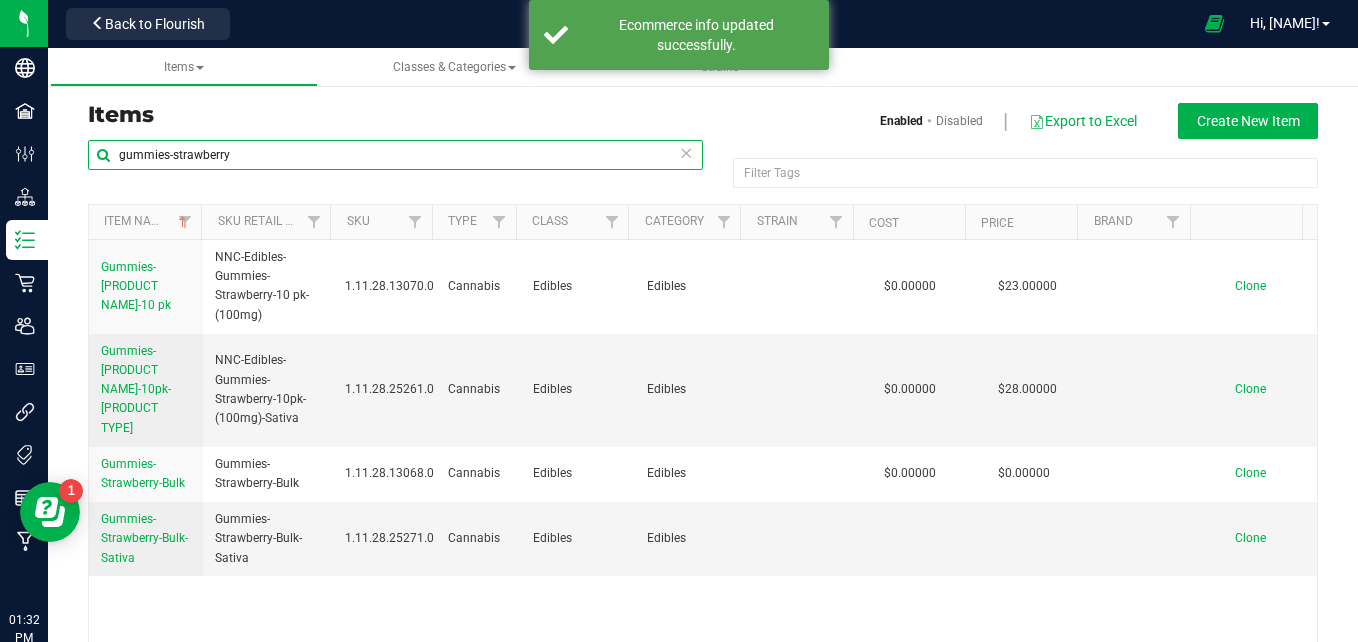 click on "gummies-strawberry" at bounding box center [395, 155] 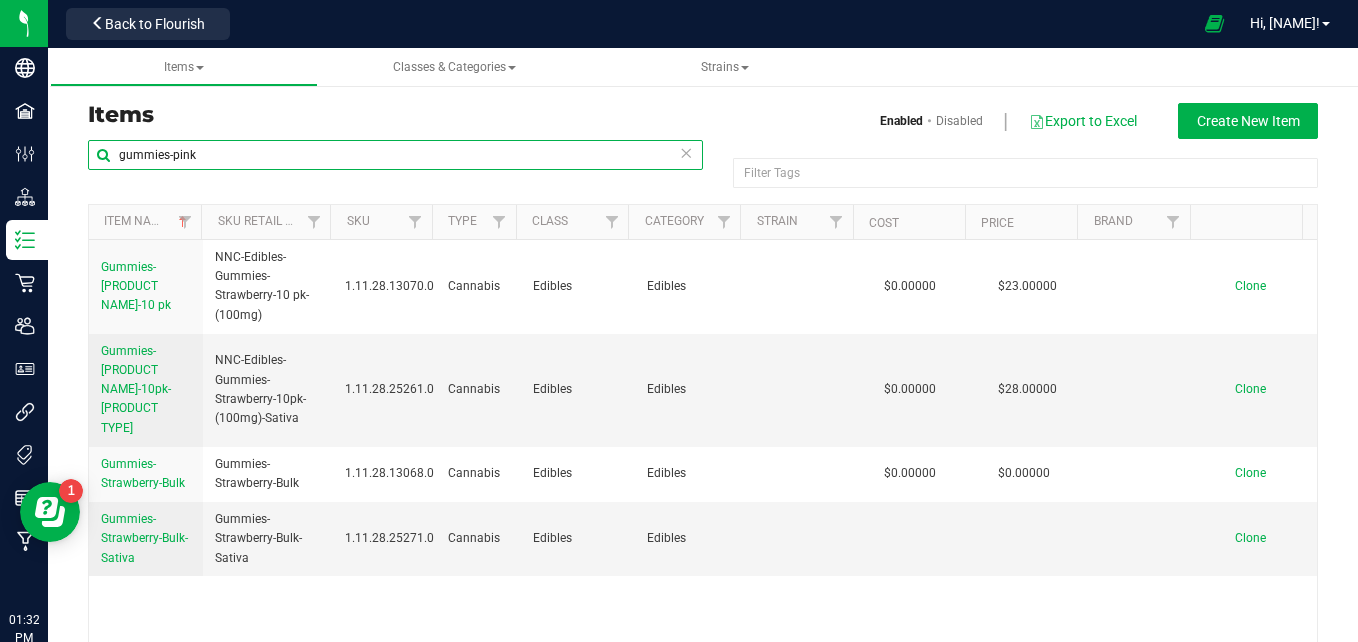 type on "gummies-pink" 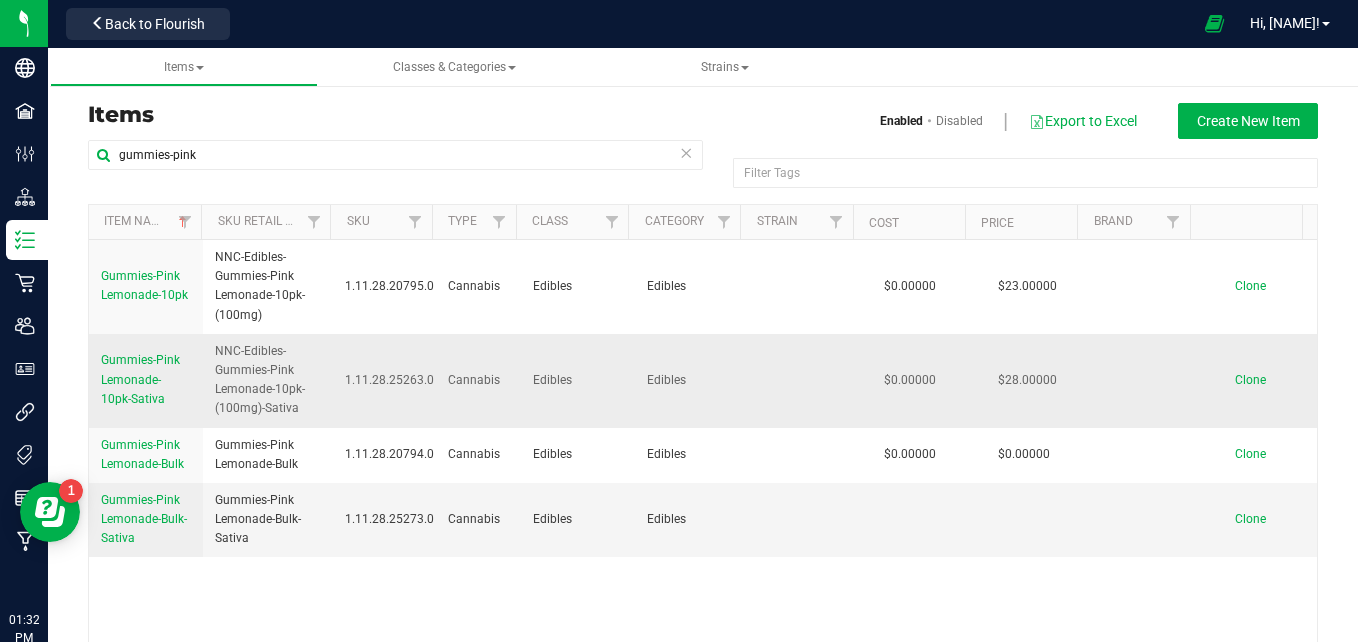 click on "Gummies-Pink Lemonade-10pk-Sativa" at bounding box center (140, 379) 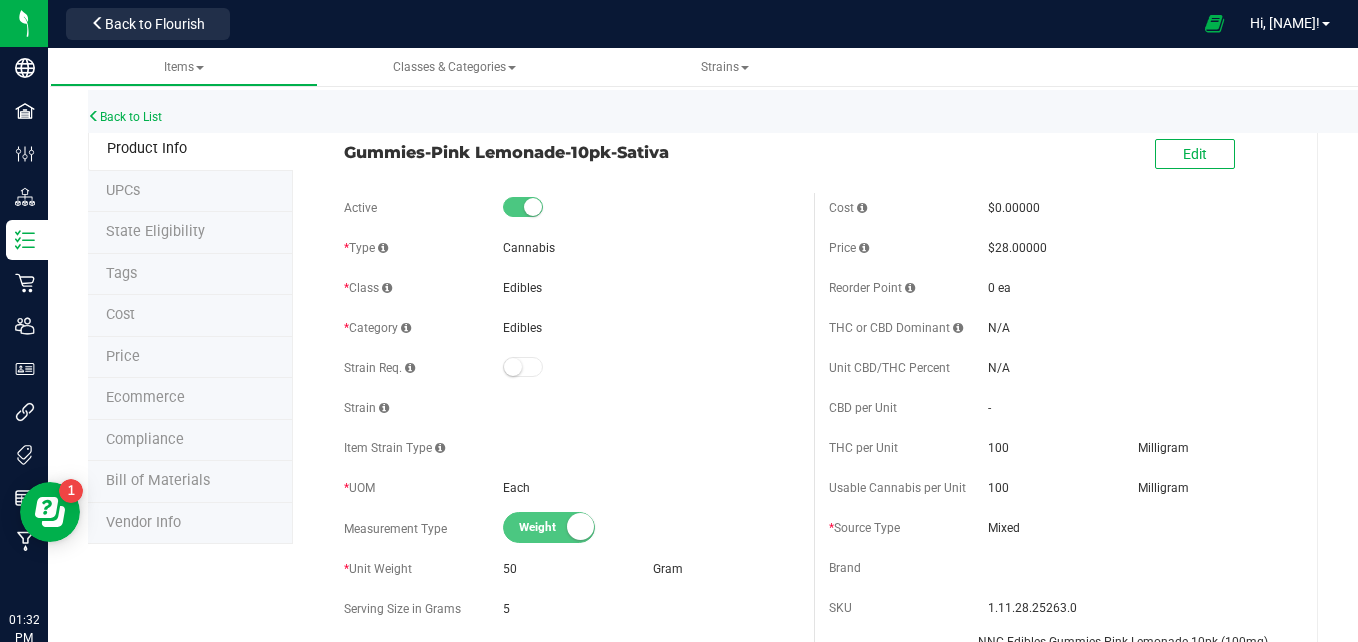 click on "Ecommerce" at bounding box center [190, 399] 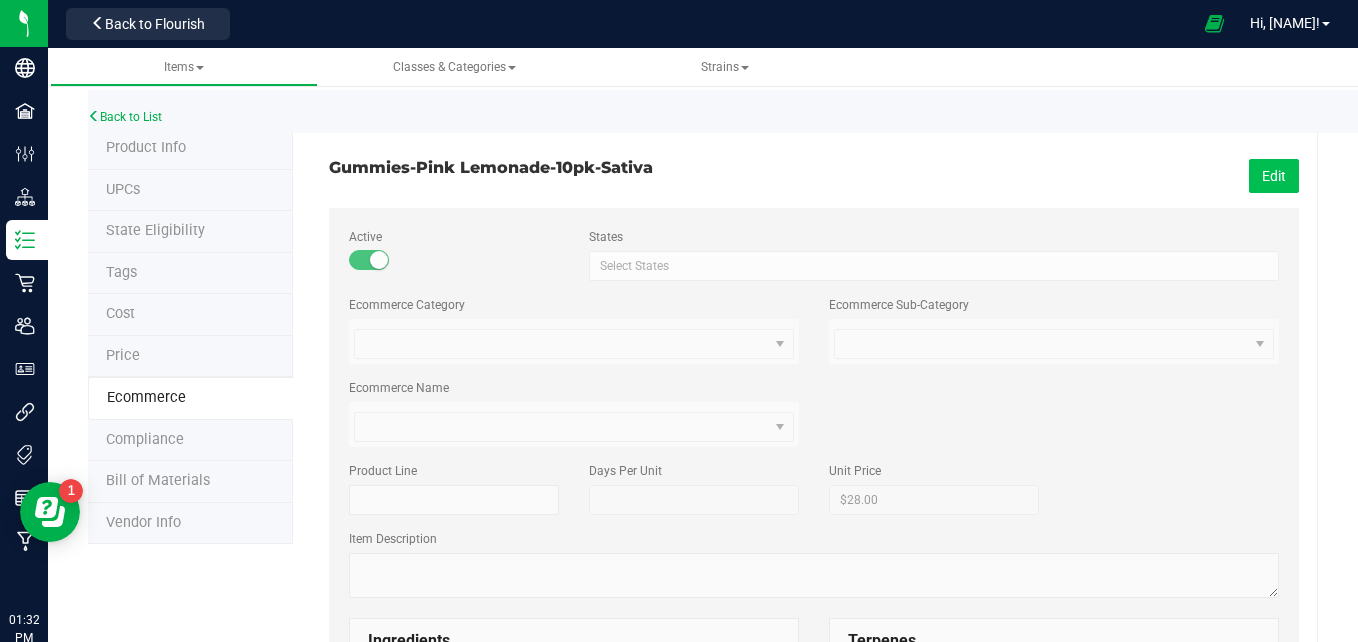 click on "Edit" at bounding box center [1274, 176] 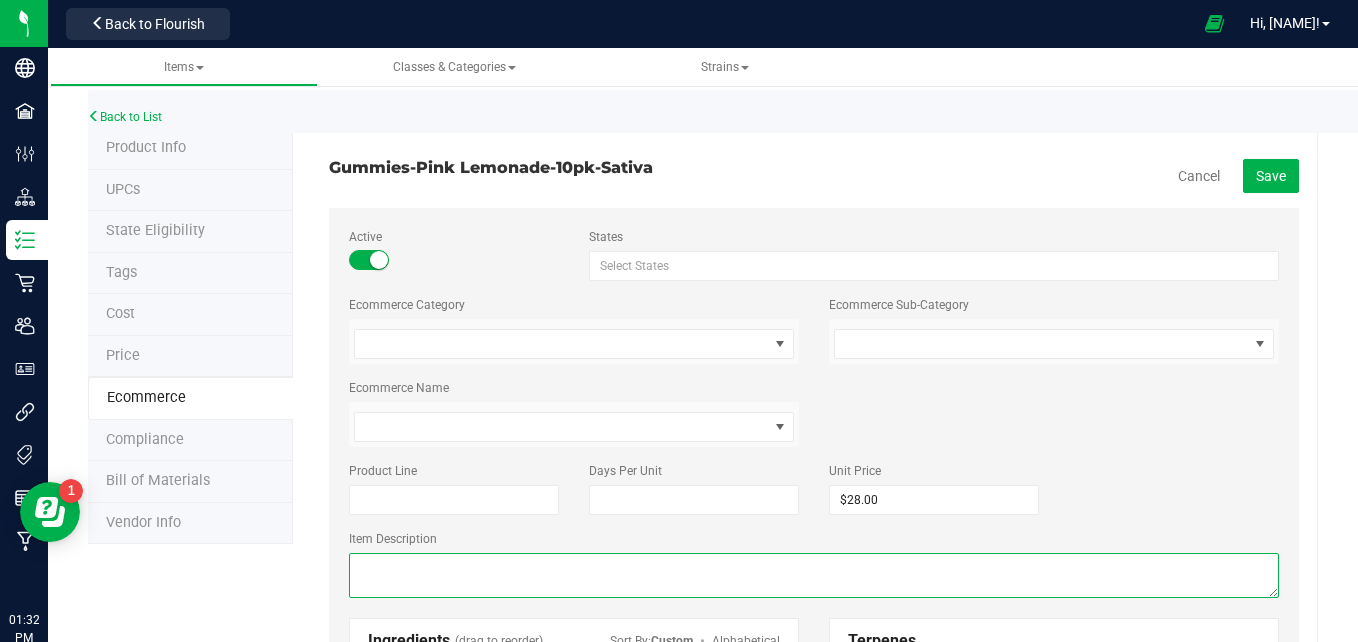 click at bounding box center [814, 575] 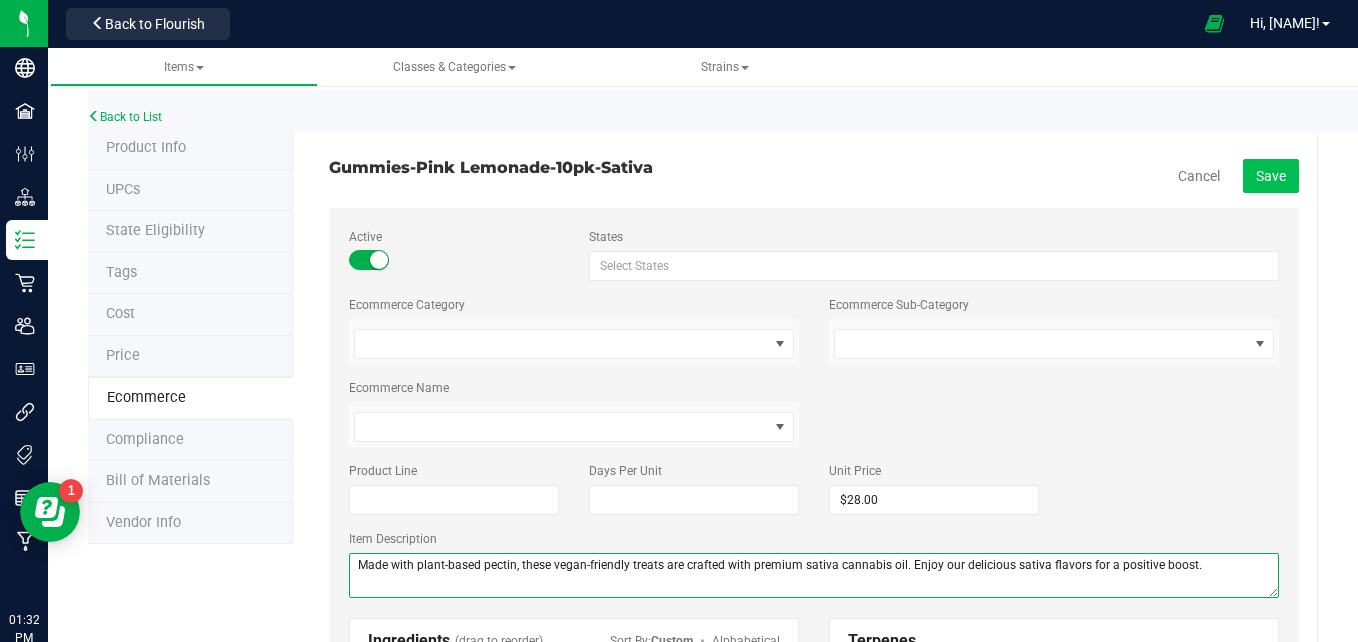 type on "Made with plant-based pectin, these vegan-friendly treats are crafted with premium sativa cannabis oil. Enjoy our delicious sativa flavors for a positive boost." 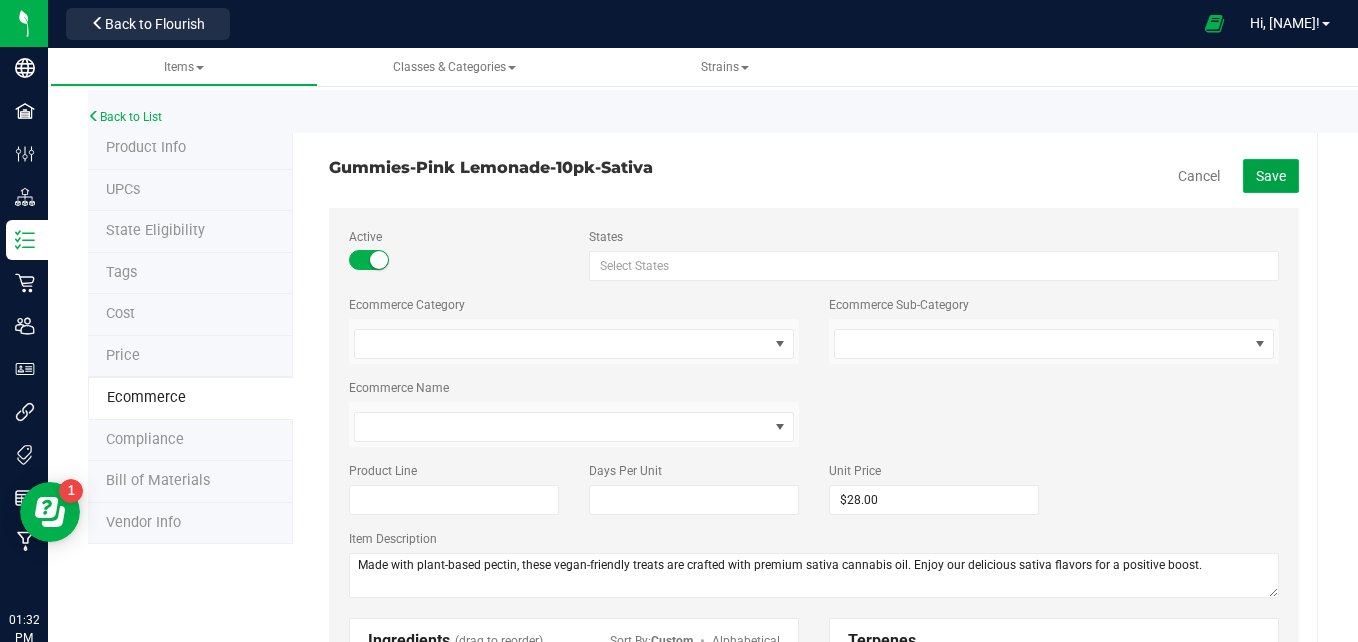 click on "Save" 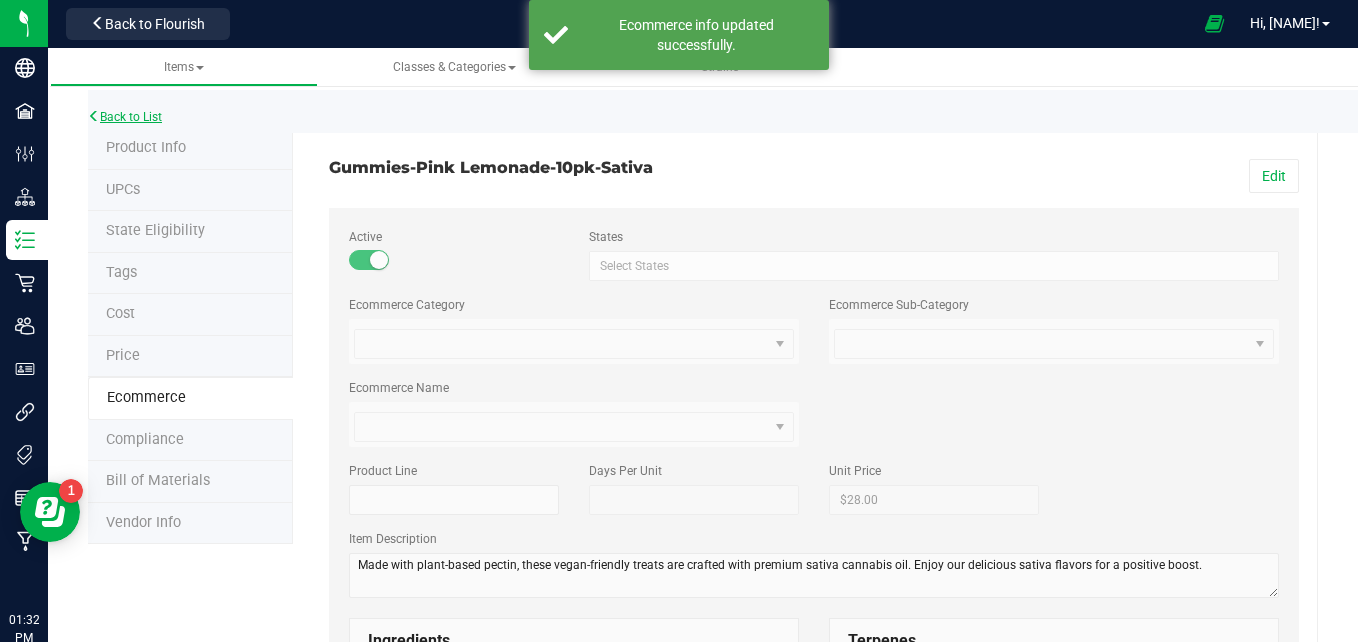 click on "Back to List" at bounding box center [125, 117] 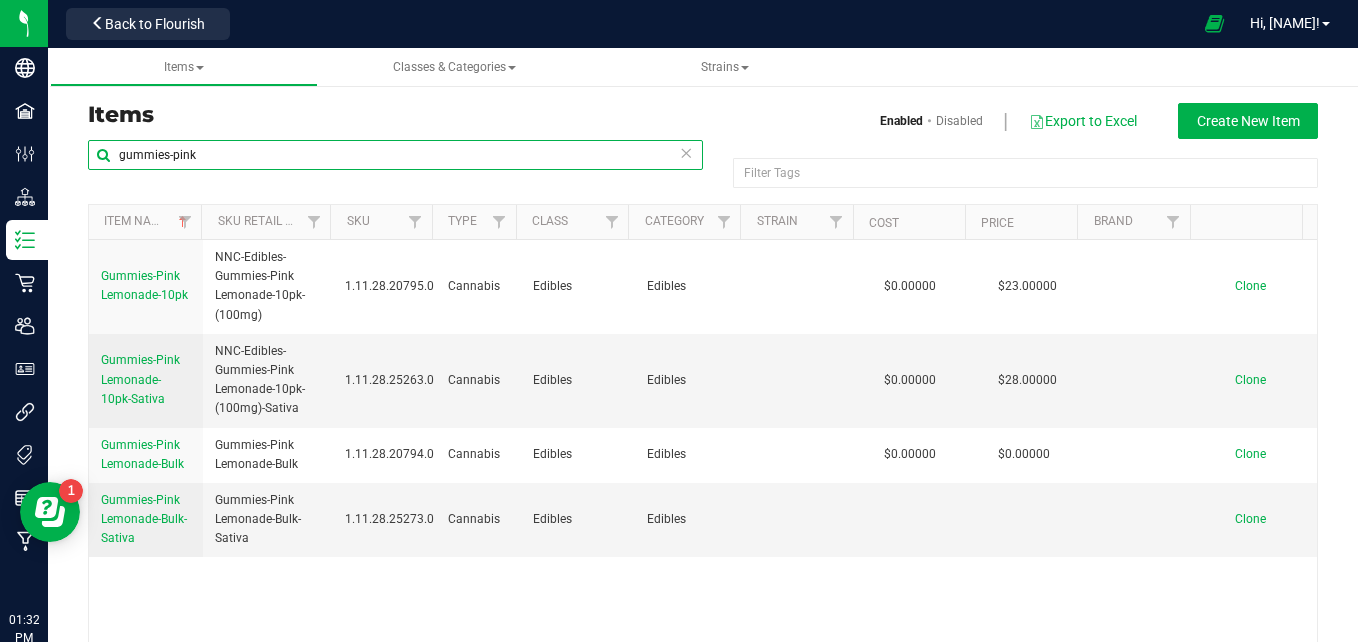 drag, startPoint x: 258, startPoint y: 146, endPoint x: 172, endPoint y: 144, distance: 86.023254 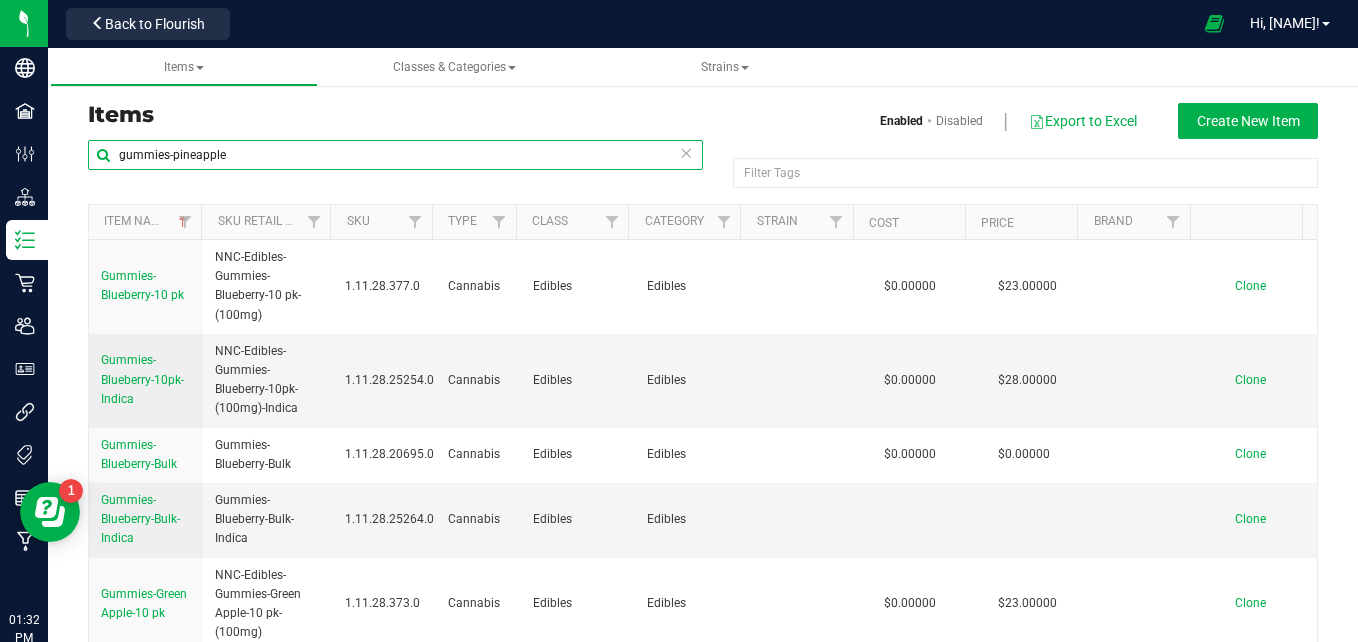 type on "gummies-pineapple" 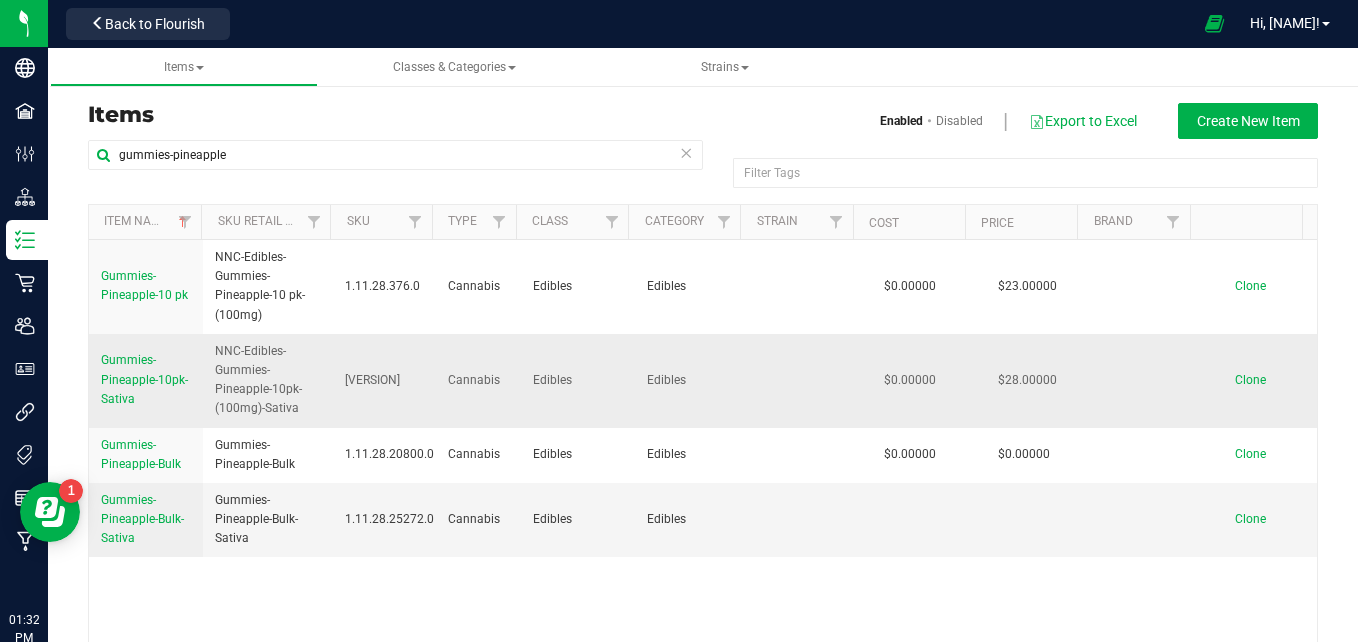 click on "Gummies-Pineapple-10pk-Sativa" at bounding box center [146, 380] 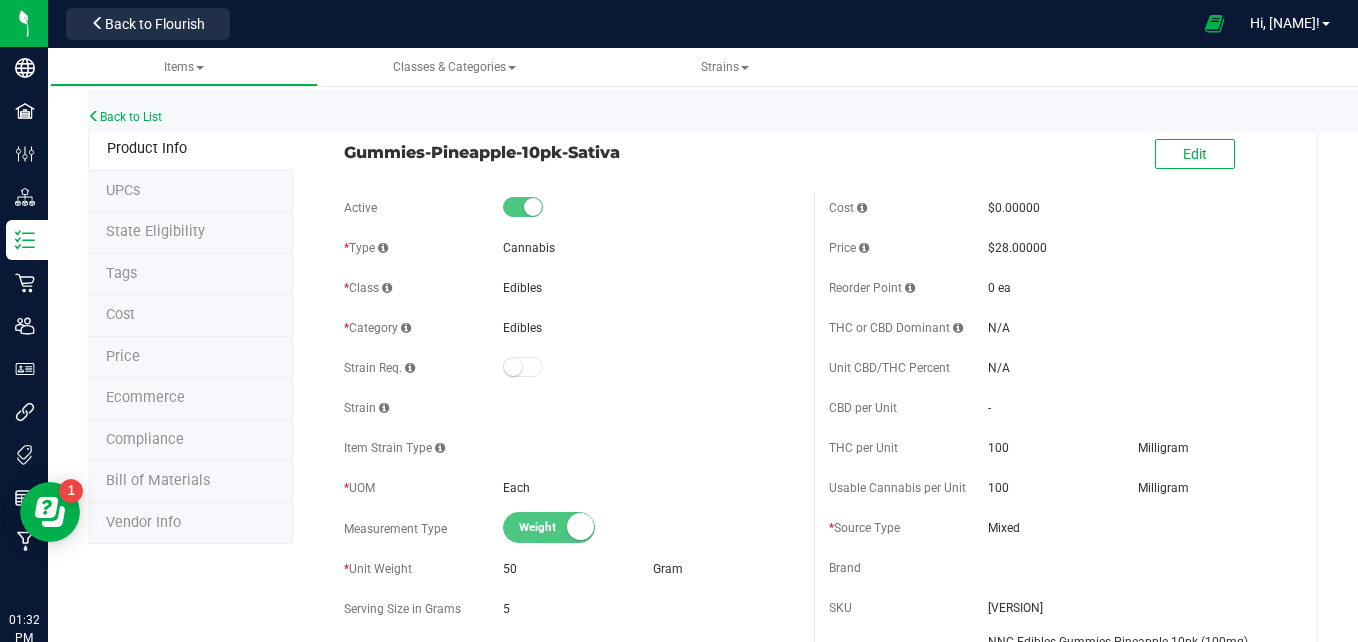 click on "Ecommerce" at bounding box center [190, 399] 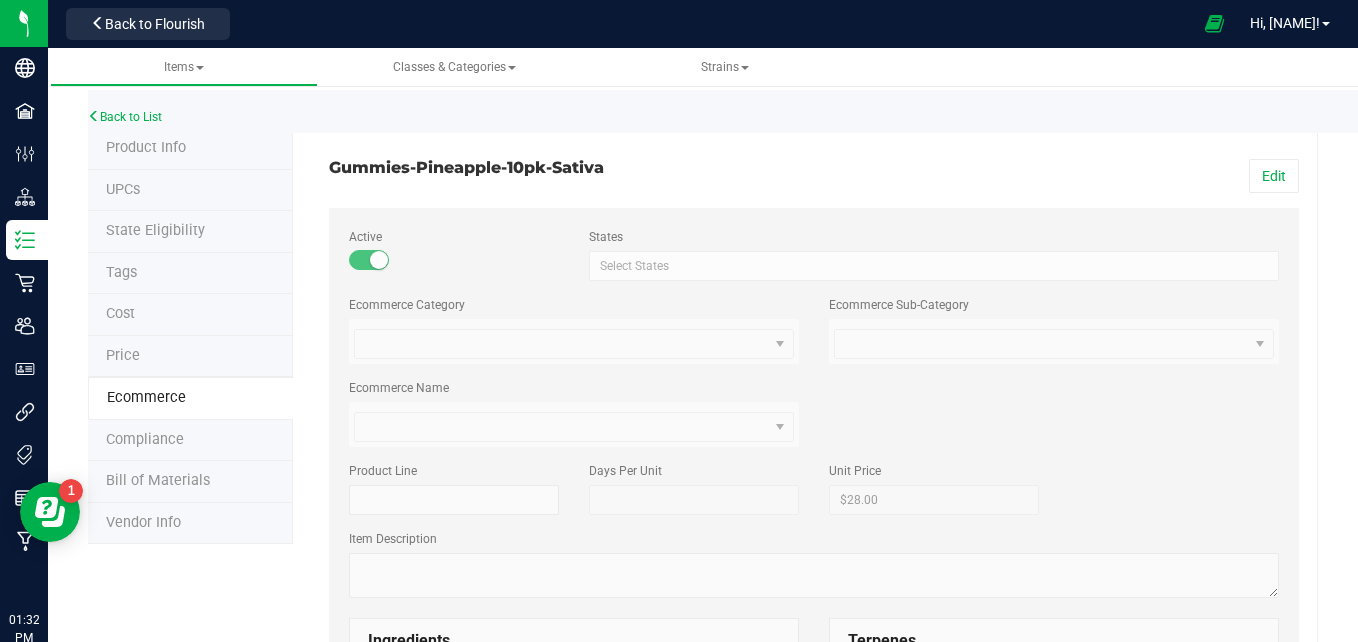 click on "Edit" at bounding box center (1064, 176) 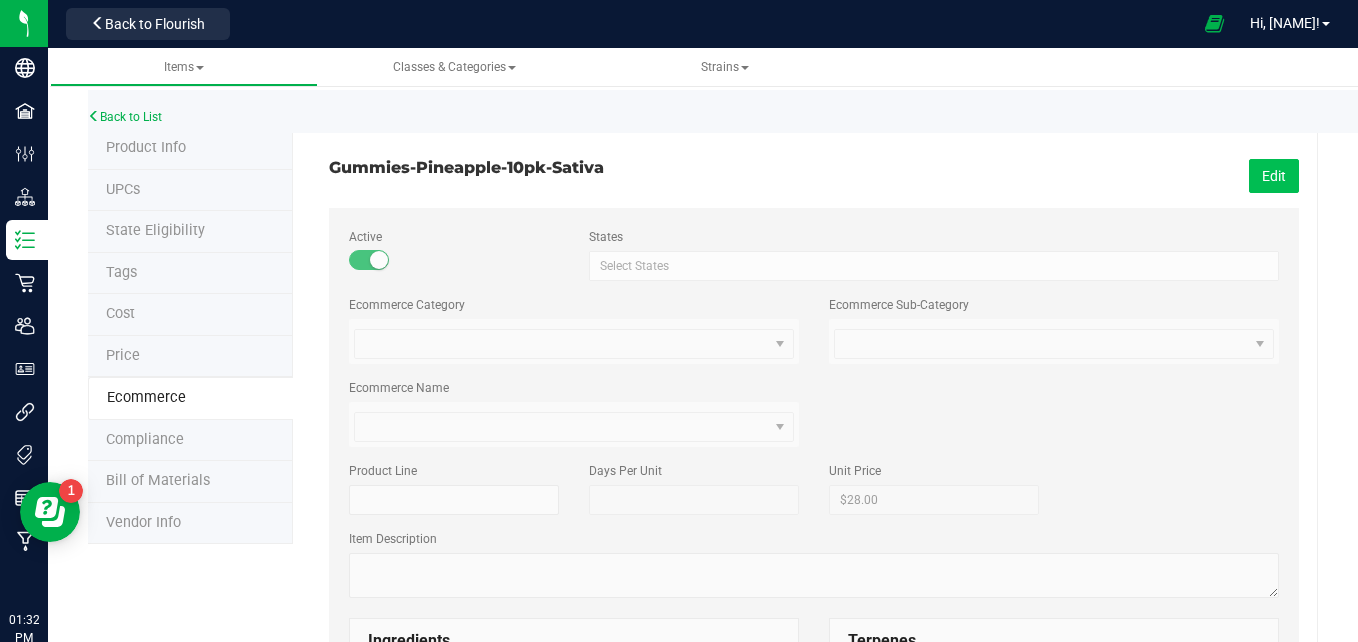 click on "Edit" at bounding box center (1274, 176) 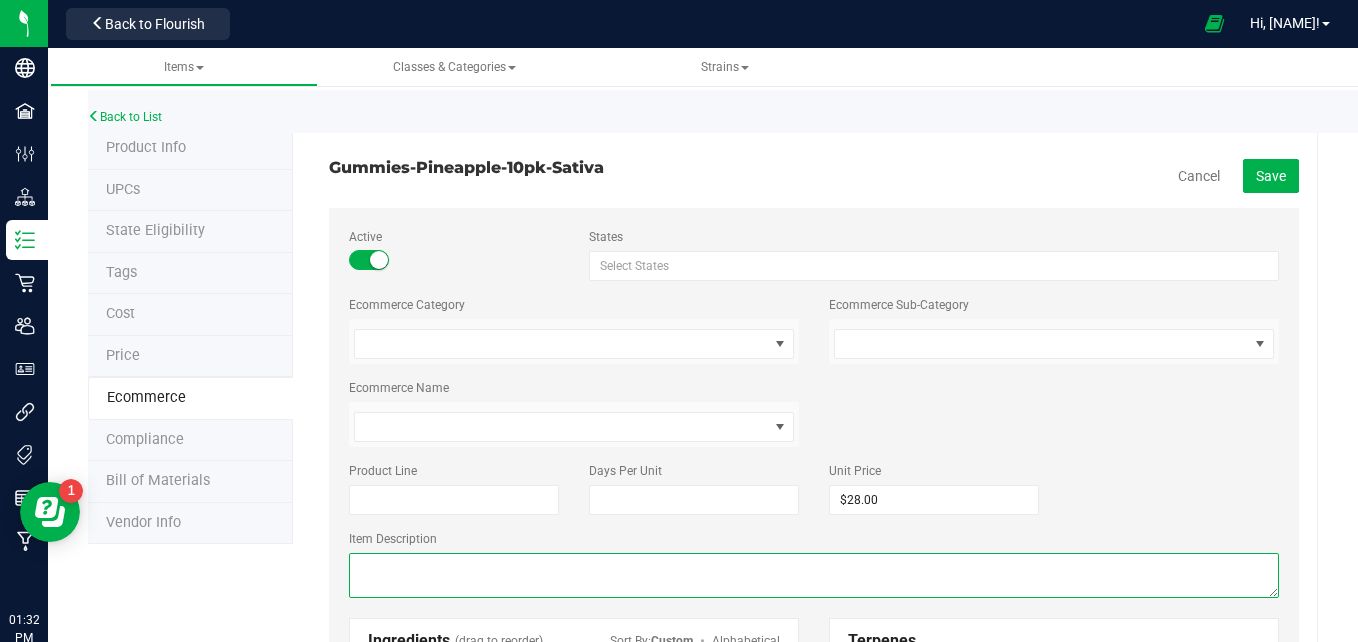 click at bounding box center [814, 575] 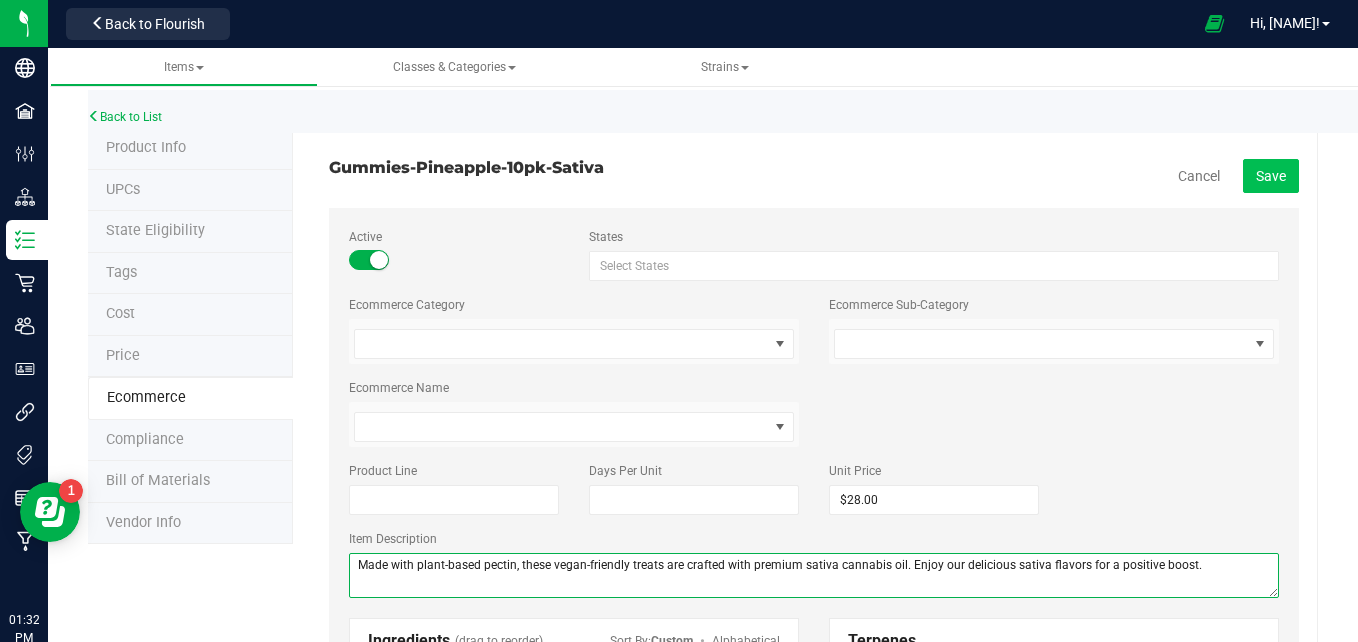 type on "Made with plant-based pectin, these vegan-friendly treats are crafted with premium sativa cannabis oil. Enjoy our delicious sativa flavors for a positive boost." 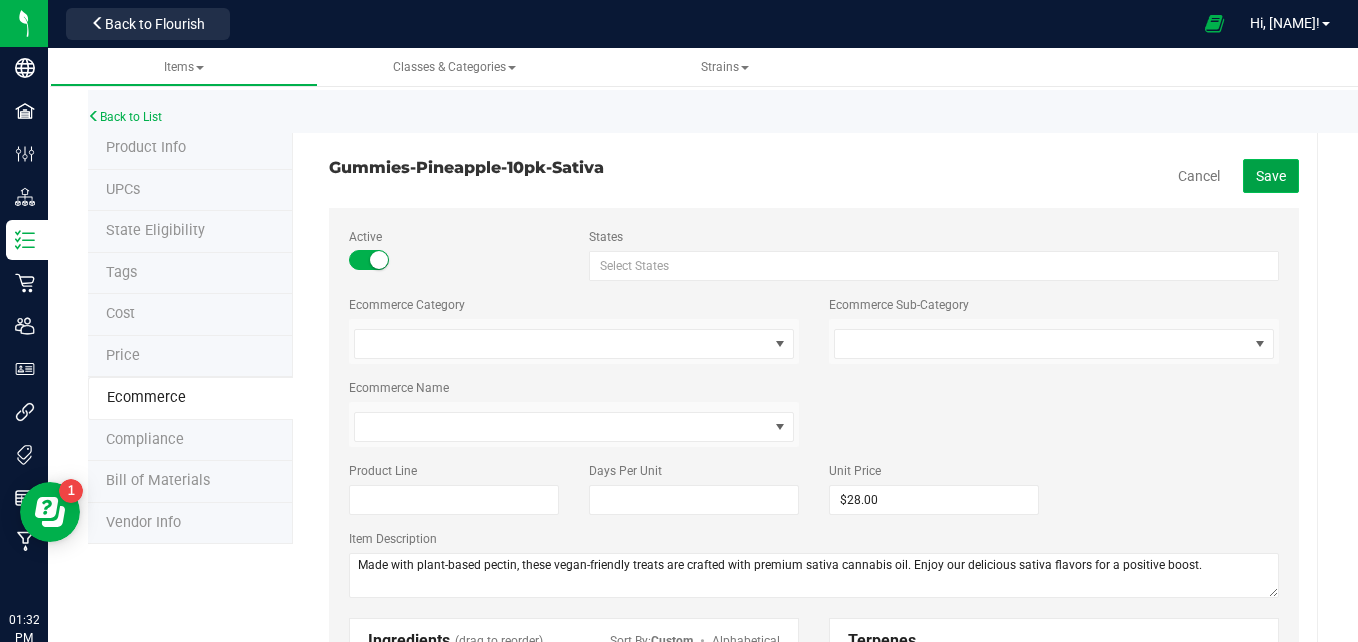 click on "Save" 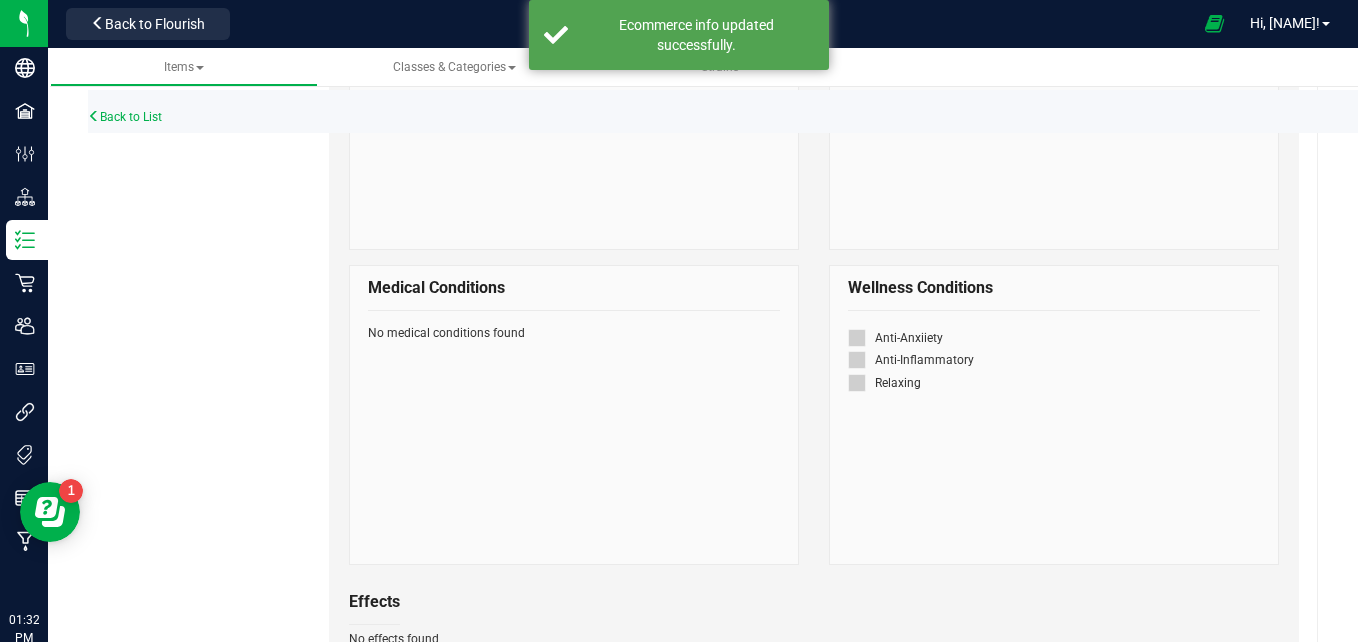 scroll, scrollTop: 669, scrollLeft: 0, axis: vertical 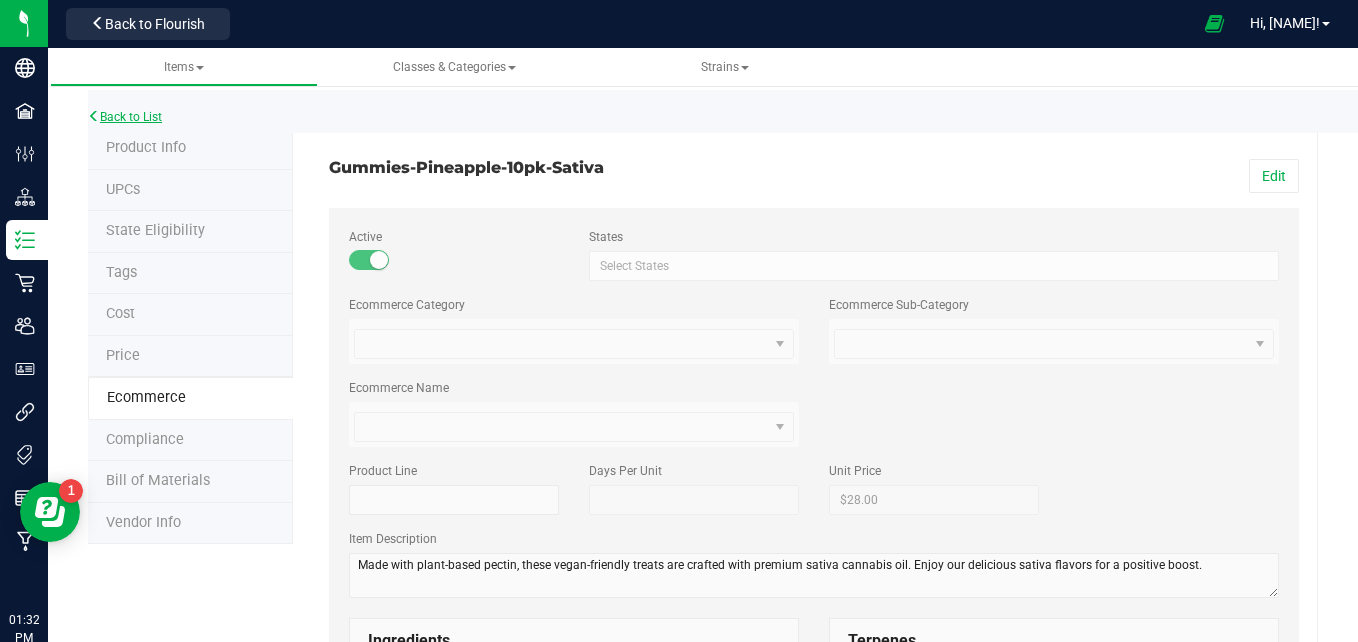 click on "Back to List" at bounding box center (125, 117) 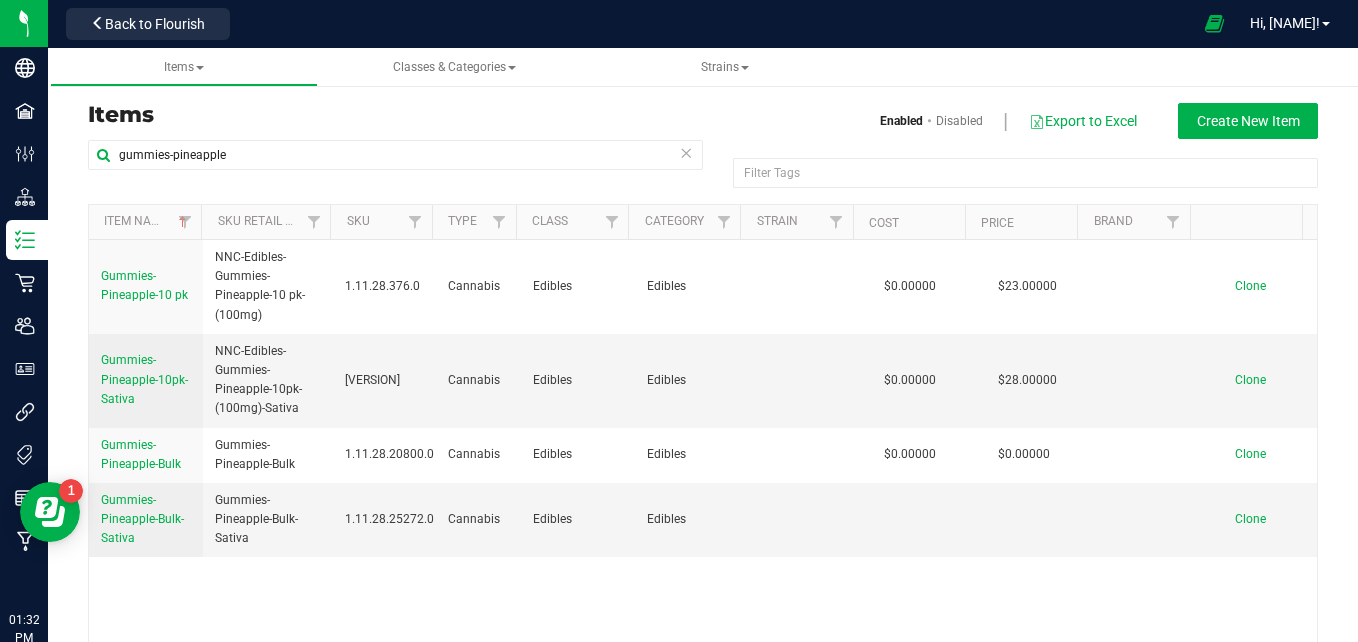 click on "gummies-pineapple" at bounding box center (395, 163) 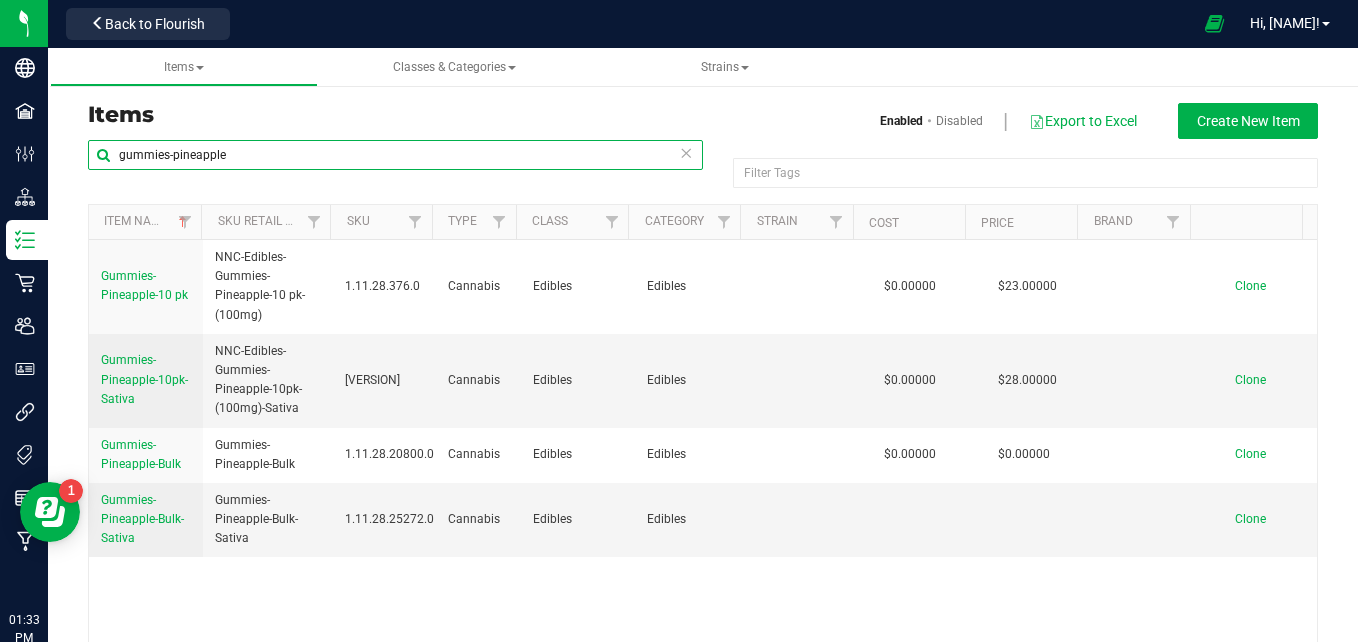 drag, startPoint x: 527, startPoint y: 164, endPoint x: 66, endPoint y: 180, distance: 461.2776 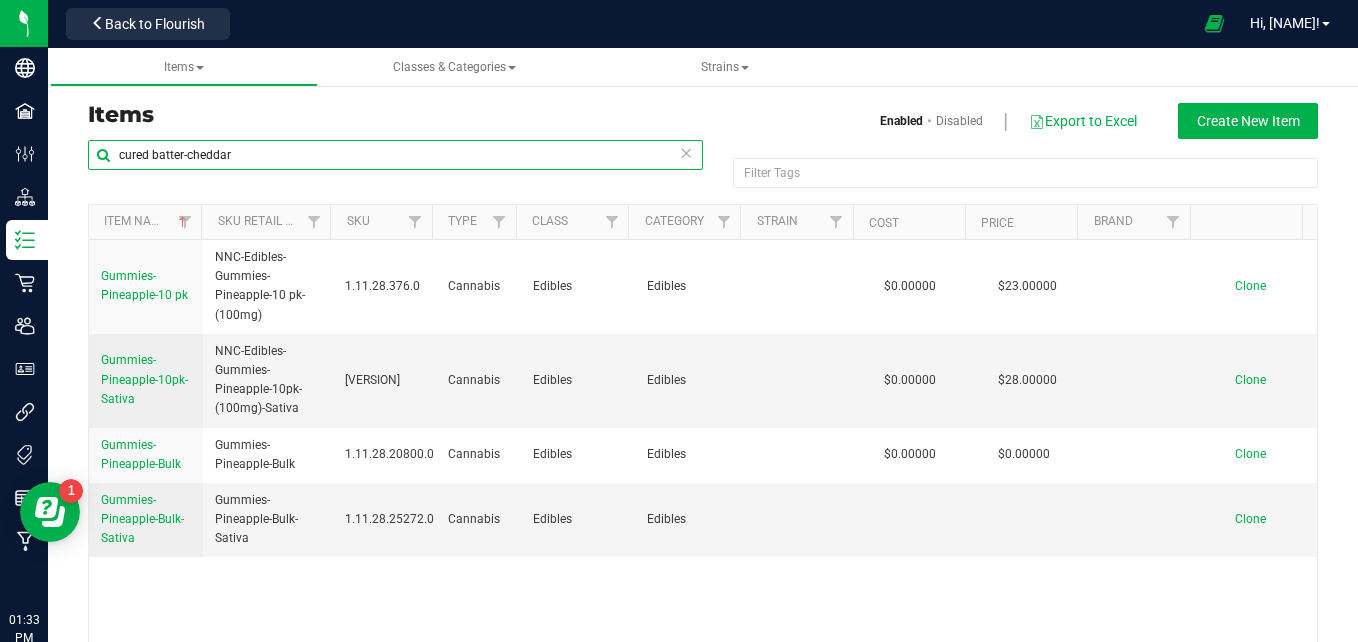type on "cured batter-cheddar" 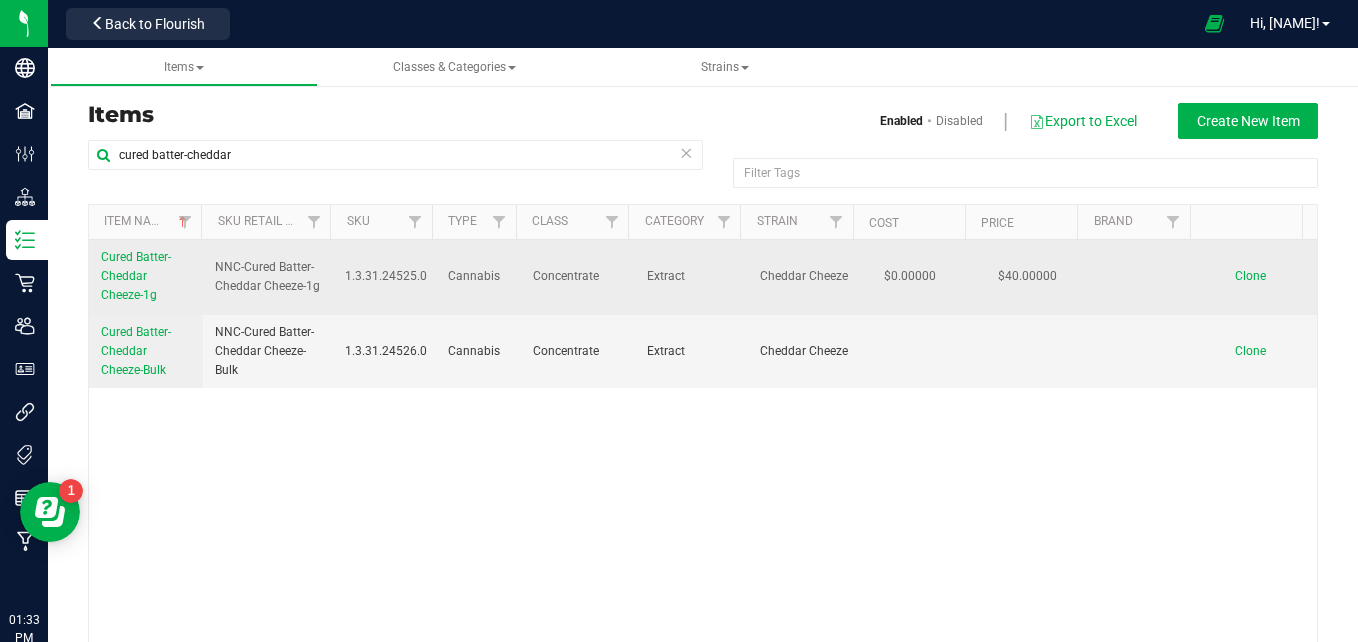 click on "Cured Batter-Cheddar Cheeze-1g" at bounding box center [146, 277] 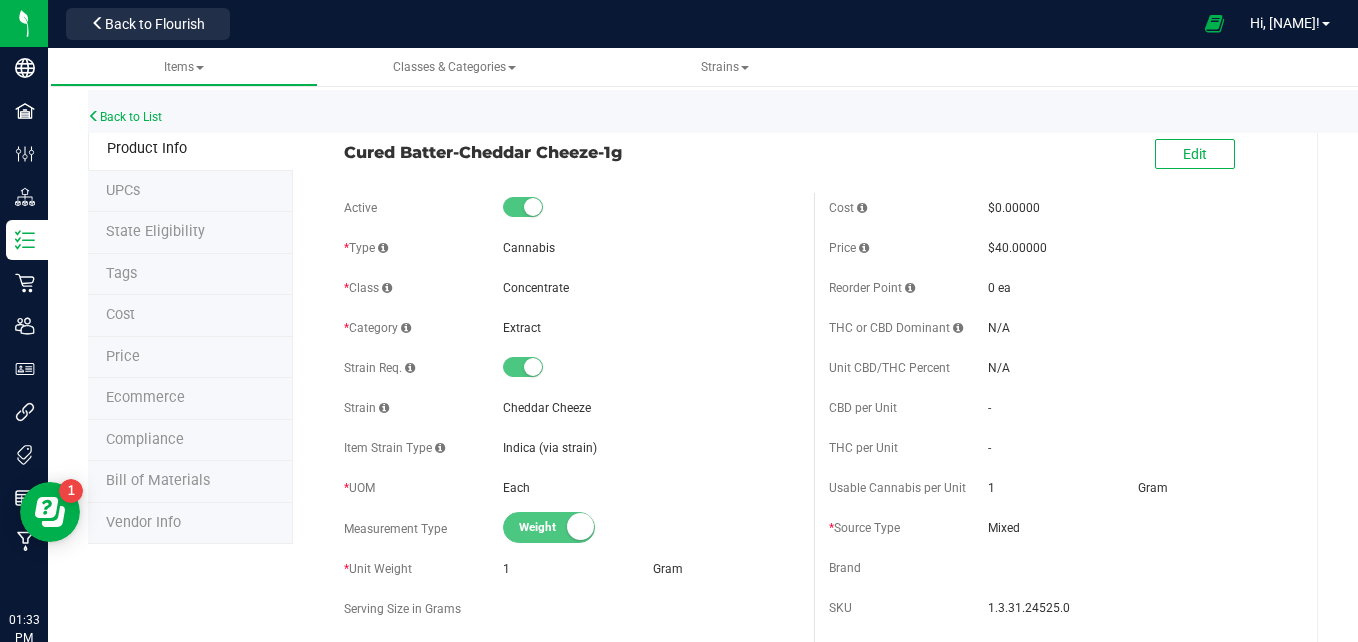click on "Tags" at bounding box center [190, 275] 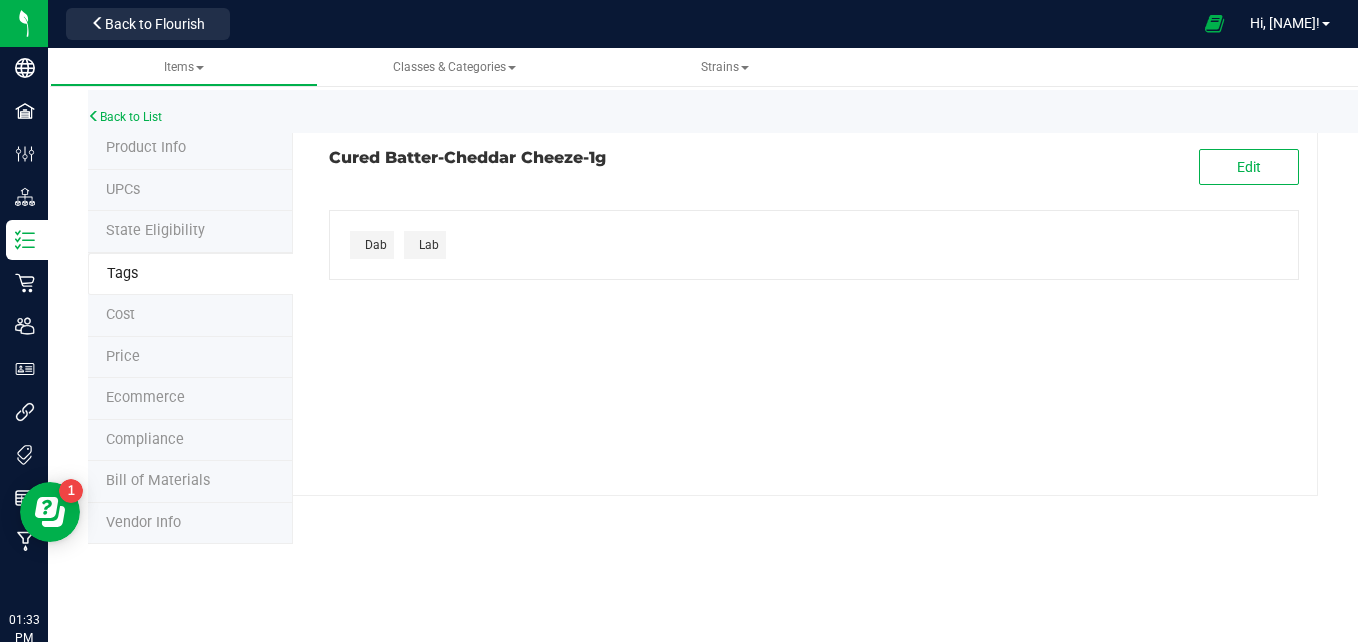 click on "Ecommerce" at bounding box center [190, 399] 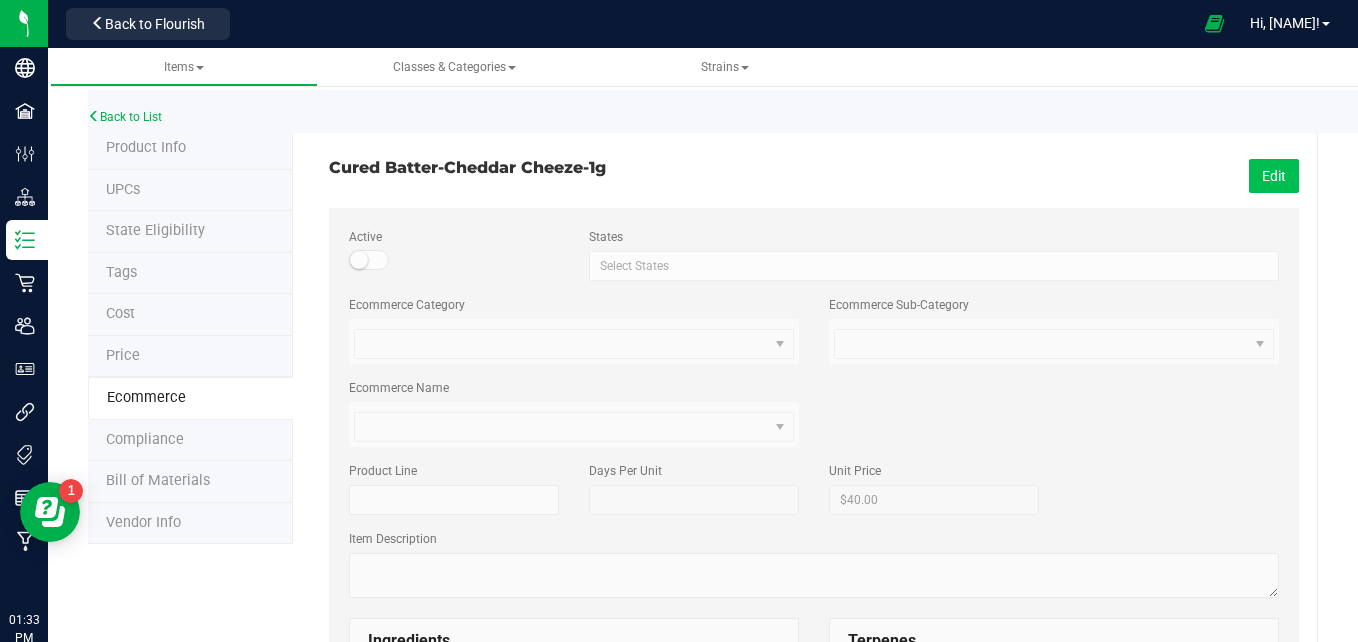 click on "Edit" at bounding box center [1274, 176] 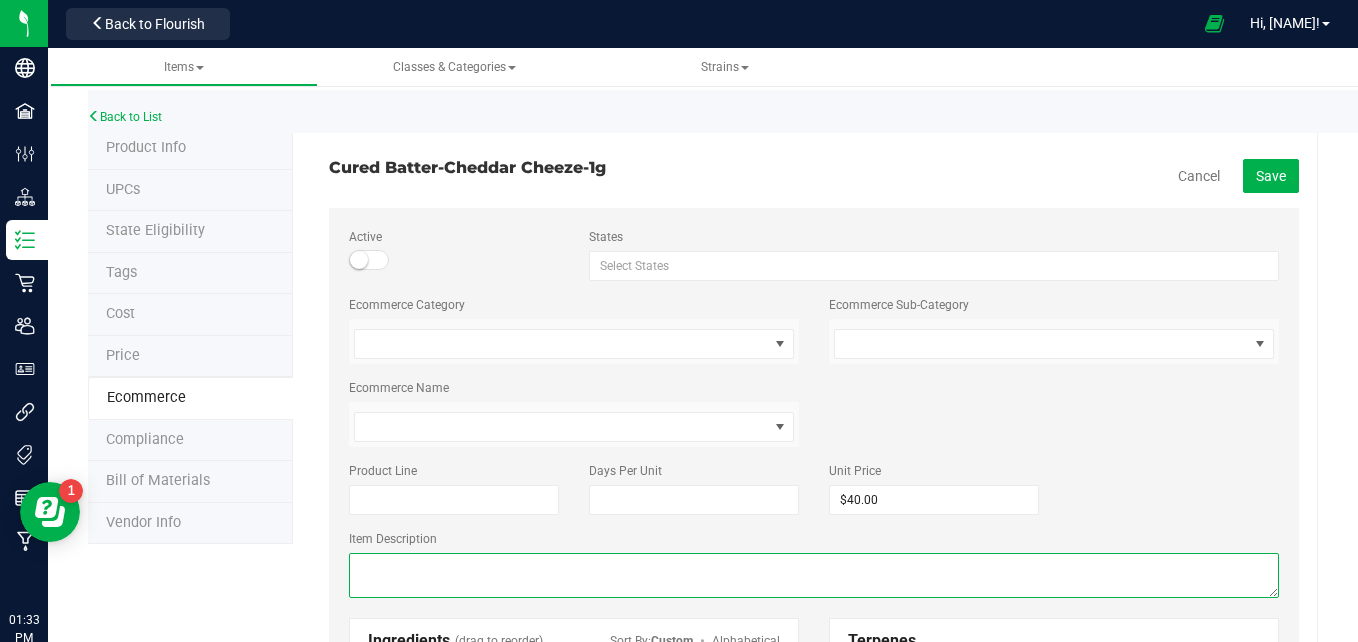 click at bounding box center [814, 575] 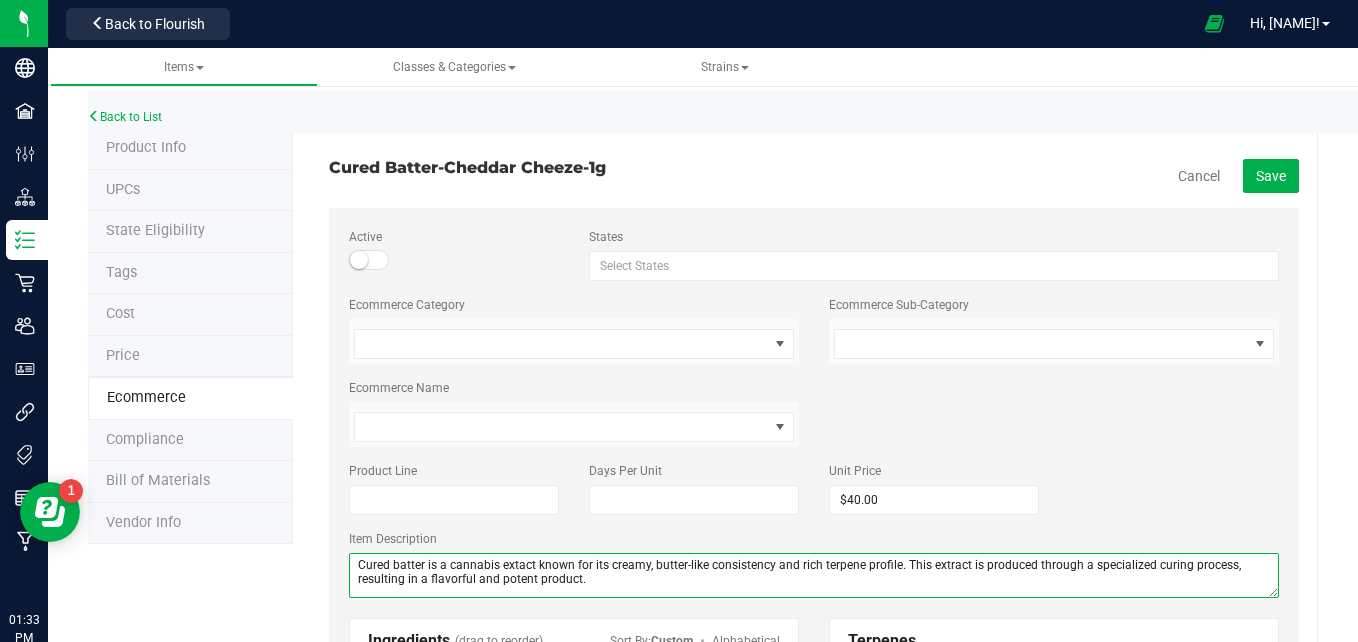 type on "Cured batter is a cannabis extact known for its creamy, butter-like consistency and rich terpene profile. This extract is produced through a specialized curing process, resulting in a flavorful and potent product." 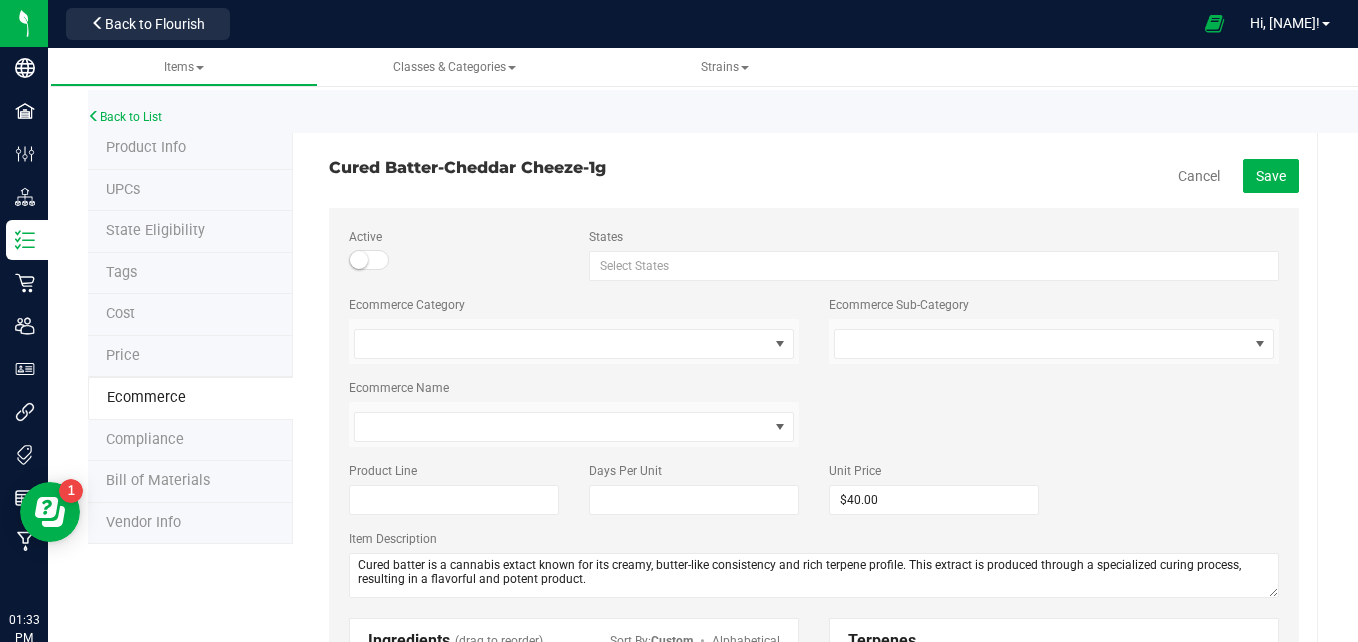 click on "Back to List" at bounding box center [767, 111] 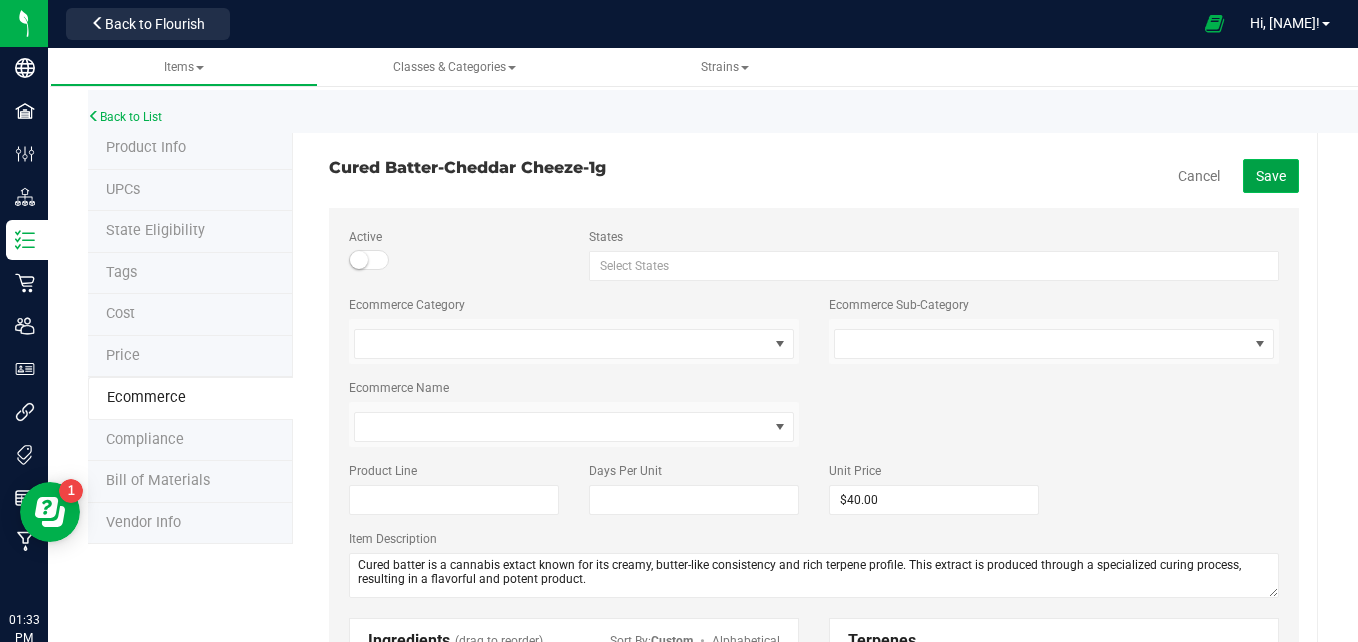 click on "Save" 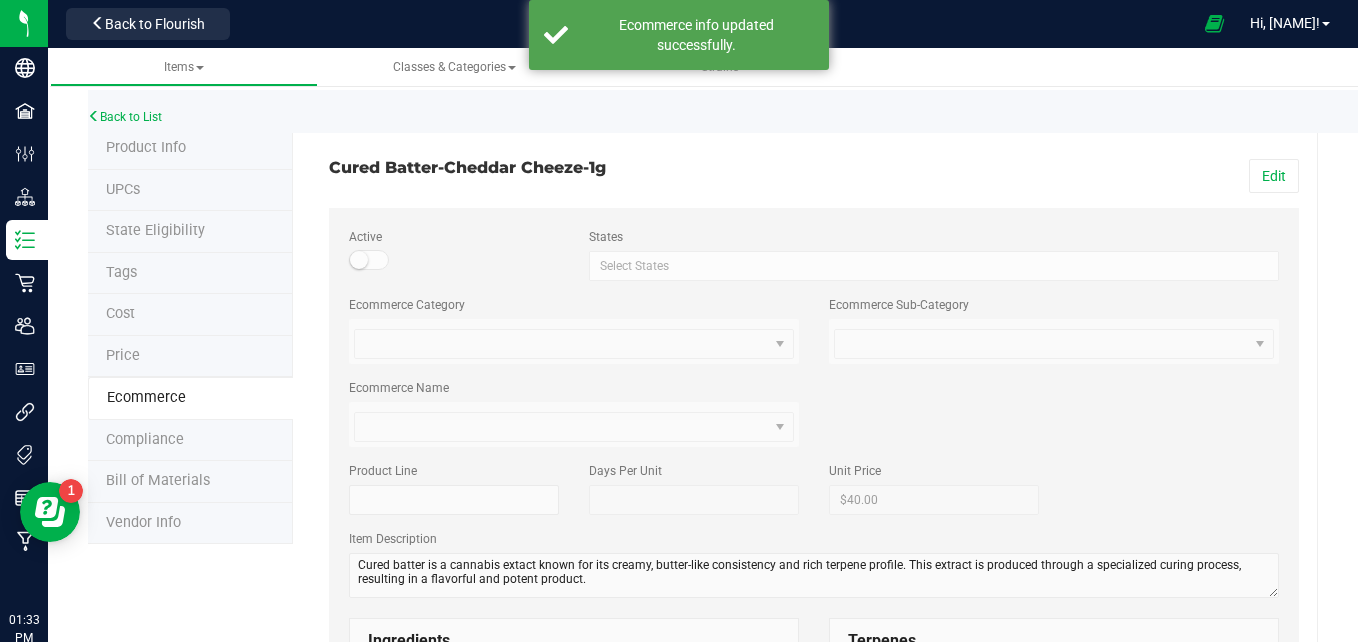 click on "Back to List" at bounding box center (767, 111) 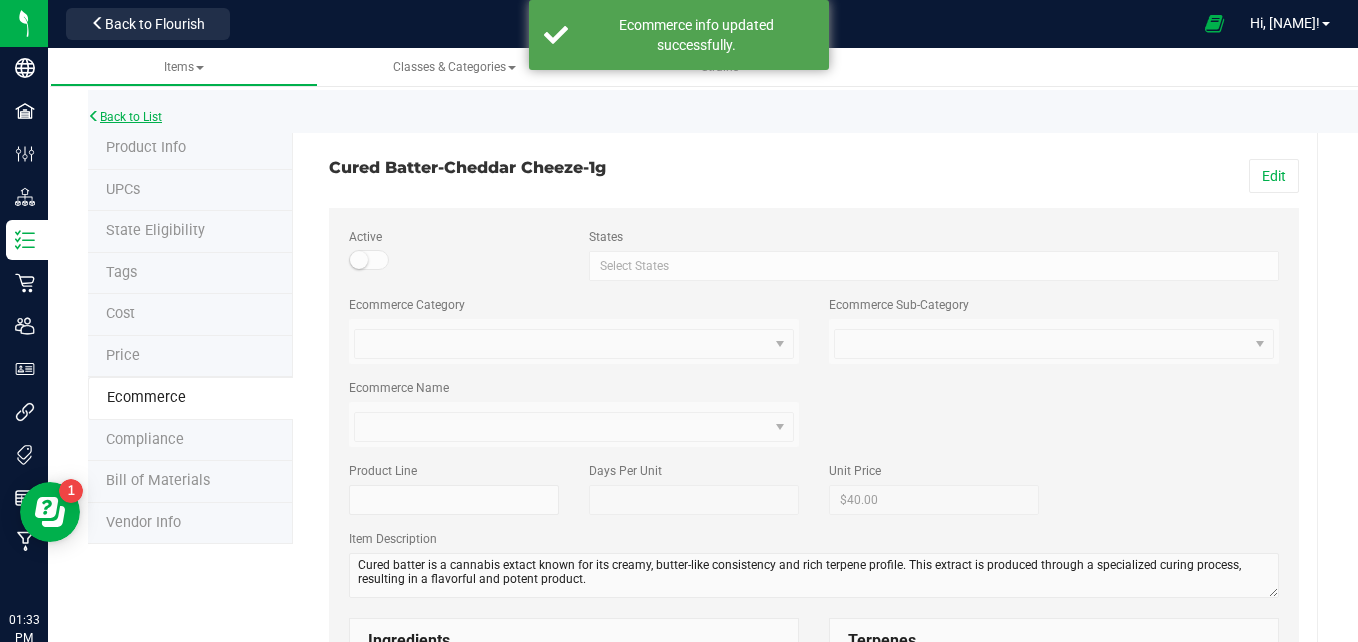 click on "Back to List" at bounding box center (125, 117) 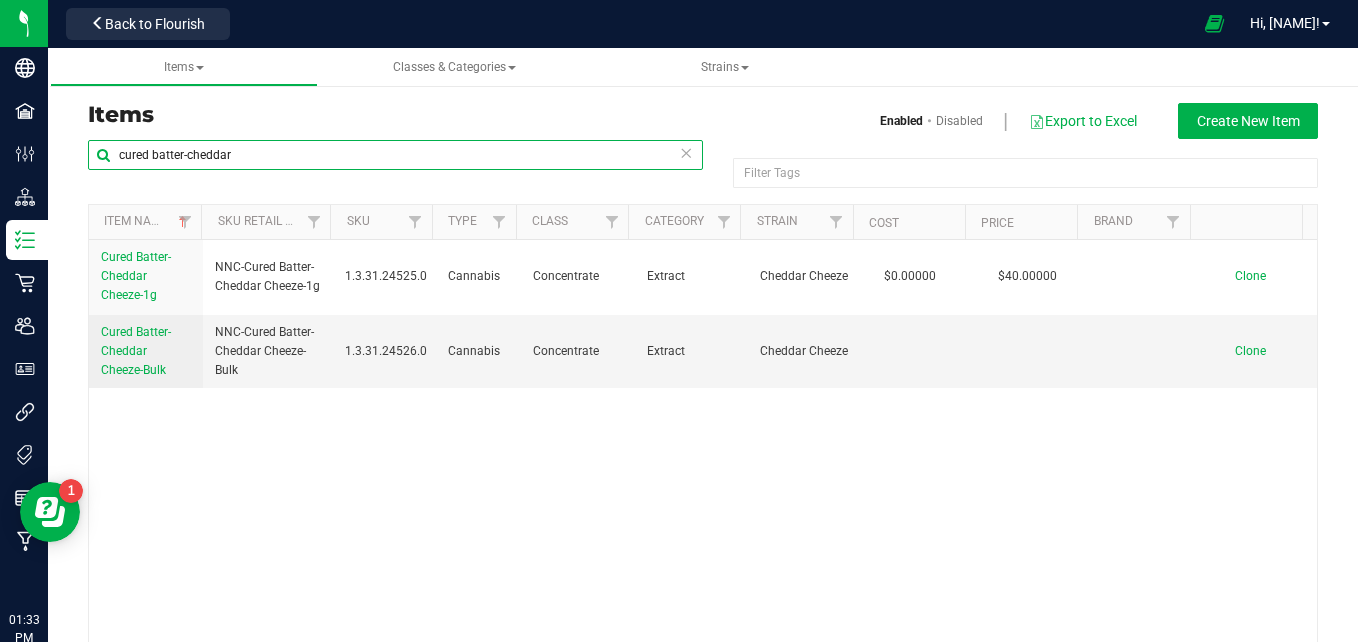 drag, startPoint x: 239, startPoint y: 157, endPoint x: 189, endPoint y: 156, distance: 50.01 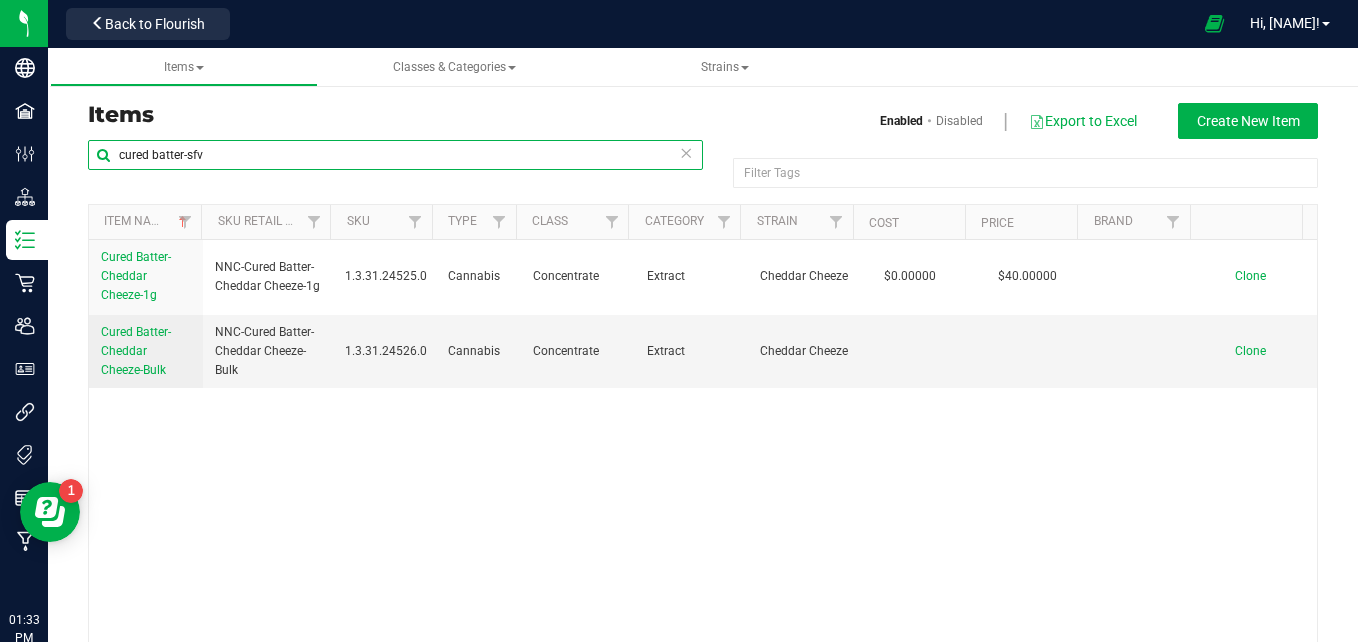 type on "cured batter-sfv" 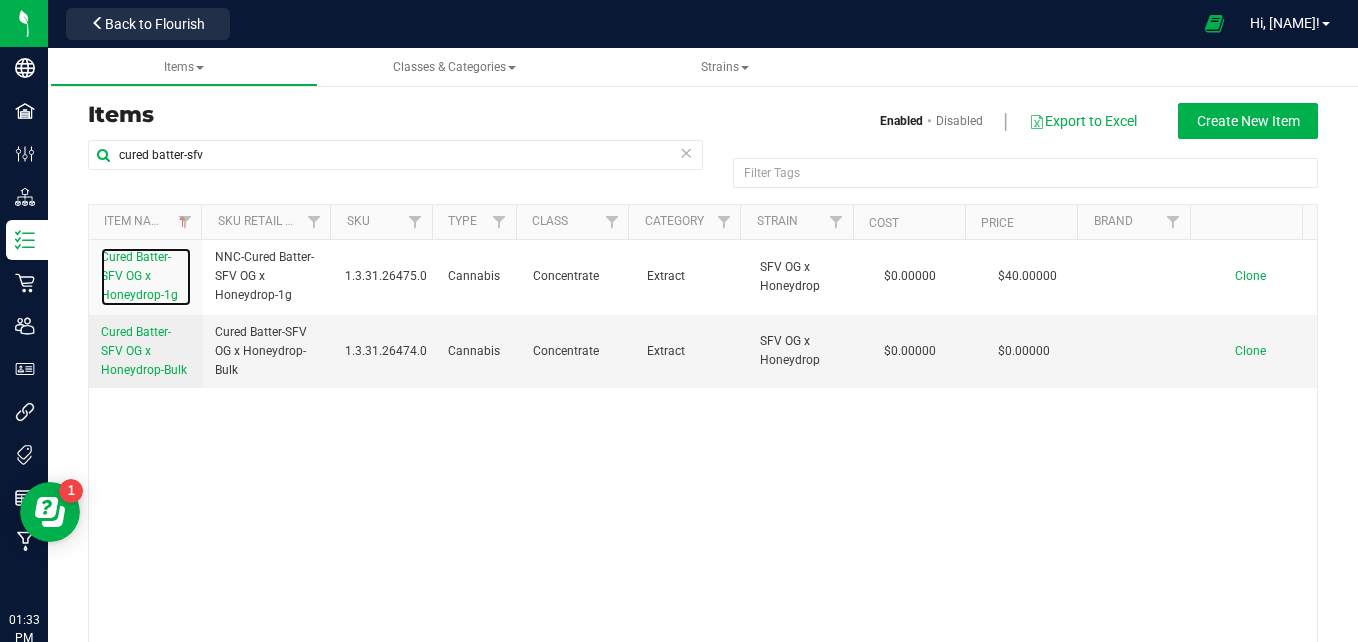click on "Cured Batter-SFV OG x Honeydrop-1g" at bounding box center (146, 277) 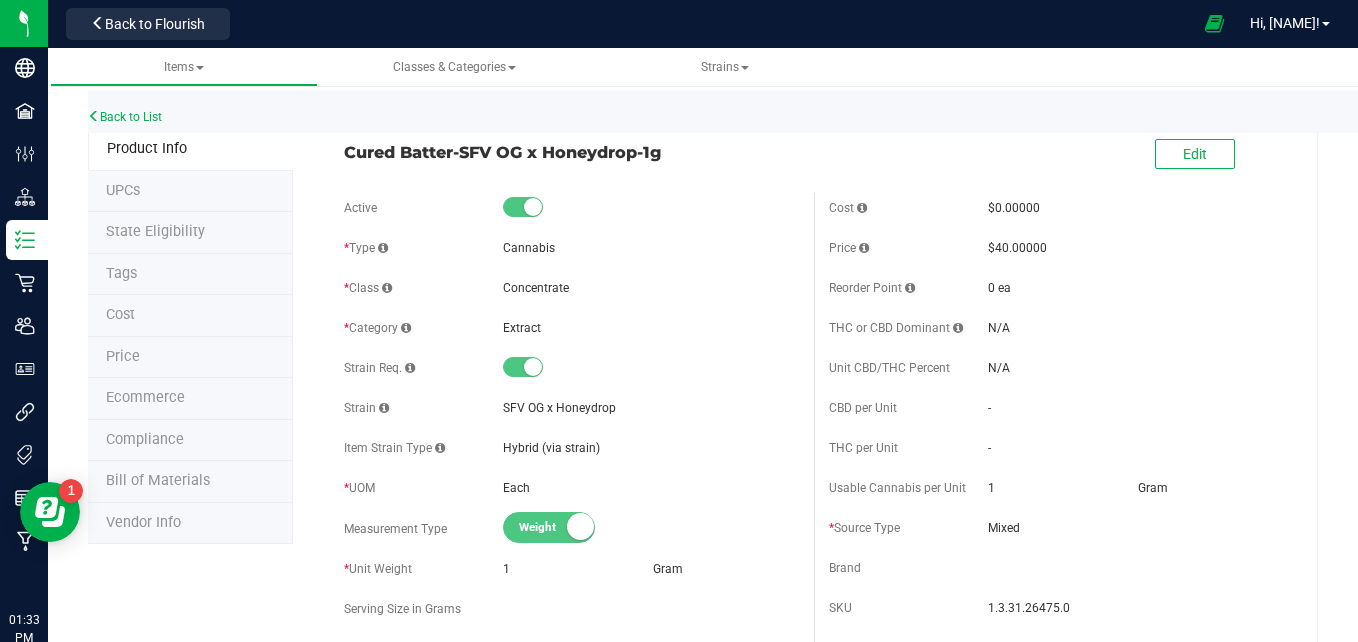 click on "Ecommerce" at bounding box center (145, 397) 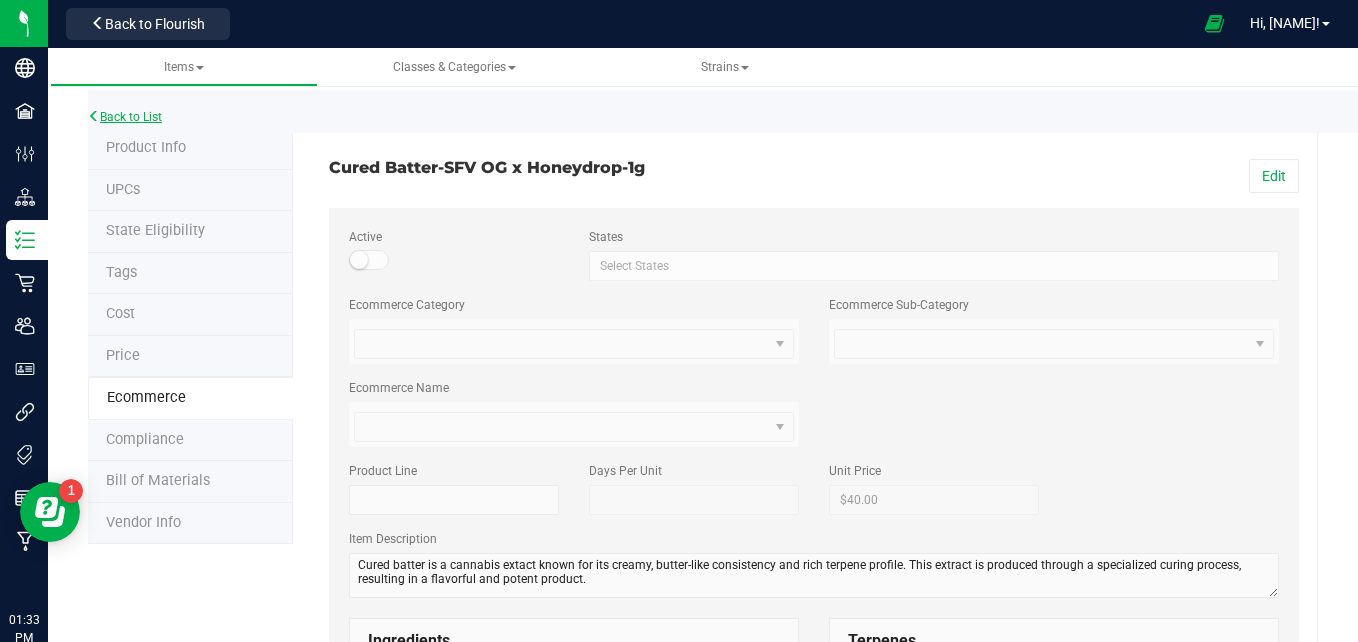 click on "Back to List" at bounding box center (125, 117) 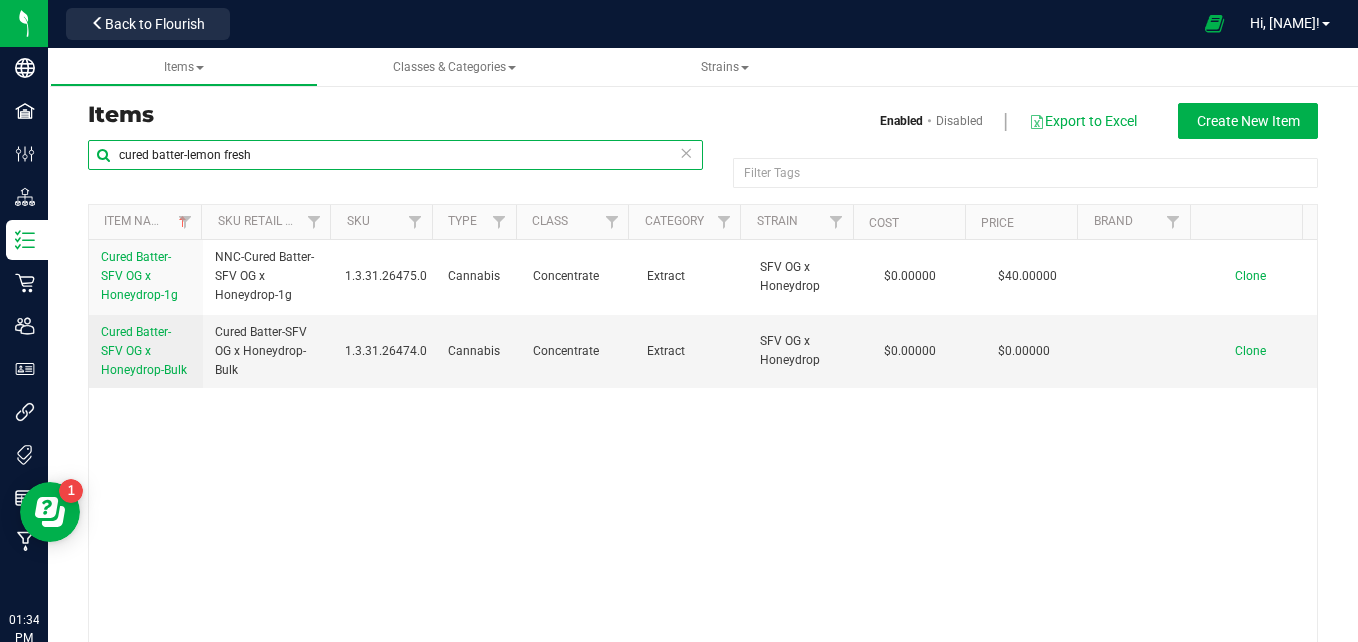 type on "cured batter-lemon fresh" 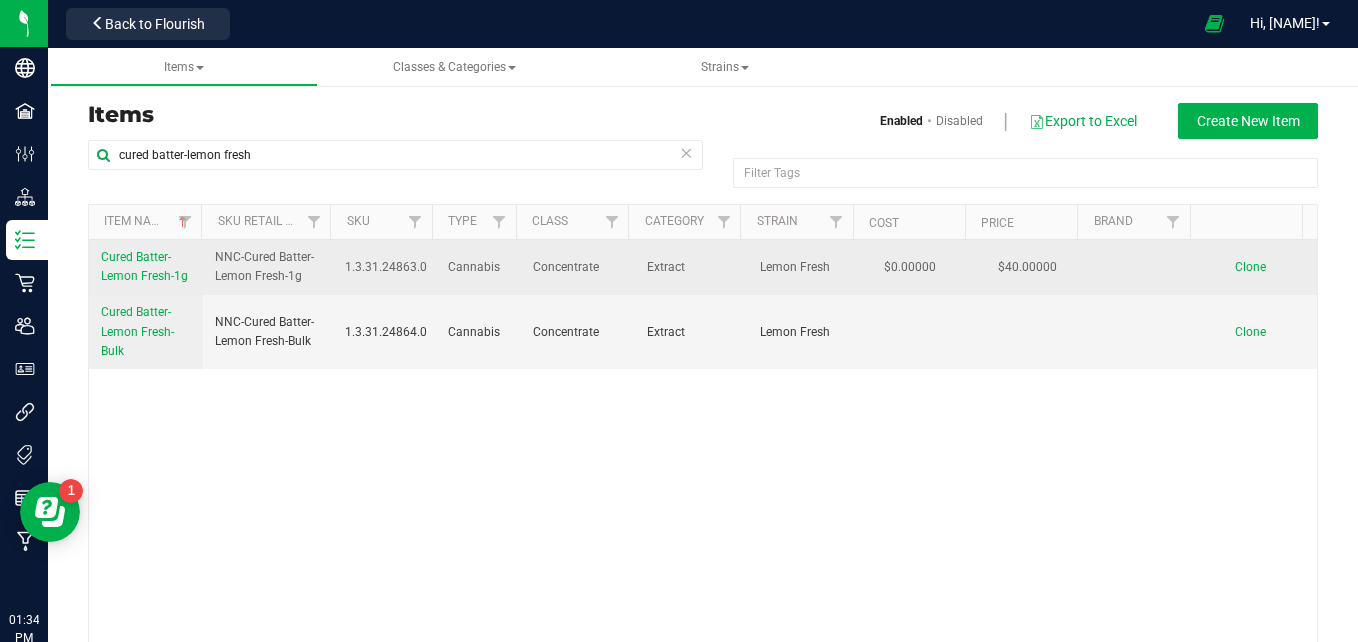 click on "Cured Batter-Lemon Fresh-1g" at bounding box center (144, 266) 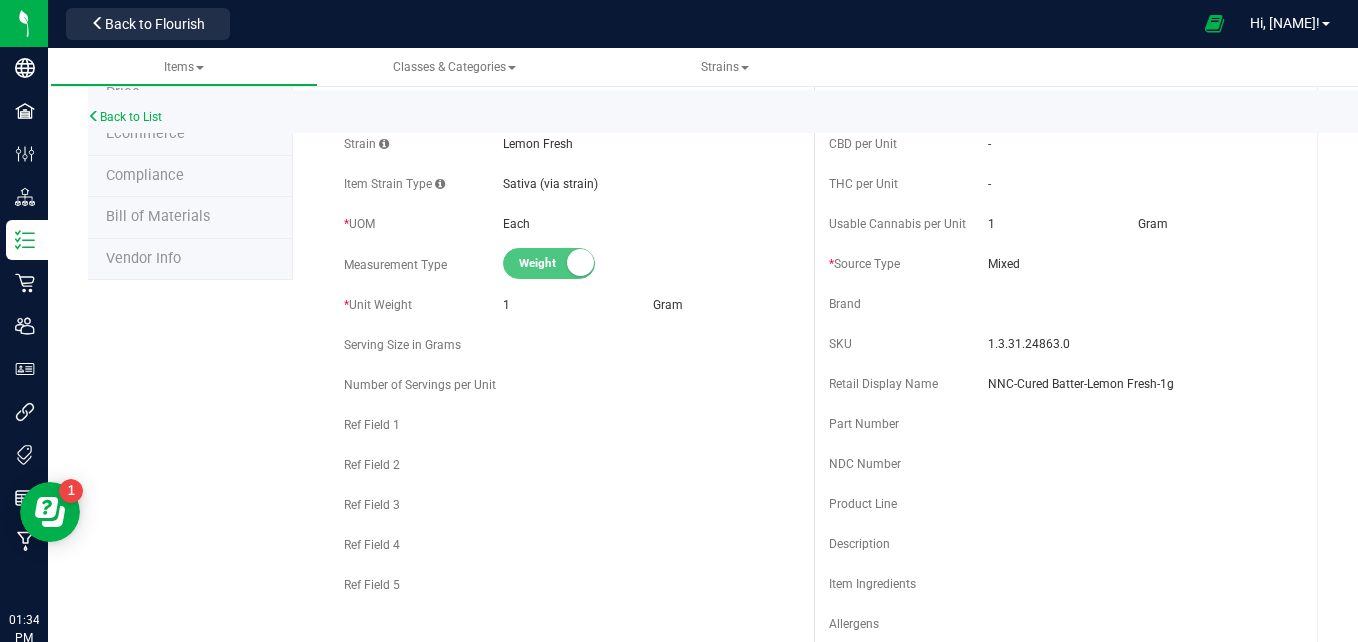 scroll, scrollTop: 0, scrollLeft: 0, axis: both 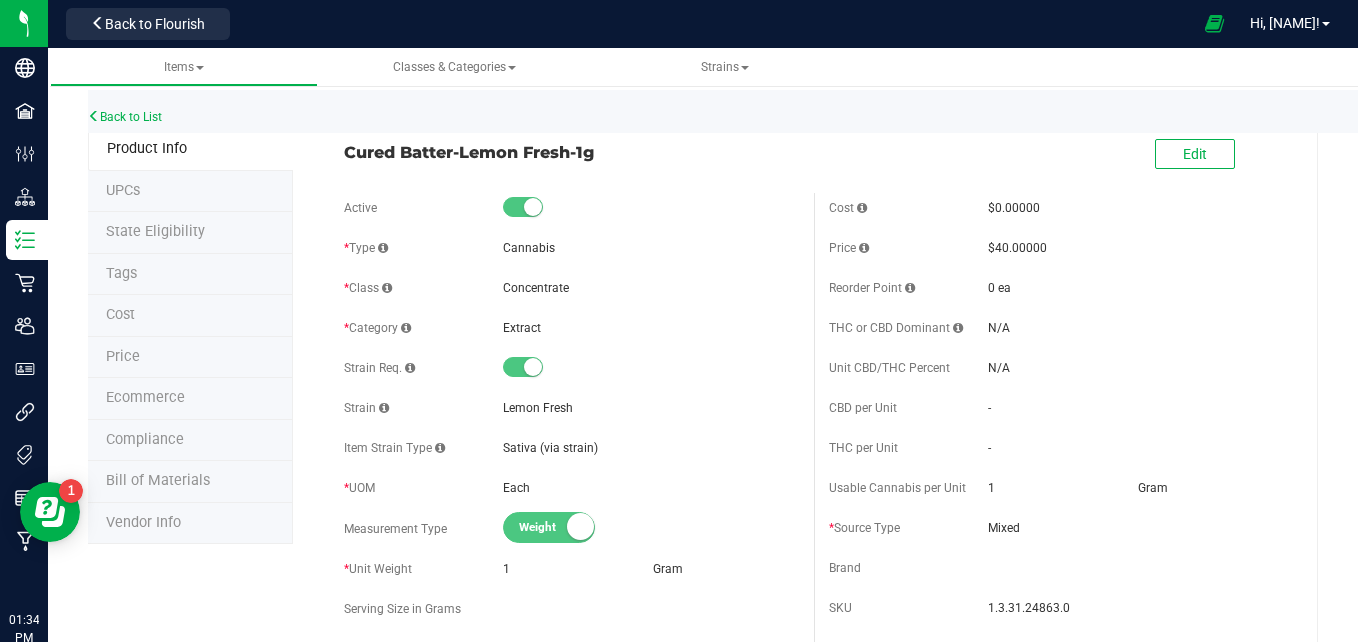 click on "Ecommerce" at bounding box center (145, 397) 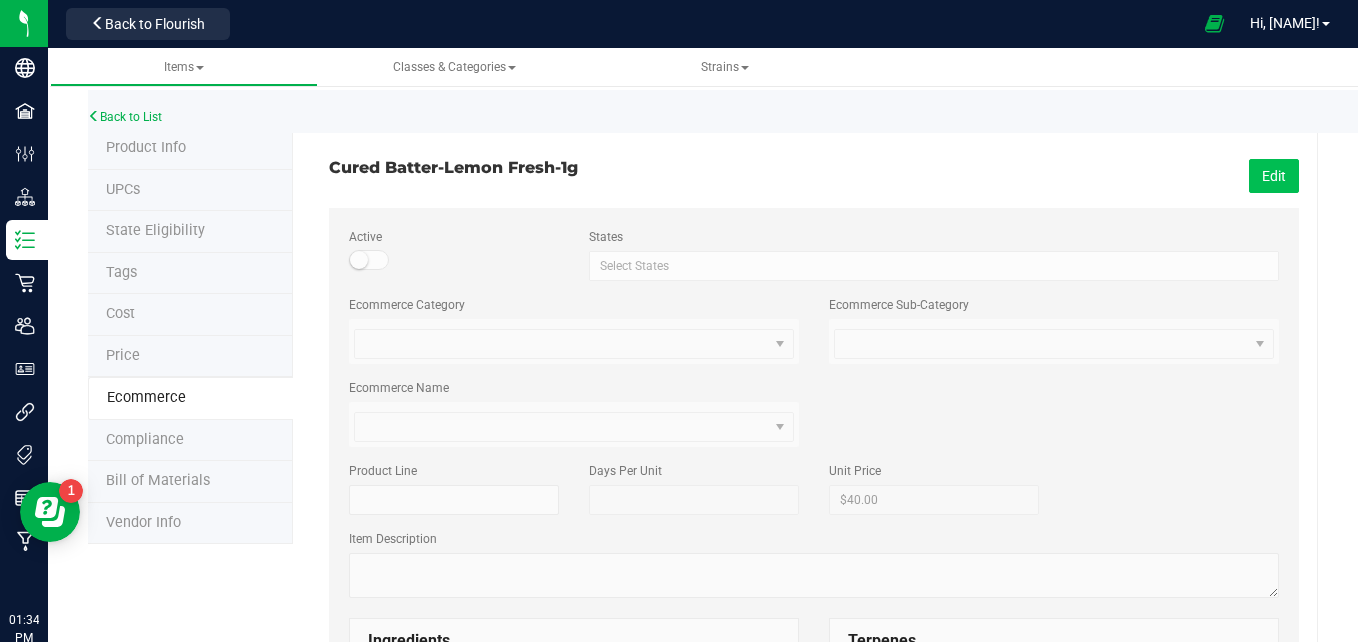 click on "Edit" at bounding box center [1274, 176] 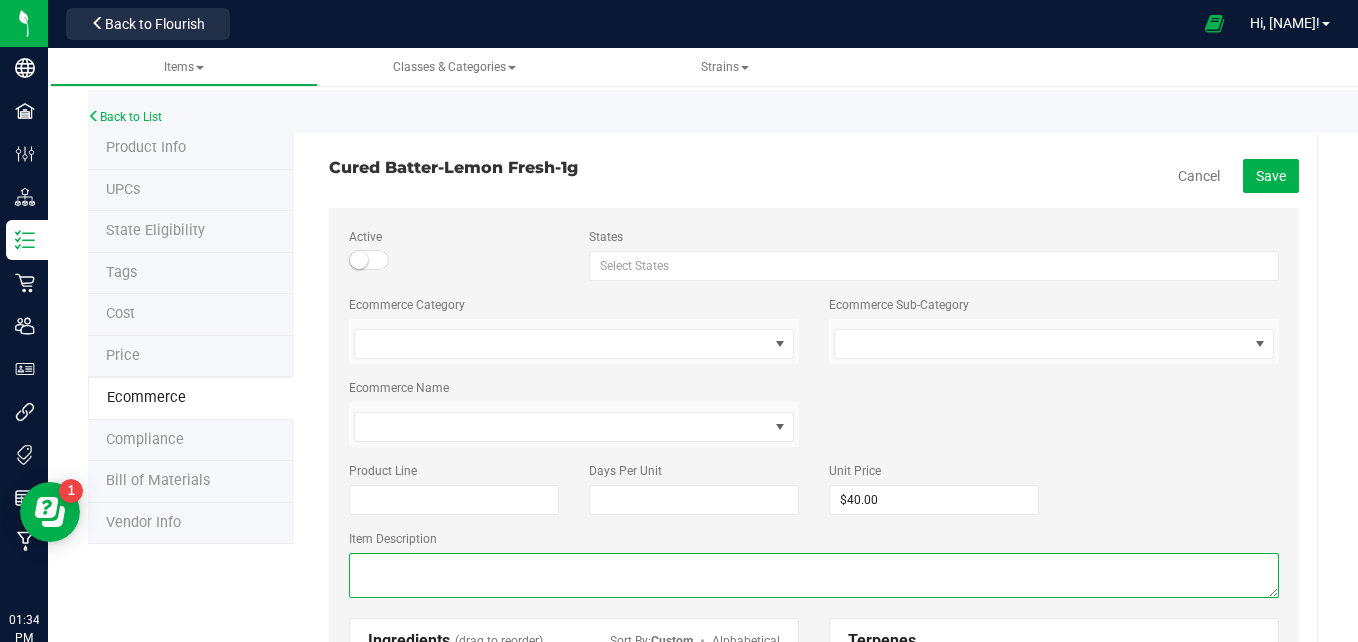 click at bounding box center (814, 575) 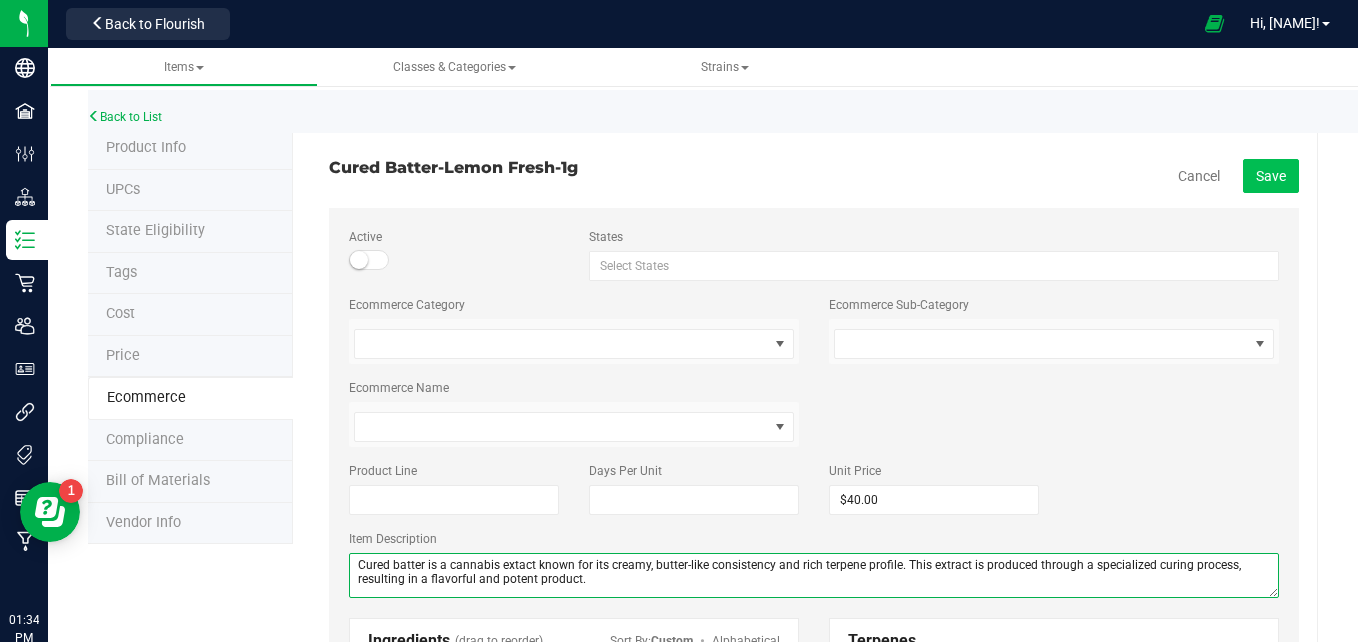 type on "Cured batter is a cannabis extact known for its creamy, butter-like consistency and rich terpene profile. This extract is produced through a specialized curing process, resulting in a flavorful and potent product." 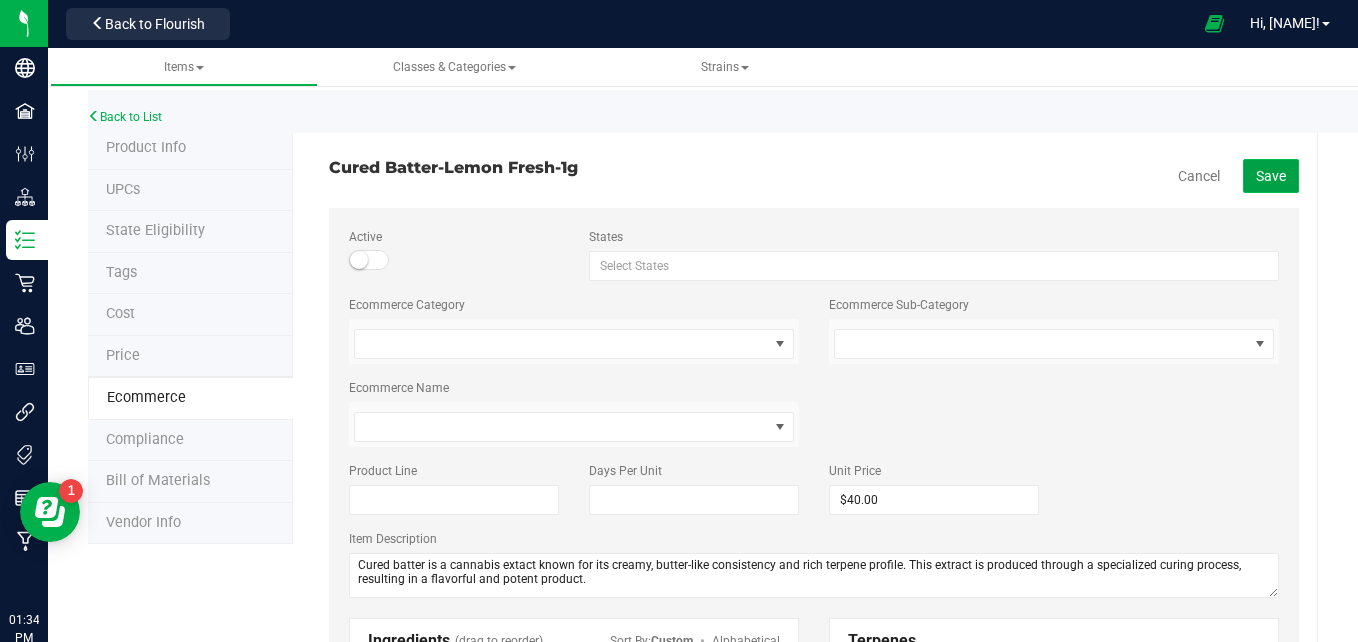 click on "Save" 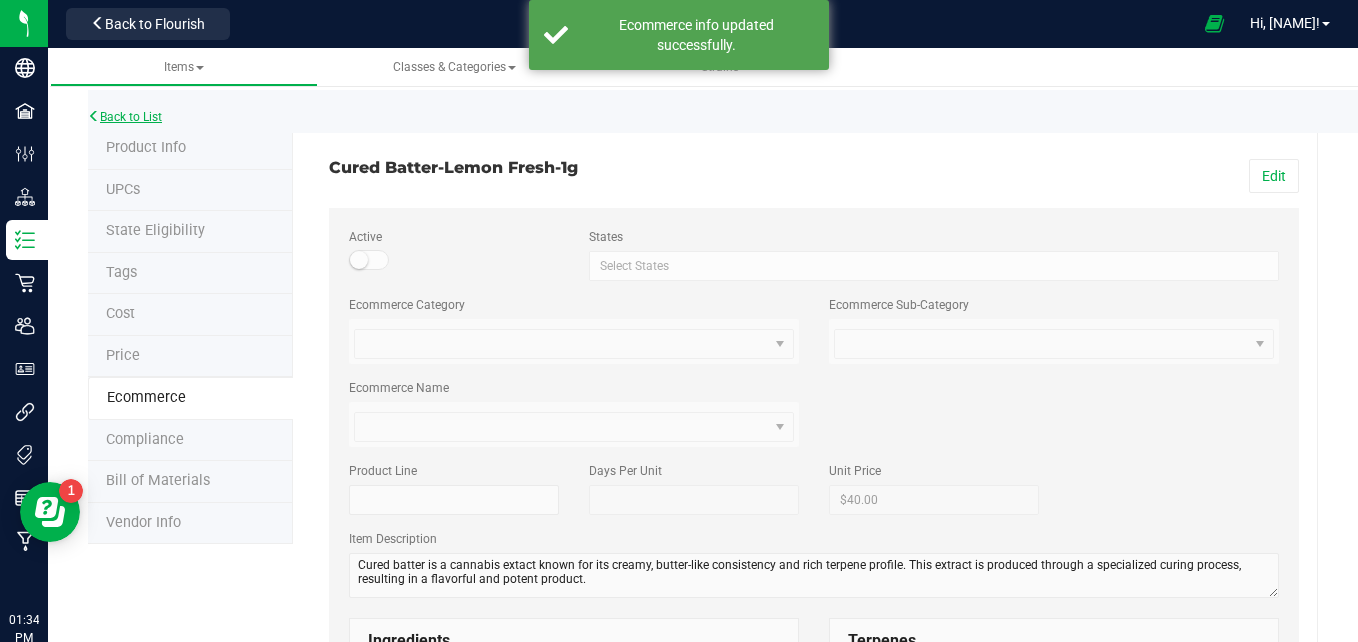 click on "Back to List" at bounding box center (125, 117) 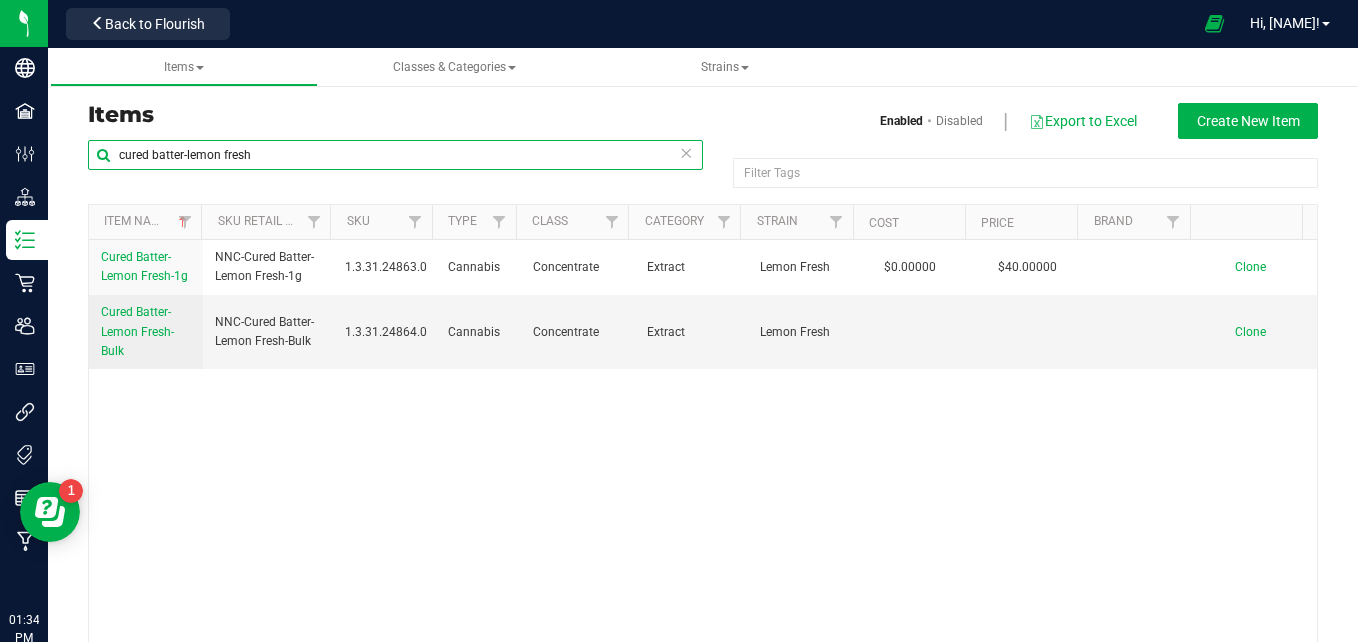 drag, startPoint x: 277, startPoint y: 152, endPoint x: 185, endPoint y: 156, distance: 92.086914 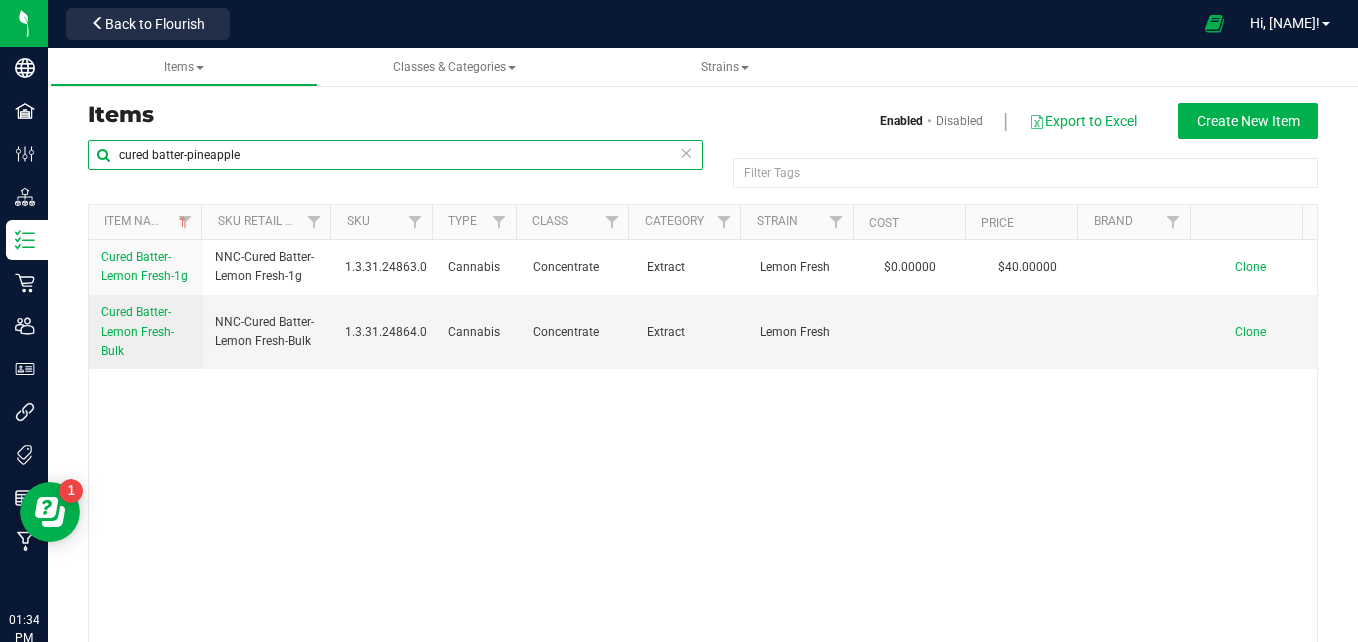 type on "cured batter-pineapple" 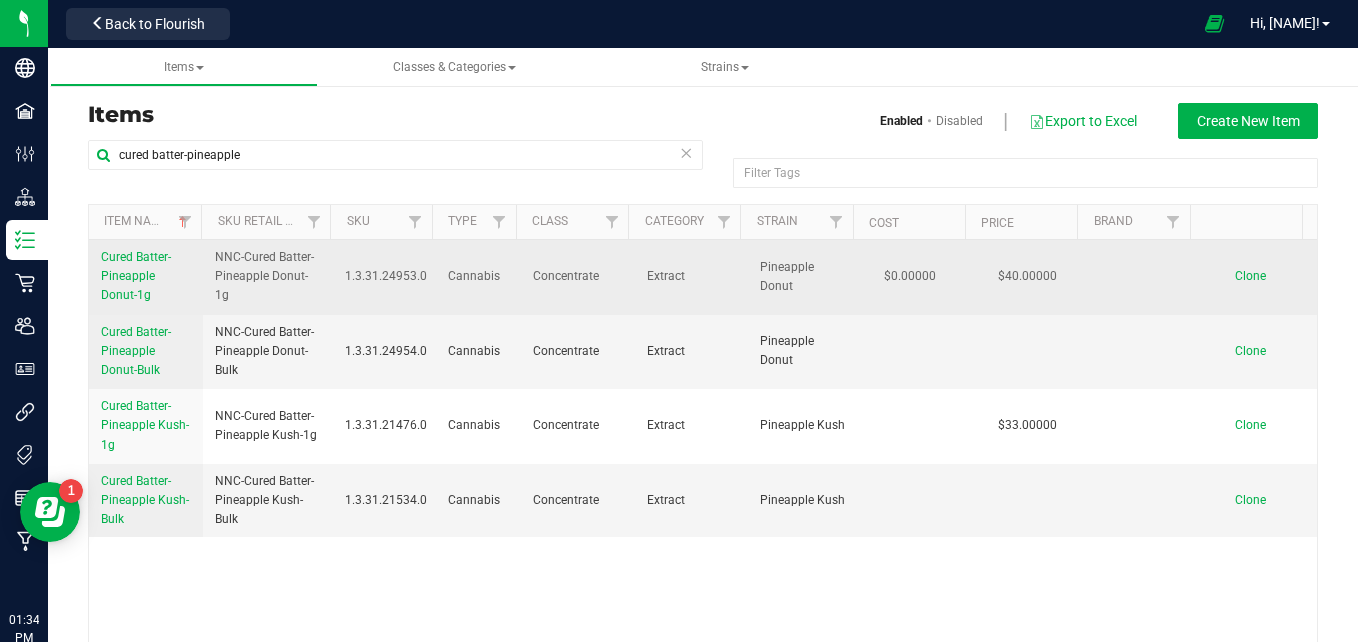click on "Cured Batter-Pineapple Donut-1g" at bounding box center (136, 276) 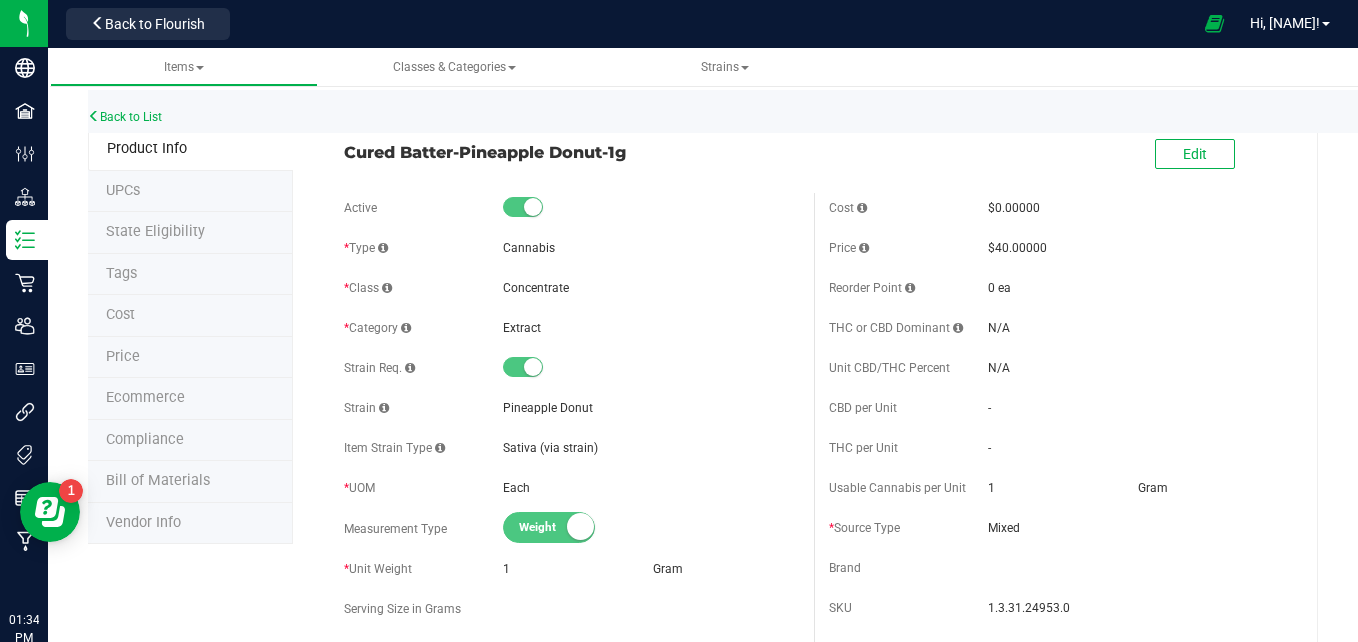 click on "Tags" at bounding box center (190, 275) 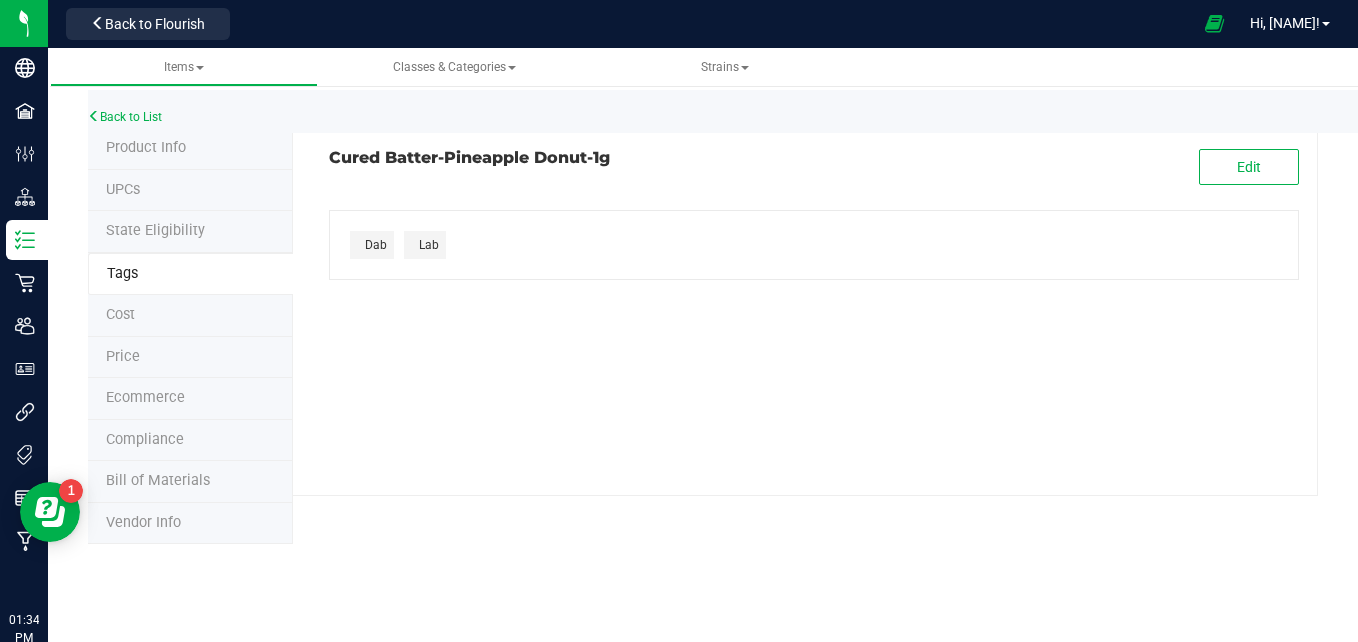click on "Price" at bounding box center [190, 358] 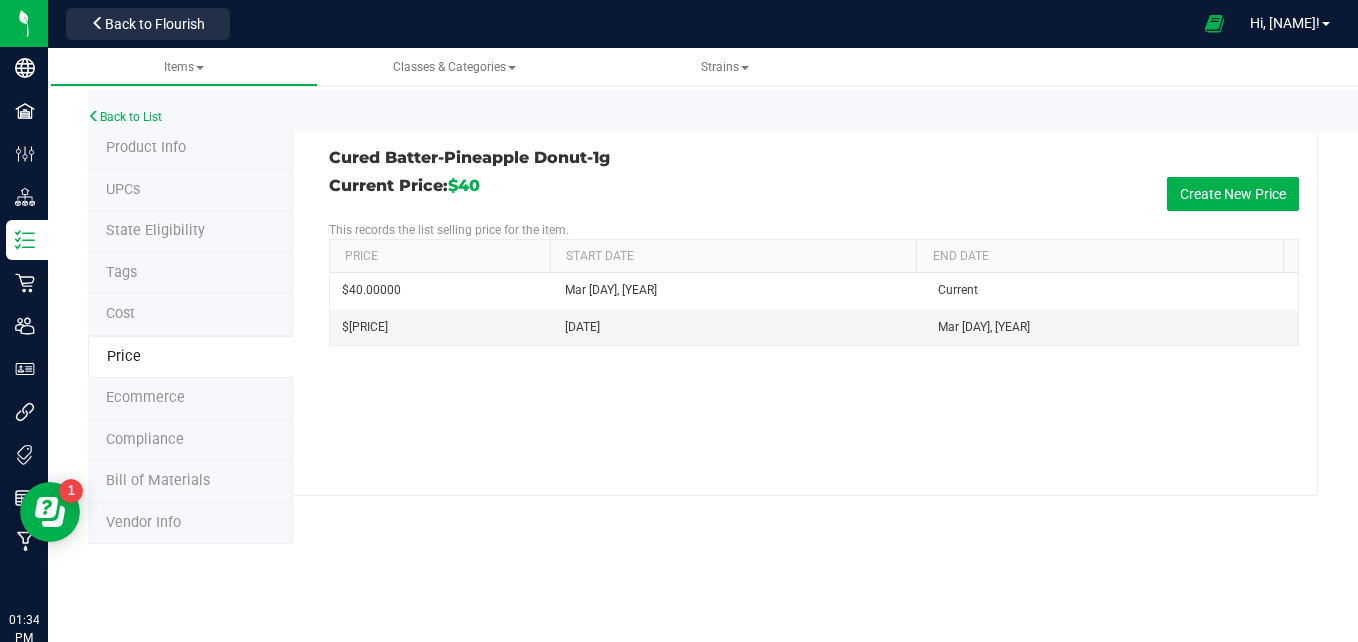 click on "Ecommerce" at bounding box center [190, 399] 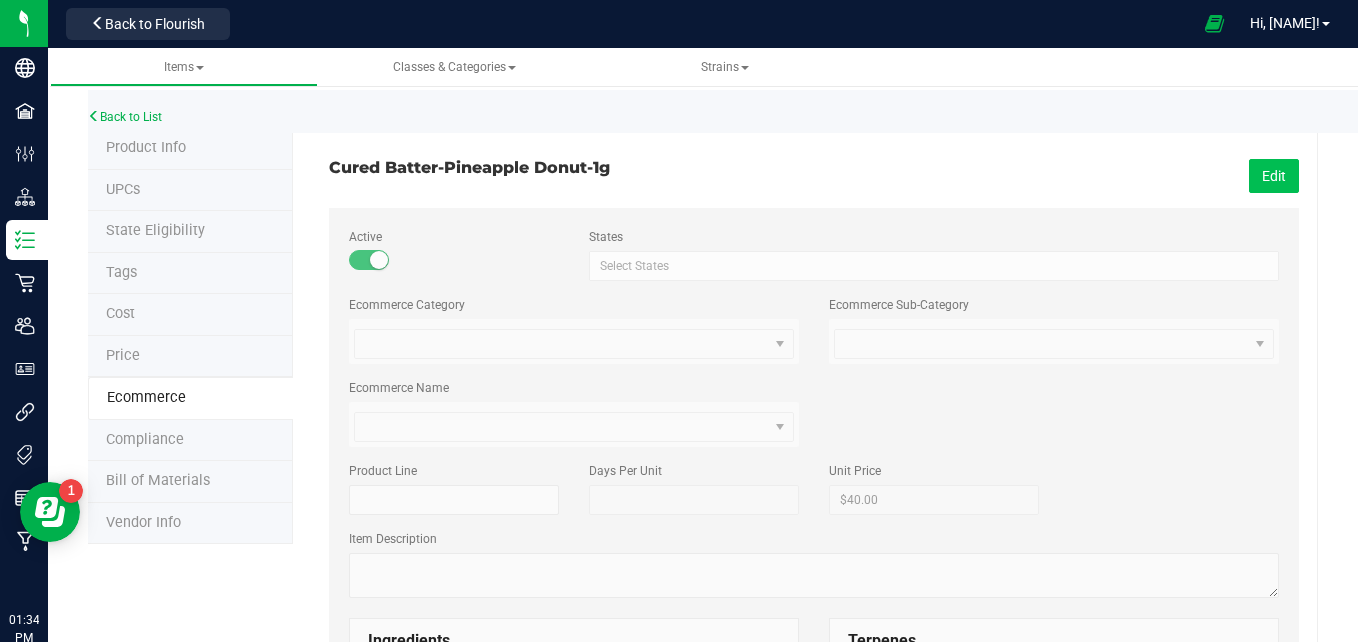 click on "Edit" at bounding box center (1274, 176) 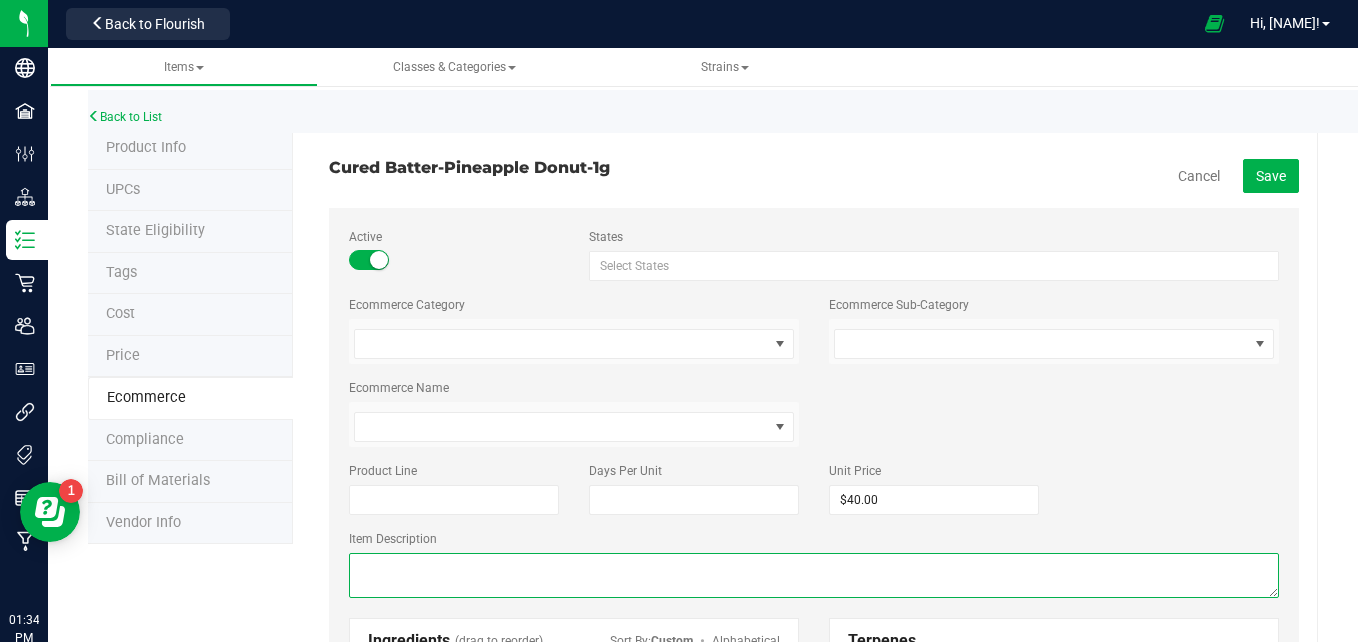 click at bounding box center [814, 575] 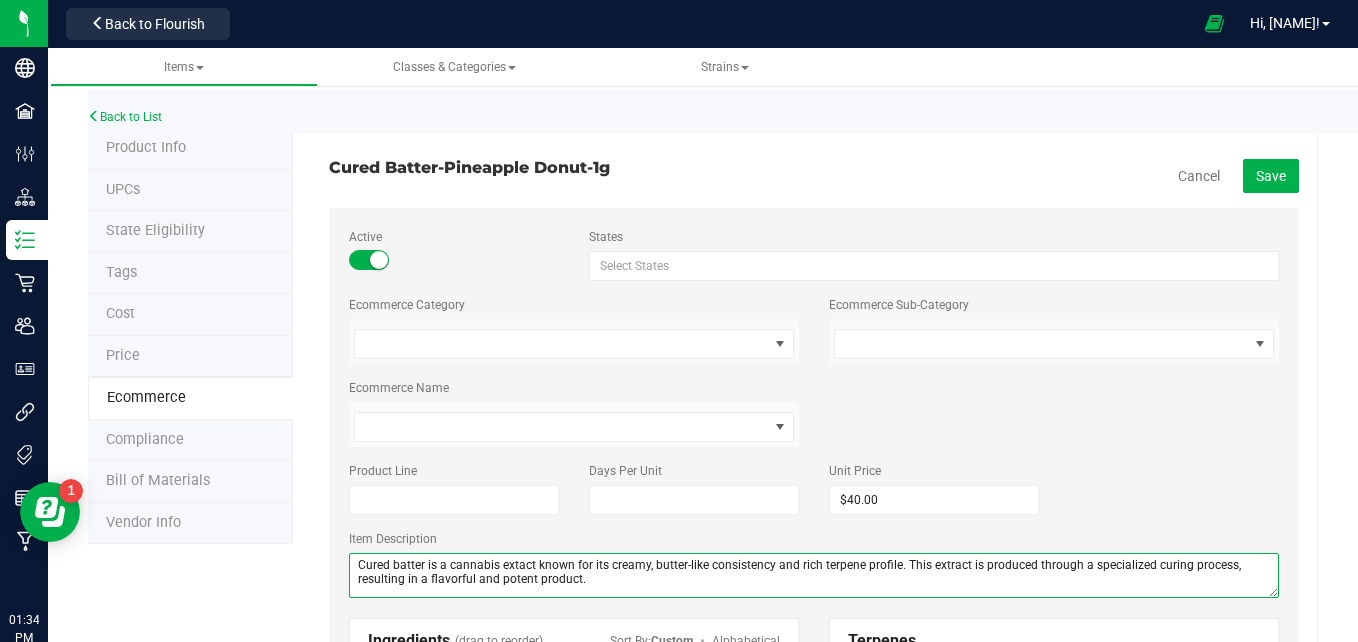 type on "Cured batter is a cannabis extact known for its creamy, butter-like consistency and rich terpene profile. This extract is produced through a specialized curing process, resulting in a flavorful and potent product." 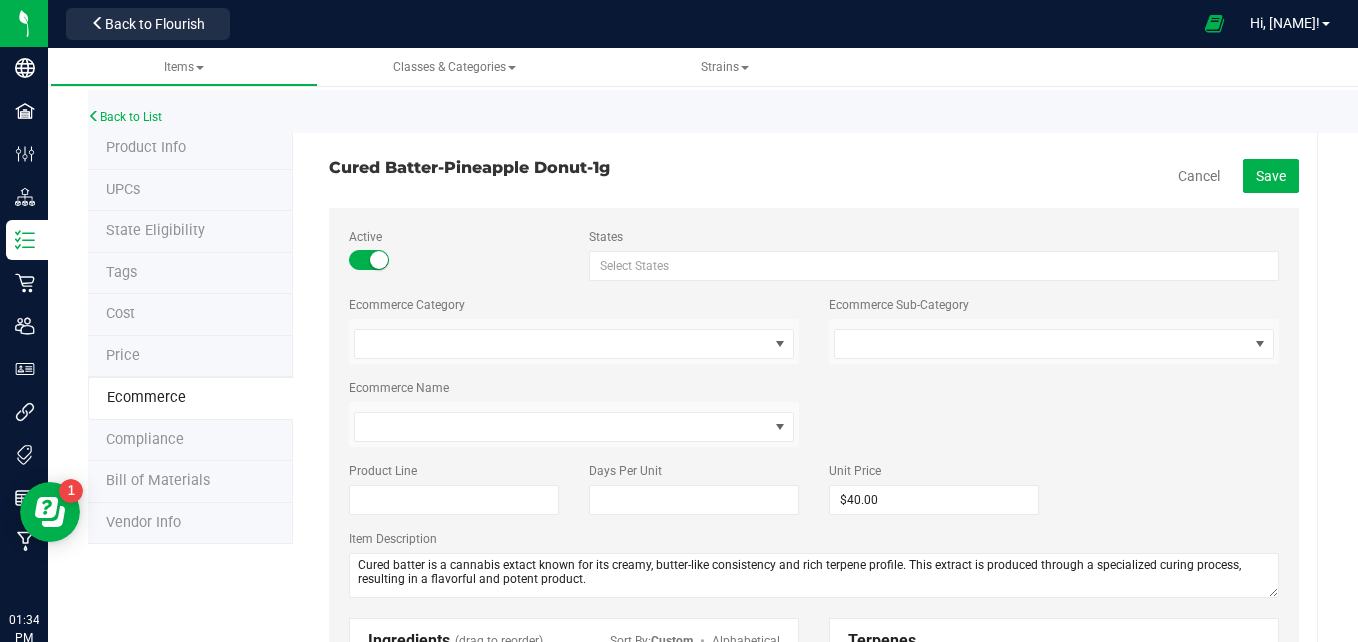 click on "Select States AK AL AR AZ CA CO CT DC DE FL GA HI IA ID IL IN KS KY LA MA MD ME MI MN MO MS MT NC ND NE NH NJ NM NV NY OH OK OR PA PR RI SC SD TN TX UT VA VT WA WI WV WY Select States" at bounding box center [814, 867] 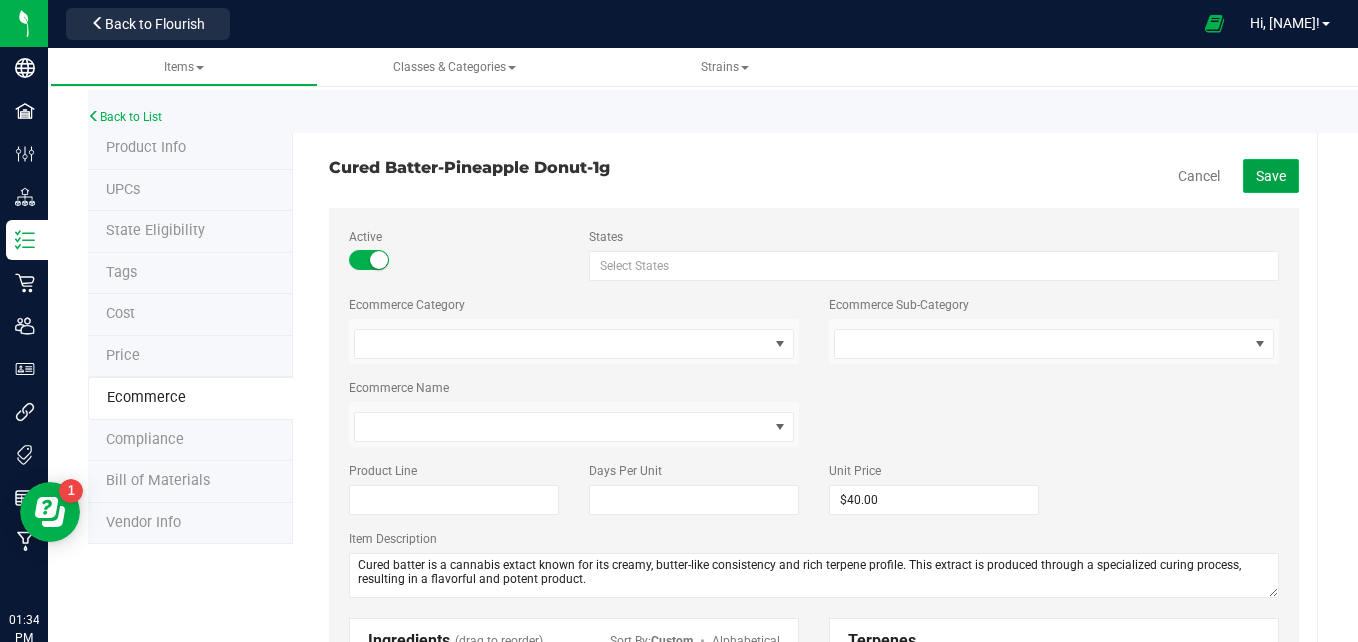 click on "Save" 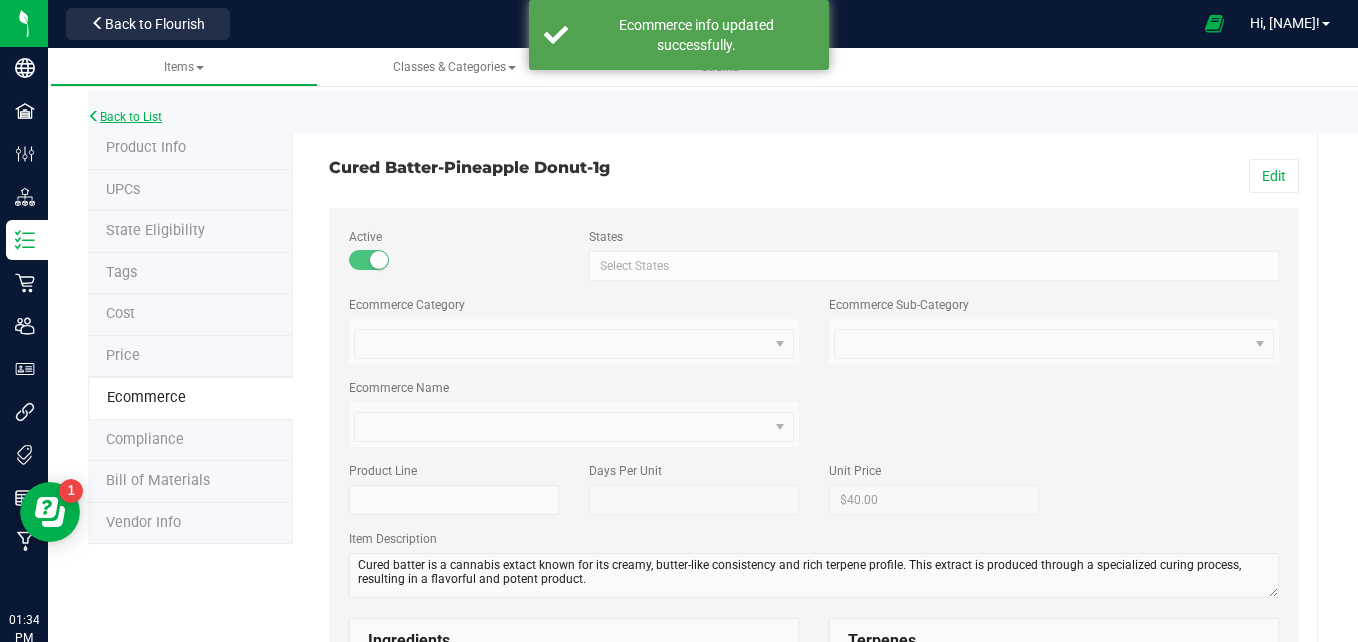 click on "Back to List" at bounding box center (125, 117) 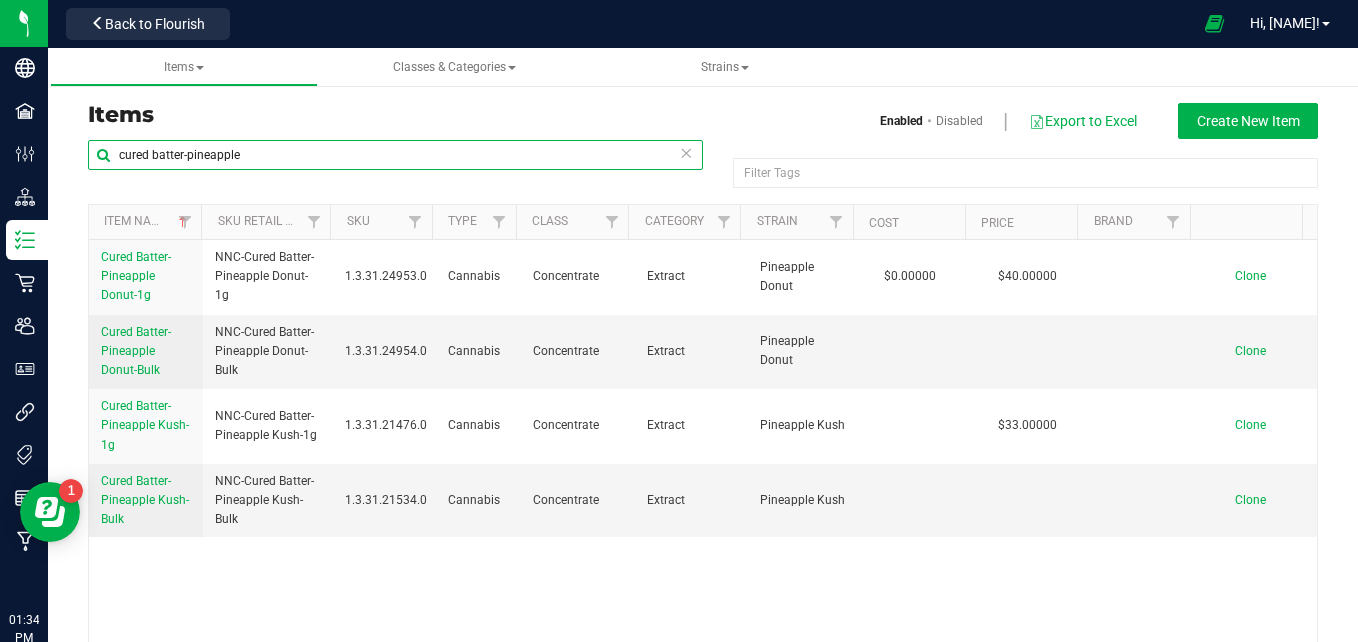 drag, startPoint x: 326, startPoint y: 150, endPoint x: 153, endPoint y: 146, distance: 173.04623 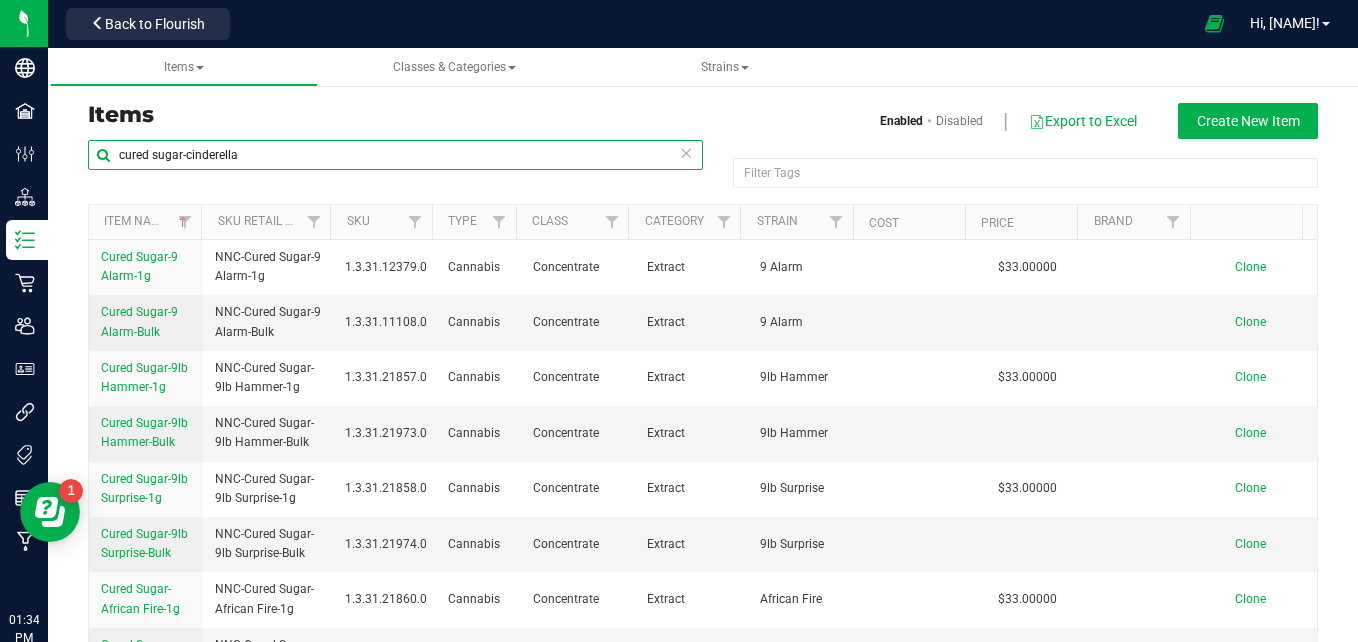 type on "cured sugar-cinderella" 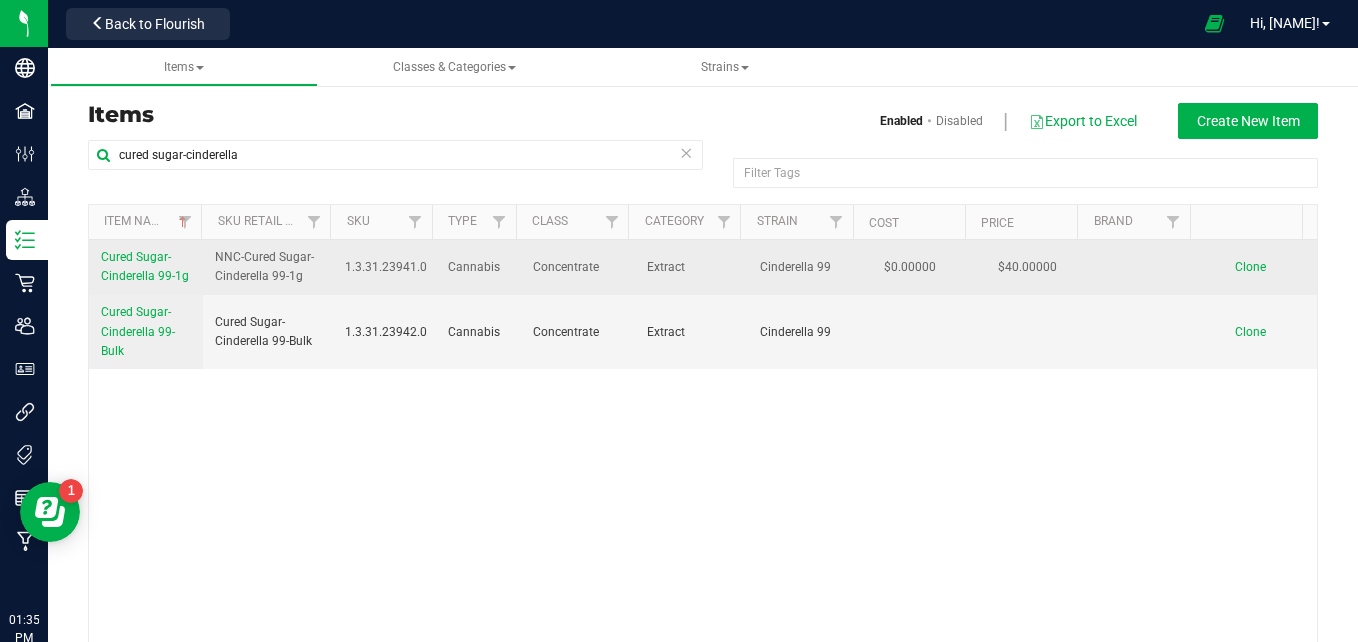 click on "Cured Sugar-Cinderella 99-1g" at bounding box center [145, 266] 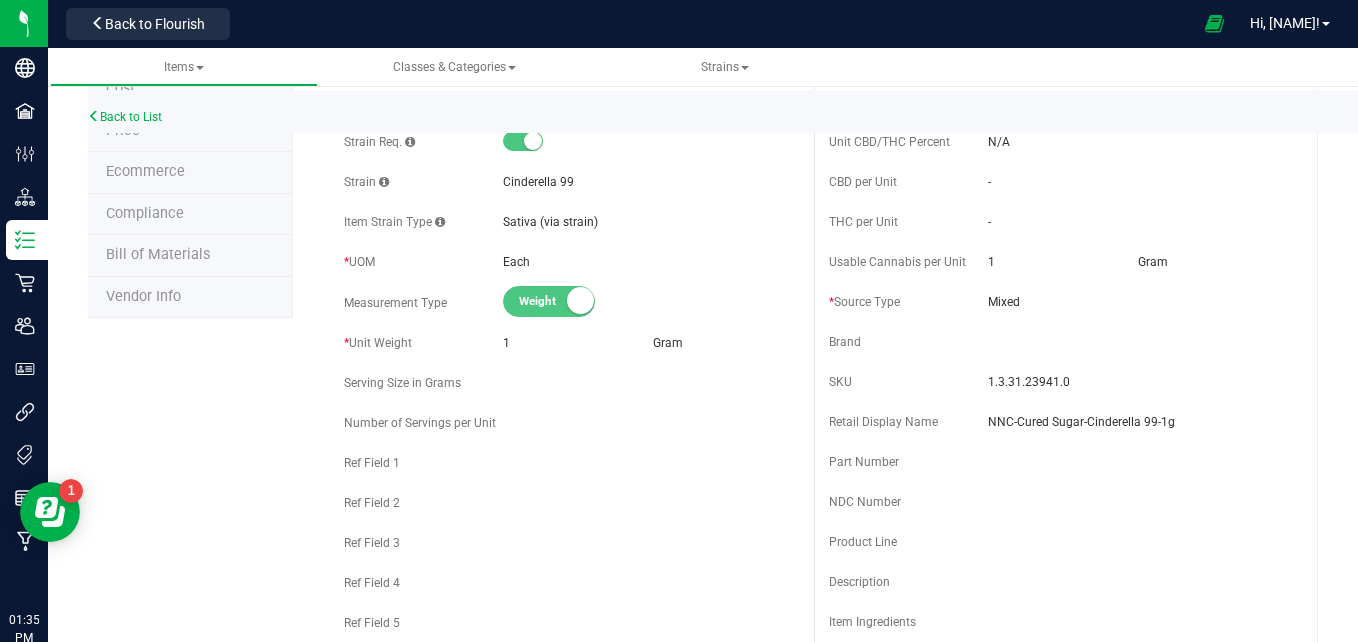 scroll, scrollTop: 0, scrollLeft: 0, axis: both 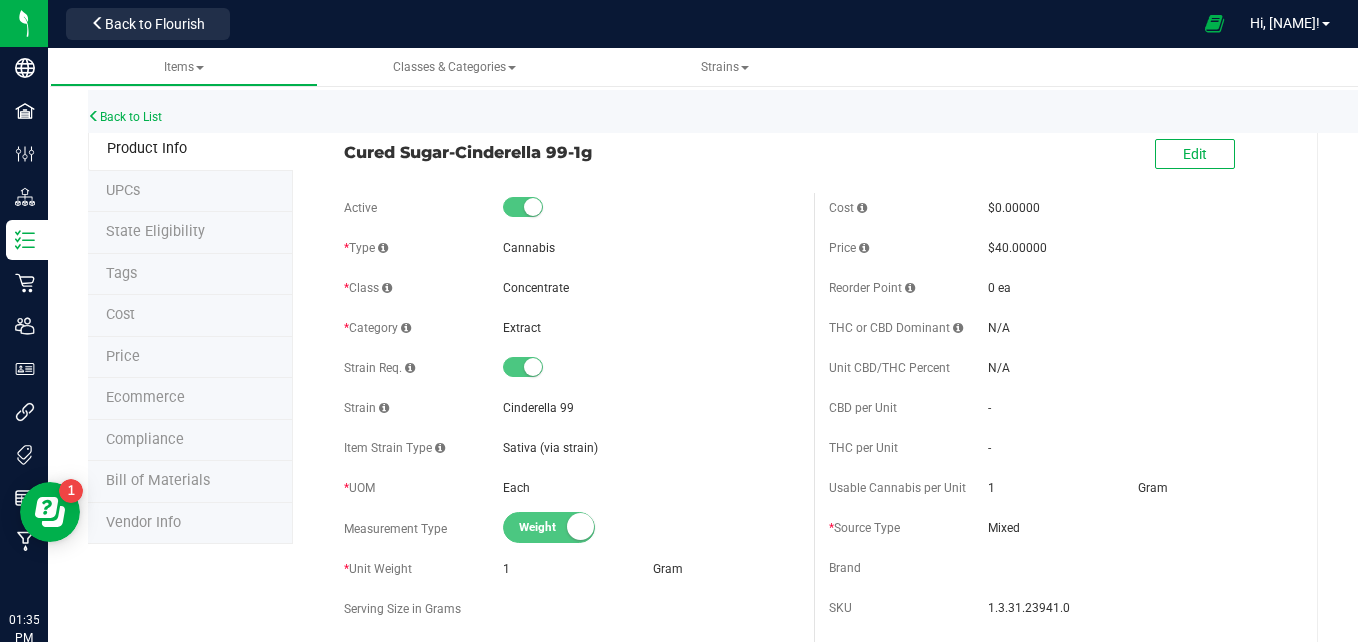 click on "Ecommerce" at bounding box center [145, 397] 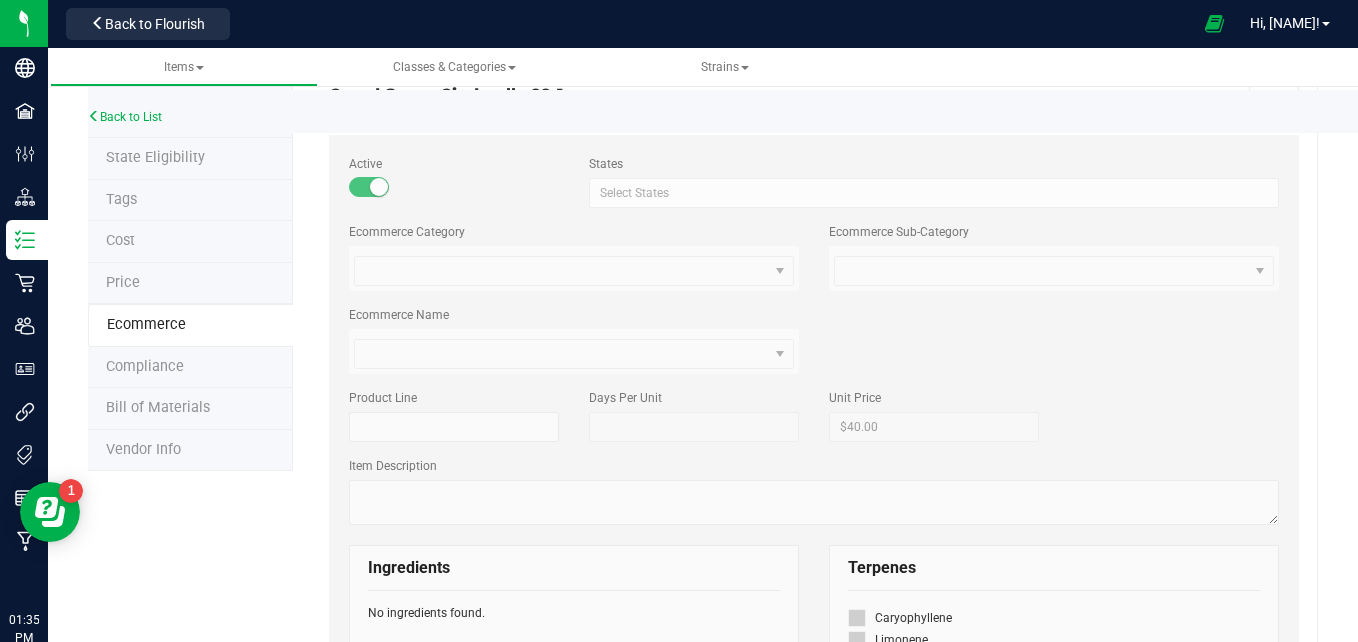 scroll, scrollTop: 0, scrollLeft: 0, axis: both 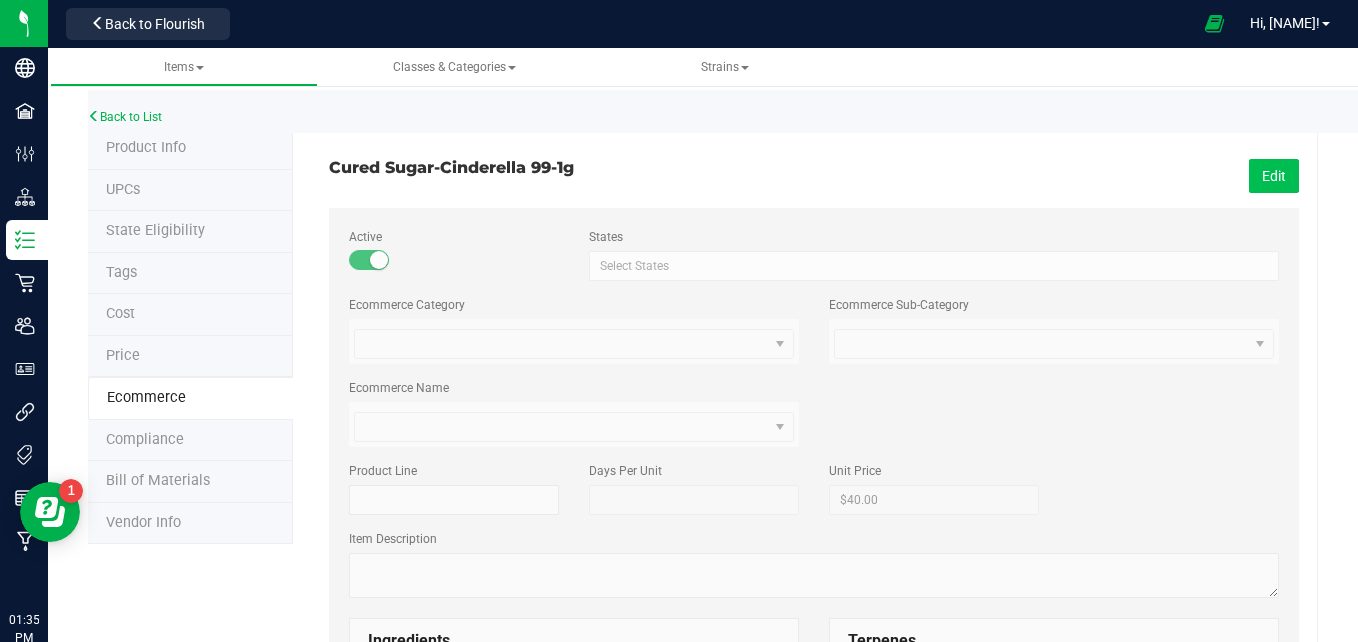 click on "Edit" at bounding box center (1274, 176) 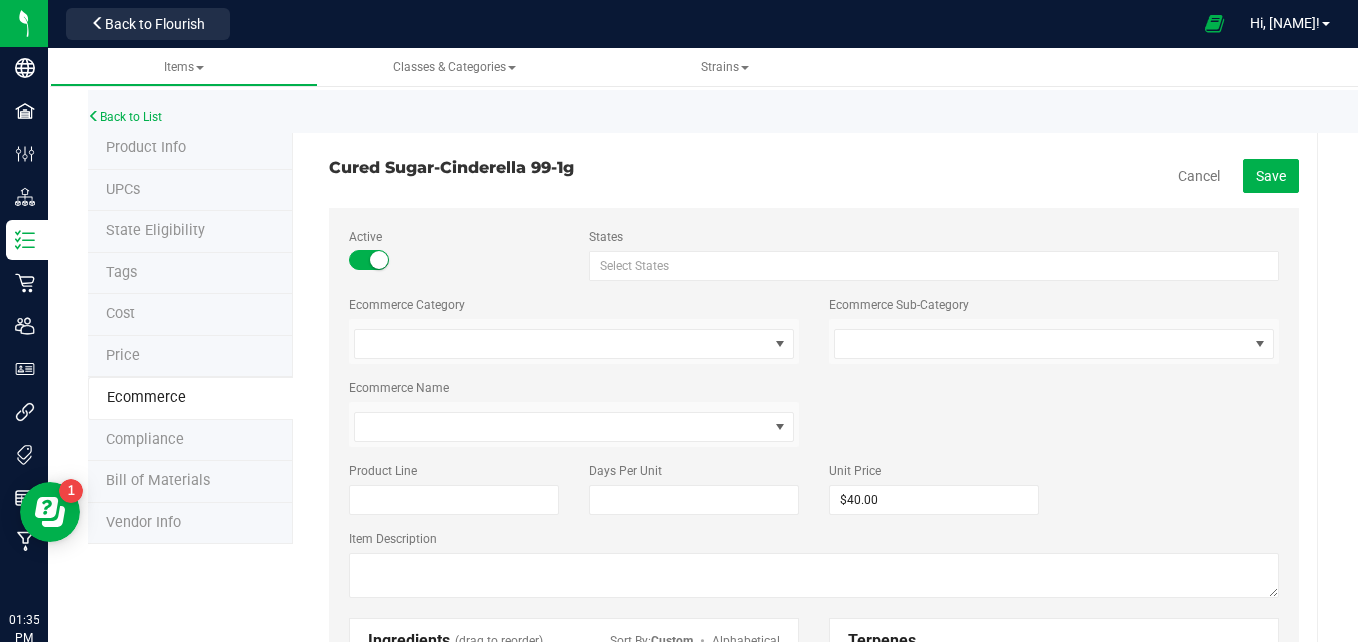 scroll, scrollTop: 116, scrollLeft: 0, axis: vertical 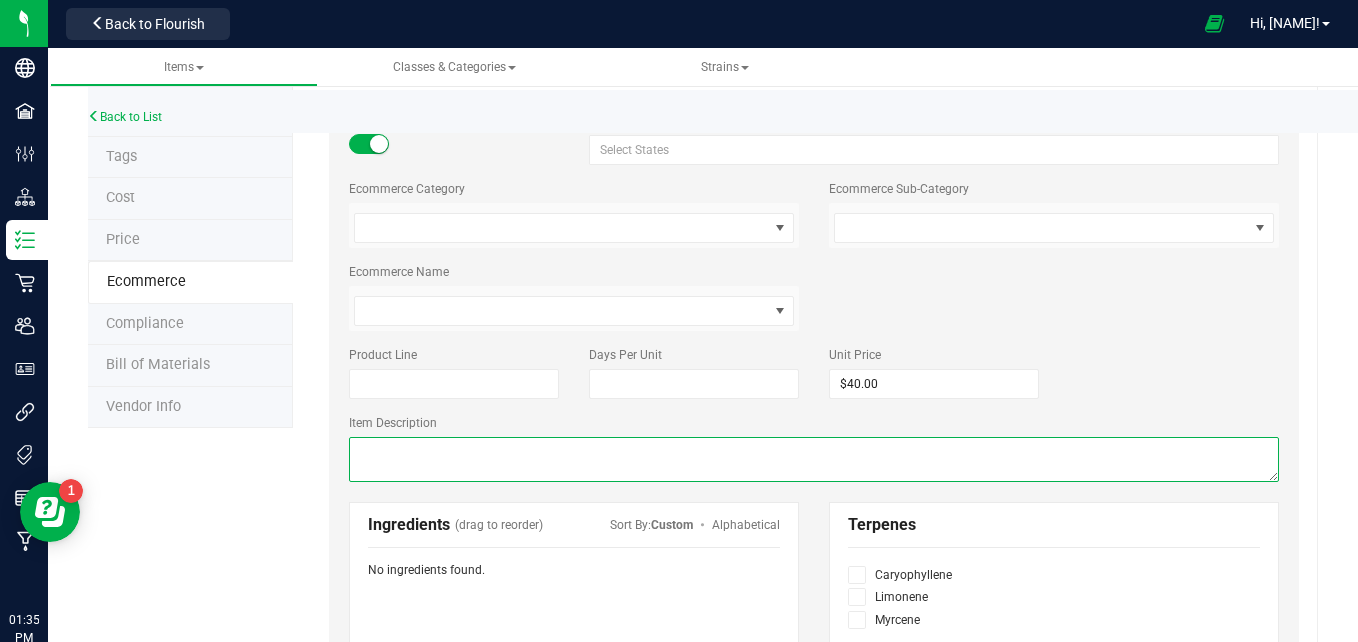 click at bounding box center (814, 459) 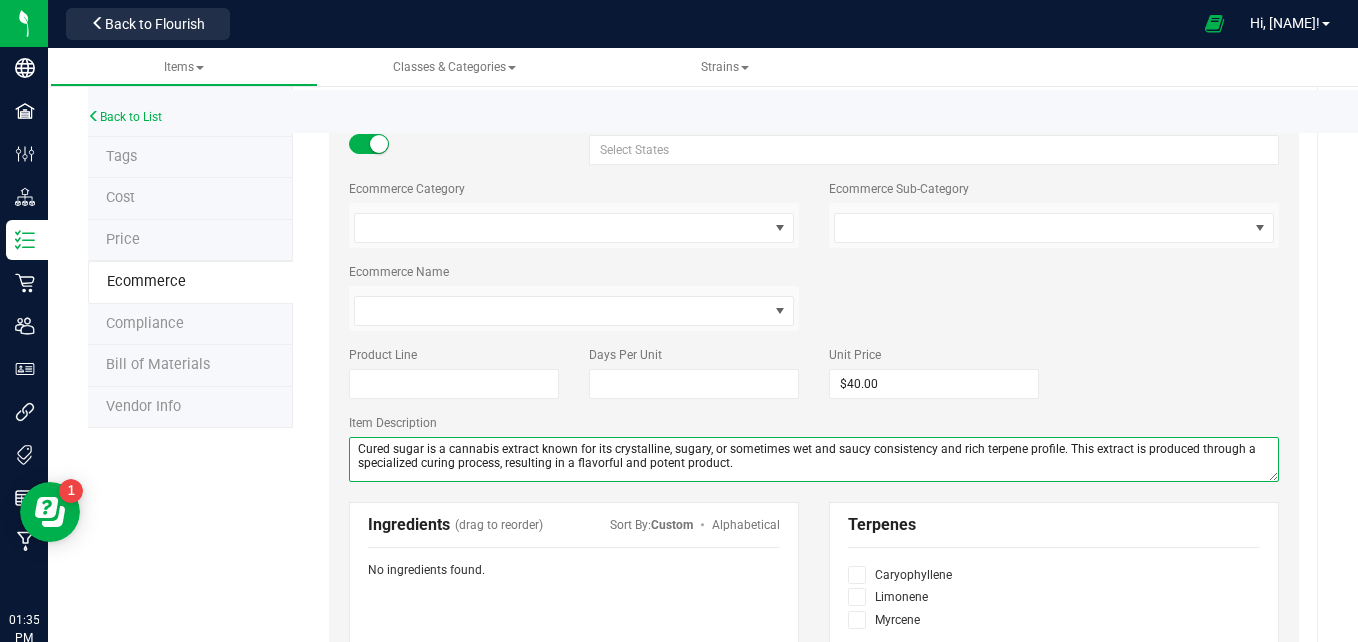 scroll, scrollTop: 0, scrollLeft: 0, axis: both 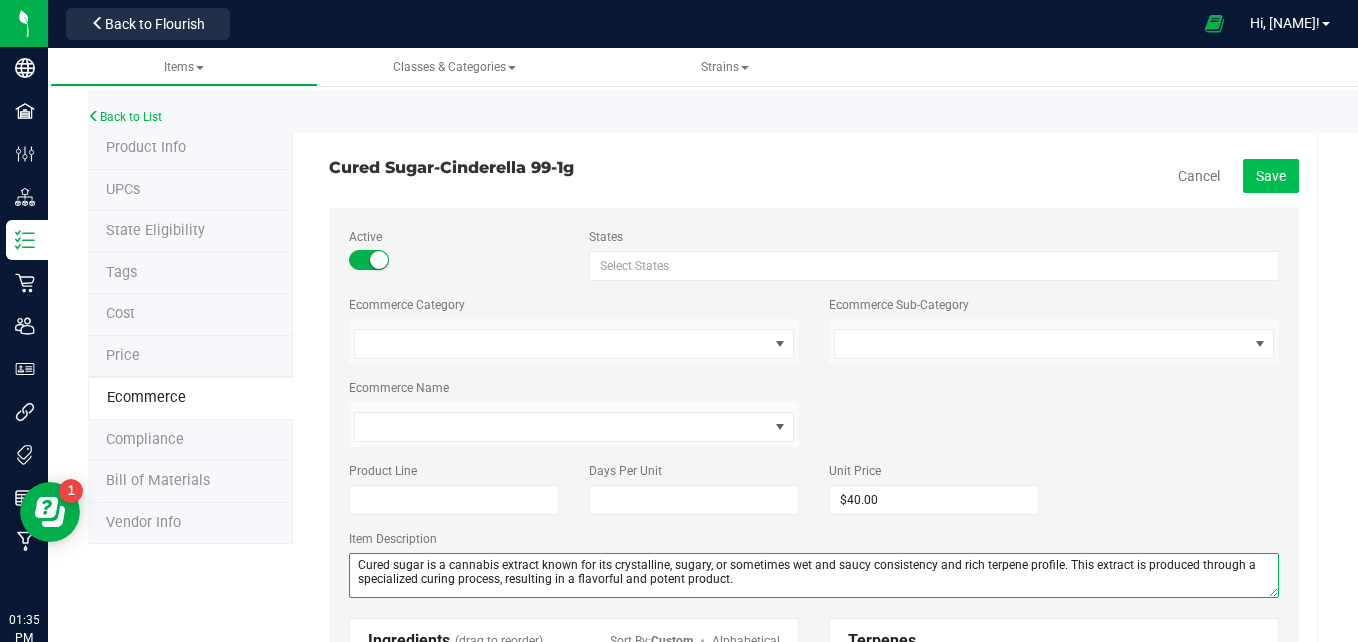 type on "Cured sugar is a cannabis extract known for its crystalline, sugary, or sometimes wet and saucy consistency and rich terpene profile. This extract is produced through a specialized curing process, resulting in a flavorful and potent product." 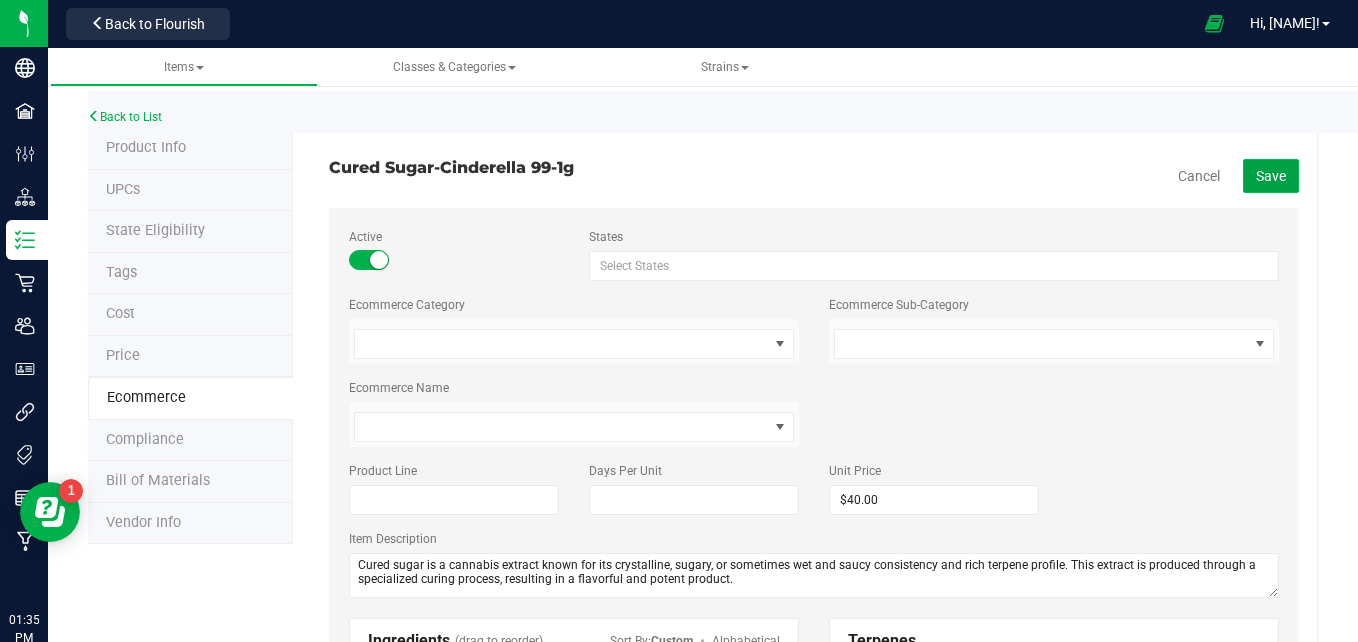 click on "Save" 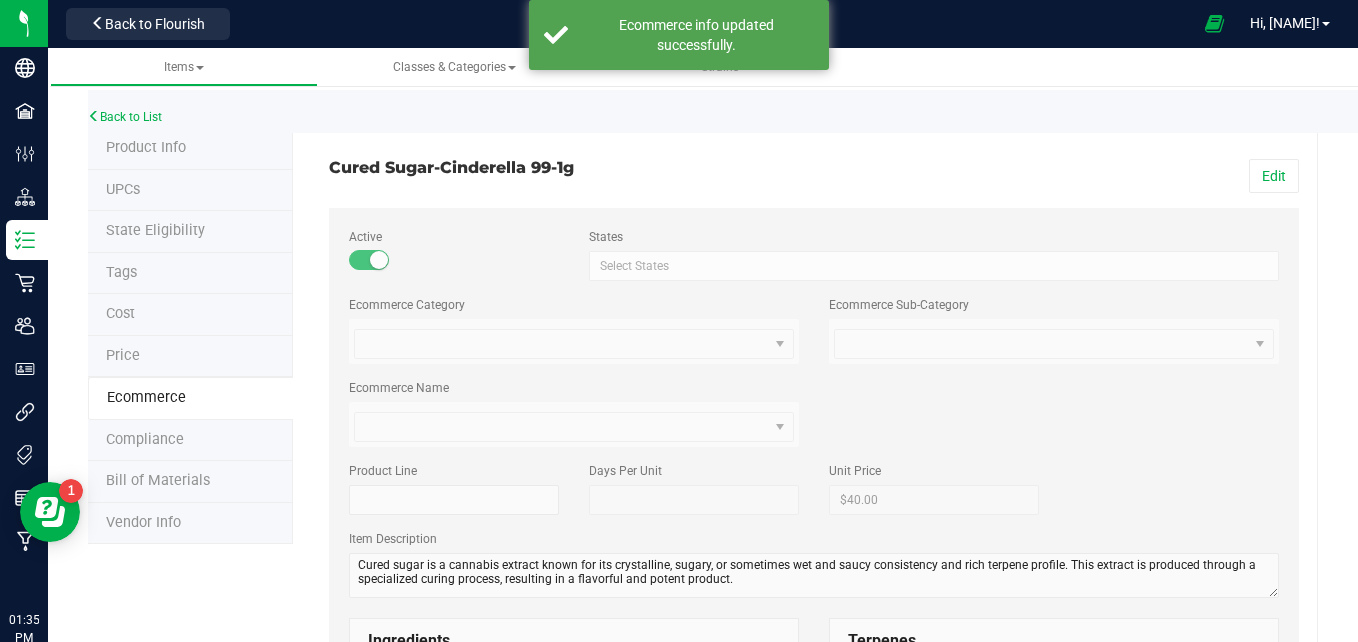 click on "Back to List" at bounding box center (767, 111) 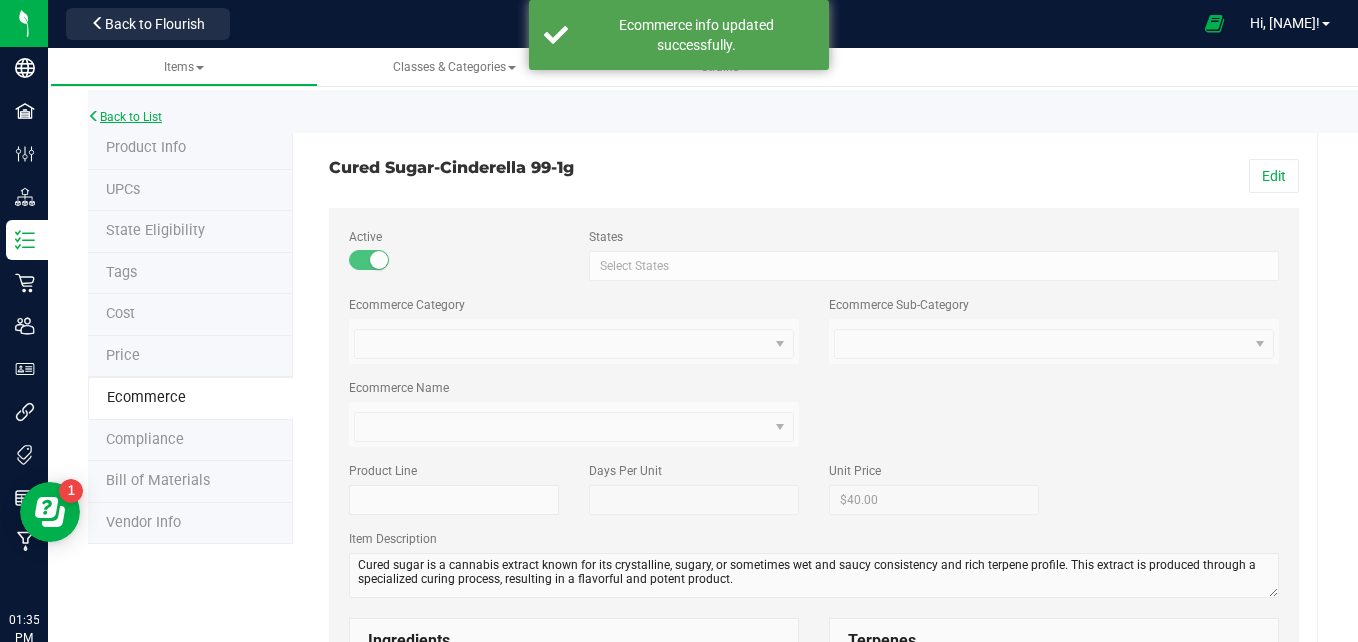 click on "Back to List" at bounding box center (125, 117) 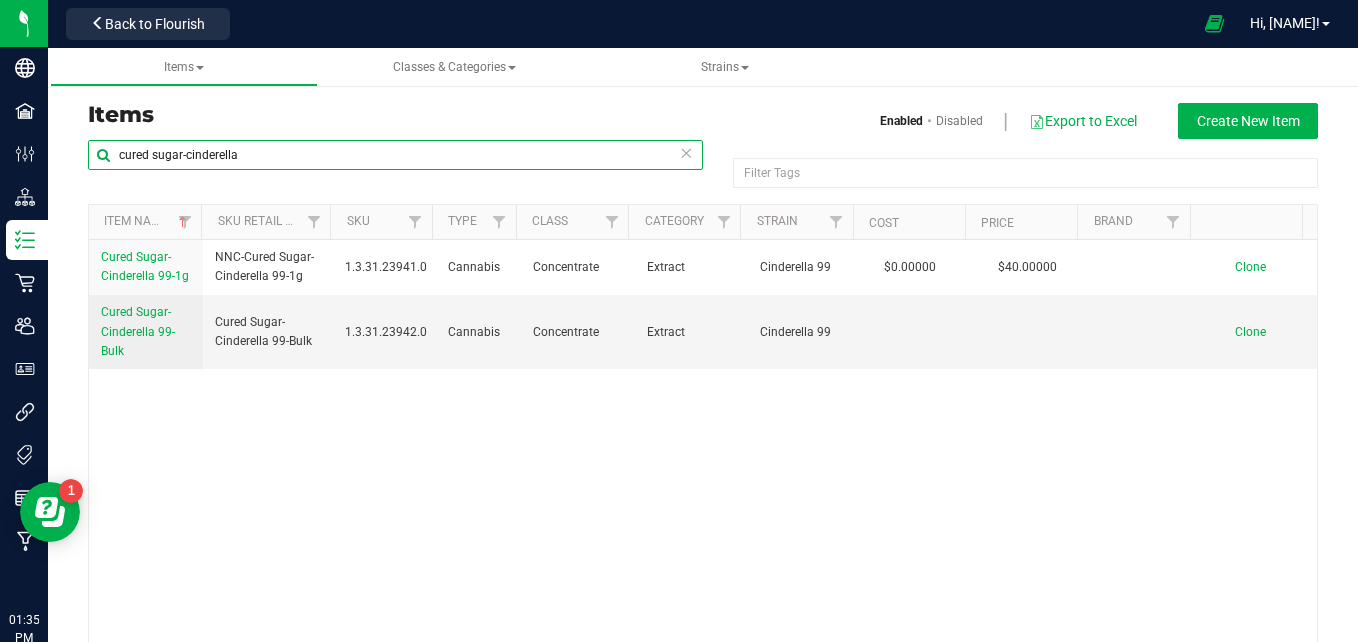 drag, startPoint x: 342, startPoint y: 161, endPoint x: 187, endPoint y: 167, distance: 155.11609 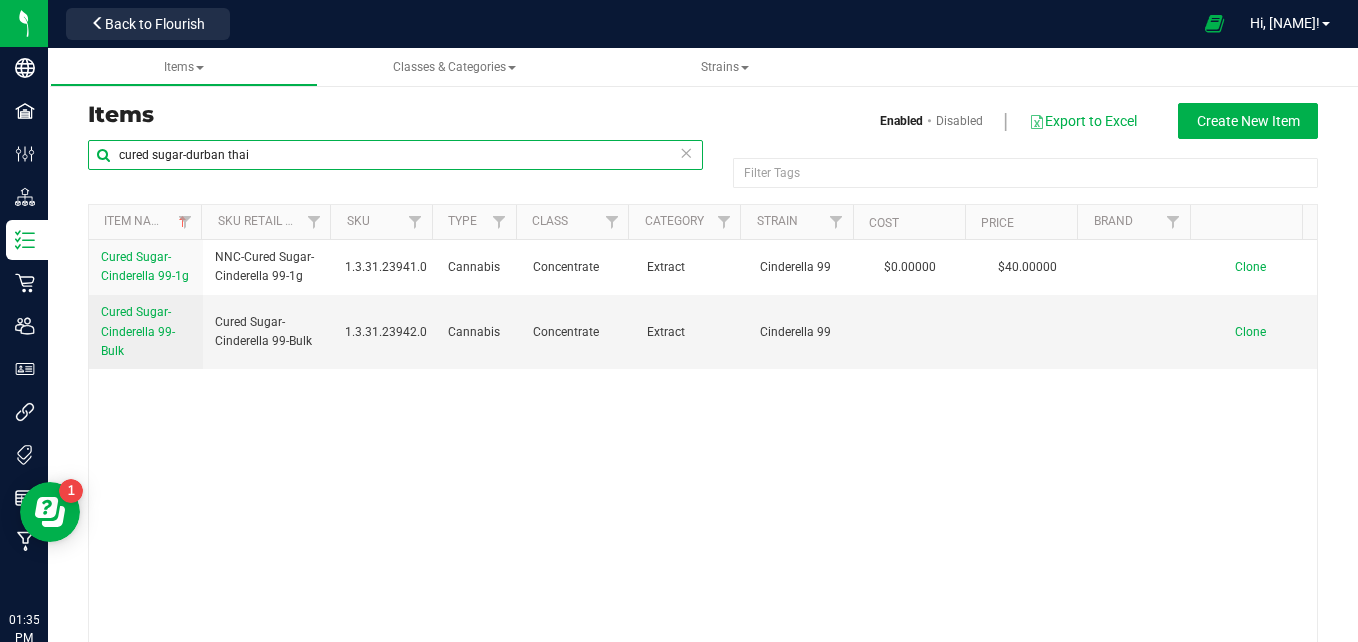 type on "cured sugar-durban thai" 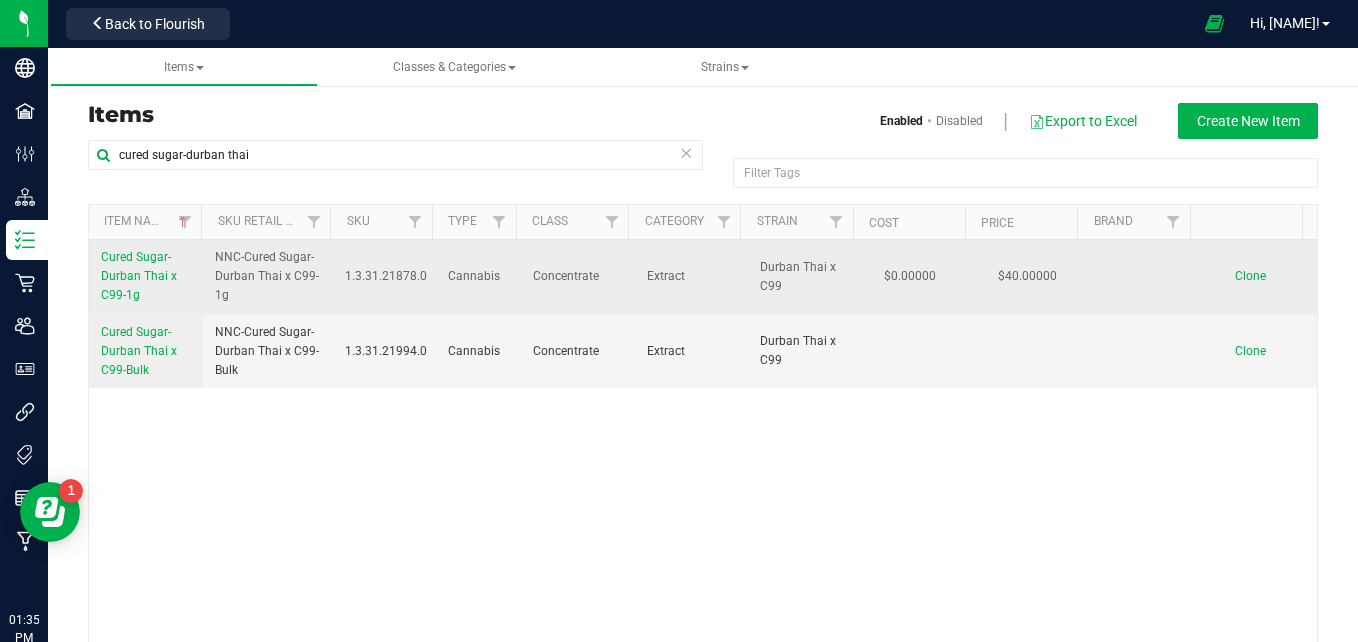 click on "Cured Sugar-Durban Thai x C99-1g" at bounding box center [139, 276] 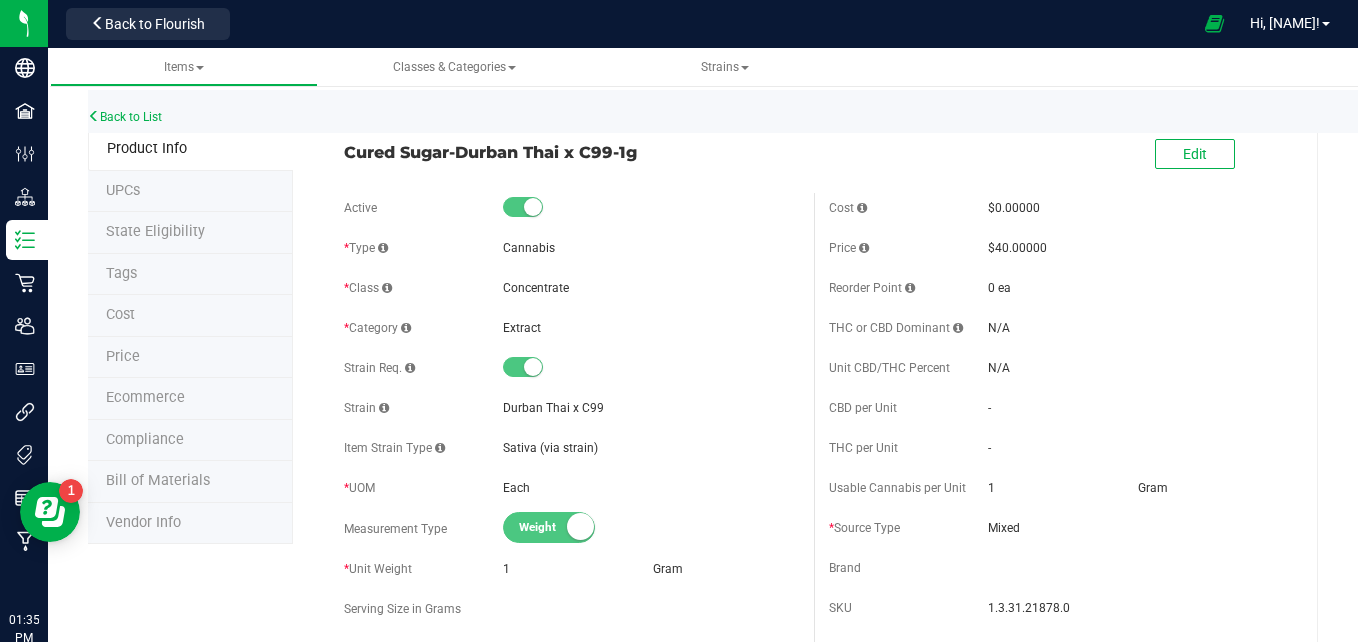 click on "Ecommerce" at bounding box center (145, 397) 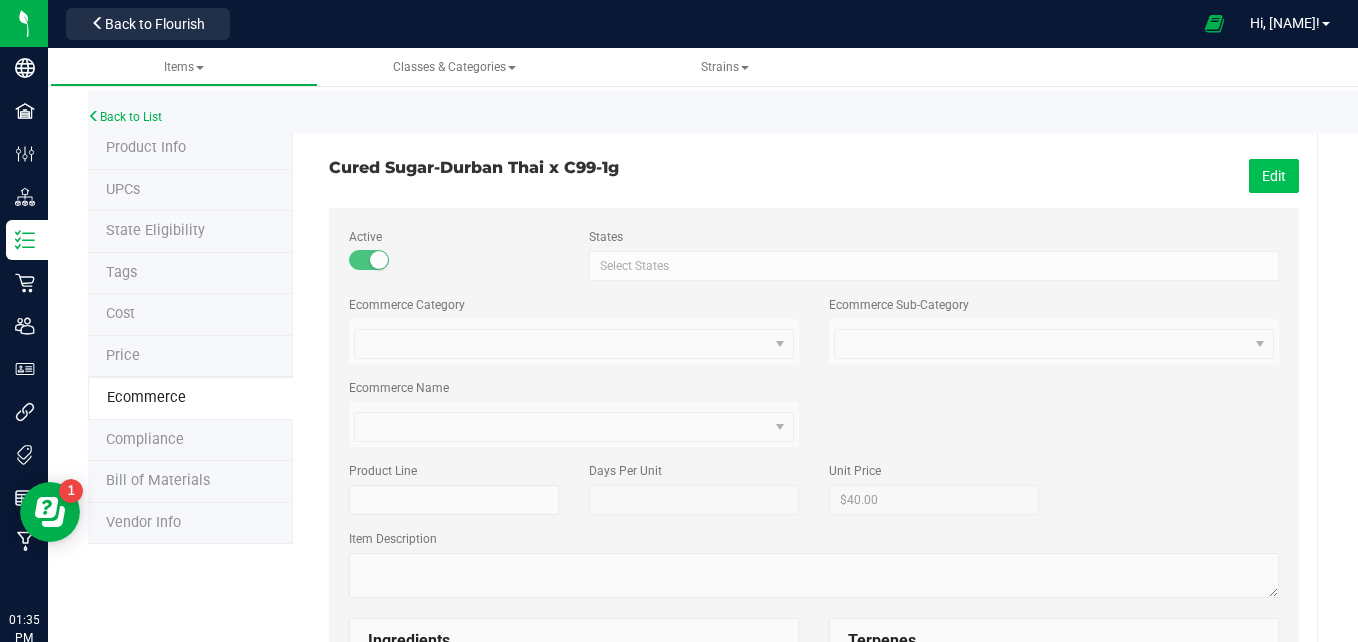 click on "Edit" at bounding box center (1274, 176) 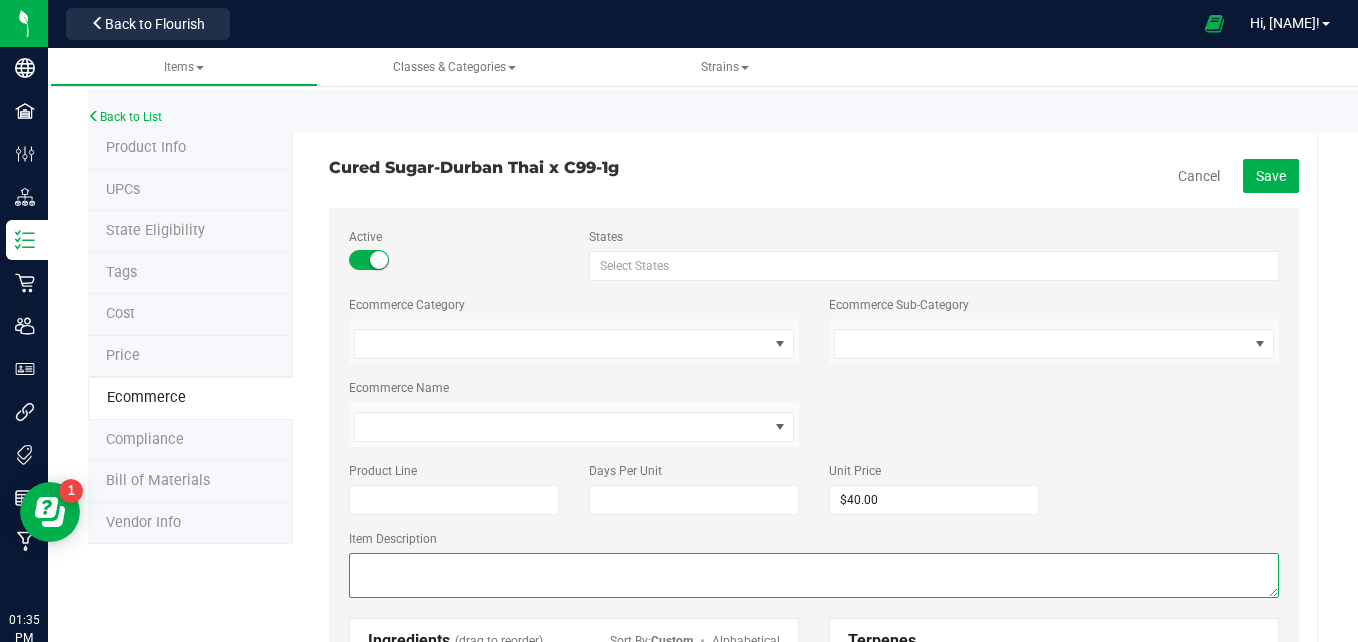 click at bounding box center (814, 575) 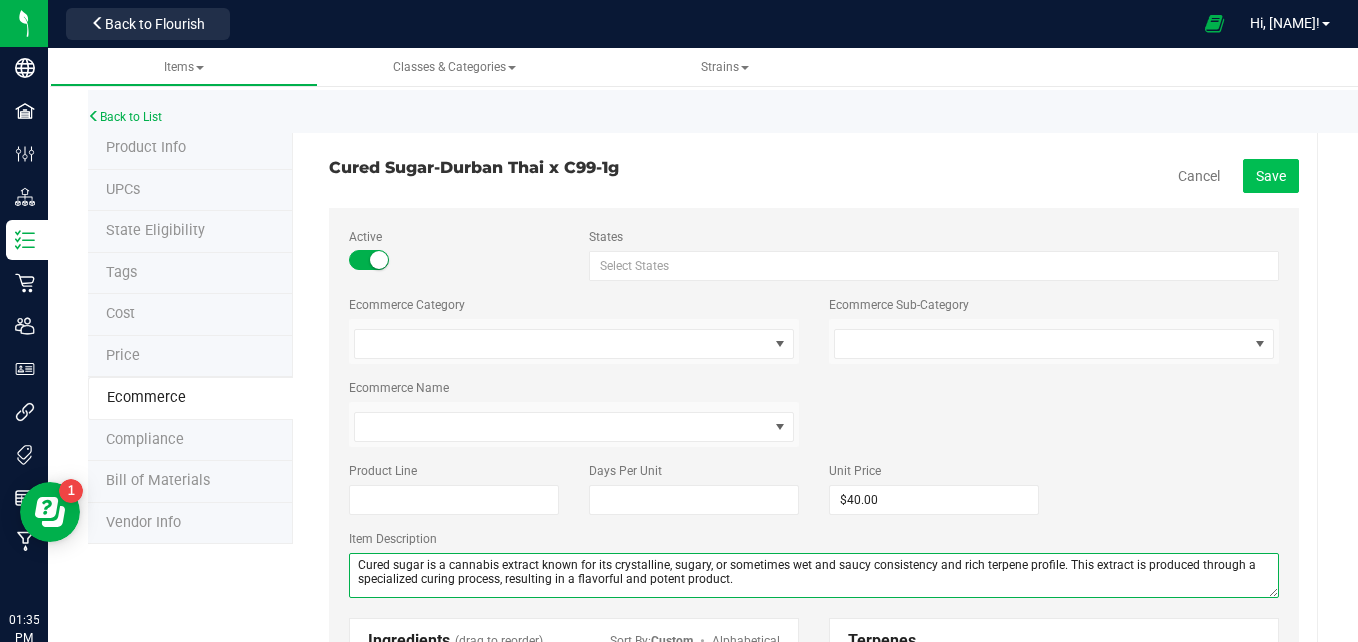 type on "Cured sugar is a cannabis extract known for its crystalline, sugary, or sometimes wet and saucy consistency and rich terpene profile. This extract is produced through a specialized curing process, resulting in a flavorful and potent product." 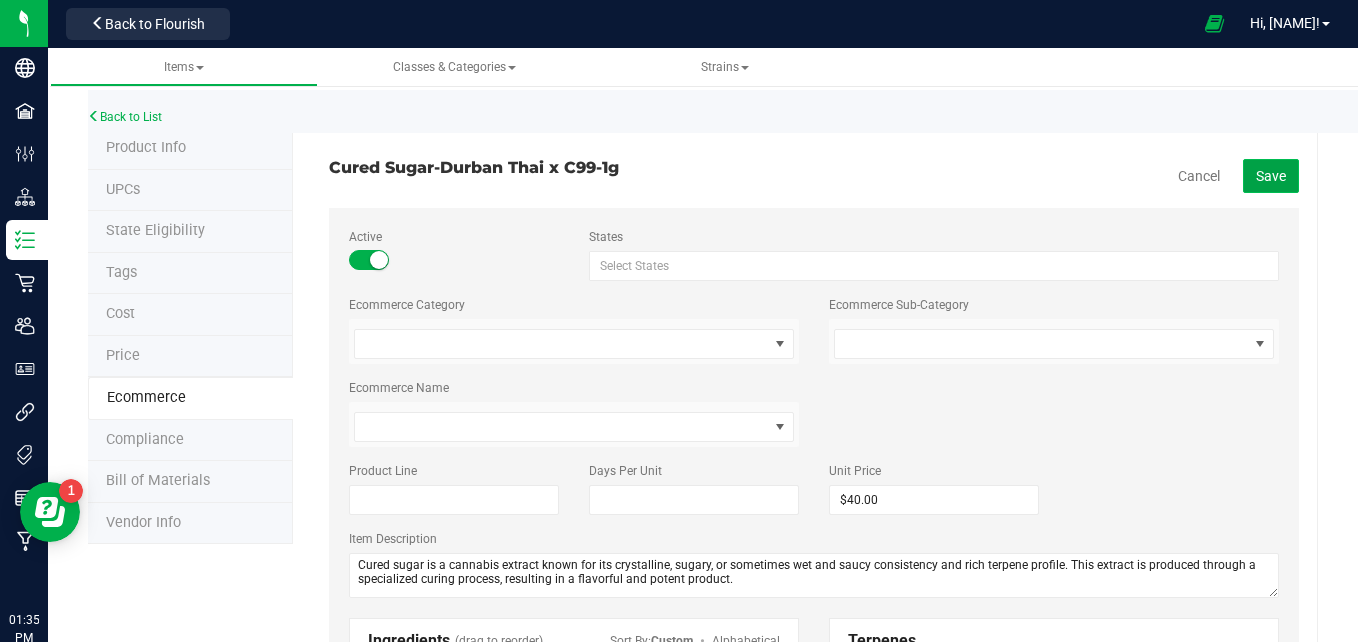 click on "Save" 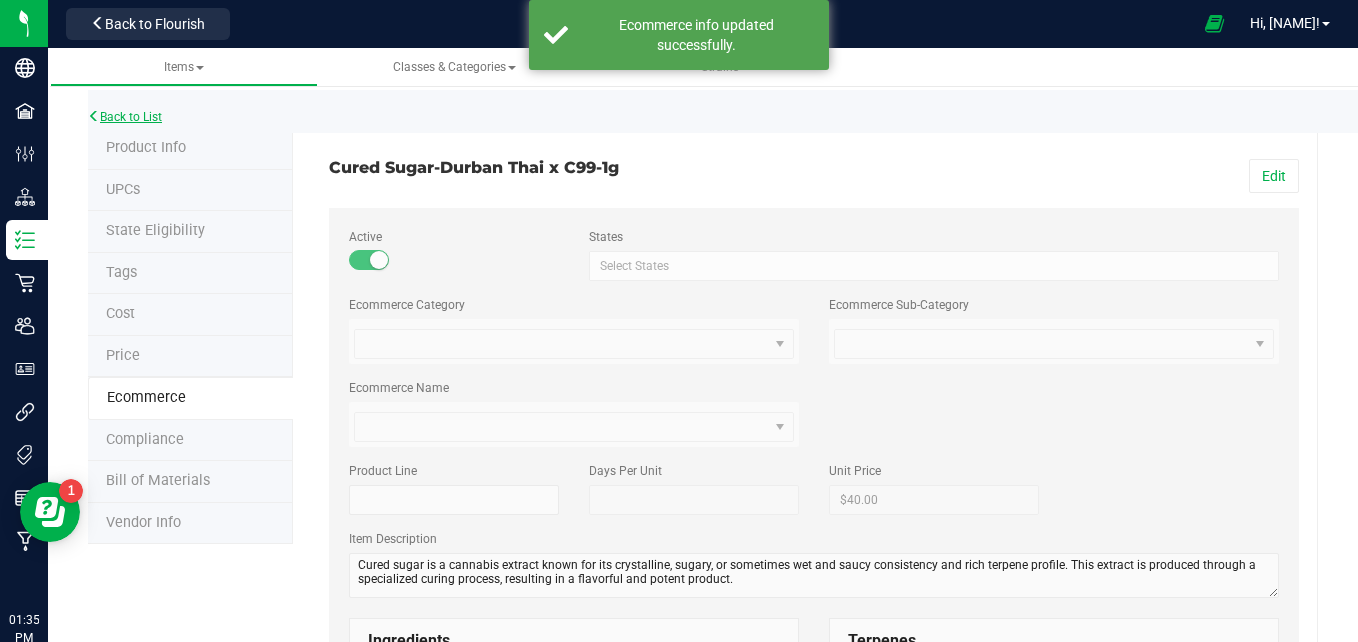 click on "Back to List" at bounding box center (125, 117) 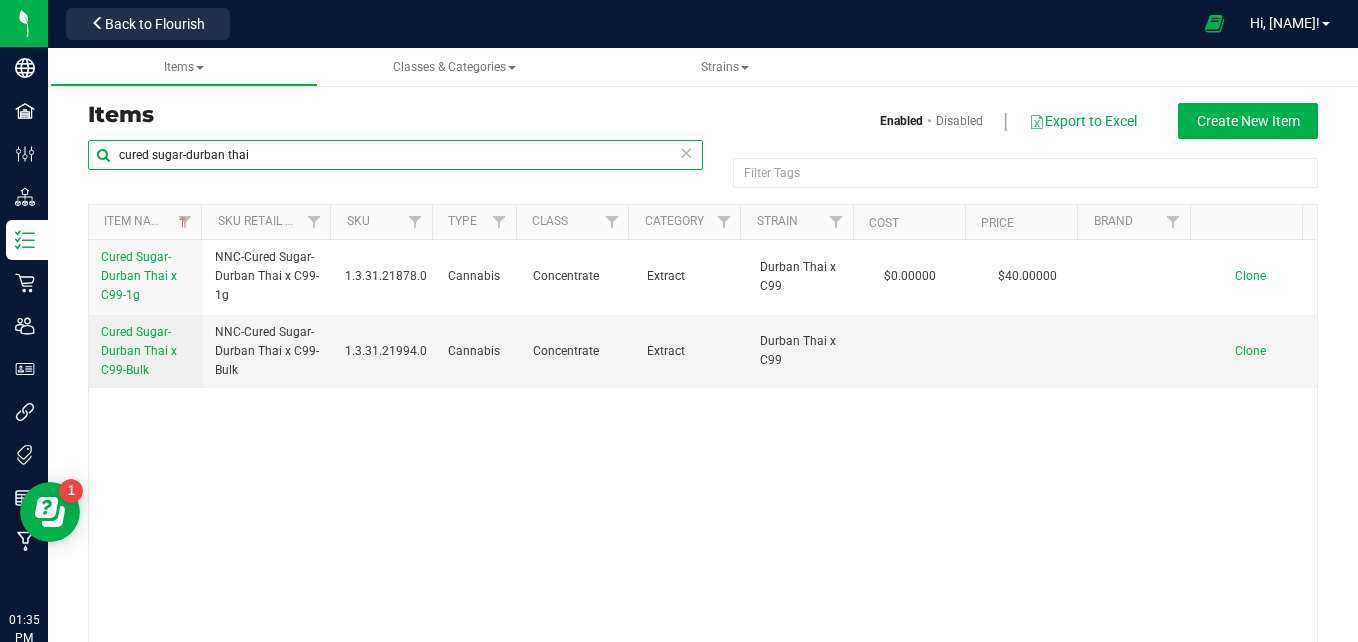 drag, startPoint x: 264, startPoint y: 158, endPoint x: 185, endPoint y: 157, distance: 79.00633 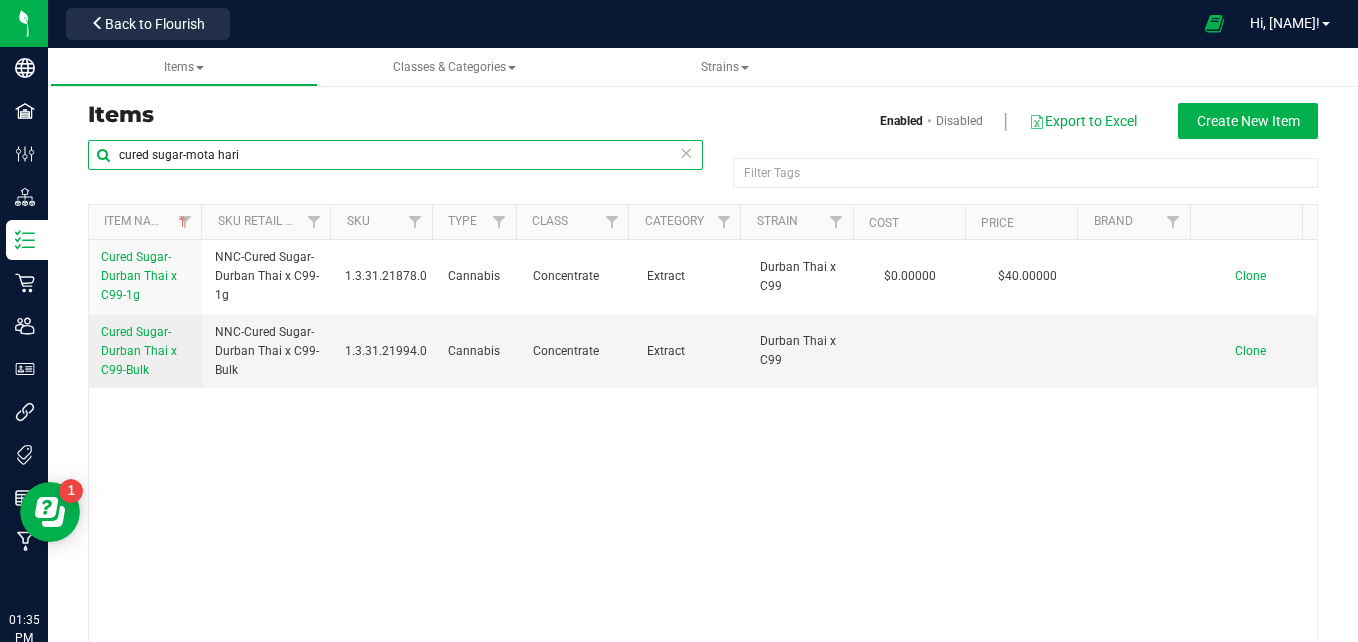type on "cured sugar-mota hari" 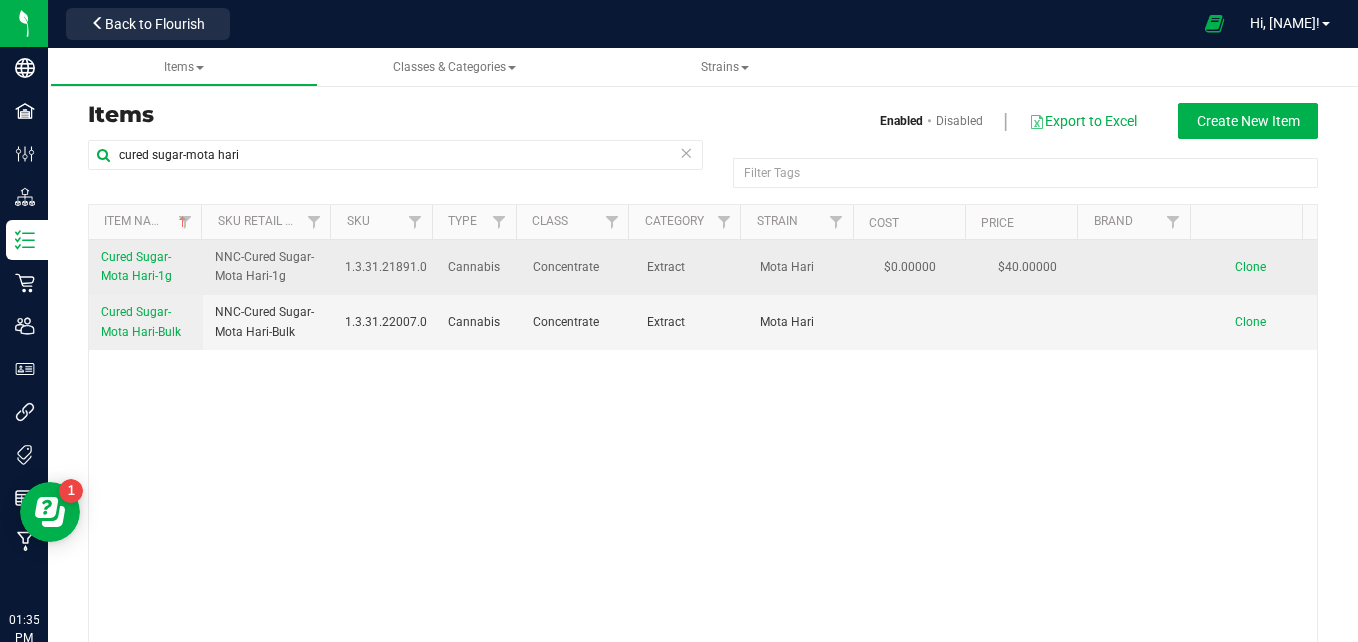 click on "Cured Sugar-Mota Hari-1g" at bounding box center [136, 266] 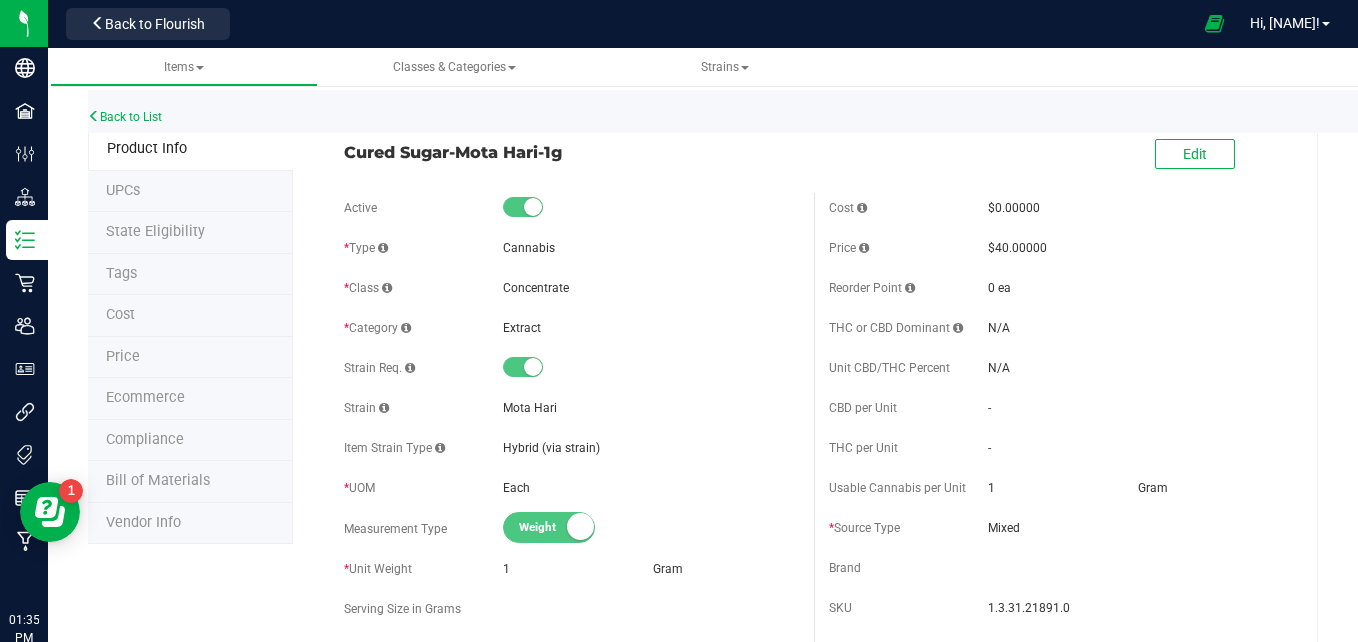click on "Ecommerce" at bounding box center [190, 399] 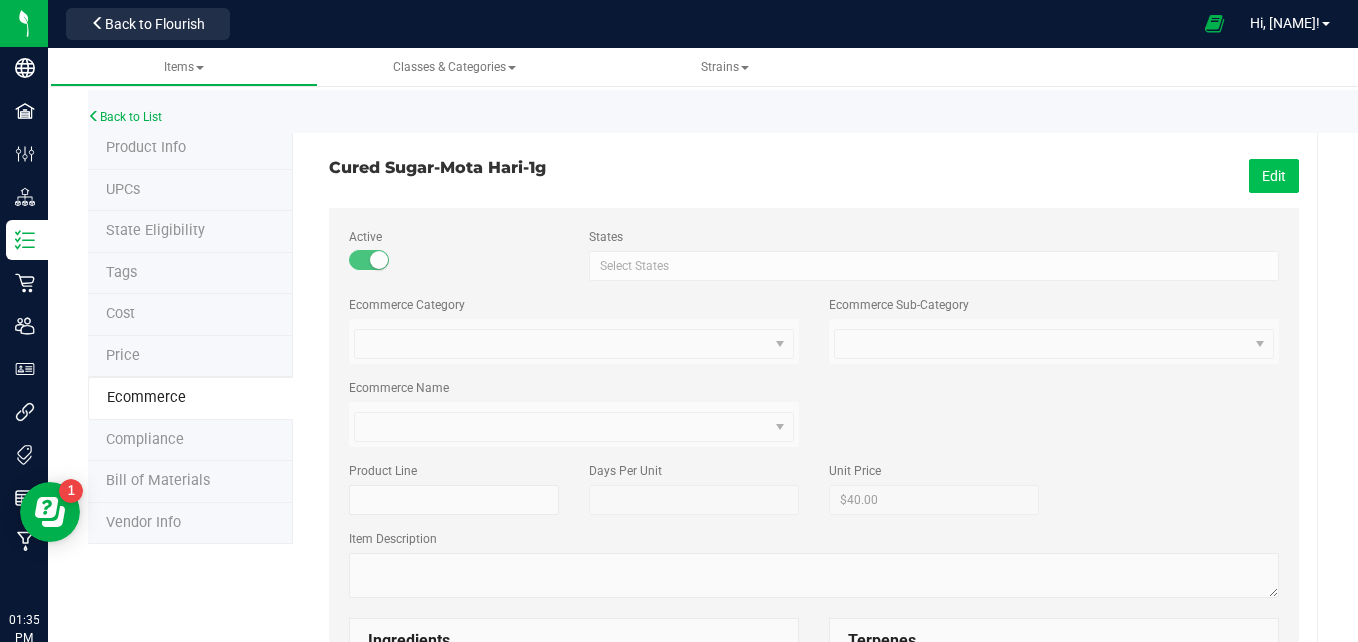 click on "Edit" at bounding box center (1274, 176) 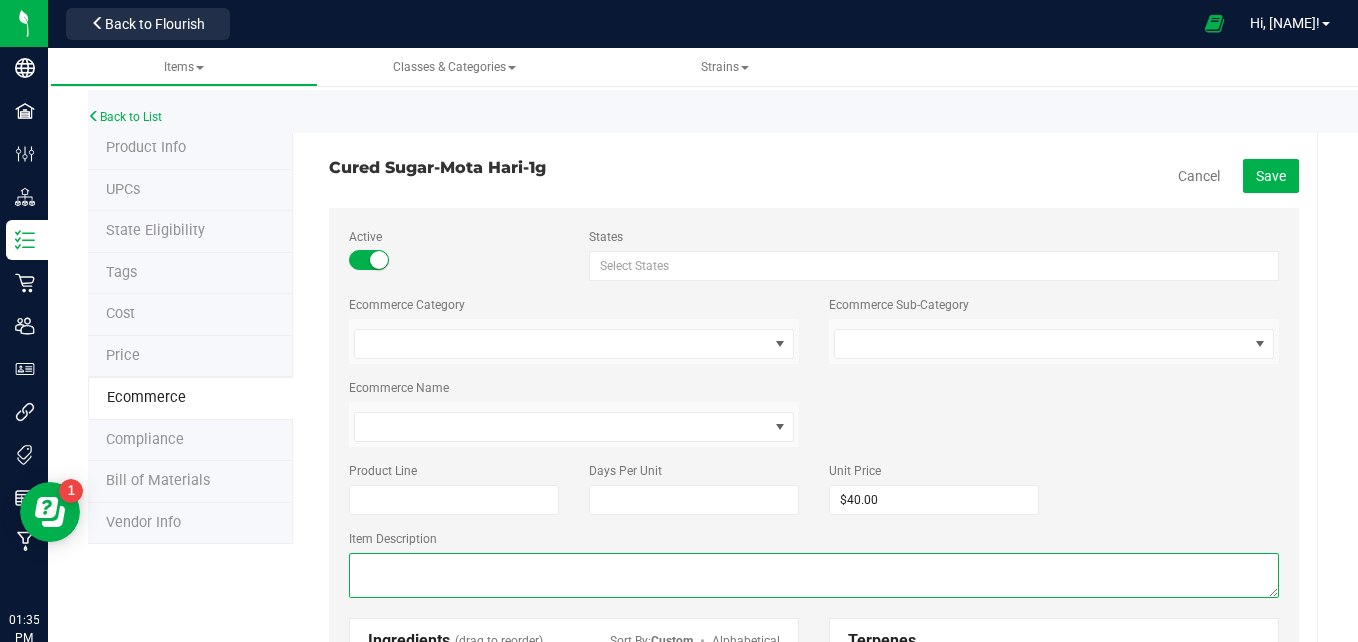 click at bounding box center [814, 575] 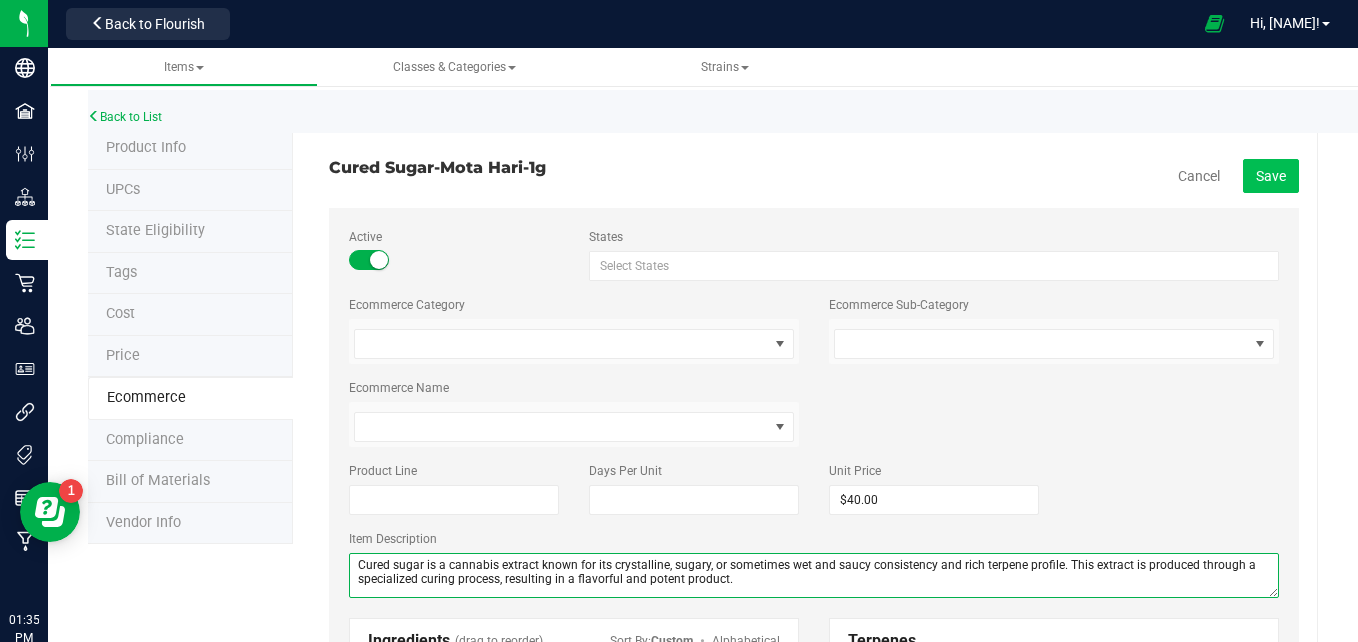 type on "Cured sugar is a cannabis extract known for its crystalline, sugary, or sometimes wet and saucy consistency and rich terpene profile. This extract is produced through a specialized curing process, resulting in a flavorful and potent product." 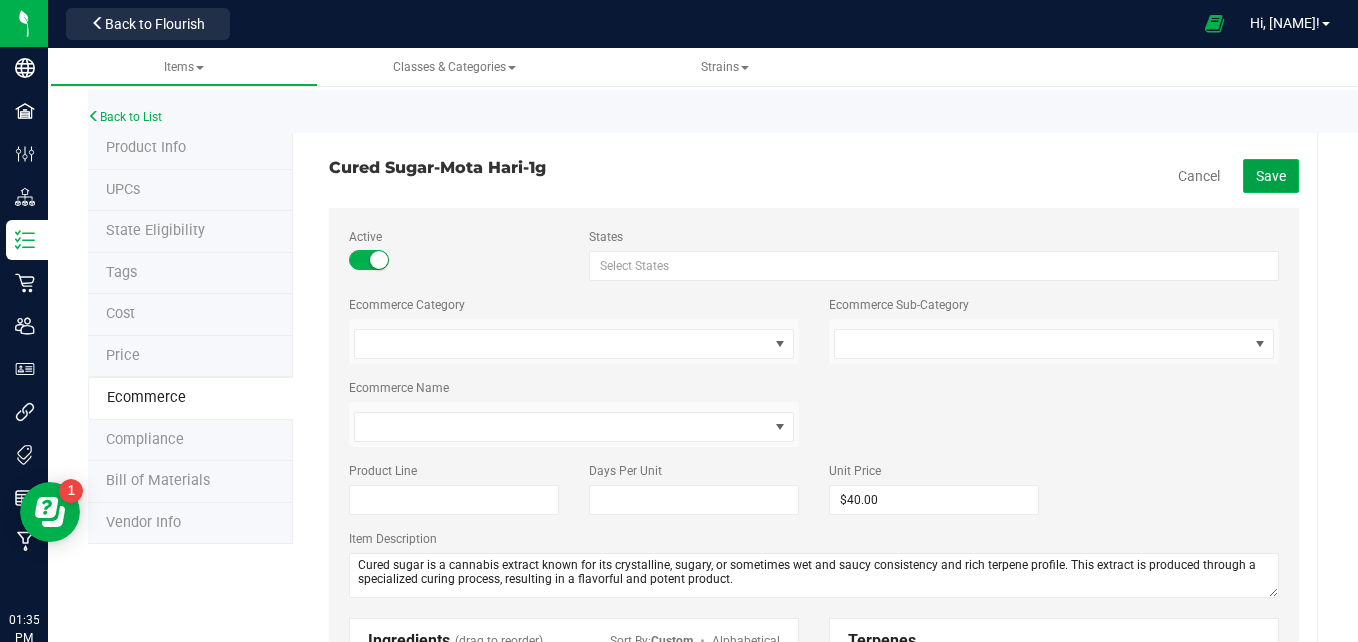 click on "Save" 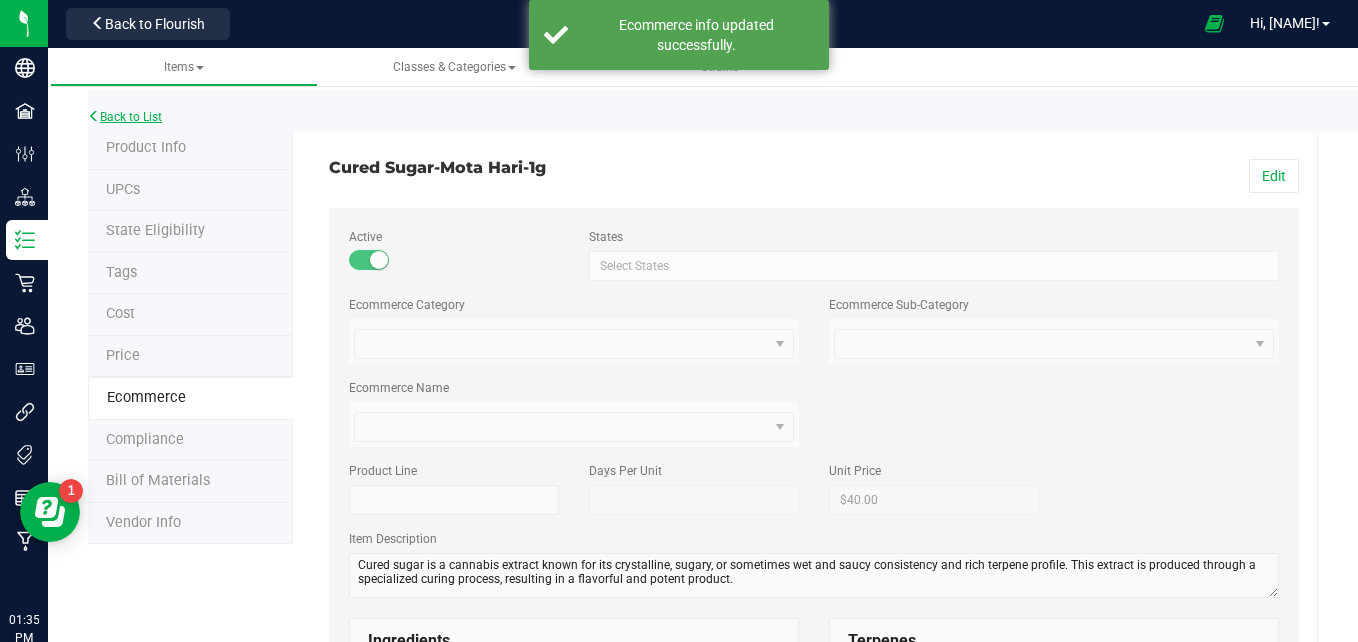 click on "Back to List" at bounding box center [125, 117] 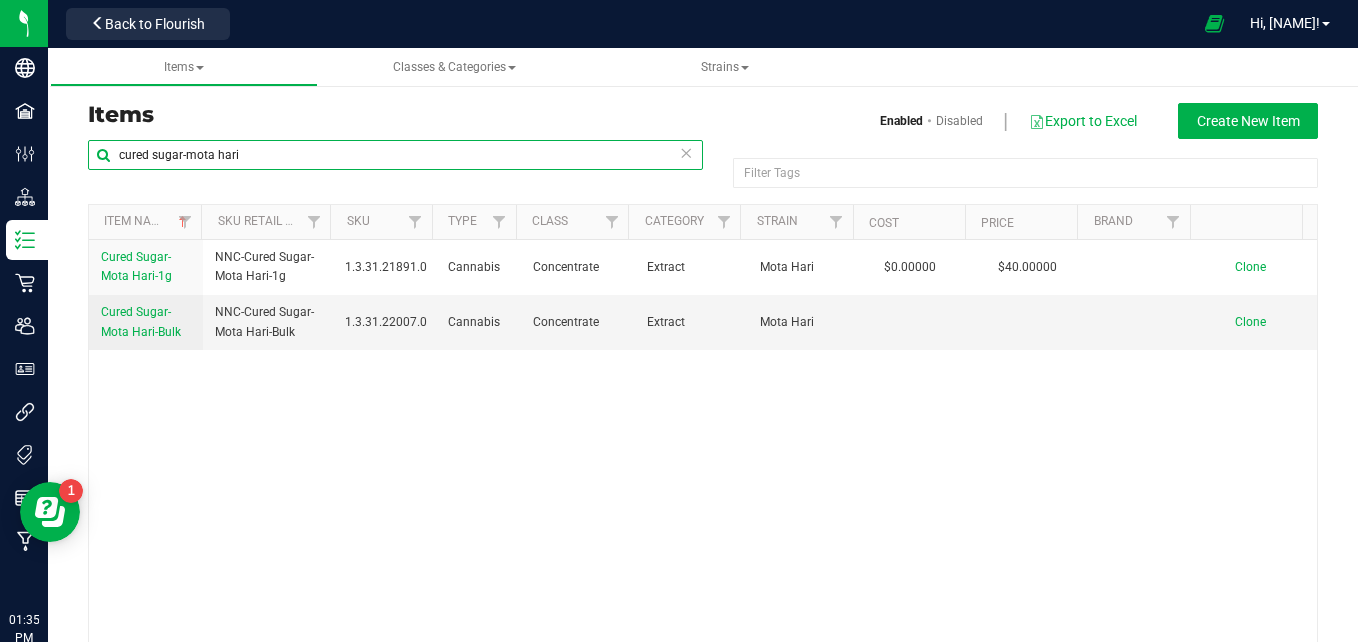 drag, startPoint x: 406, startPoint y: 157, endPoint x: 190, endPoint y: 165, distance: 216.1481 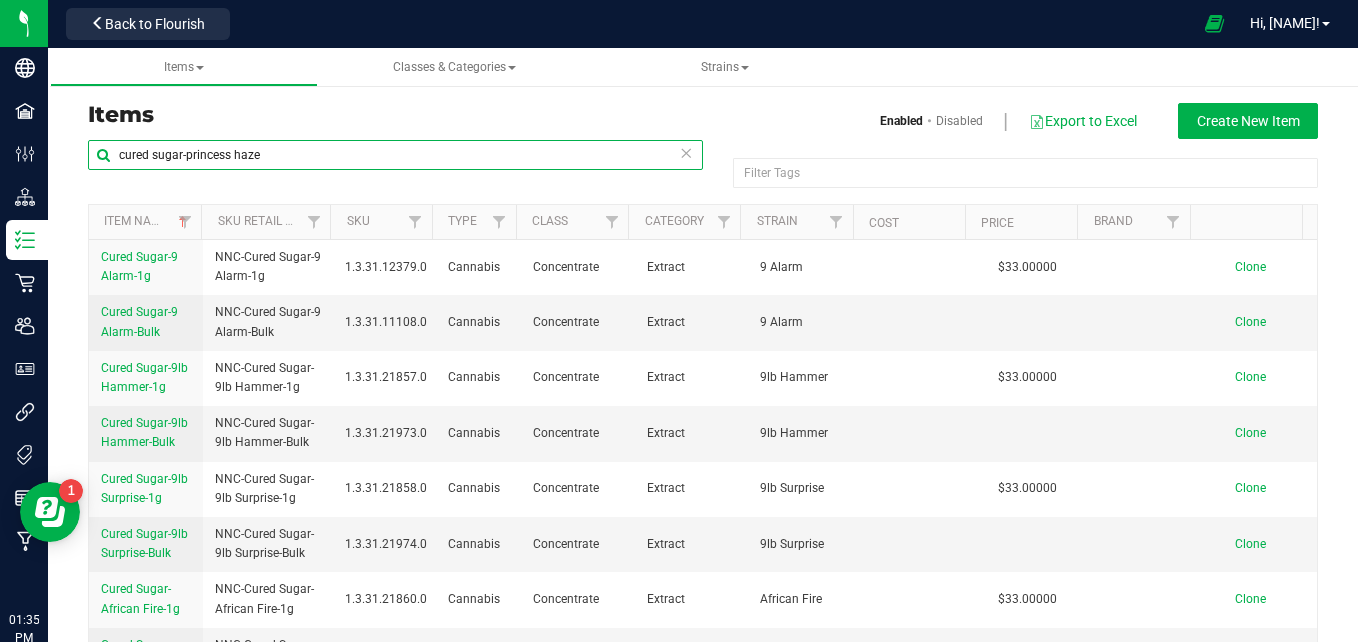 type on "cured sugar-princess haze" 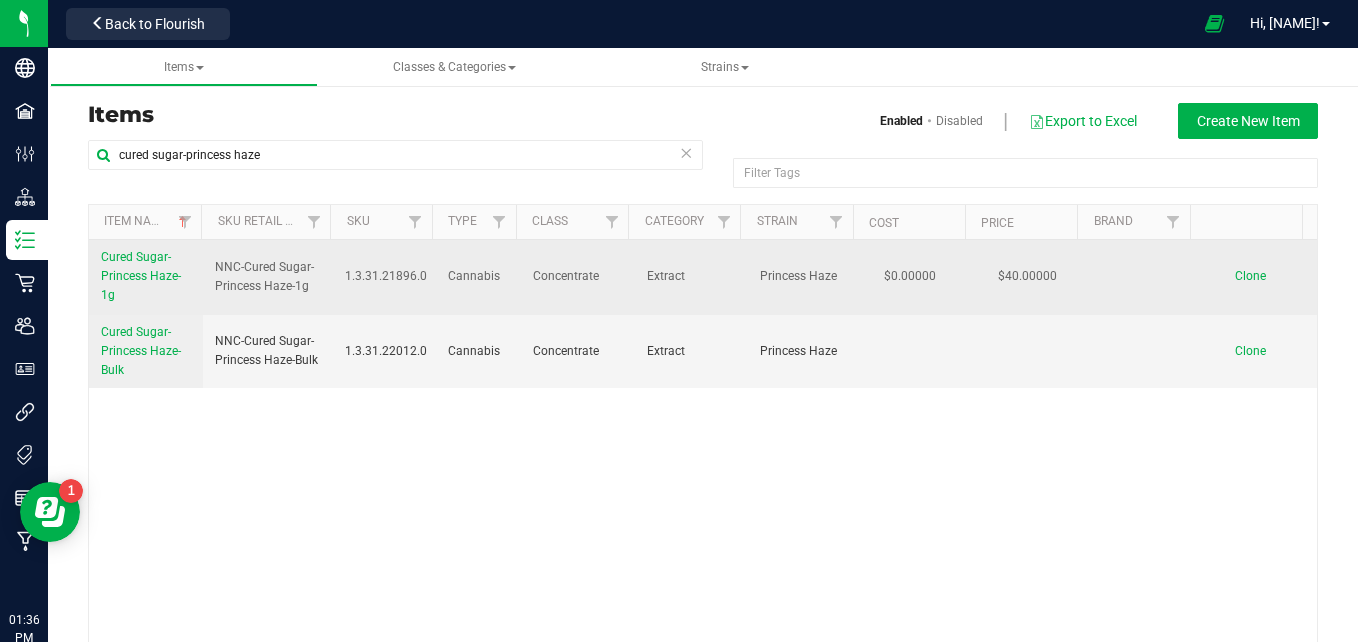 click on "Cured Sugar-Princess Haze-1g" at bounding box center (146, 277) 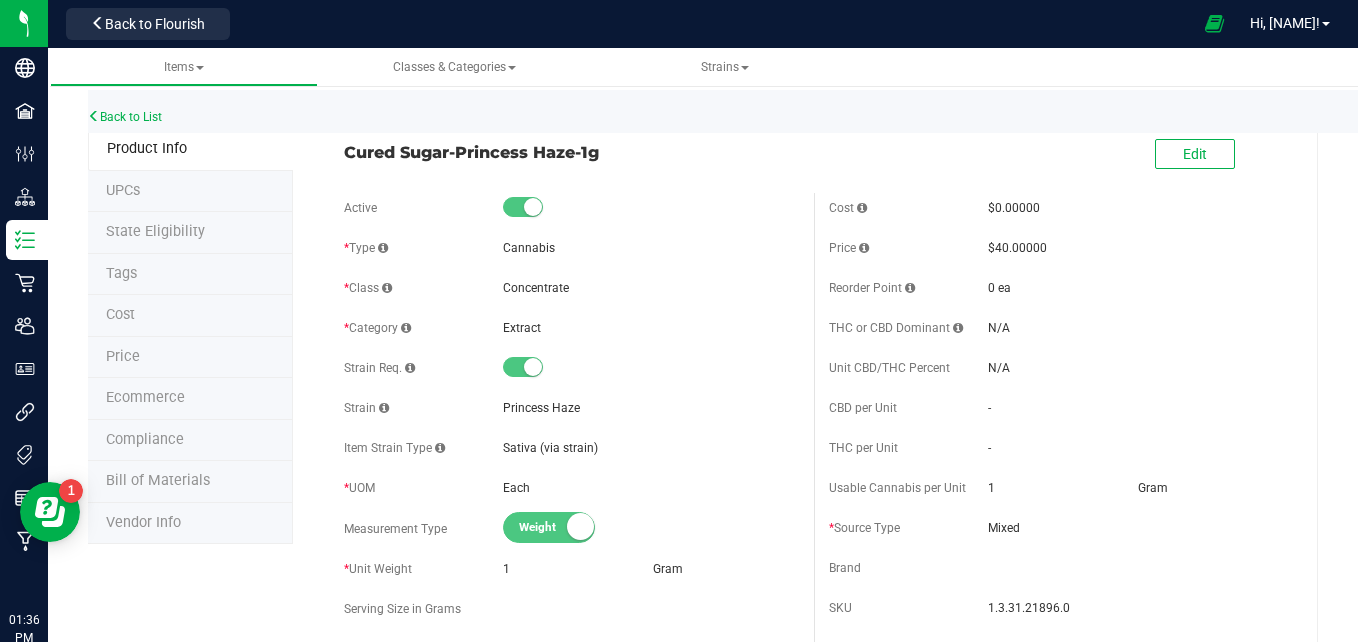 click on "Ecommerce" at bounding box center [190, 399] 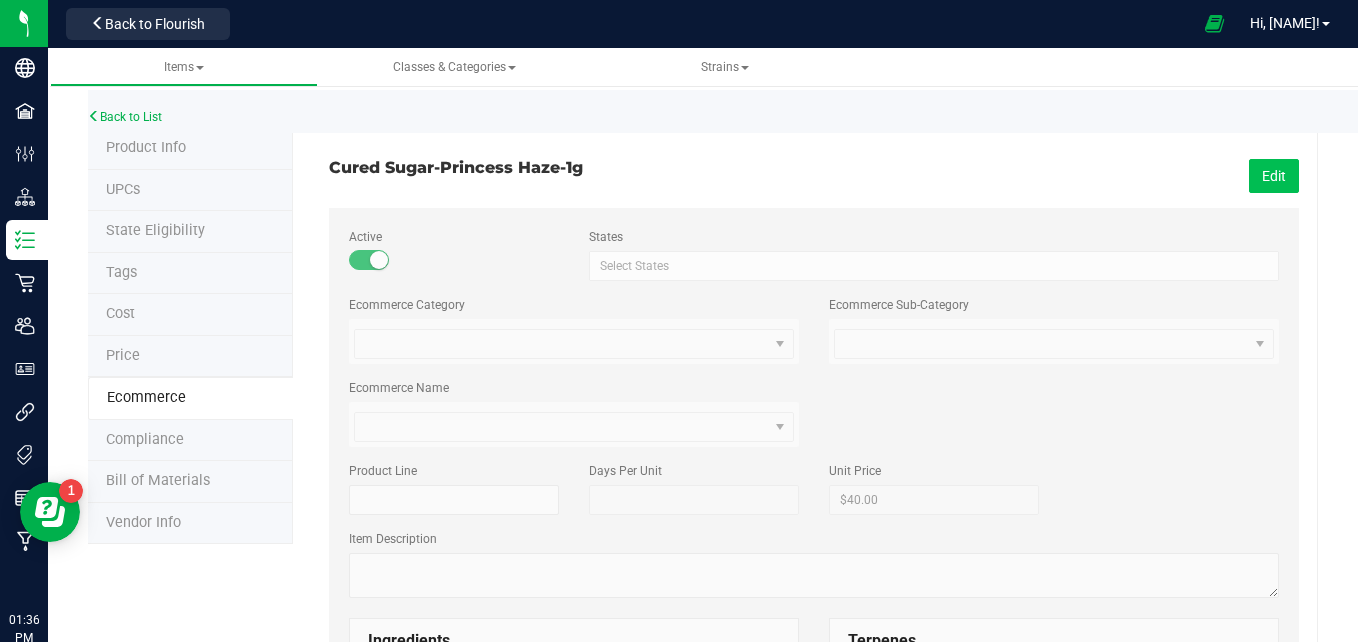 click on "Edit" at bounding box center [1274, 176] 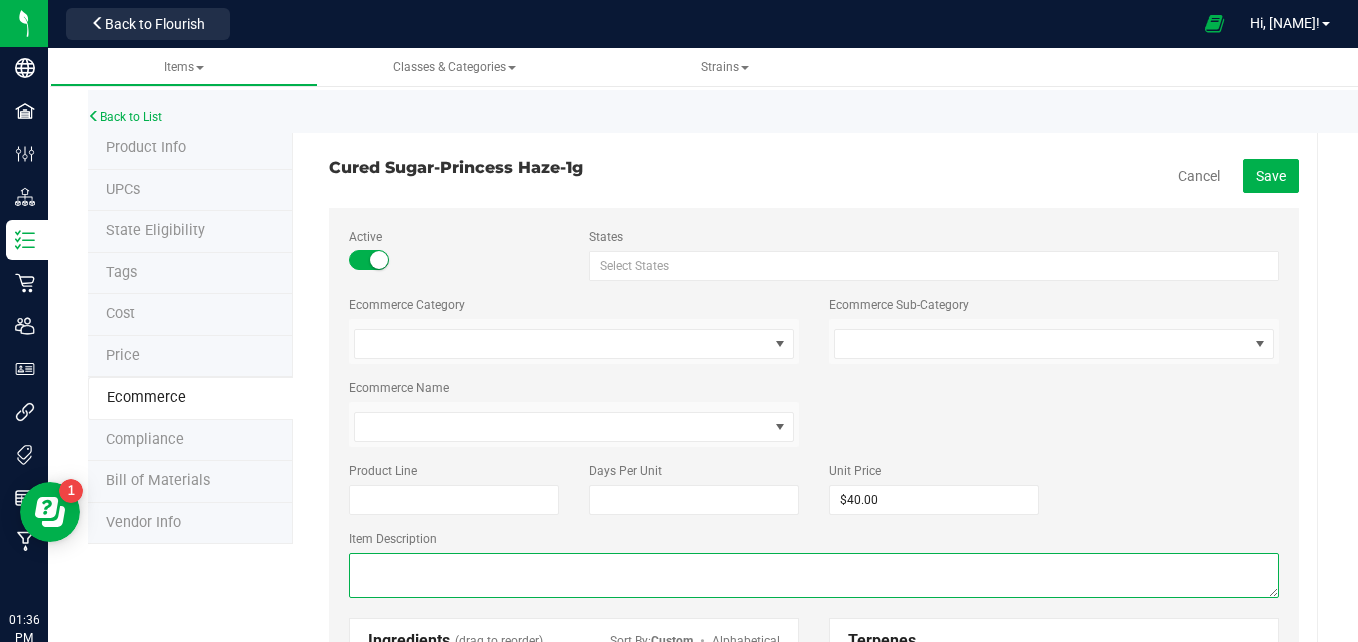 click at bounding box center (814, 575) 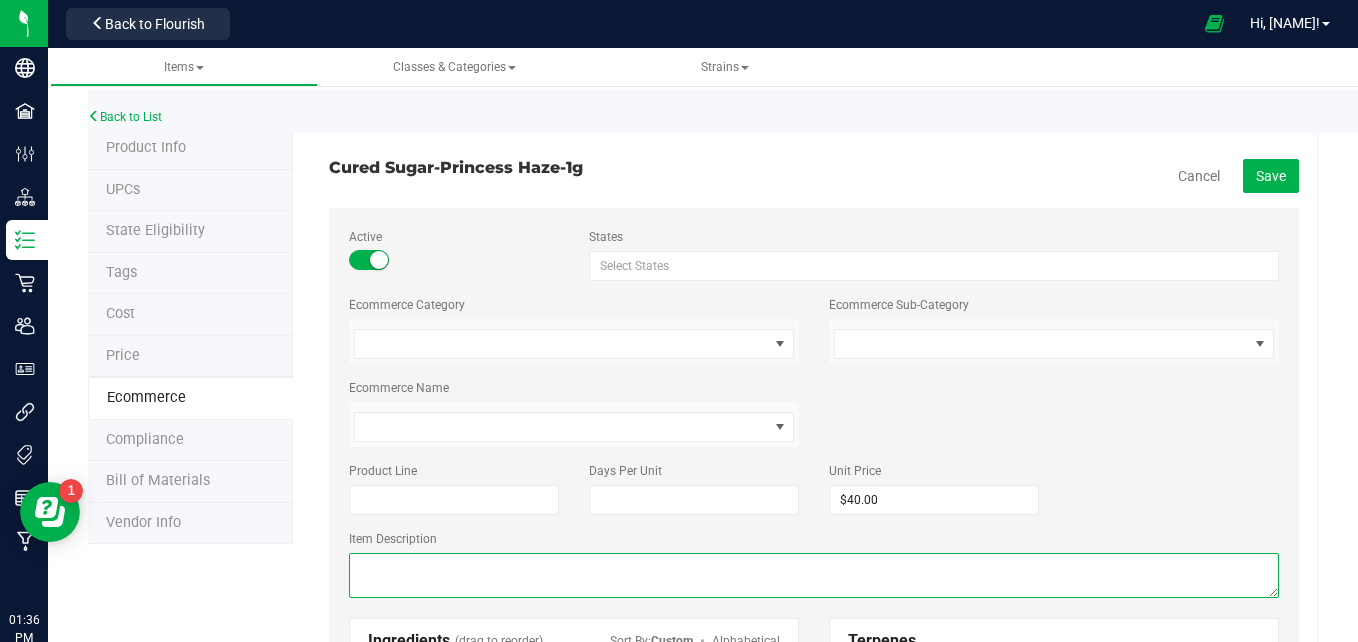 paste on "Cured sugar is a cannabis extract known for its crystalline, sugary, or sometimes wet and saucy consistency and rich terpene profile. This extract is produced through a specialized curing process, resulting in a flavorful and potent product." 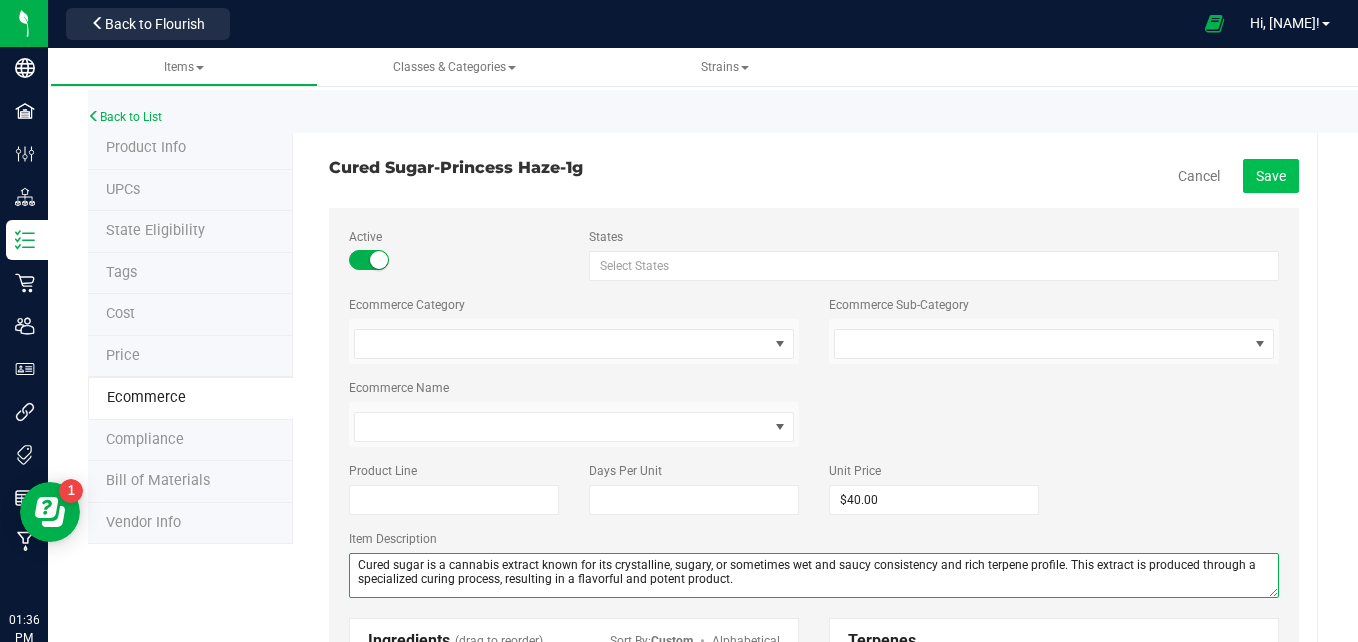 type on "Cured sugar is a cannabis extract known for its crystalline, sugary, or sometimes wet and saucy consistency and rich terpene profile. This extract is produced through a specialized curing process, resulting in a flavorful and potent product." 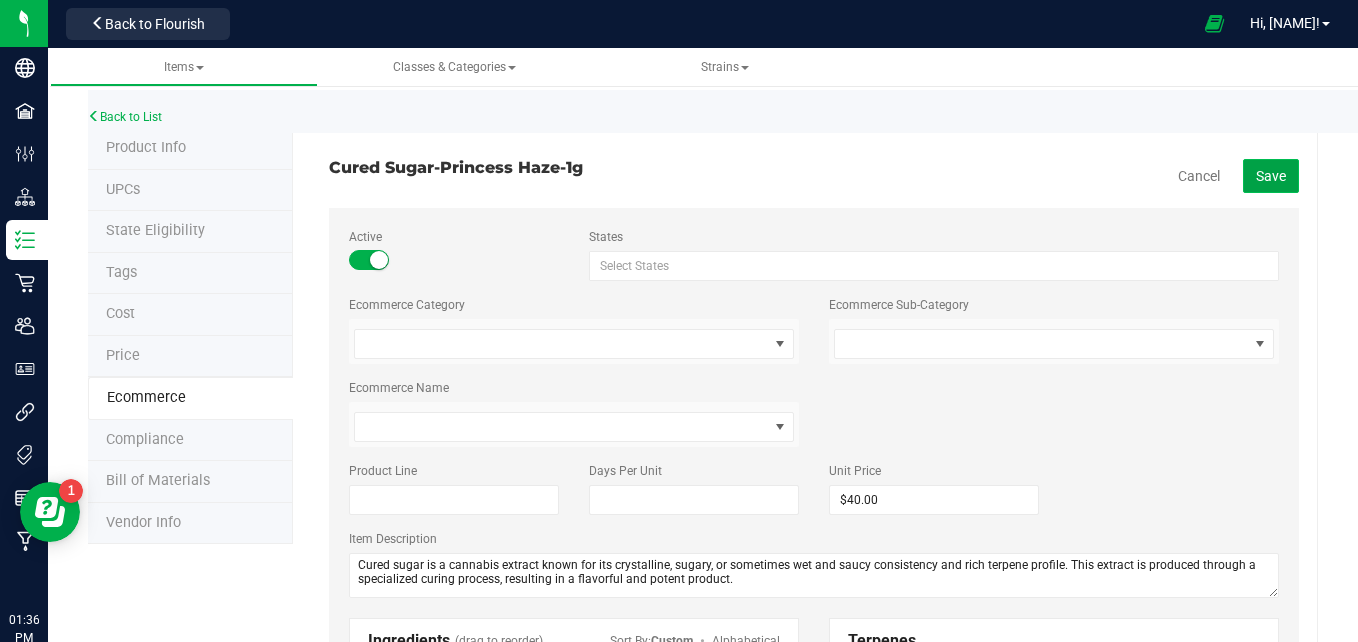click on "Save" 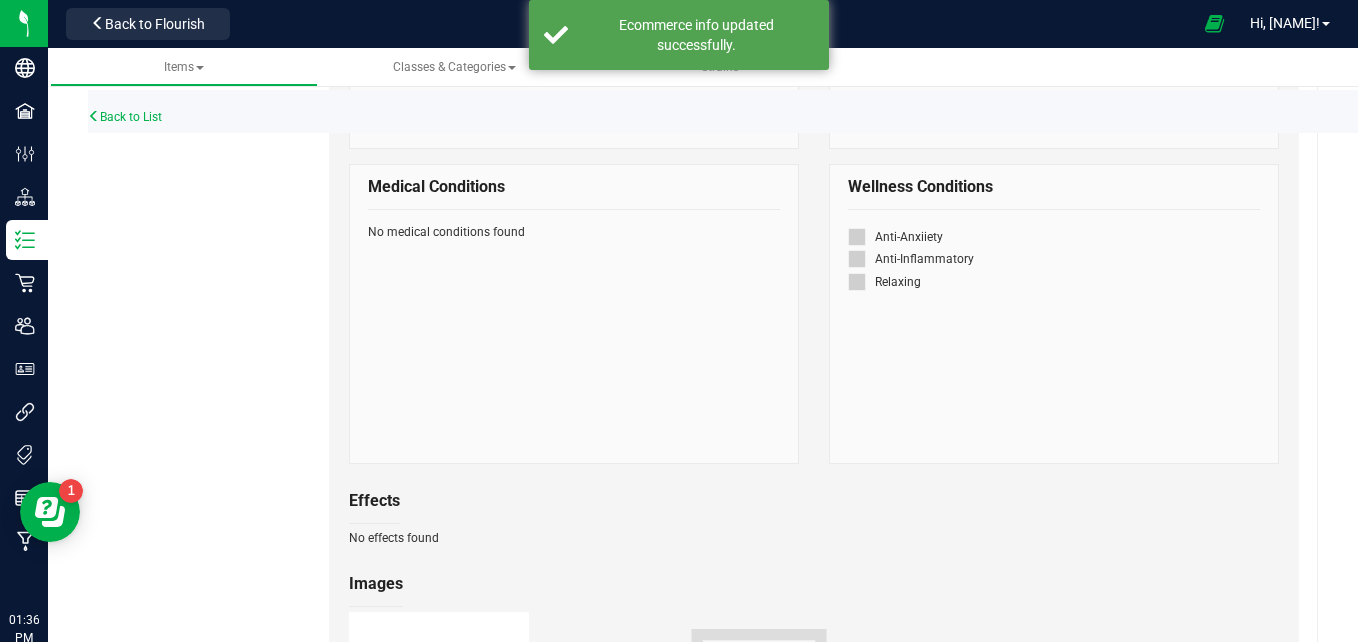scroll, scrollTop: 769, scrollLeft: 0, axis: vertical 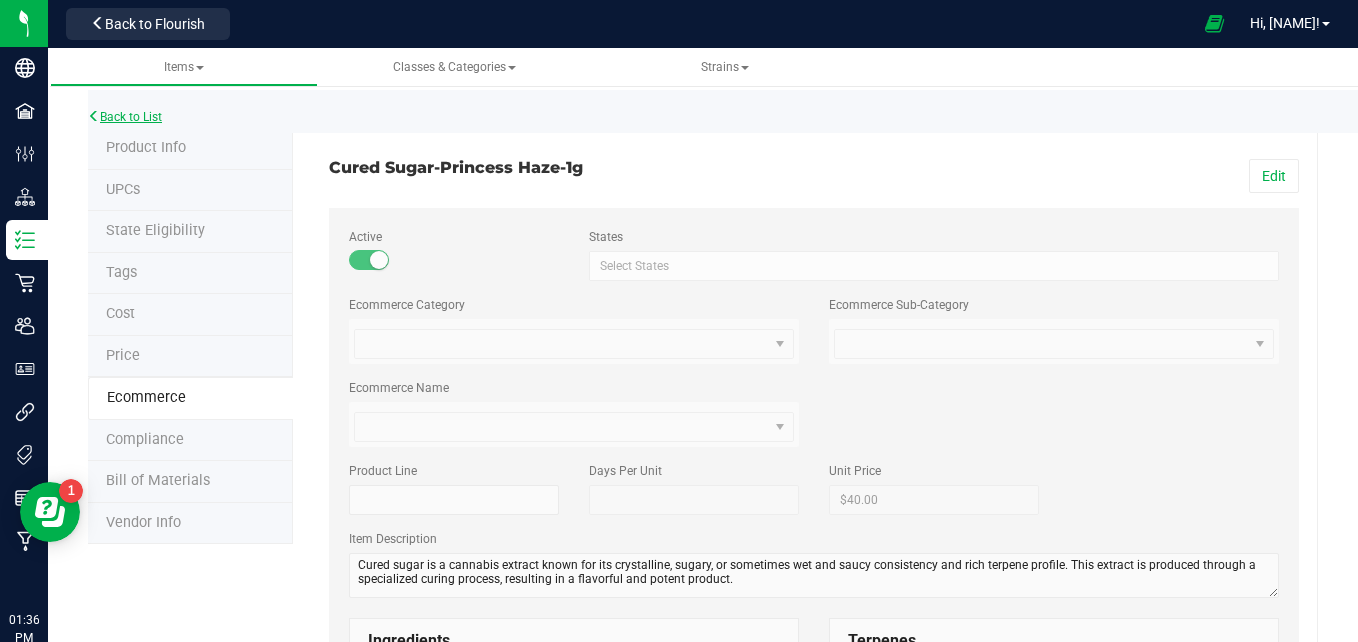 click on "Back to List" at bounding box center [125, 117] 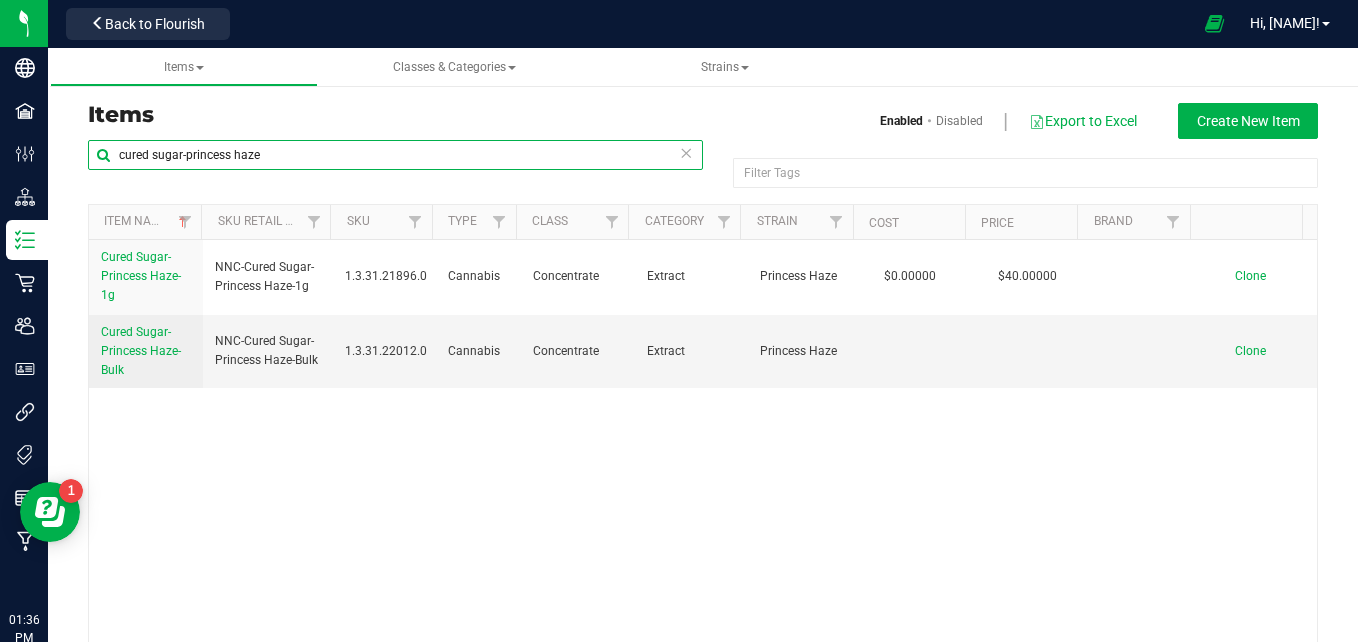 click on "cured sugar-princess haze" at bounding box center (395, 155) 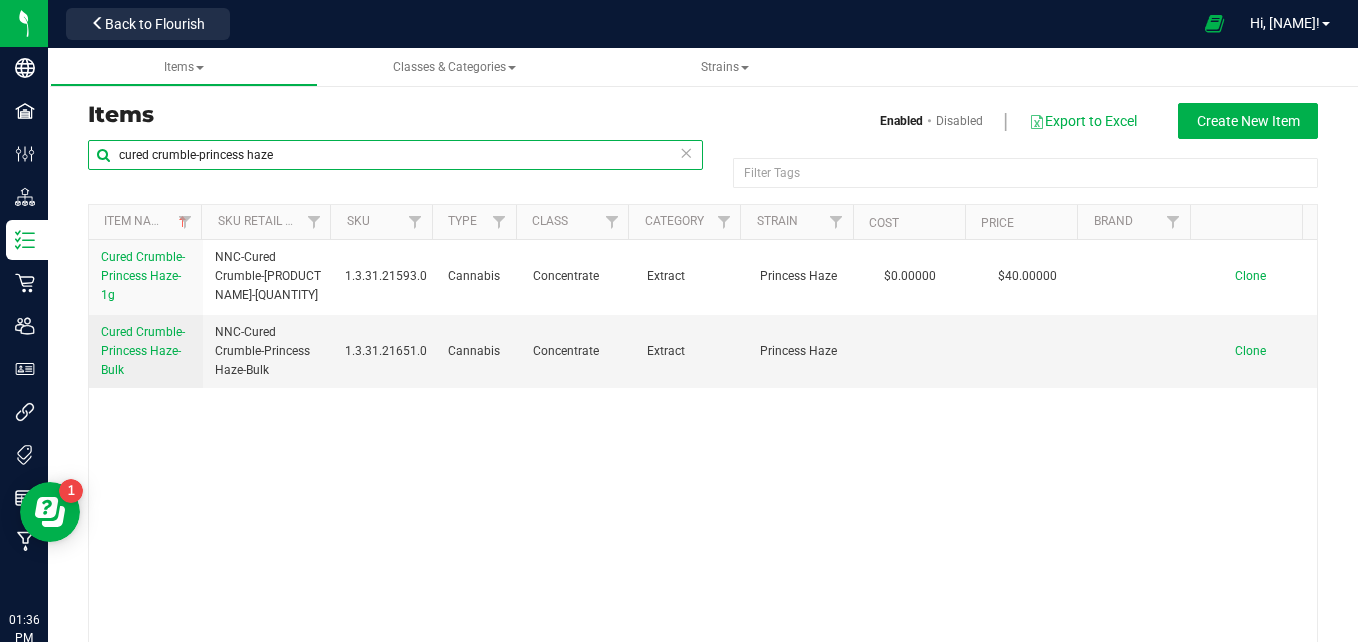 drag, startPoint x: 315, startPoint y: 155, endPoint x: 200, endPoint y: 154, distance: 115.00435 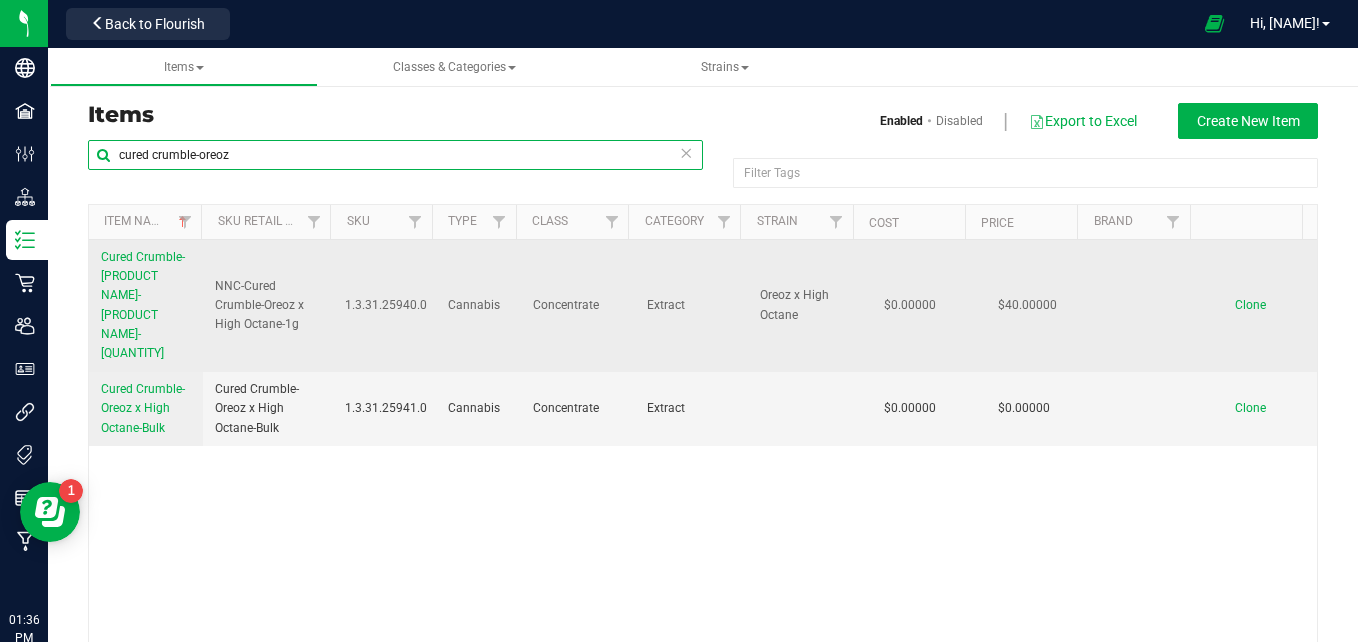 type on "cured crumble-oreoz" 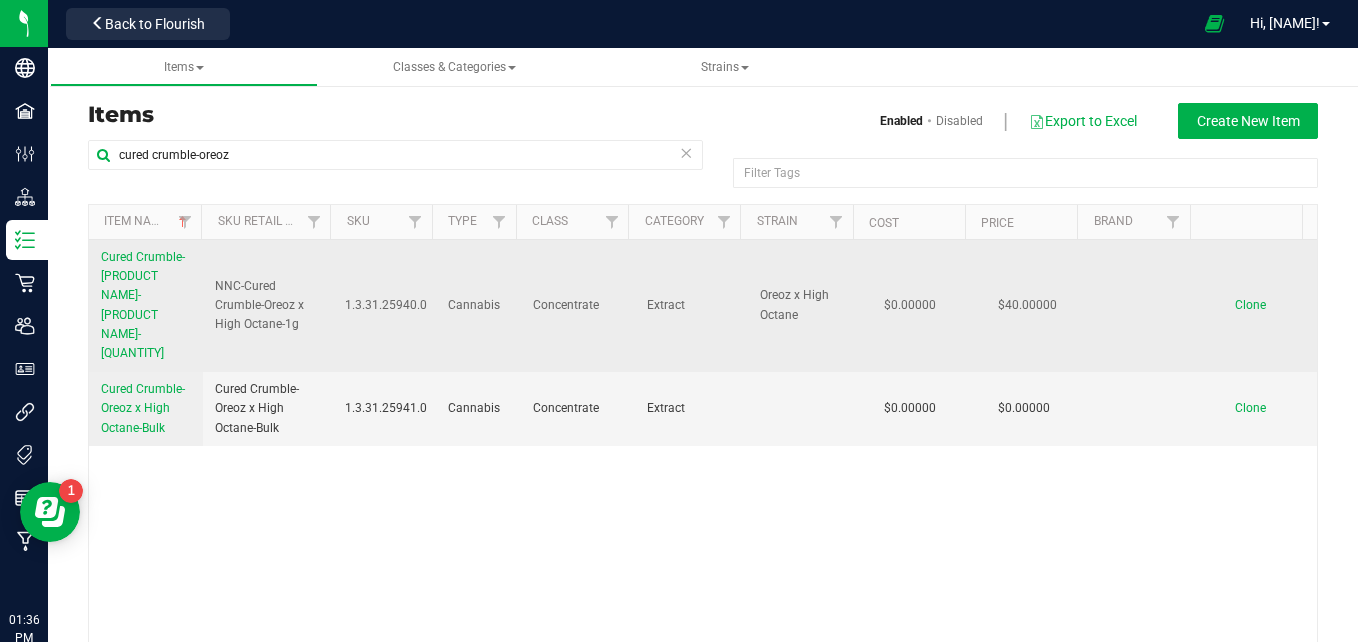 click on "Cured Crumble-[PRODUCT NAME]-[PRODUCT NAME]-[QUANTITY]" at bounding box center (143, 305) 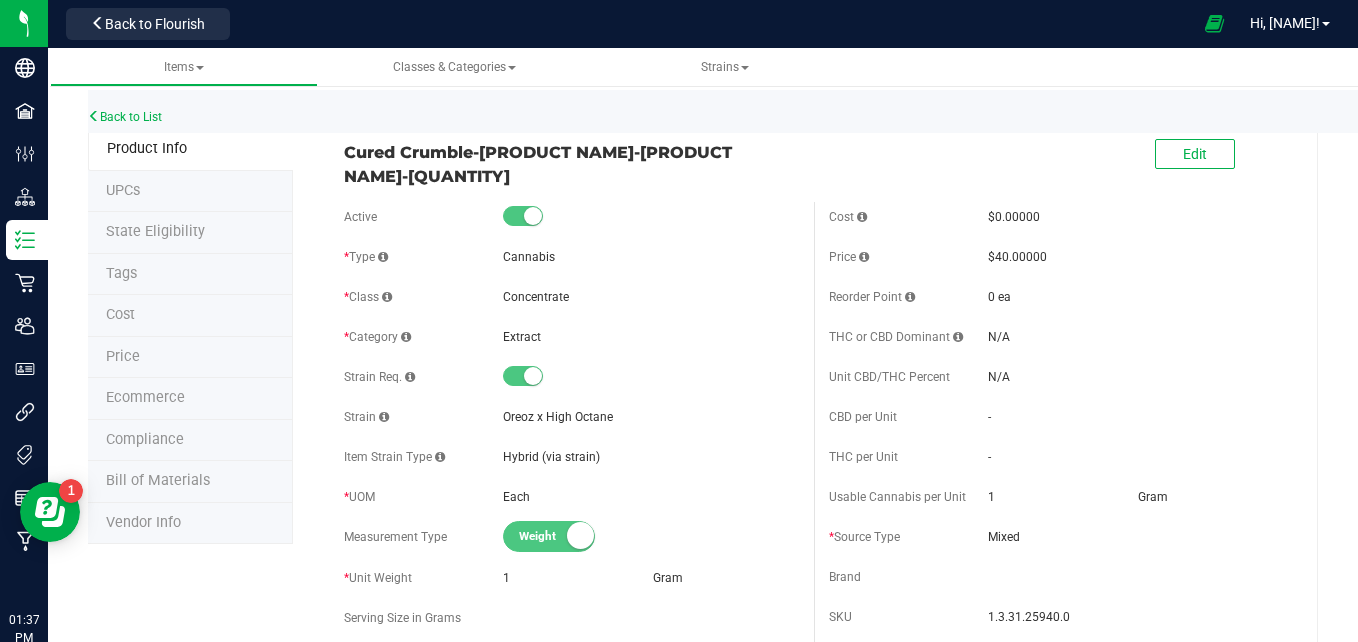 click on "Ecommerce" at bounding box center (190, 399) 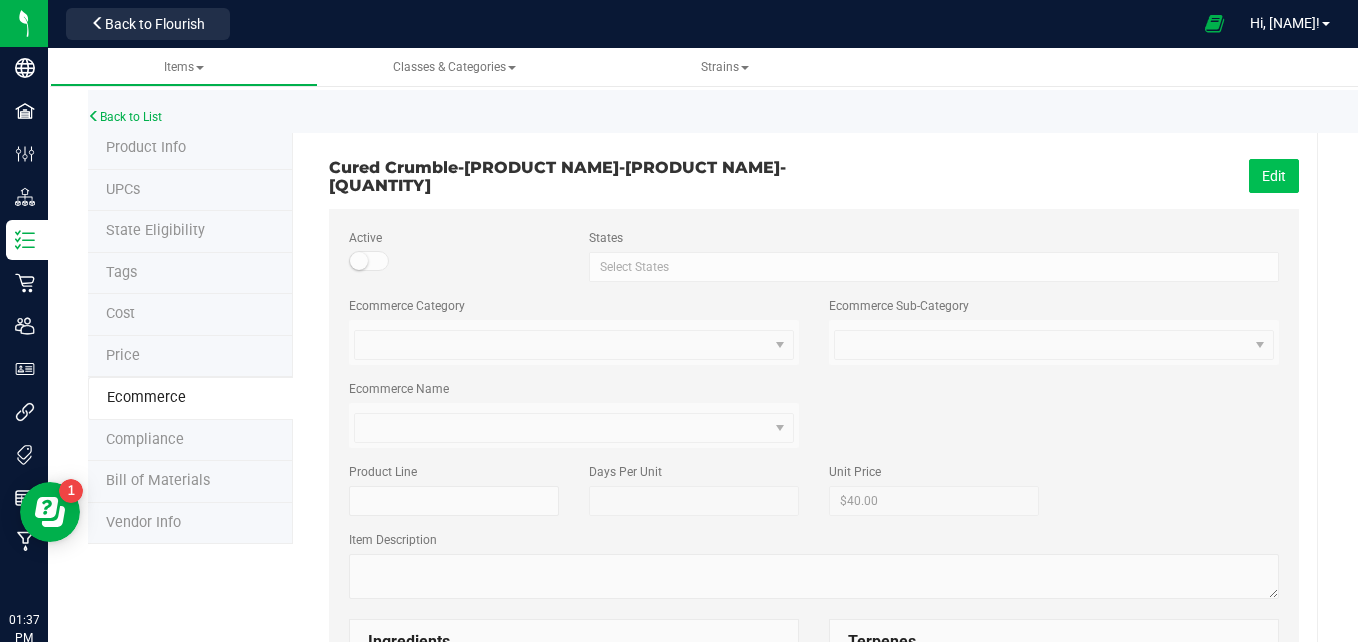 click on "Edit" at bounding box center (1274, 176) 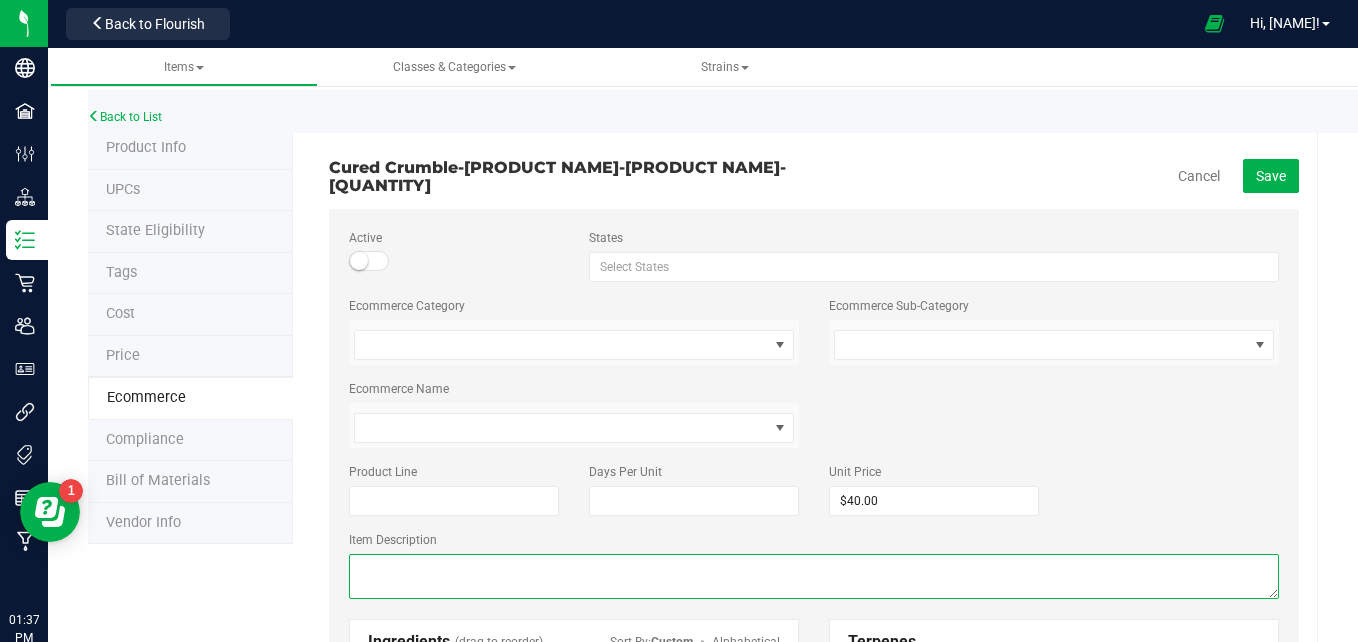 click at bounding box center [814, 576] 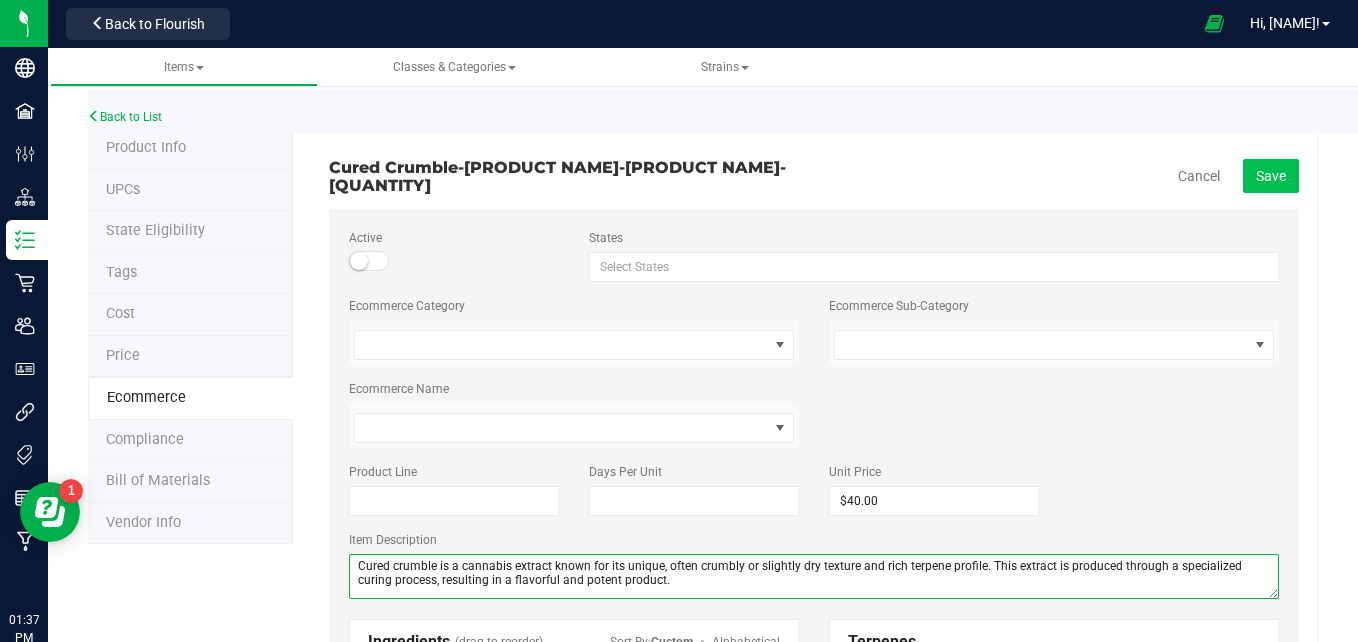 type on "Cured crumble is a cannabis extract known for its unique, often crumbly or slightly dry texture and rich terpene profile. This extract is produced through a specialized curing process, resulting in a flavorful and potent product." 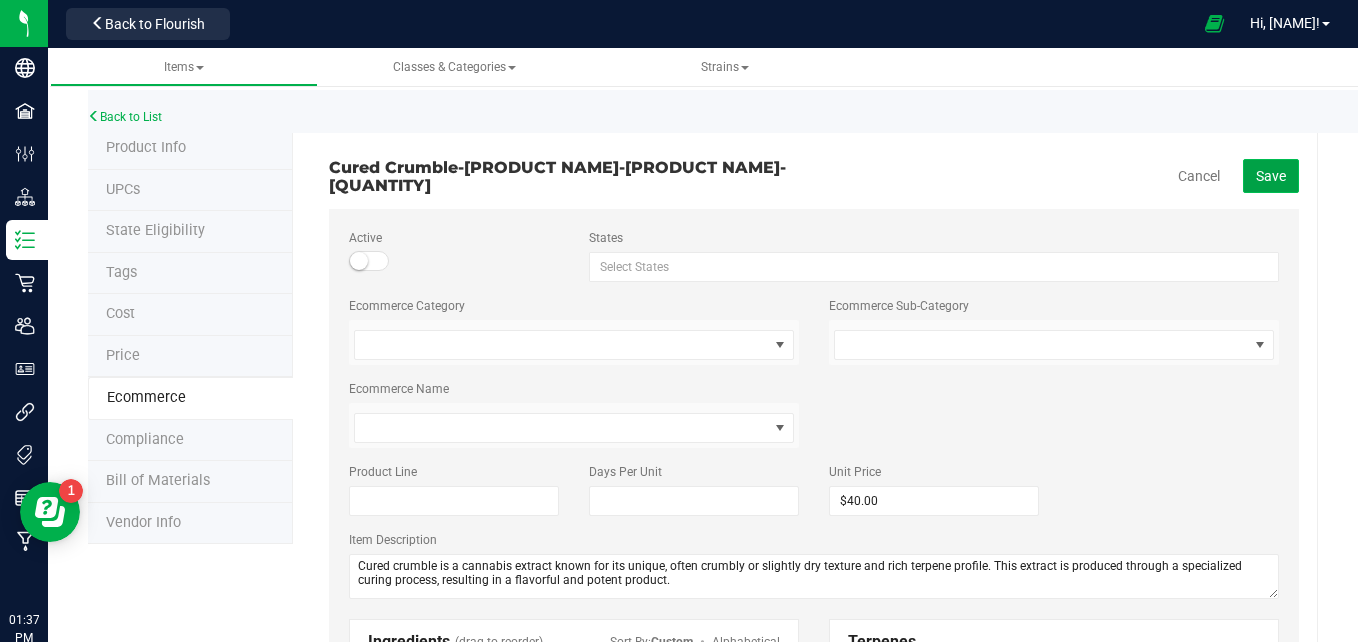 click on "Save" 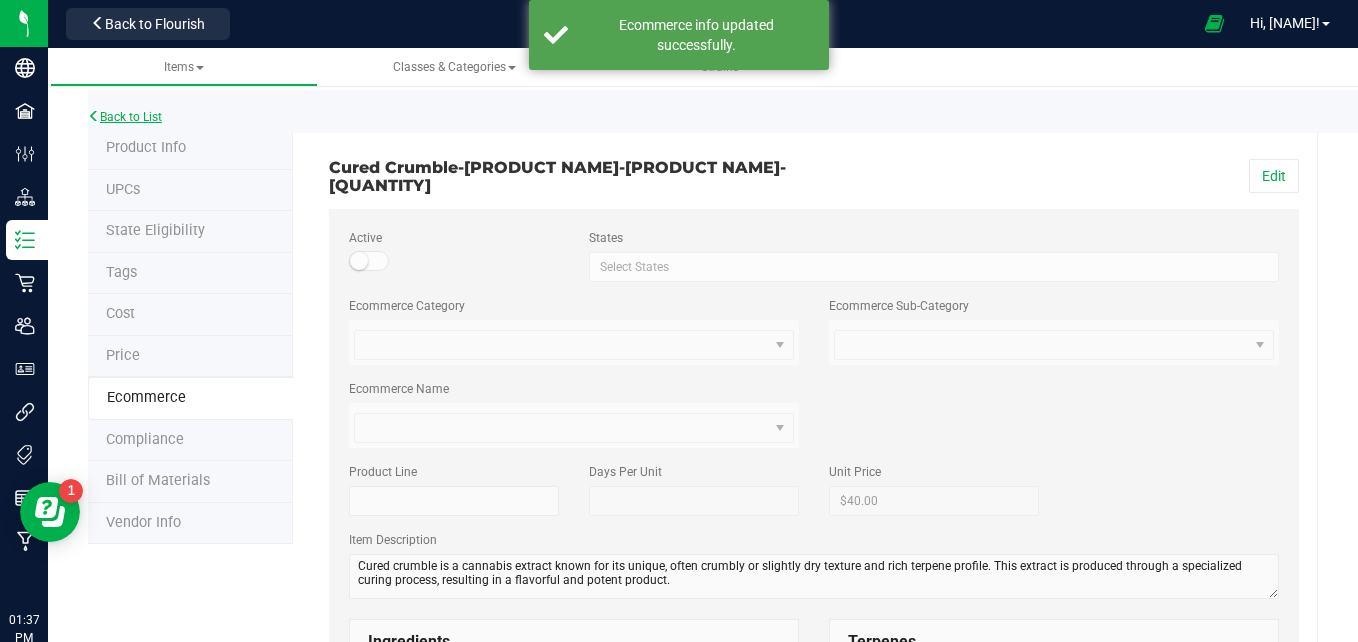 click on "Back to List" at bounding box center (125, 117) 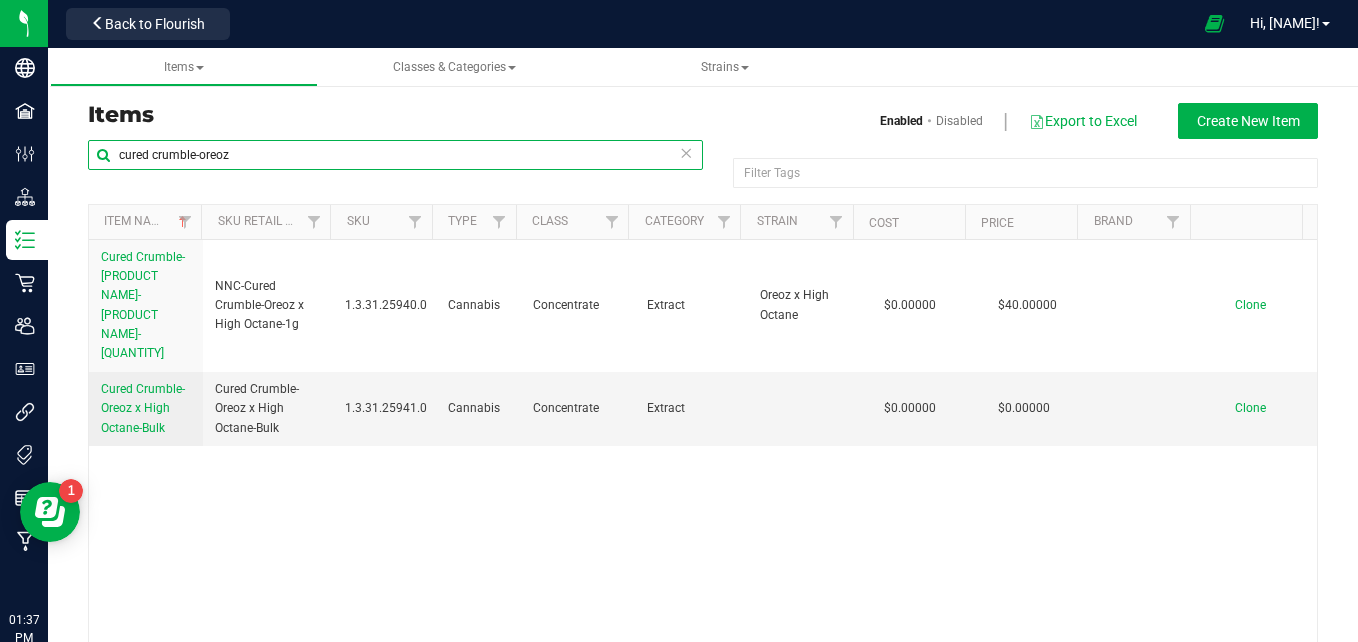 drag, startPoint x: 311, startPoint y: 147, endPoint x: 202, endPoint y: 158, distance: 109.55364 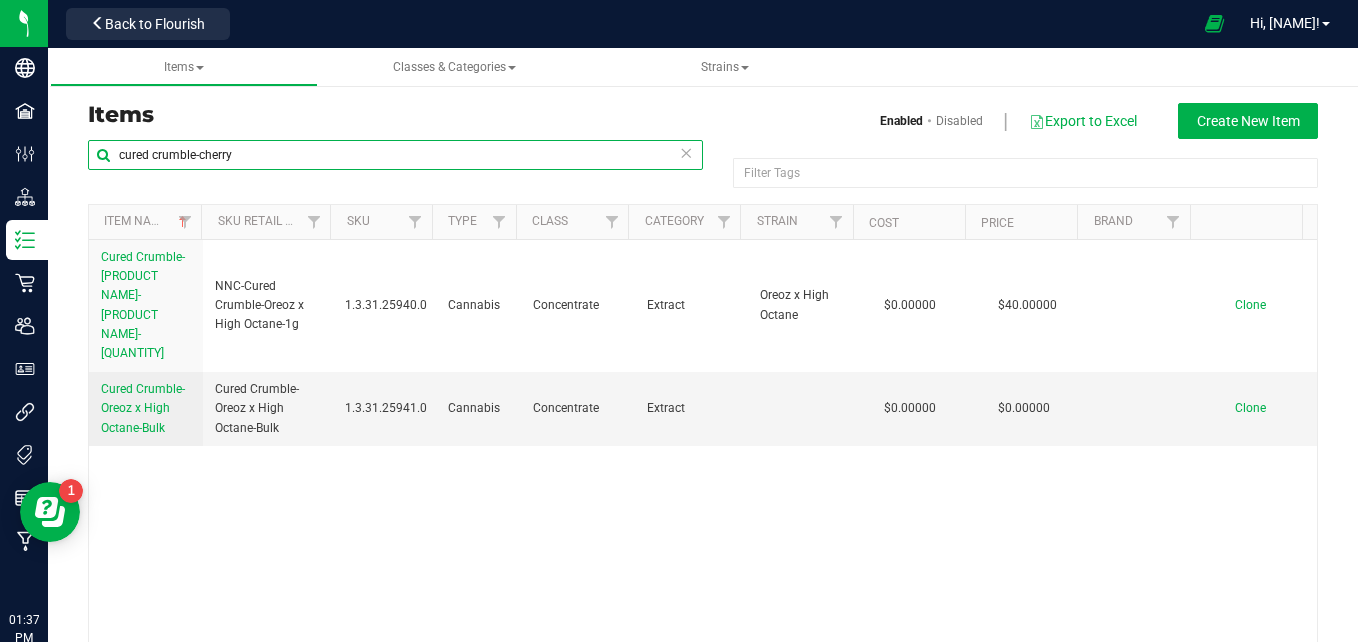 type on "cured crumble-cherry" 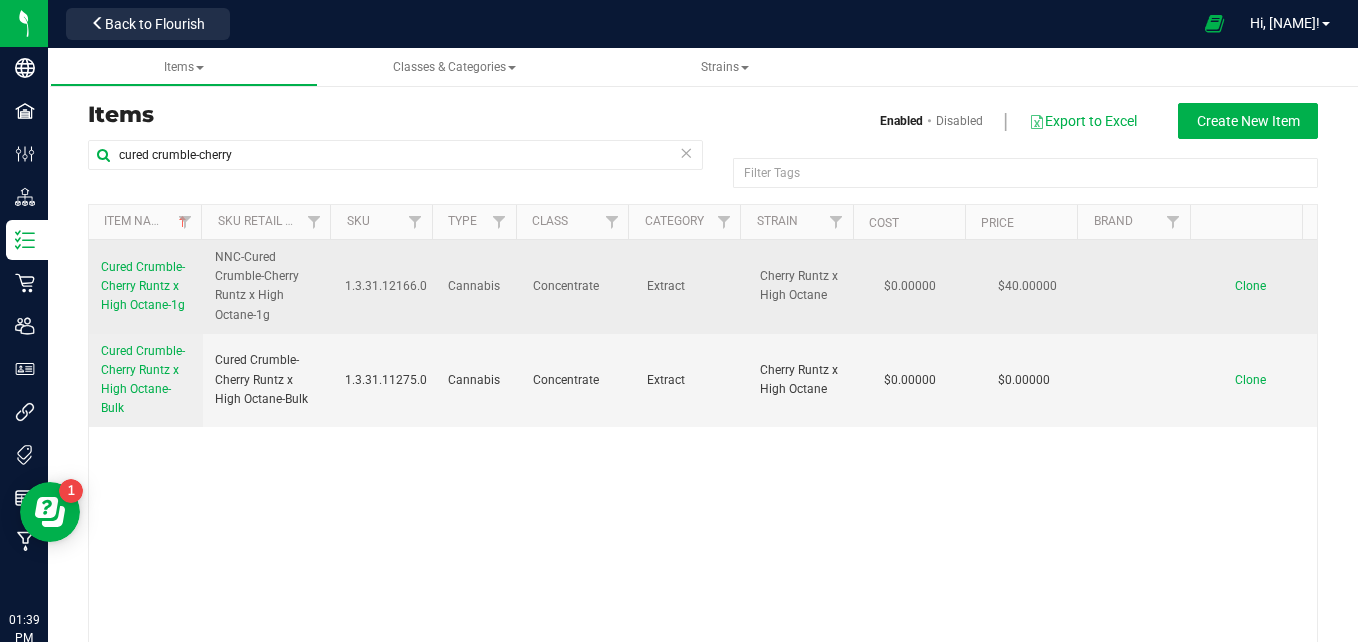 click on "Cured Crumble-Cherry Runtz x High Octane-1g" at bounding box center [143, 286] 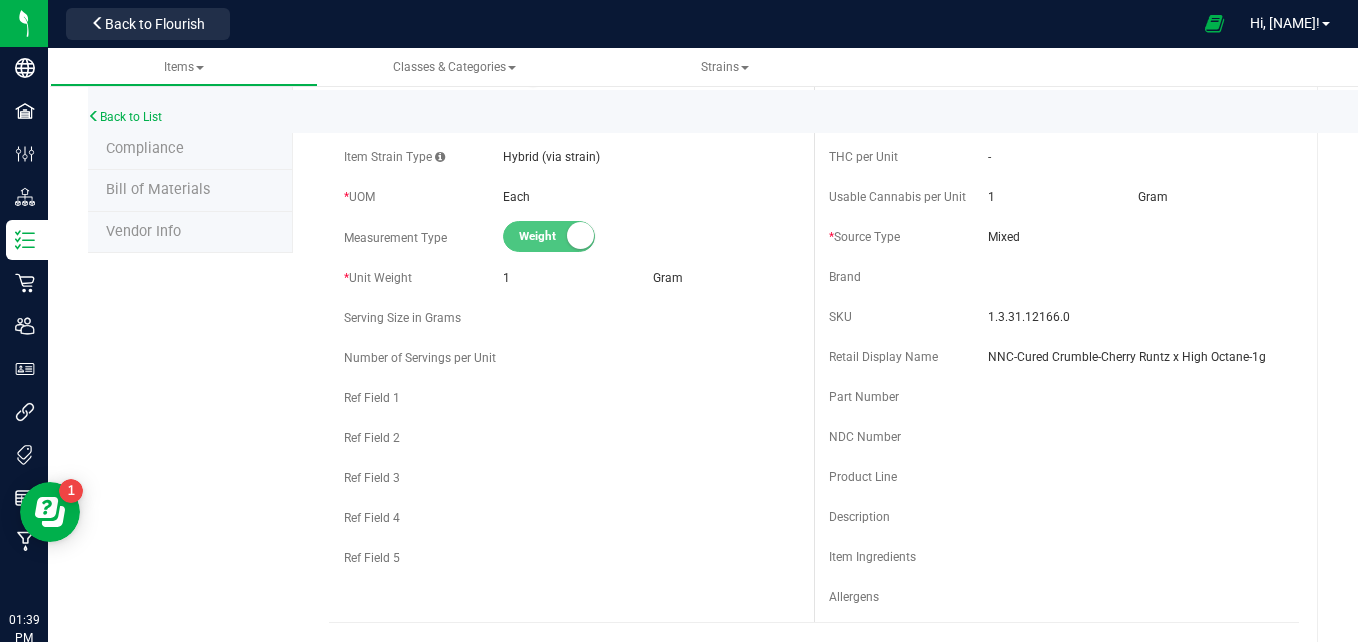 scroll, scrollTop: 0, scrollLeft: 0, axis: both 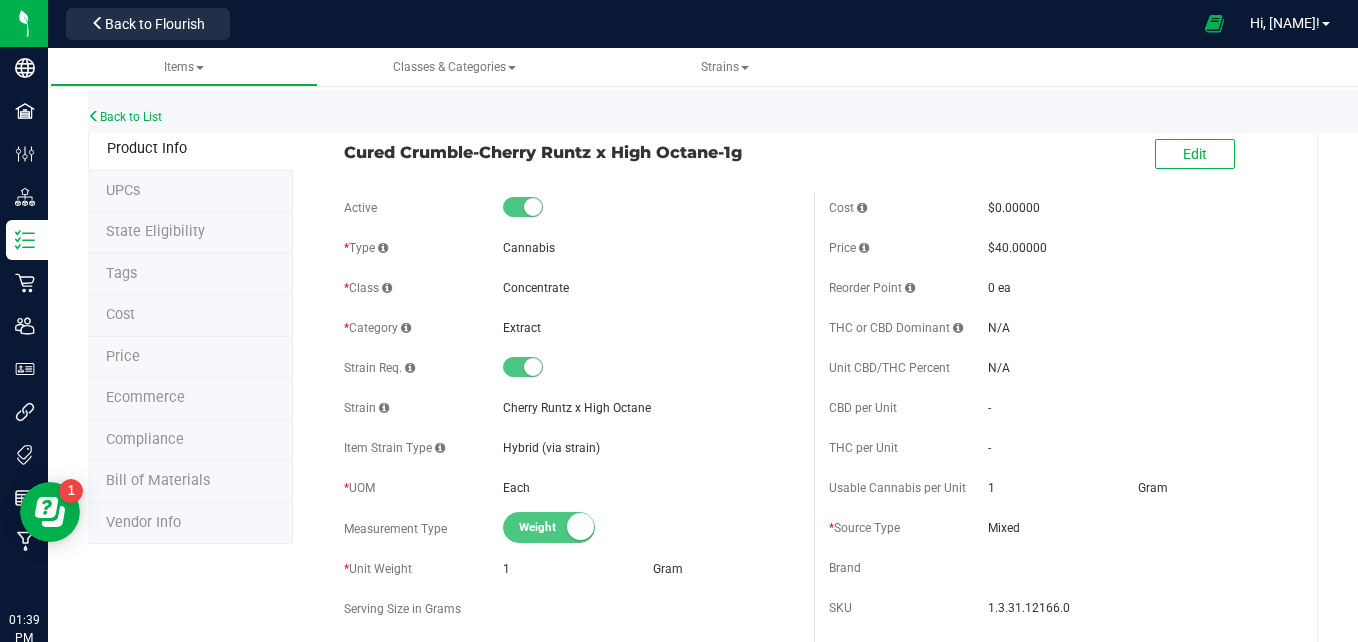 click on "Ecommerce" at bounding box center (190, 399) 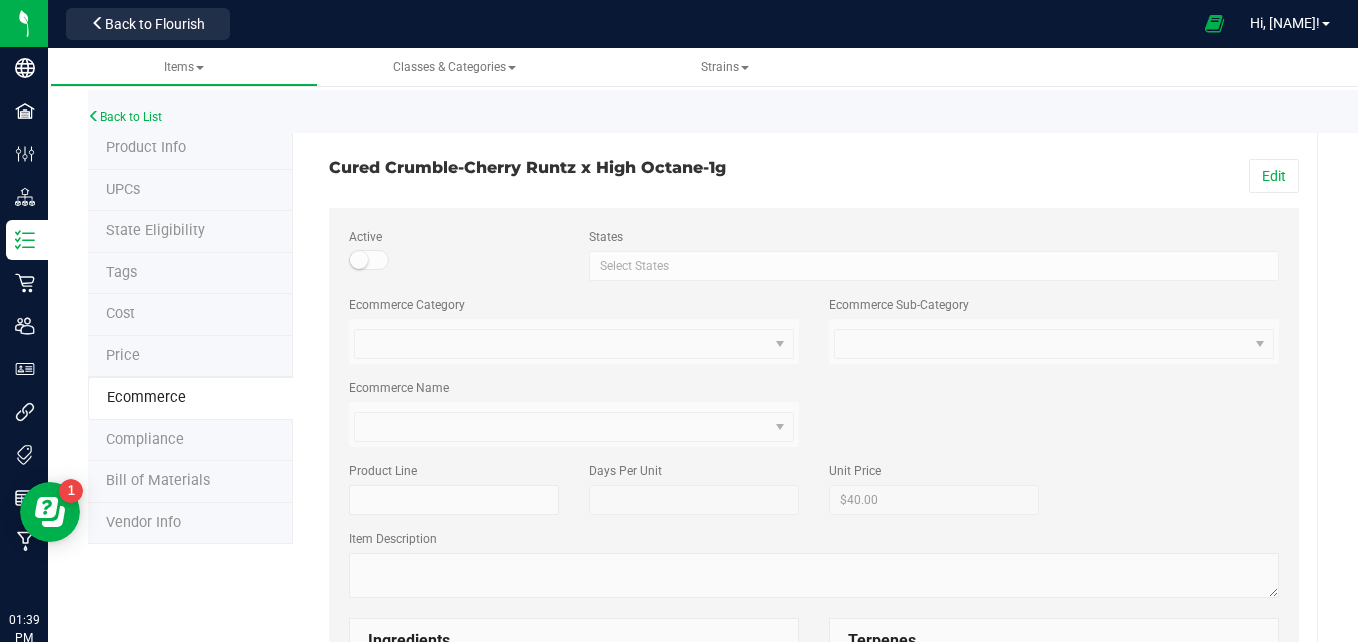 click on "Ecommerce" at bounding box center [190, 398] 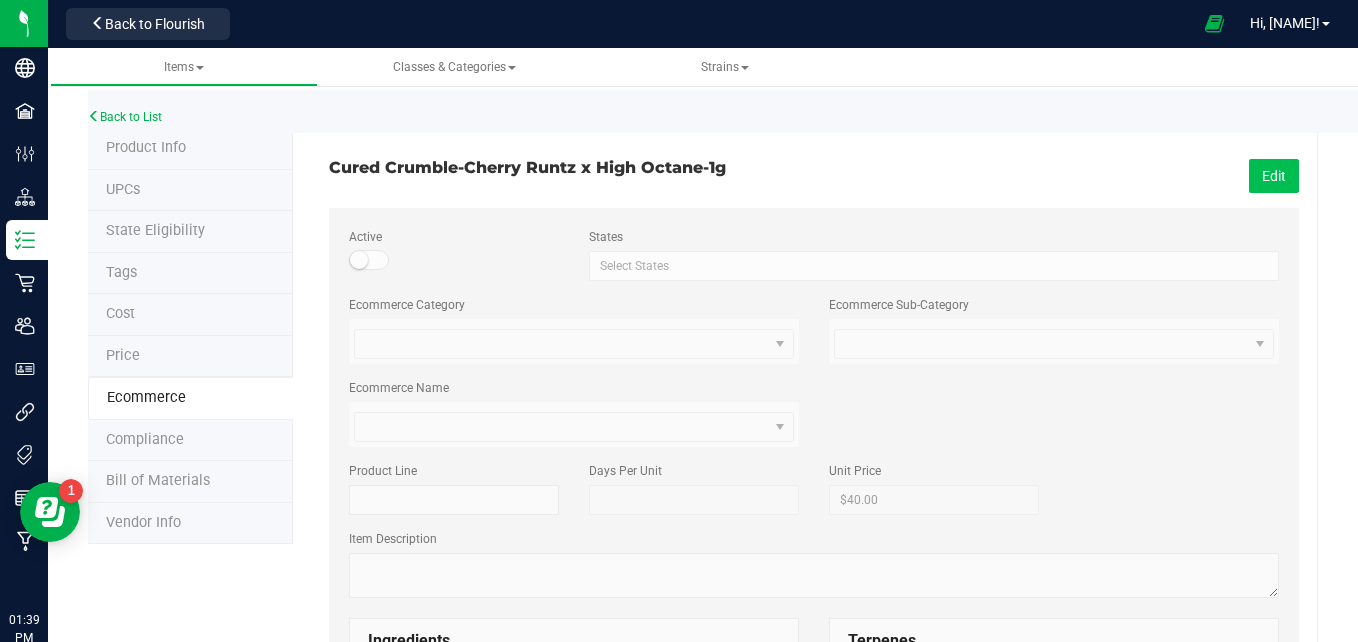 click on "Edit" at bounding box center [1274, 176] 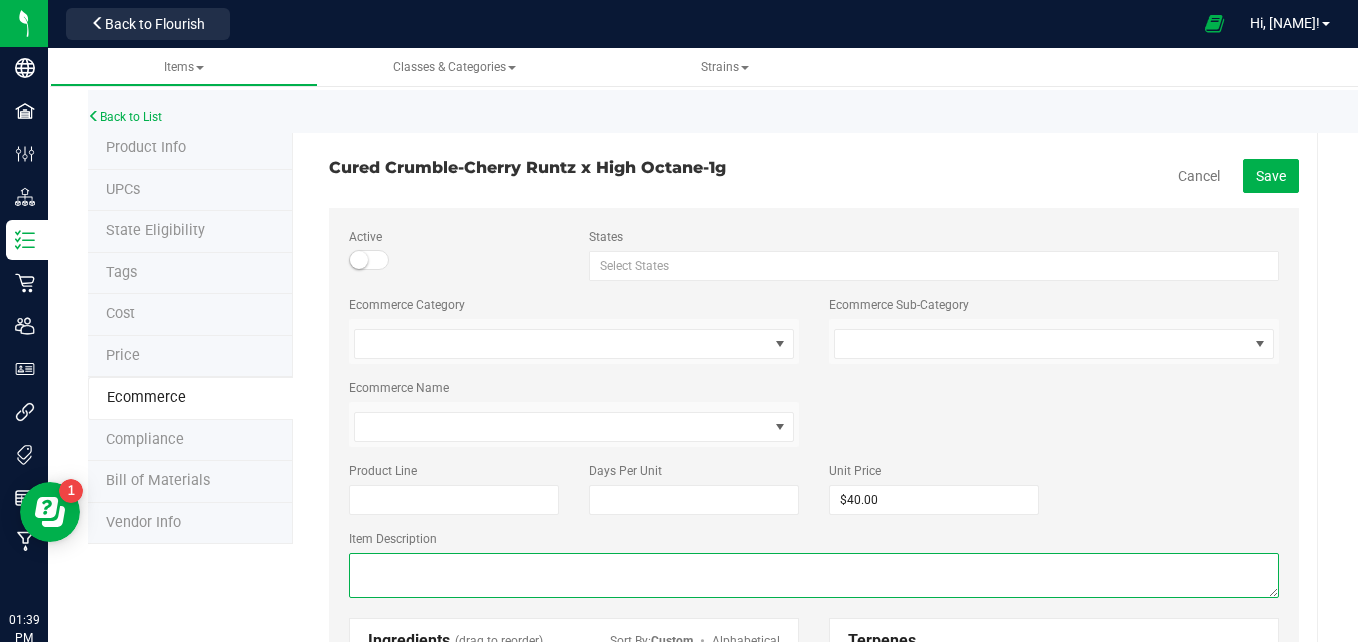 click at bounding box center [814, 575] 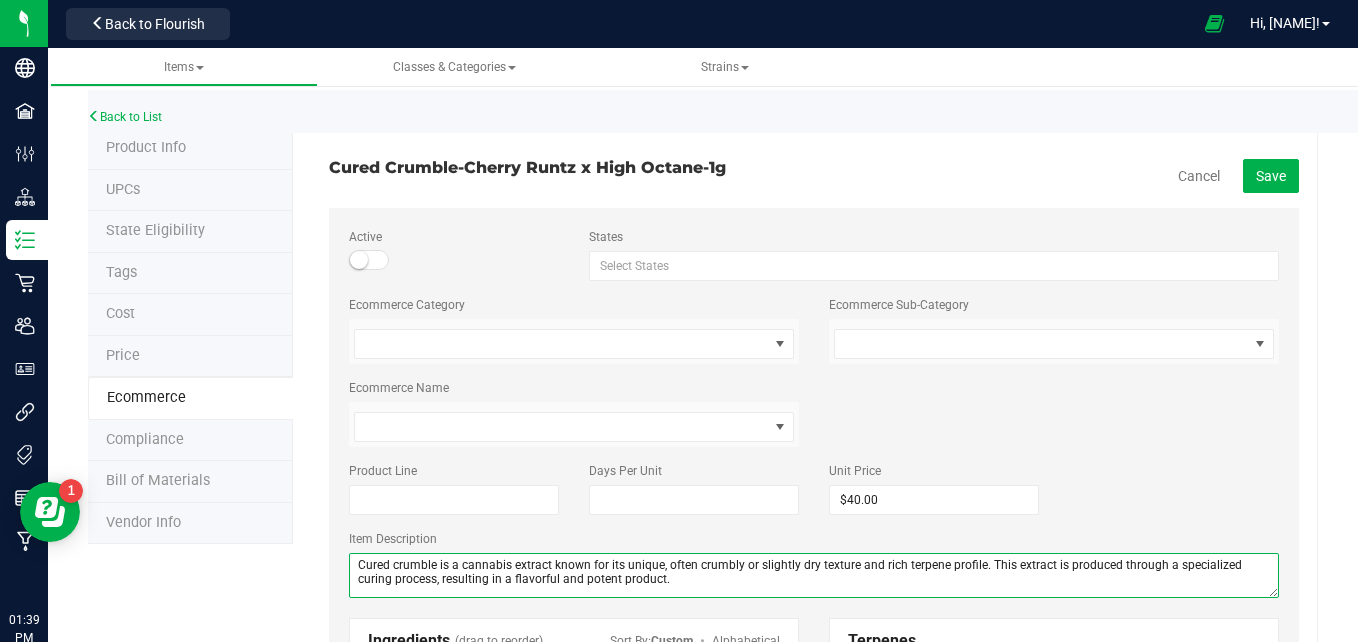 type on "Cured crumble is a cannabis extract known for its unique, often crumbly or slightly dry texture and rich terpene profile. This extract is produced through a specialized curing process, resulting in a flavorful and potent product." 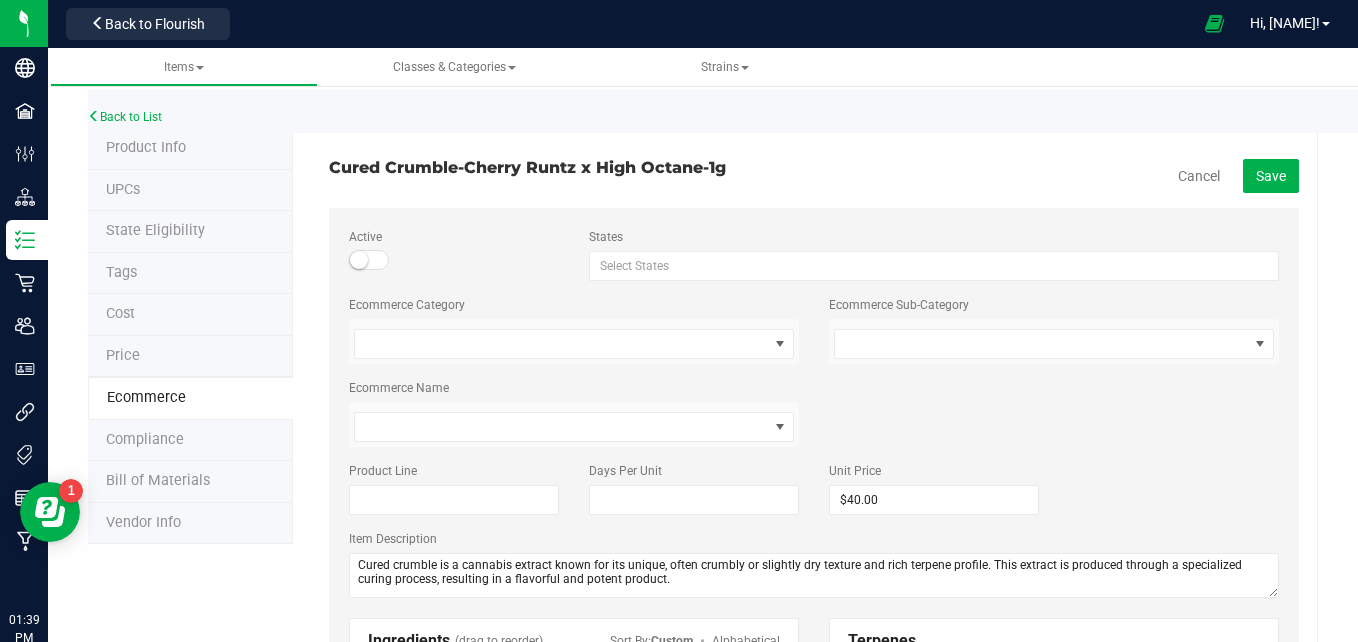 click on "Cancel
Save" at bounding box center (1064, 176) 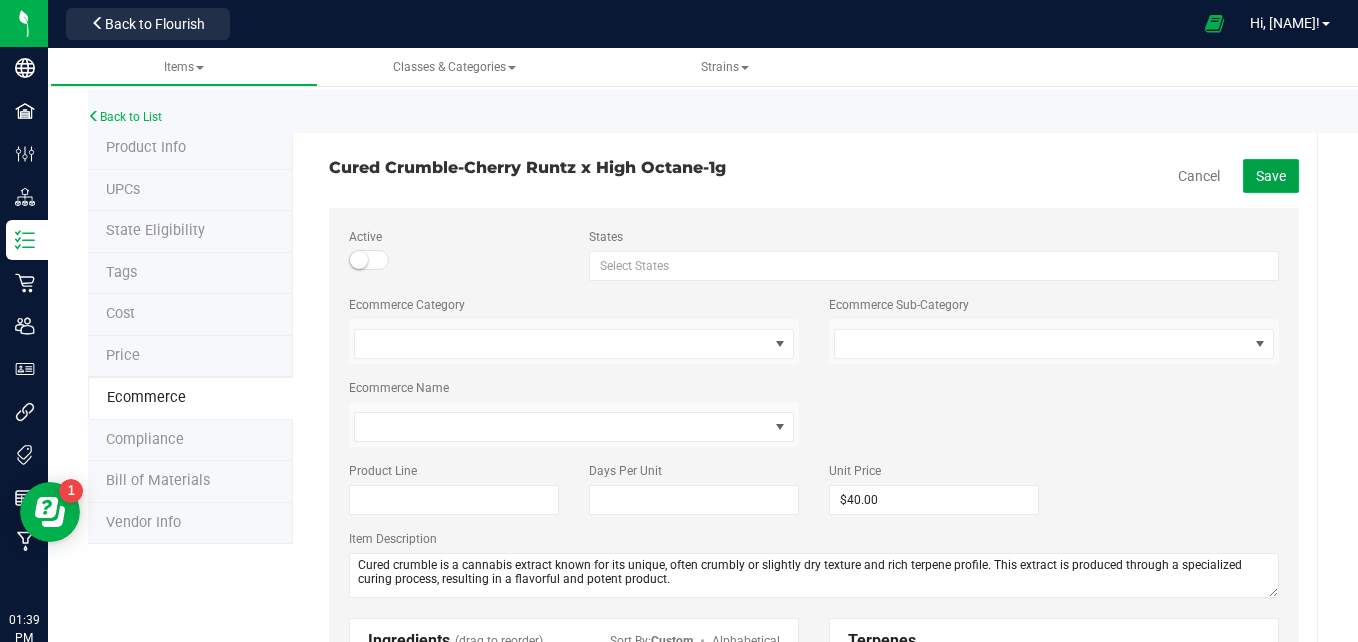 click on "Save" 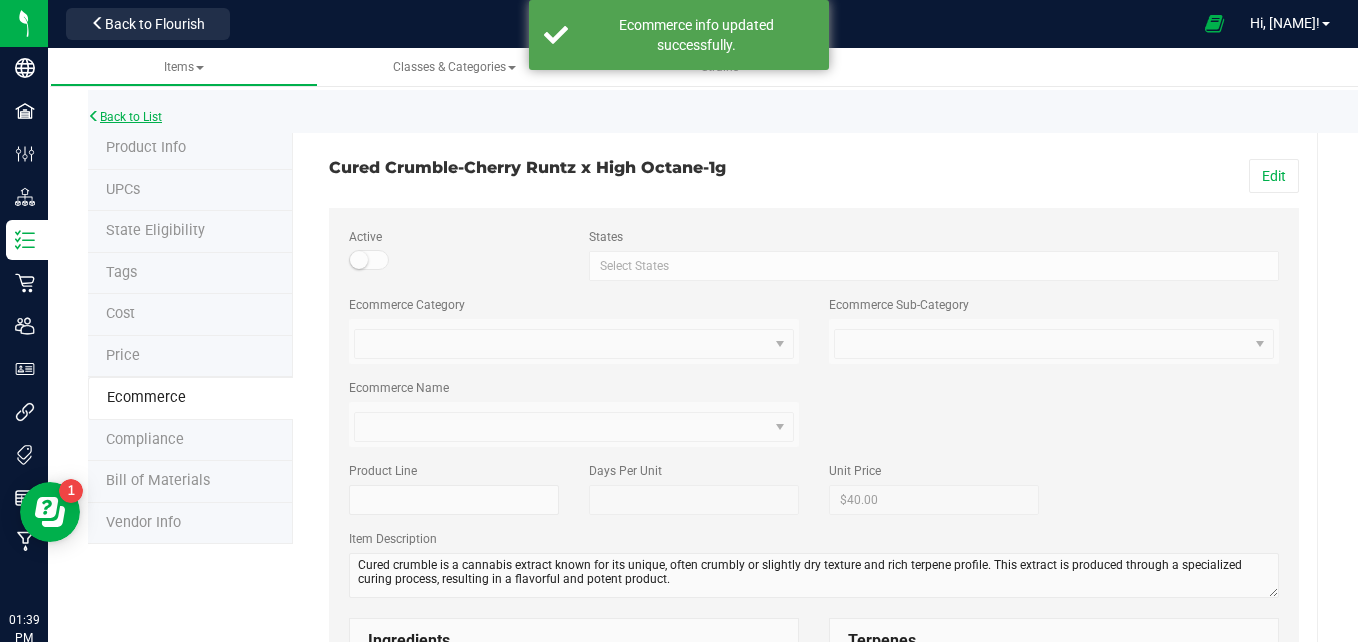 click on "Back to List" at bounding box center [125, 117] 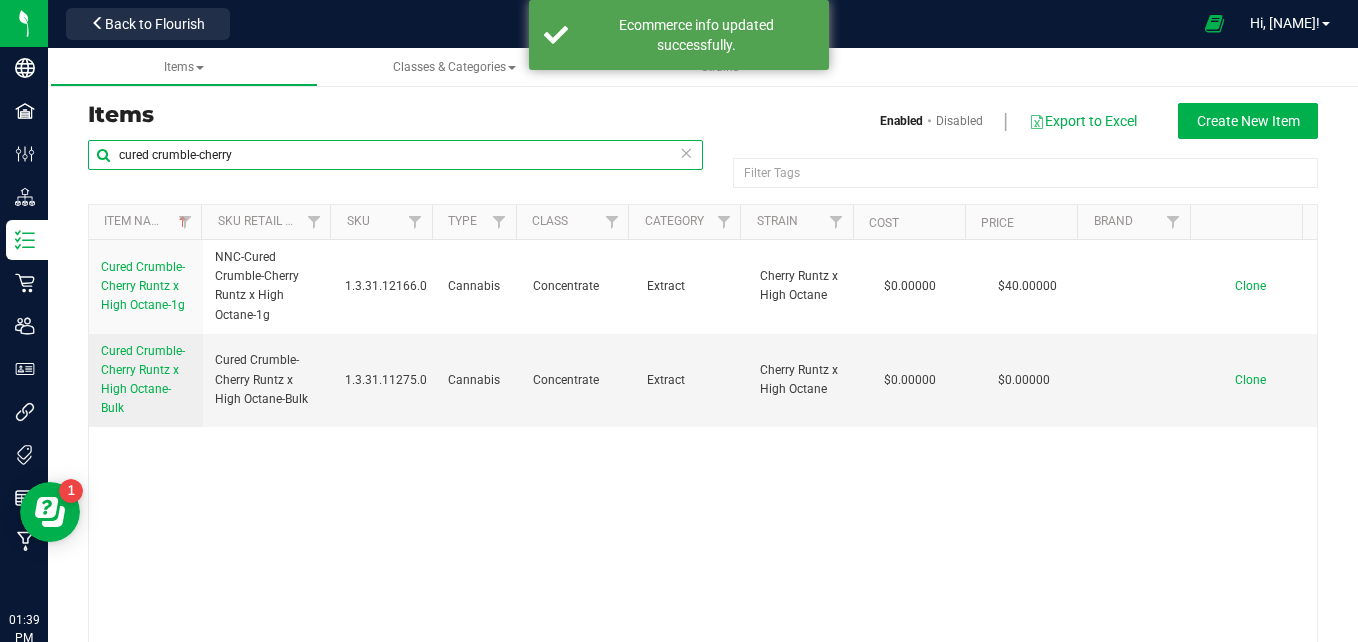 drag, startPoint x: 262, startPoint y: 157, endPoint x: 199, endPoint y: 154, distance: 63.07139 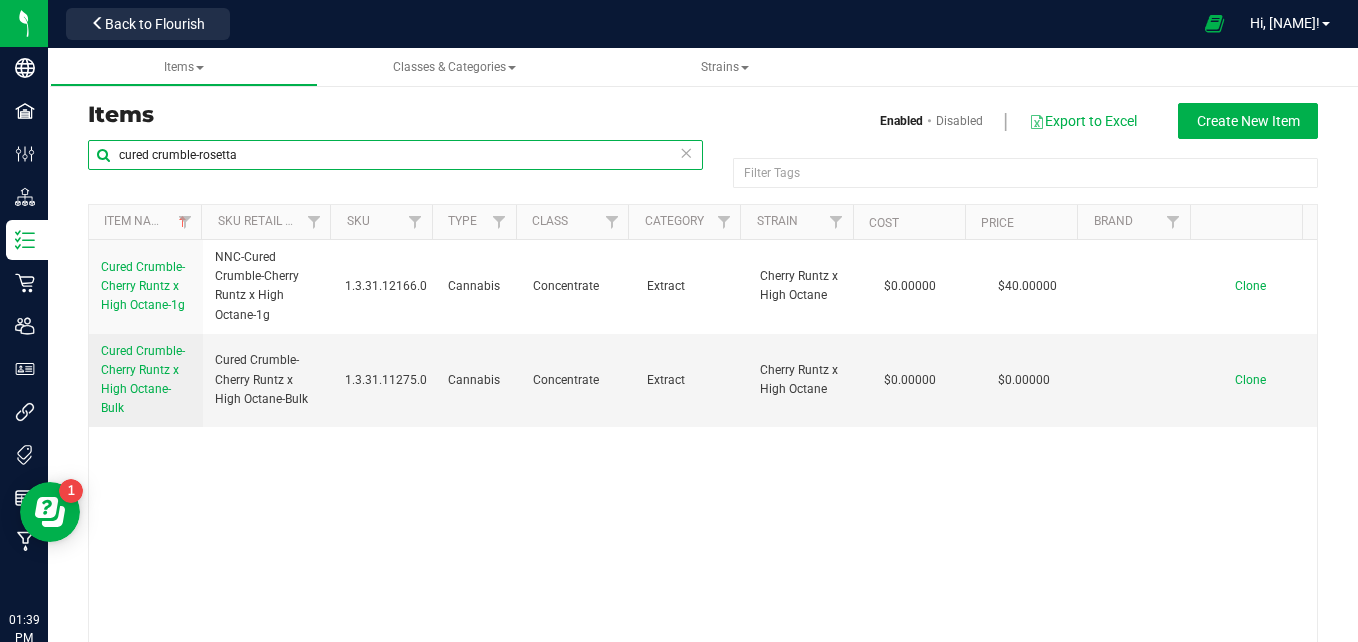 type on "cured crumble-rosetta" 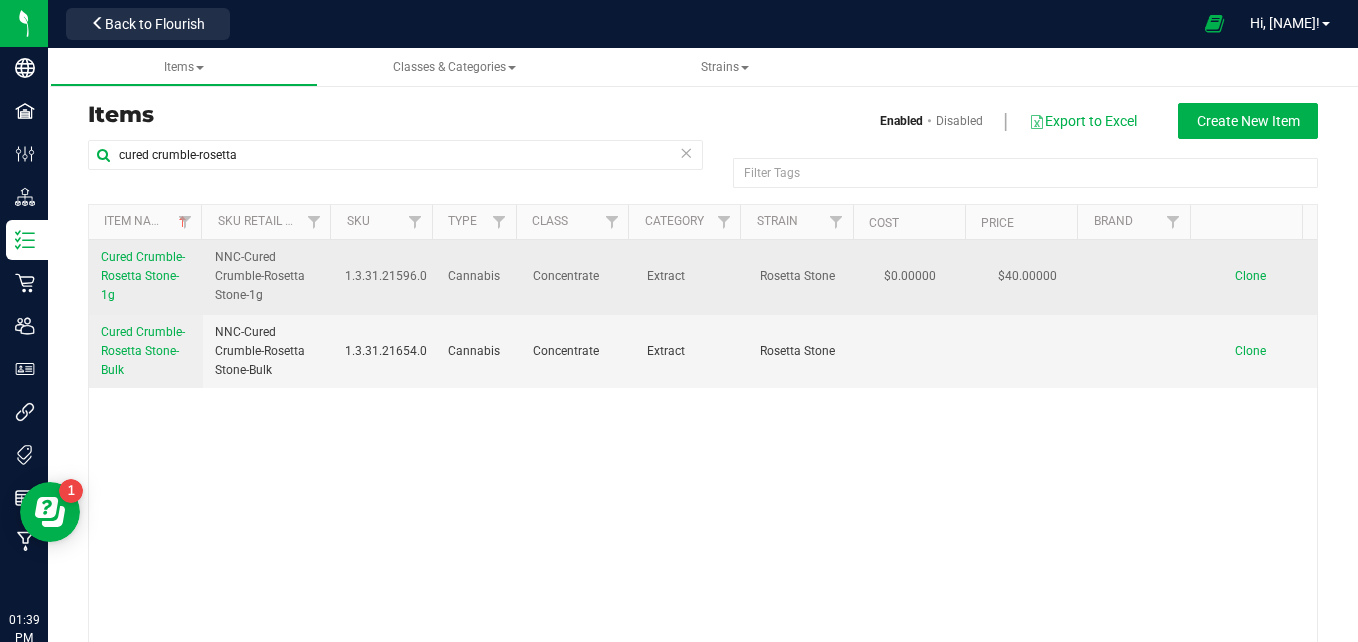click on "Cured Crumble-Rosetta Stone-1g" at bounding box center [146, 277] 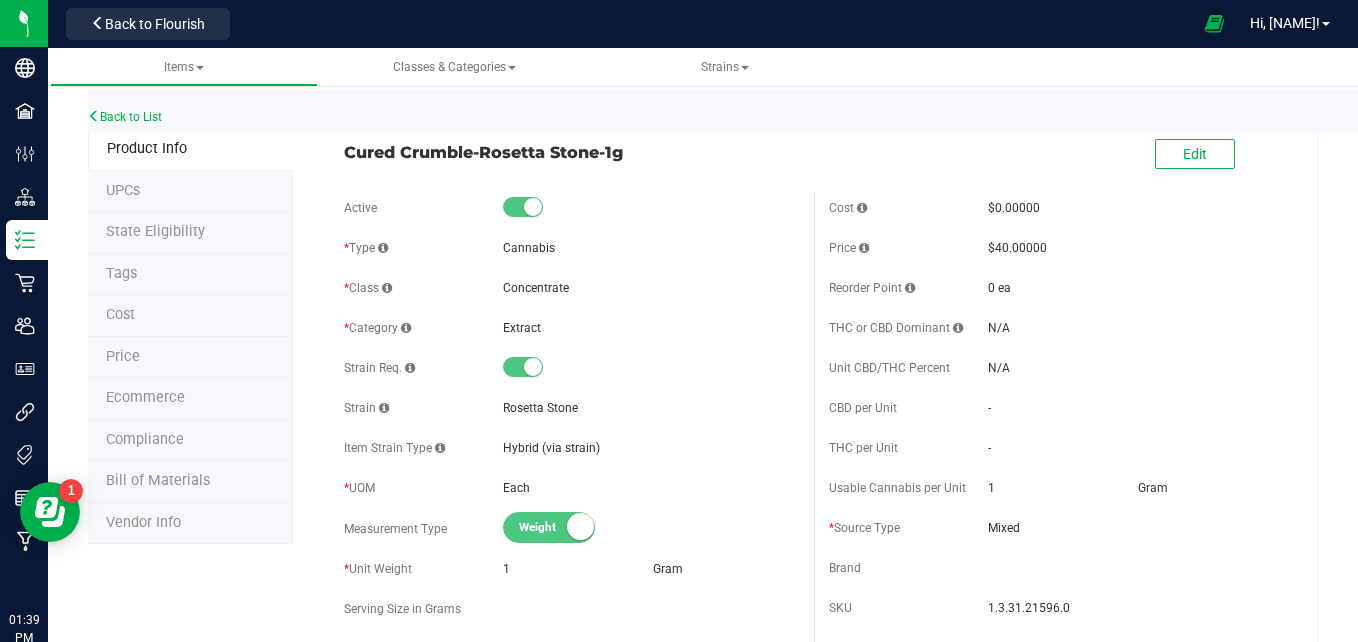 click on "Ecommerce" at bounding box center (190, 399) 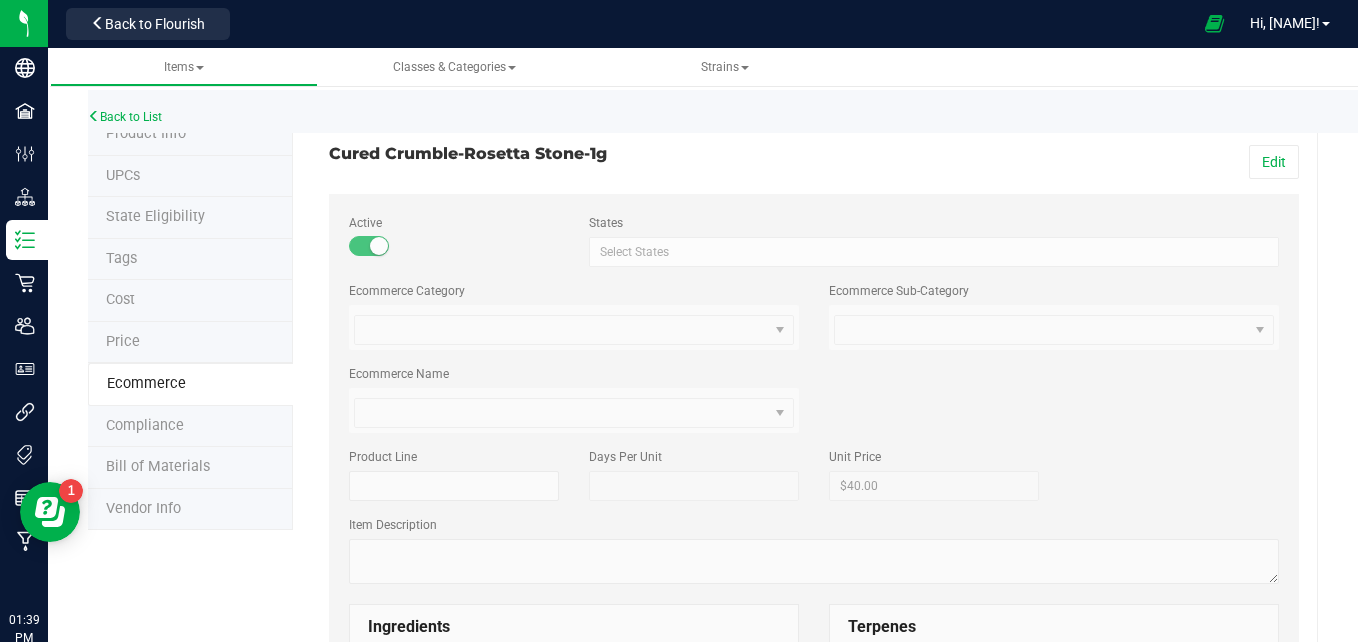 scroll, scrollTop: 0, scrollLeft: 0, axis: both 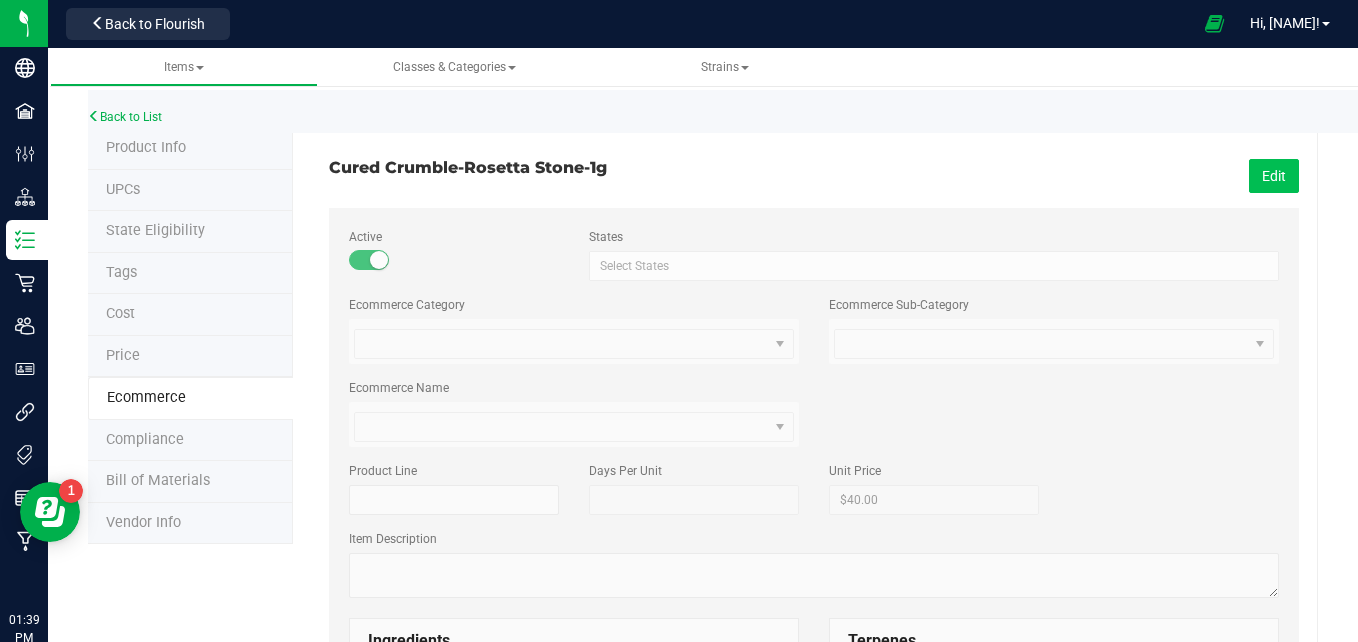 click on "Edit" at bounding box center (1274, 176) 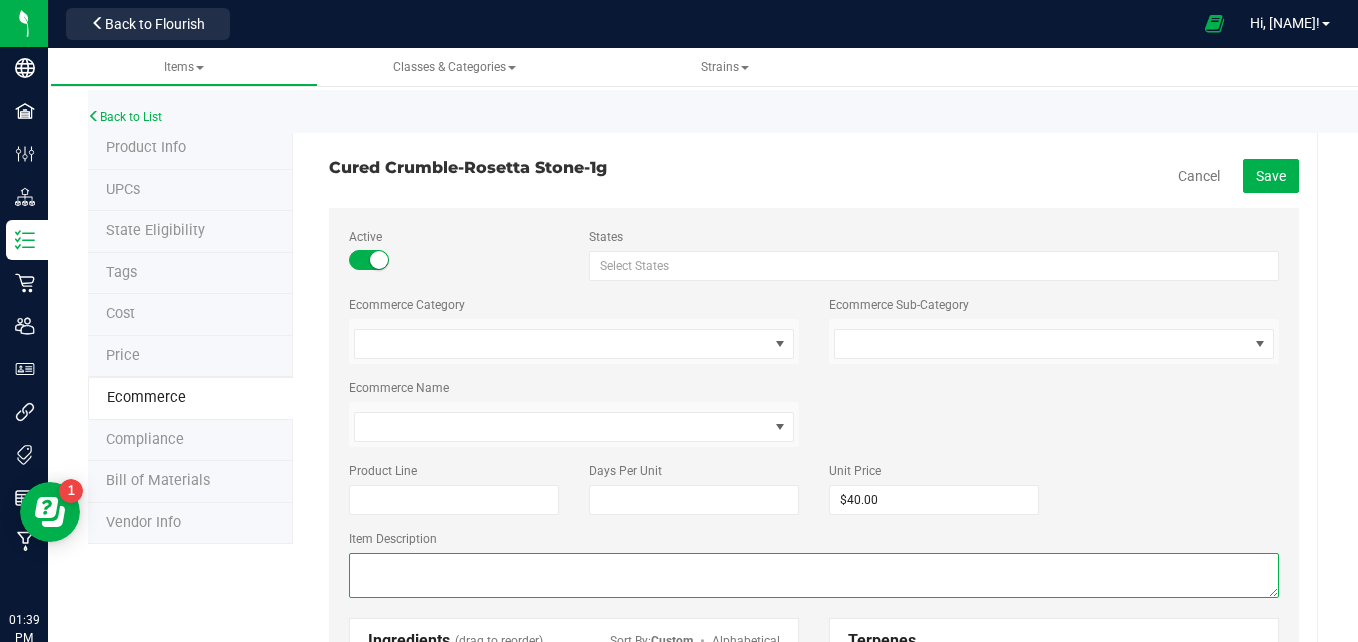 click at bounding box center (814, 575) 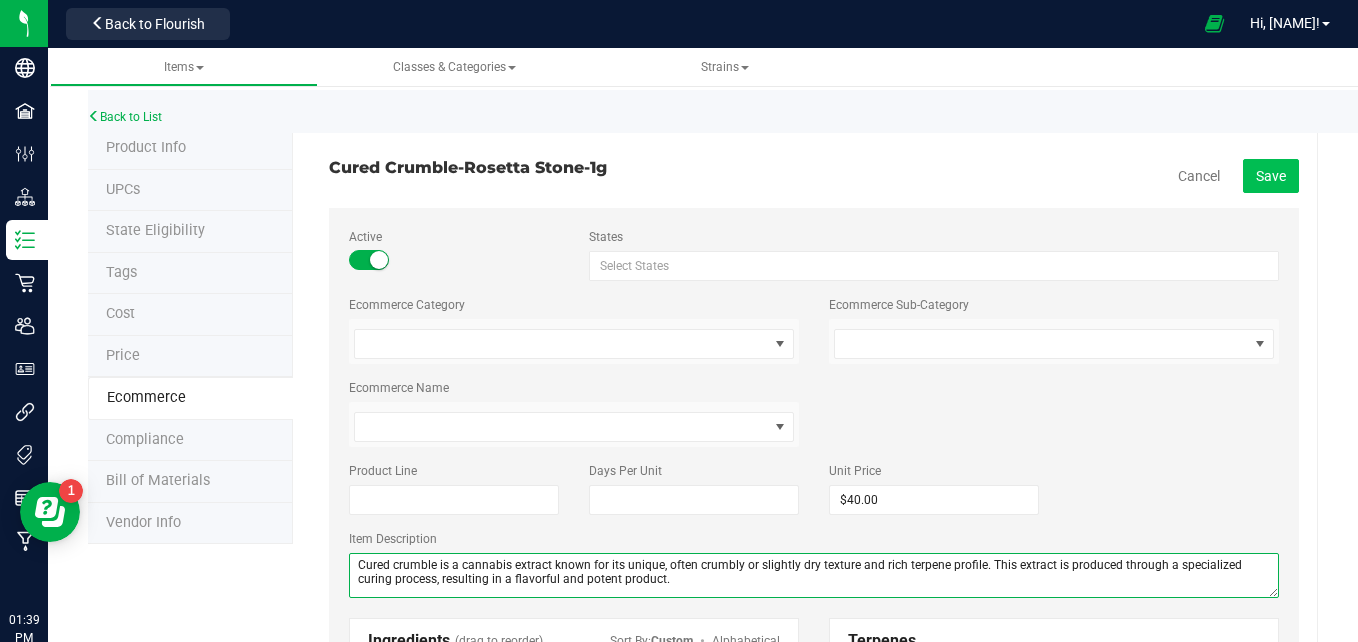 type on "Cured crumble is a cannabis extract known for its unique, often crumbly or slightly dry texture and rich terpene profile. This extract is produced through a specialized curing process, resulting in a flavorful and potent product." 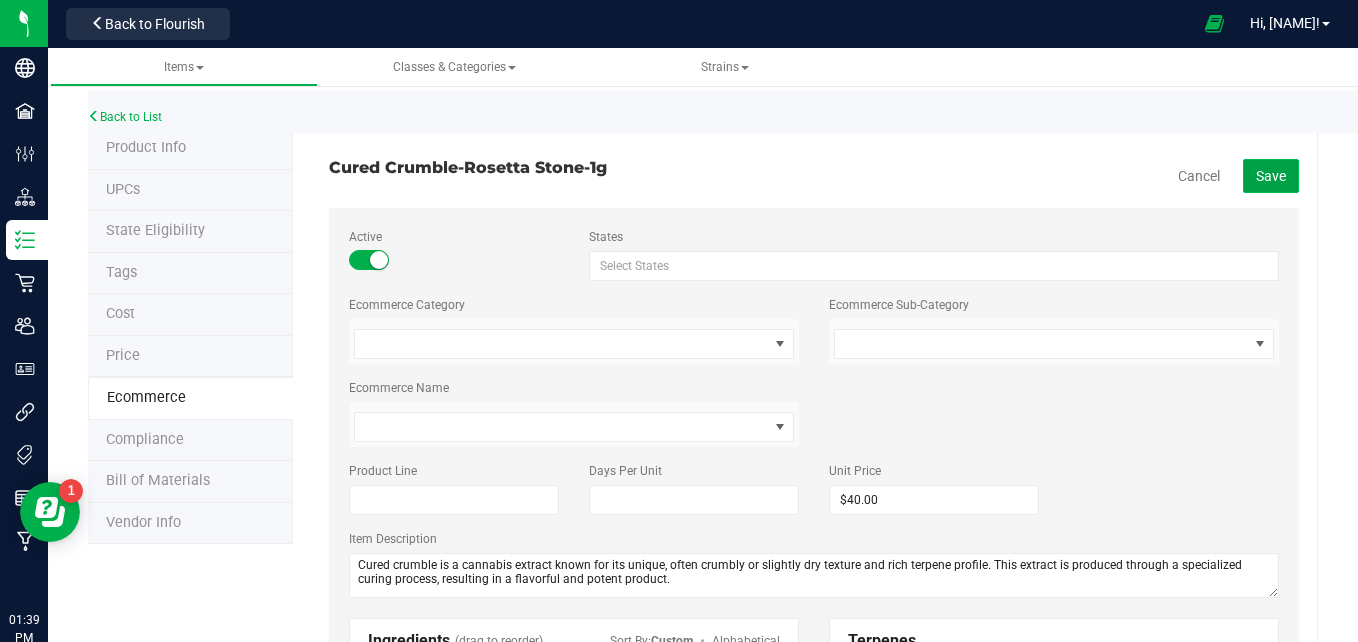 click on "Save" 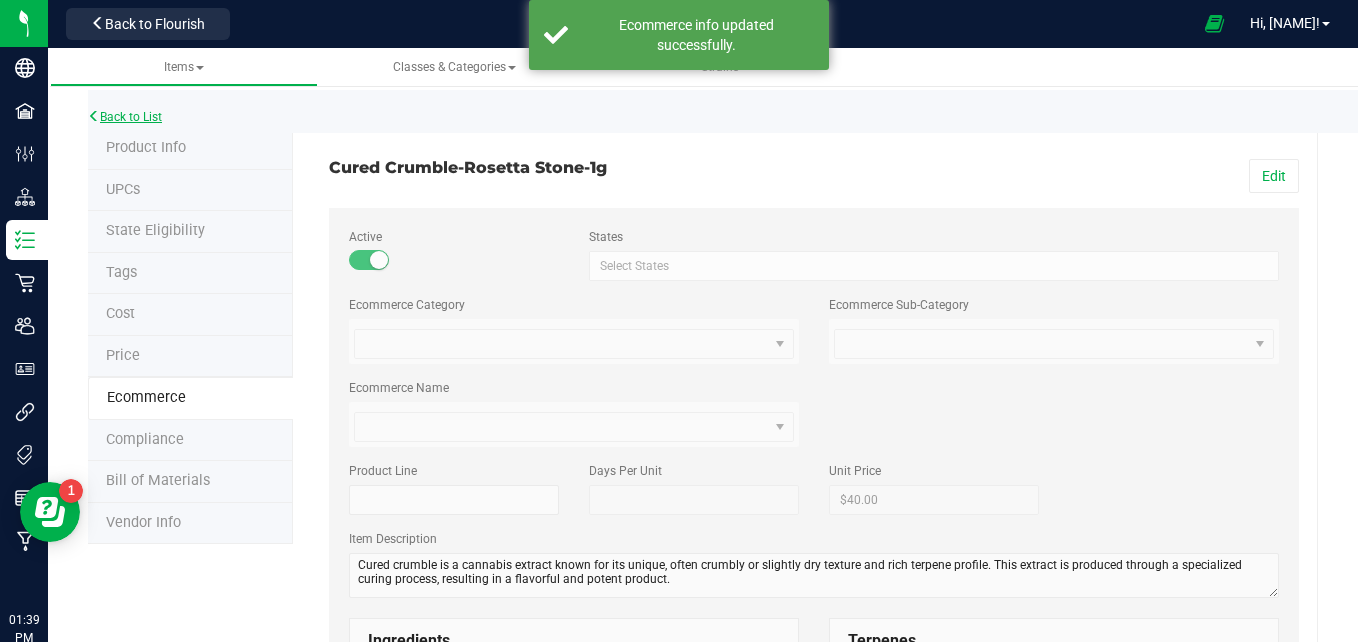 click on "Back to List" at bounding box center (125, 117) 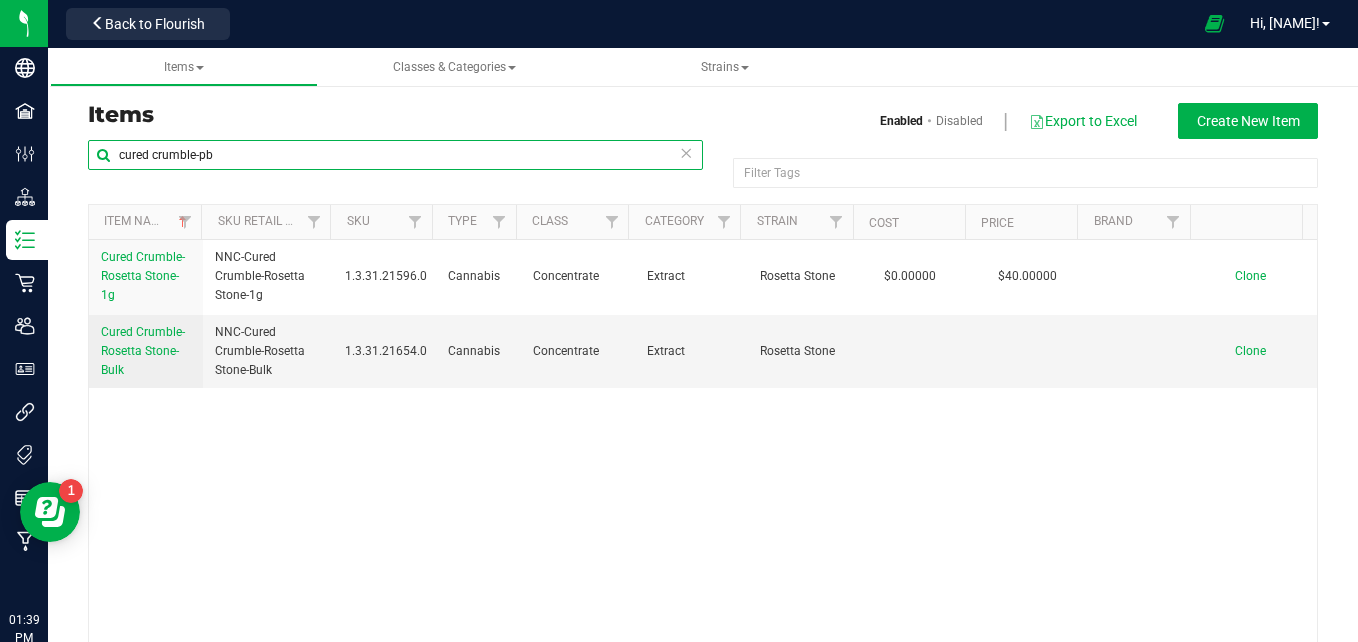 type on "cured crumble-pb" 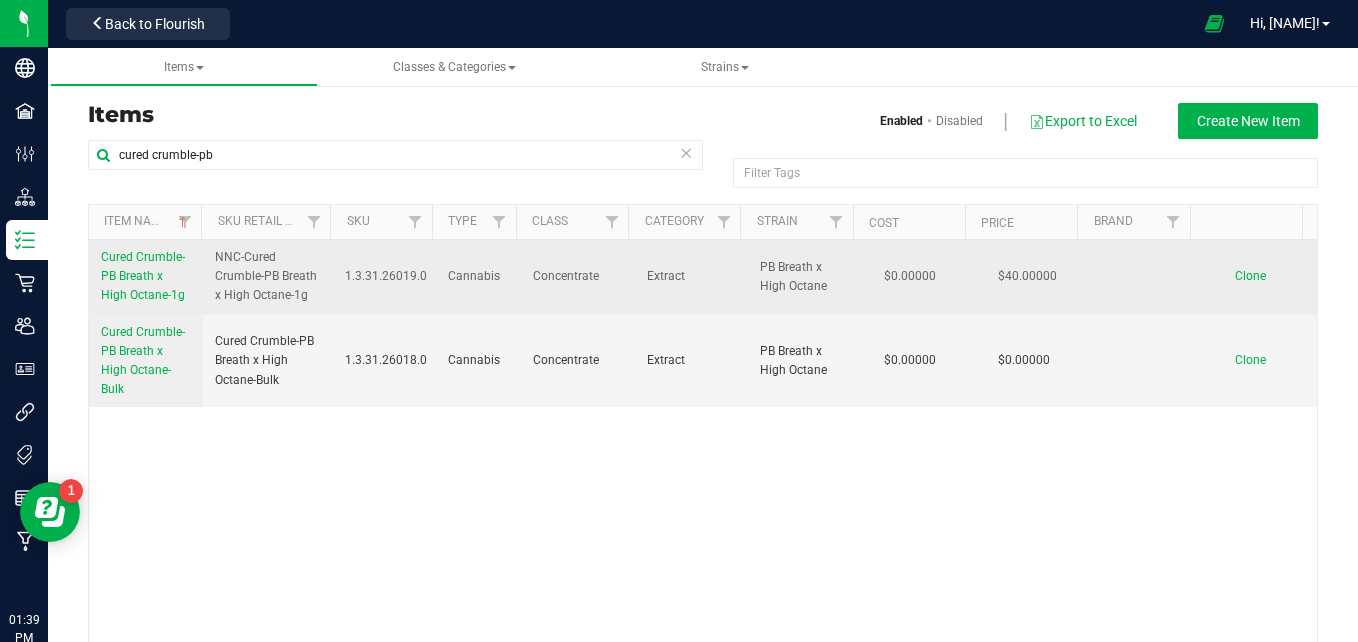 click on "Cured Crumble-PB Breath x High Octane-1g" at bounding box center [143, 276] 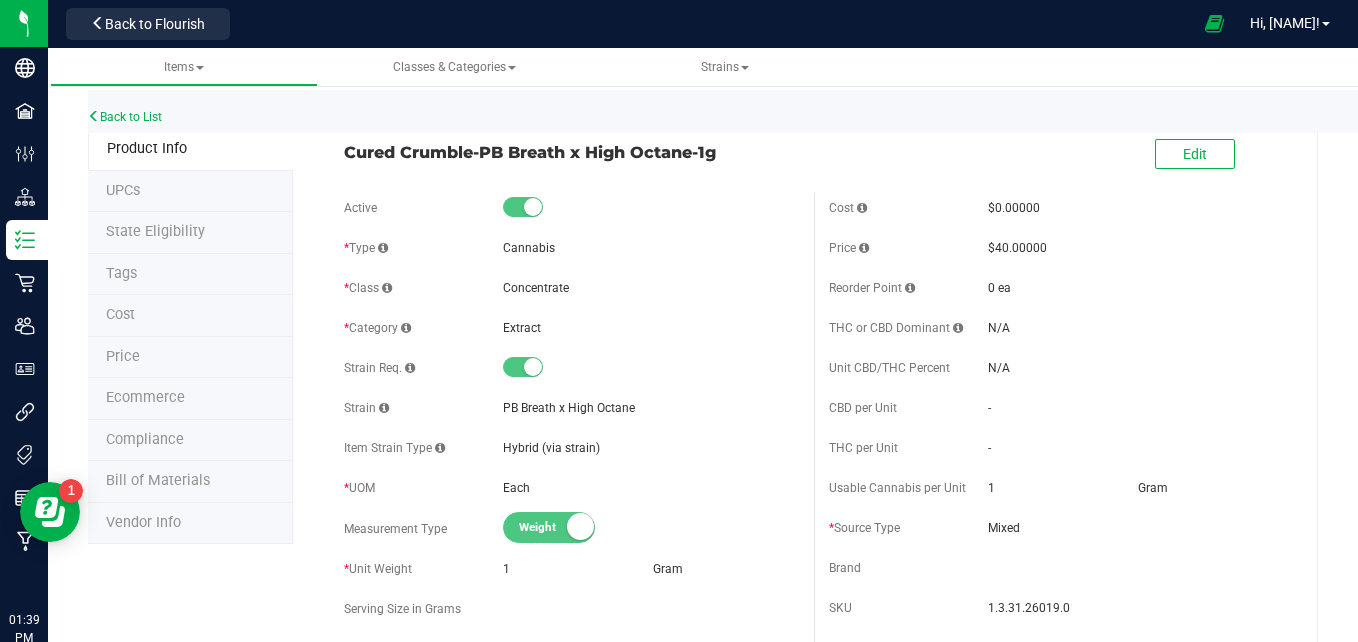click on "Ecommerce" at bounding box center [190, 399] 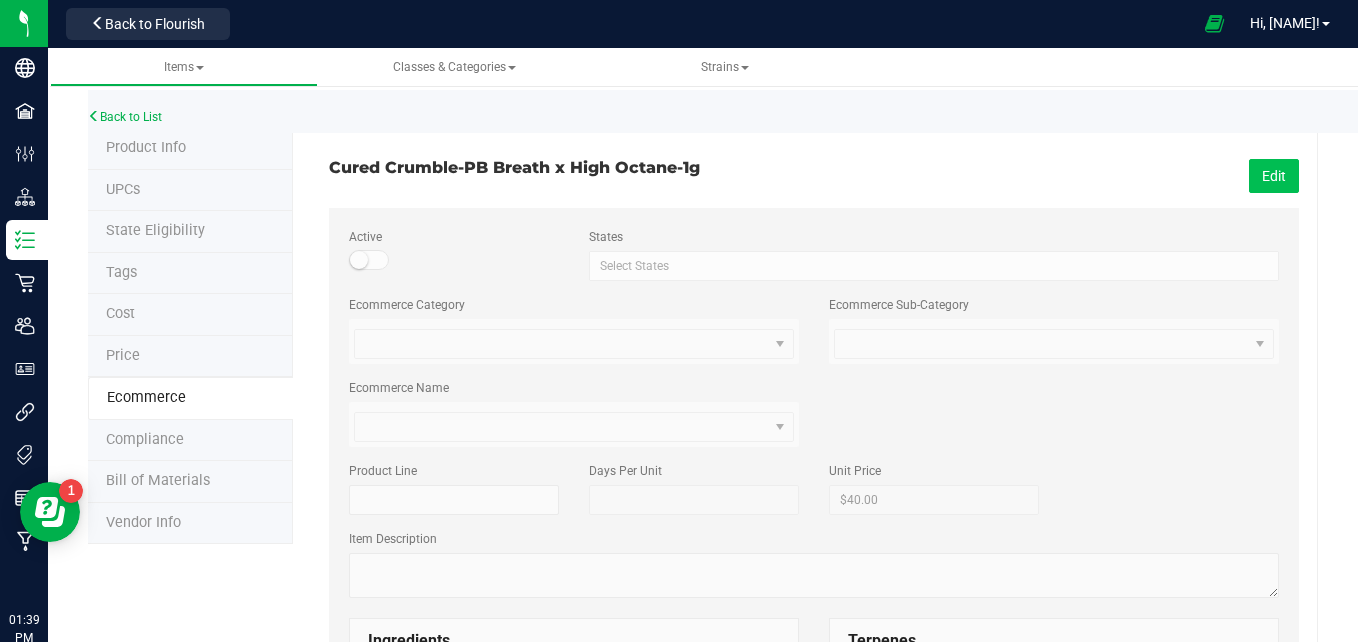 click on "Edit" at bounding box center [1274, 176] 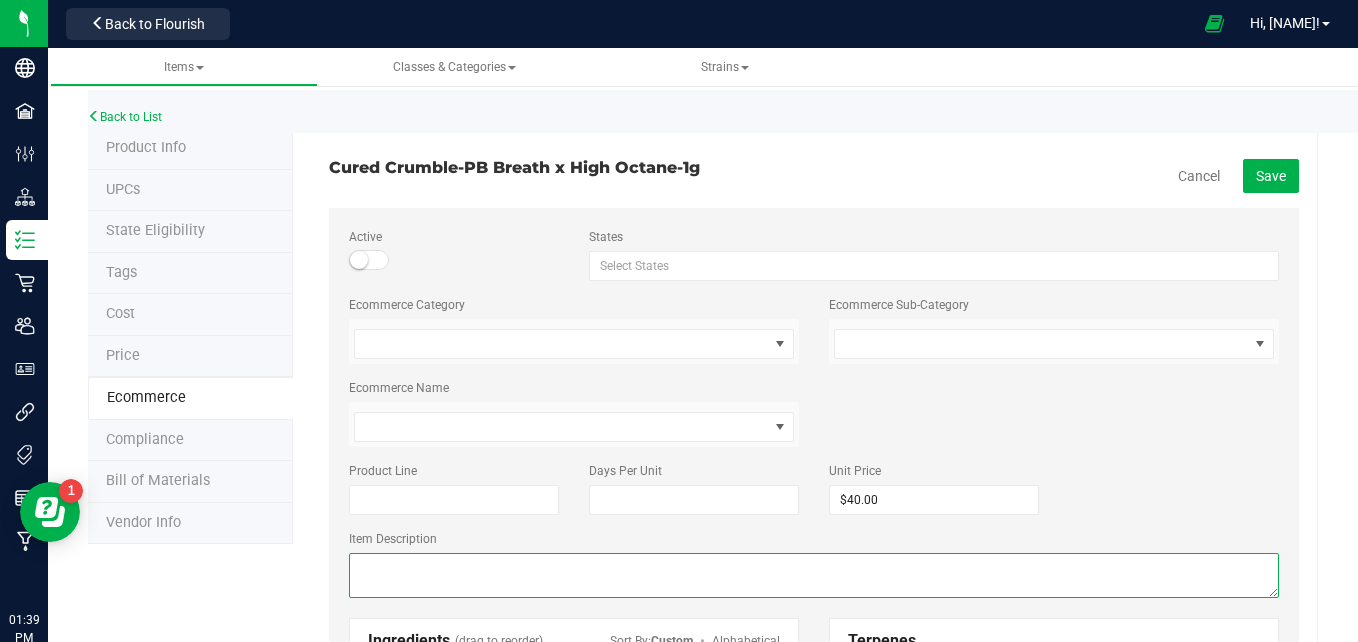 click at bounding box center [814, 575] 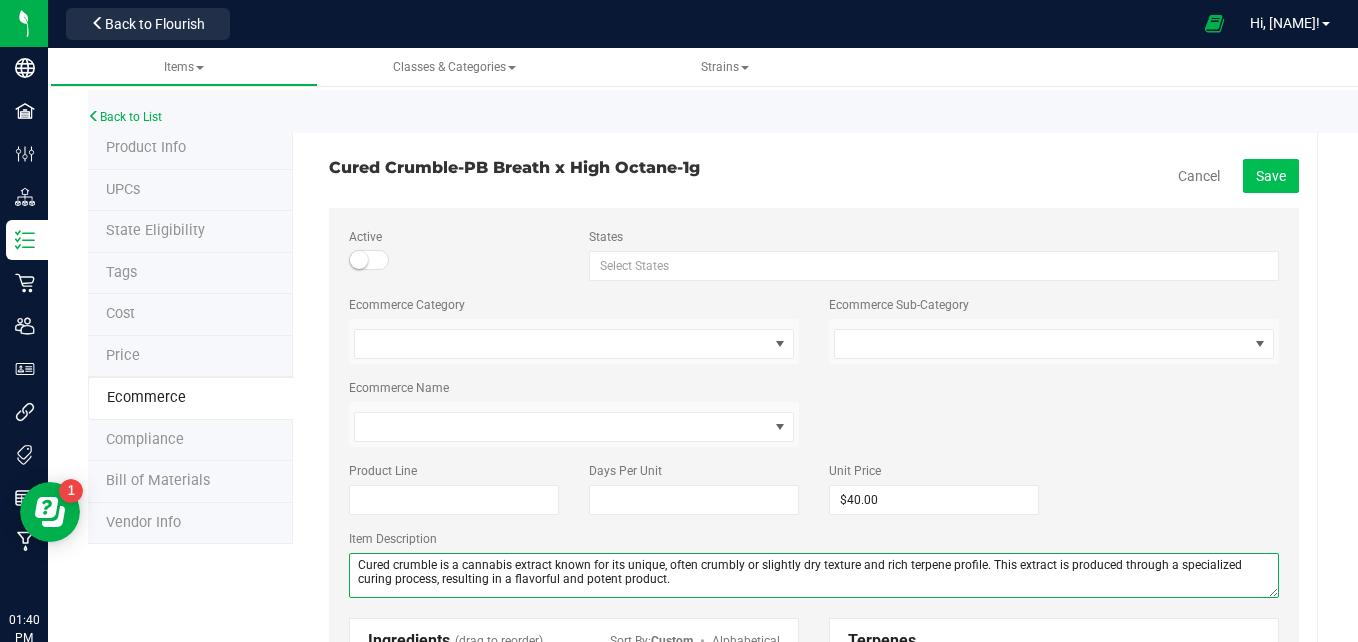 type on "Cured crumble is a cannabis extract known for its unique, often crumbly or slightly dry texture and rich terpene profile. This extract is produced through a specialized curing process, resulting in a flavorful and potent product." 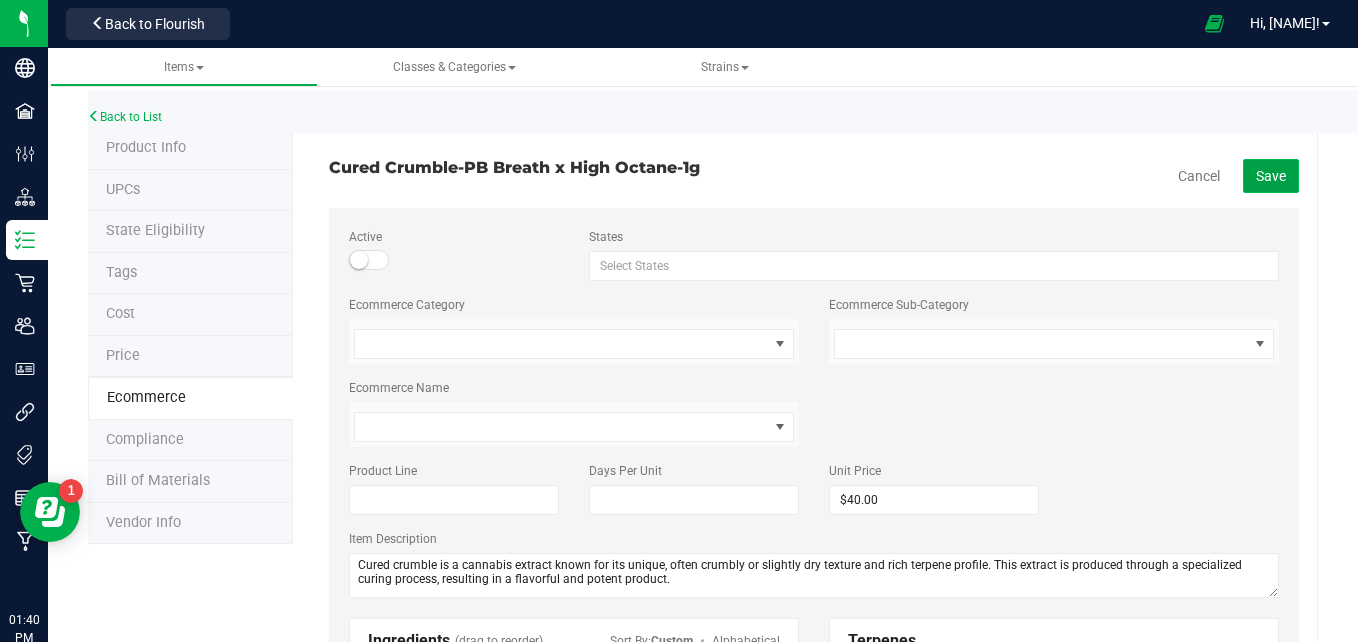 click on "Save" 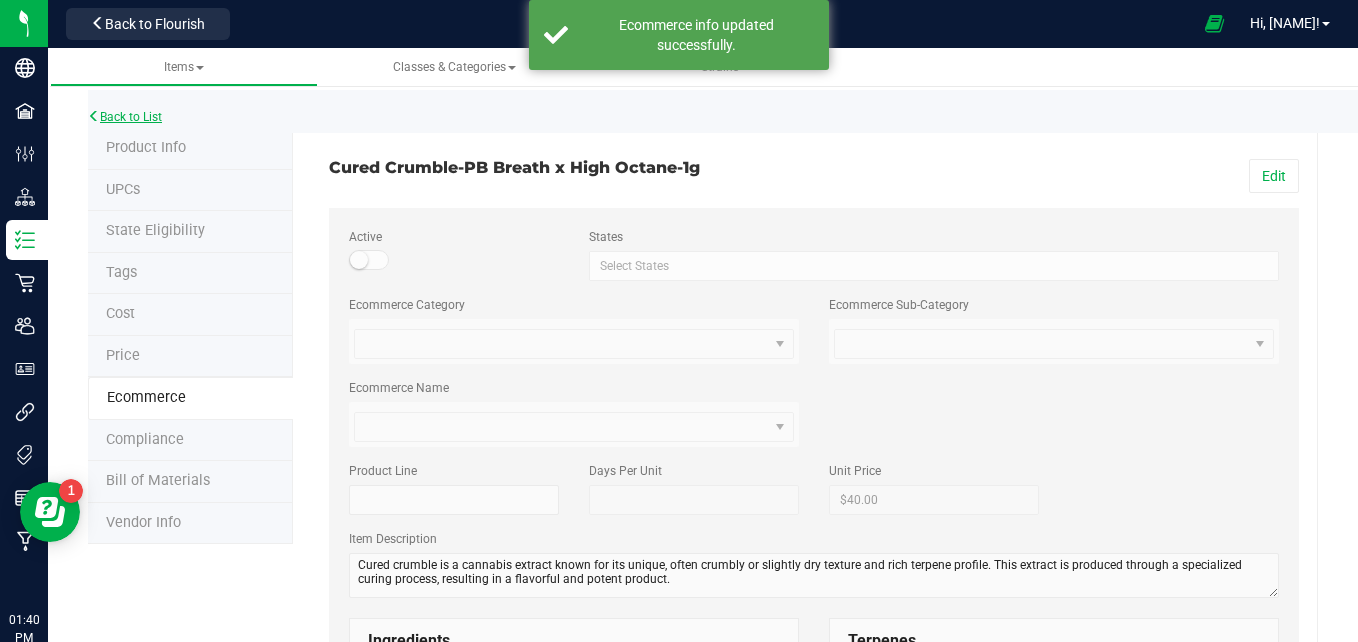 click on "Back to List" at bounding box center (125, 117) 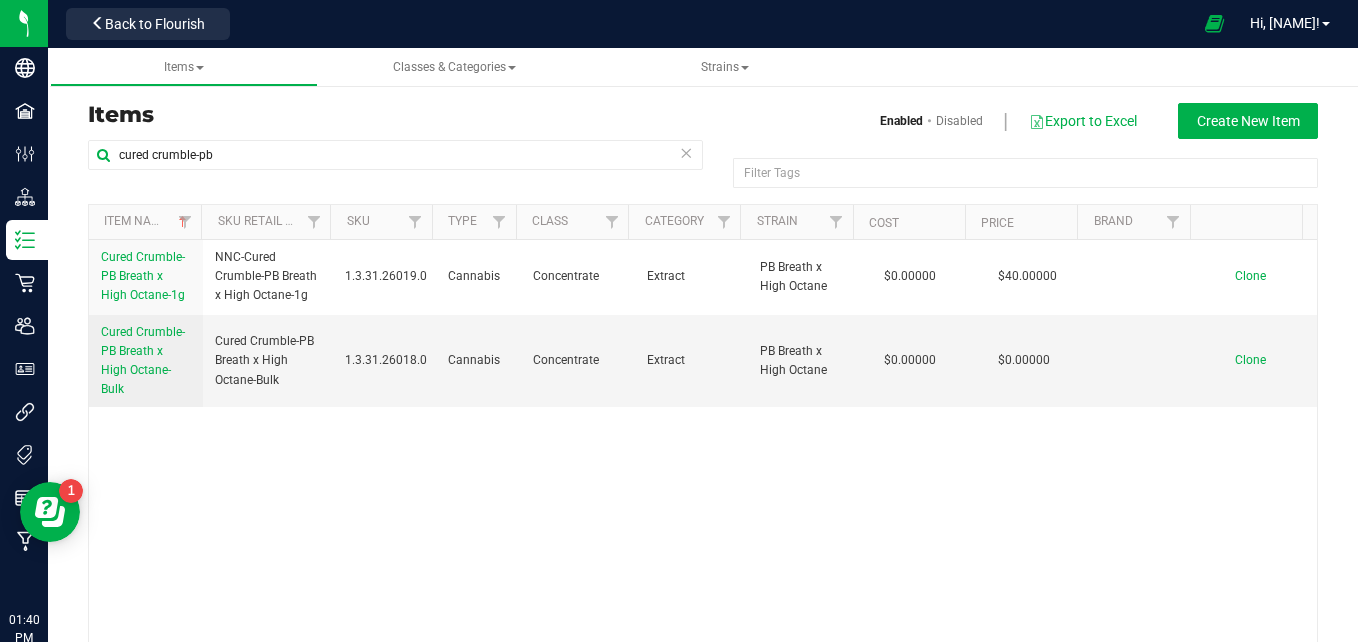 click at bounding box center (686, 152) 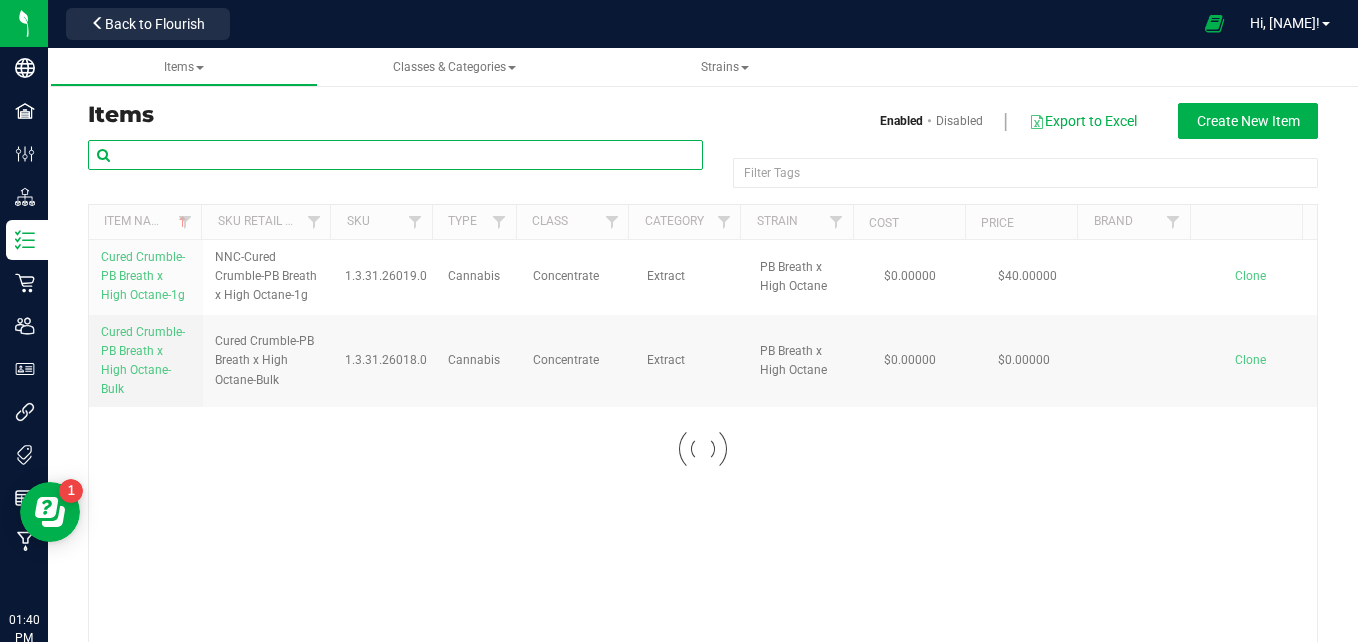 click at bounding box center [395, 155] 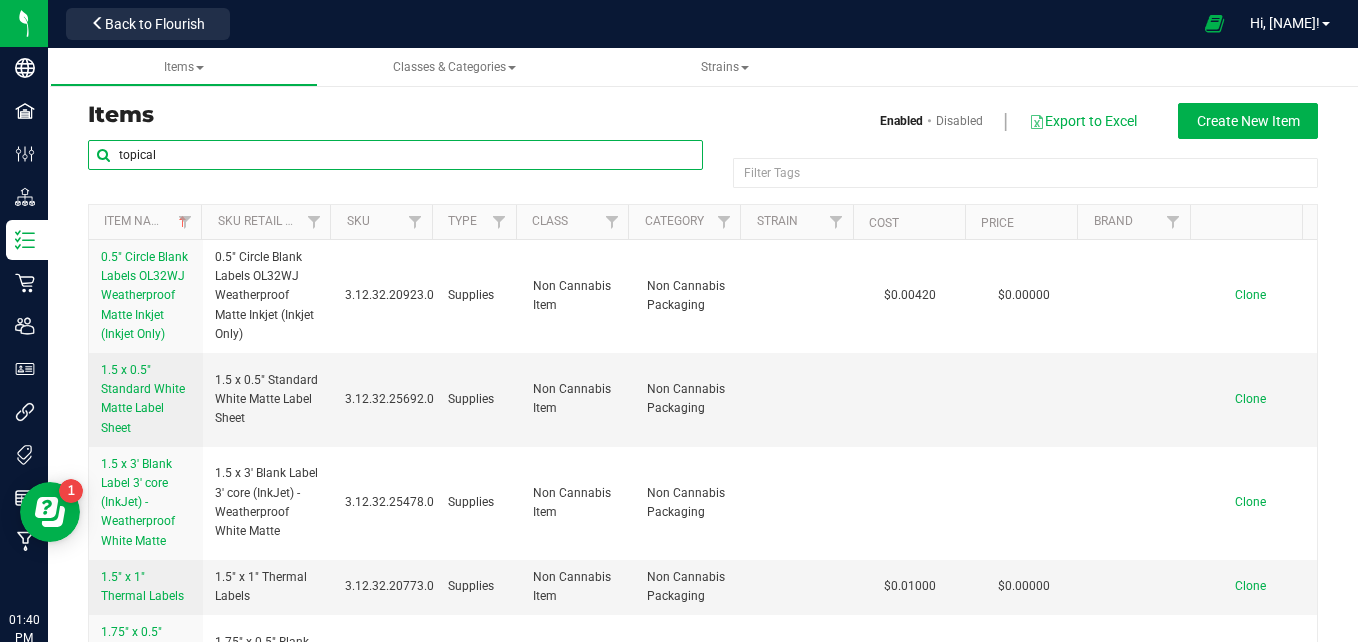 type on "topical" 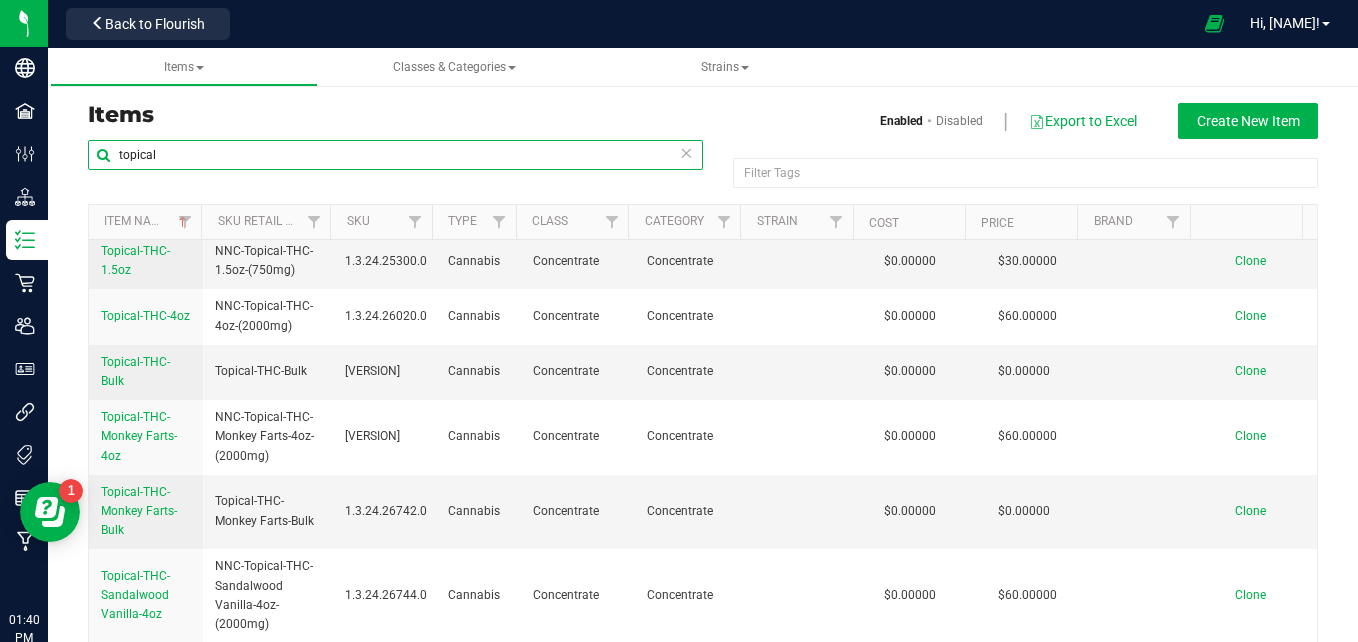 scroll, scrollTop: 255, scrollLeft: 0, axis: vertical 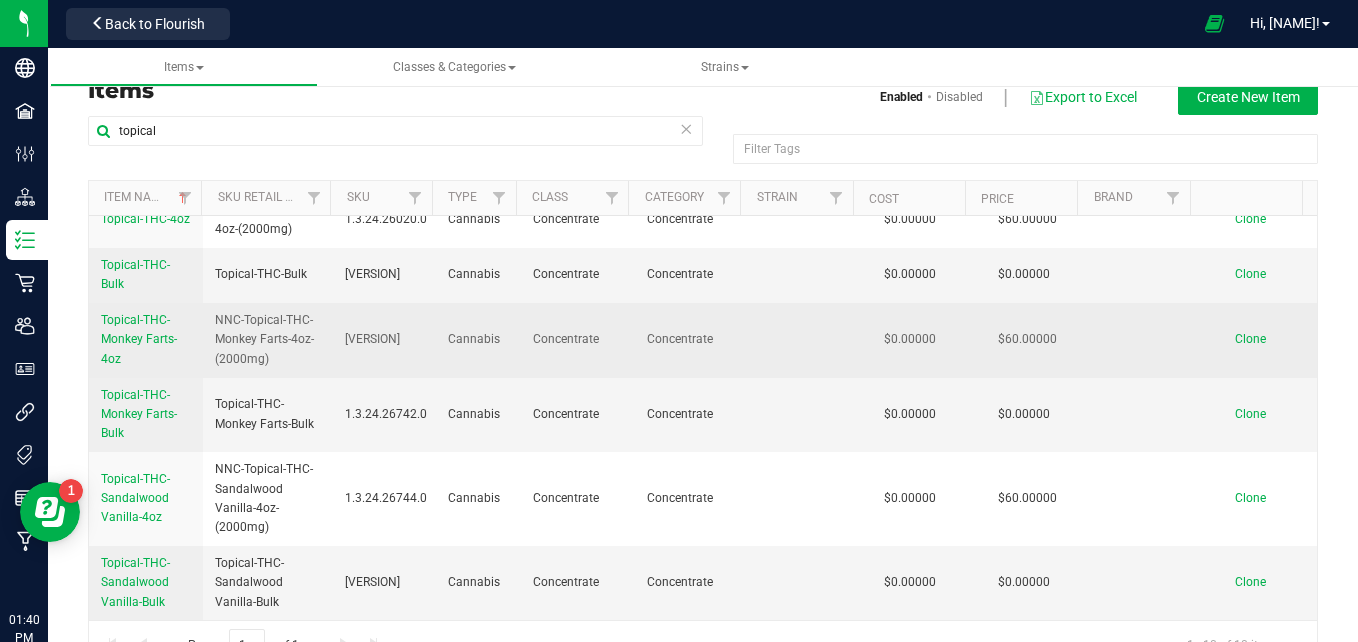 click on "Topical-THC-Monkey Farts-4oz" at bounding box center [146, 340] 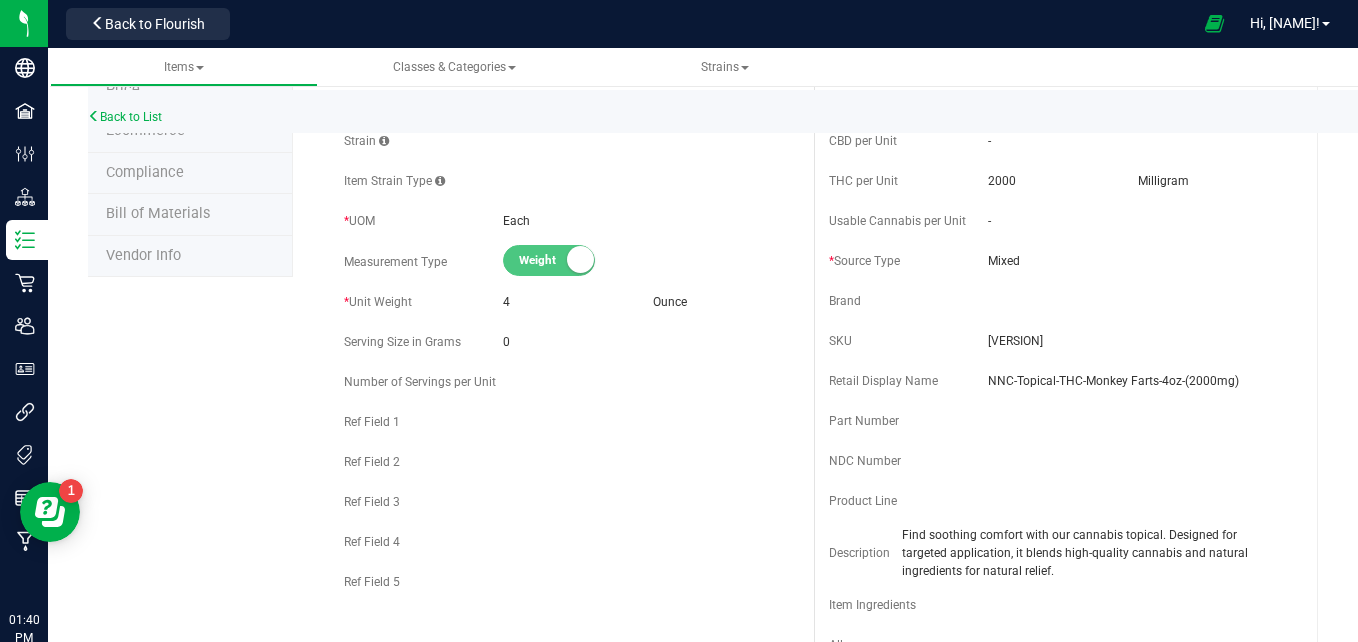 scroll, scrollTop: 0, scrollLeft: 0, axis: both 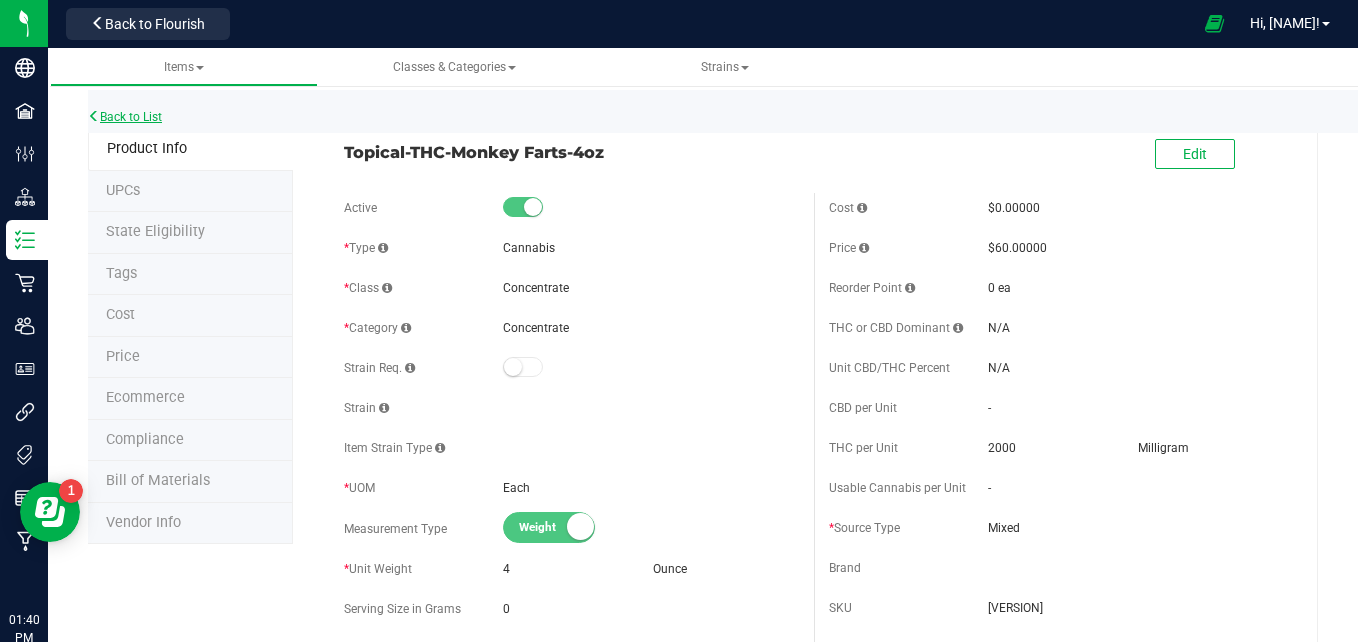 click on "Back to List" at bounding box center [125, 117] 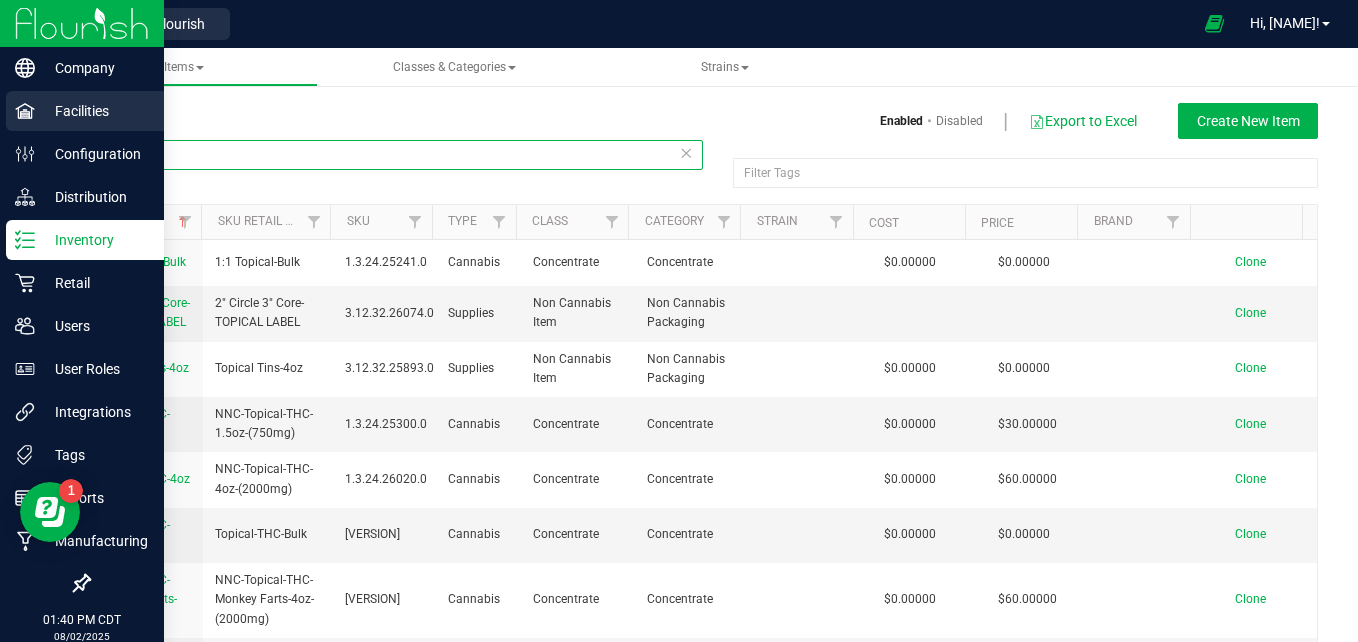 drag, startPoint x: 310, startPoint y: 162, endPoint x: 23, endPoint y: 115, distance: 290.82297 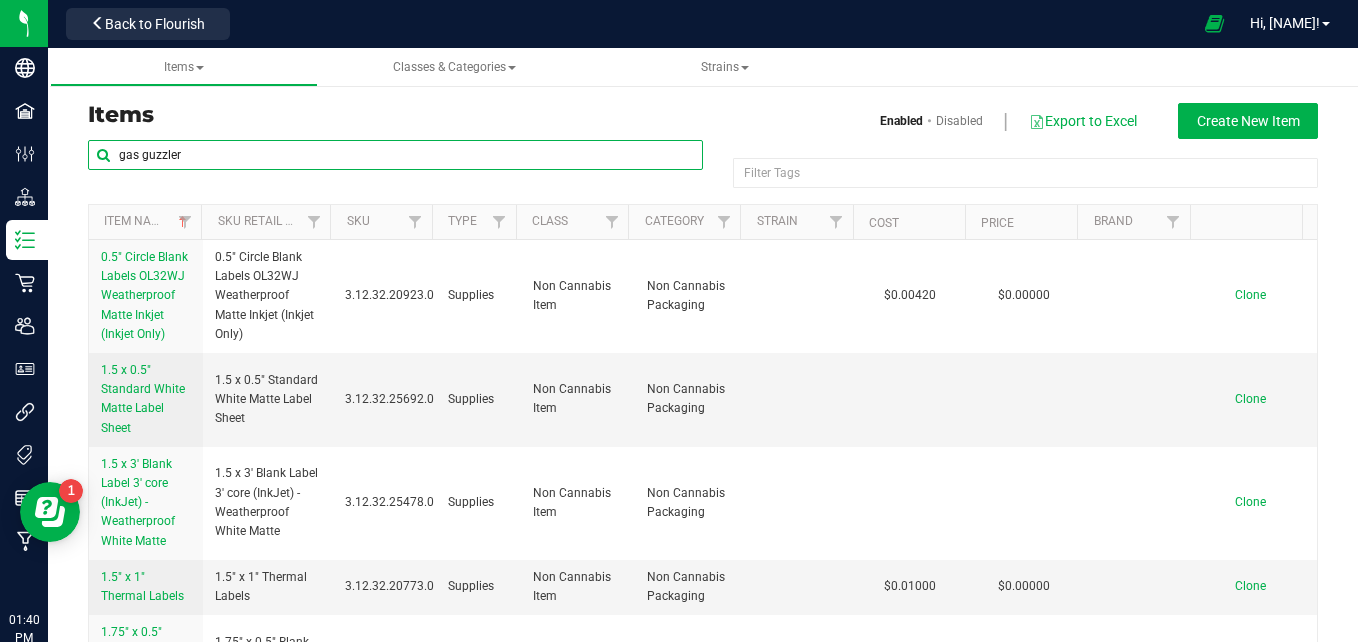 type on "gas guzzler" 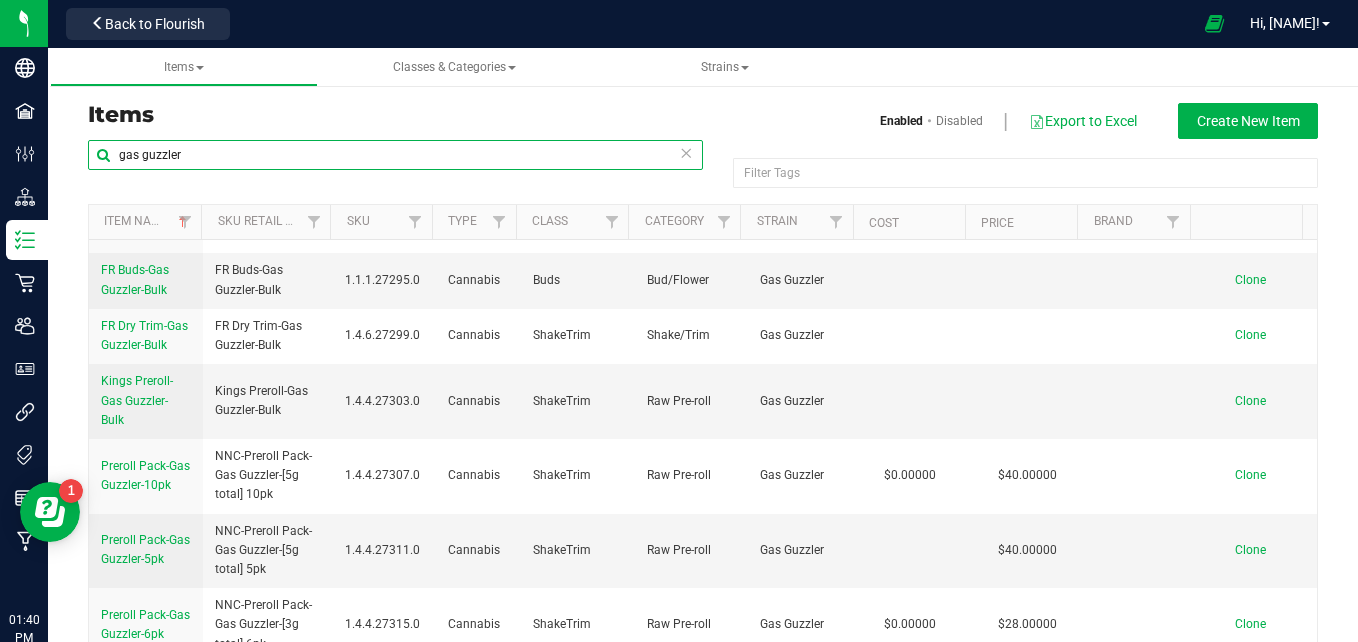 scroll, scrollTop: 688, scrollLeft: 0, axis: vertical 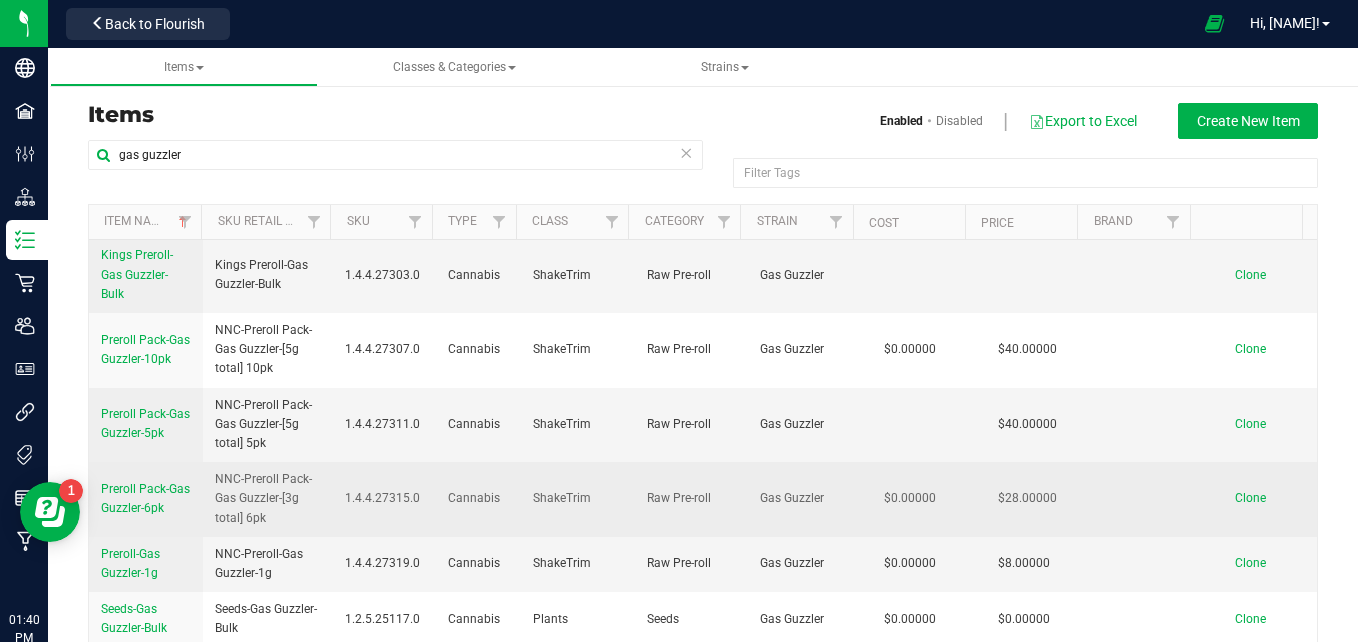 click on "Preroll Pack-Gas Guzzler-6pk" at bounding box center [145, 498] 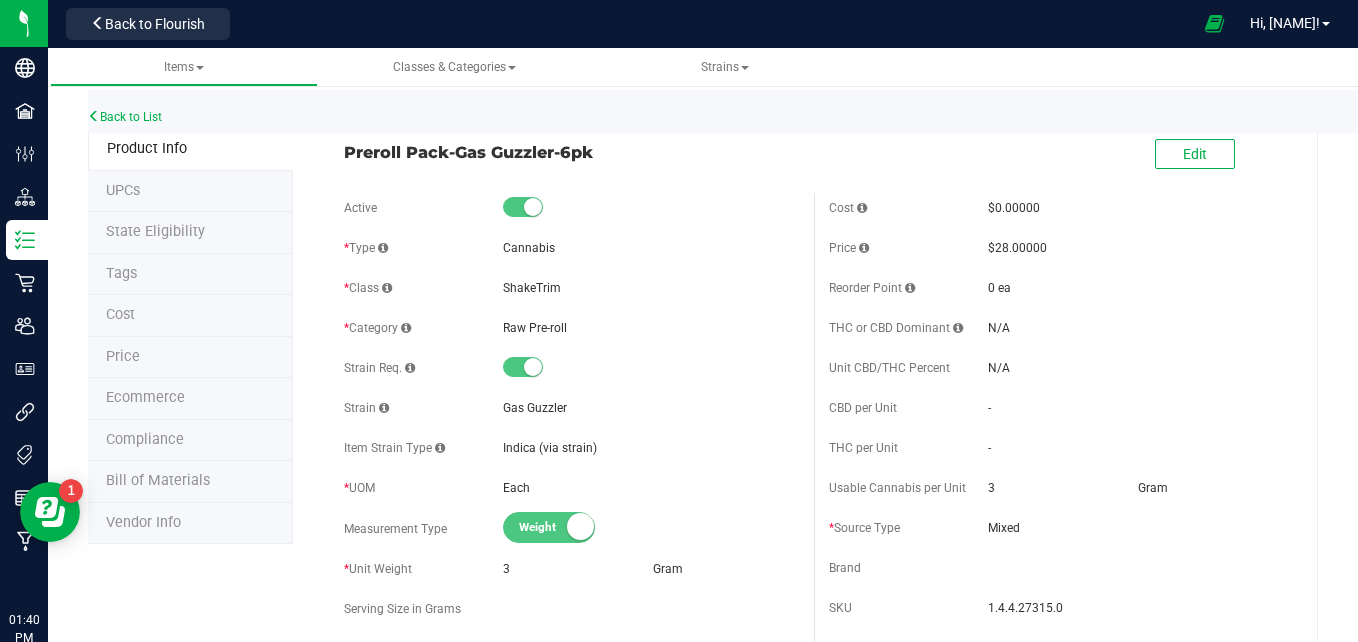 click on "Ecommerce" at bounding box center [190, 399] 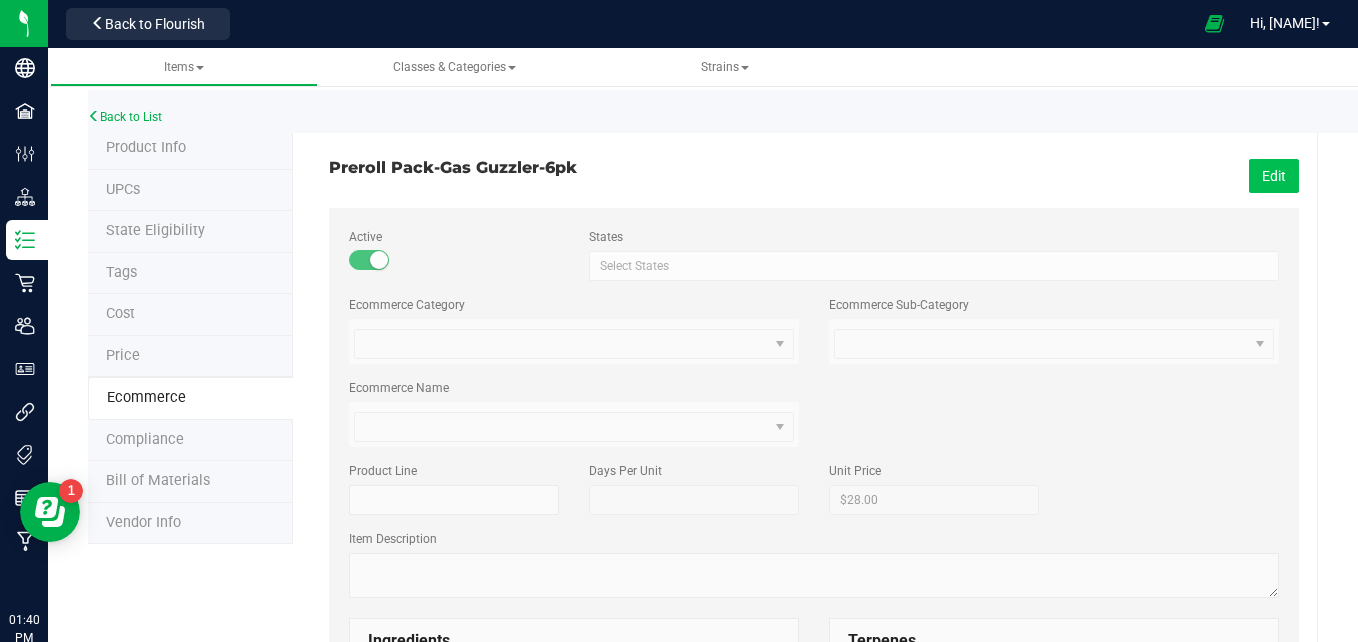 click on "Edit" at bounding box center (1274, 176) 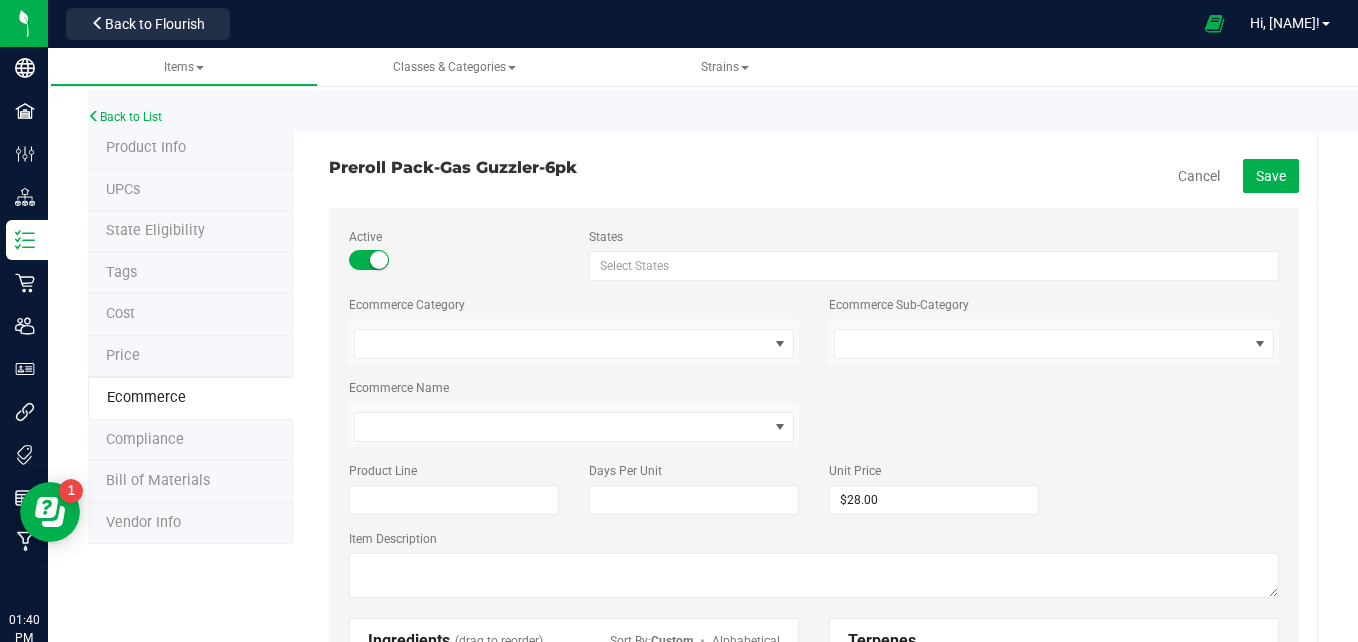 click on "Item Description" at bounding box center (814, 566) 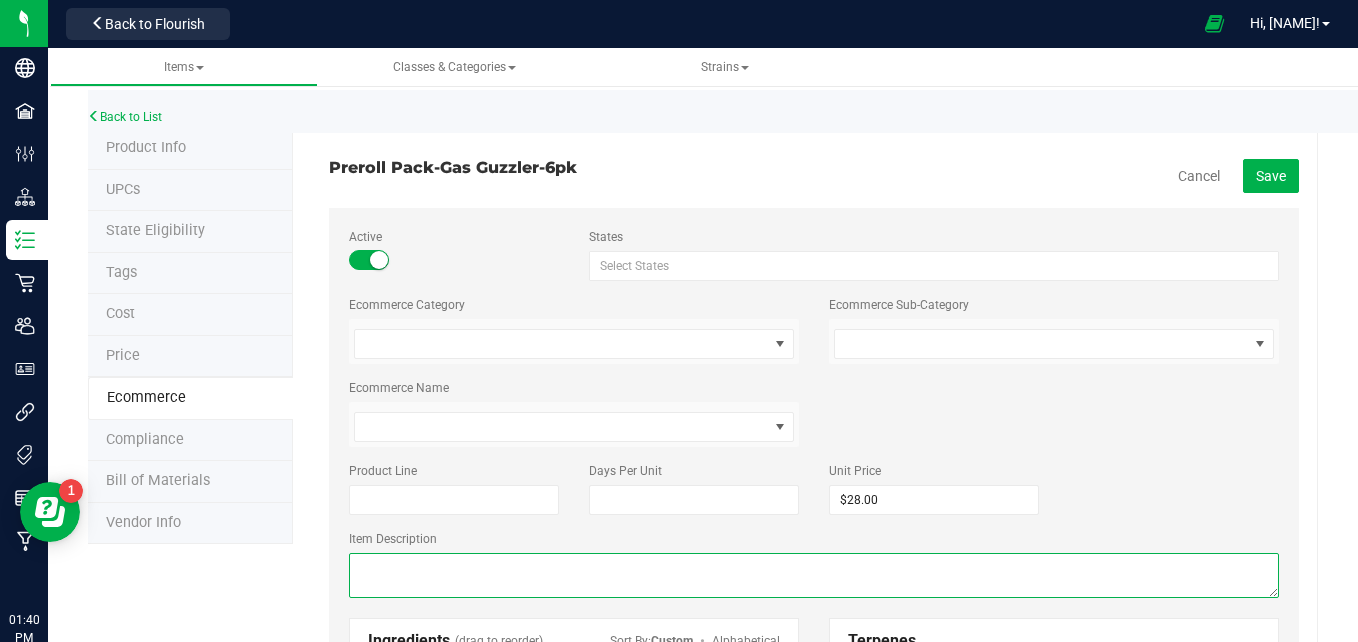 click at bounding box center [814, 575] 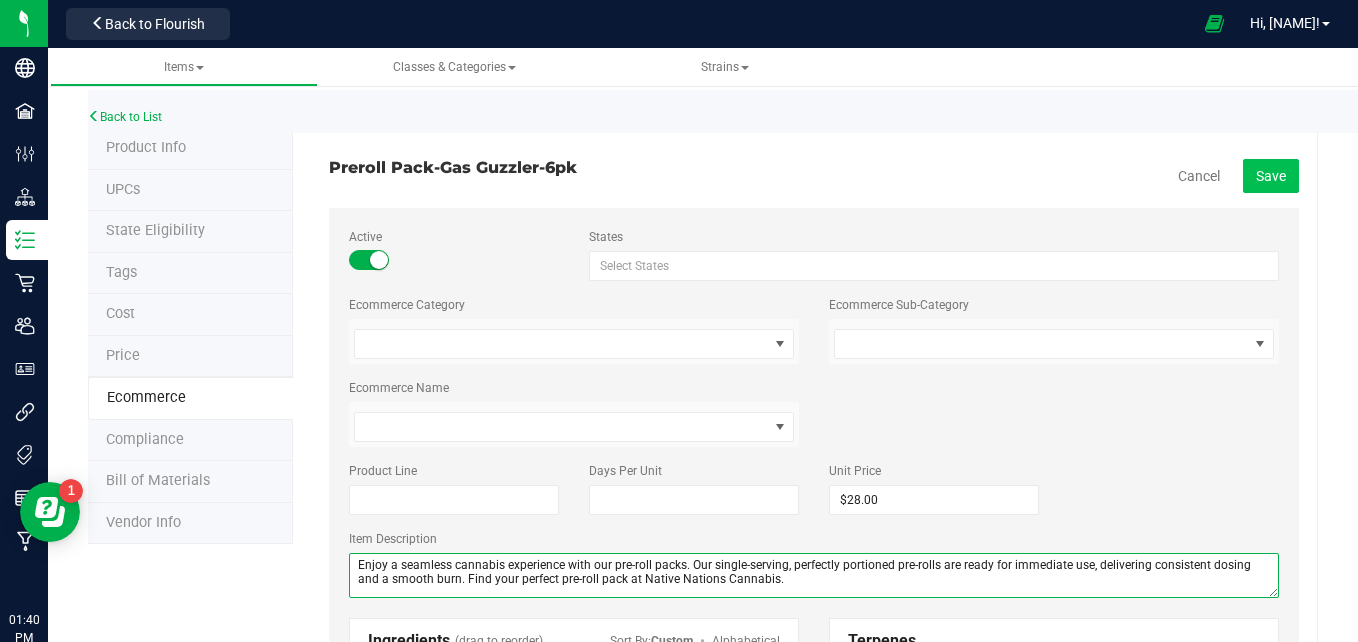 type on "Enjoy a seamless cannabis experience with our pre-roll packs. Our single-serving, perfectly portioned pre-rolls are ready for immediate use, delivering consistent dosing and a smooth burn. Find your perfect pre-roll pack at Native Nations Cannabis." 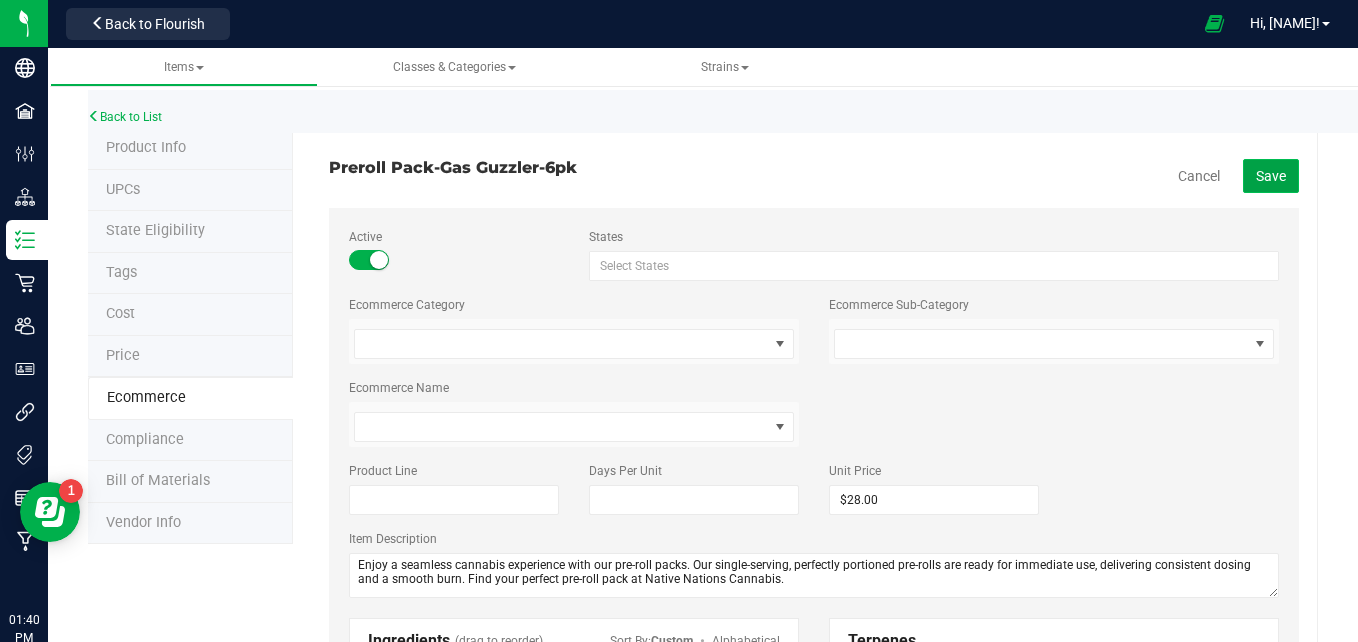 click on "Save" 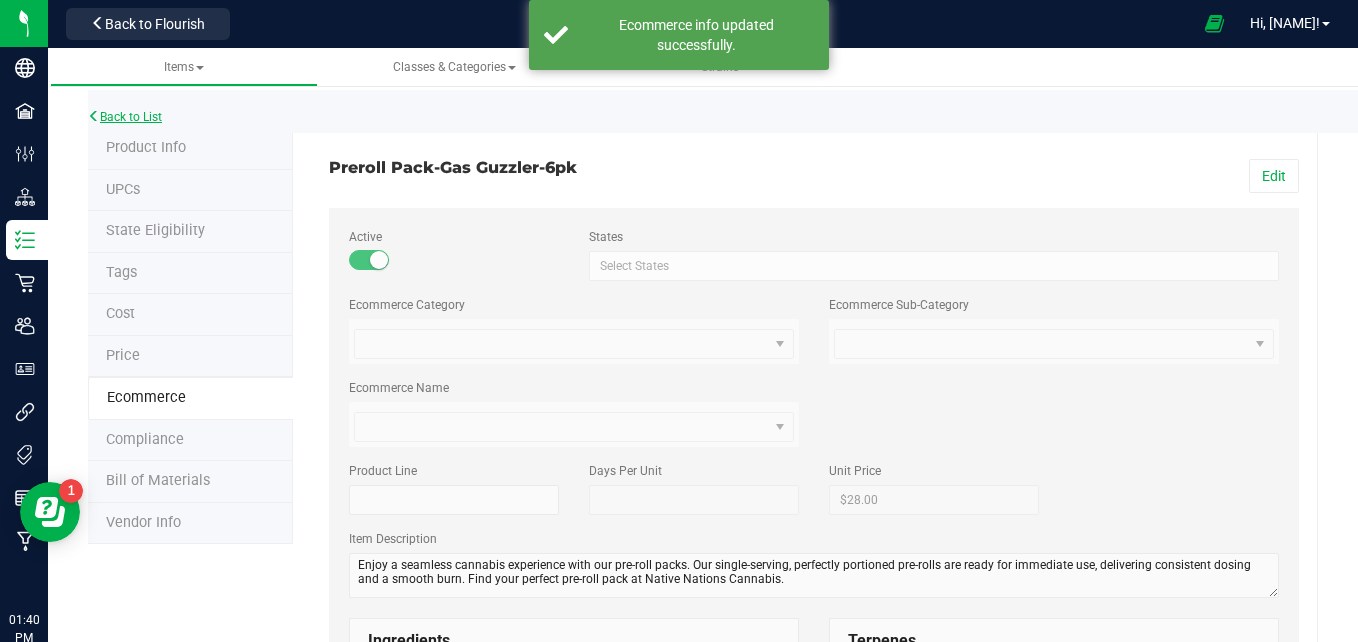 click on "Back to List" at bounding box center (125, 117) 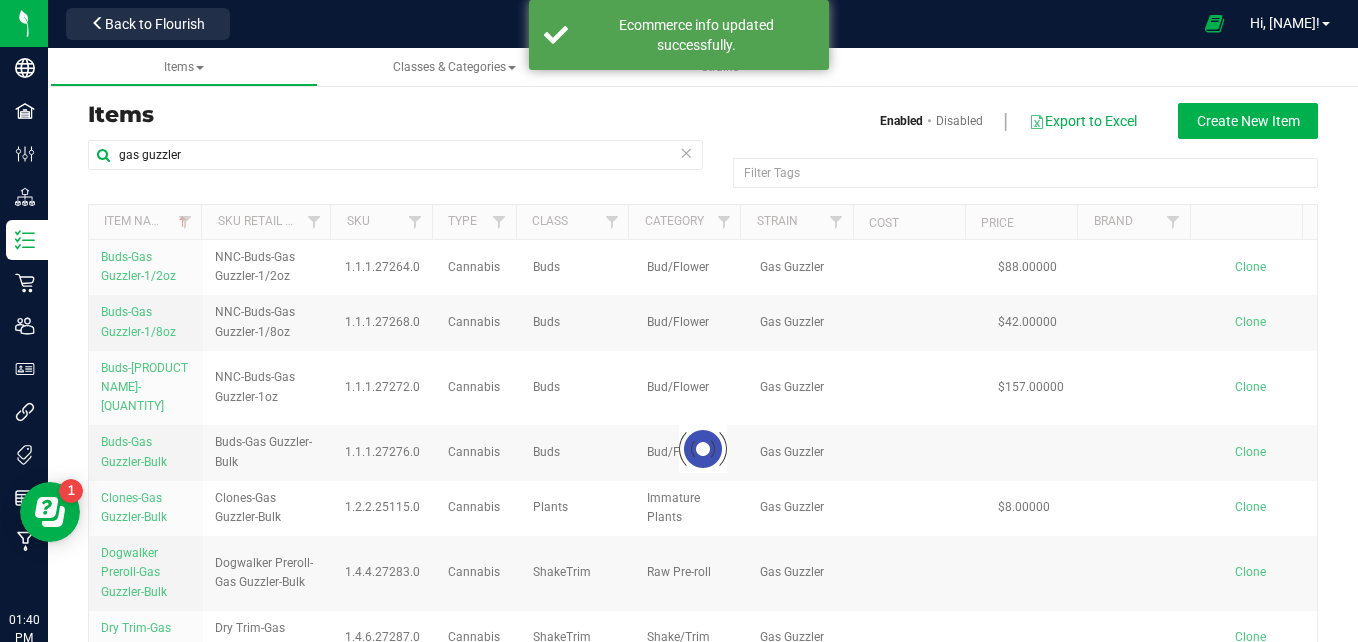 scroll, scrollTop: 71, scrollLeft: 0, axis: vertical 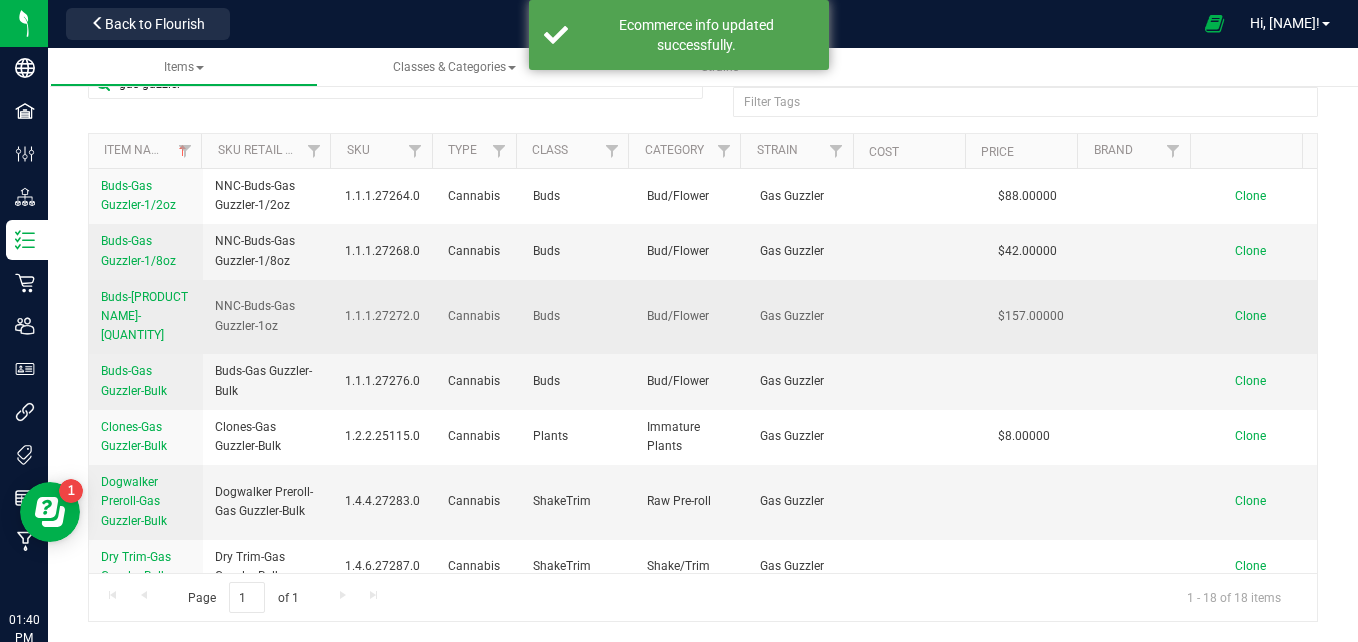 click on "Buds-[PRODUCT NAME]-[QUANTITY]" at bounding box center [144, 316] 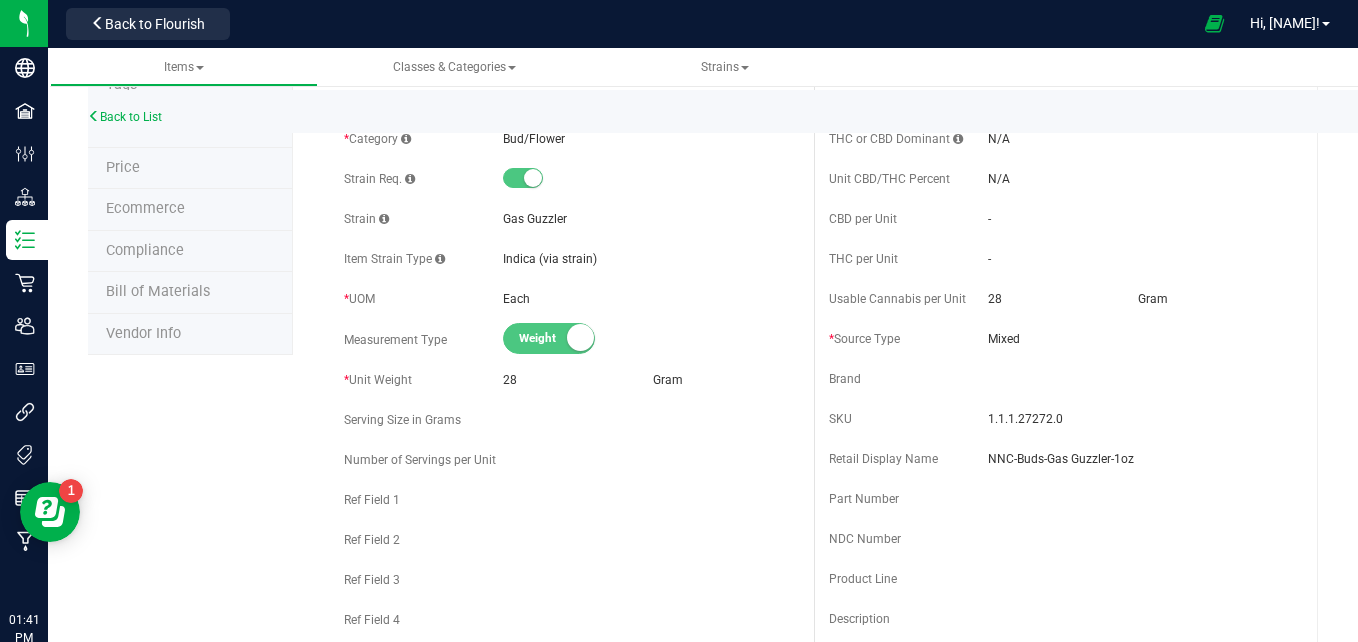 scroll, scrollTop: 0, scrollLeft: 0, axis: both 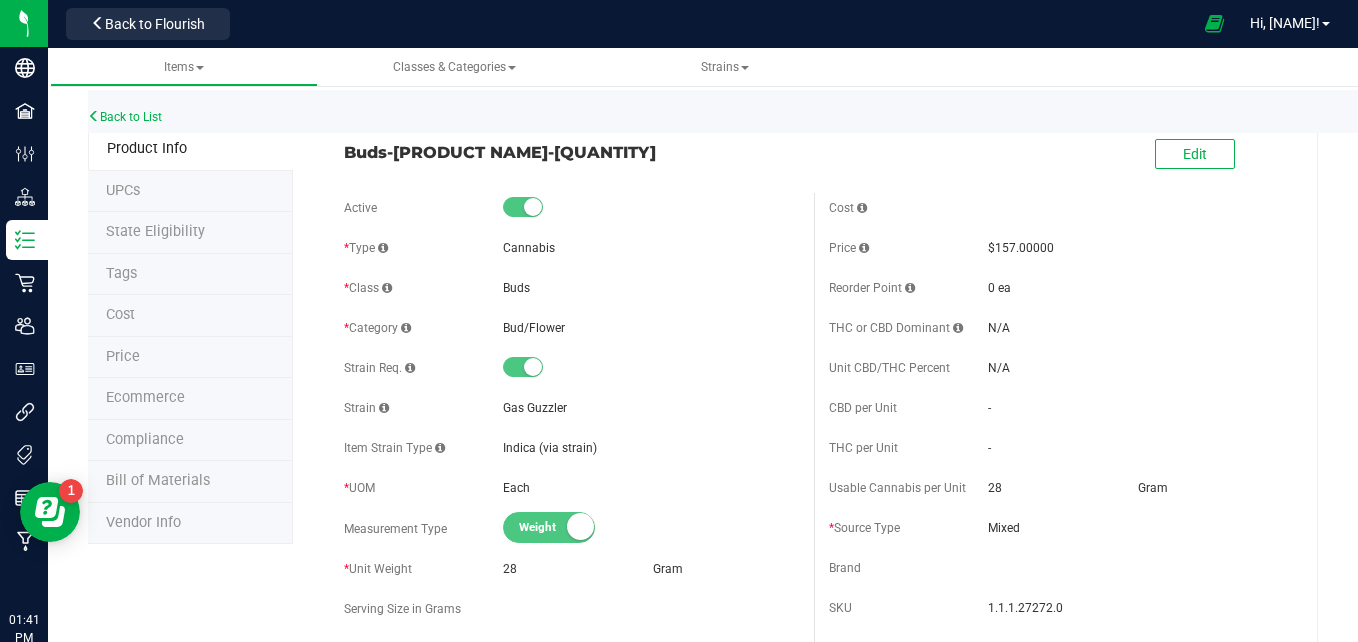 click on "Ecommerce" at bounding box center [145, 397] 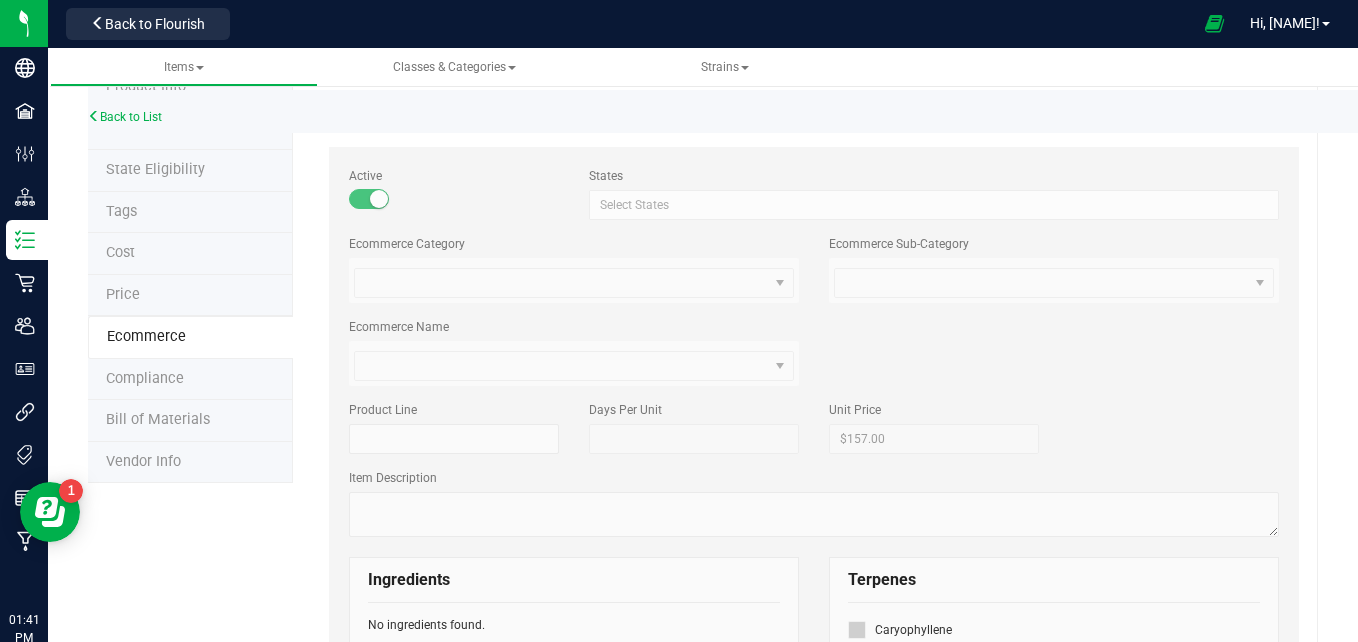 scroll, scrollTop: 0, scrollLeft: 0, axis: both 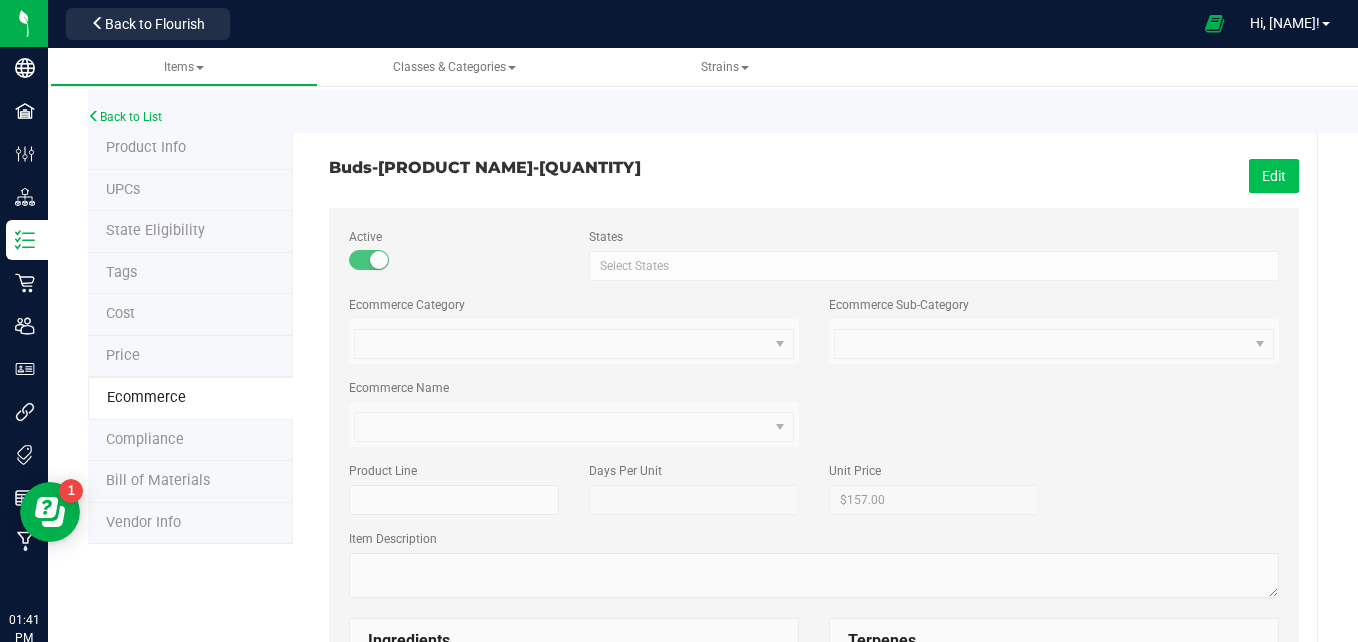 click on "Edit" at bounding box center [1274, 176] 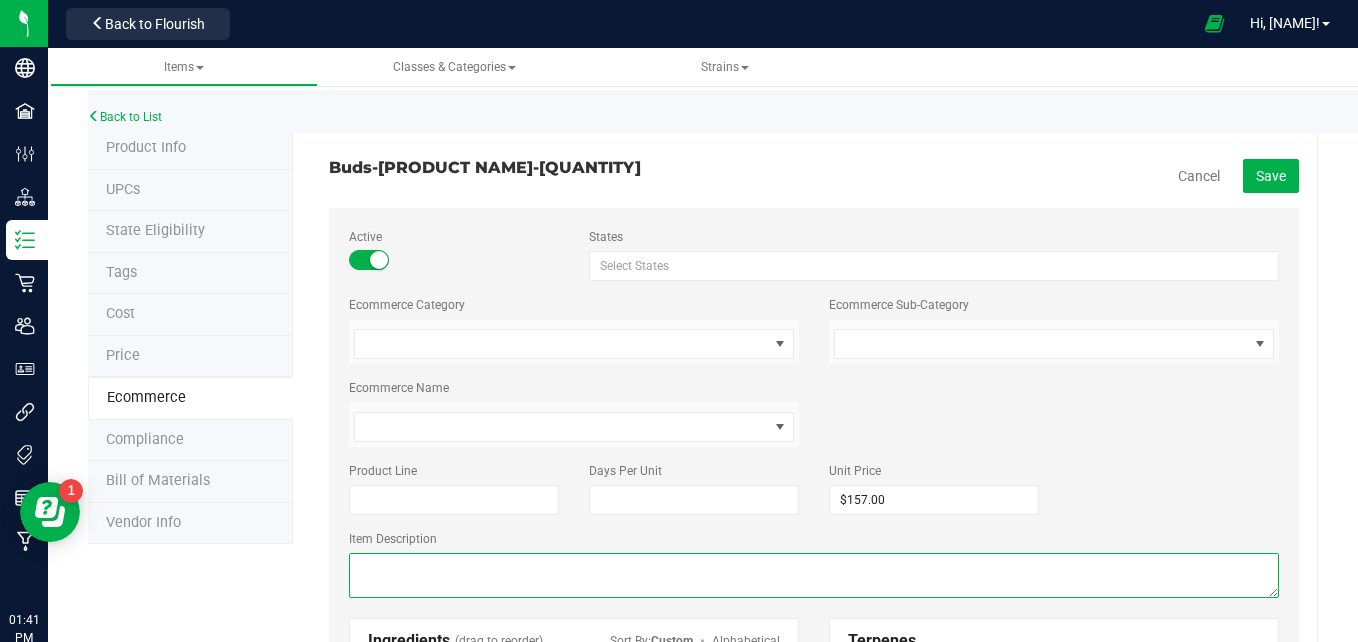 click at bounding box center [814, 575] 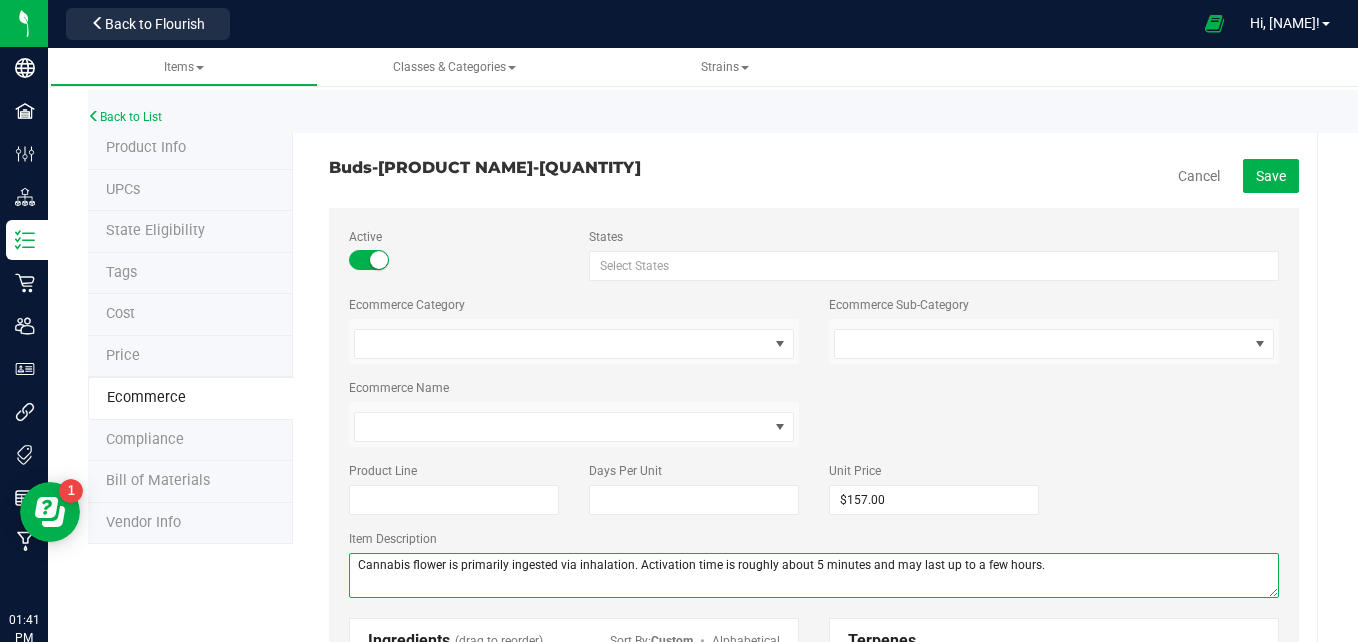 click at bounding box center [814, 575] 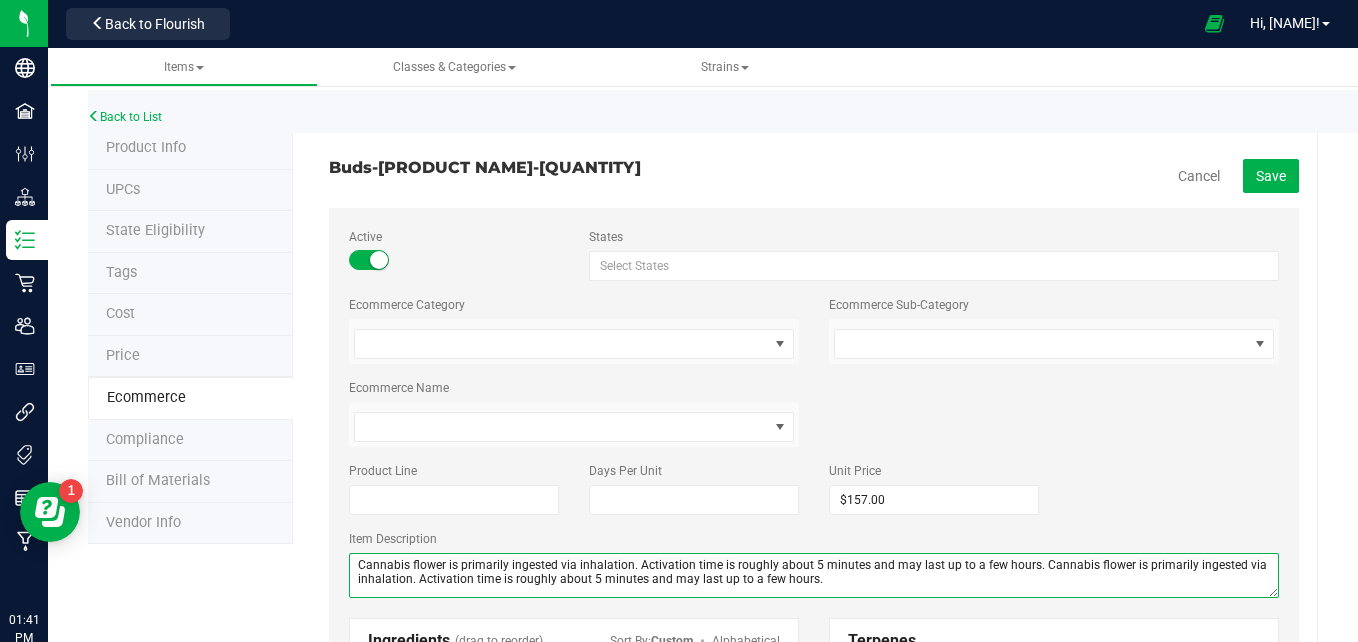 drag, startPoint x: 1029, startPoint y: 569, endPoint x: 1163, endPoint y: 608, distance: 139.56003 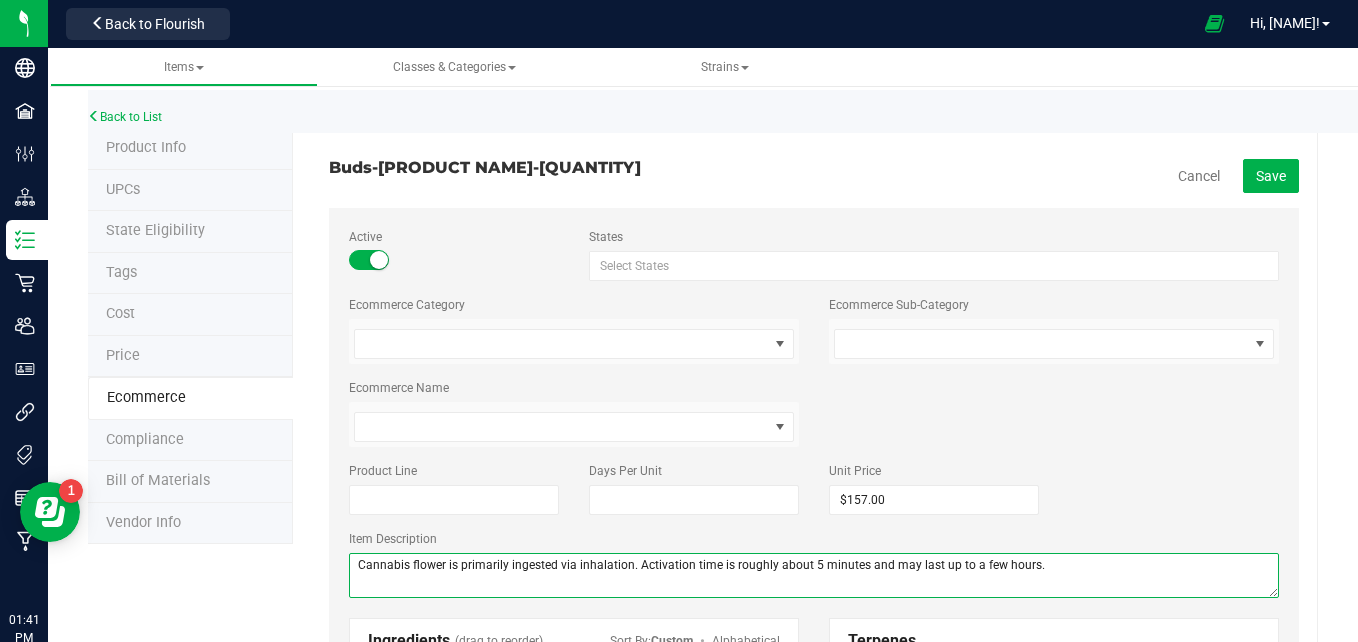 click at bounding box center [814, 575] 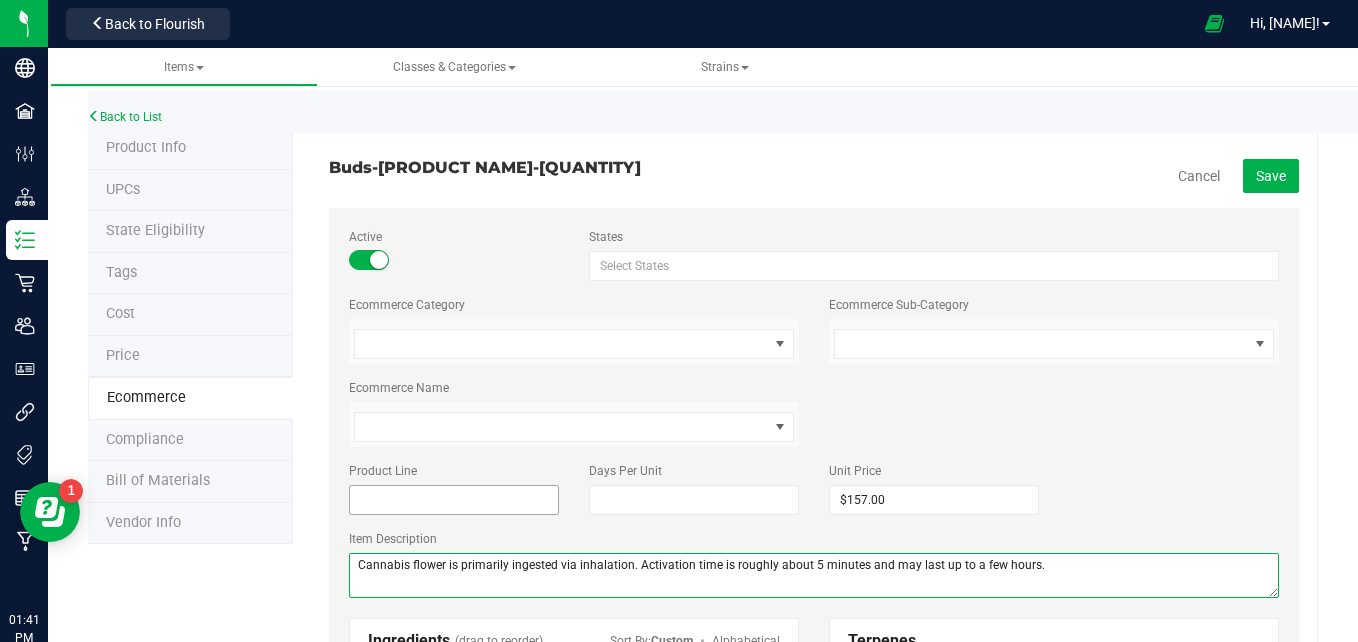 paste on "Gastro Pop x Udder Madness" 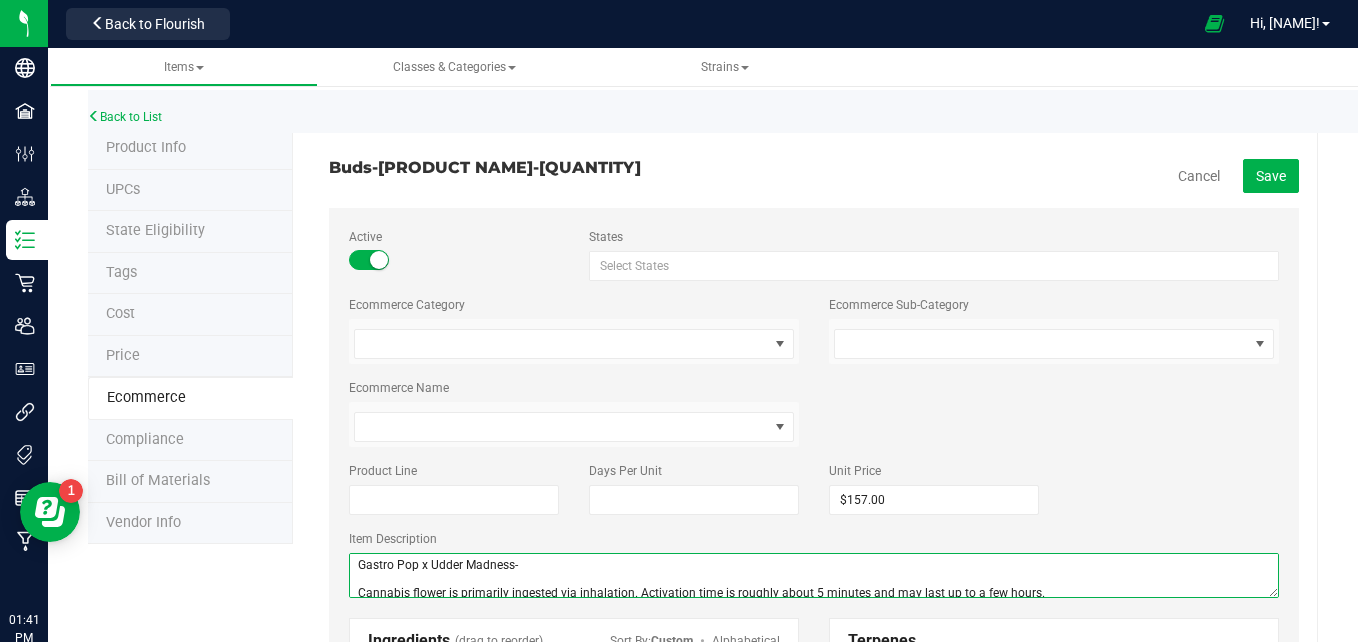 scroll, scrollTop: 3, scrollLeft: 0, axis: vertical 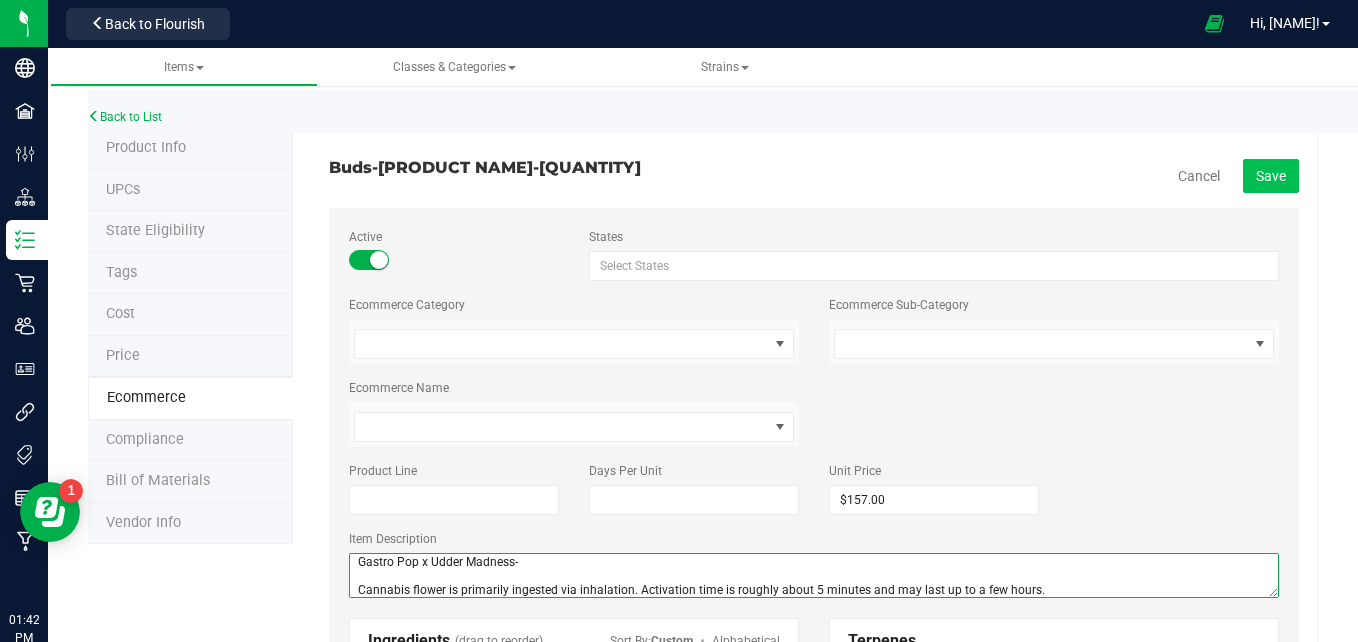 type on "Gastro Pop x Udder Madness-
Cannabis flower is primarily ingested via inhalation. Activation time is roughly about 5 minutes and may last up to a few hours." 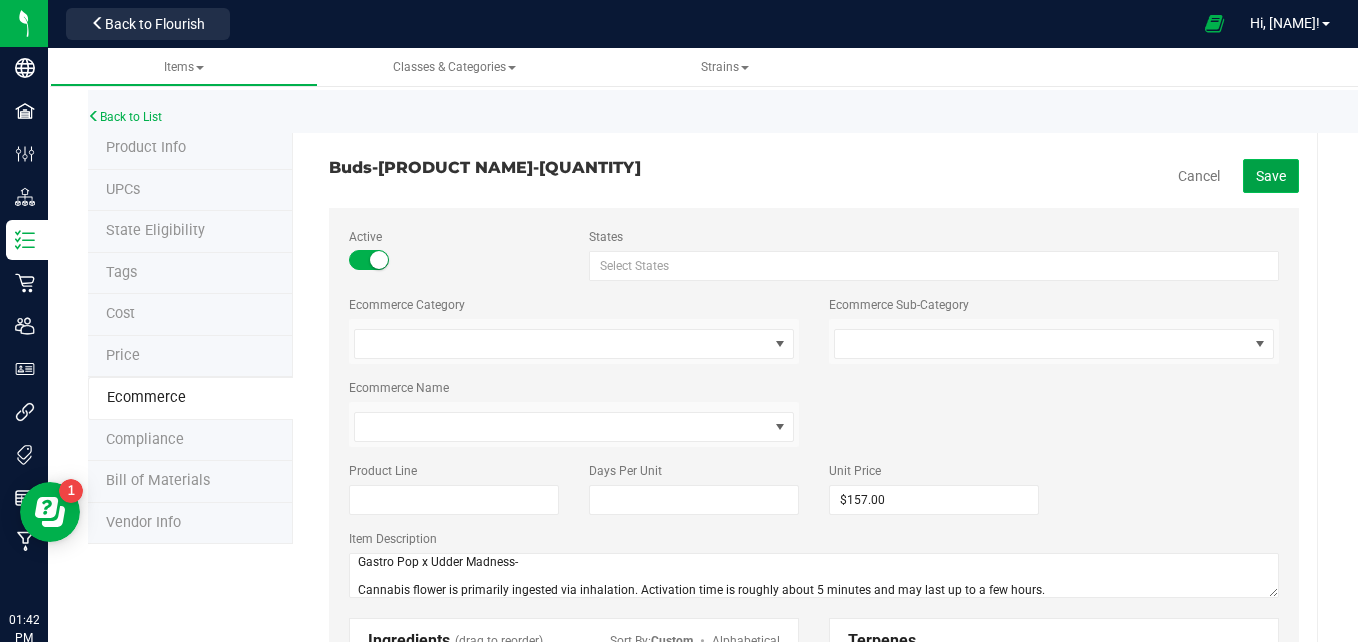click on "Save" 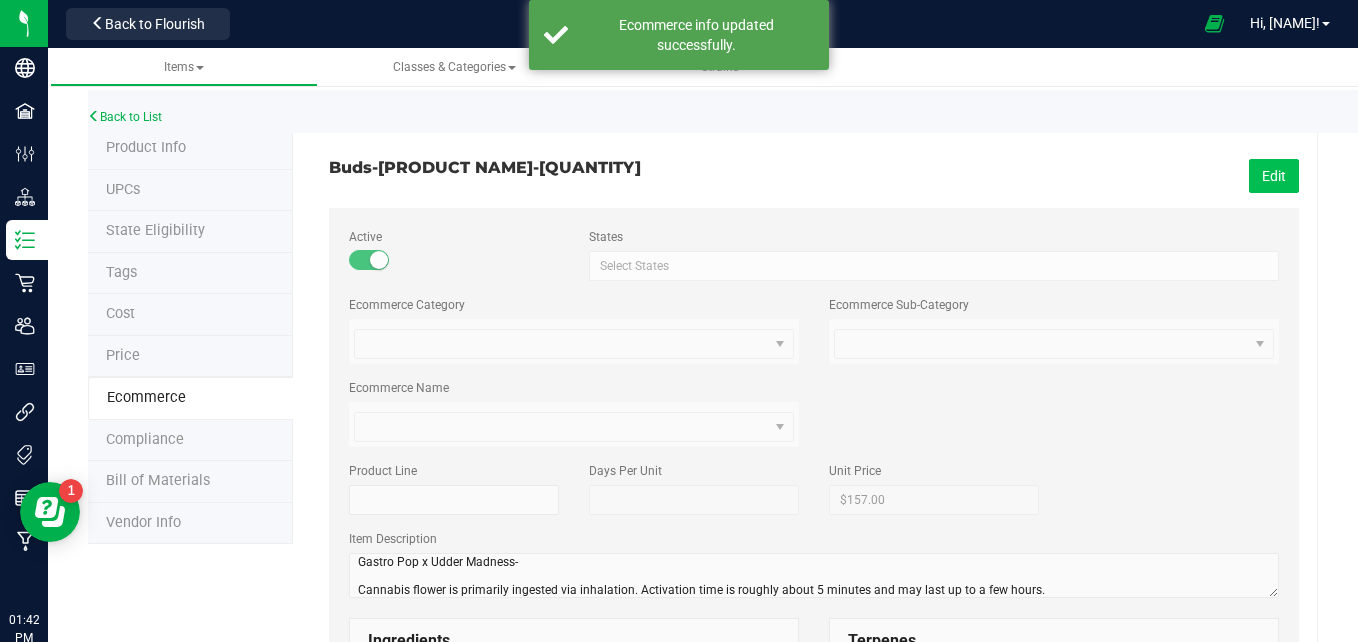 click on "Edit" at bounding box center [1274, 176] 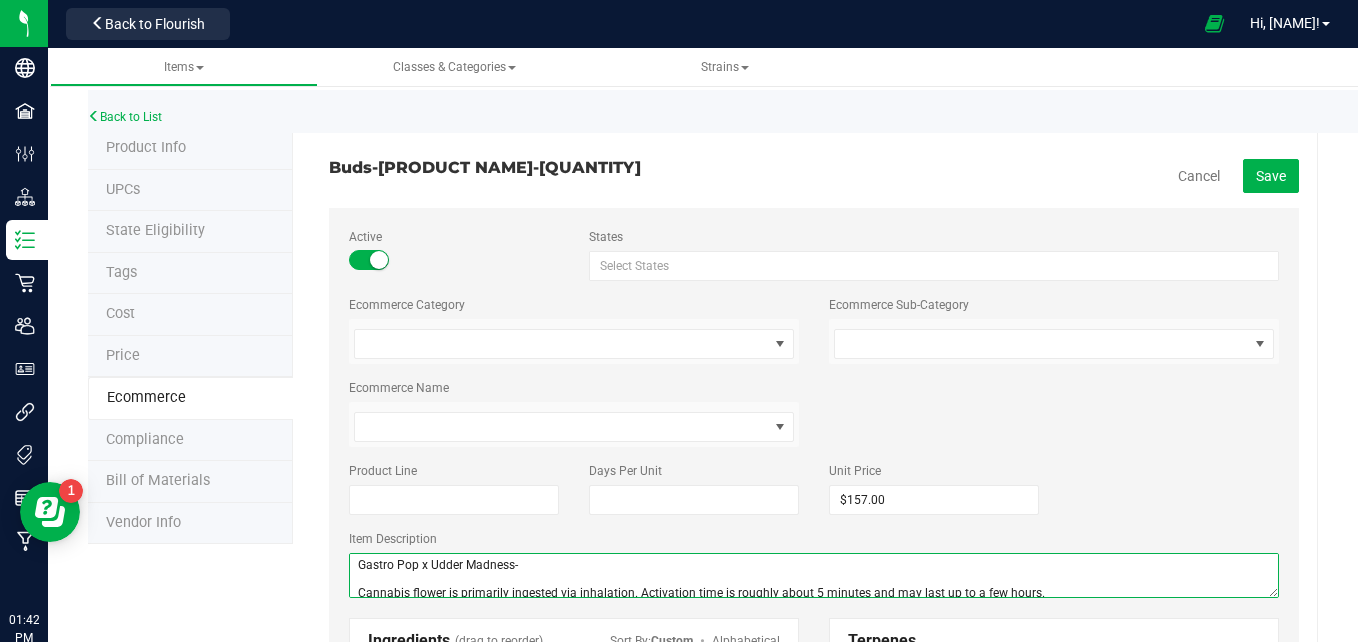 scroll, scrollTop: 7, scrollLeft: 0, axis: vertical 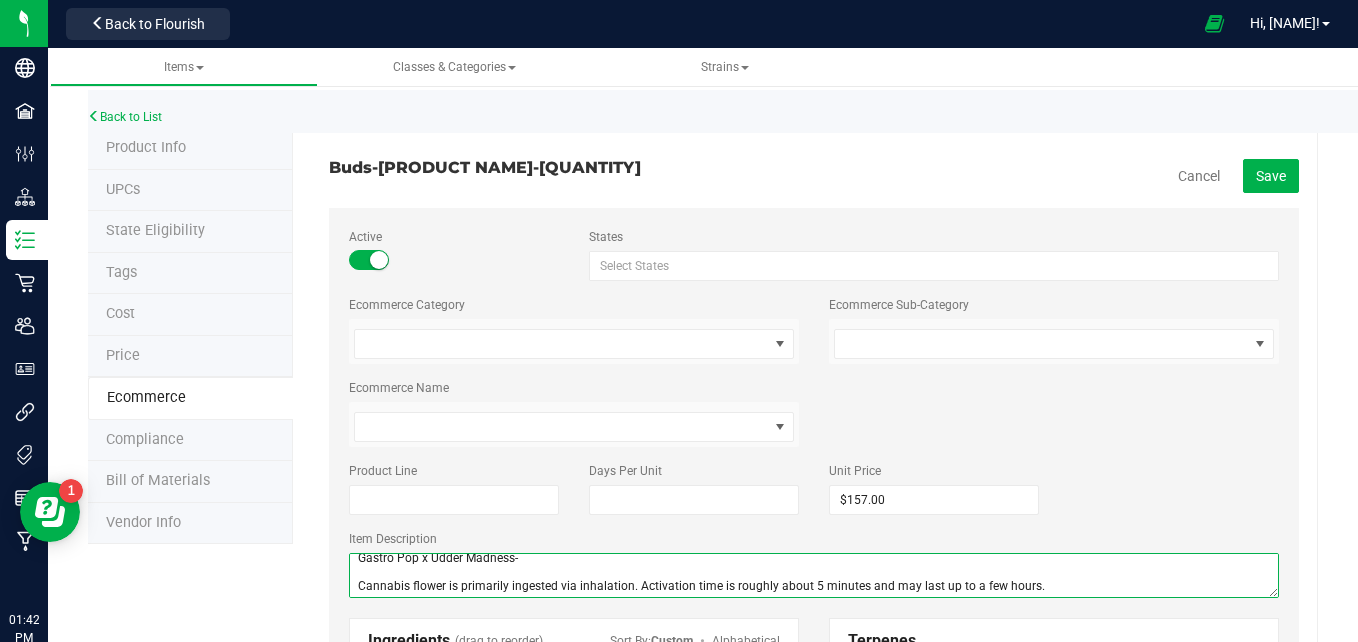 drag, startPoint x: 355, startPoint y: 563, endPoint x: 1067, endPoint y: 595, distance: 712.71875 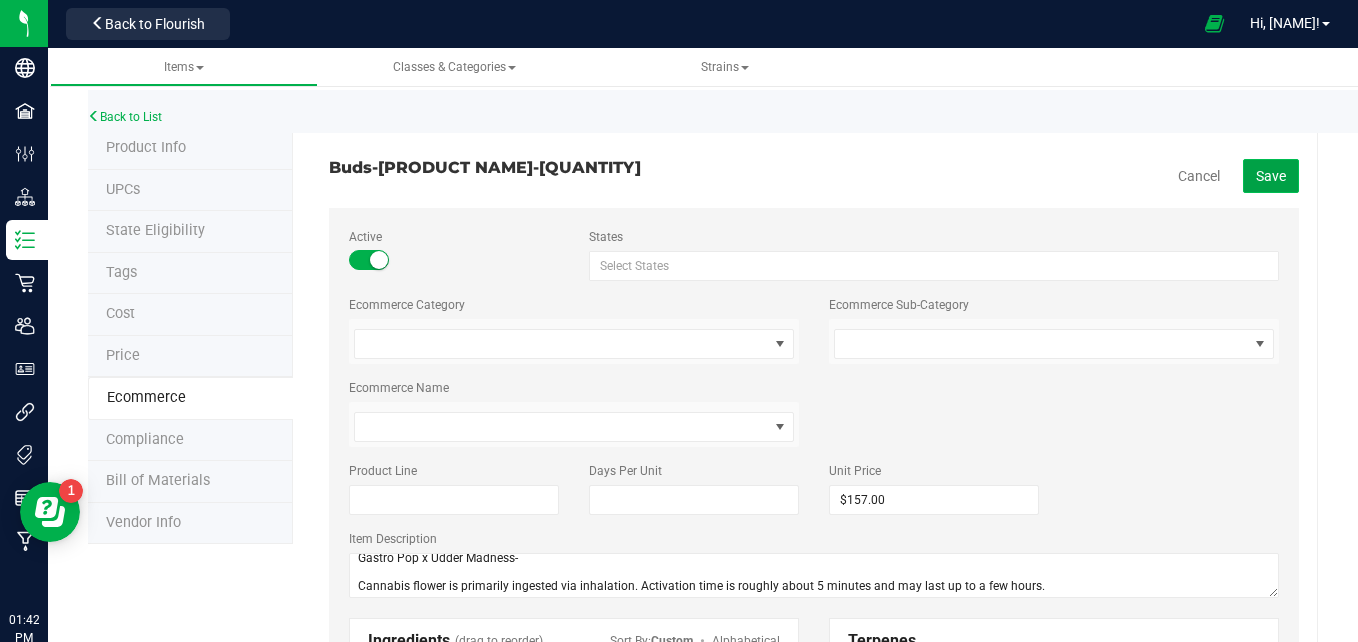 click on "Save" 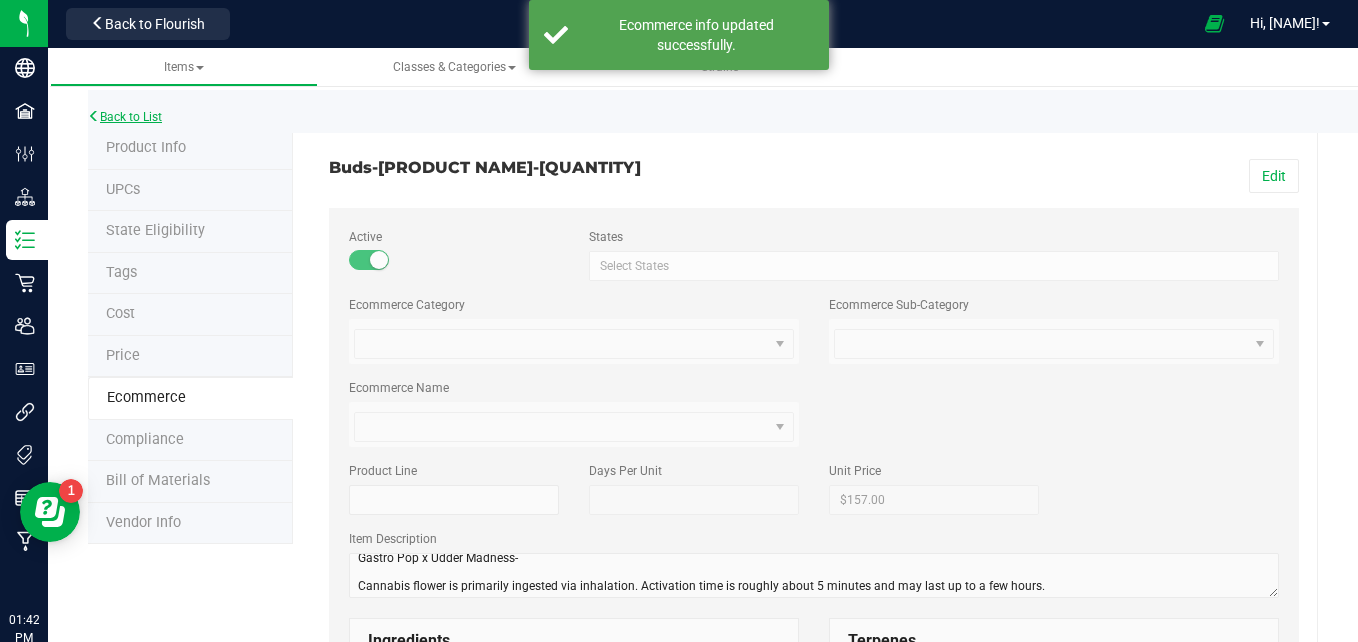 click on "Back to List" at bounding box center [125, 117] 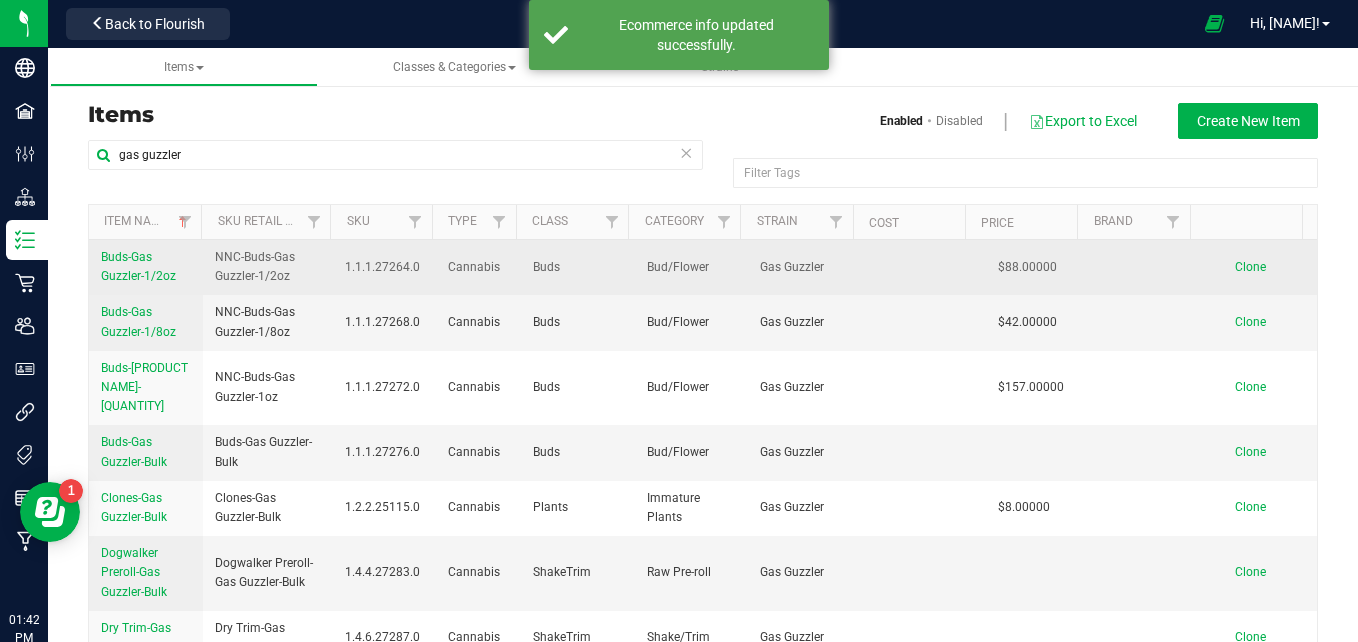 click on "Buds-Gas Guzzler-1/2oz" at bounding box center [138, 266] 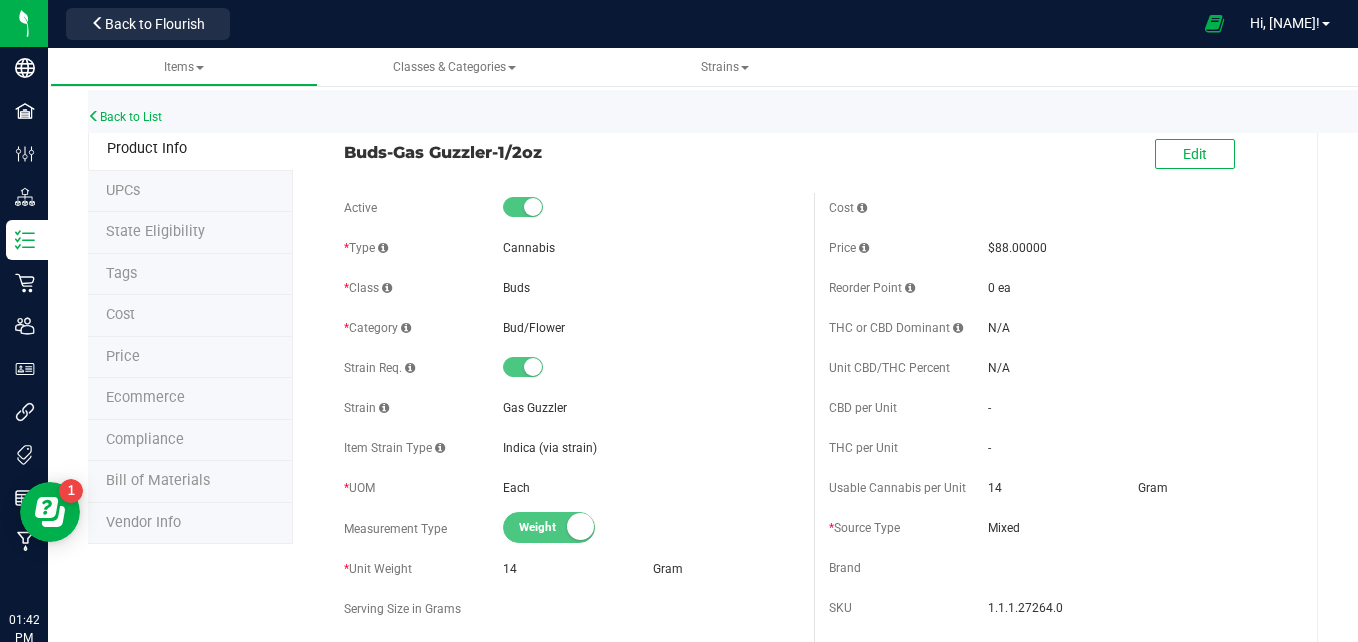 click on "Tags" at bounding box center (190, 275) 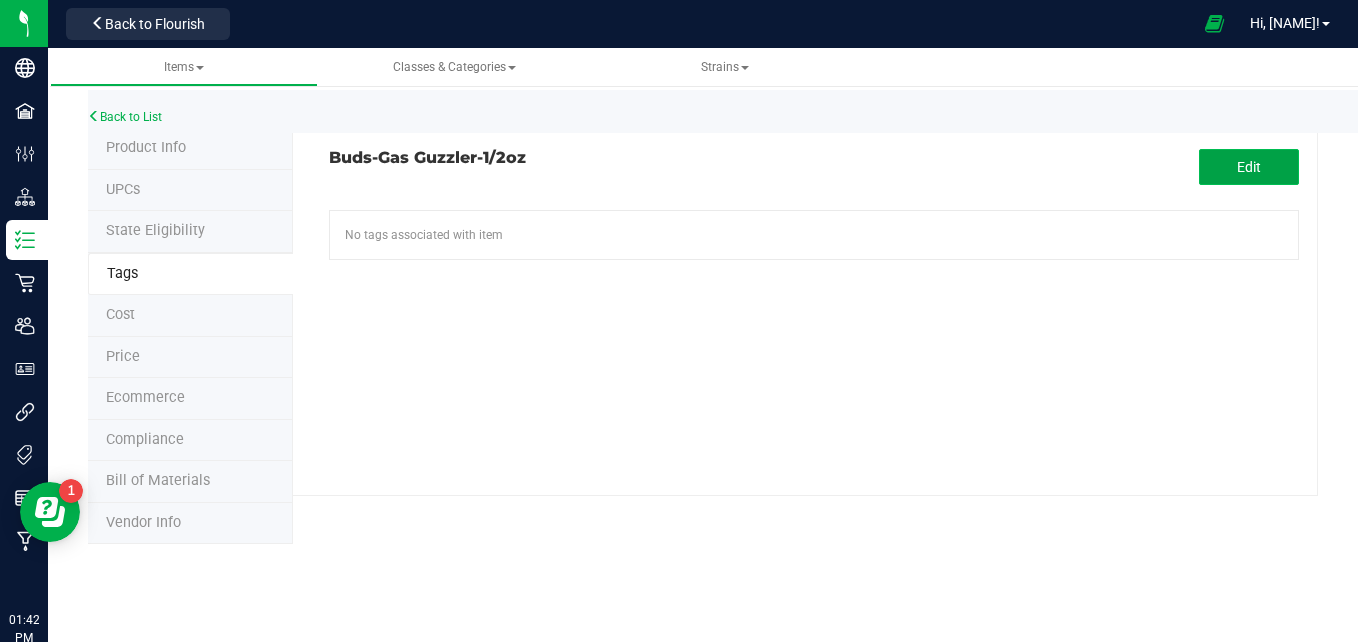 click on "Edit" at bounding box center (1249, 167) 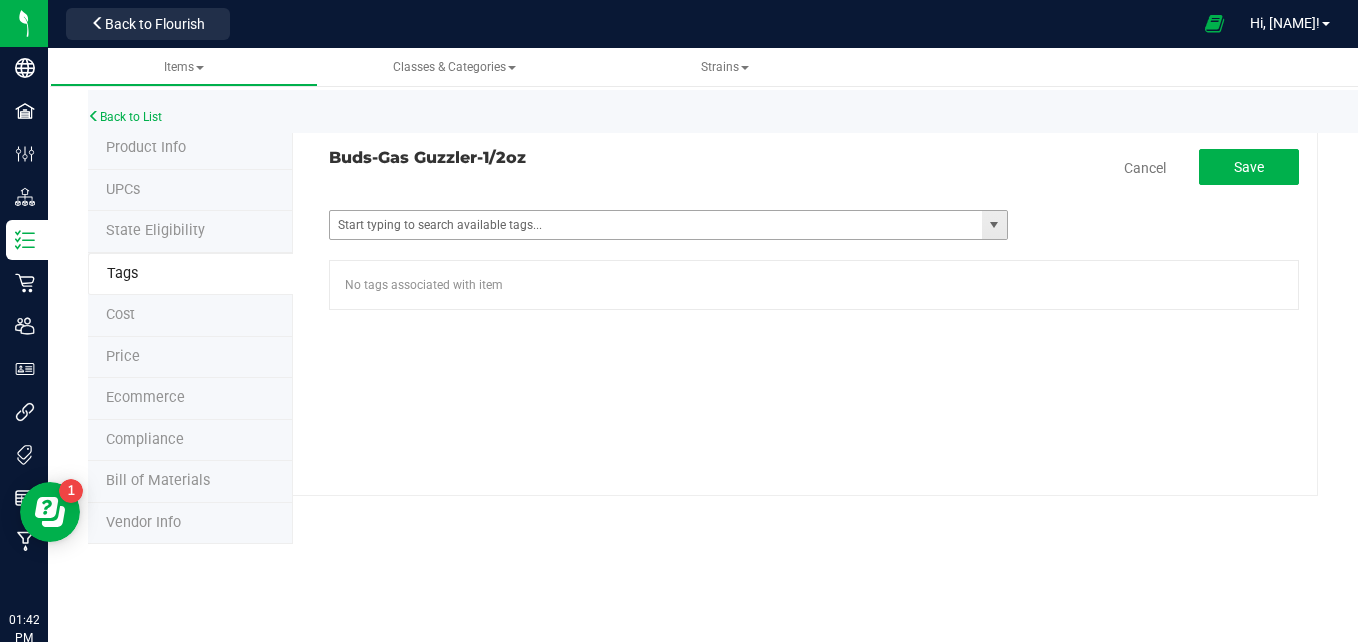 click at bounding box center [994, 225] 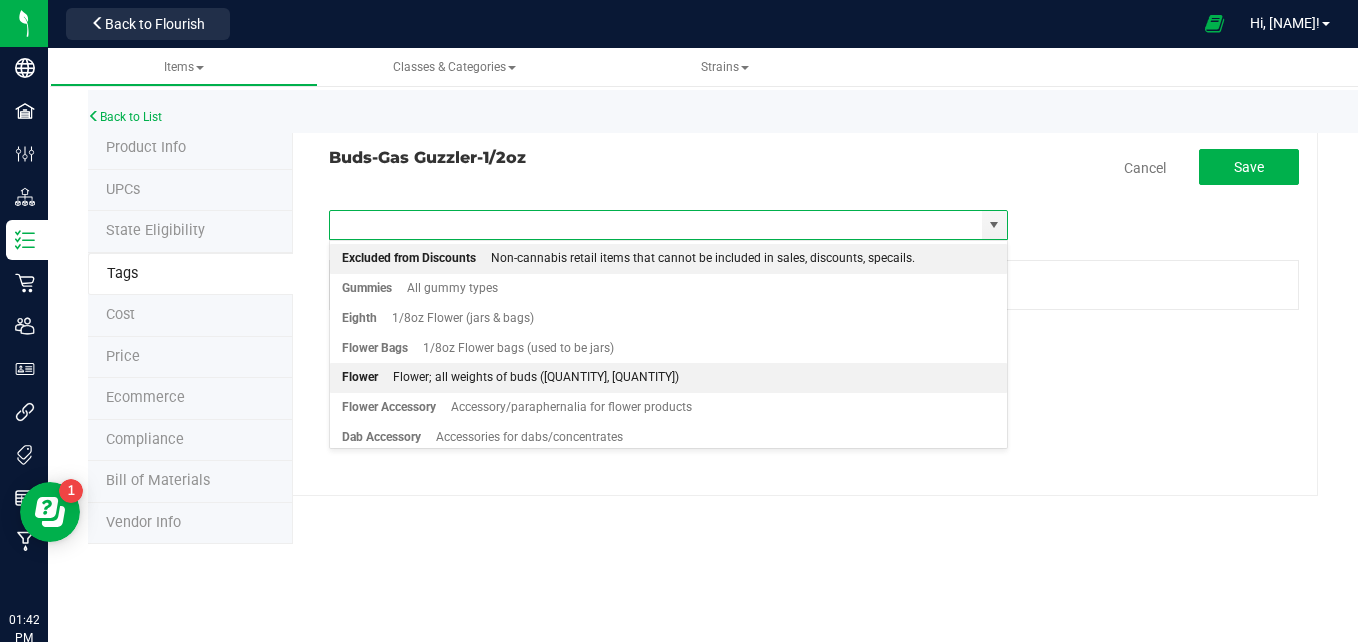 click on "Flower
Flower; all weights of buds (1/8oz, 1/2, 1oz)" at bounding box center (668, 378) 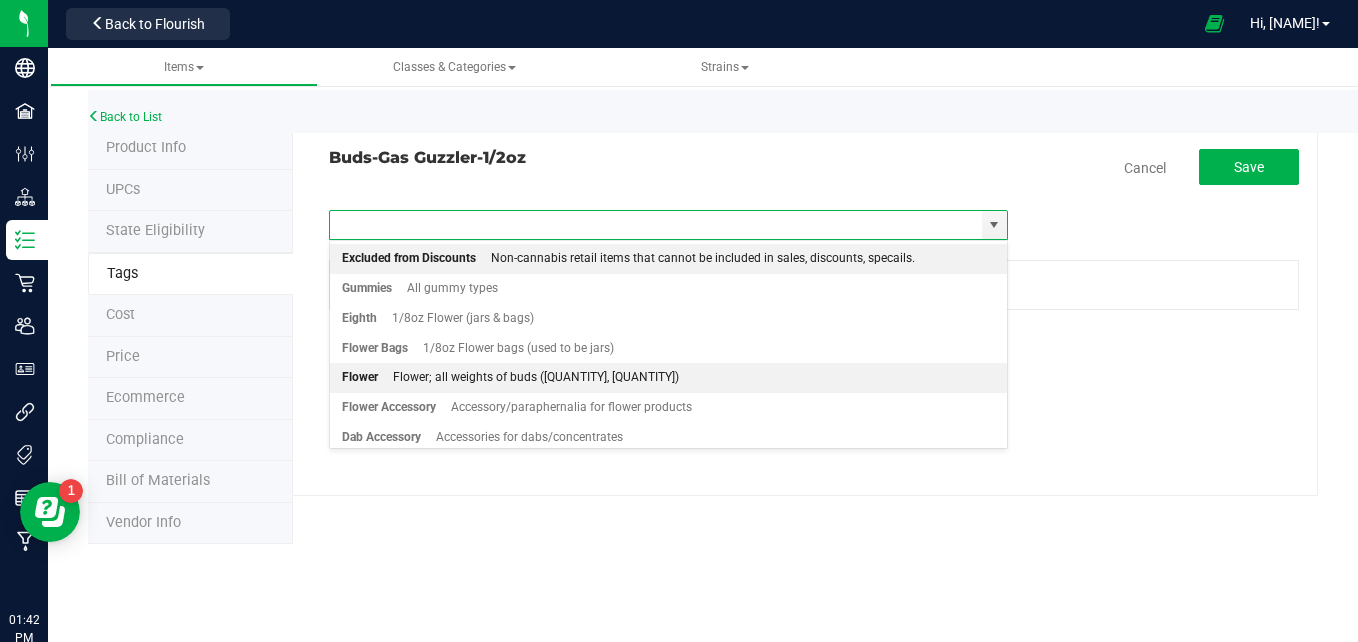 type on "Flower Accessory" 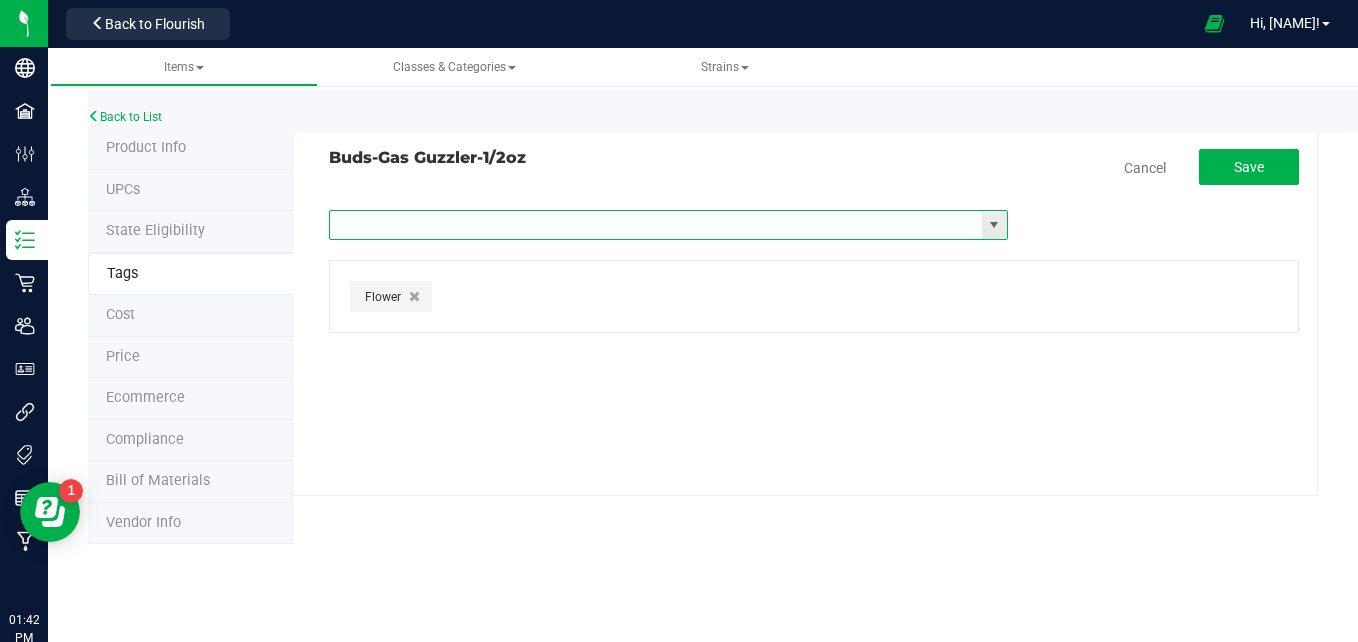 click at bounding box center [994, 225] 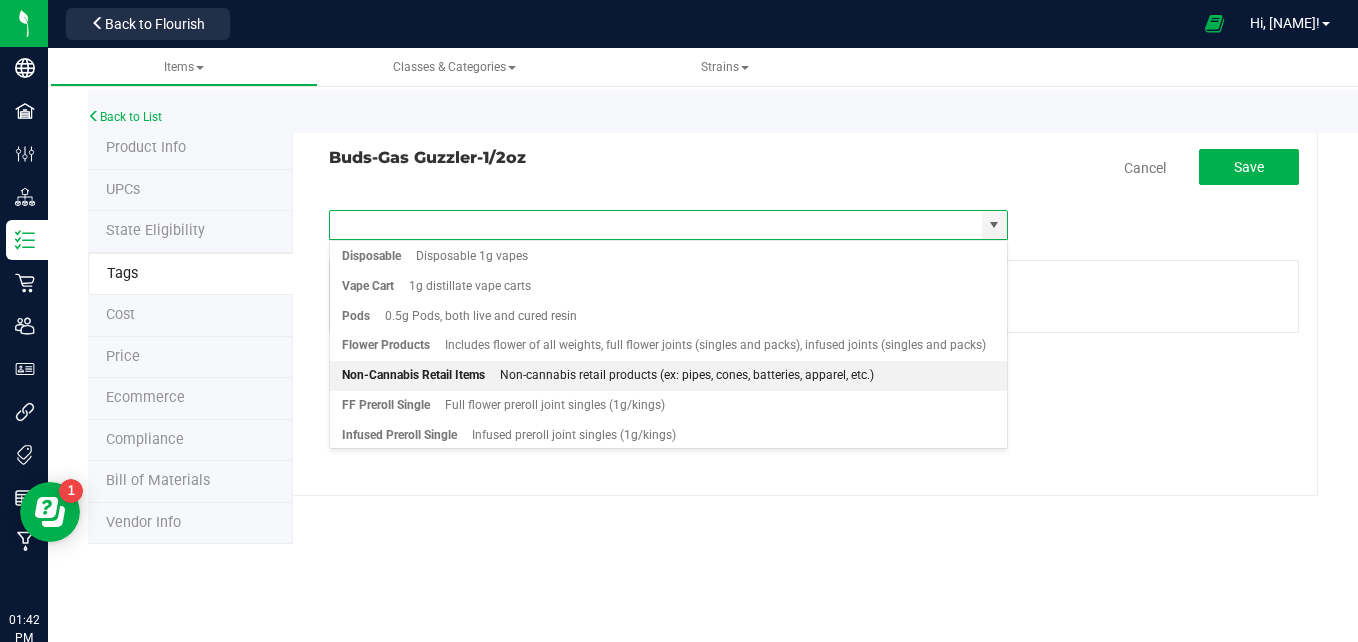 scroll, scrollTop: 374, scrollLeft: 0, axis: vertical 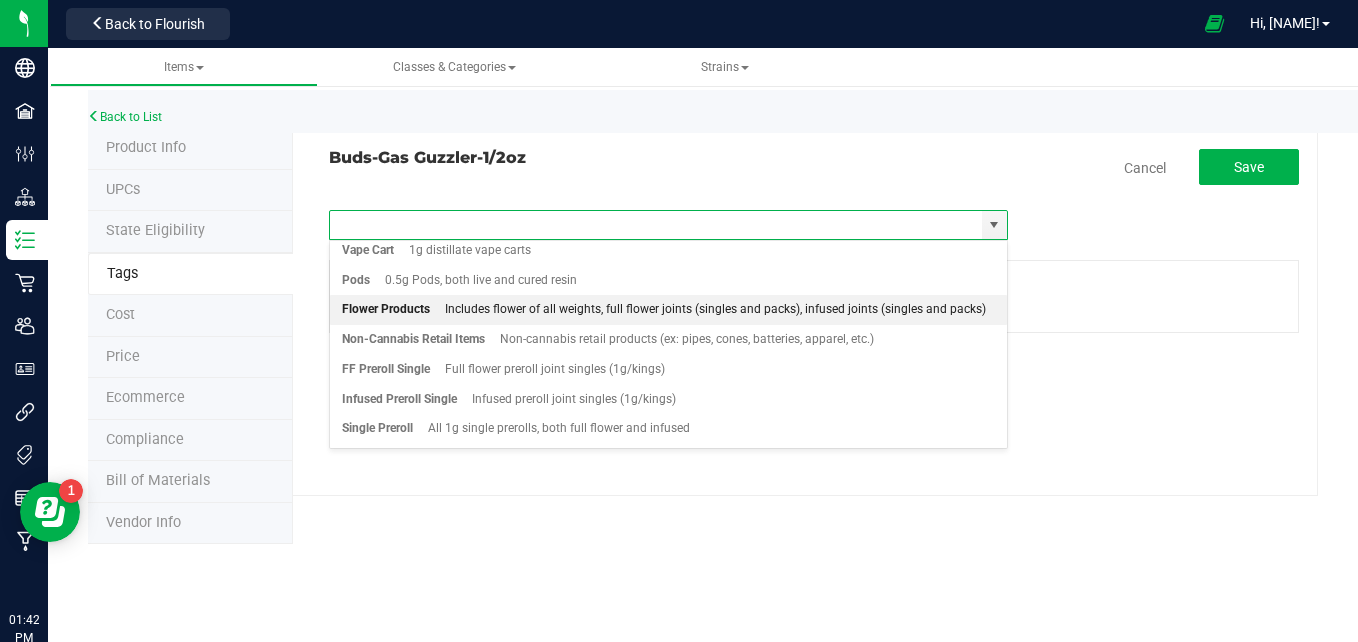 click on "Includes flower of all weights, full flower joints (singles and packs), infused joints (singles and packs)" at bounding box center (708, 310) 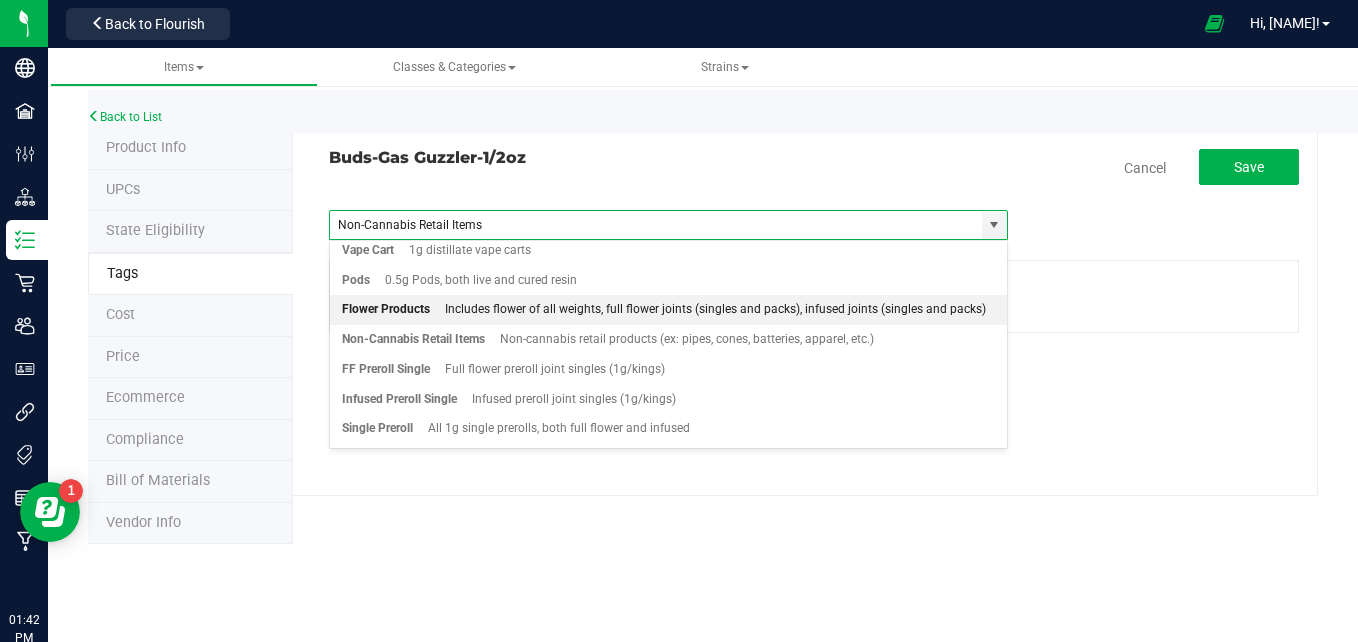 type 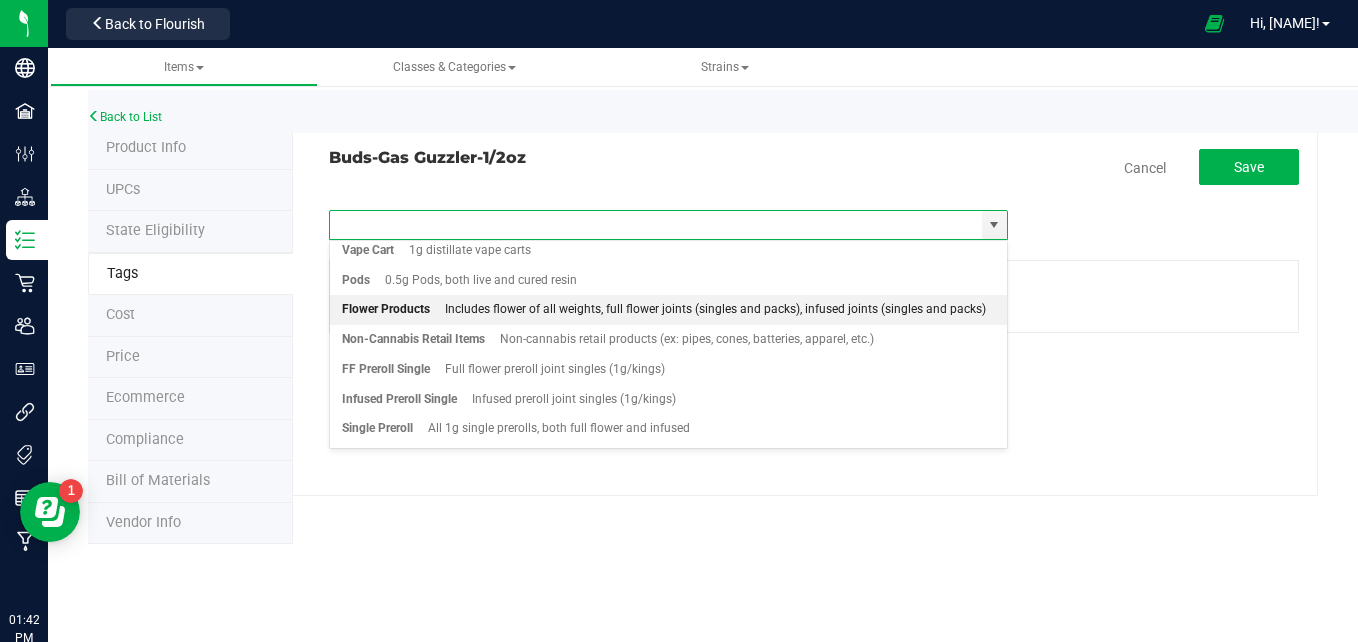scroll, scrollTop: 0, scrollLeft: 0, axis: both 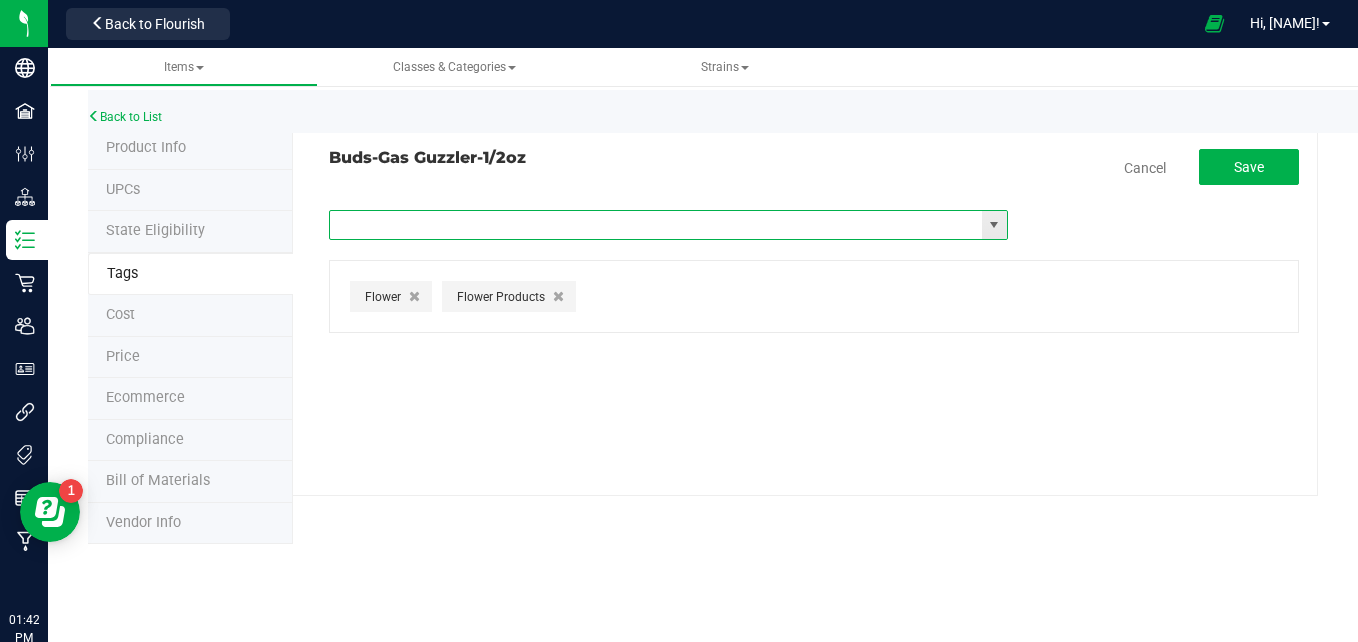 click at bounding box center (994, 225) 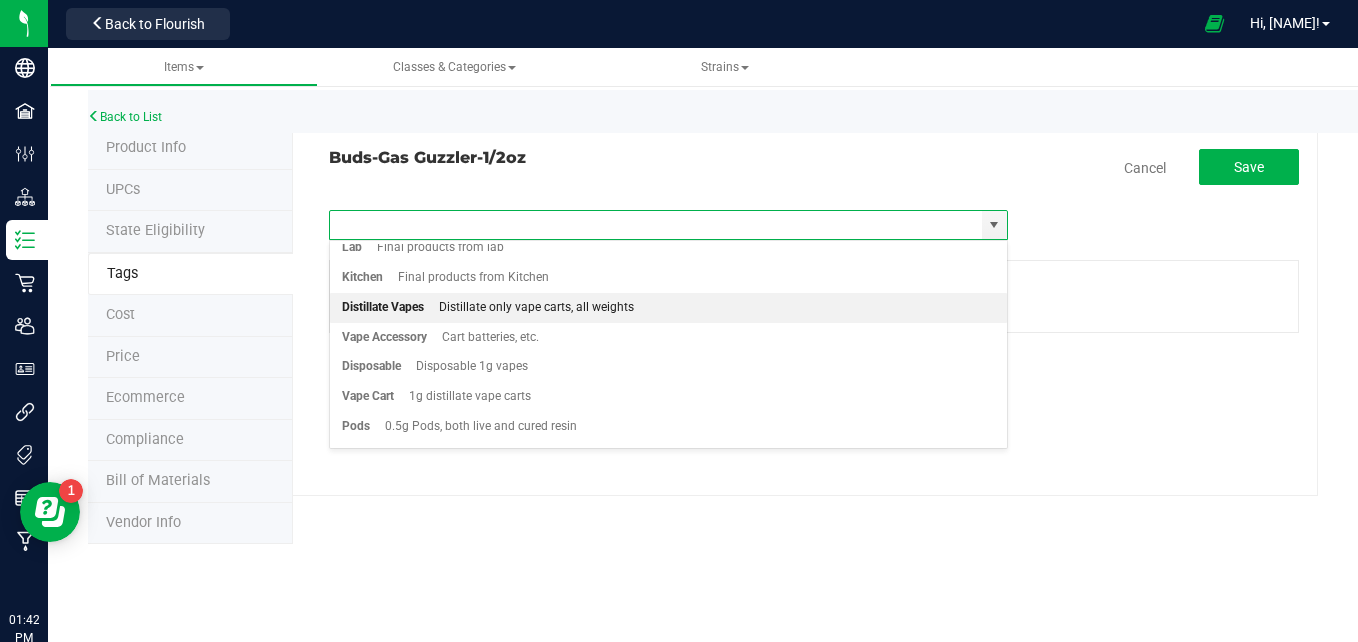 scroll, scrollTop: 335, scrollLeft: 0, axis: vertical 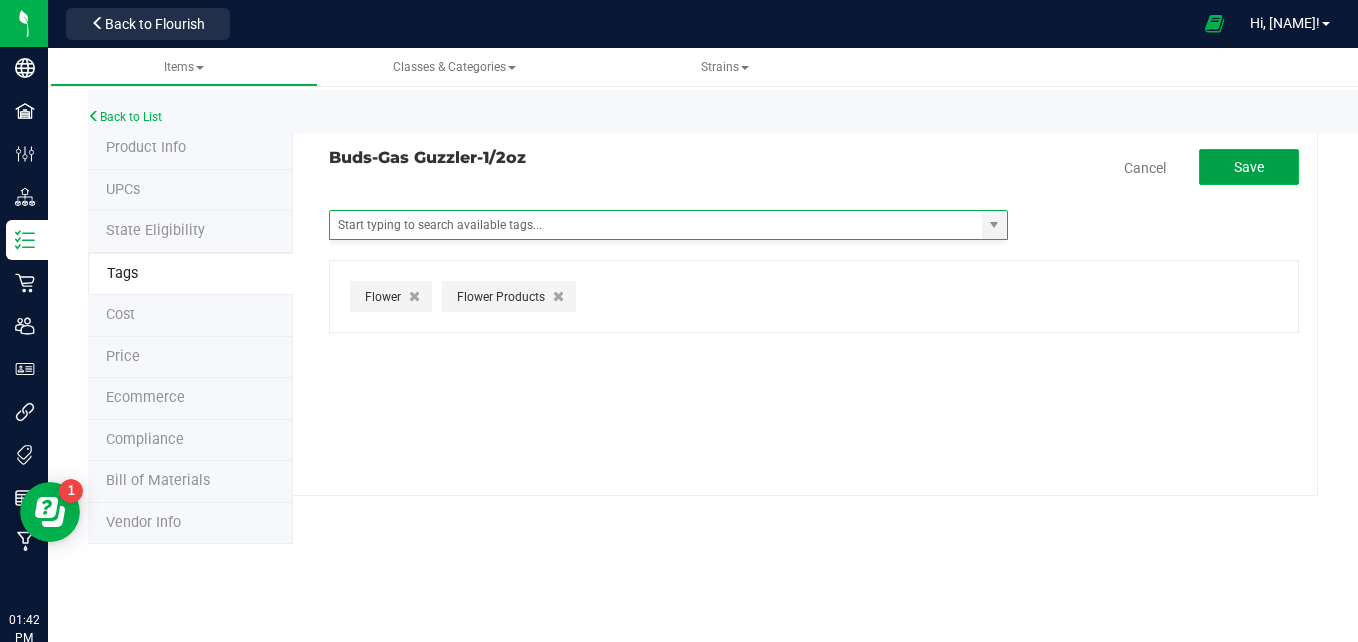 click on "Save" 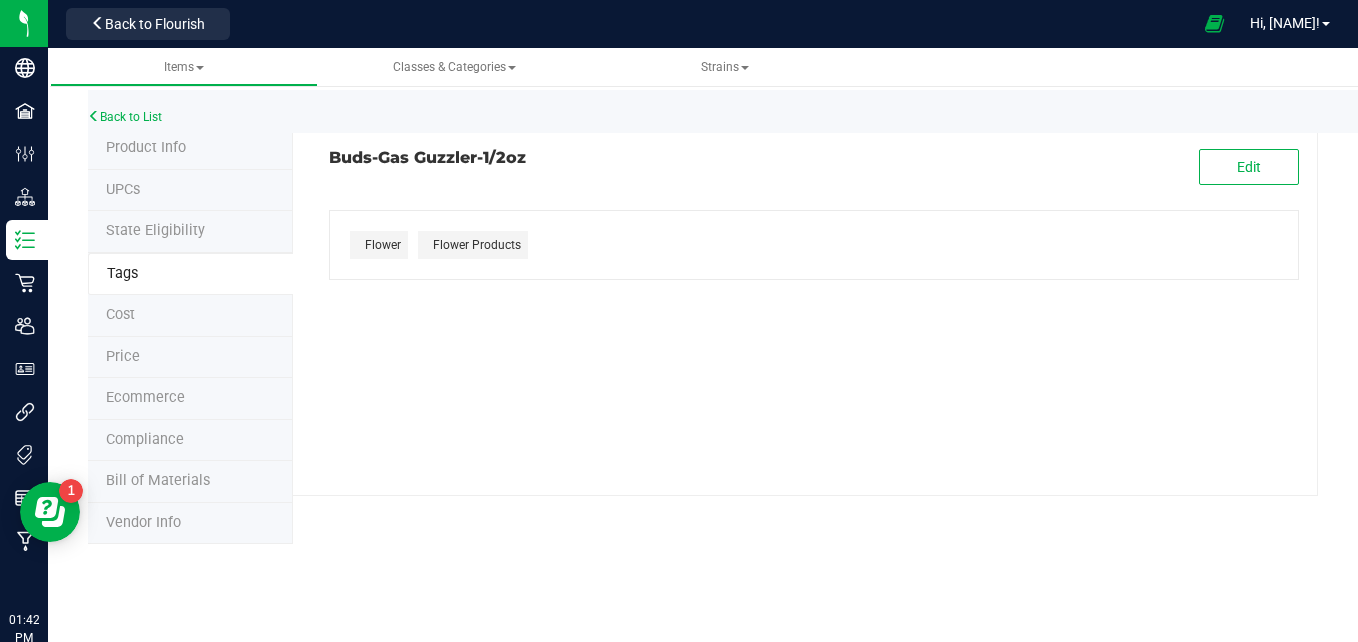 click on "Ecommerce" at bounding box center [190, 399] 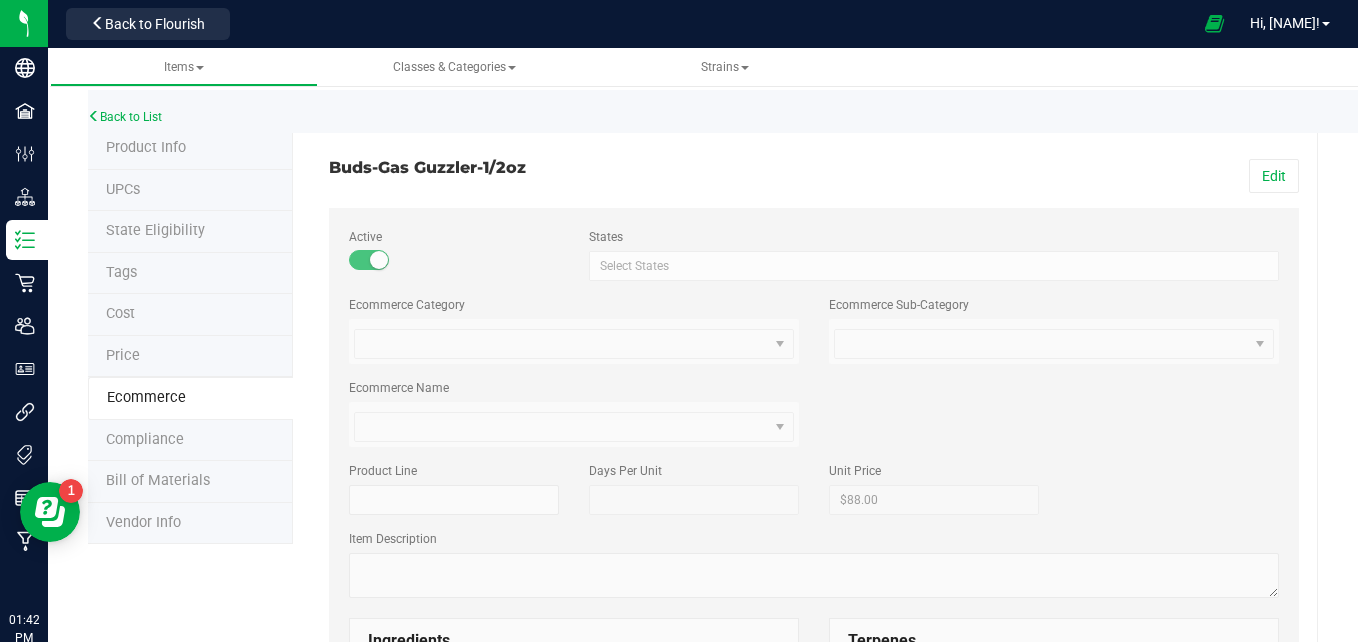 click on "Ecommerce" at bounding box center [146, 397] 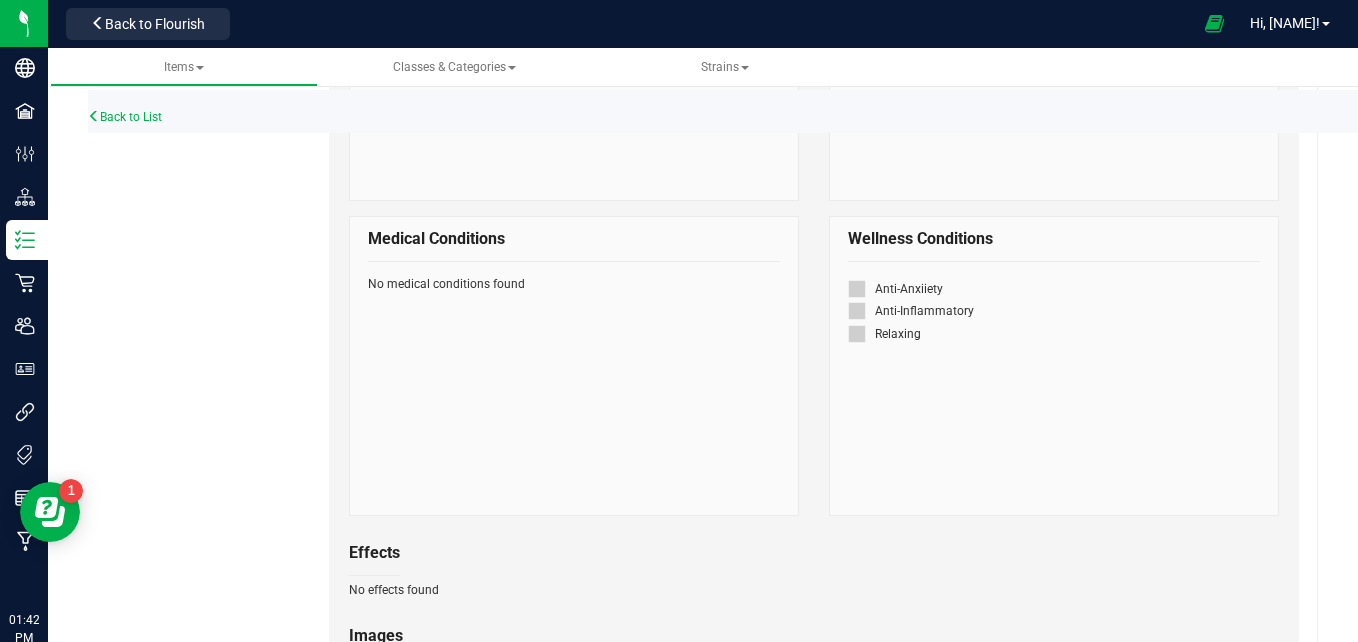 scroll, scrollTop: 718, scrollLeft: 0, axis: vertical 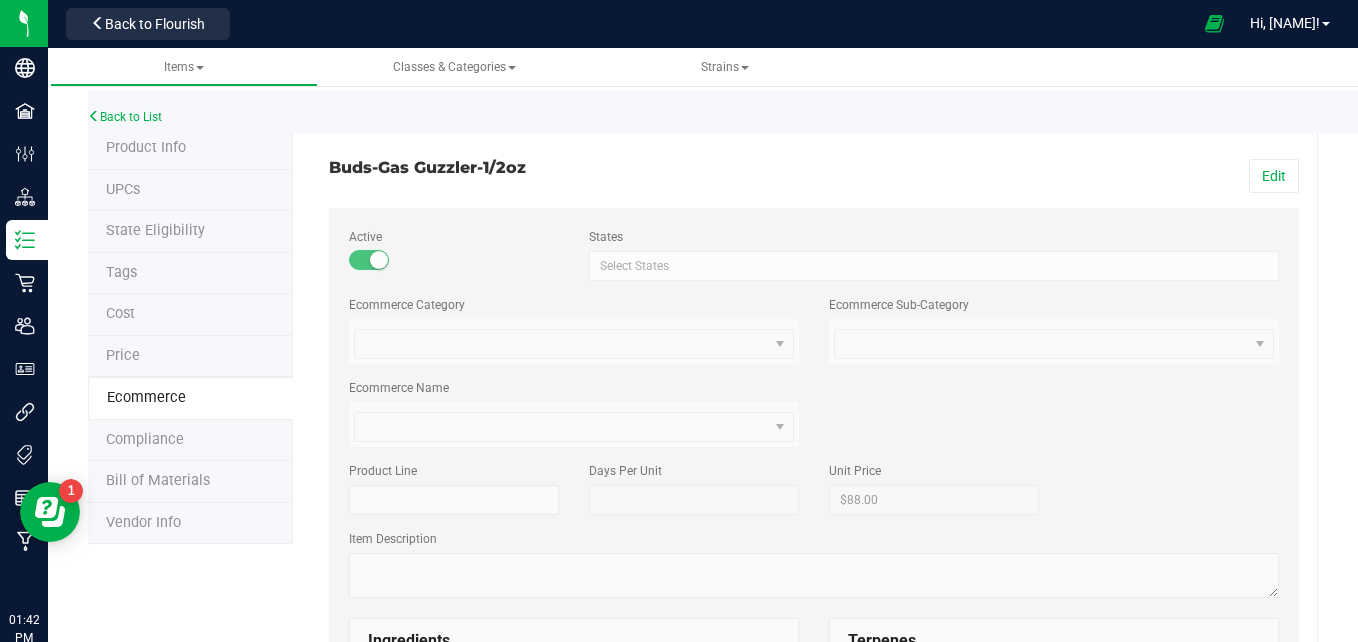click on "Product Info" at bounding box center (146, 147) 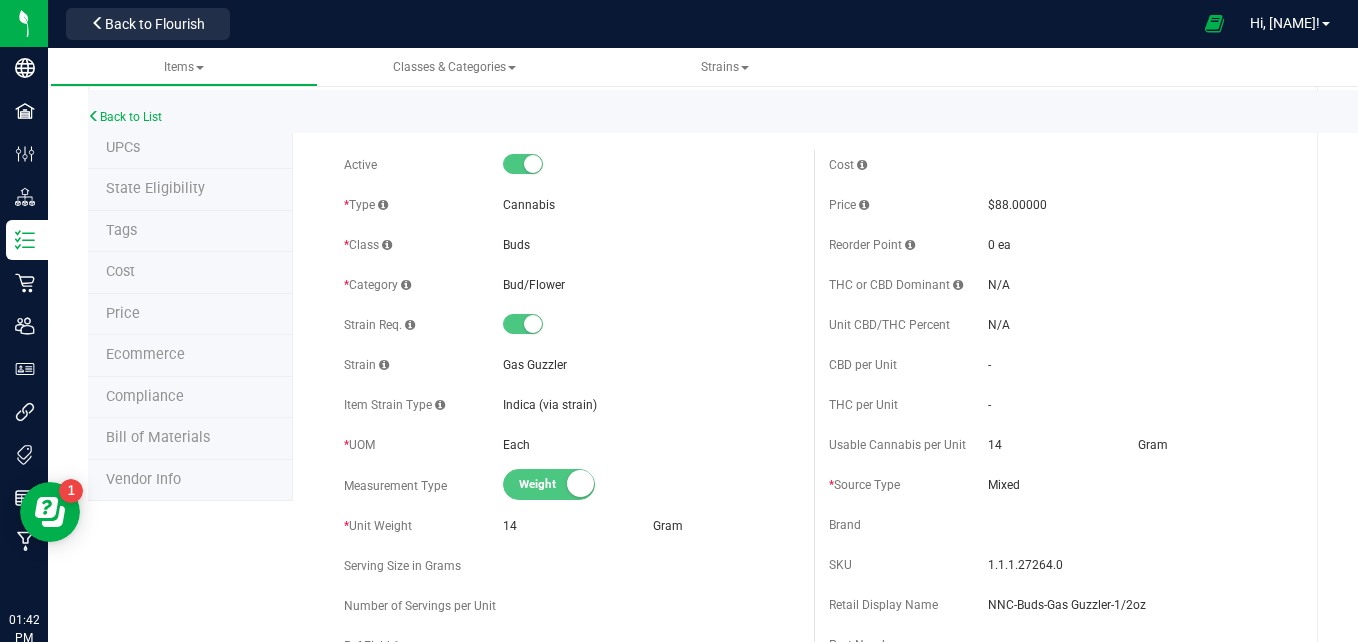 scroll, scrollTop: 0, scrollLeft: 0, axis: both 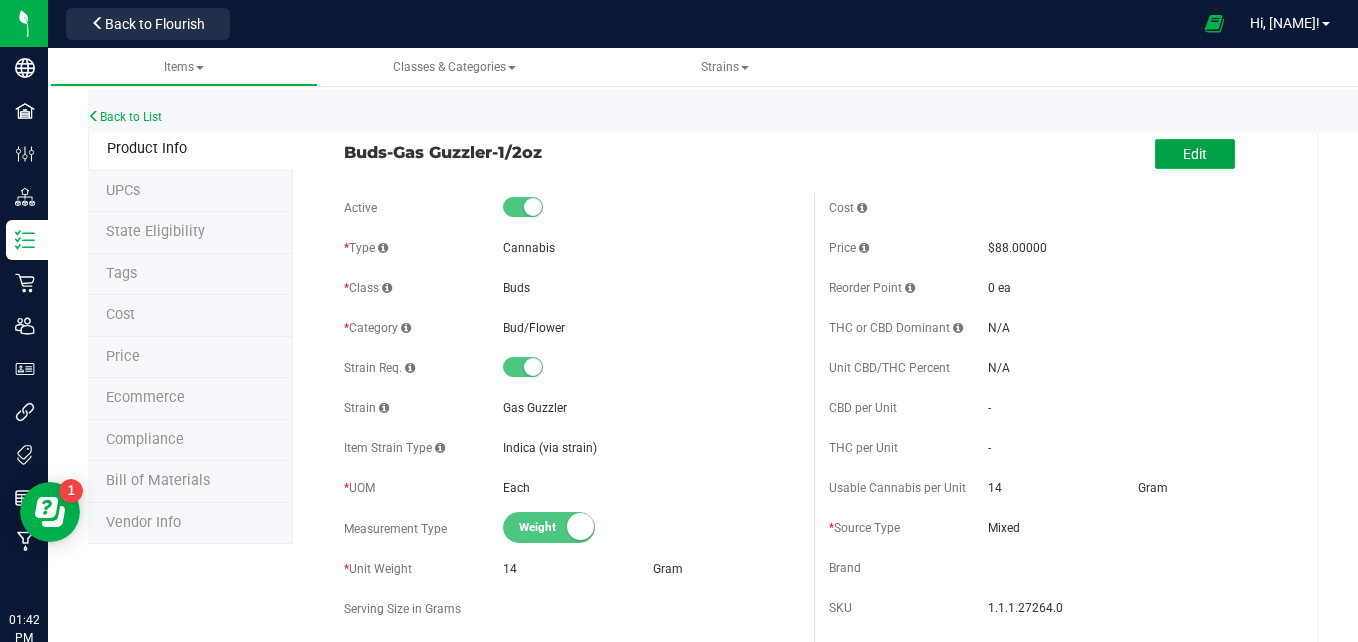 click on "Edit" at bounding box center (1195, 154) 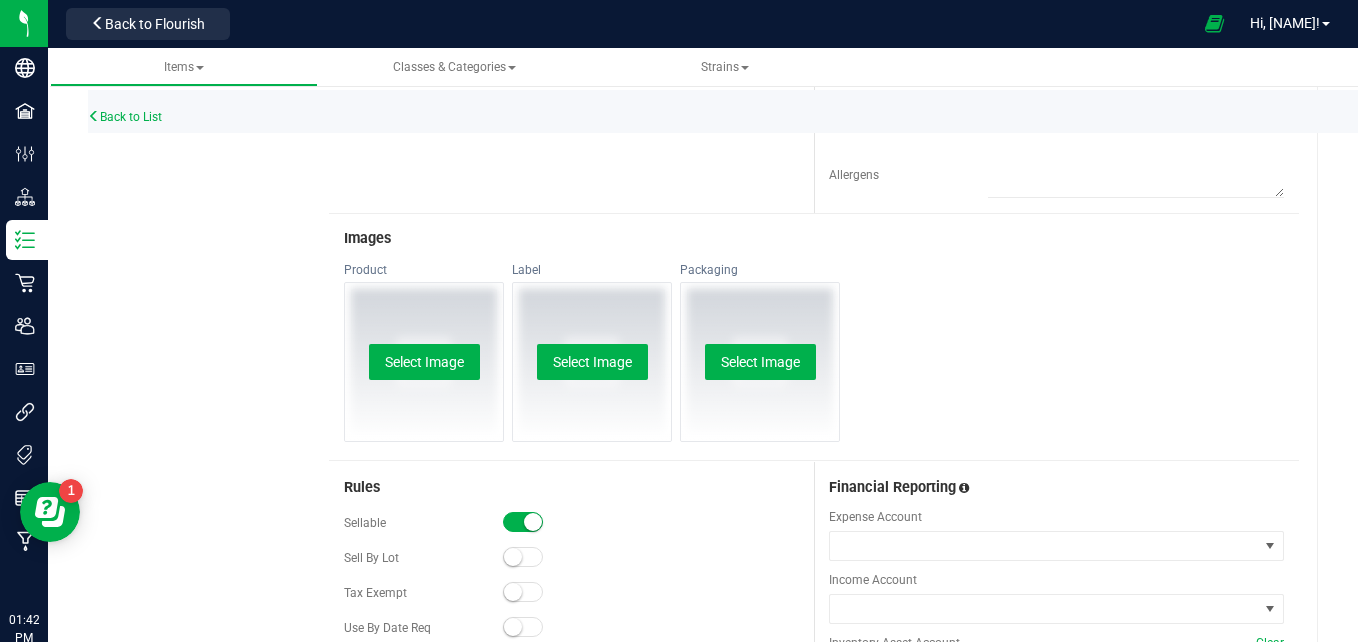 scroll, scrollTop: 772, scrollLeft: 0, axis: vertical 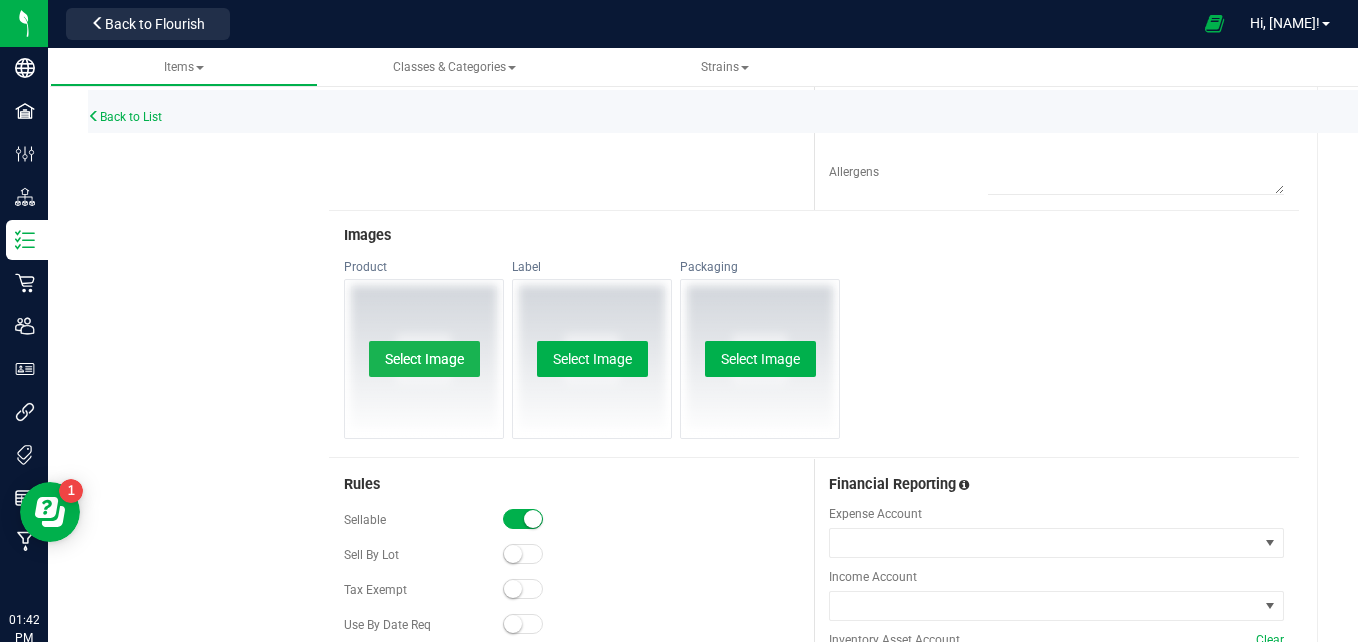 click on "Select Image" at bounding box center [424, 359] 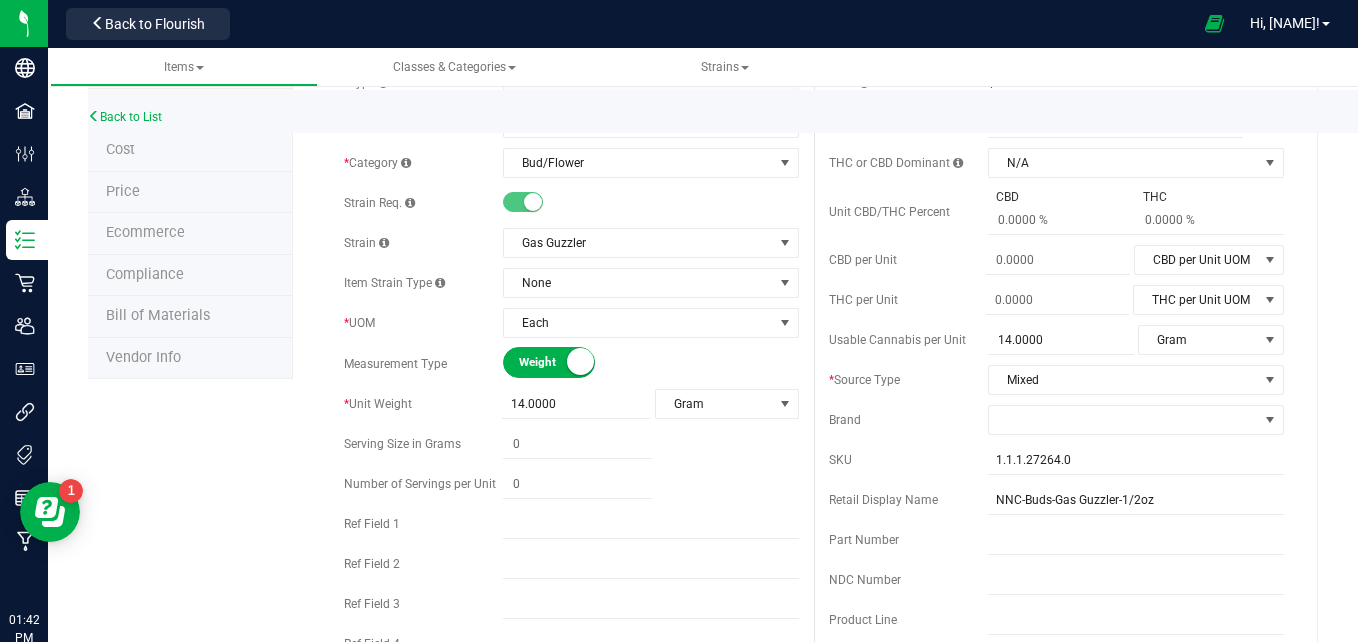 scroll, scrollTop: 0, scrollLeft: 0, axis: both 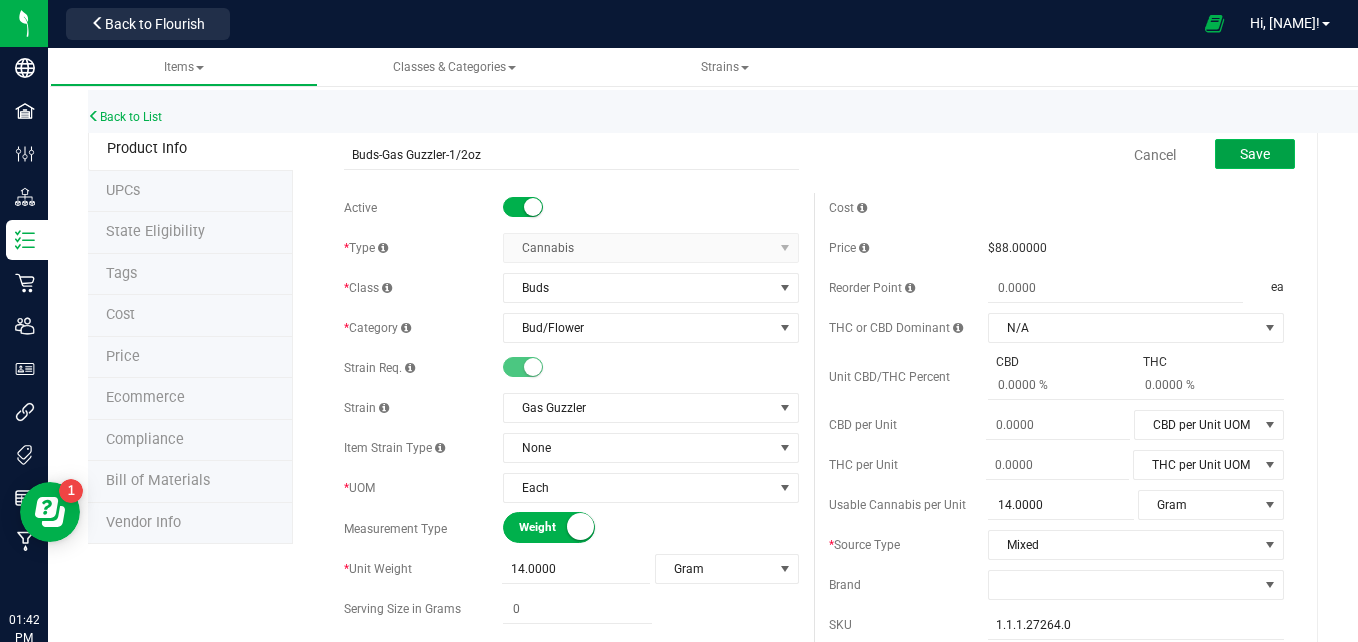 click on "Save" at bounding box center [1255, 154] 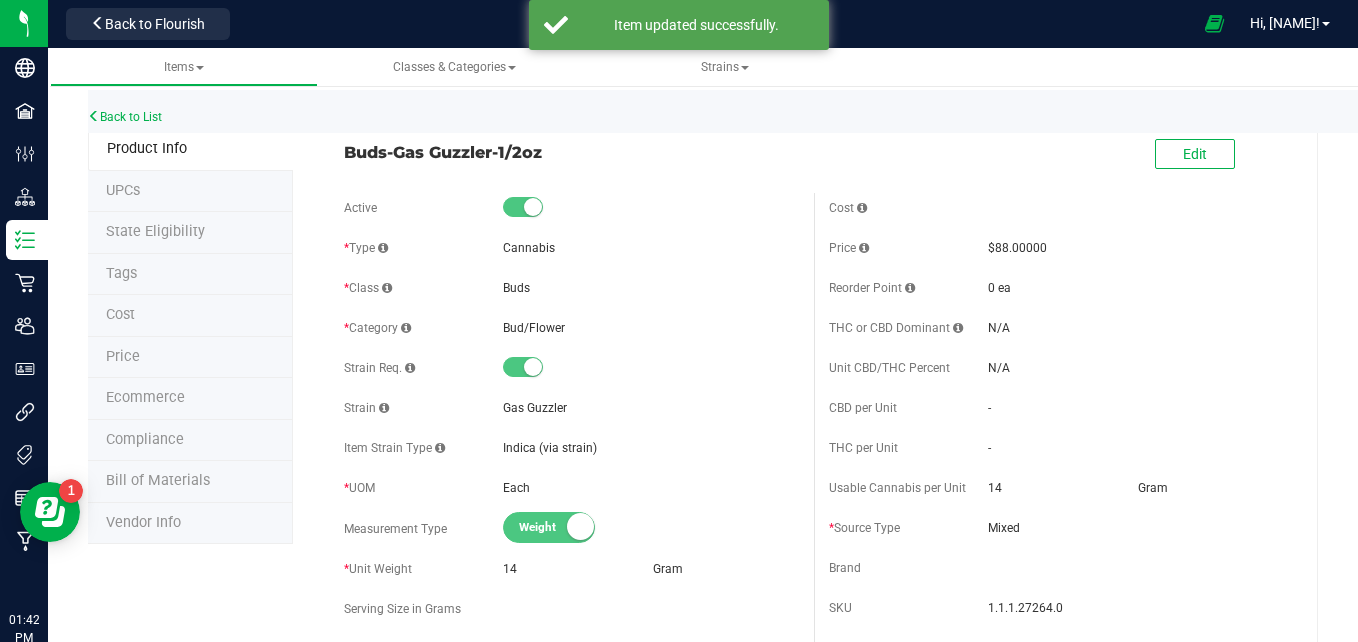 click on "Price" at bounding box center (190, 358) 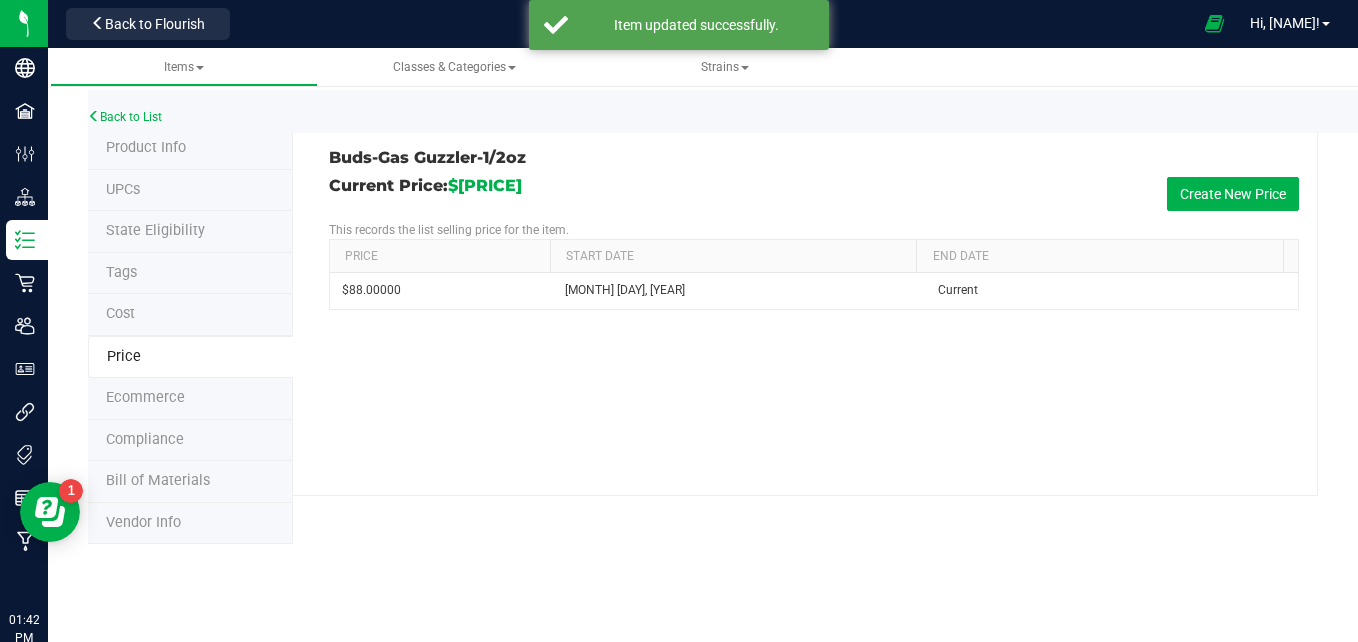 click on "Ecommerce" at bounding box center [190, 399] 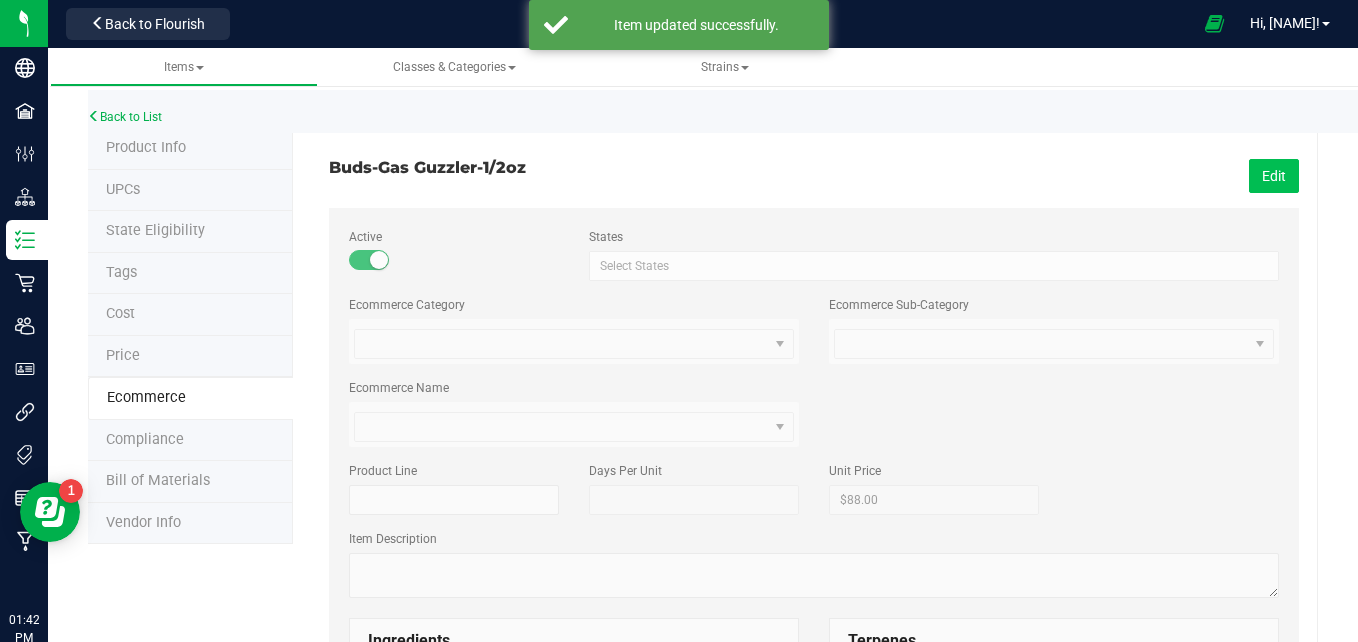click on "Edit" at bounding box center (1274, 176) 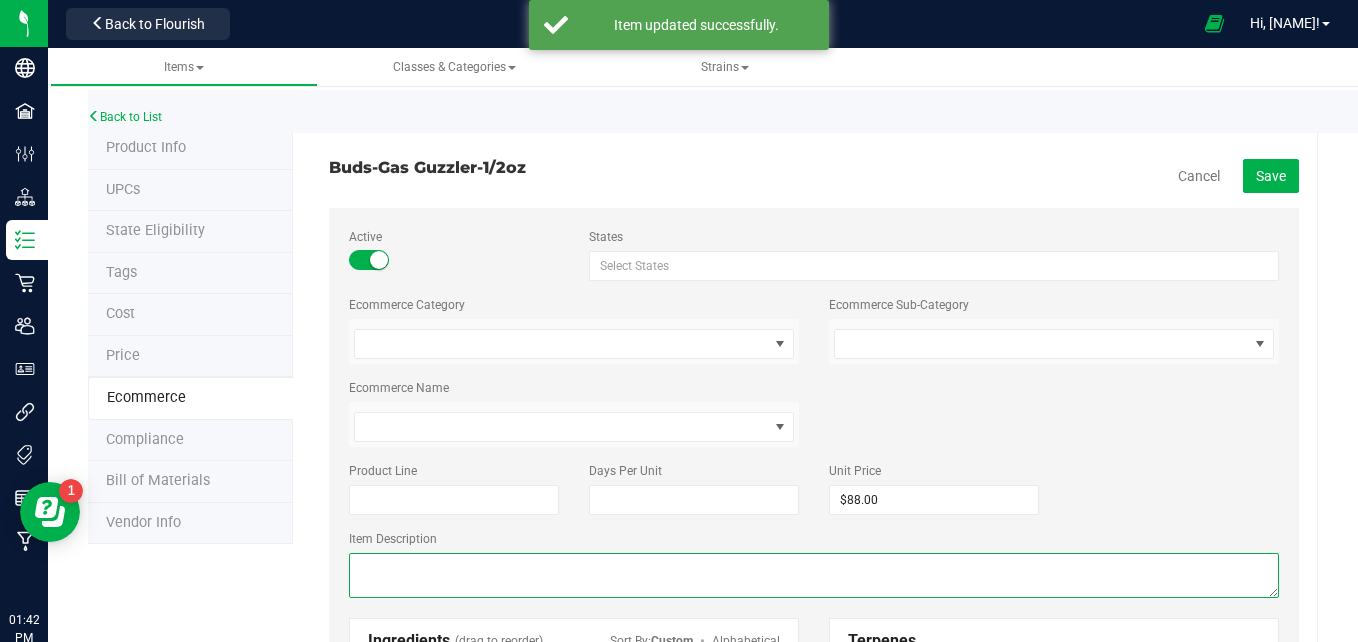 click at bounding box center [814, 575] 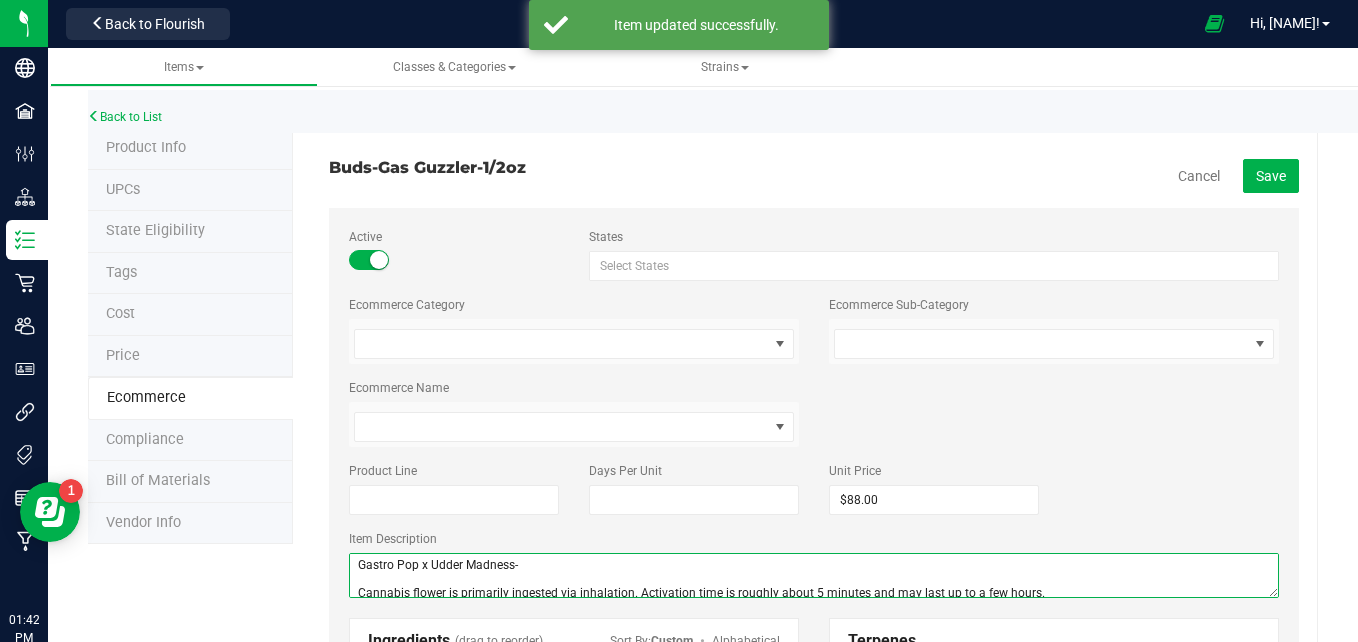 scroll, scrollTop: 3, scrollLeft: 0, axis: vertical 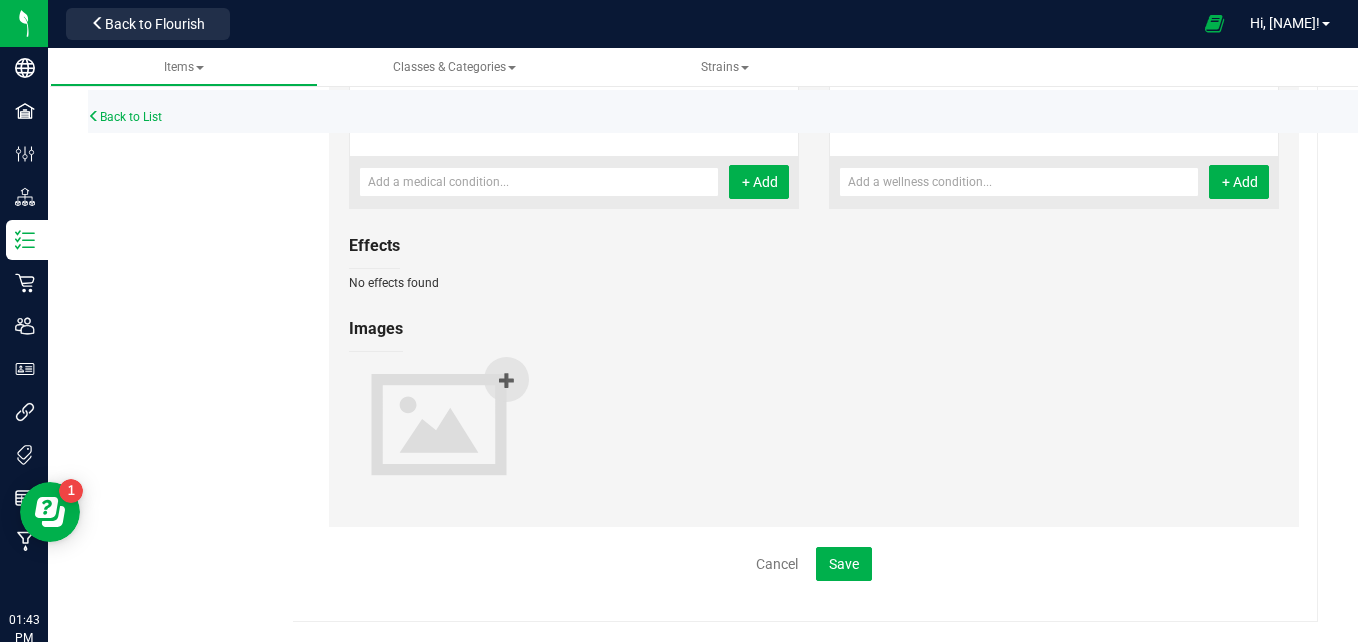 type on "Gastro Pop x Udder Madness-
Cannabis flower is primarily ingested via inhalation. Activation time is roughly about 5 minutes and may last up to a few hours." 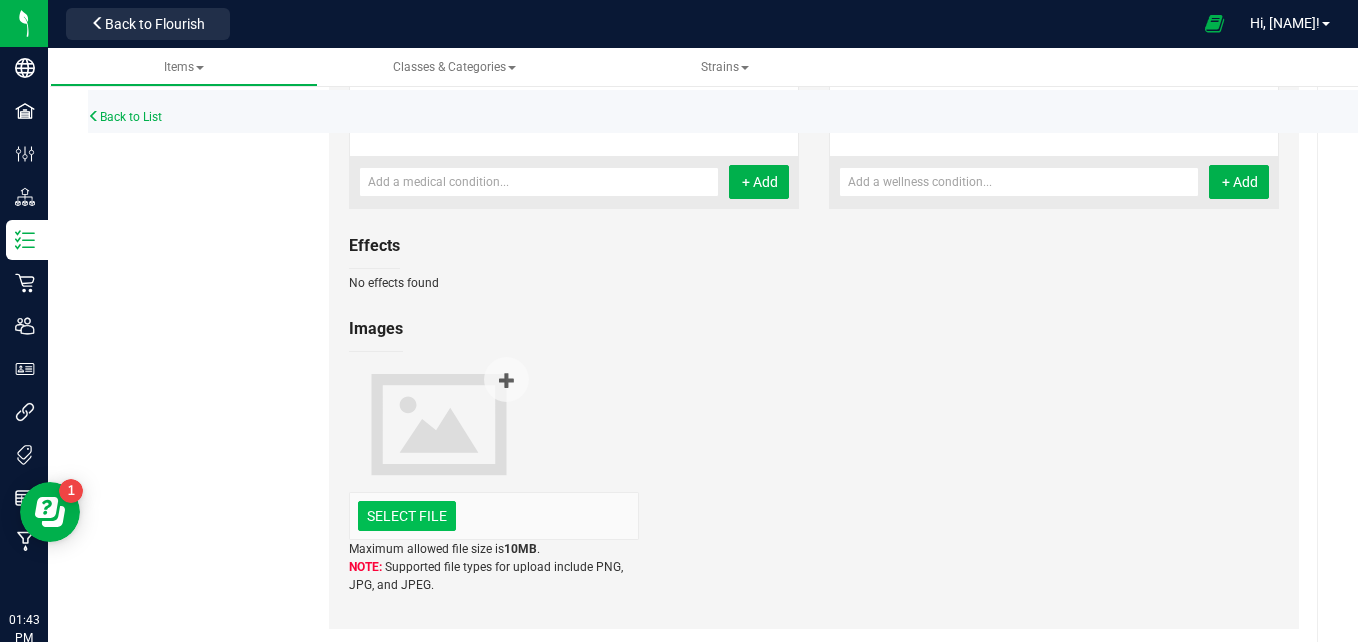 click on "Select file" at bounding box center (407, 516) 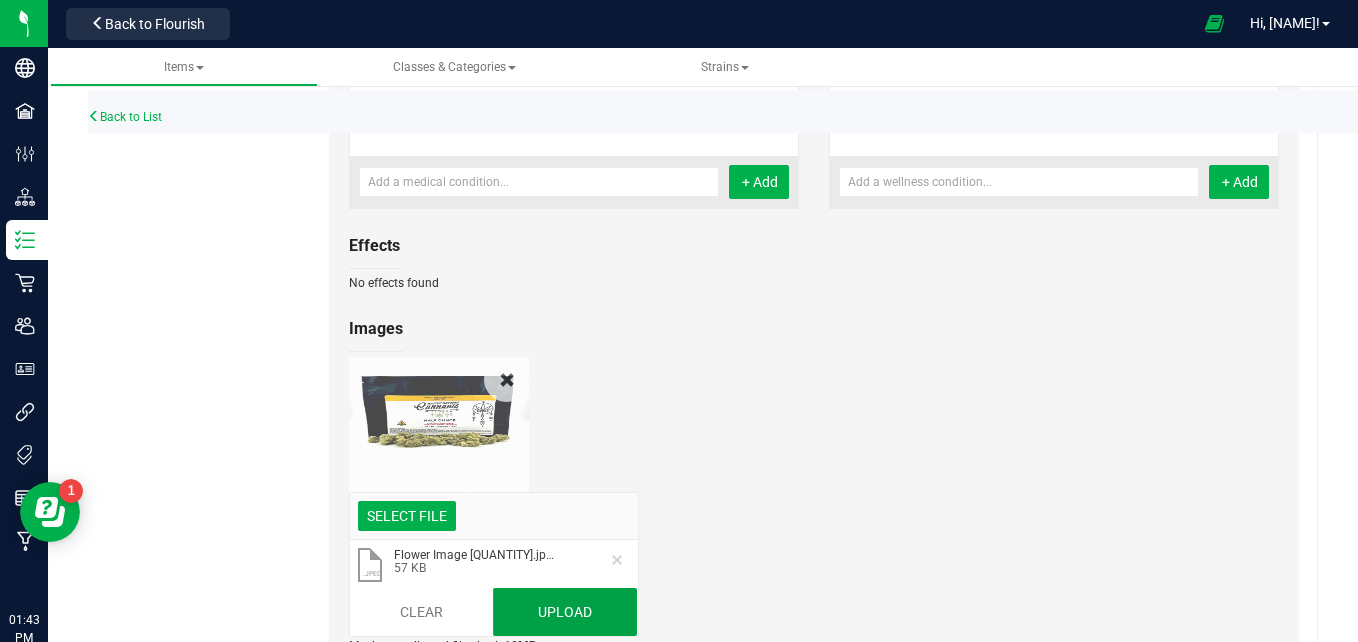click on "Upload" at bounding box center [565, 612] 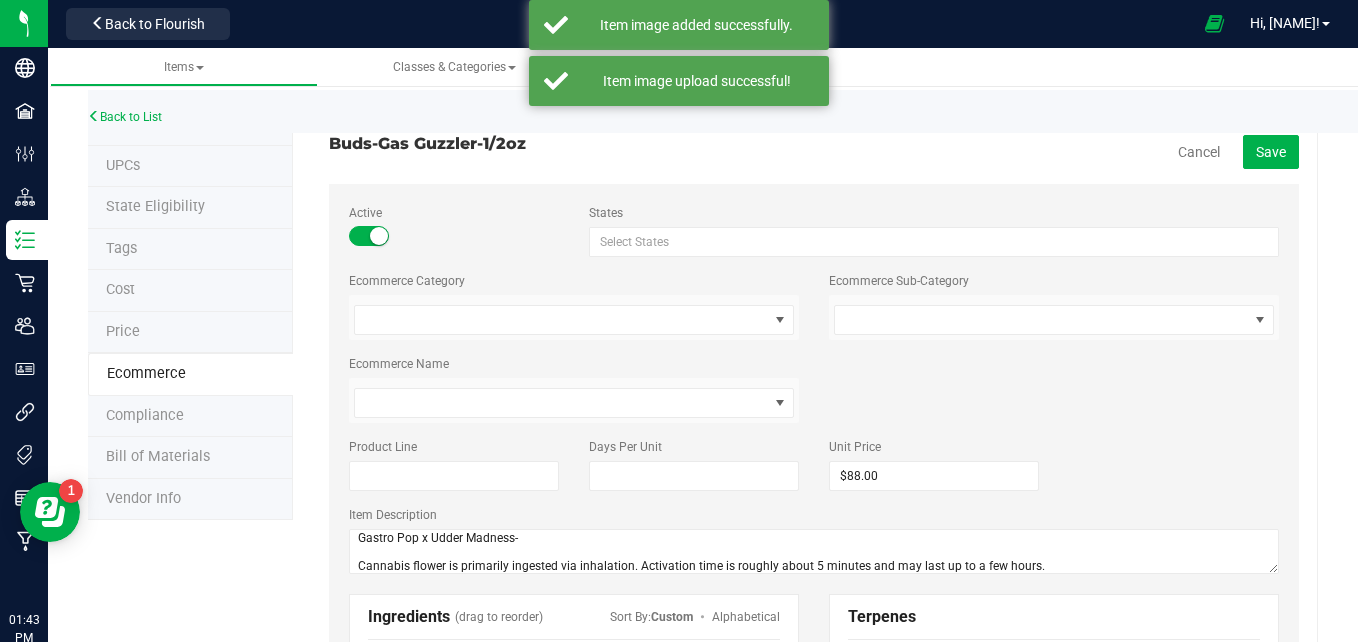 scroll, scrollTop: 0, scrollLeft: 0, axis: both 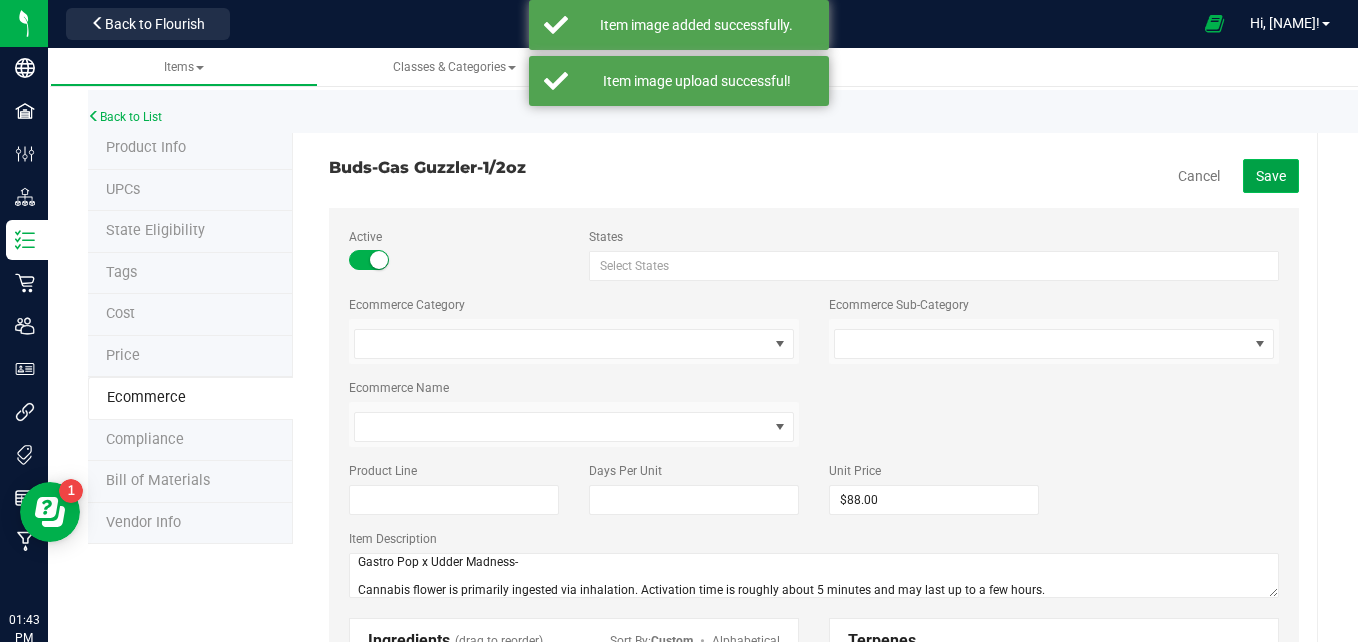 click on "Save" 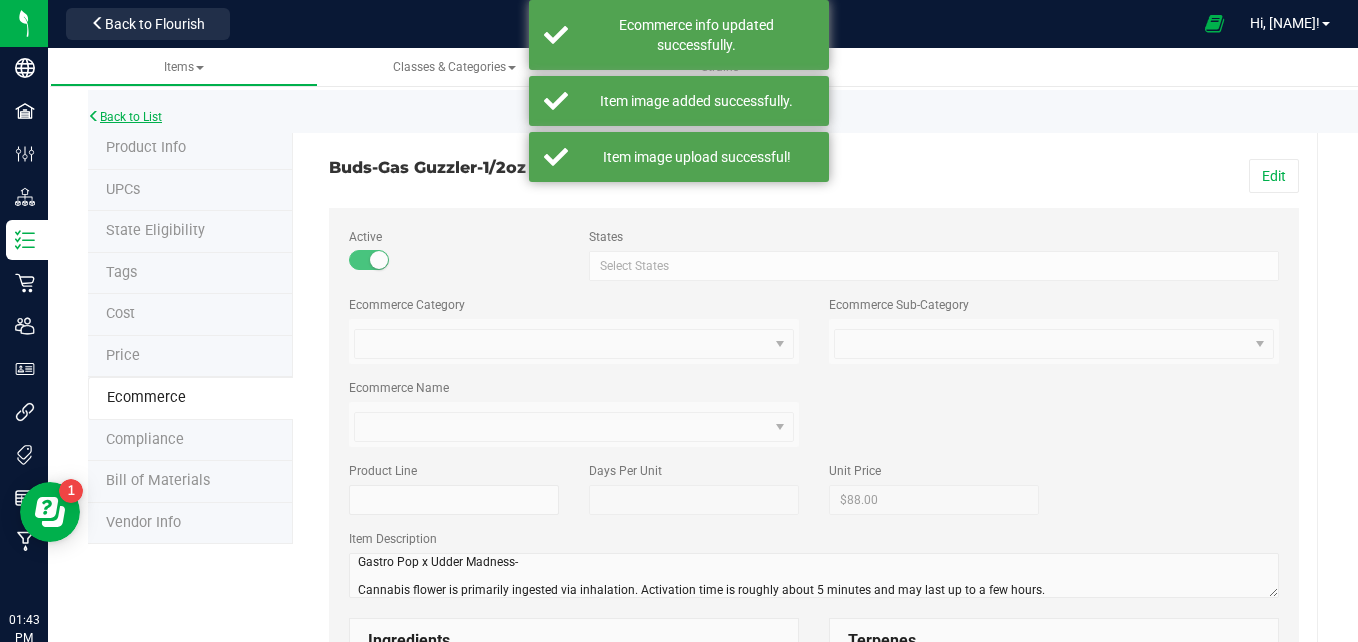 click on "Back to List" at bounding box center [125, 117] 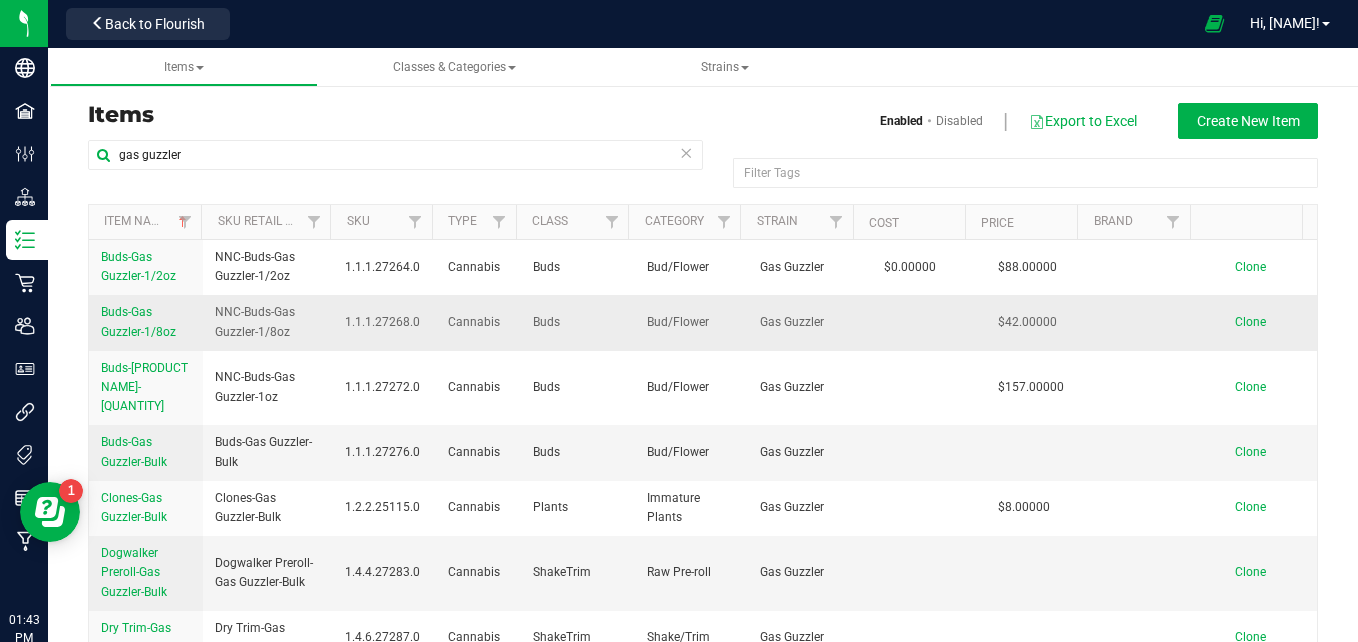 click on "Buds-Gas Guzzler-1/8oz" at bounding box center [138, 321] 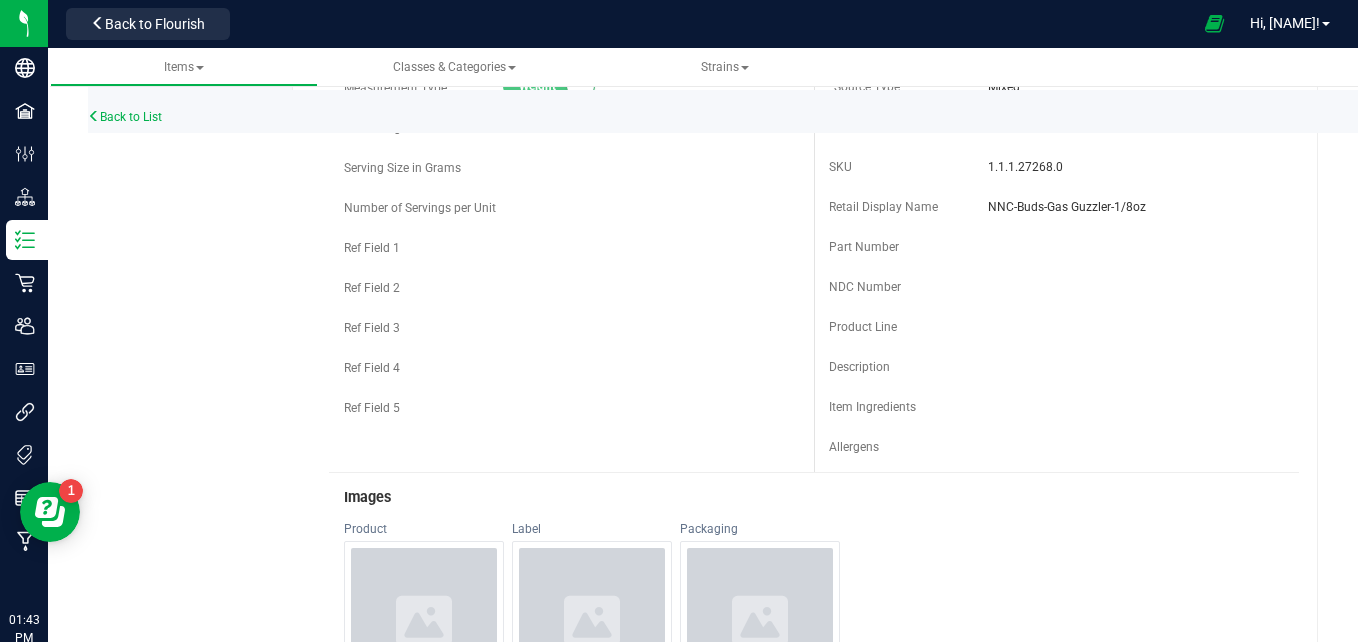 scroll, scrollTop: 0, scrollLeft: 0, axis: both 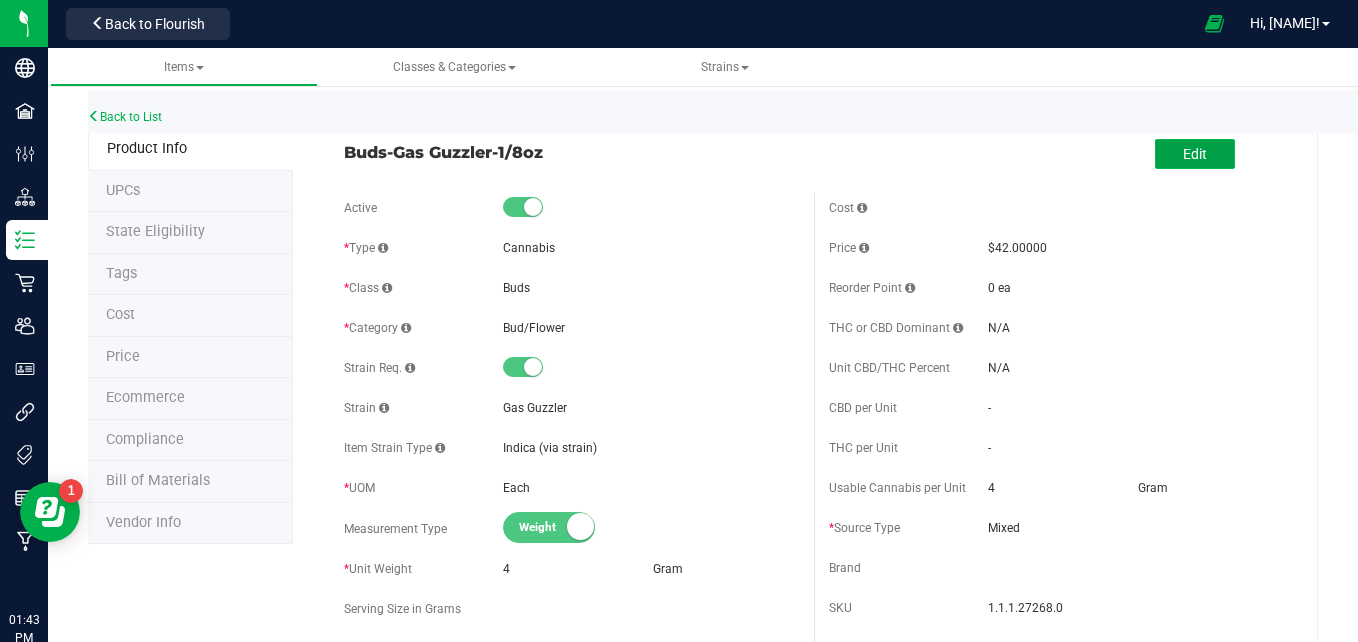 click on "Edit" at bounding box center (1195, 154) 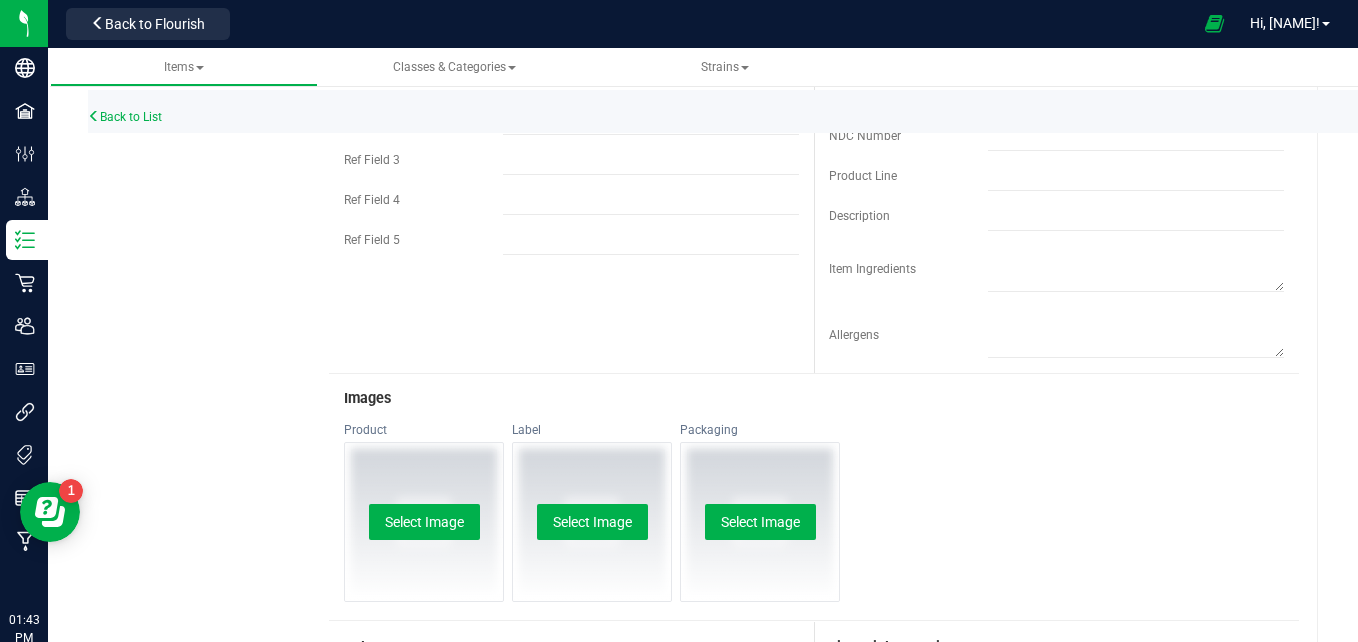 scroll, scrollTop: 610, scrollLeft: 0, axis: vertical 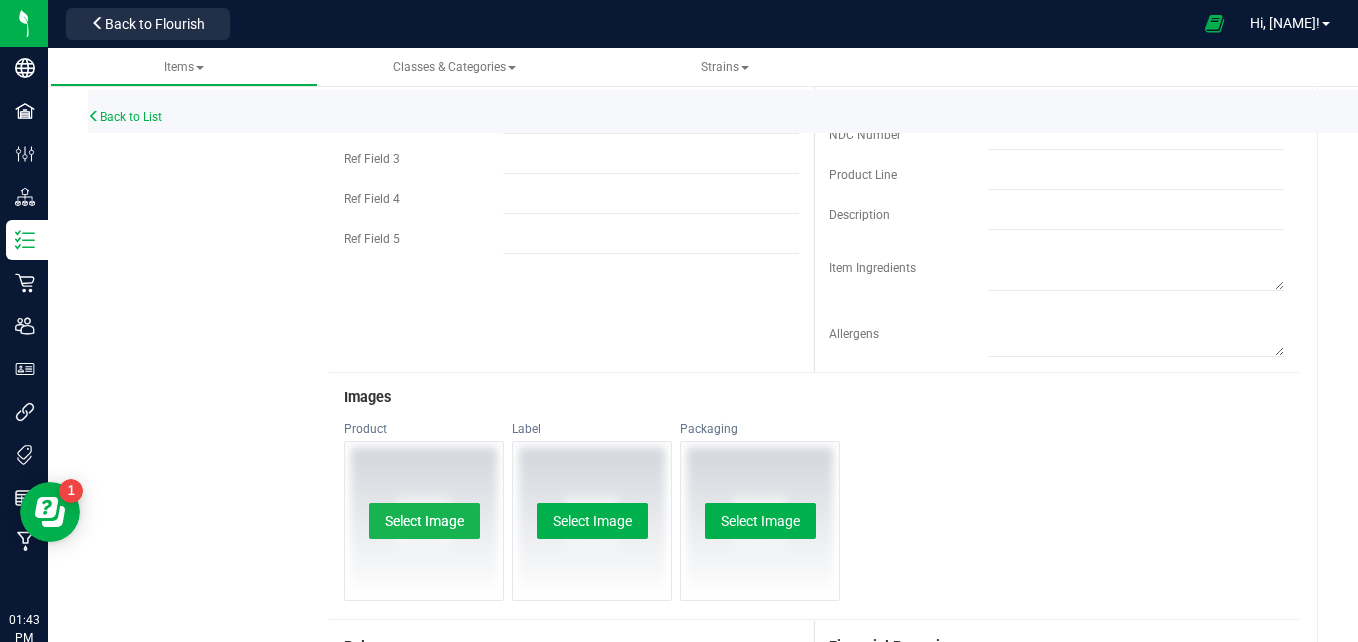 click on "Select Image" at bounding box center [424, 521] 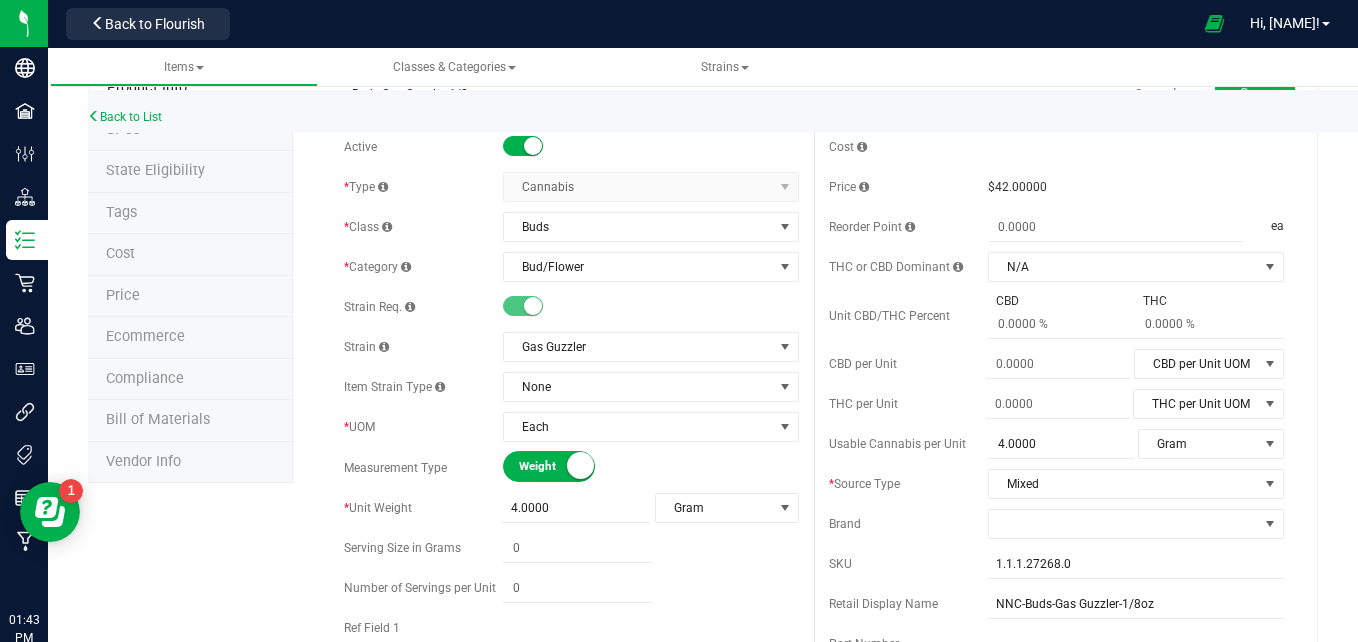 scroll, scrollTop: 0, scrollLeft: 0, axis: both 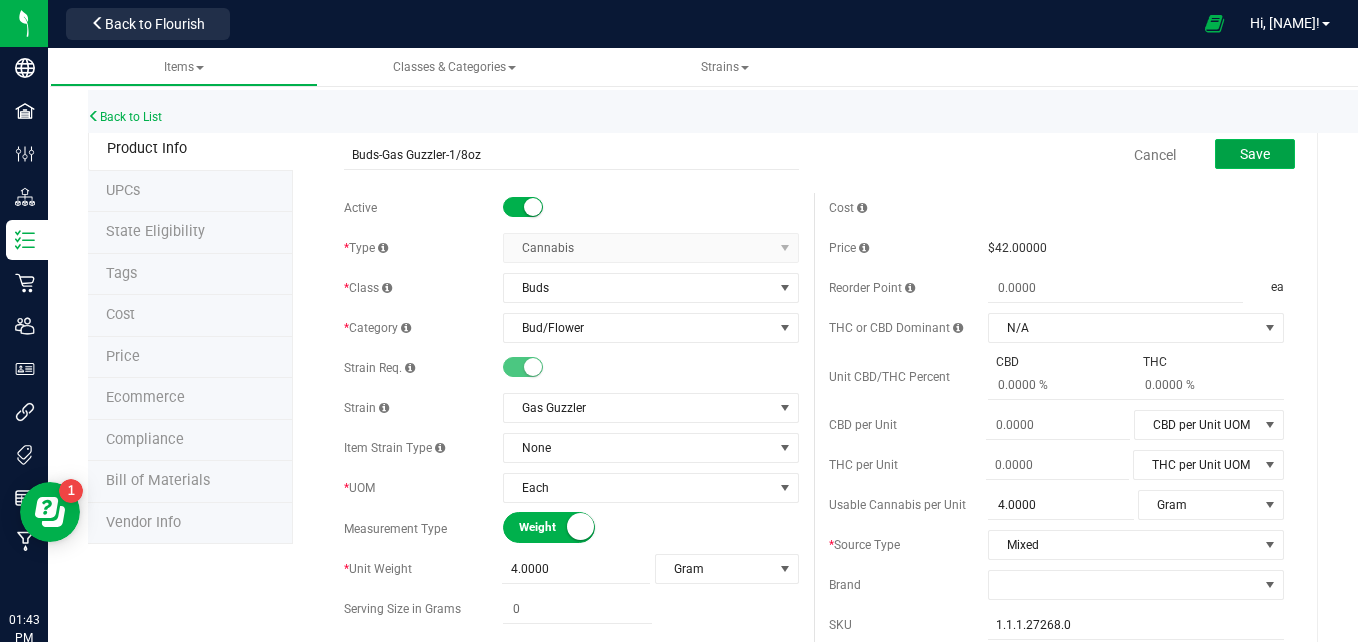click on "Save" at bounding box center (1255, 154) 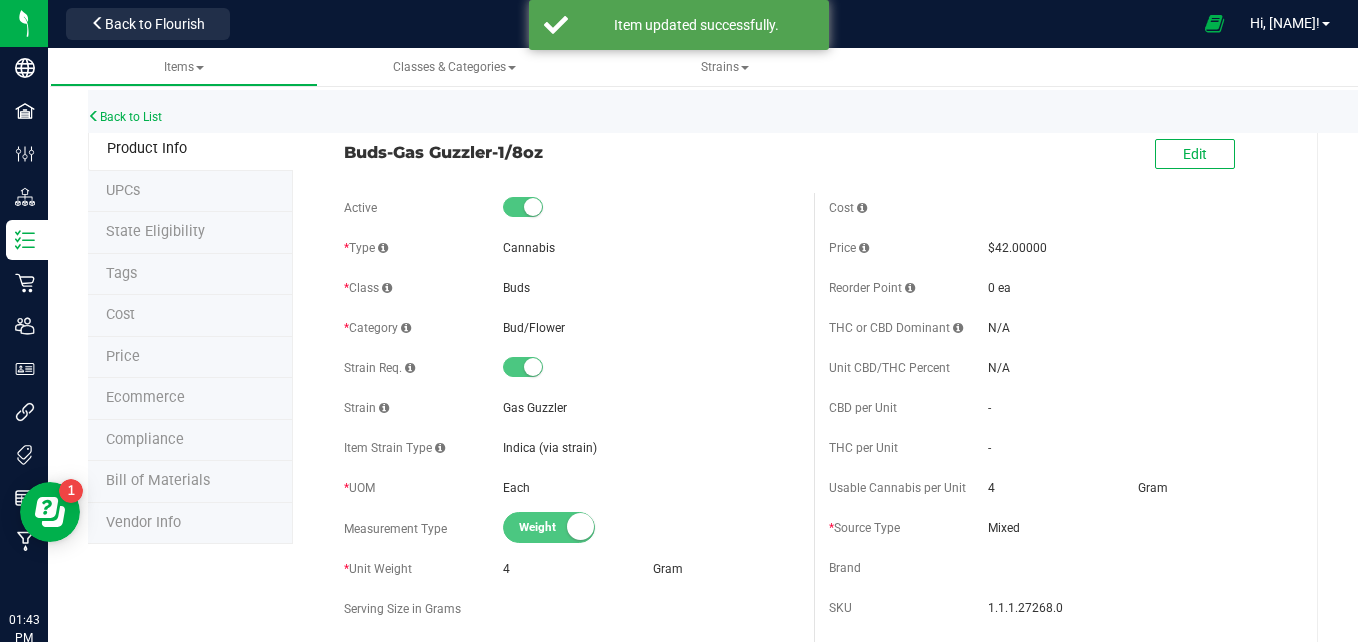 click on "Tags" at bounding box center (190, 275) 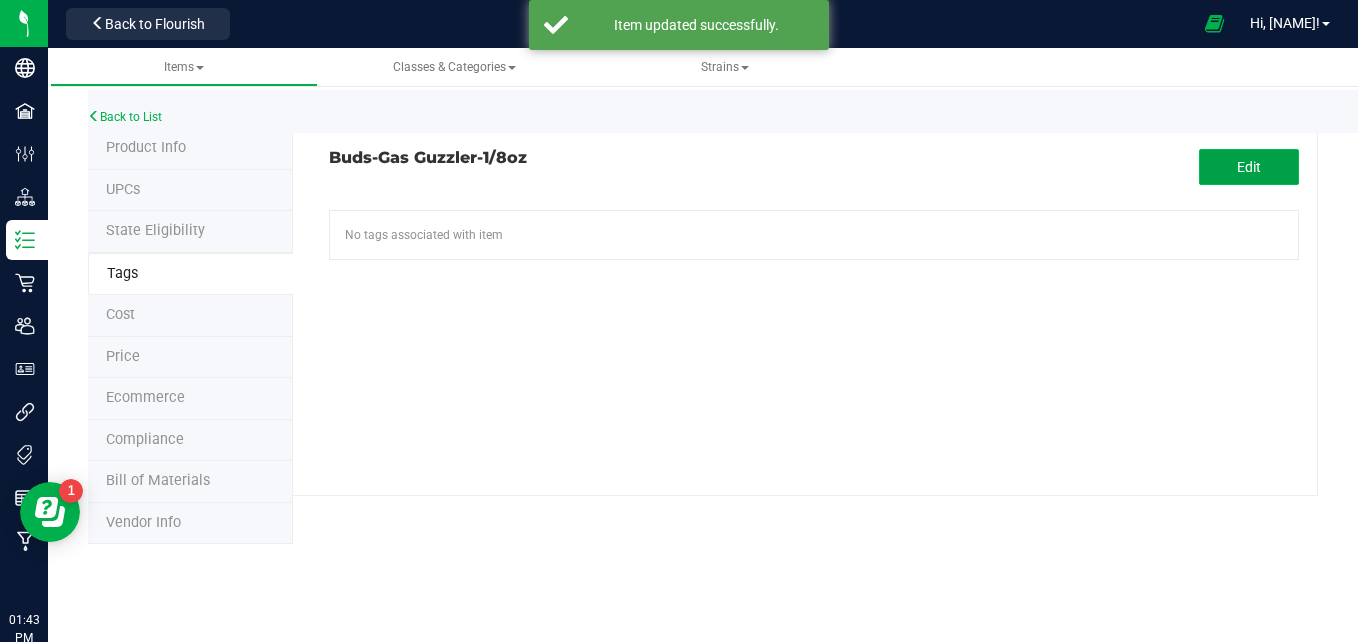 click on "Edit" at bounding box center (1249, 167) 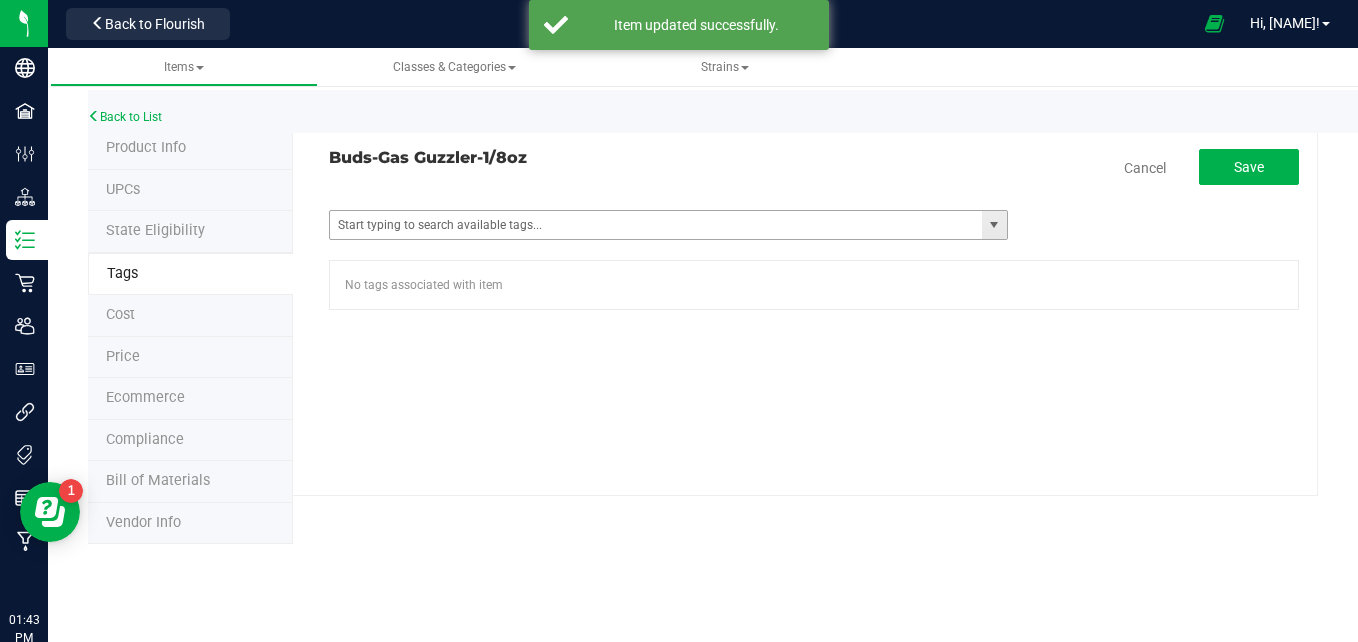 click at bounding box center [994, 225] 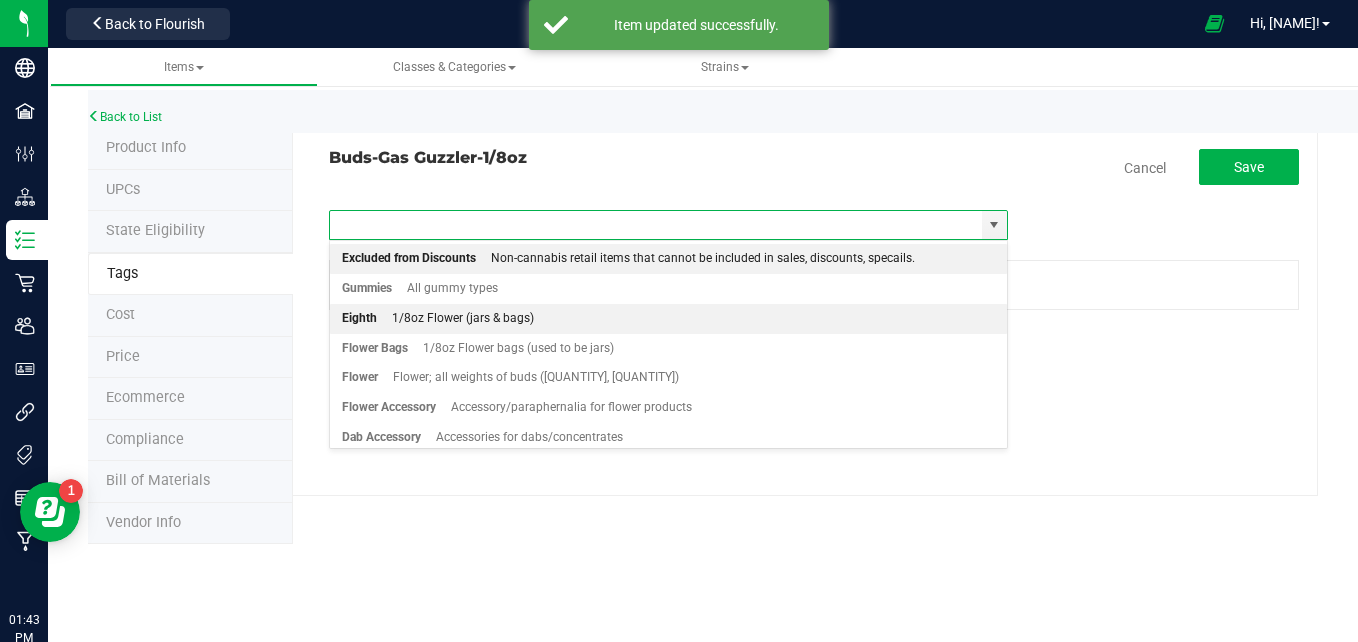 click on "[QUANTITY]
1/8oz Flower (jars & bags)" at bounding box center (668, 319) 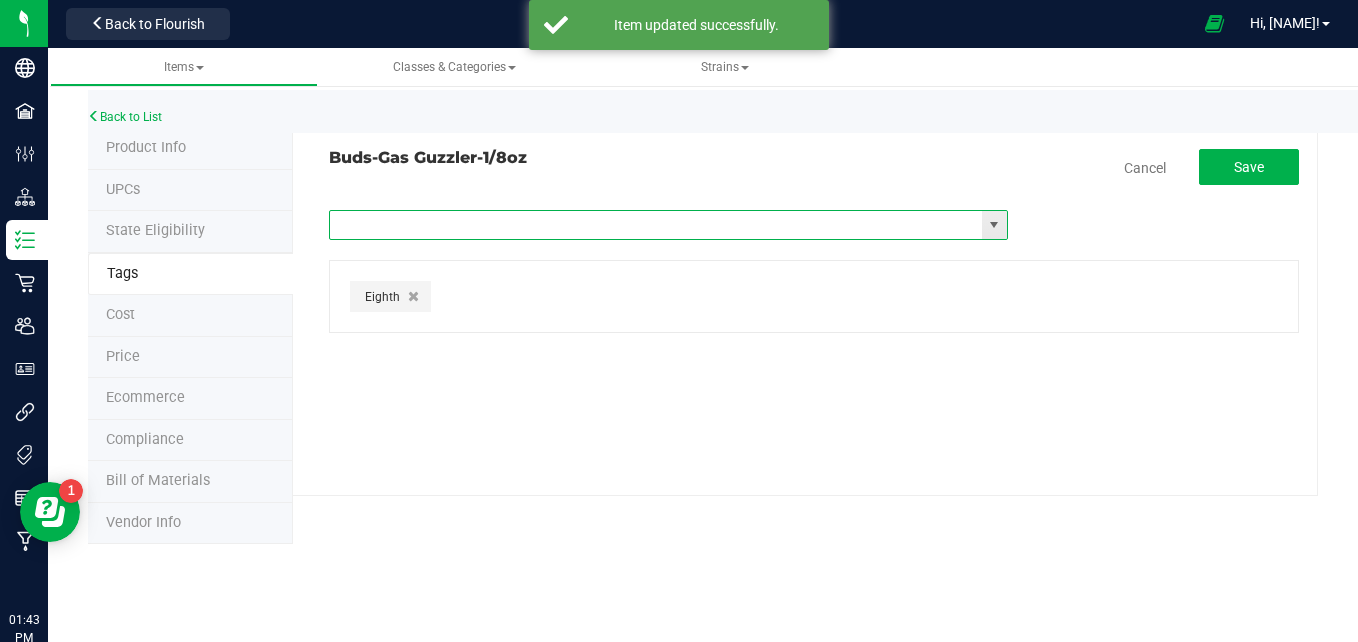 click at bounding box center (994, 225) 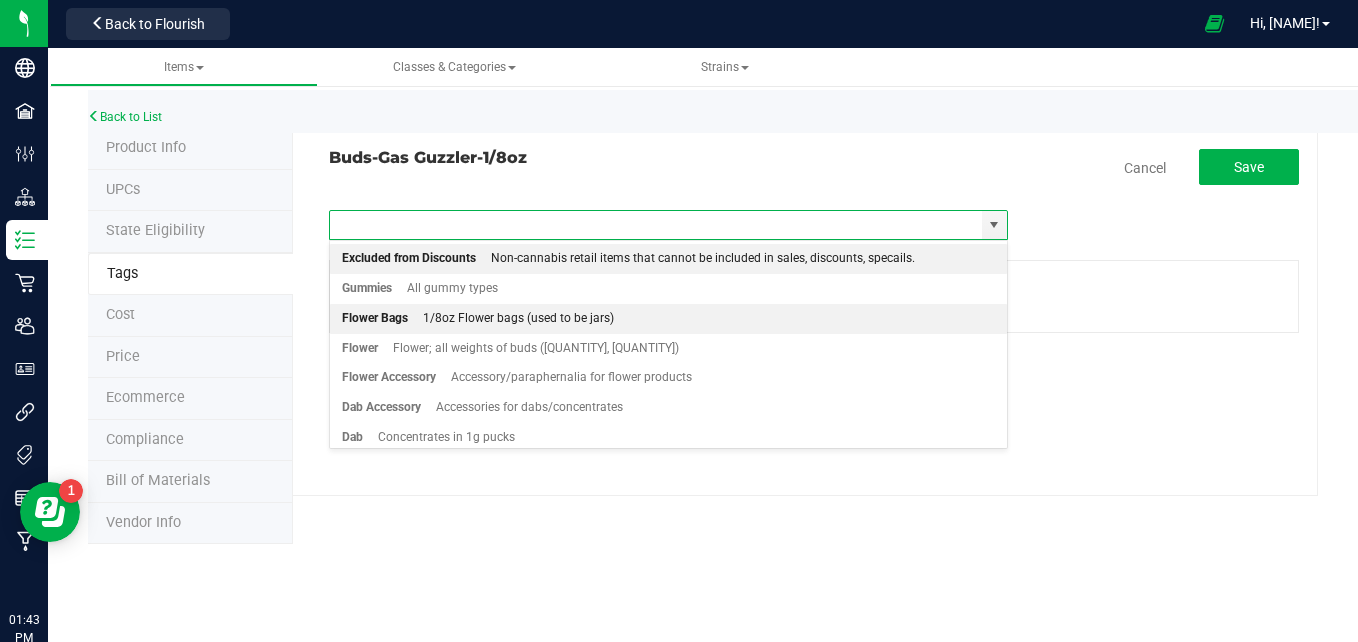 click on "Flower Bags
1/8oz Flower bags (used to be jars)" at bounding box center (668, 319) 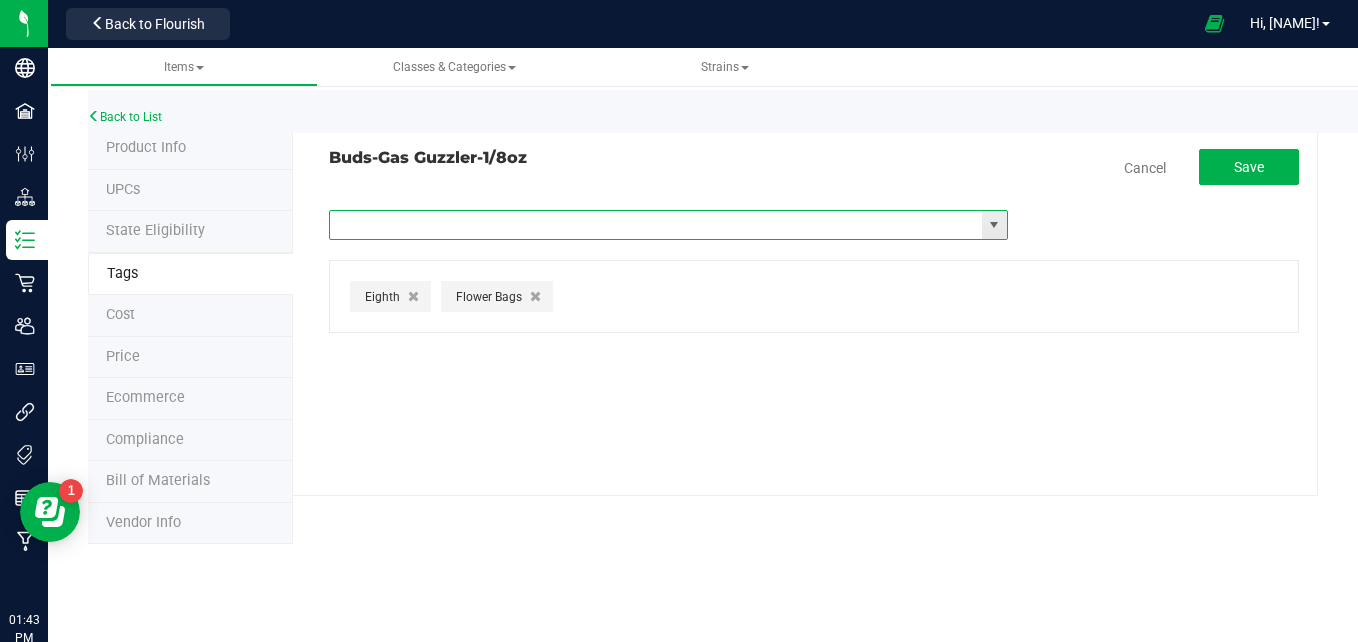 click at bounding box center [994, 225] 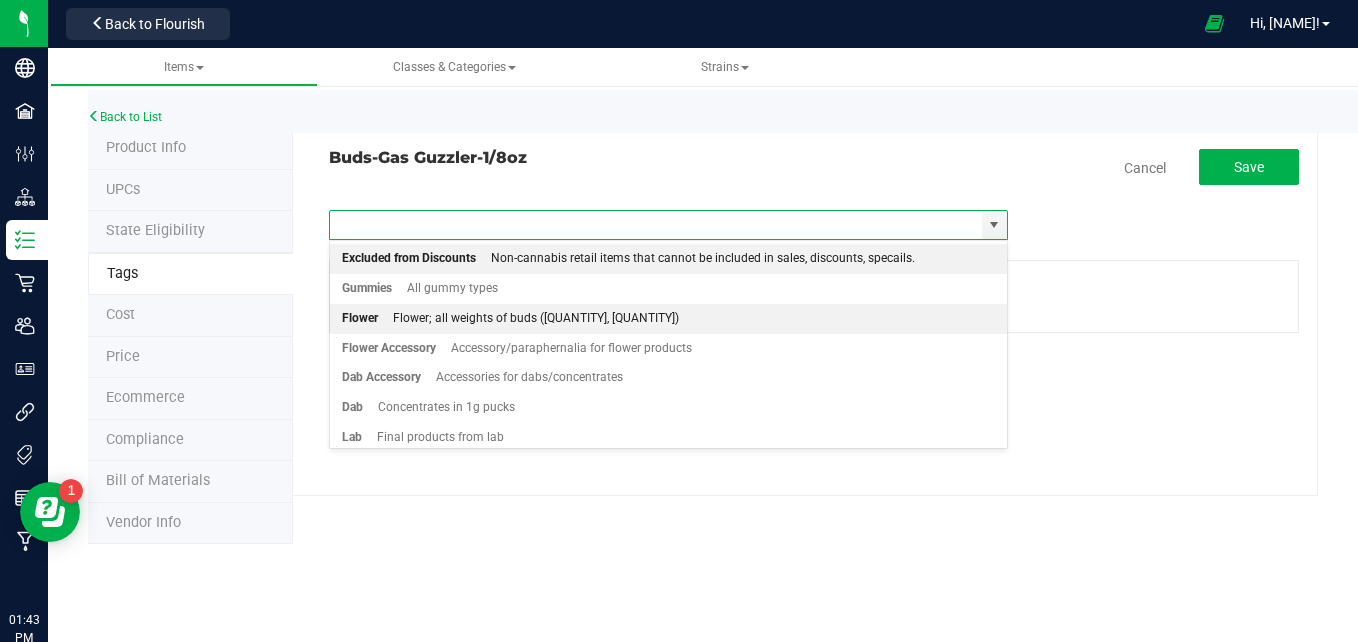 click on "Flower
Flower; all weights of buds (1/8oz, 1/2, 1oz)" at bounding box center [668, 319] 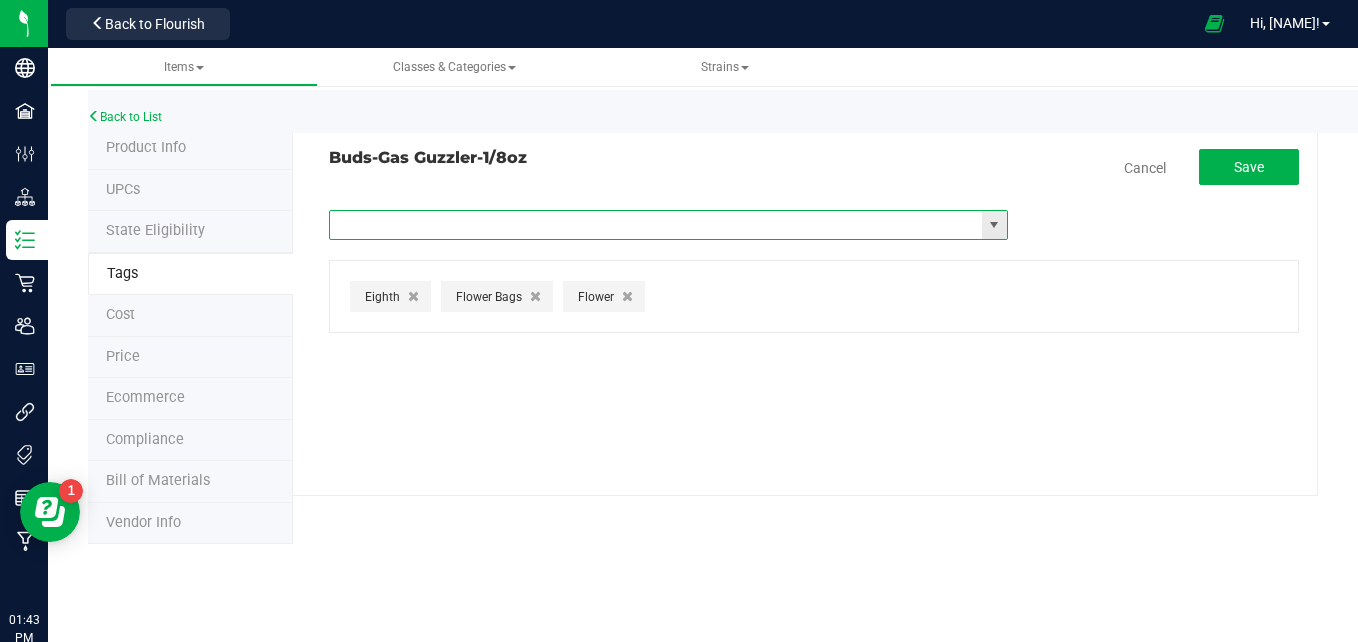 click at bounding box center (994, 225) 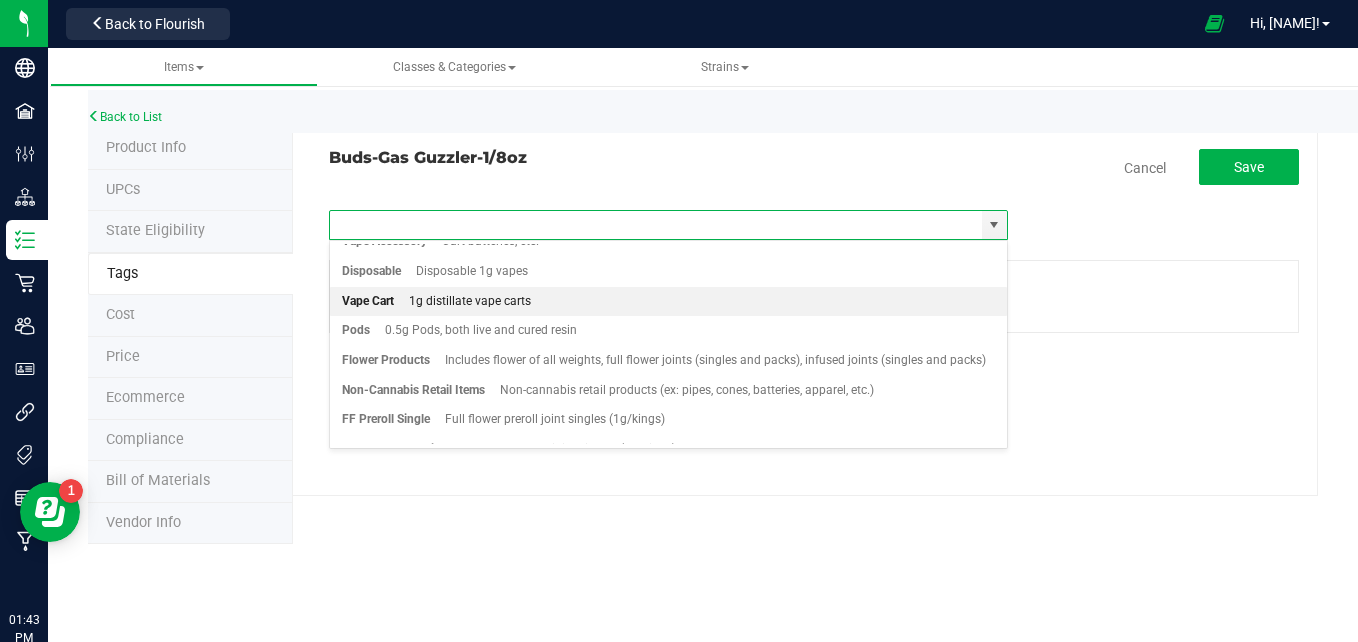 scroll, scrollTop: 327, scrollLeft: 0, axis: vertical 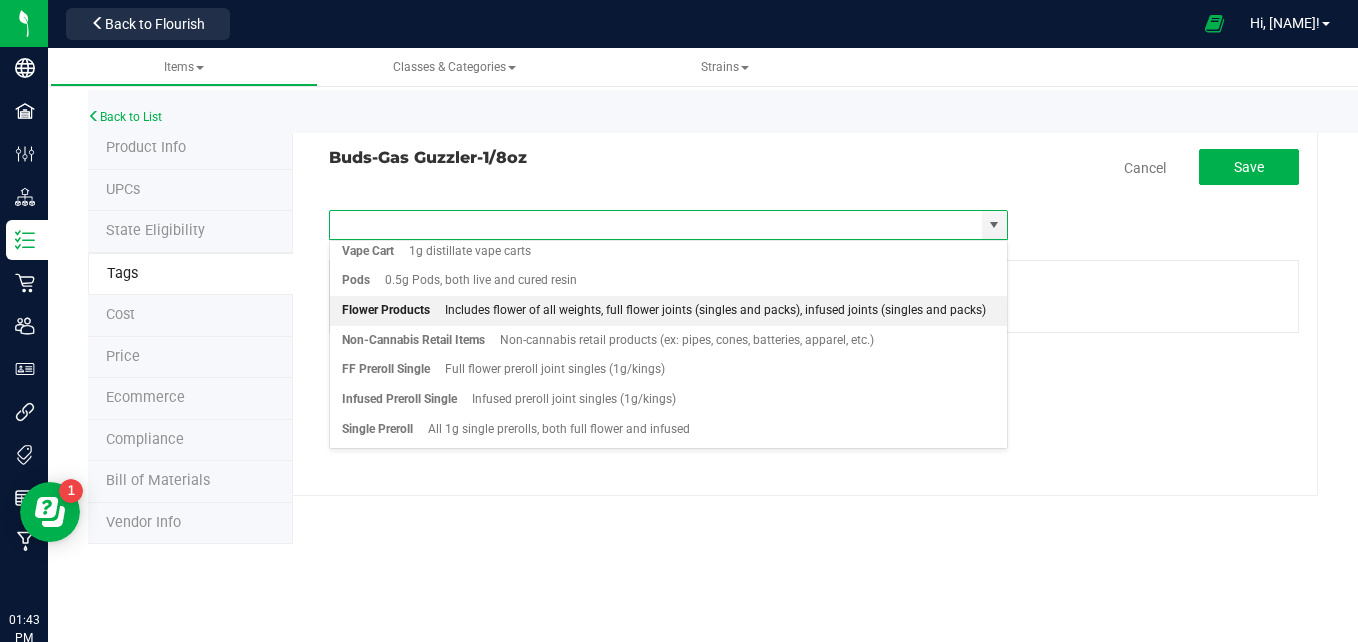 click on "Flower Products
Includes flower of all weights, full flower joints (singles and packs), infused joints (singles and packs)" at bounding box center (668, 311) 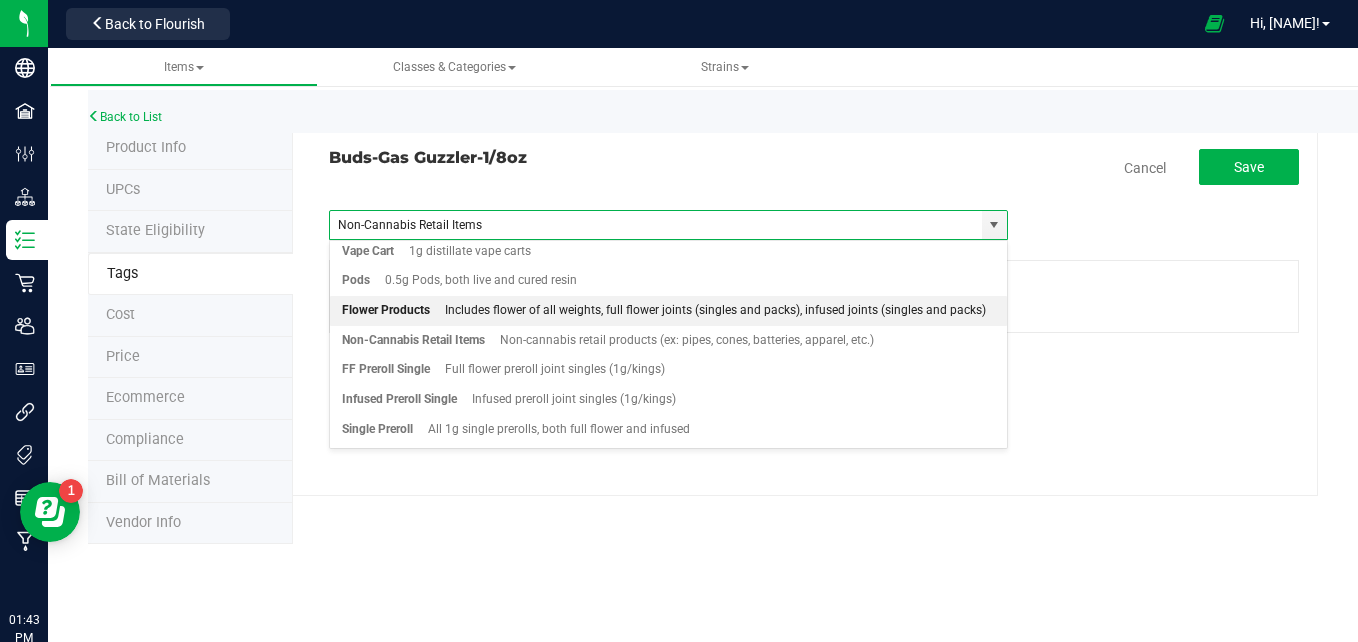 type 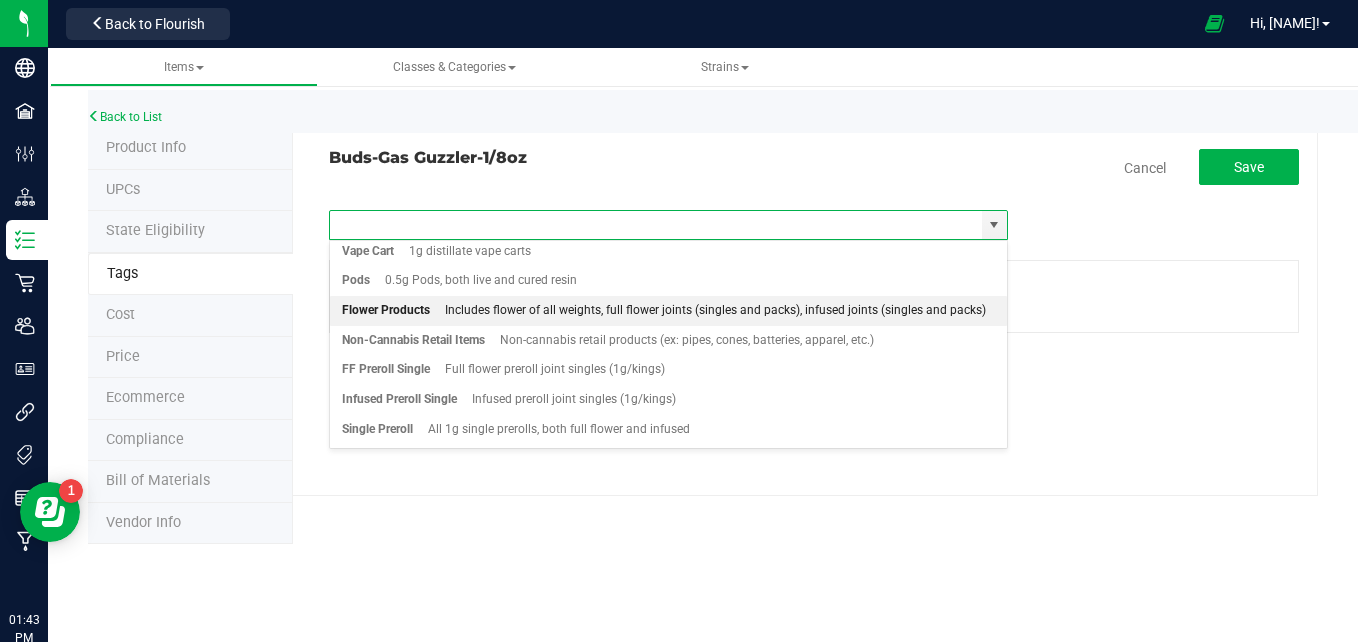 scroll, scrollTop: 0, scrollLeft: 0, axis: both 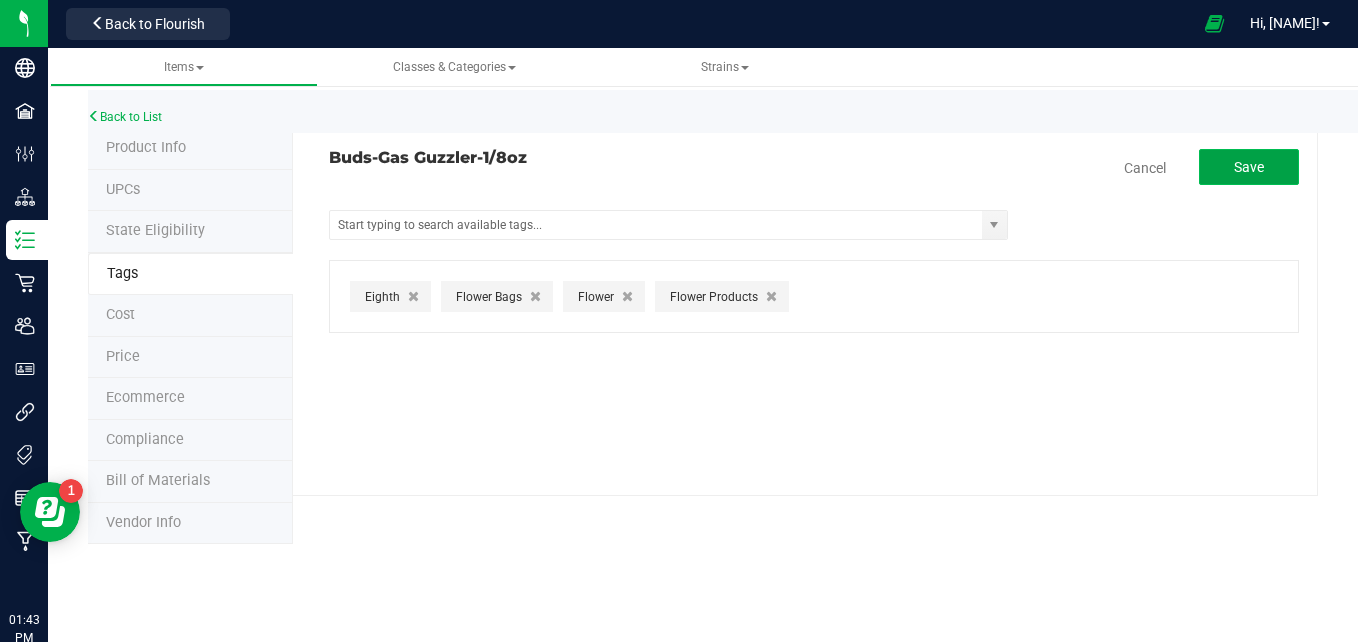 click on "Save" 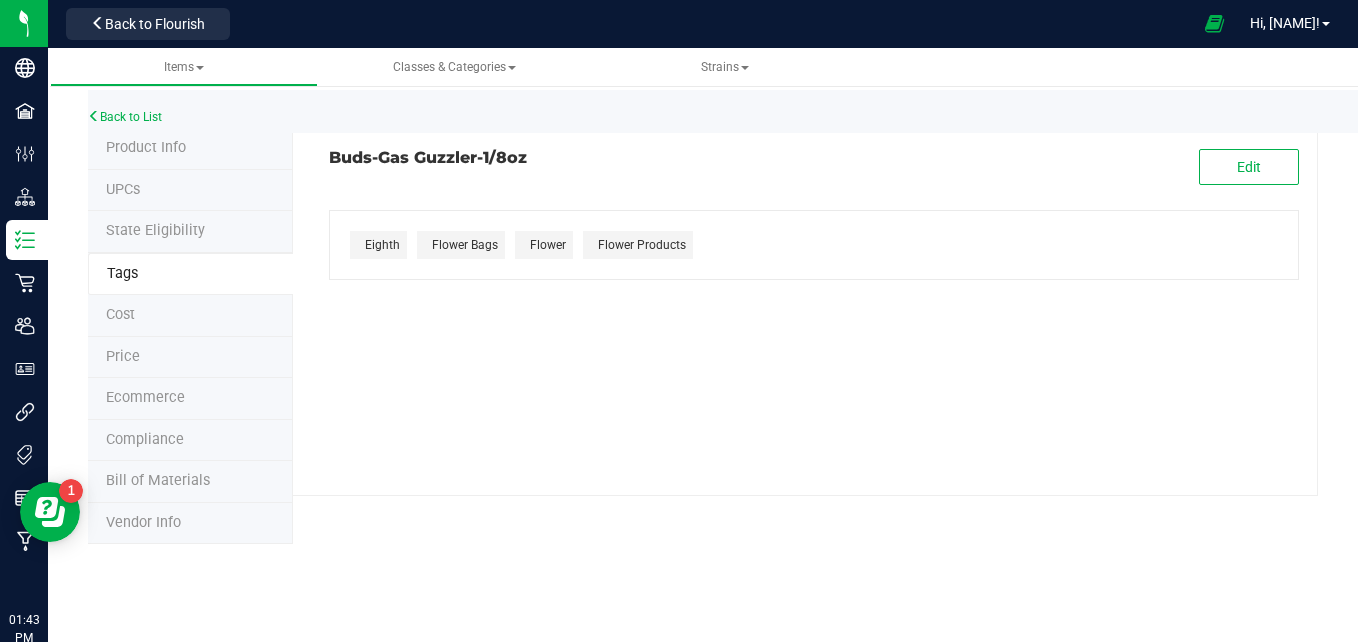 click on "Ecommerce" at bounding box center [145, 397] 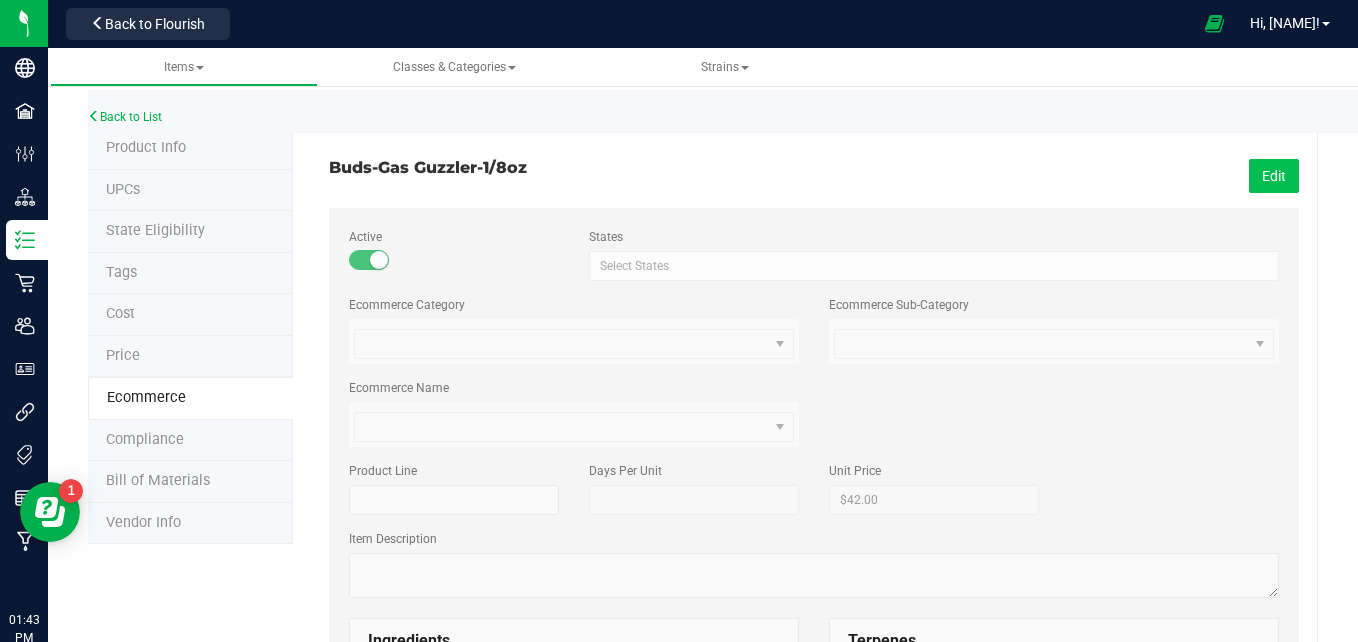 click on "Edit" at bounding box center (1274, 176) 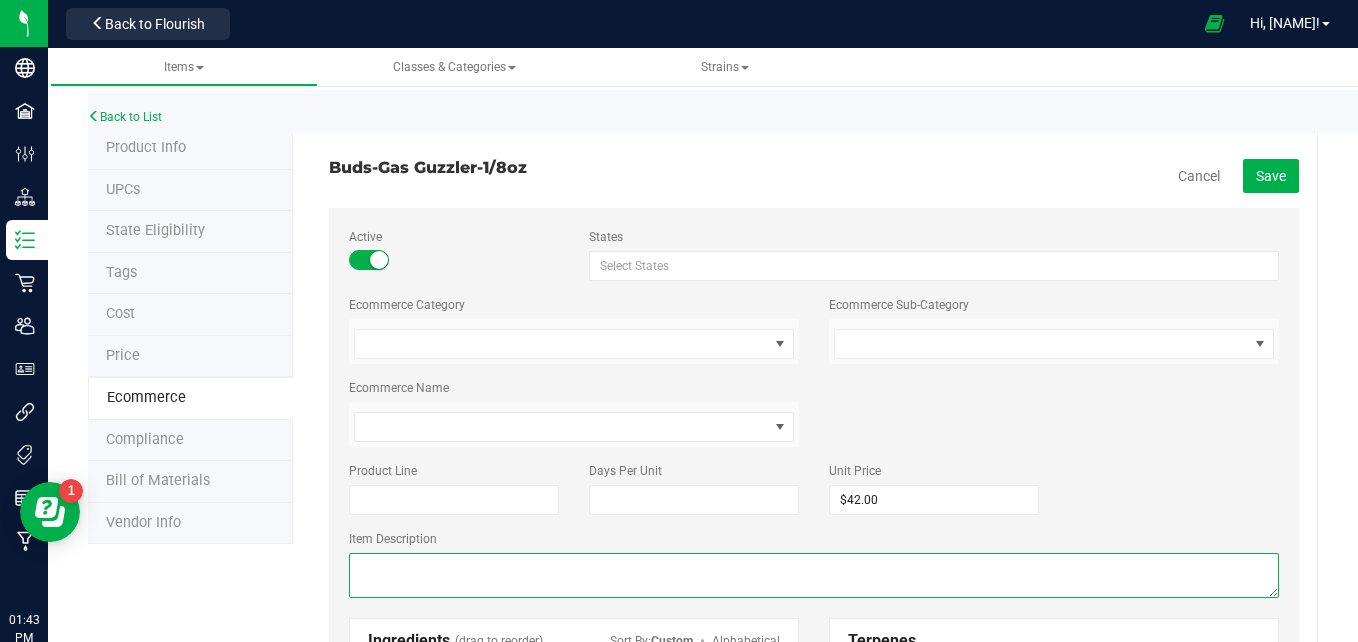 click at bounding box center (814, 575) 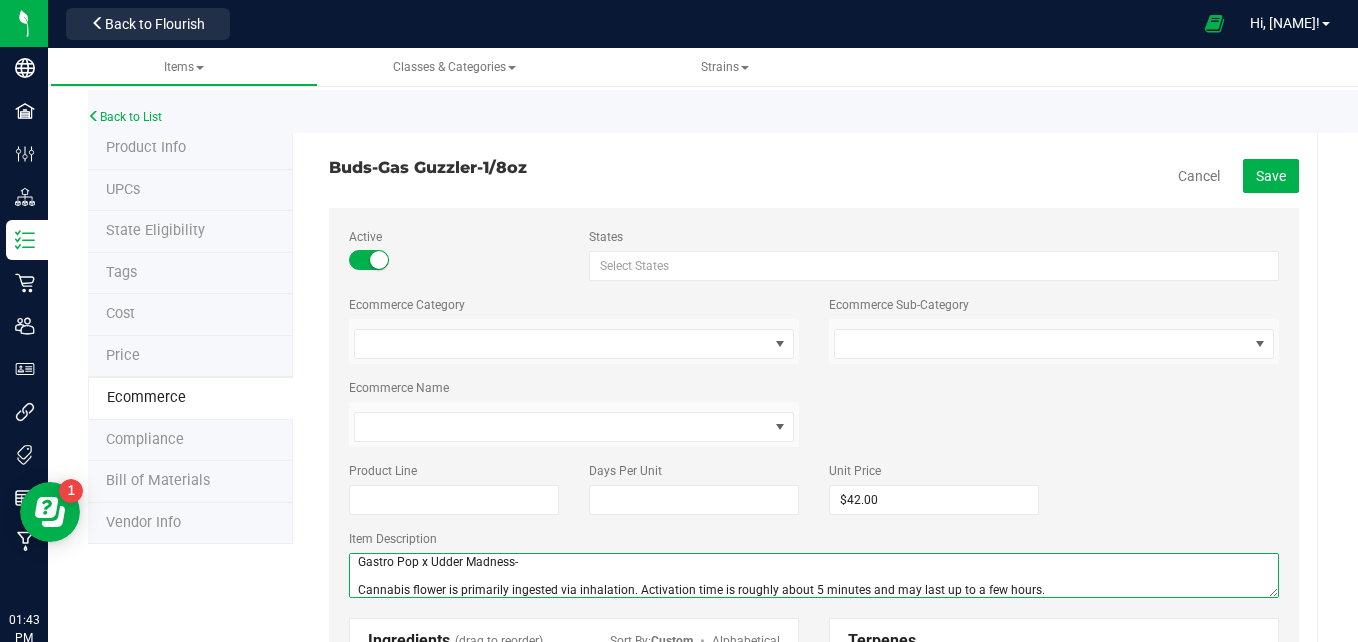 scroll, scrollTop: 7, scrollLeft: 0, axis: vertical 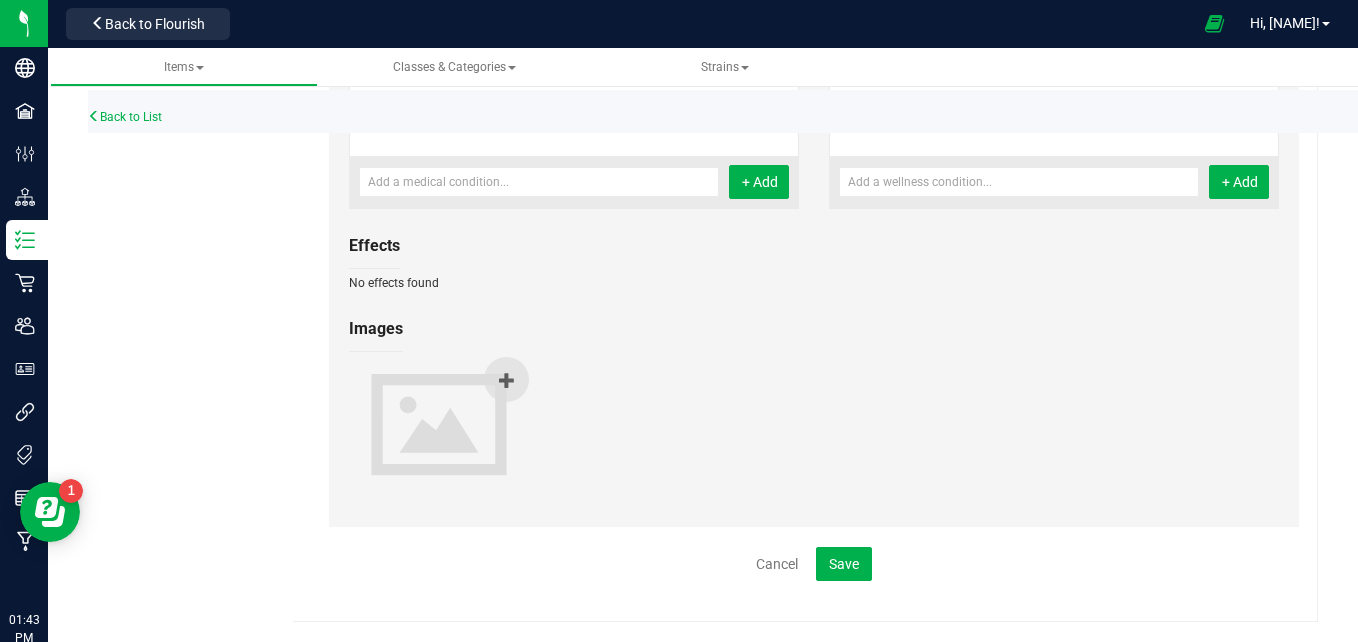 type on "Gastro Pop x Udder Madness-
Cannabis flower is primarily ingested via inhalation. Activation time is roughly about 5 minutes and may last up to a few hours." 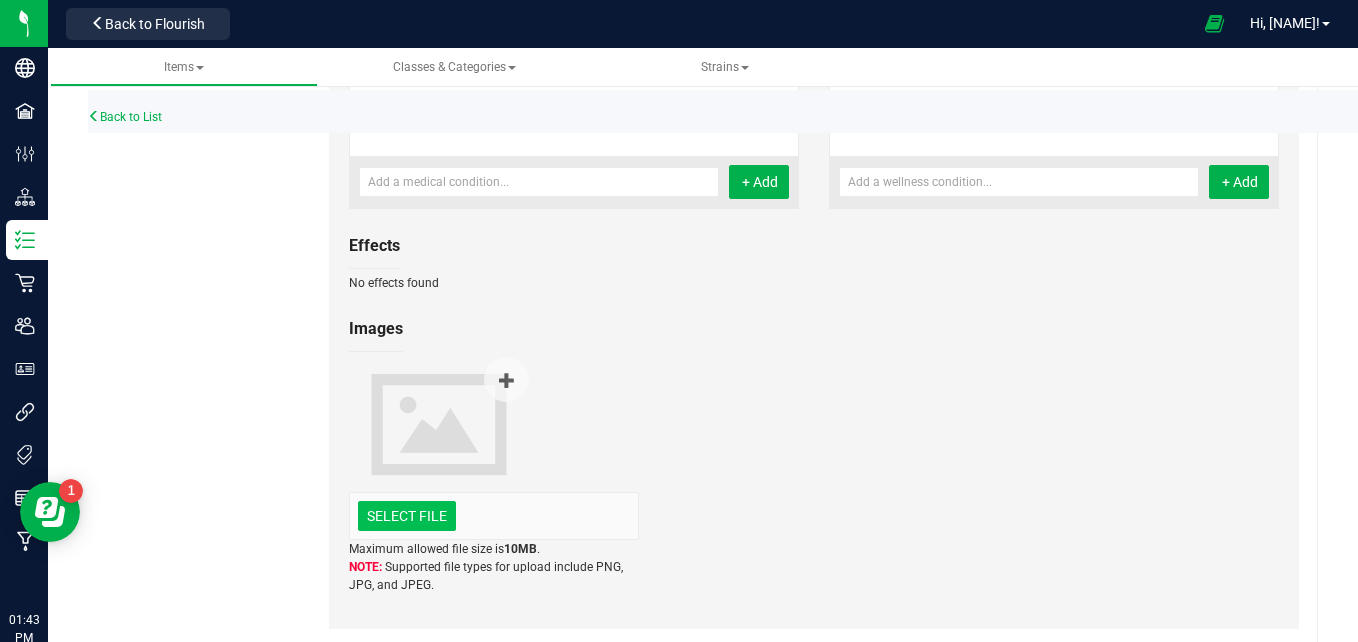 click at bounding box center [-990, 412] 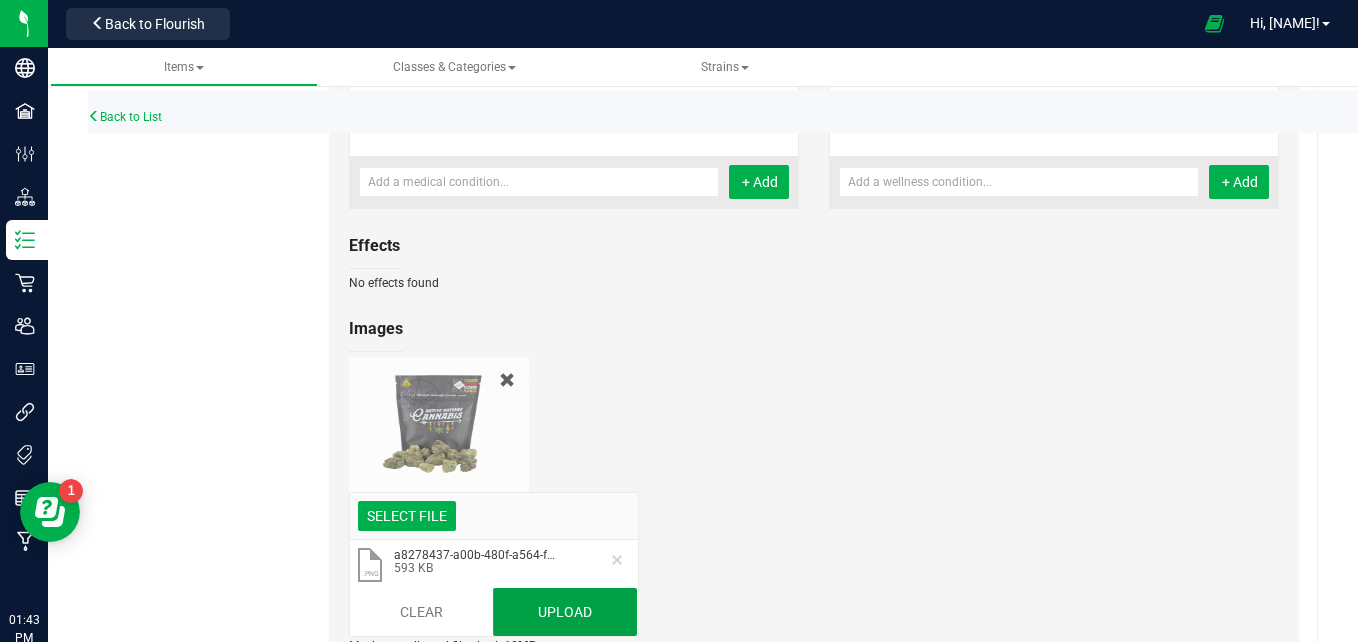 click on "Upload" at bounding box center (565, 612) 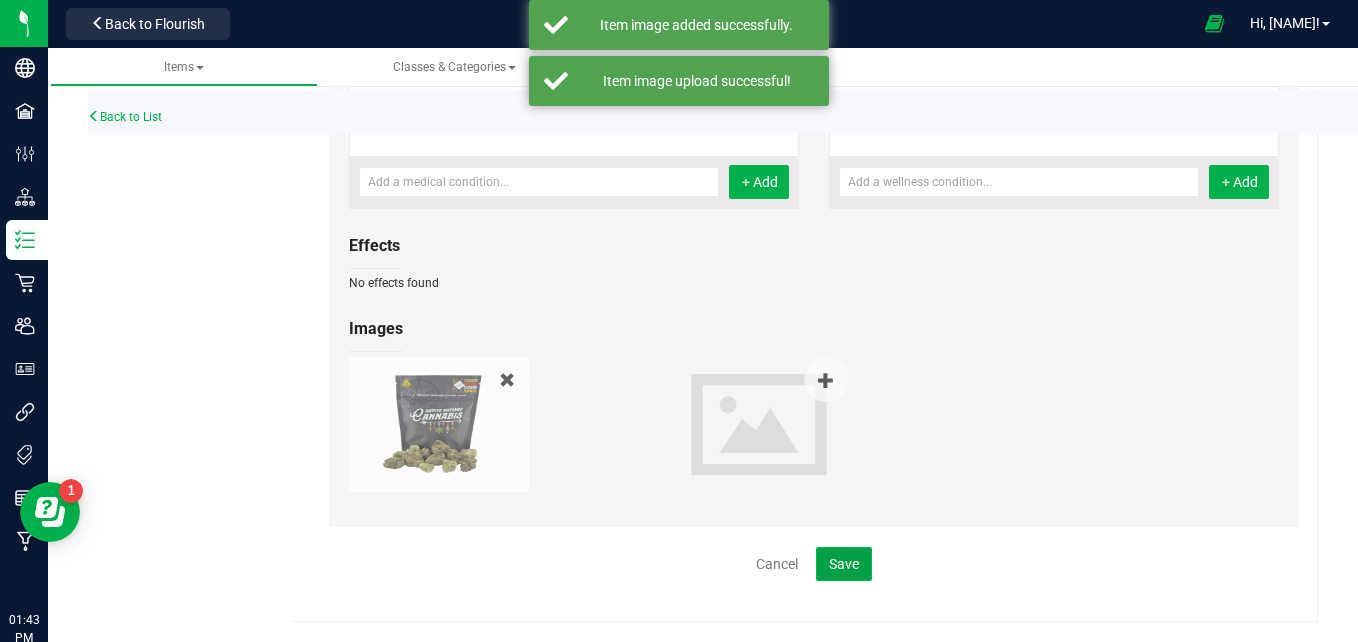 click on "Save" 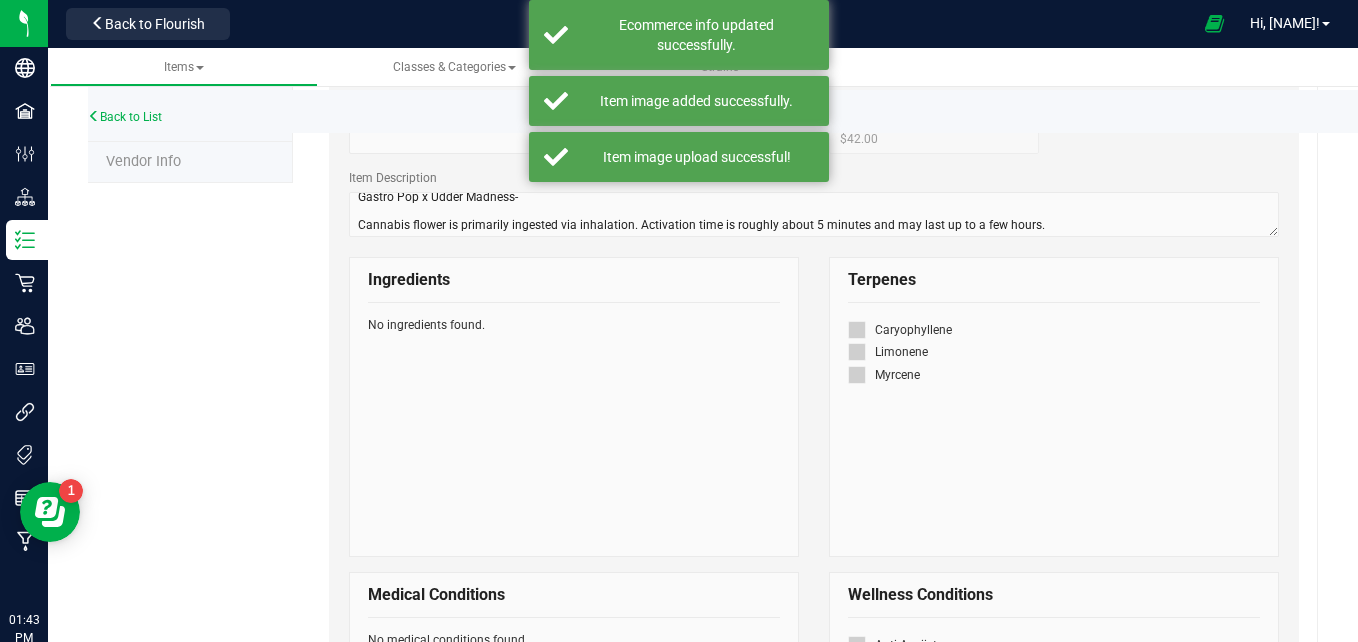 scroll, scrollTop: 0, scrollLeft: 0, axis: both 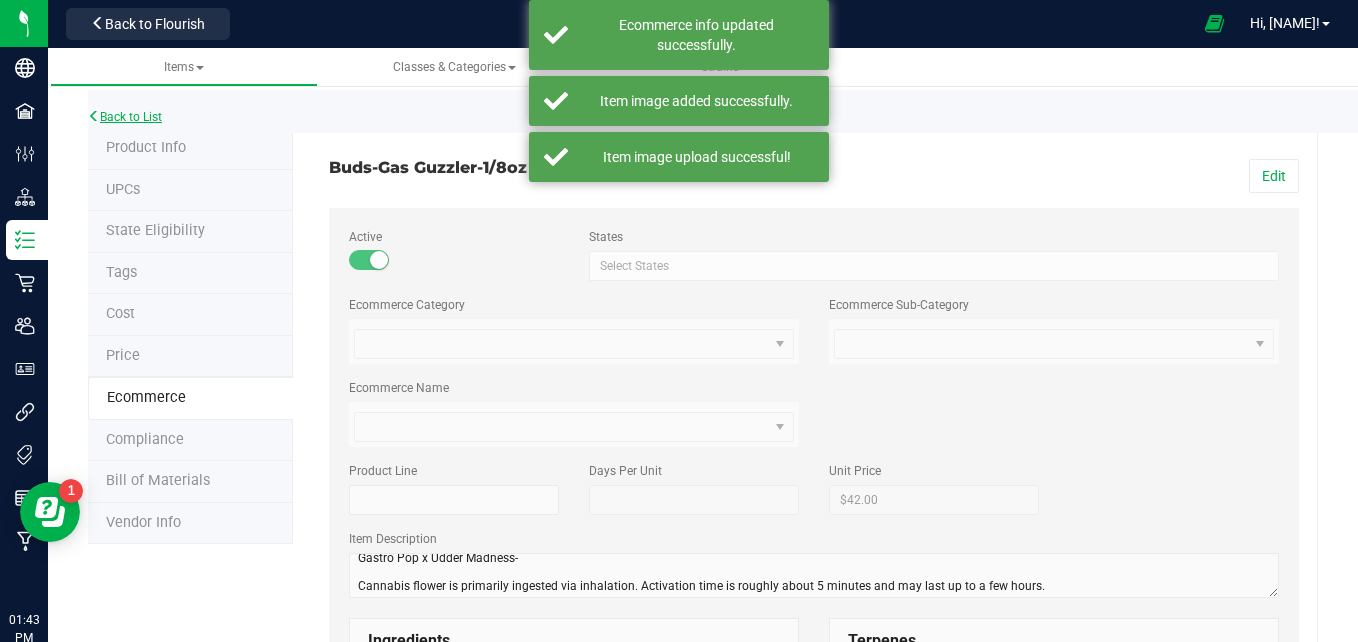 click on "Back to List" at bounding box center [125, 117] 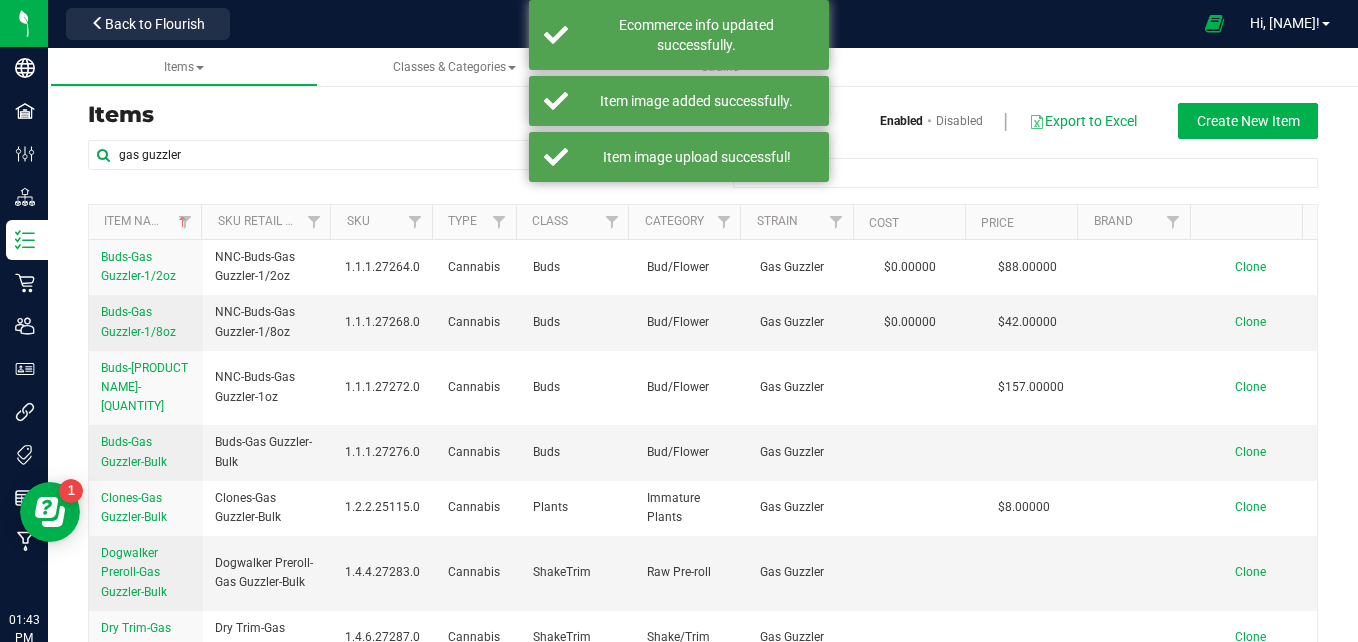 click on "Buds-[PRODUCT NAME]-[QUANTITY]" at bounding box center (146, 388) 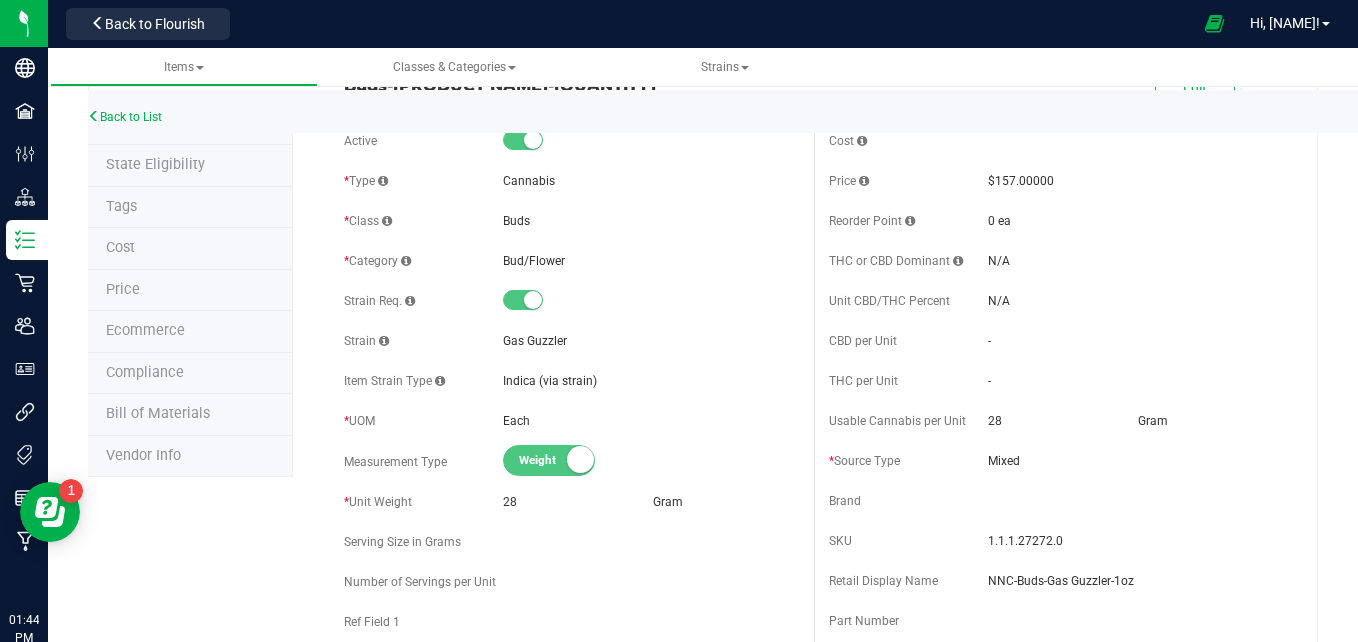 scroll, scrollTop: 0, scrollLeft: 0, axis: both 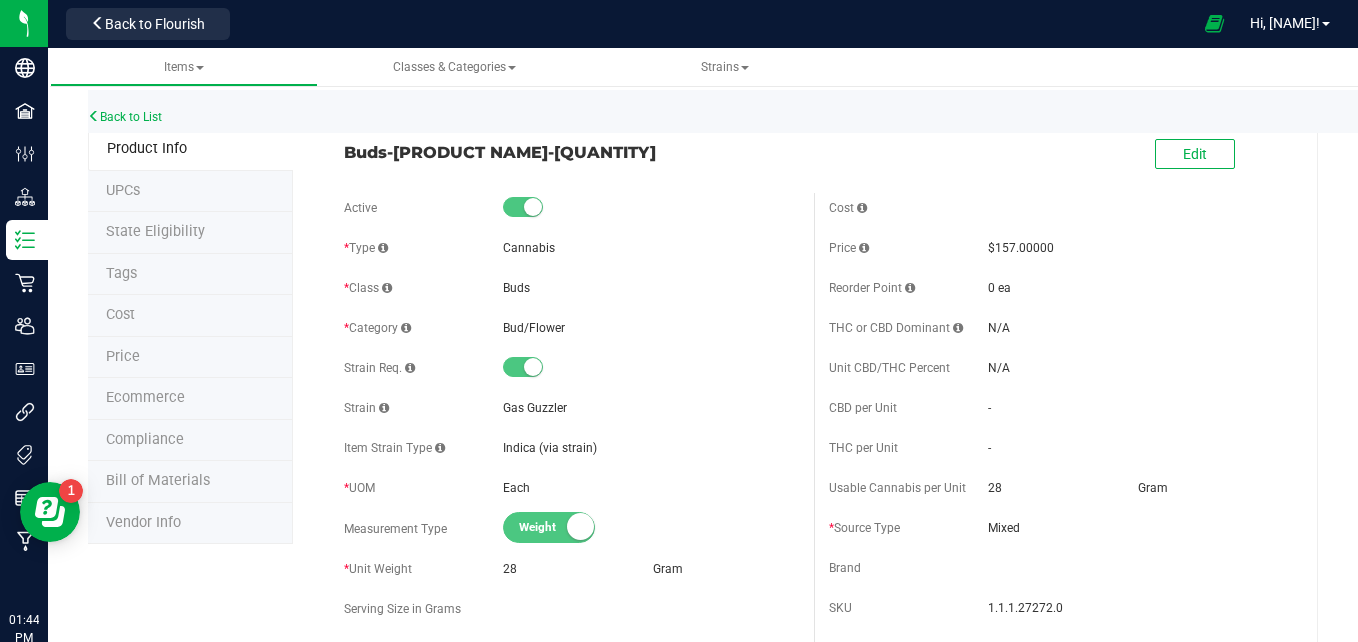 click on "Back to List" at bounding box center (767, 111) 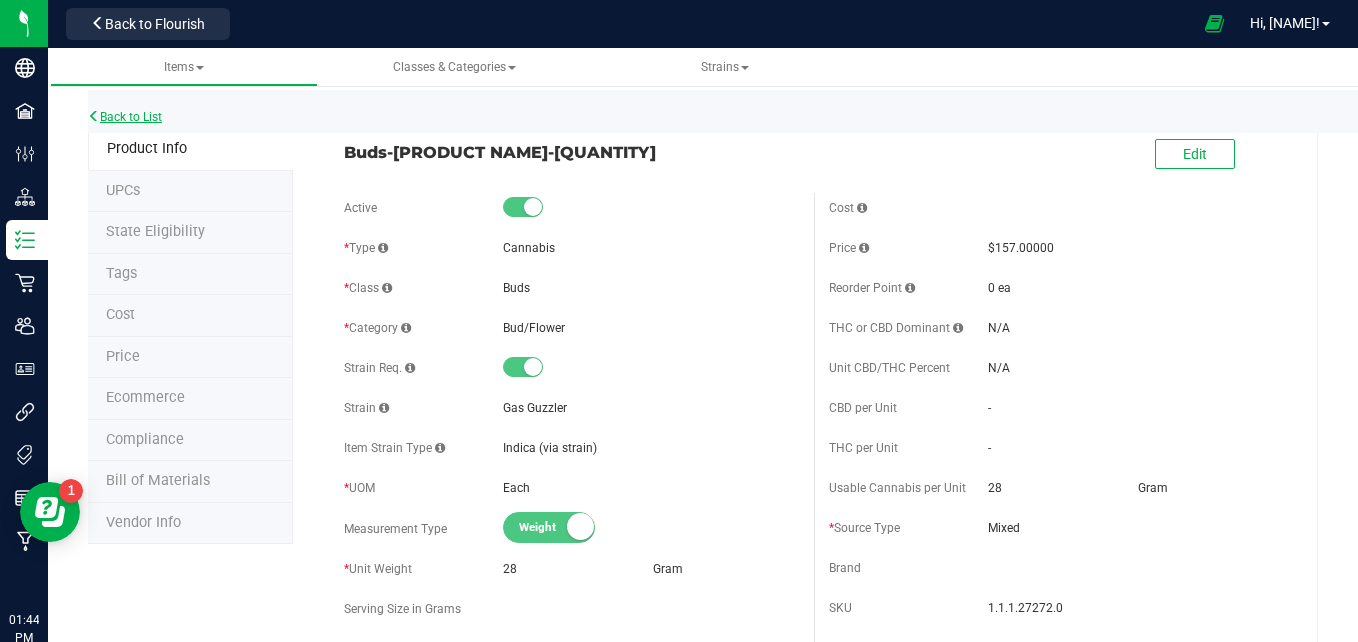 click on "Back to List" at bounding box center (125, 117) 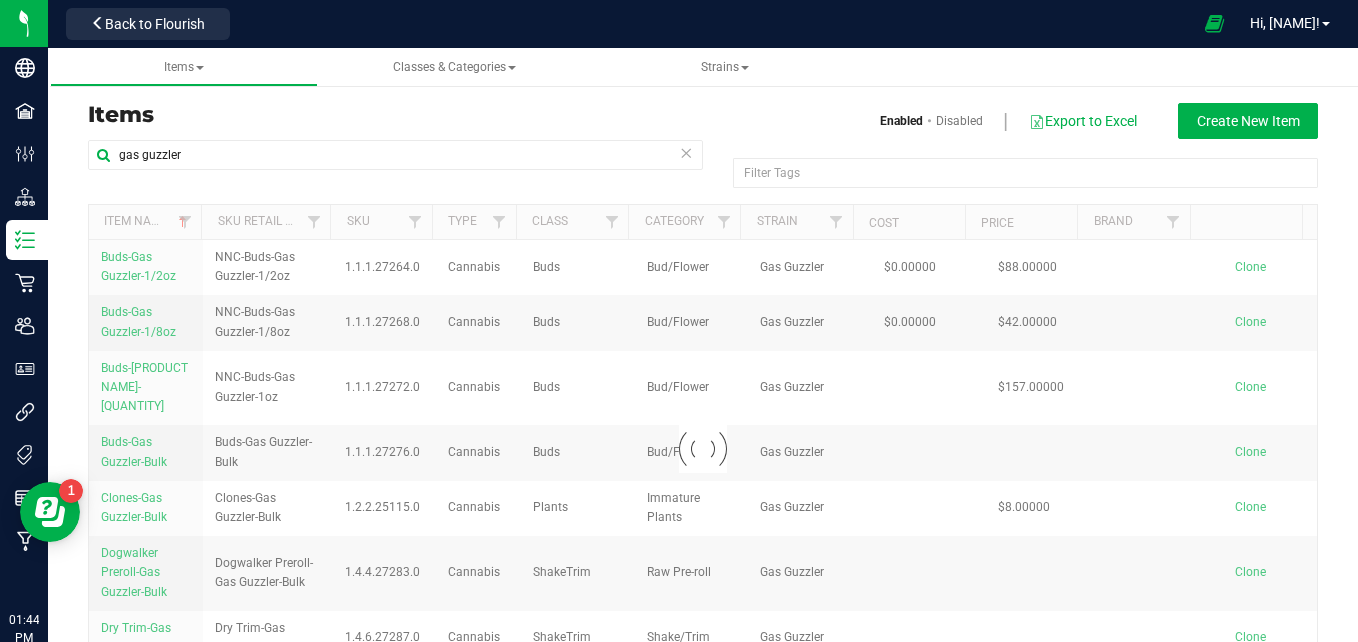scroll, scrollTop: 71, scrollLeft: 0, axis: vertical 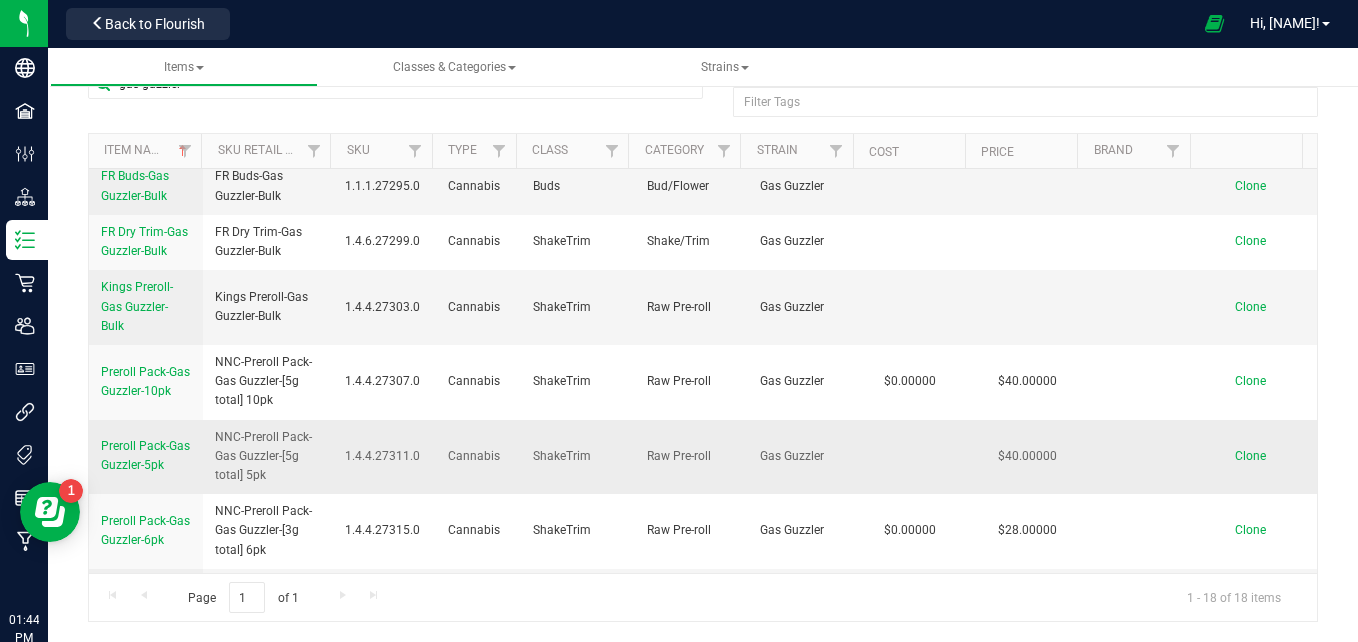click on "Preroll Pack-Gas Guzzler-5pk" at bounding box center (146, 456) 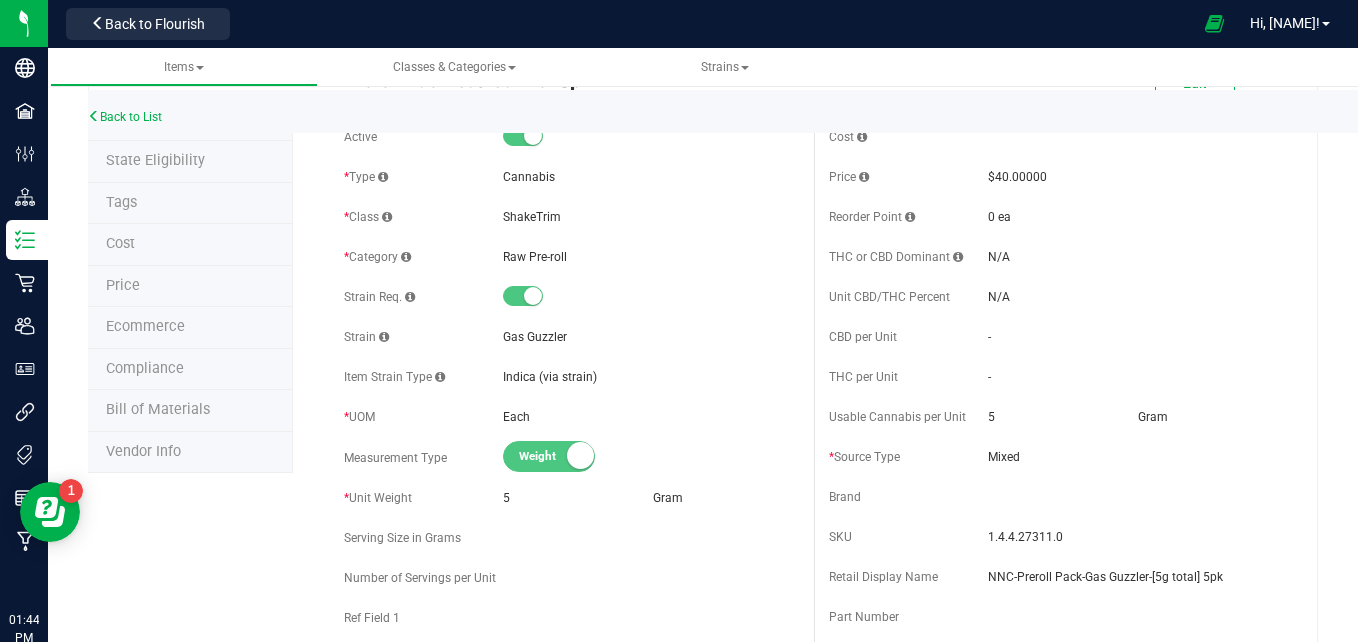 scroll, scrollTop: 0, scrollLeft: 0, axis: both 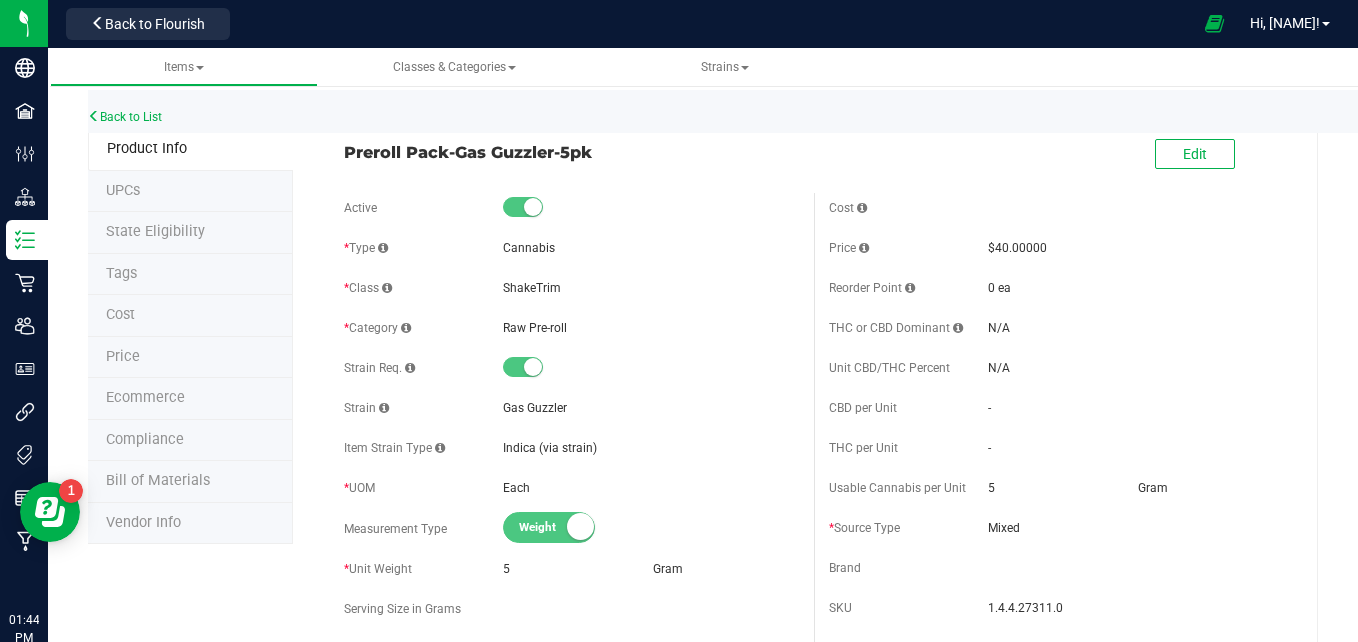 click on "Back to List" at bounding box center [767, 111] 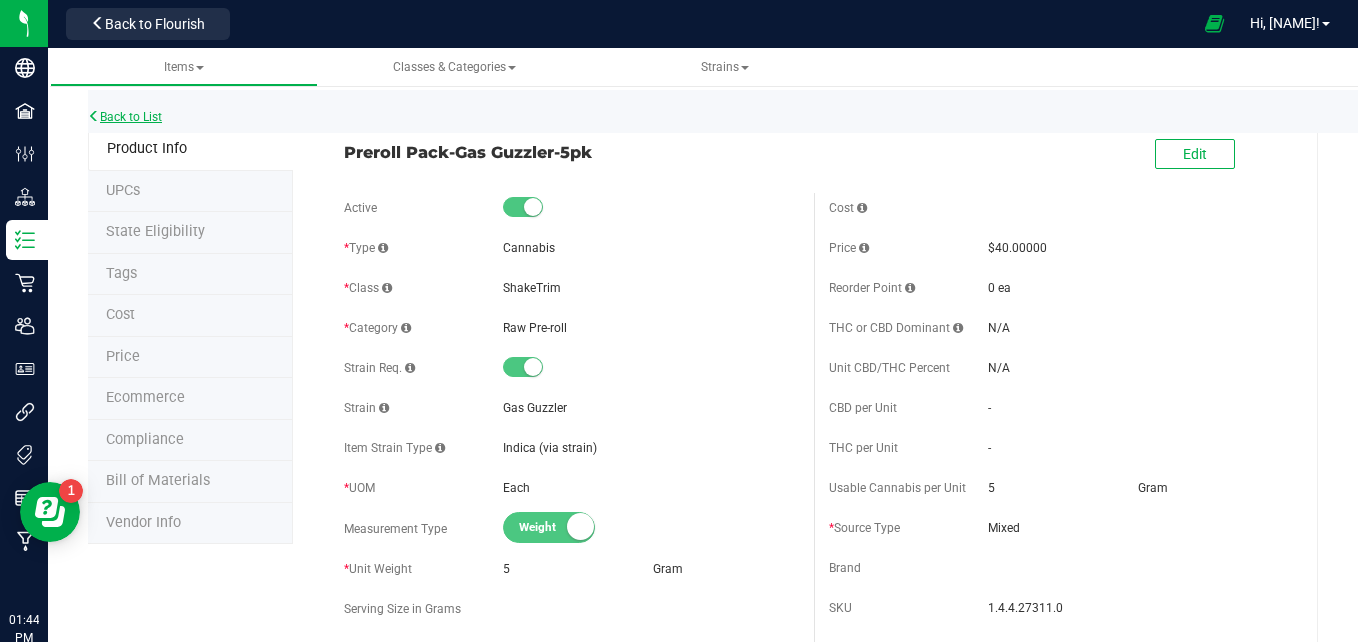 click on "Back to List" at bounding box center (125, 117) 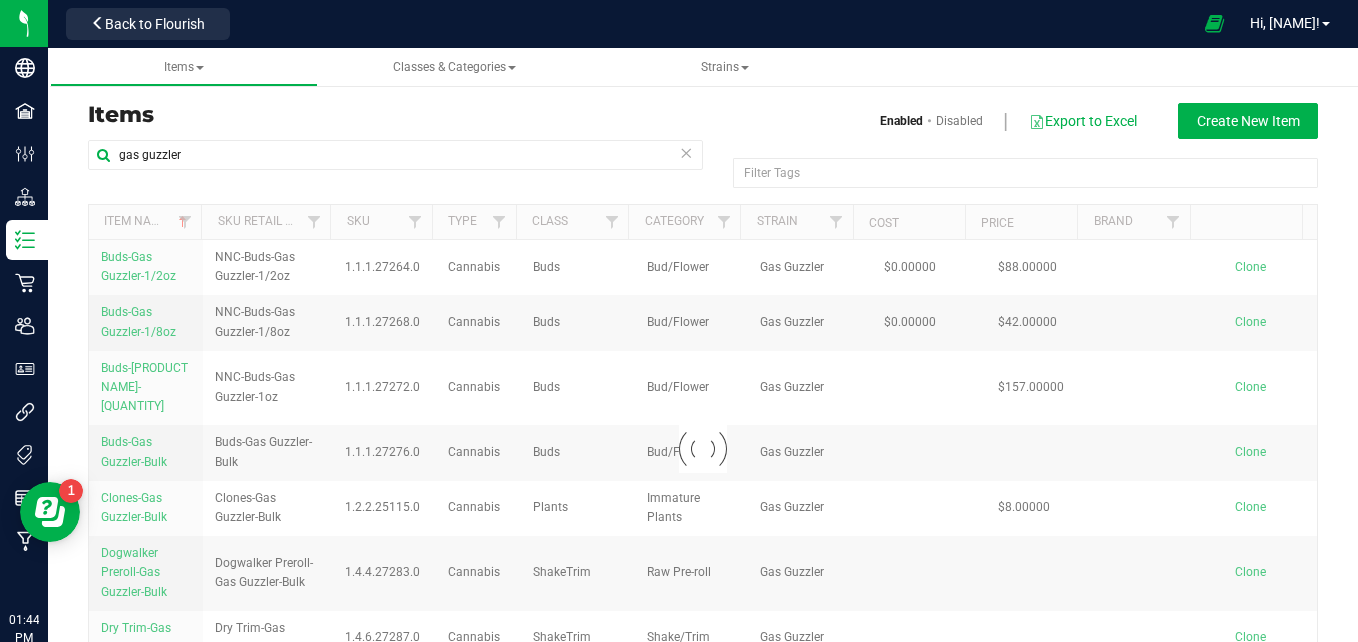 scroll, scrollTop: 71, scrollLeft: 0, axis: vertical 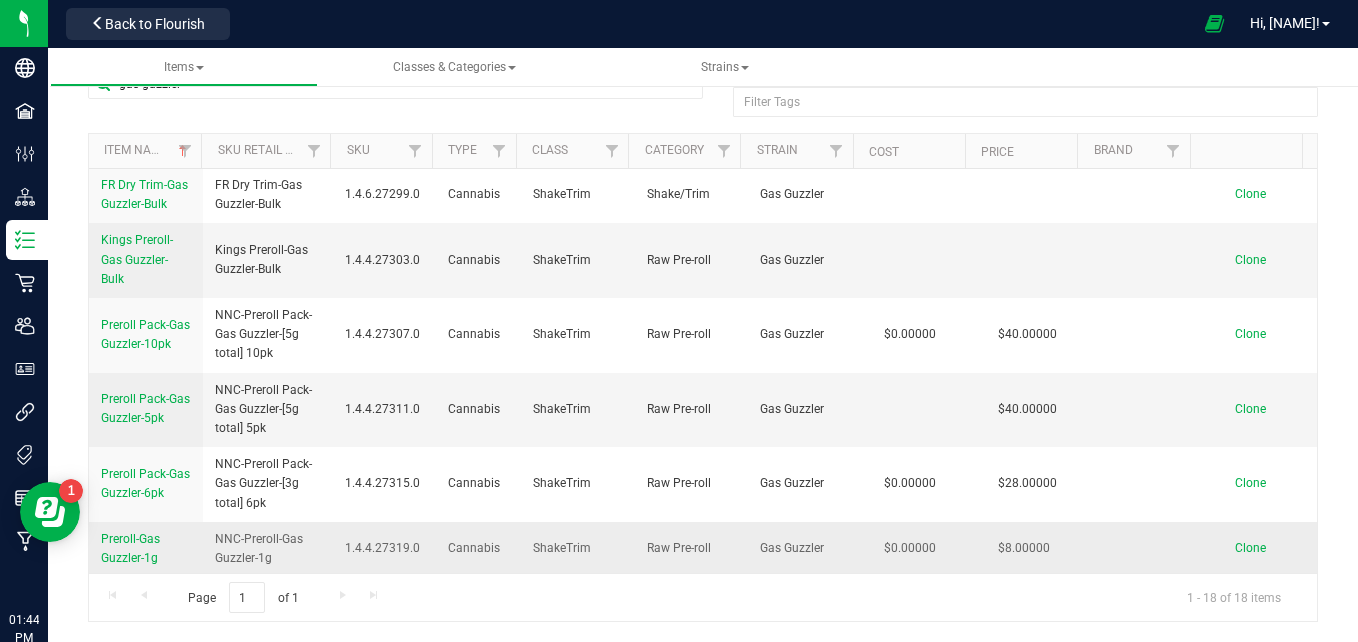 click on "Preroll-Gas Guzzler-1g" at bounding box center [146, 549] 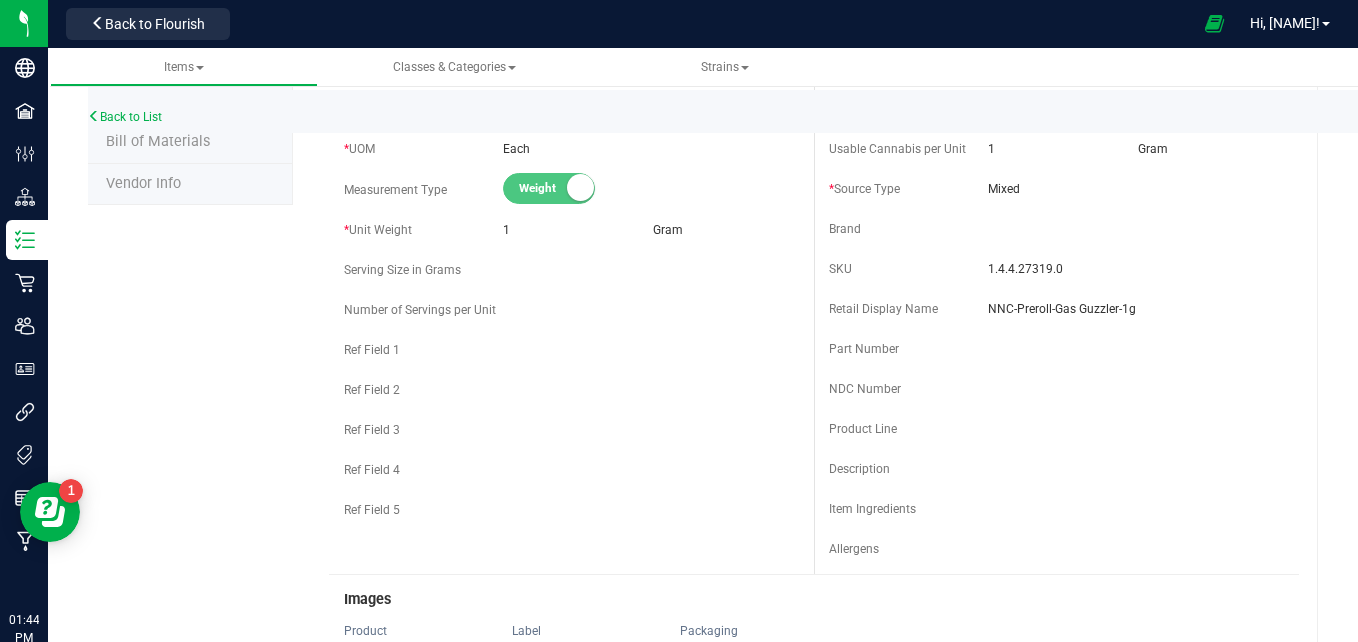 scroll, scrollTop: 0, scrollLeft: 0, axis: both 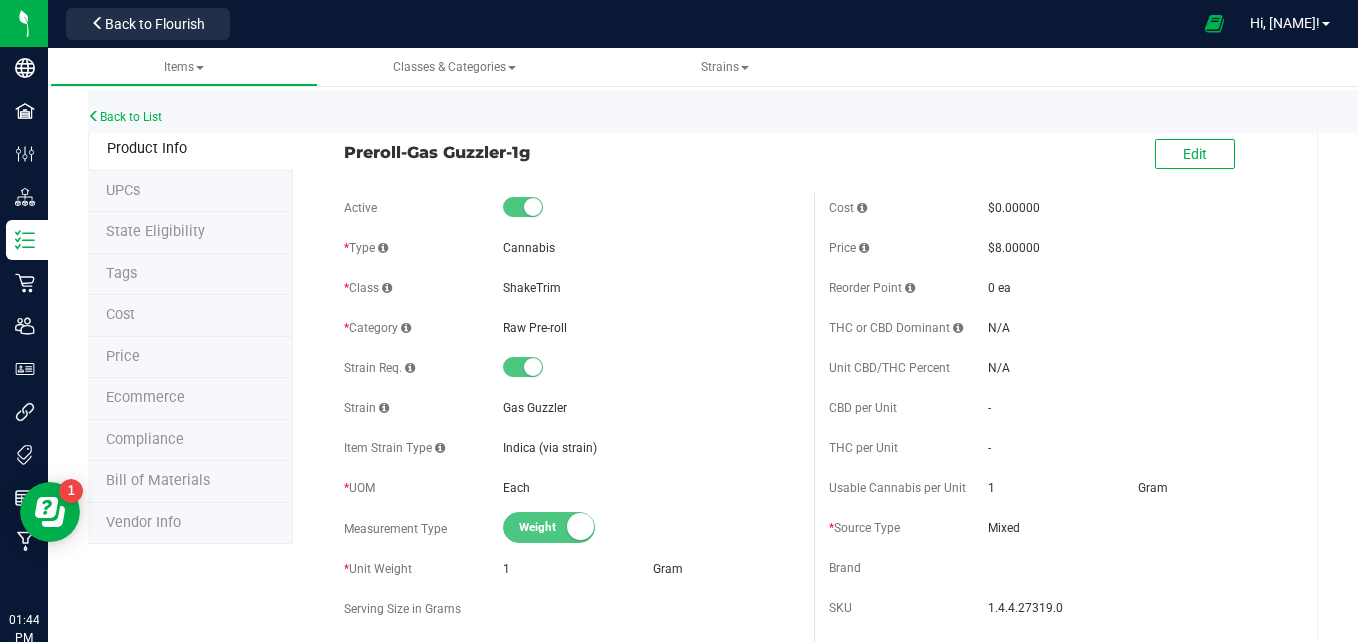 click on "Tags" at bounding box center [190, 275] 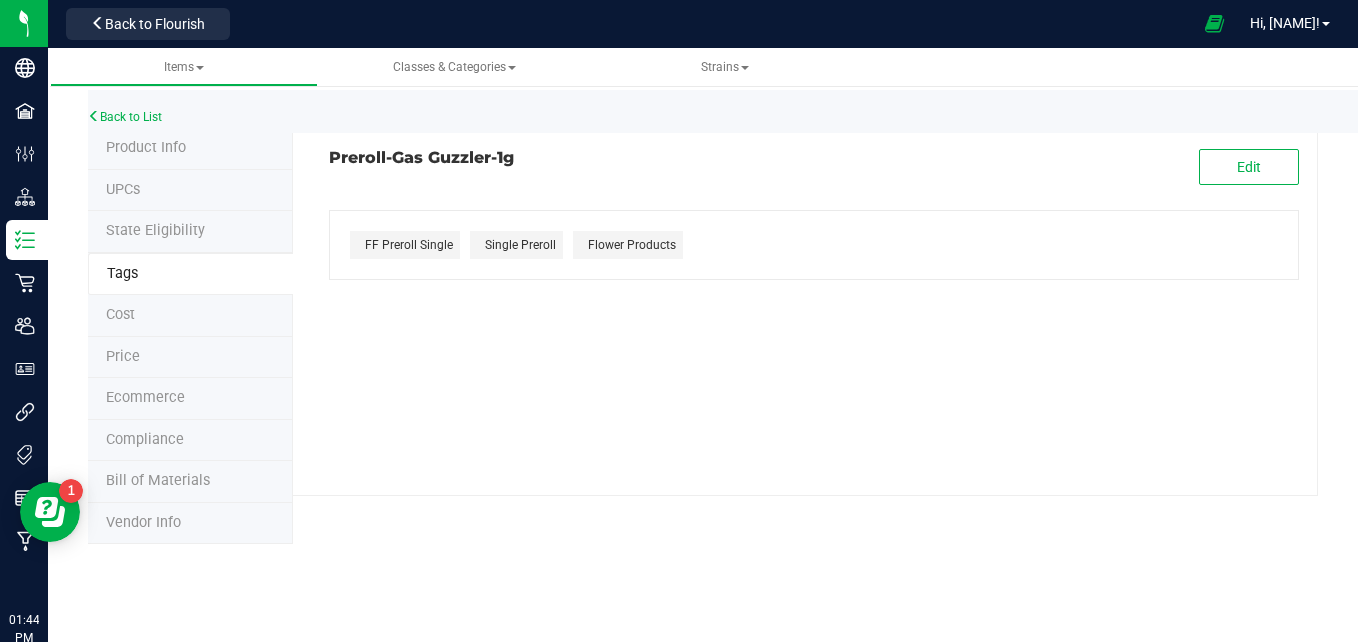 click on "Ecommerce" at bounding box center [145, 397] 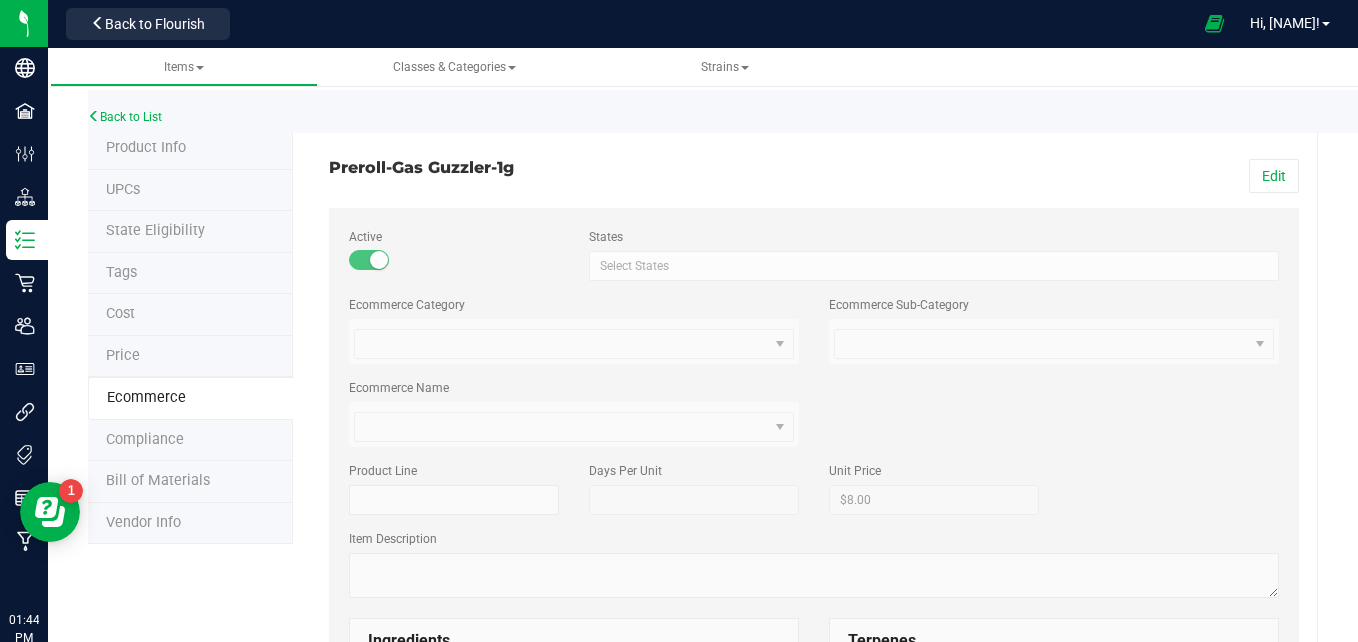 click on "Product Info" at bounding box center [146, 147] 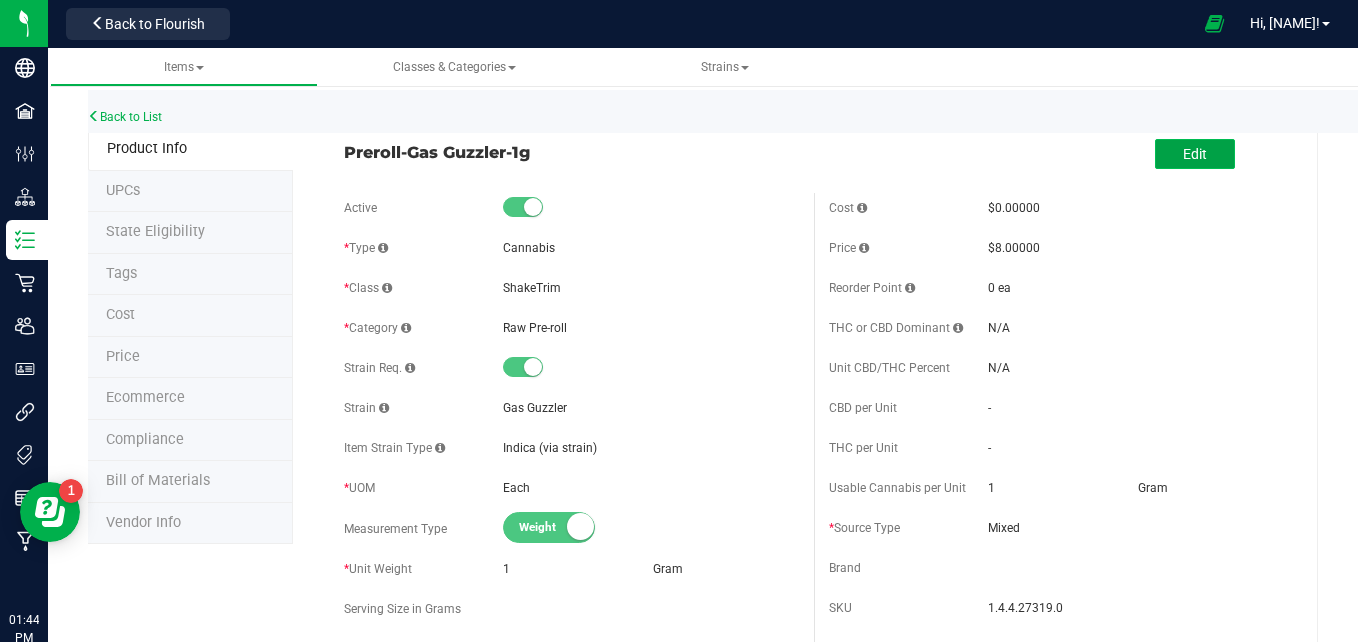 click on "Edit" at bounding box center [1195, 154] 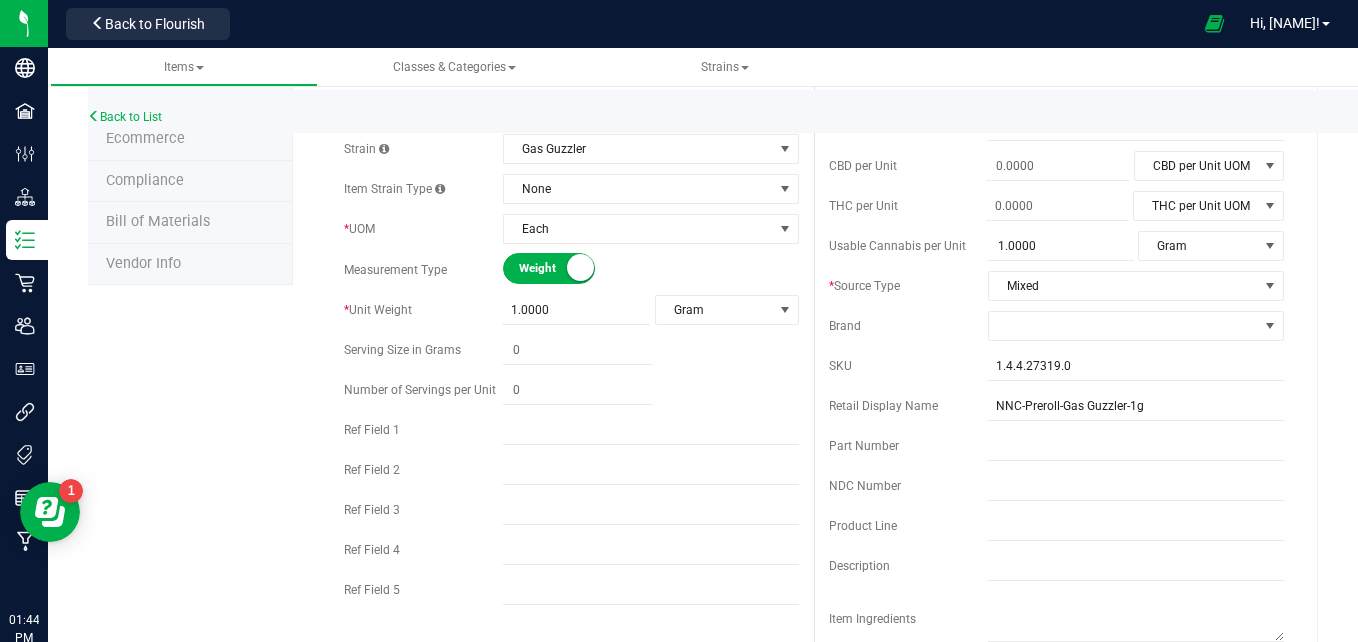 scroll, scrollTop: 0, scrollLeft: 0, axis: both 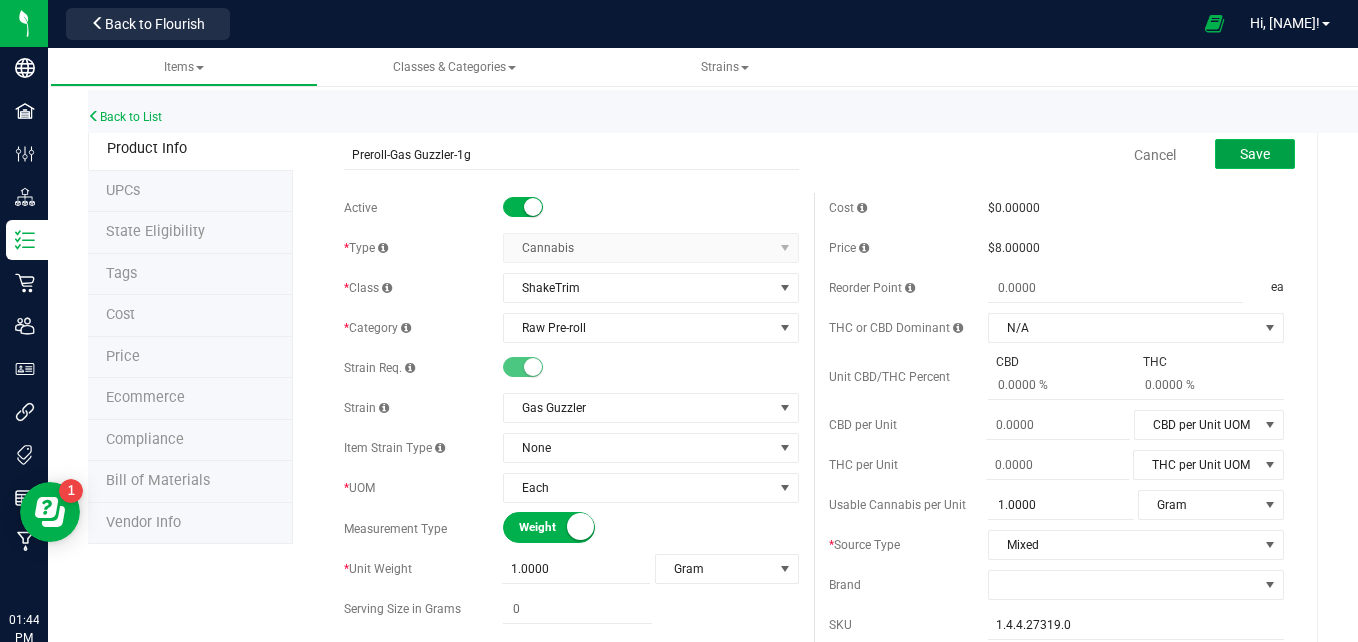 click on "Save" at bounding box center (1255, 154) 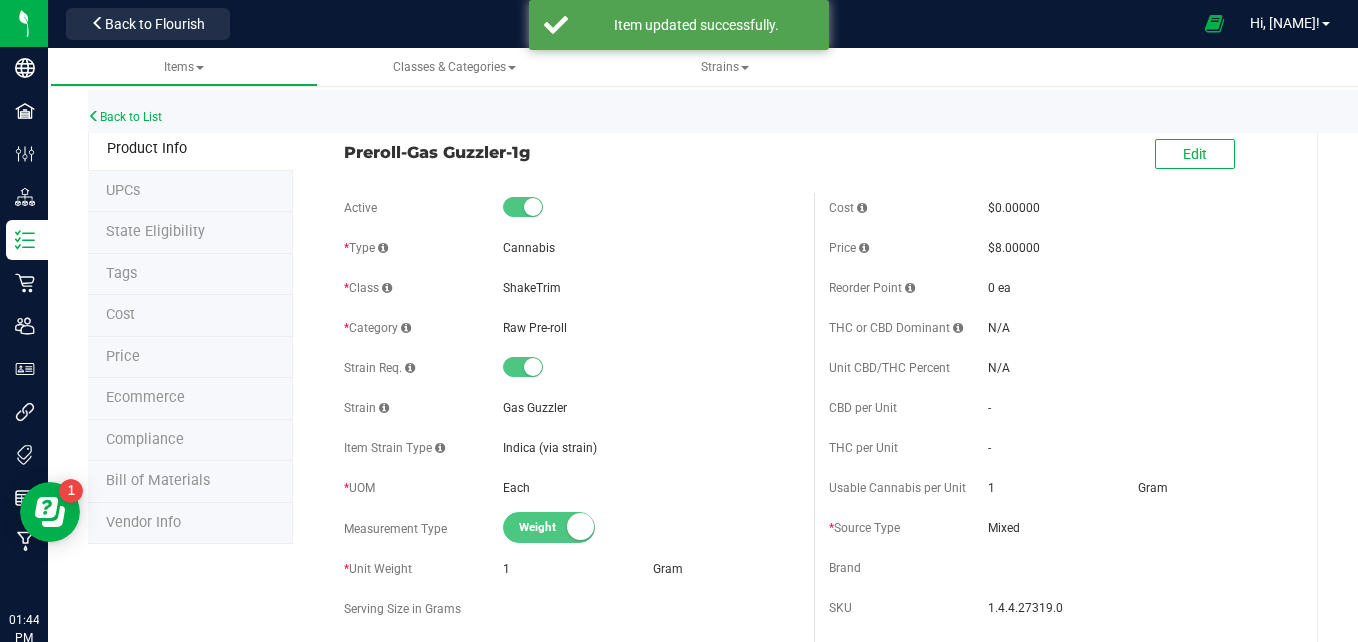 click on "Tags" at bounding box center [190, 275] 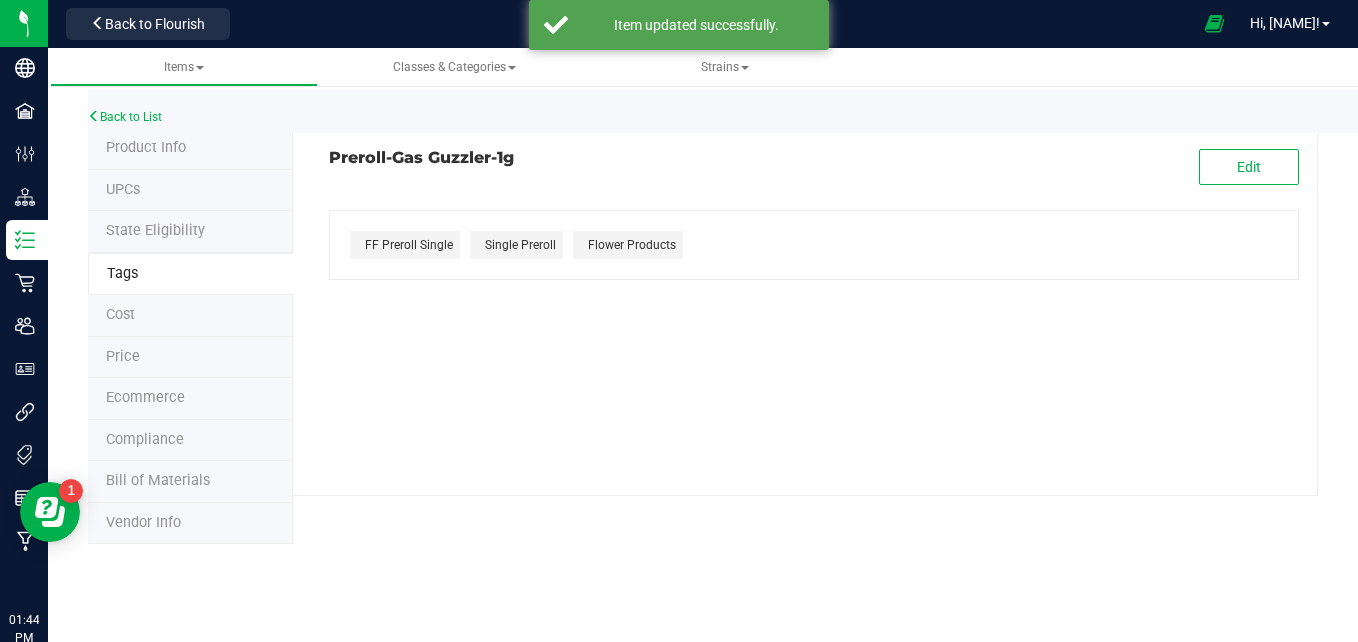 click on "Ecommerce" at bounding box center [190, 399] 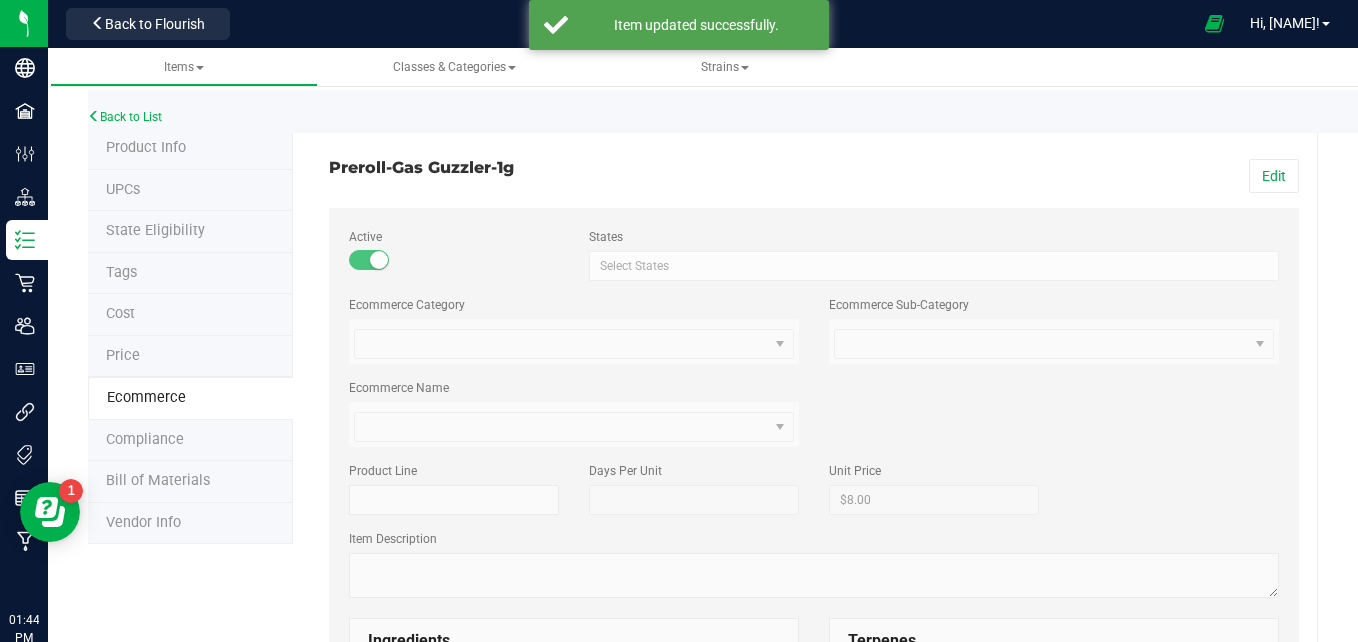 click on "8" at bounding box center (814, 840) 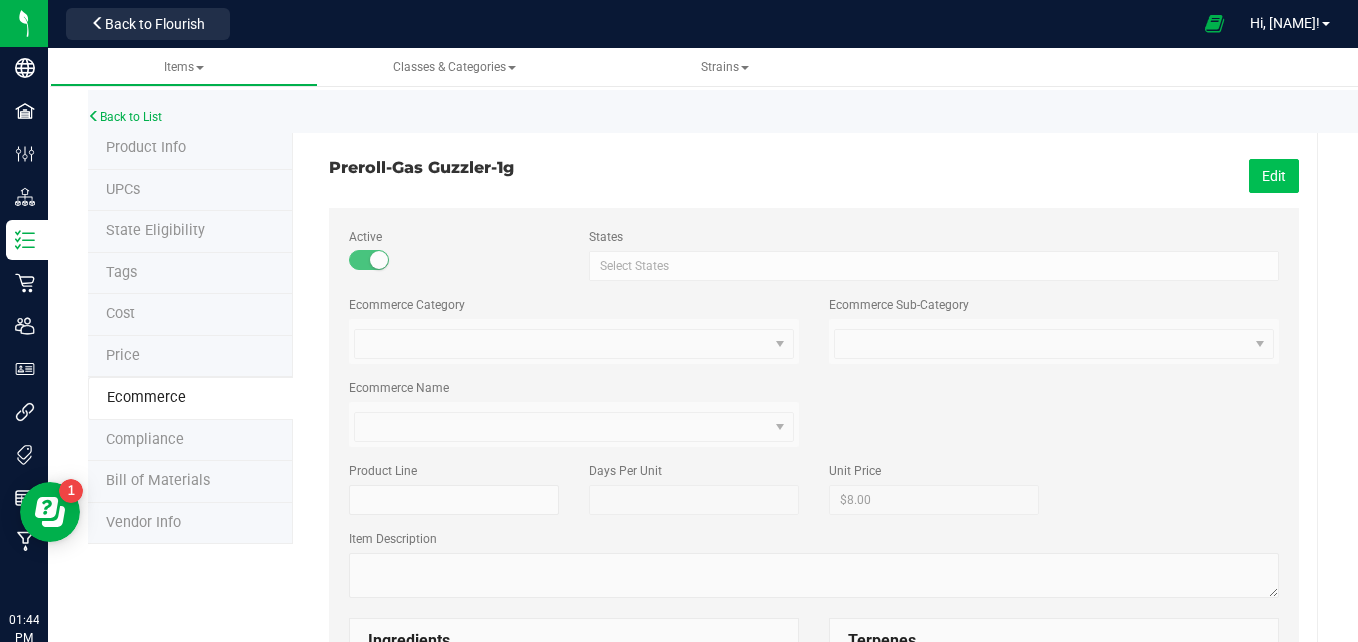 click on "Edit" at bounding box center (1274, 176) 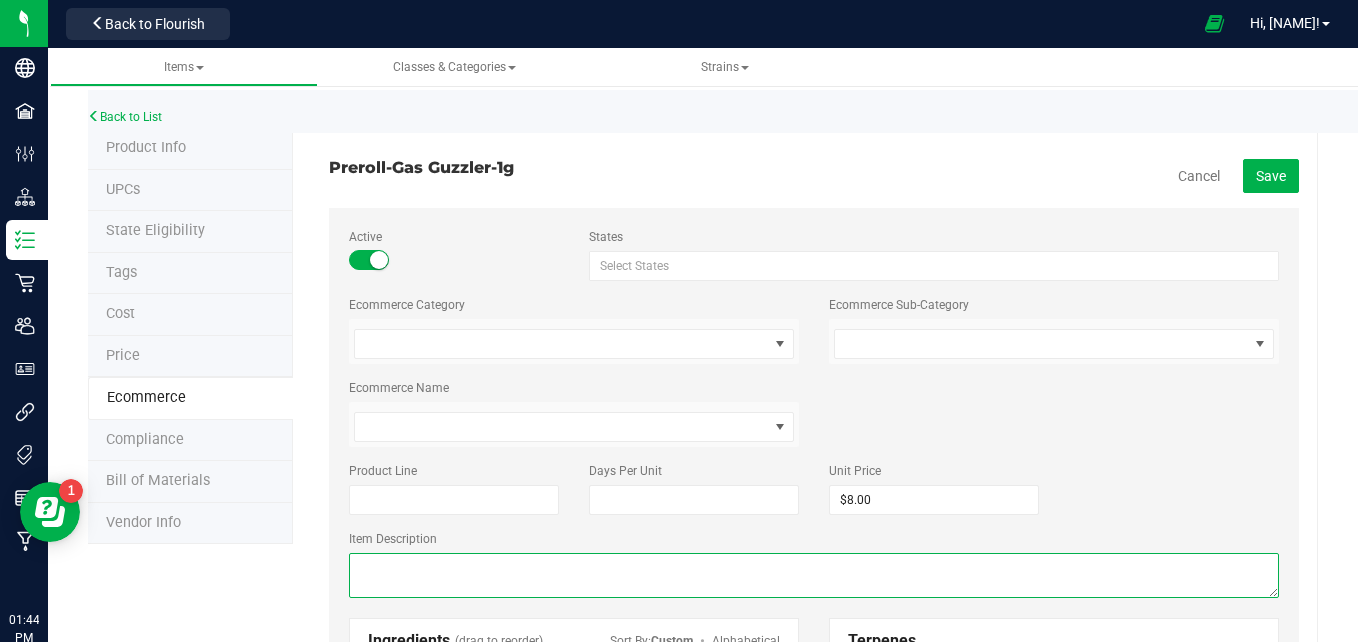 click at bounding box center [814, 575] 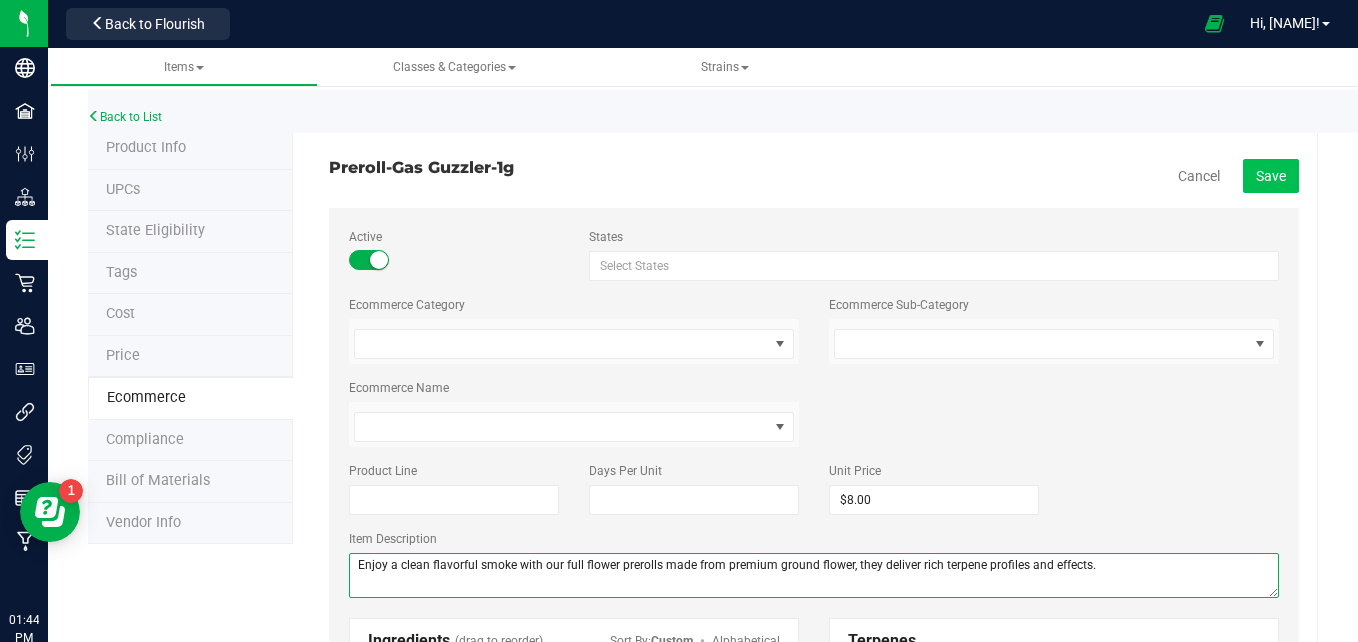type on "Enjoy a clean flavorful smoke with our full flower prerolls made from premium ground flower, they deliver rich terpene profiles and effects." 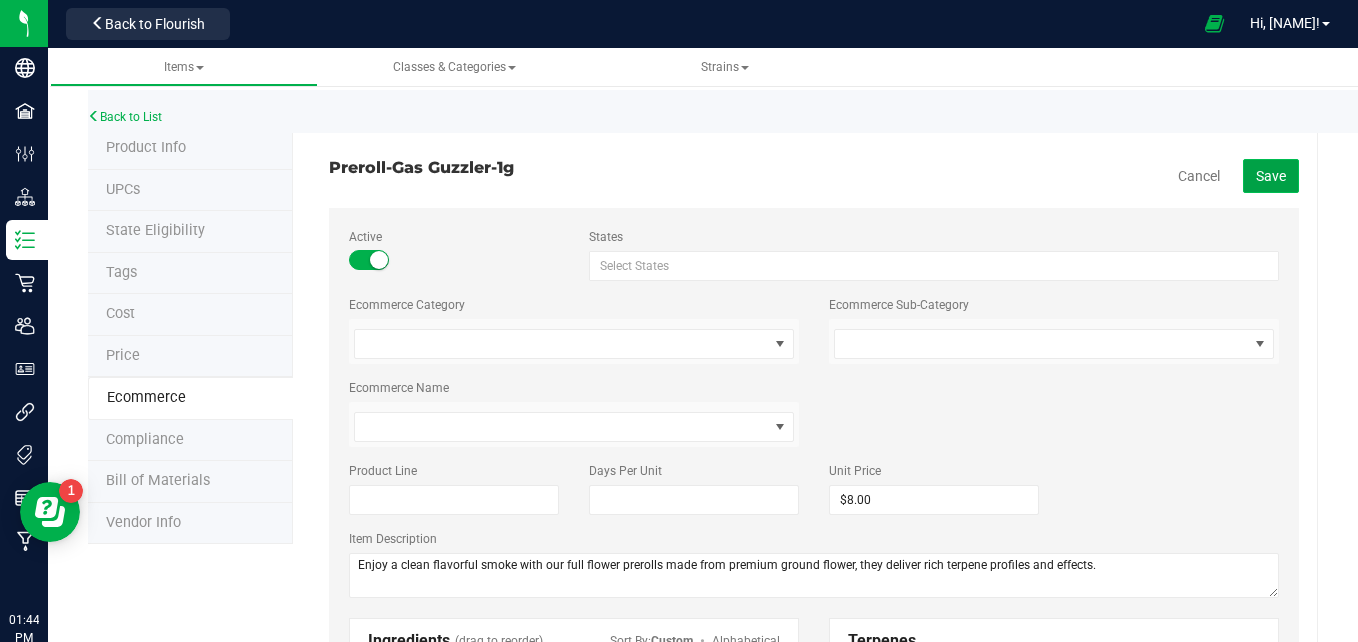 drag, startPoint x: 1231, startPoint y: 178, endPoint x: 1259, endPoint y: 182, distance: 28.284271 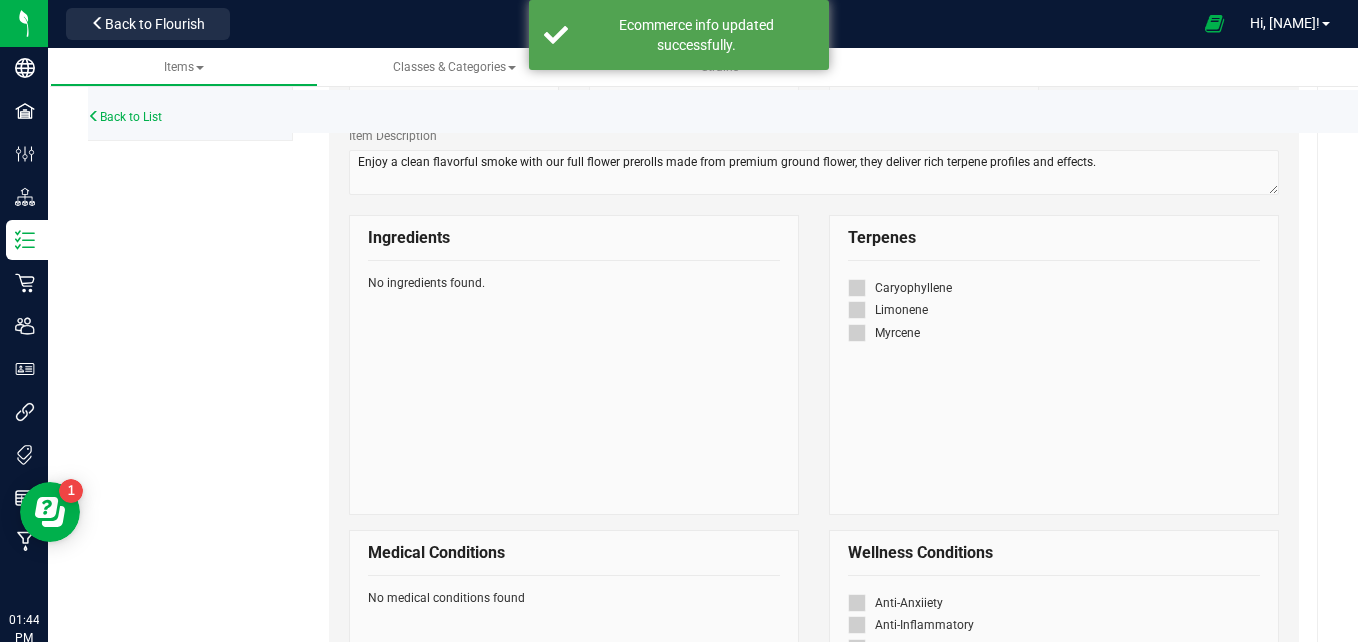 scroll, scrollTop: 440, scrollLeft: 0, axis: vertical 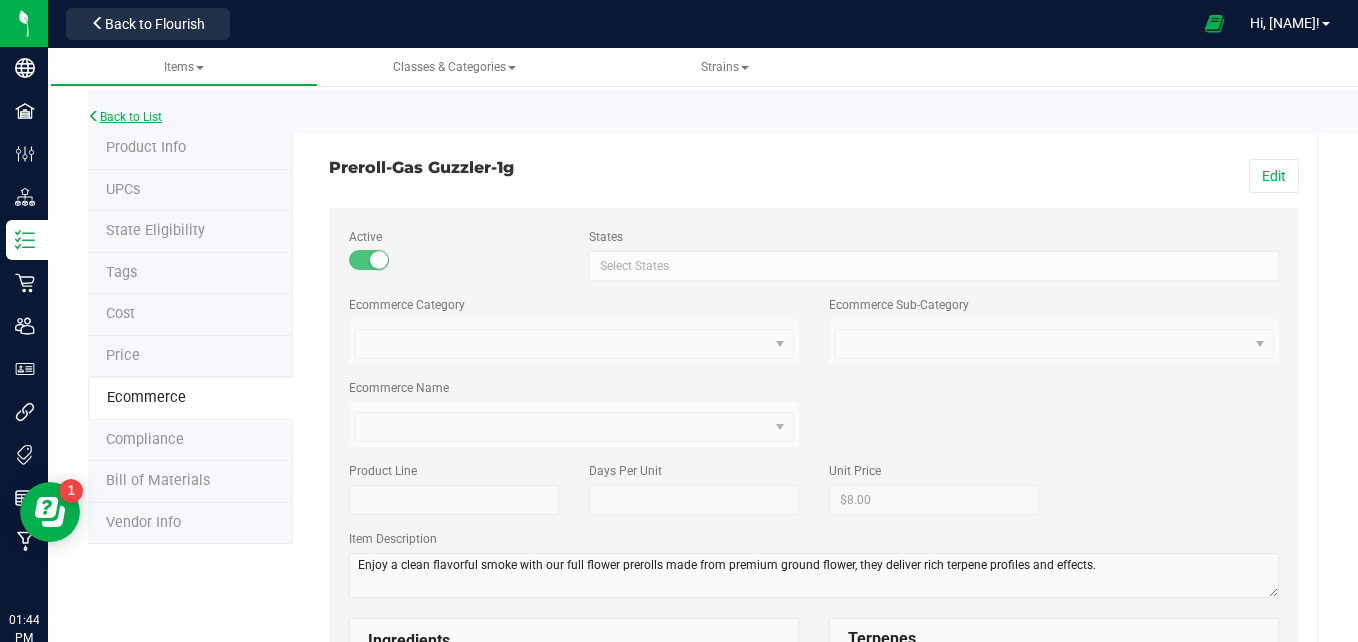 click on "Back to List" at bounding box center [125, 117] 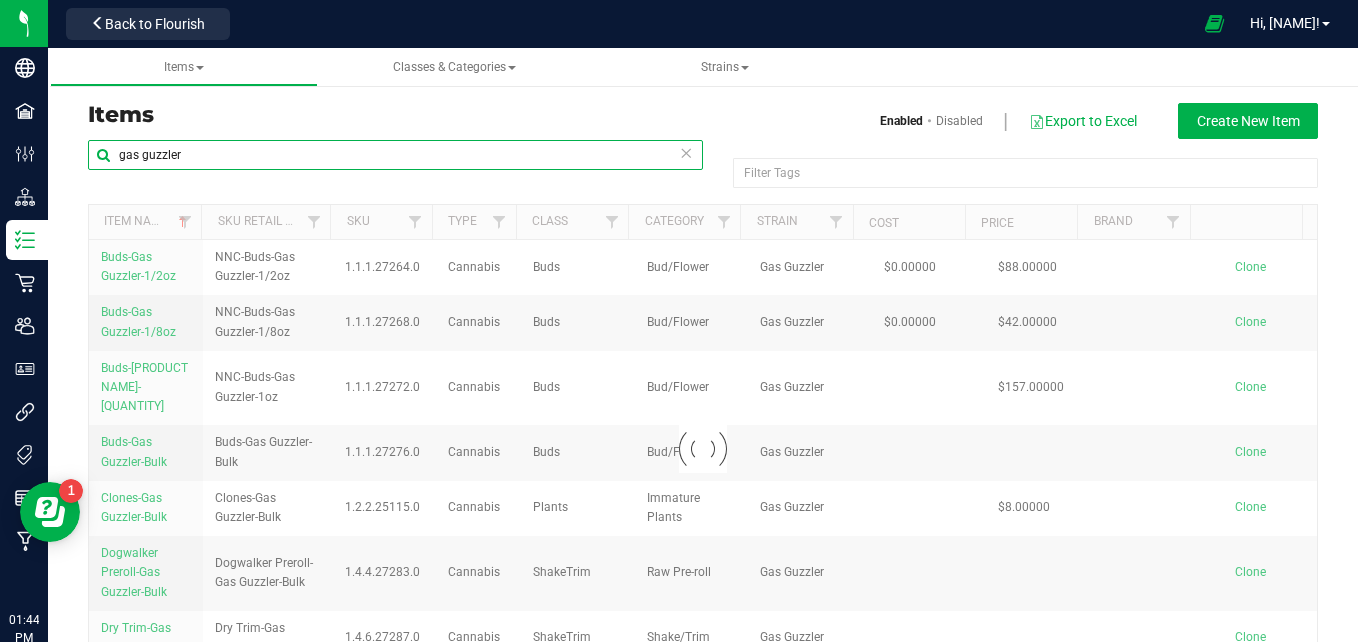 click on "gas guzzler" at bounding box center [395, 155] 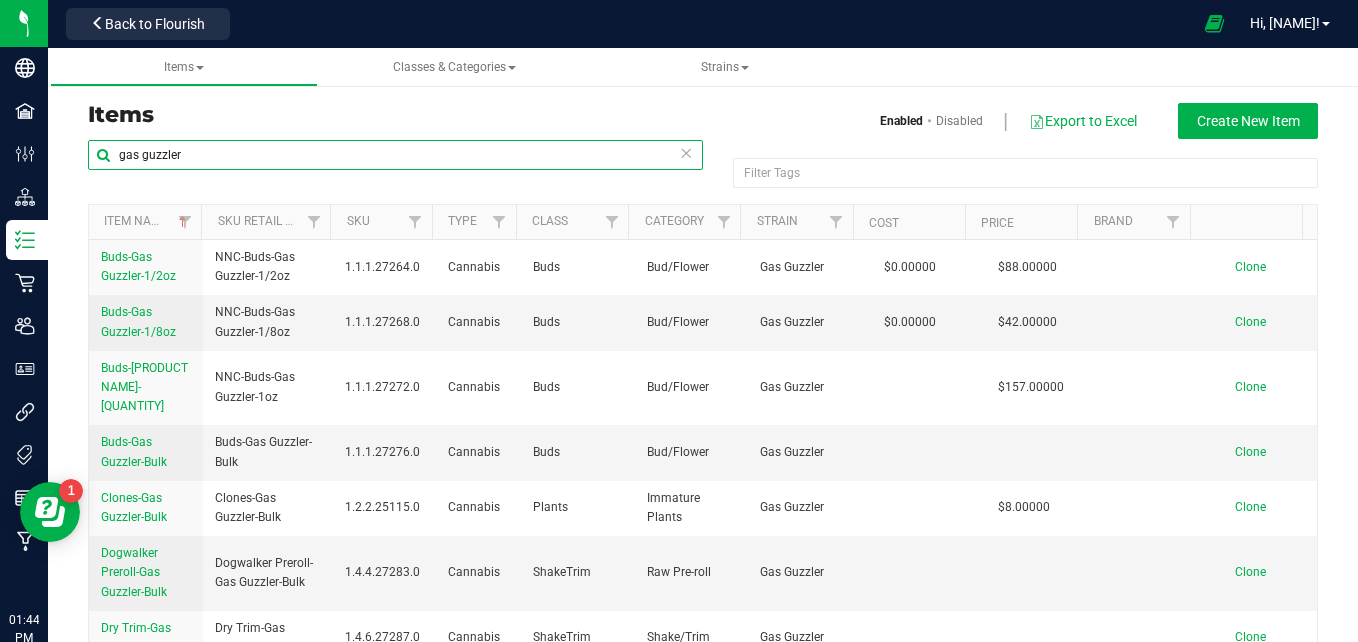 drag, startPoint x: 261, startPoint y: 158, endPoint x: 59, endPoint y: 116, distance: 206.32014 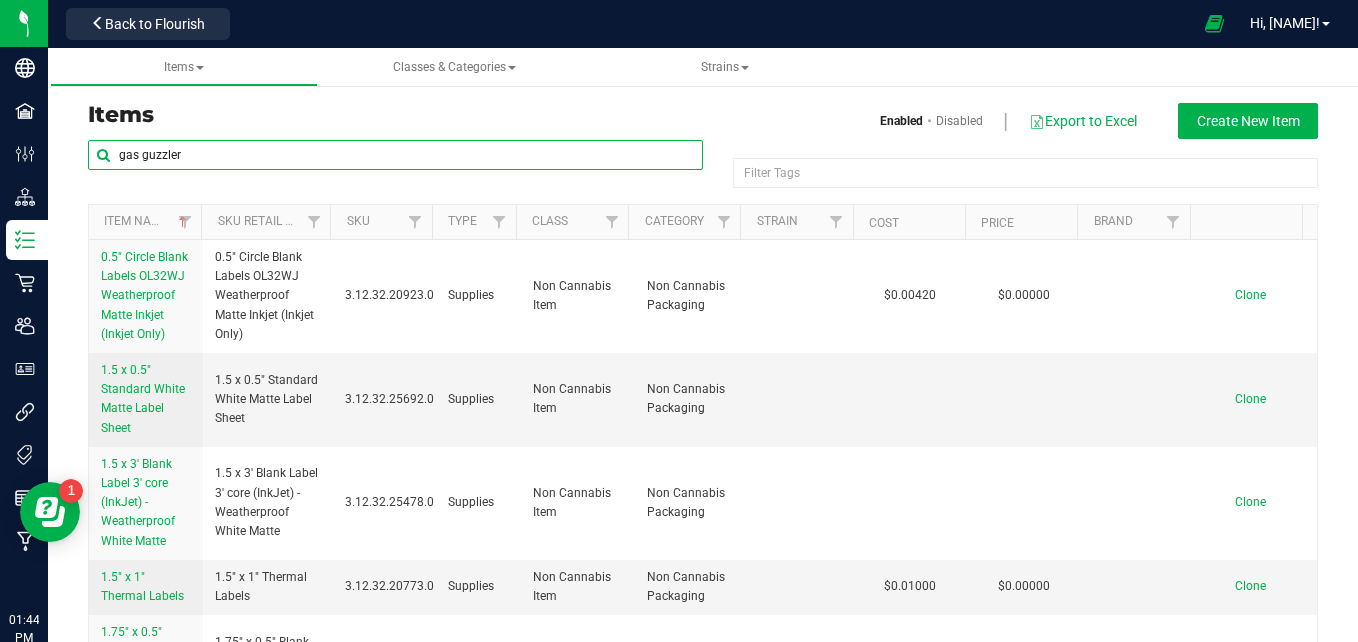 type on "gas guzzler" 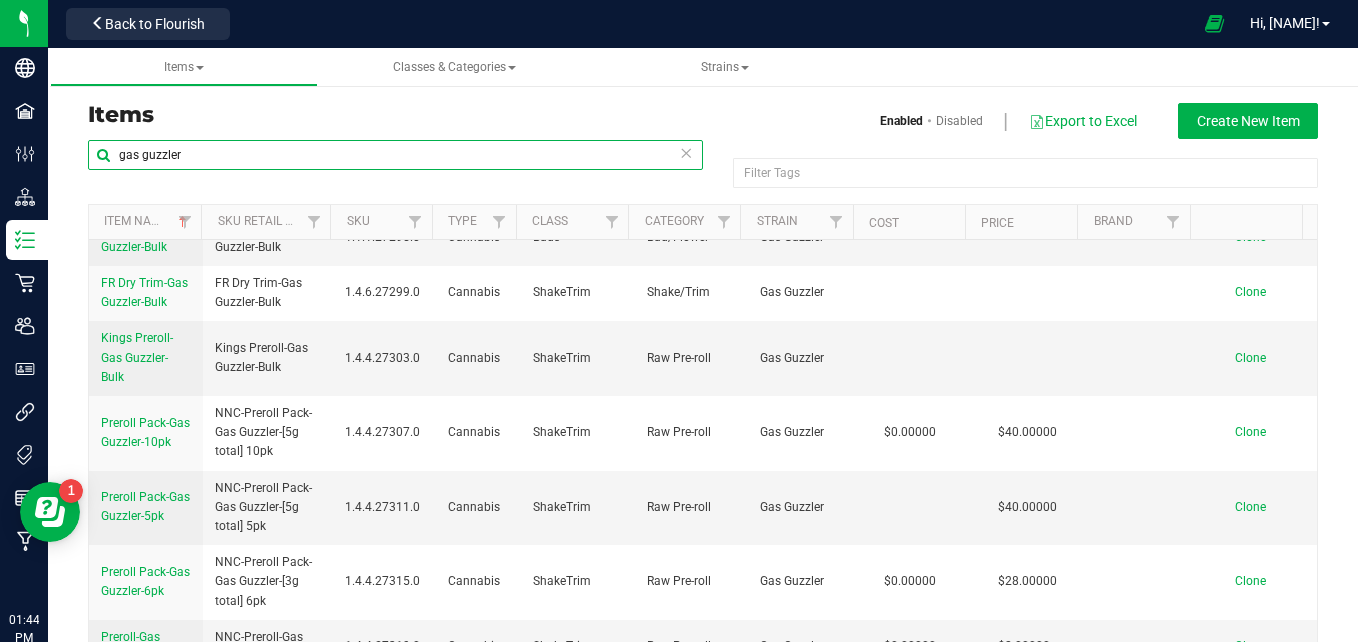 scroll, scrollTop: 688, scrollLeft: 0, axis: vertical 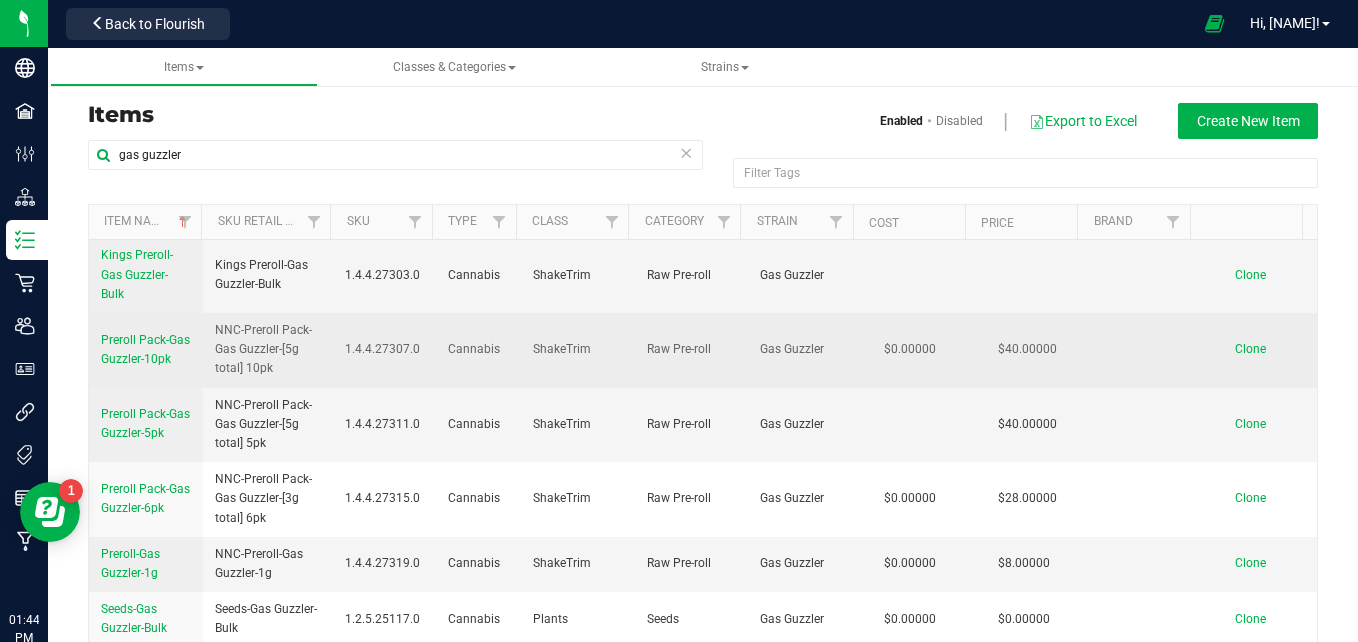 click on "Preroll Pack-Gas Guzzler-10pk" at bounding box center [146, 350] 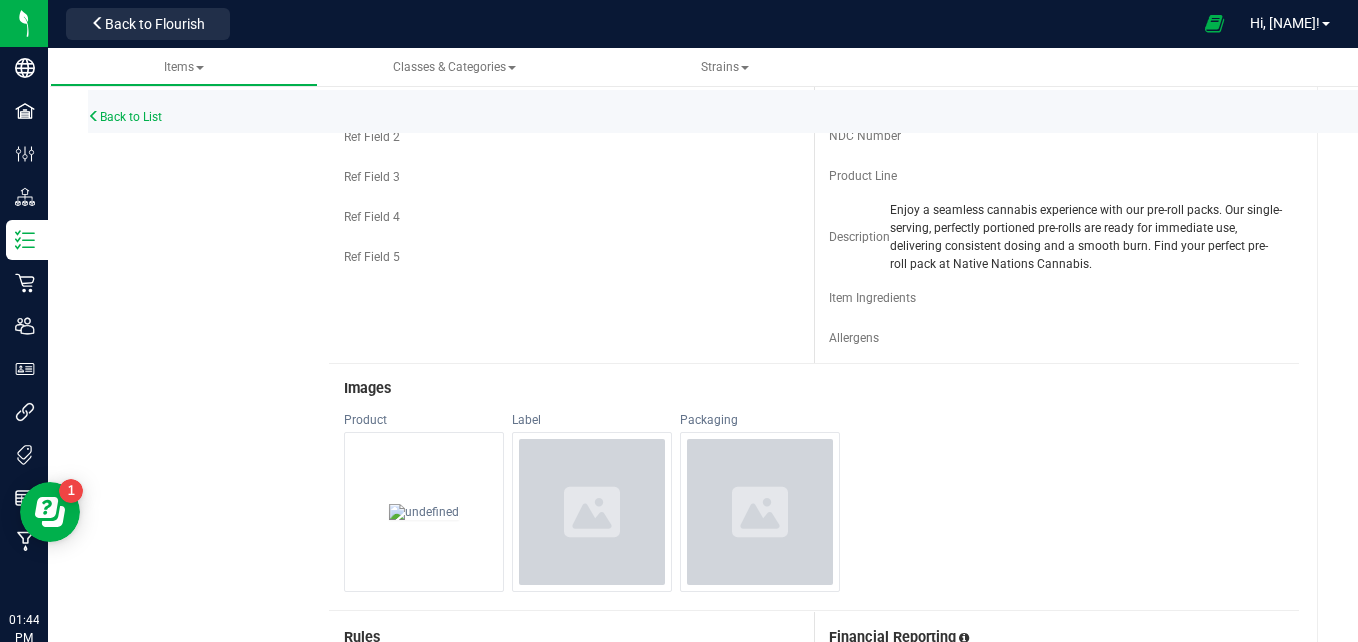 scroll, scrollTop: 0, scrollLeft: 0, axis: both 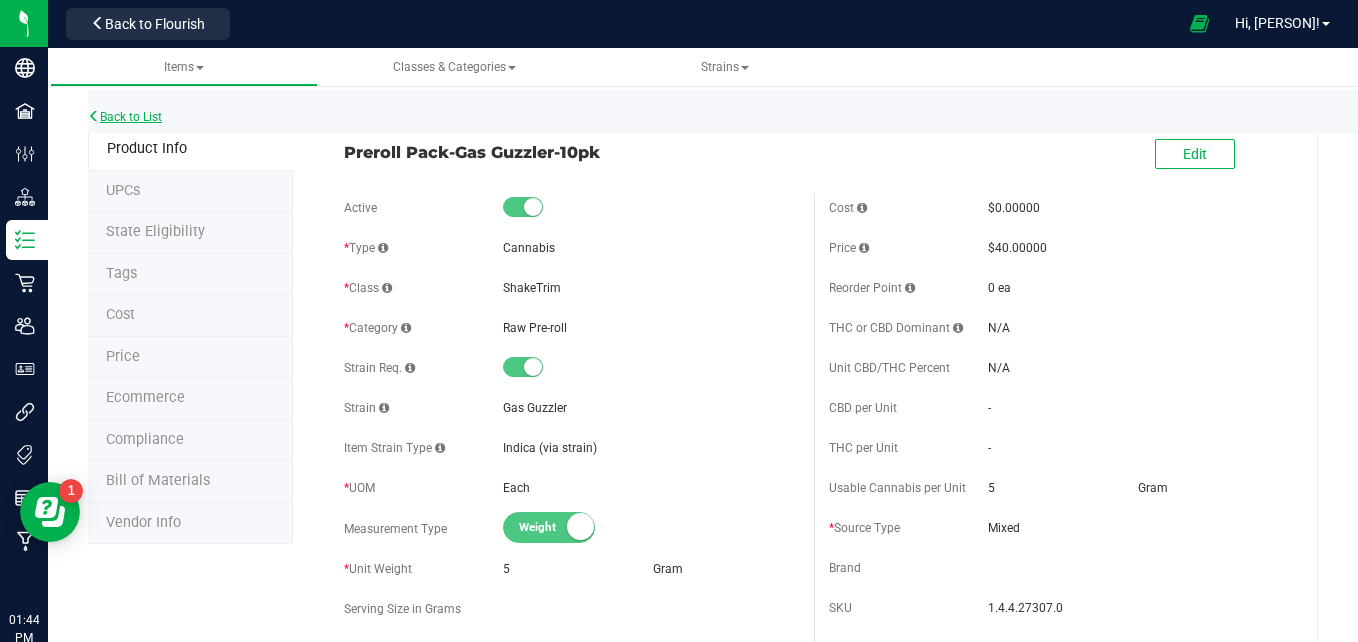 click on "Back to List" at bounding box center [125, 117] 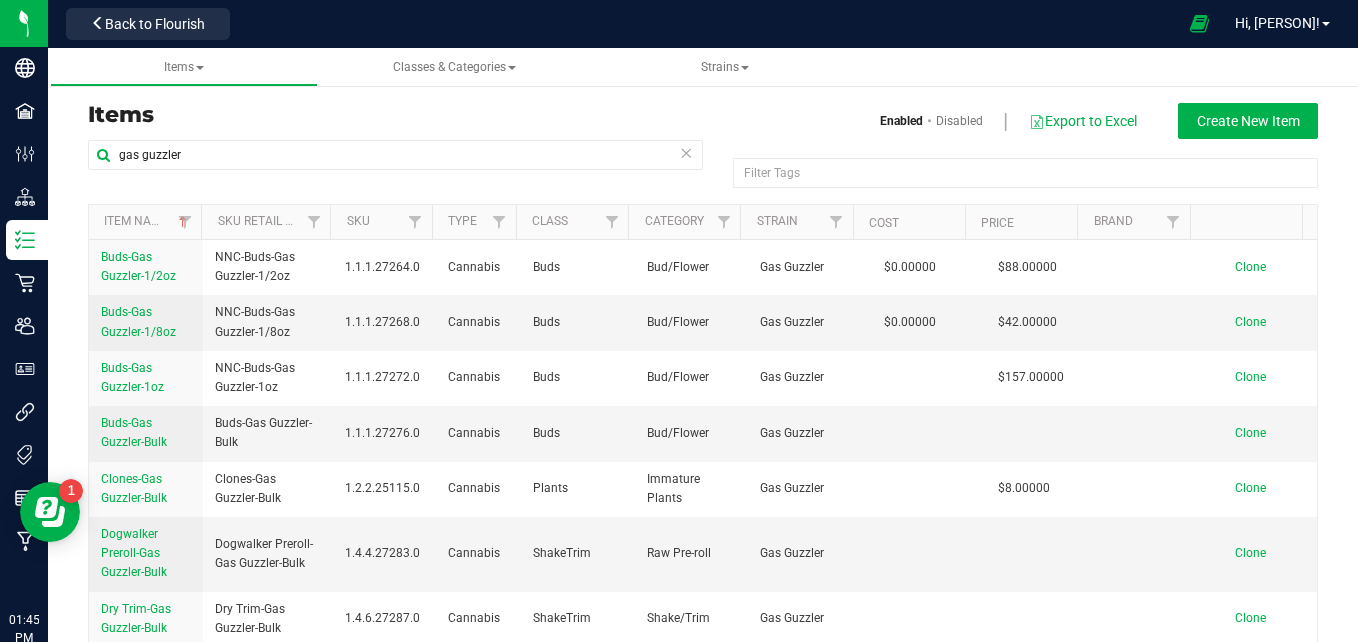 scroll, scrollTop: 688, scrollLeft: 0, axis: vertical 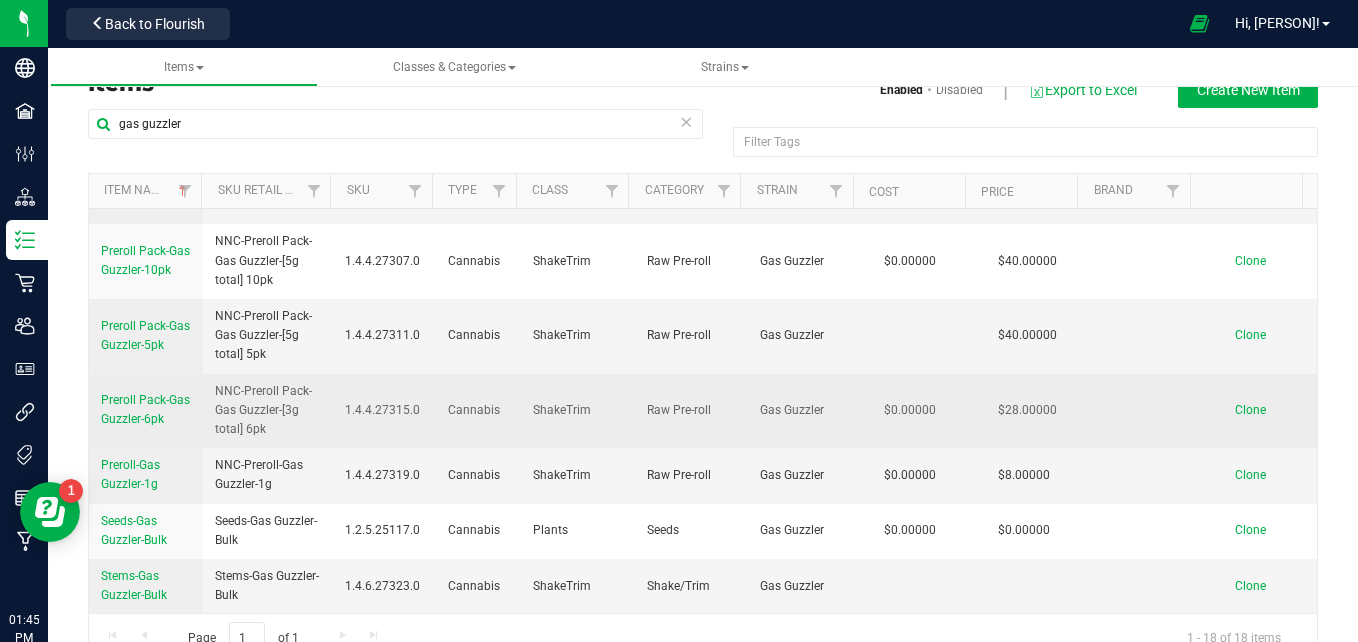 click on "Preroll Pack-Gas Guzzler-6pk" at bounding box center (146, 410) 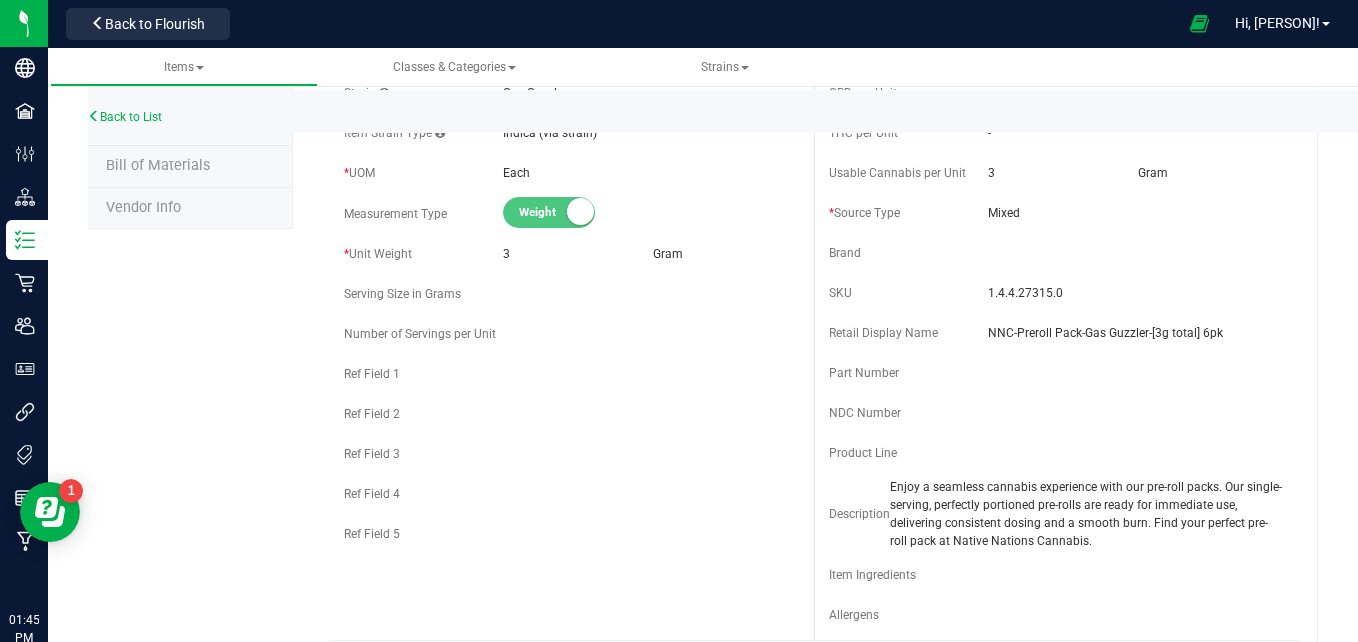 scroll, scrollTop: 0, scrollLeft: 0, axis: both 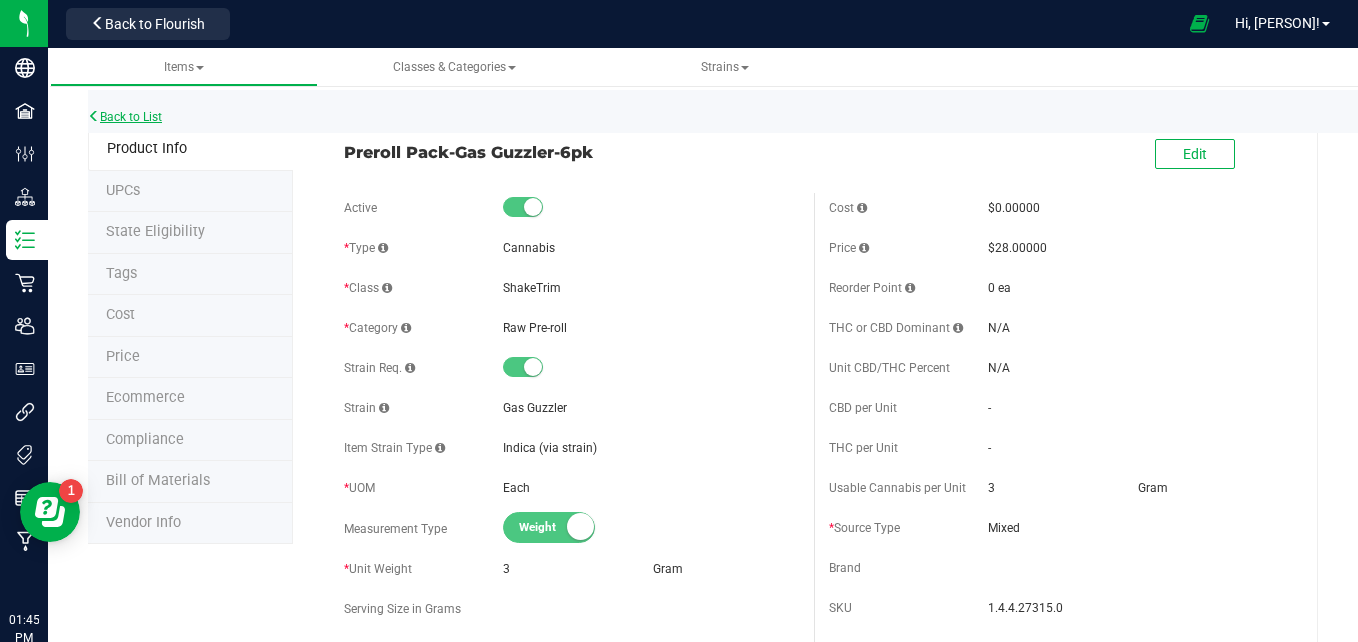 click on "Back to List" at bounding box center [125, 117] 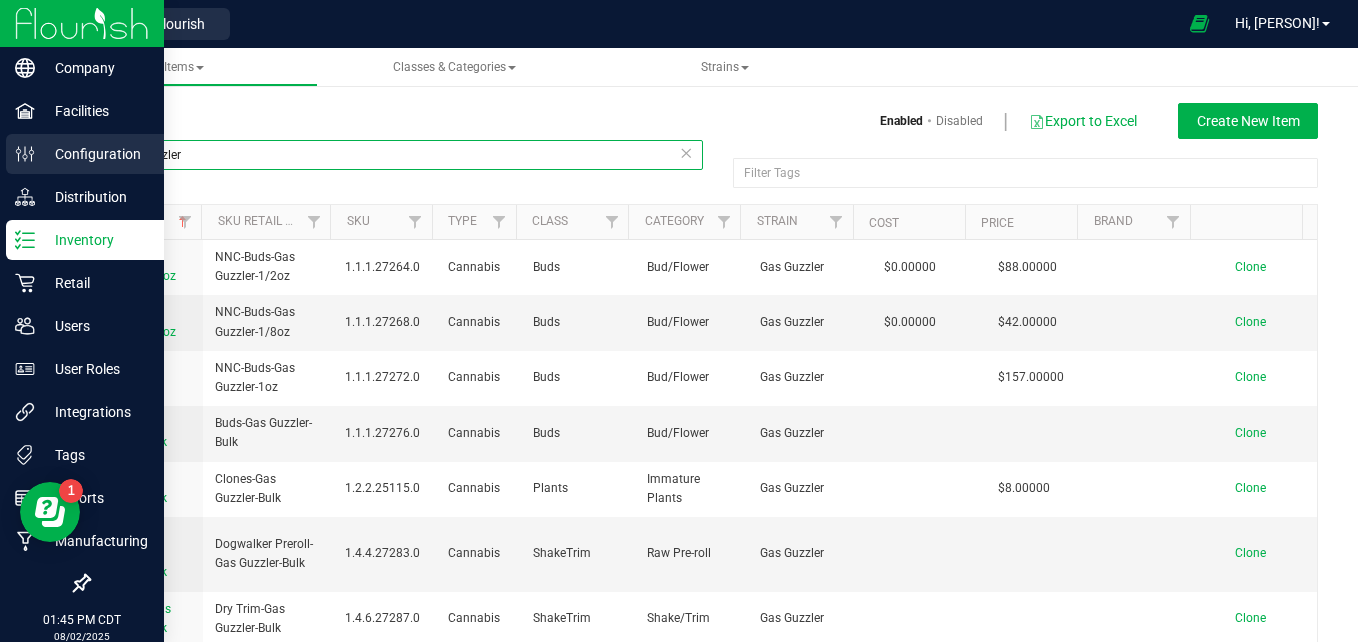 drag, startPoint x: 253, startPoint y: 145, endPoint x: 0, endPoint y: 162, distance: 253.5705 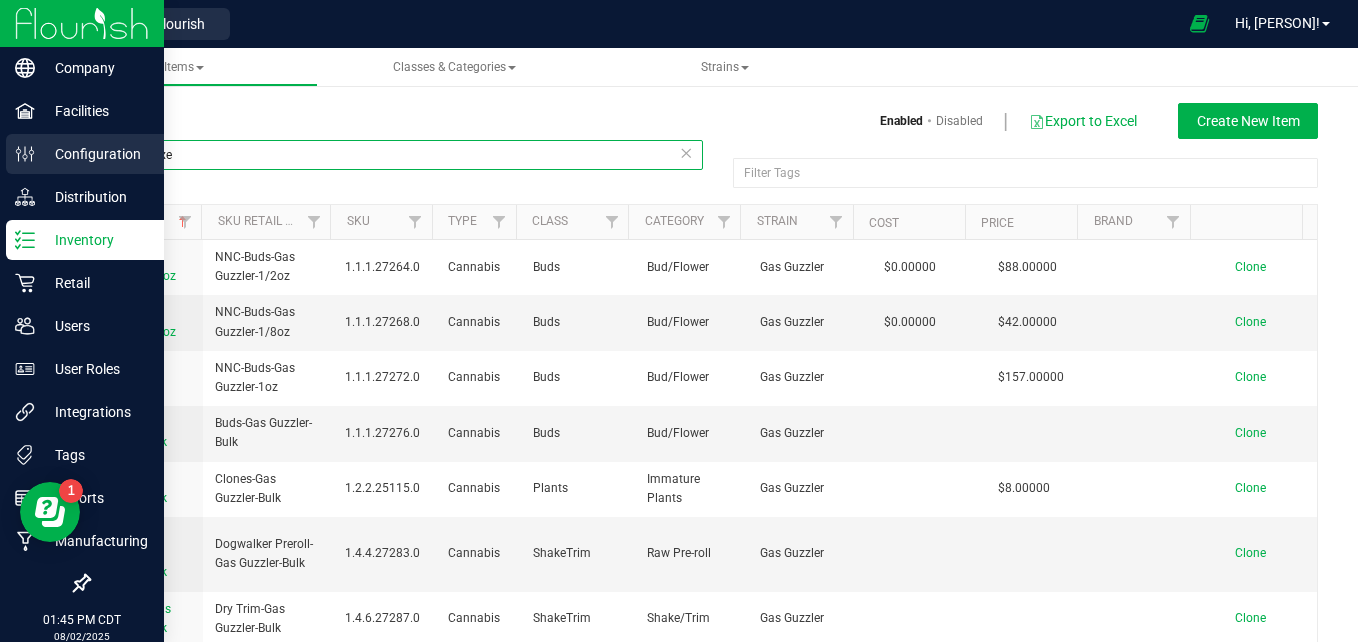 type on "battle axe" 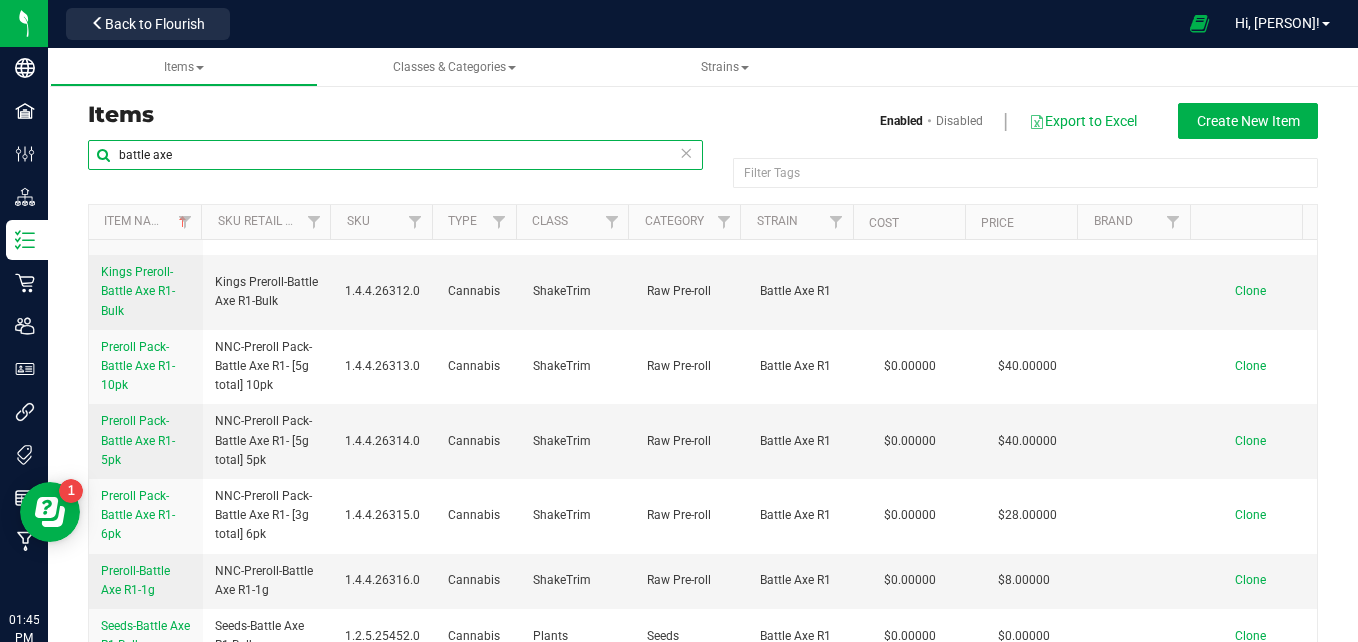 scroll, scrollTop: 843, scrollLeft: 0, axis: vertical 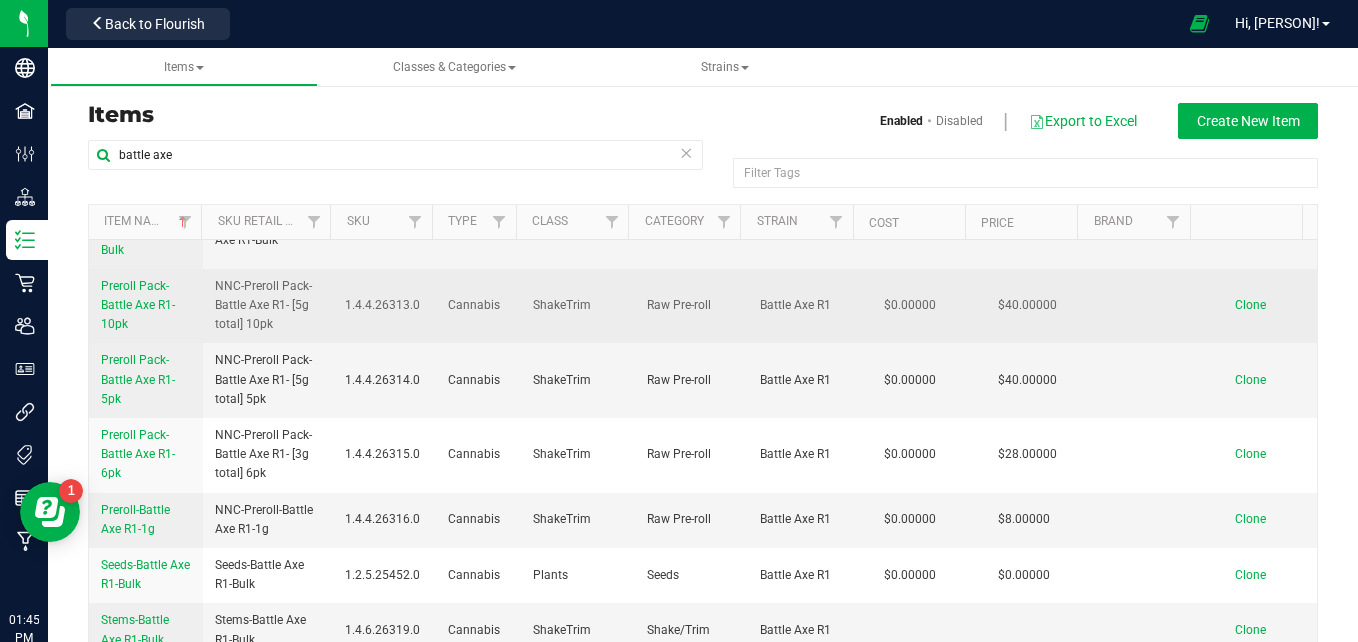 click on "Preroll Pack-Battle Axe R1-10pk" at bounding box center [138, 305] 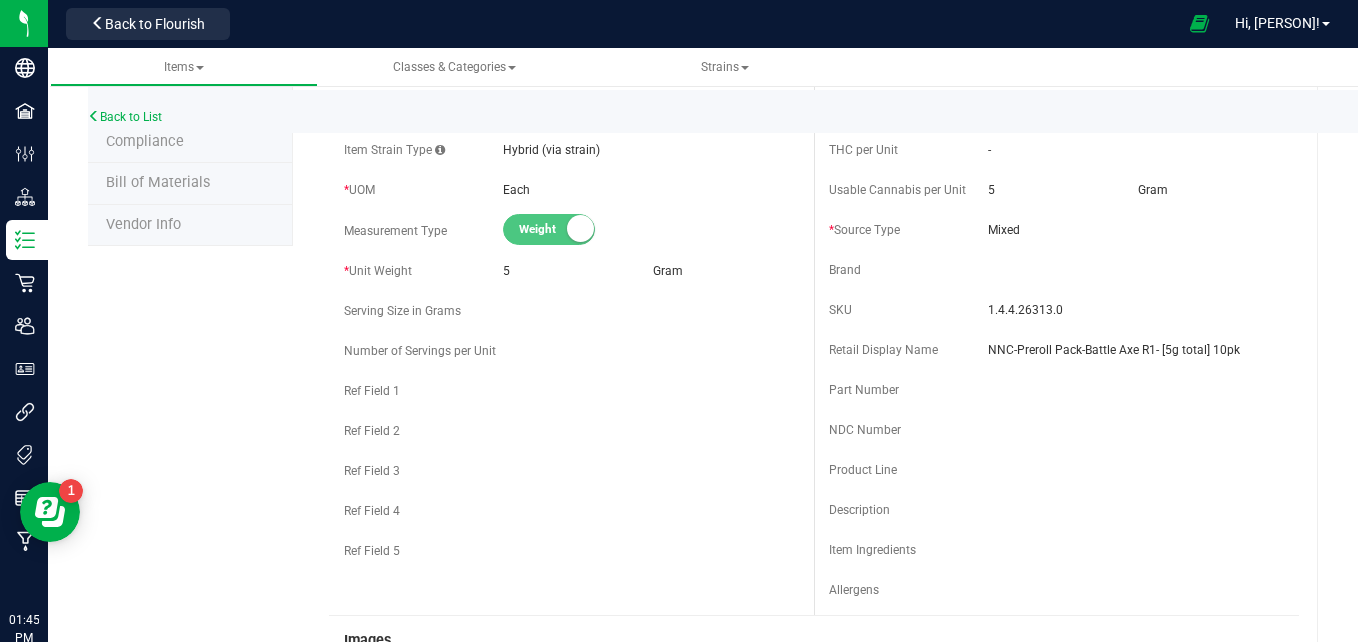 scroll, scrollTop: 0, scrollLeft: 0, axis: both 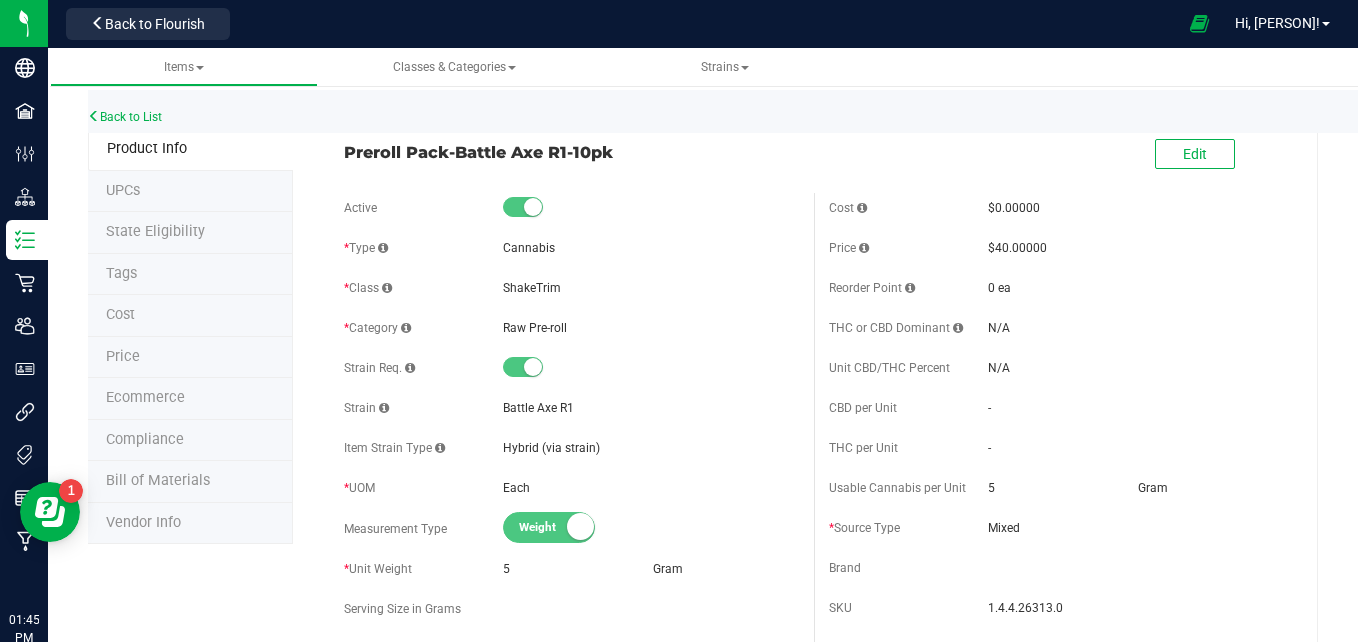 click on "Ecommerce" at bounding box center [145, 397] 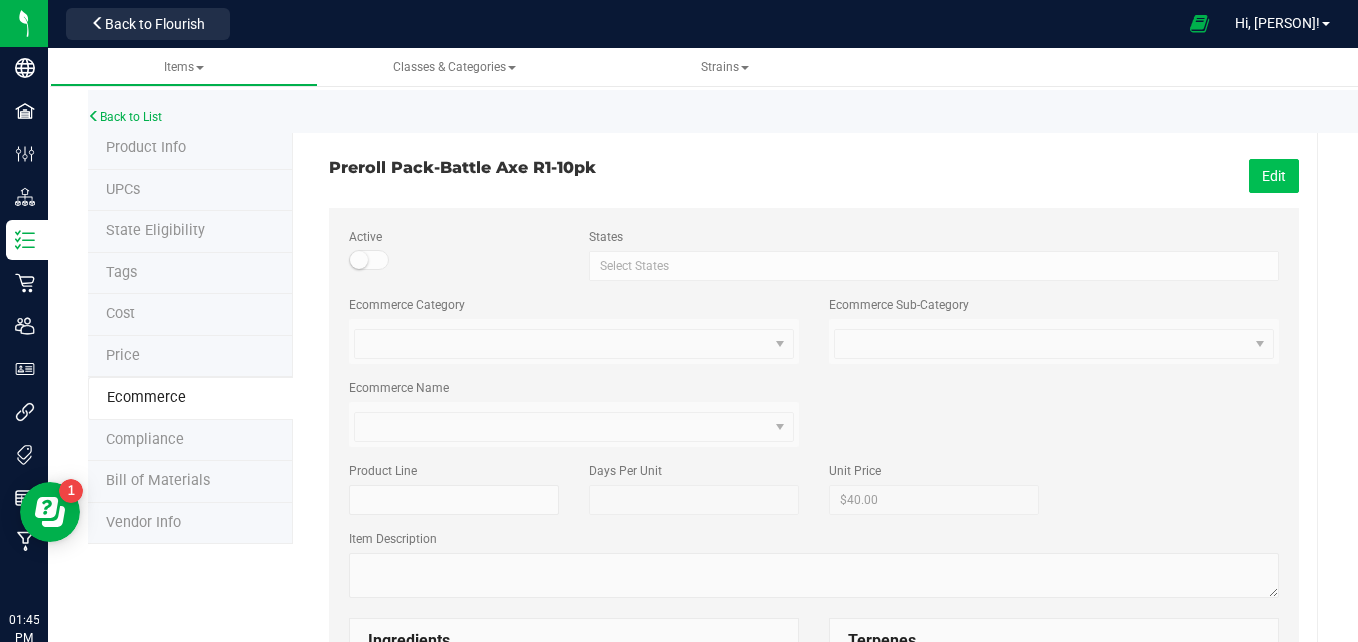 click on "Edit" at bounding box center [1274, 176] 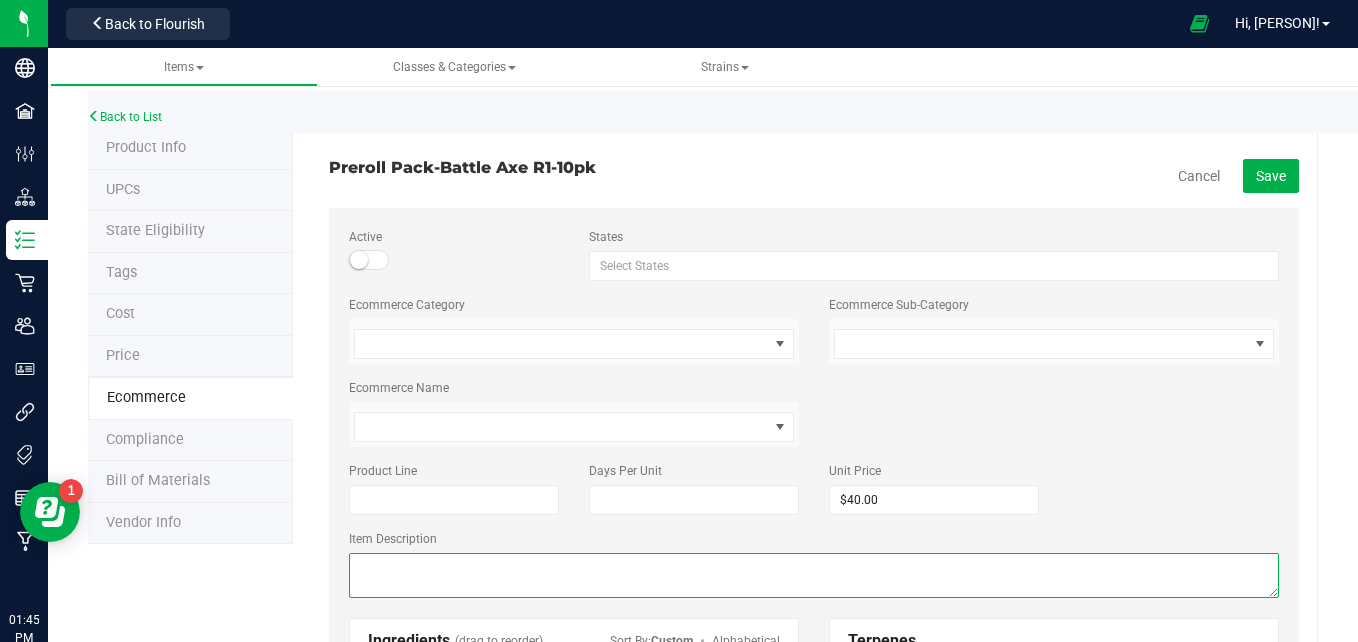 click at bounding box center [814, 575] 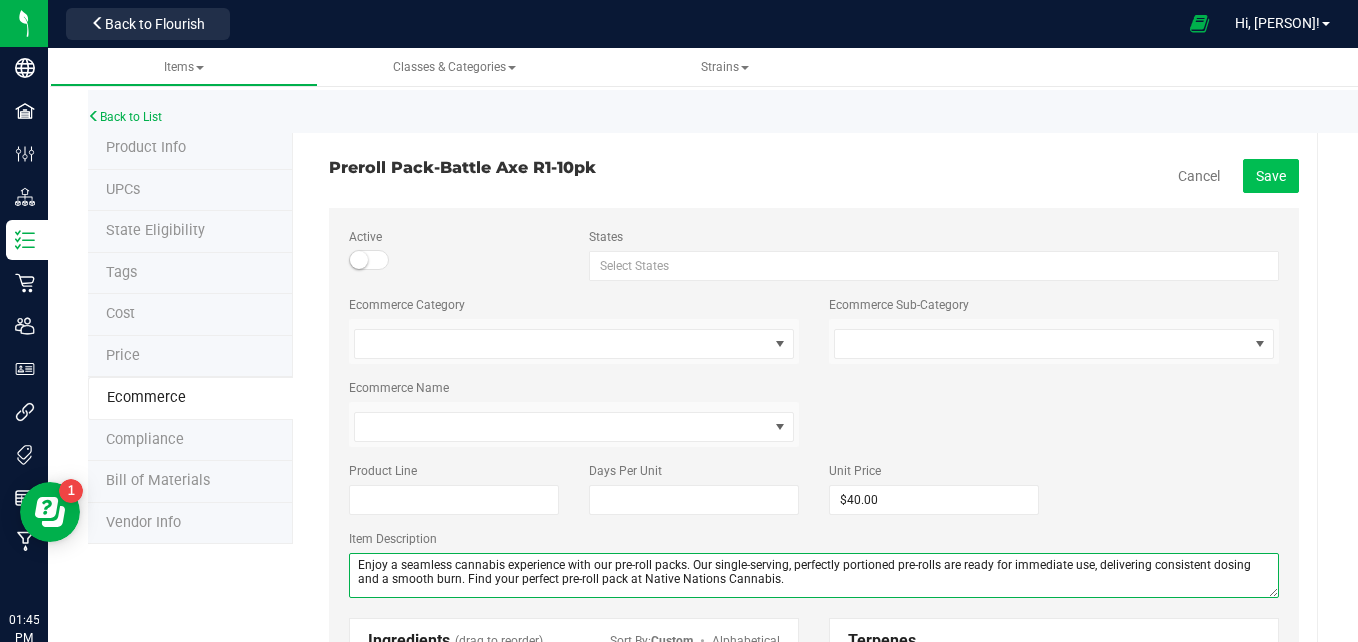 type on "Enjoy a seamless cannabis experience with our pre-roll packs. Our single-serving, perfectly portioned pre-rolls are ready for immediate use, delivering consistent dosing and a smooth burn. Find your perfect pre-roll pack at Native Nations Cannabis." 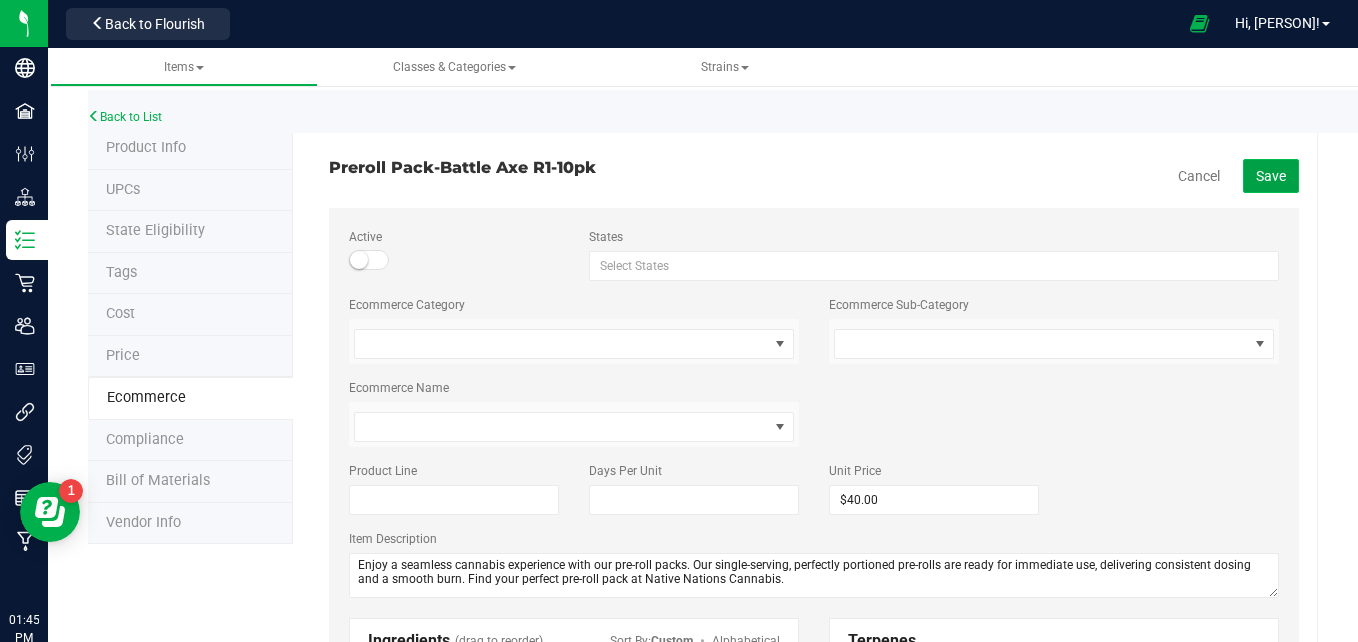 click on "Save" 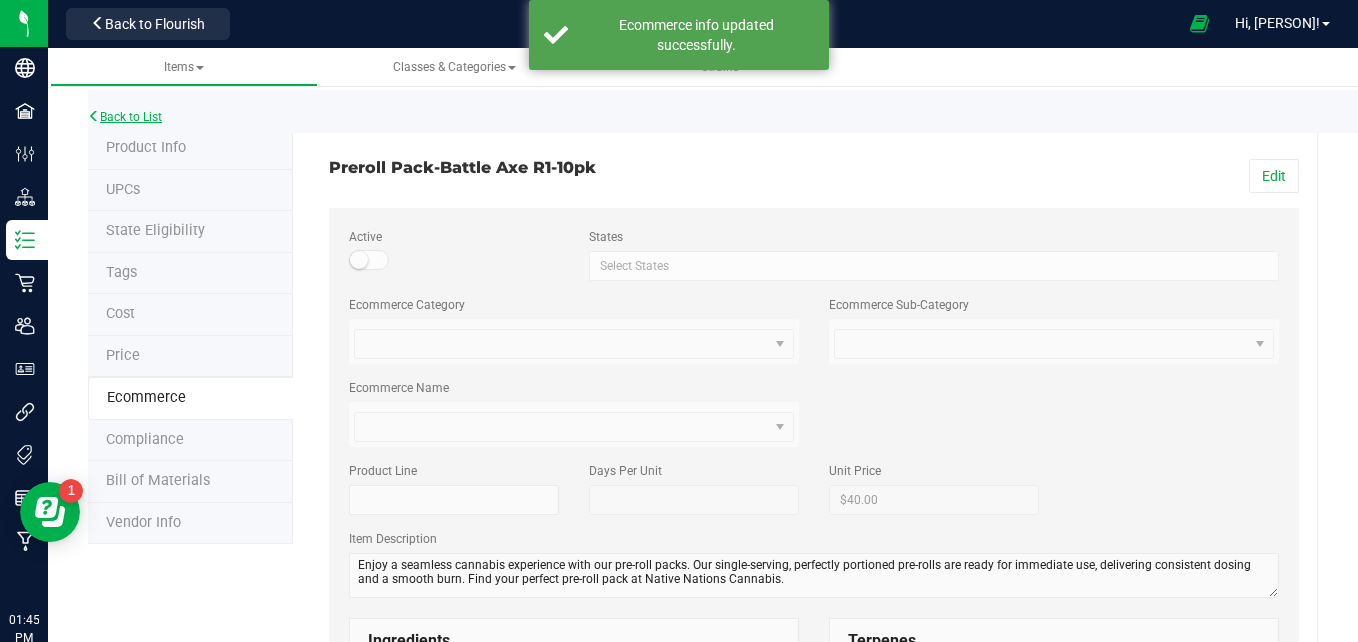 click on "Back to List" at bounding box center (125, 117) 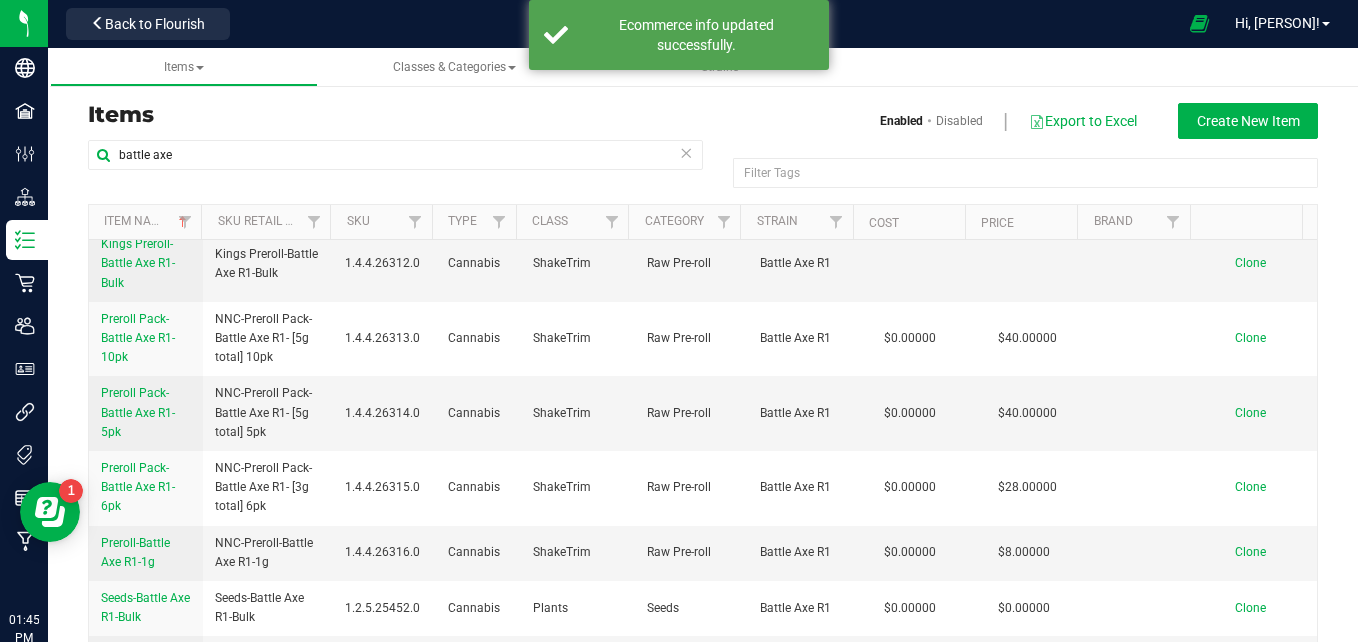 scroll, scrollTop: 811, scrollLeft: 0, axis: vertical 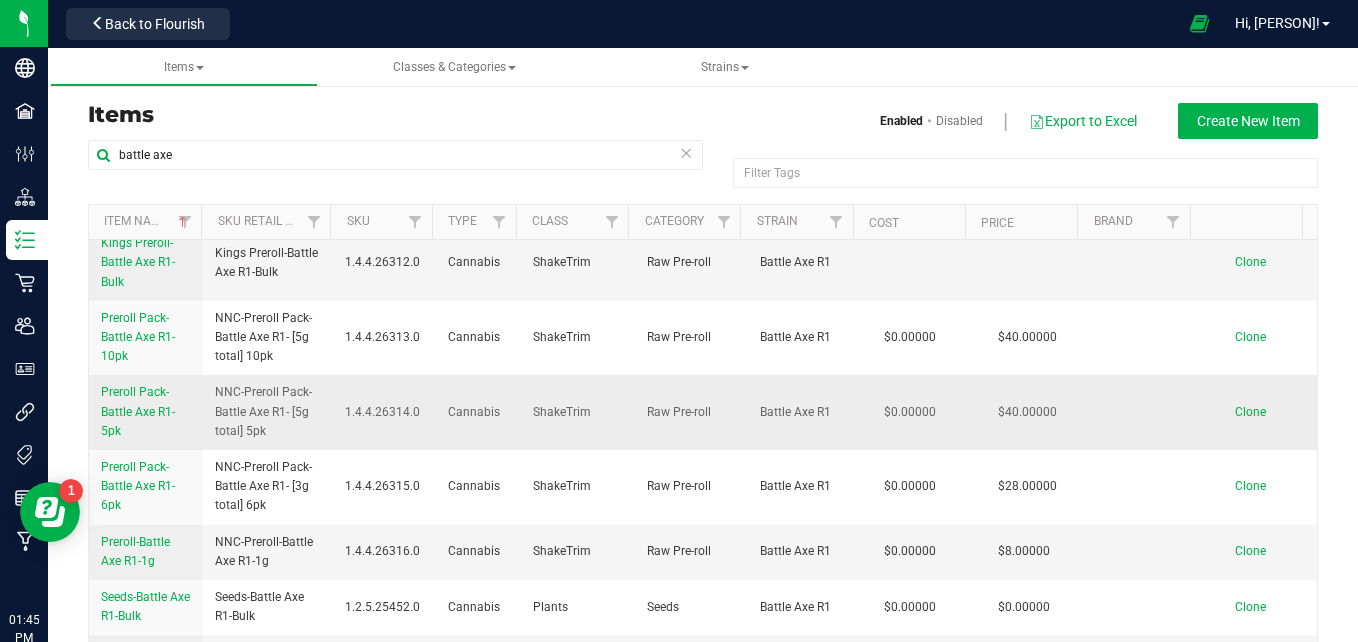 click on "Preroll Pack-Battle Axe R1-5pk" at bounding box center [146, 412] 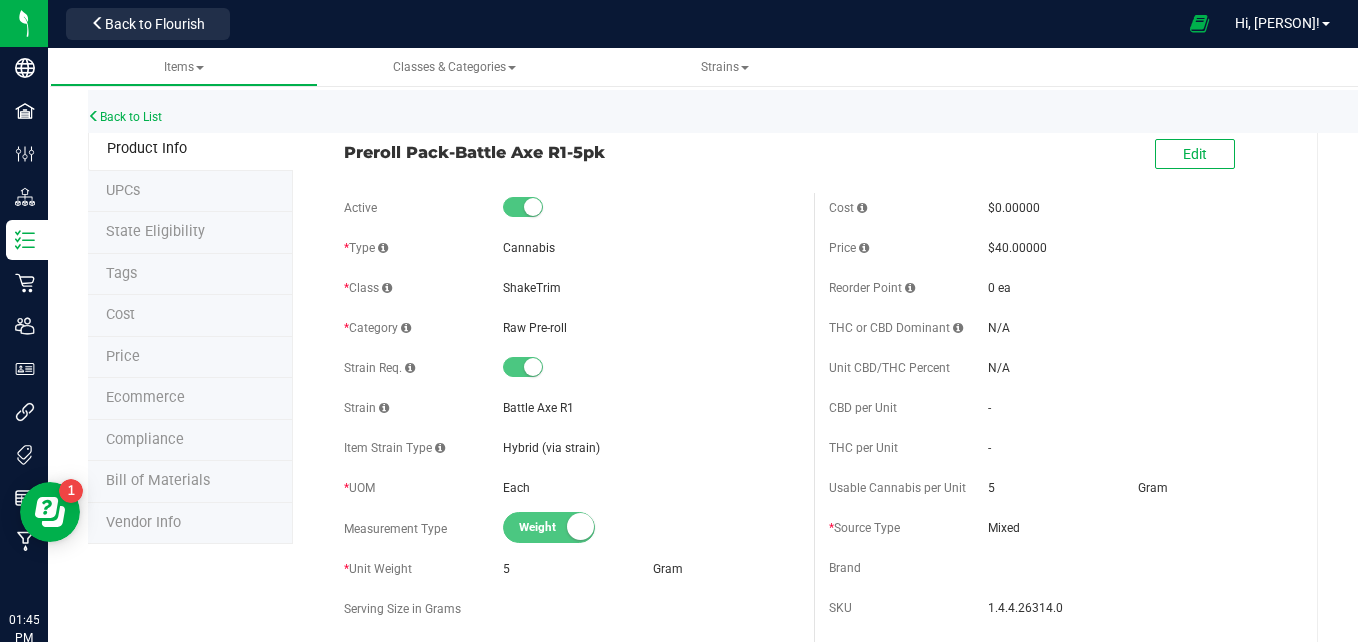 click on "State Eligibility" at bounding box center [155, 231] 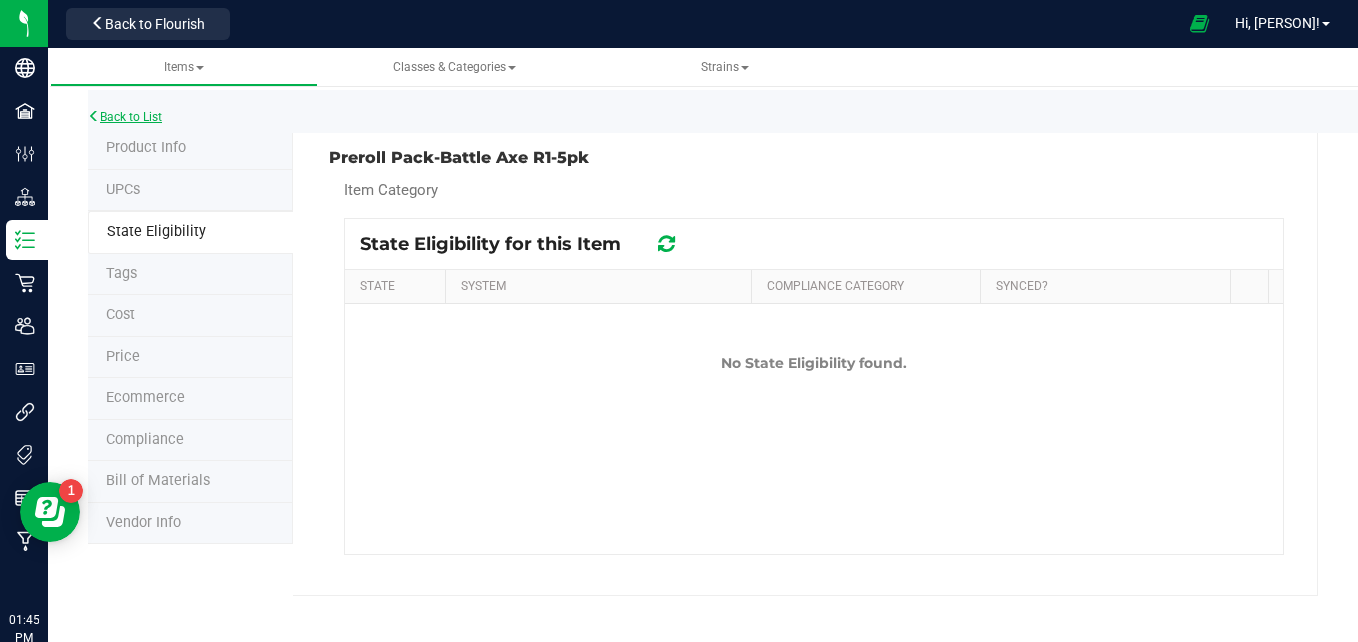 click on "Back to List" at bounding box center (125, 117) 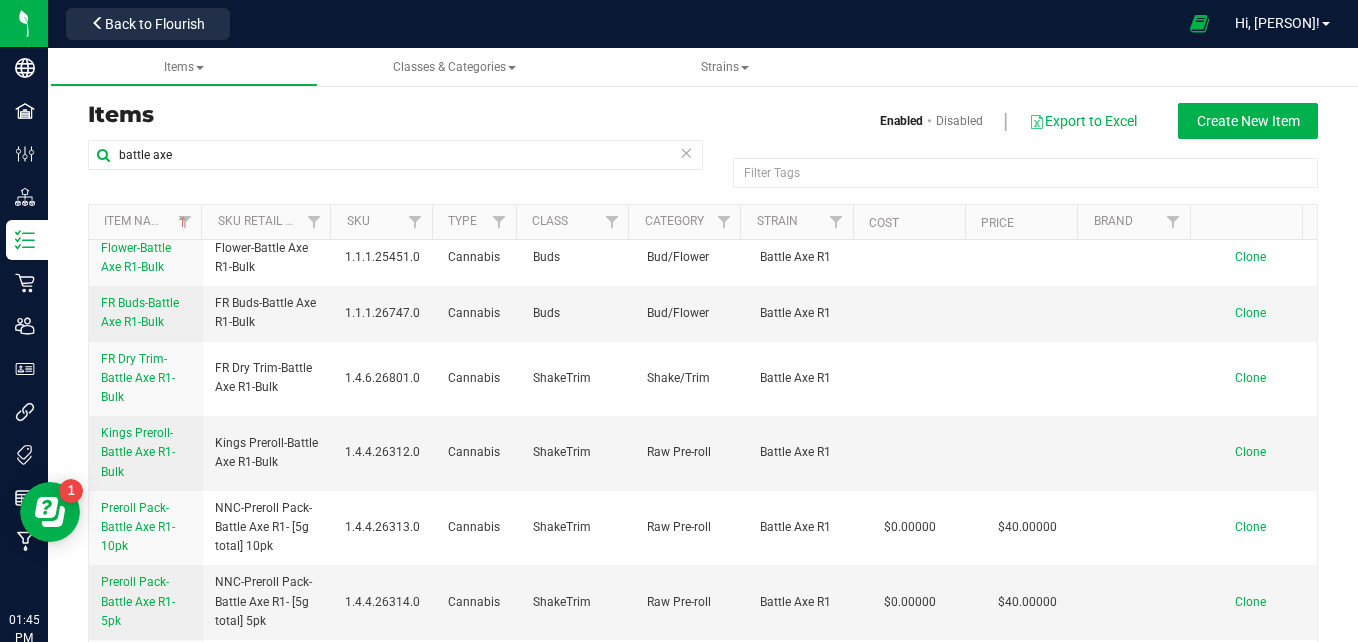 scroll, scrollTop: 876, scrollLeft: 0, axis: vertical 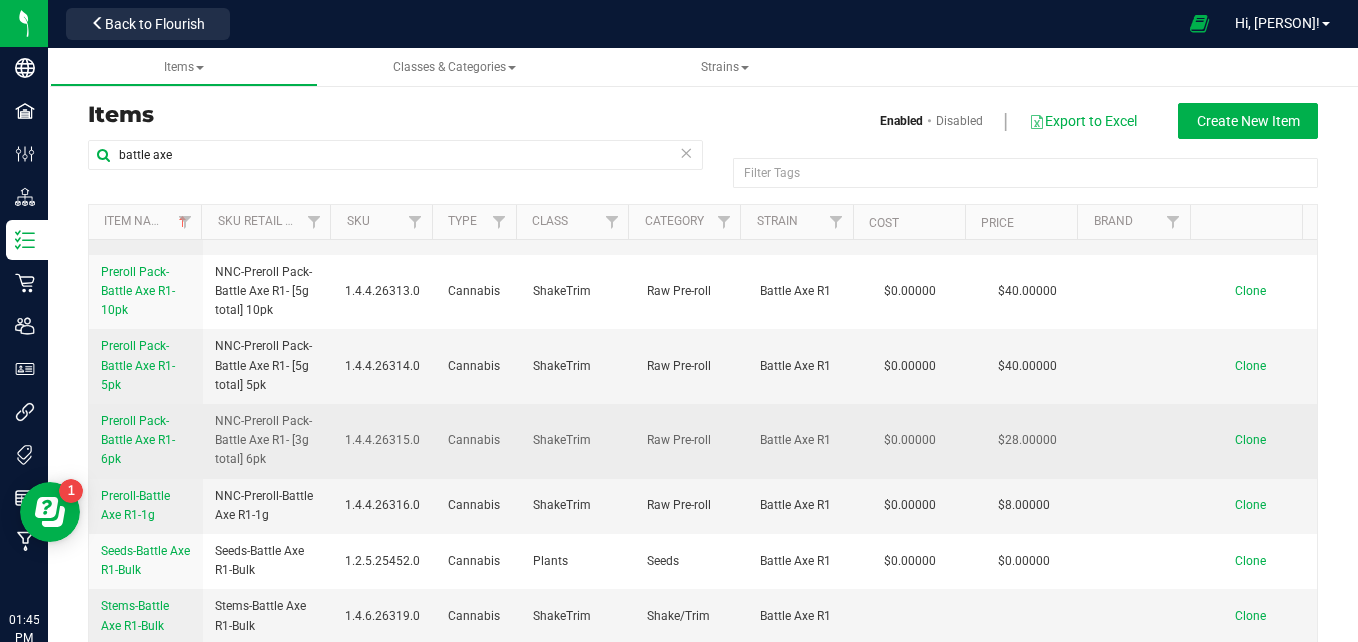 click on "Preroll Pack-Battle Axe R1-6pk" at bounding box center [138, 440] 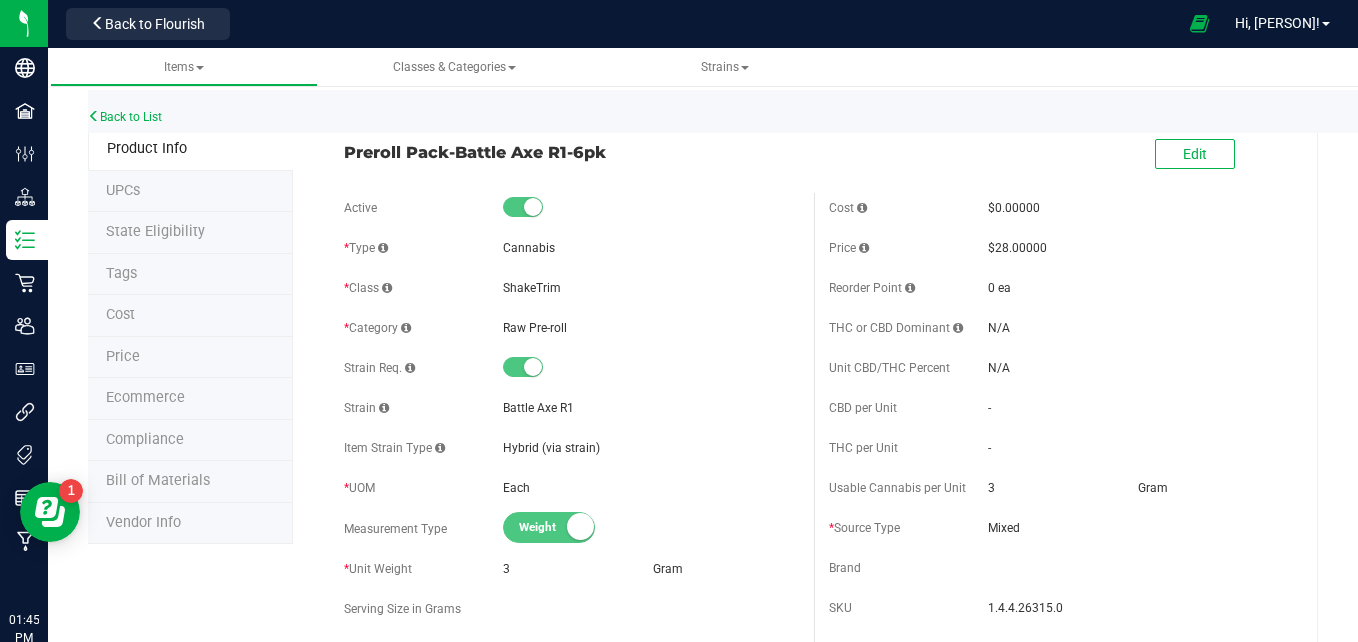 click on "Ecommerce" at bounding box center [190, 399] 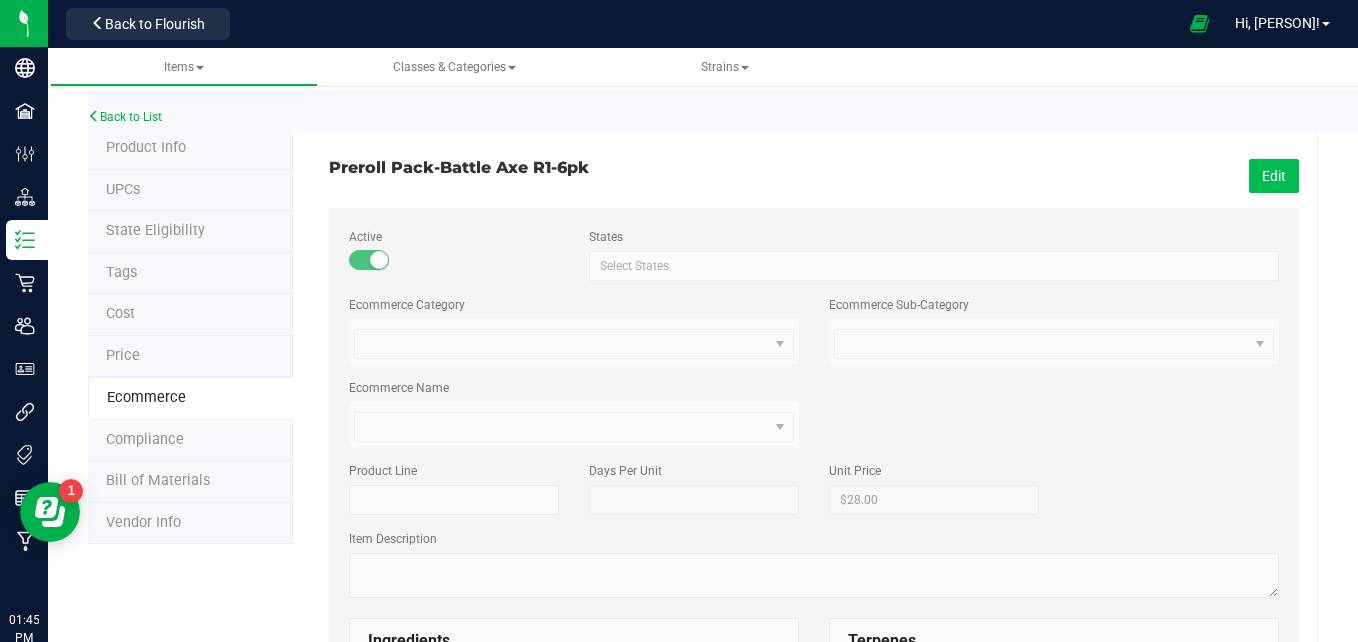 click on "Edit" at bounding box center (1274, 176) 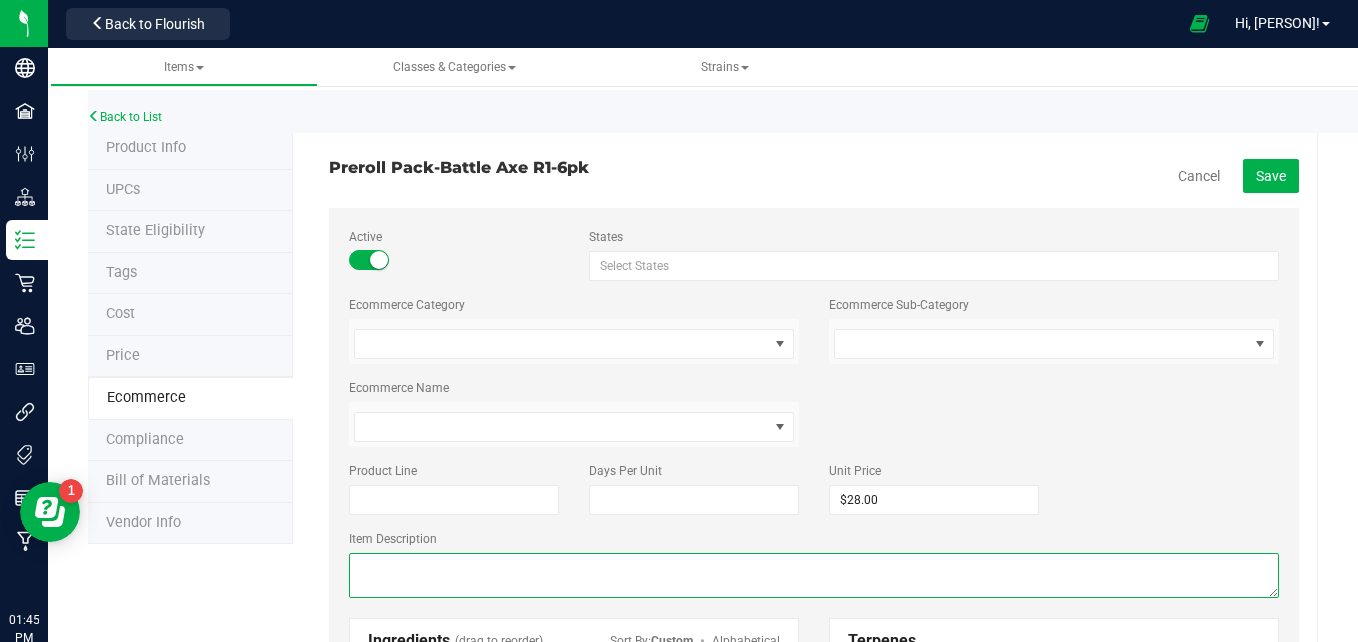 click at bounding box center [814, 575] 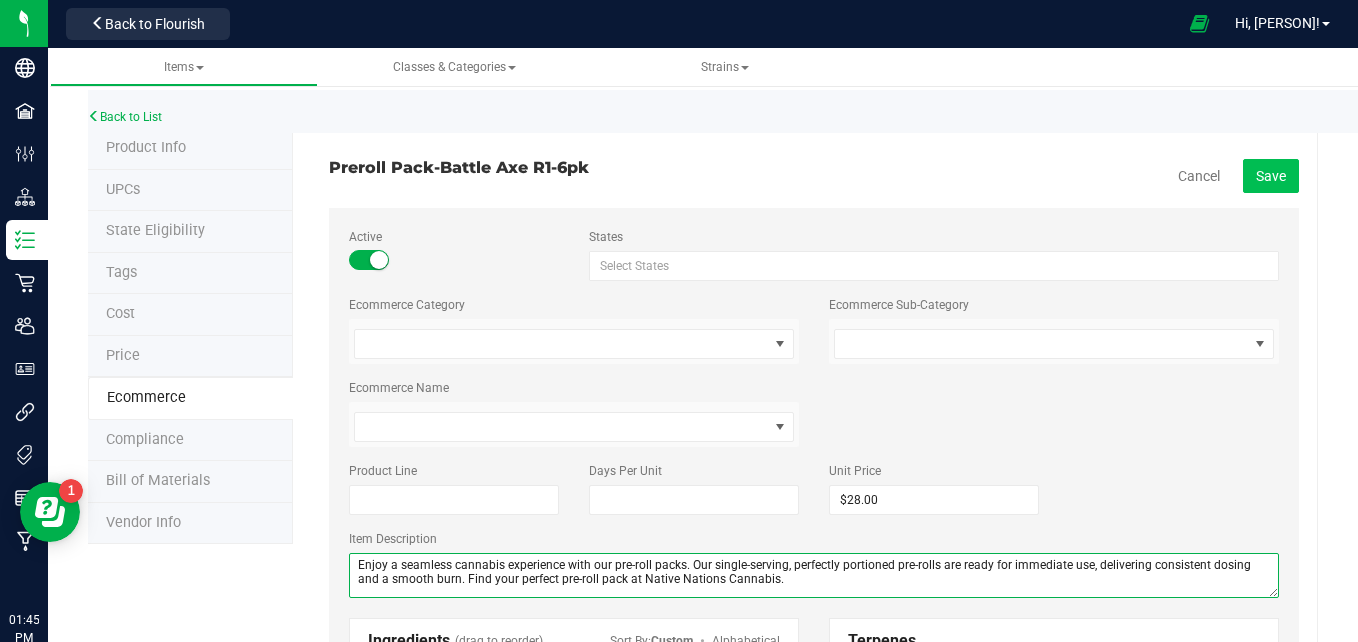 type on "Enjoy a seamless cannabis experience with our pre-roll packs. Our single-serving, perfectly portioned pre-rolls are ready for immediate use, delivering consistent dosing and a smooth burn. Find your perfect pre-roll pack at Native Nations Cannabis." 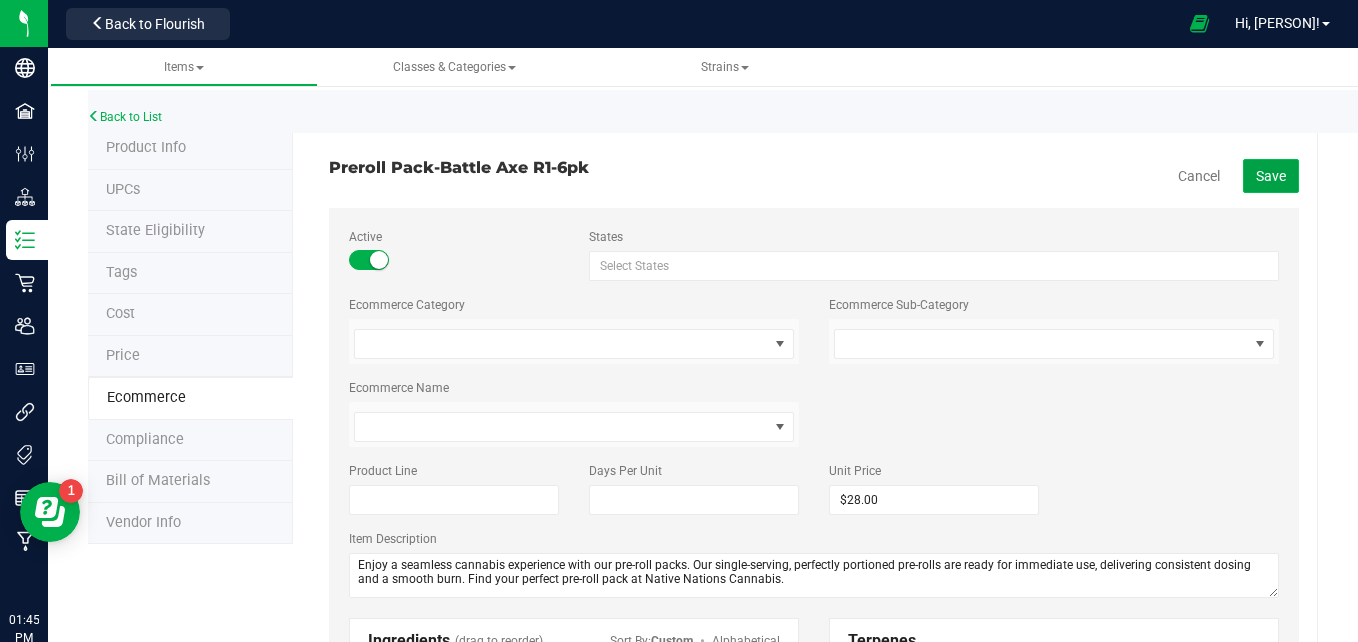 click on "Save" 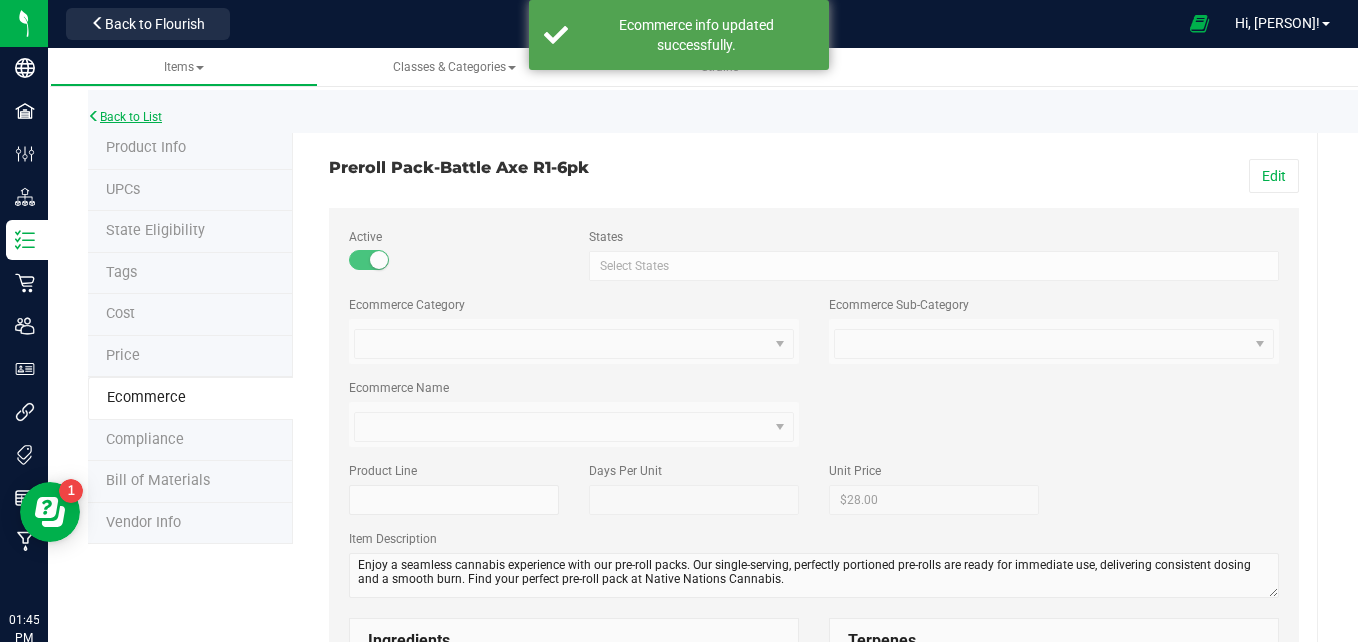 click on "Back to List" at bounding box center (125, 117) 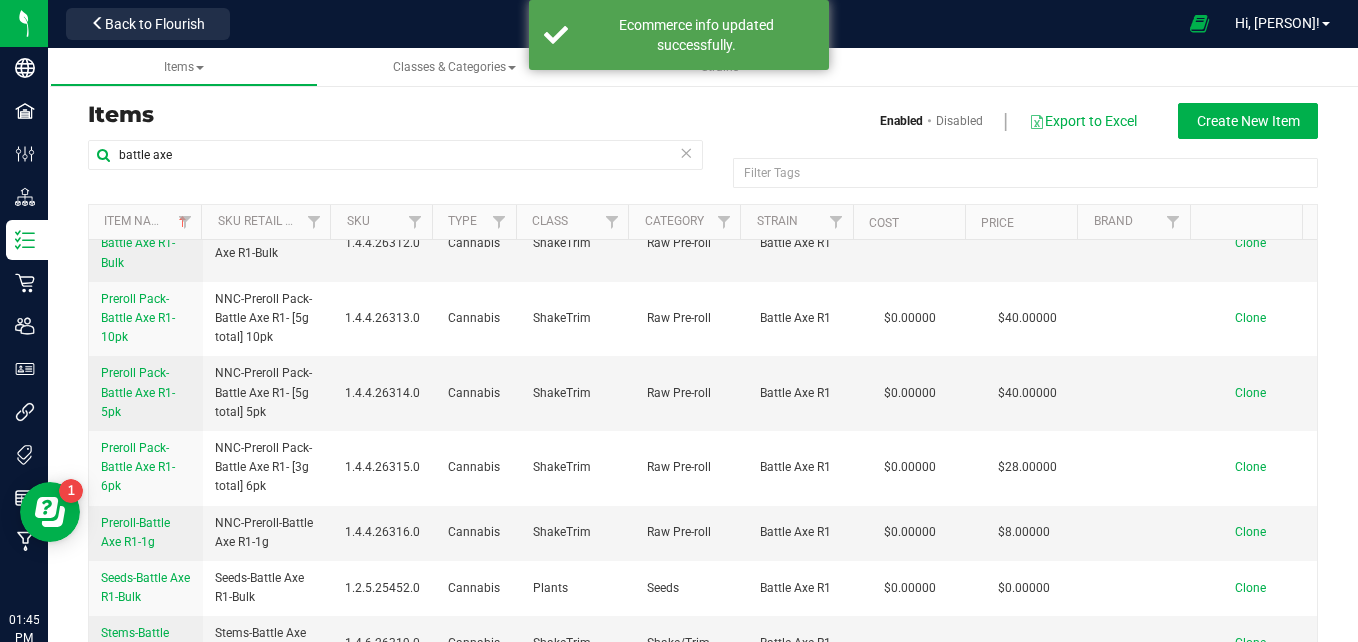 scroll, scrollTop: 876, scrollLeft: 0, axis: vertical 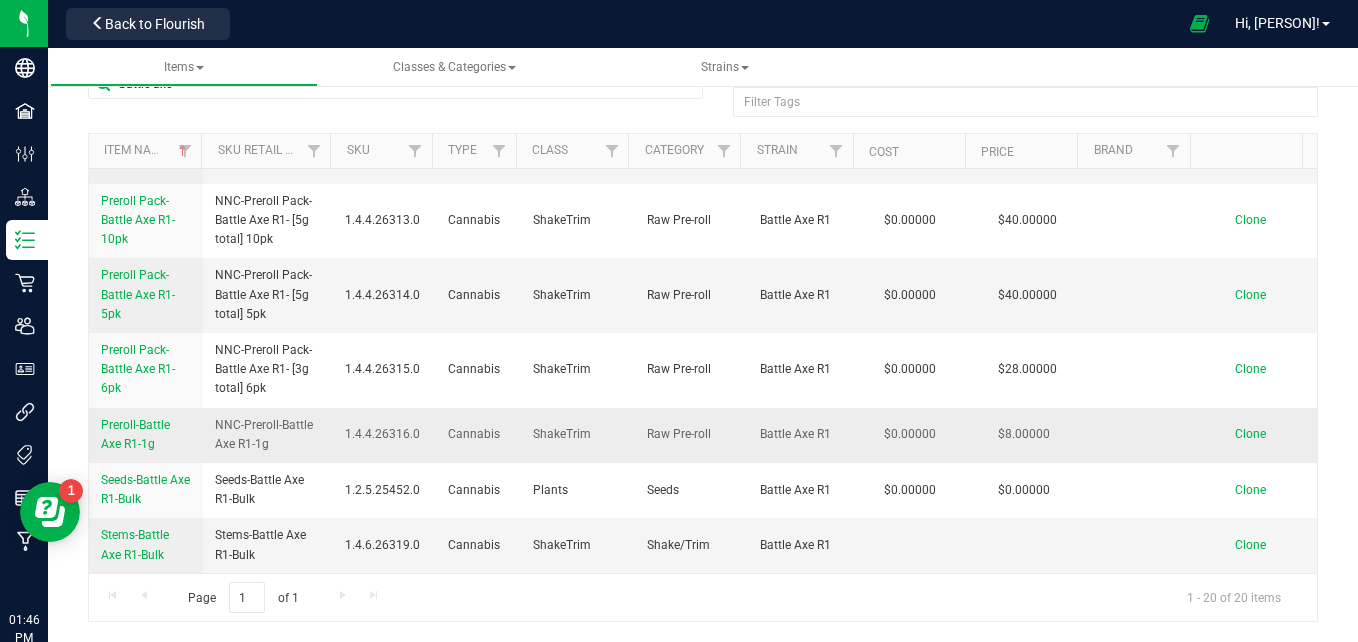 click on "Preroll-Battle Axe R1-1g" at bounding box center (135, 434) 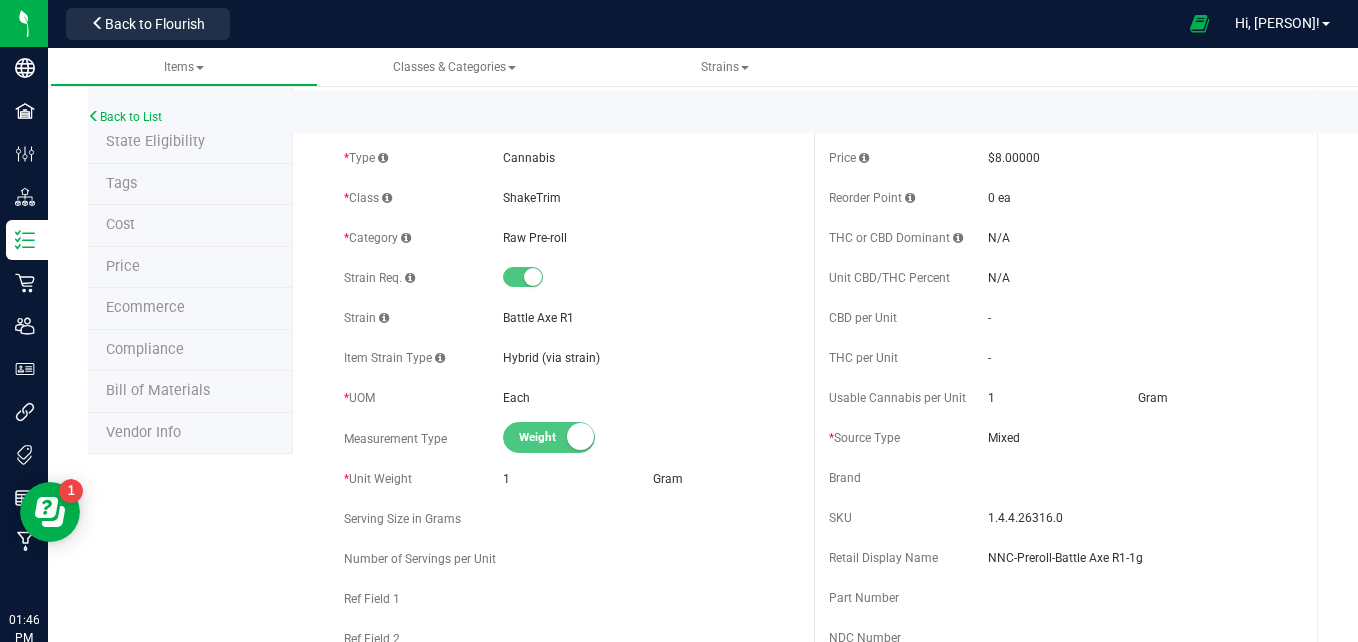 scroll, scrollTop: 0, scrollLeft: 0, axis: both 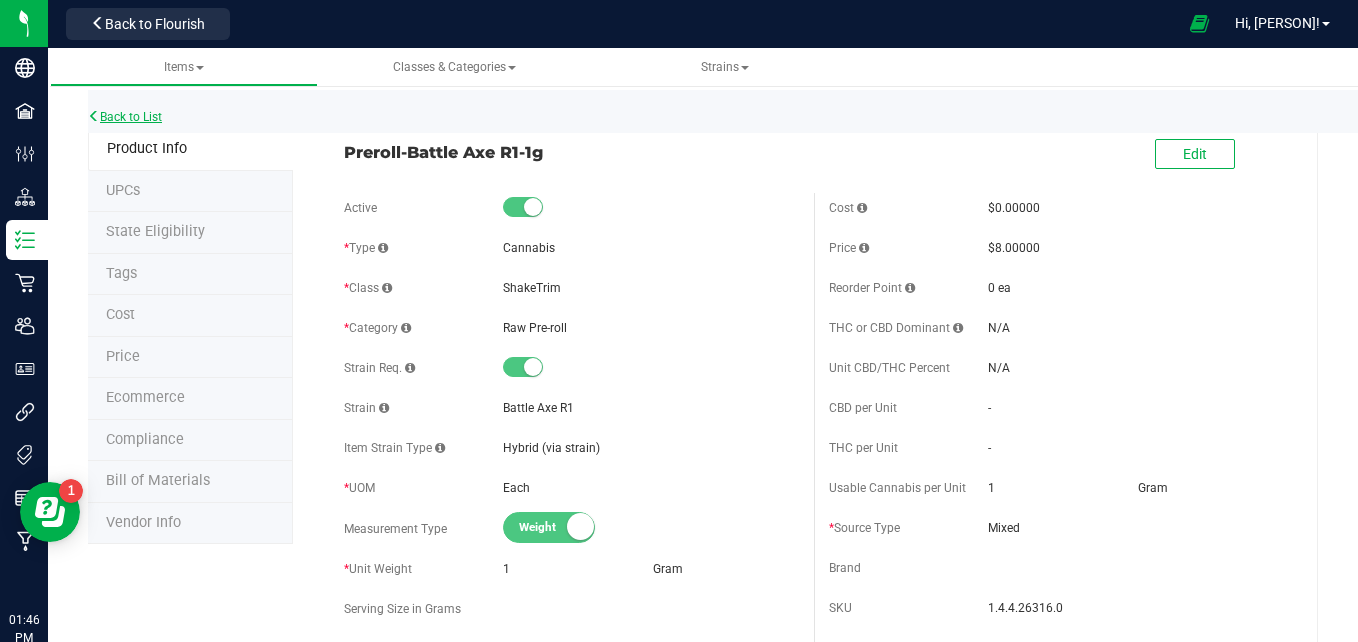 click on "Back to List" at bounding box center [125, 117] 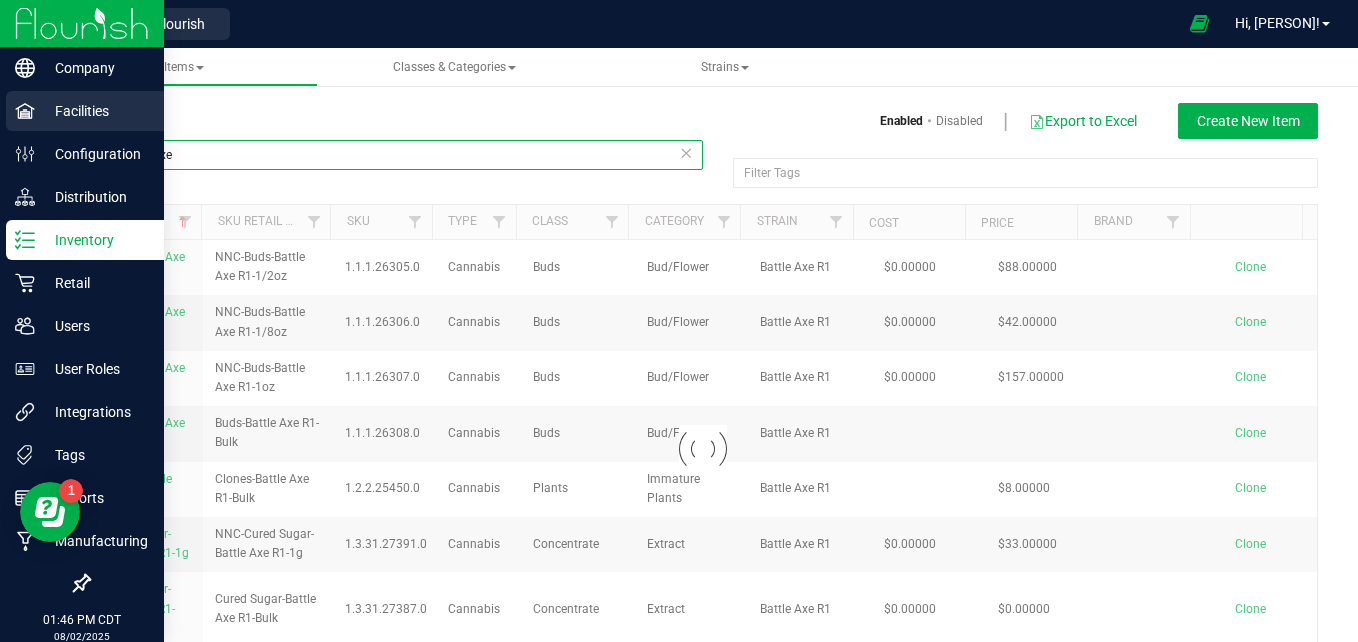 drag, startPoint x: 241, startPoint y: 145, endPoint x: 37, endPoint y: 119, distance: 205.65019 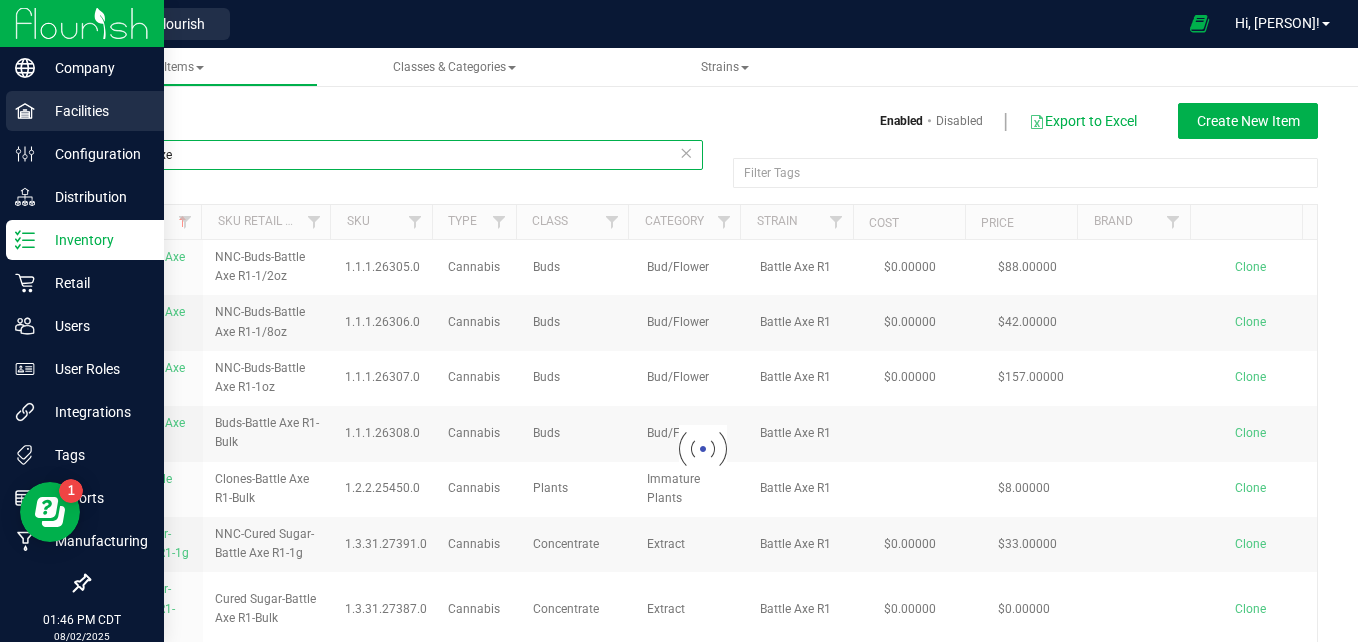 click on "Company Facilities                                                 Configuration Distribution Inventory Retail Users User Roles Integrations Tags Reports Manufacturing 01:46 PM CDT 08/02/2025  08/02   Manufacturing    Back to Flourish   Hi, Carlee!
Items   Classes & Categories   Strains
Items
Enabled
Disabled
Export to Excel
Create New Item" at bounding box center (679, 321) 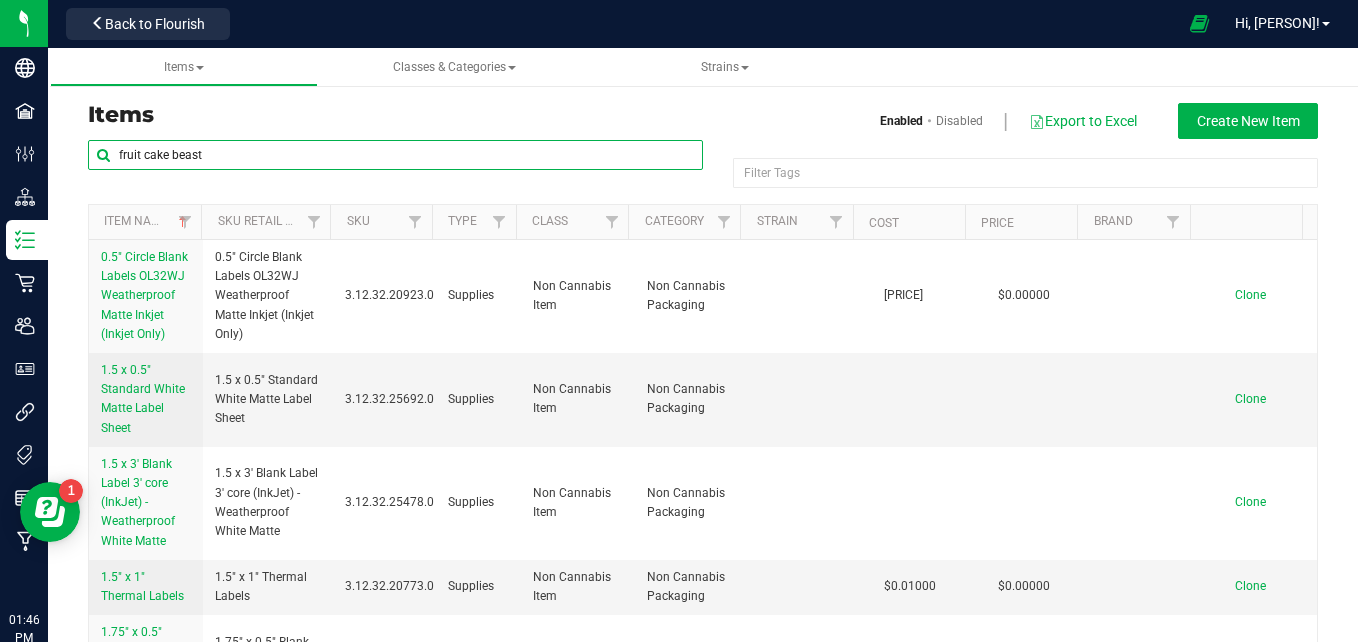 type on "fruit cake beast" 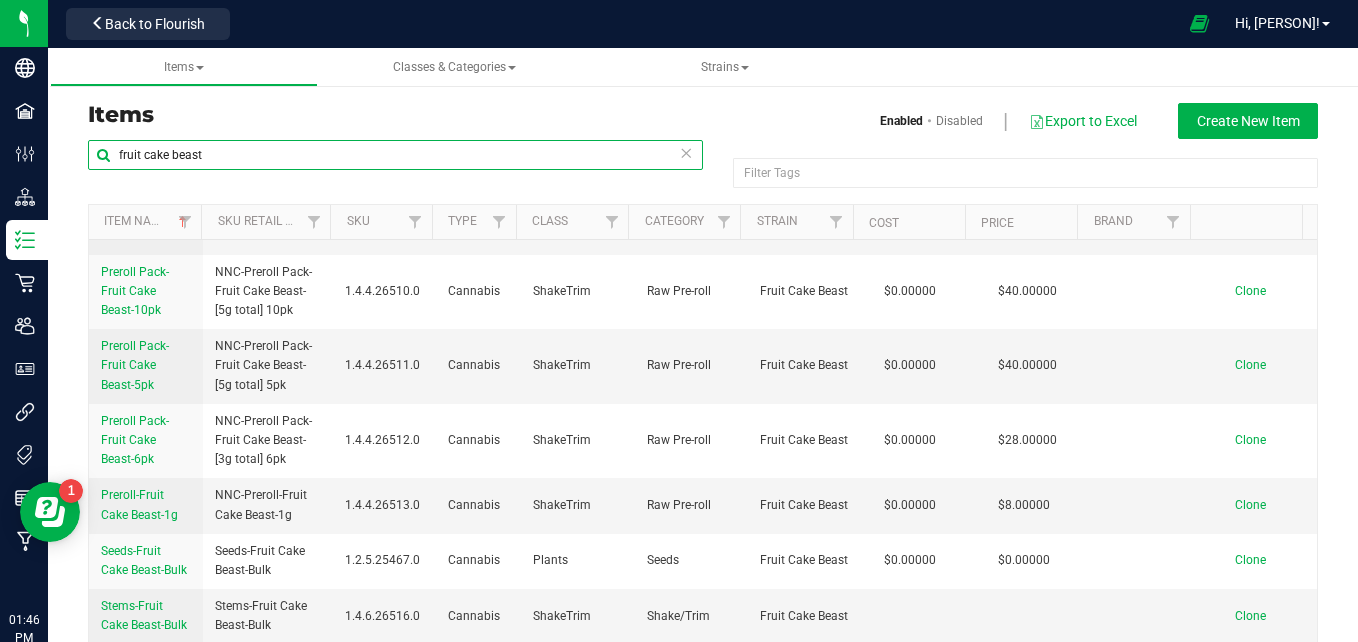 scroll, scrollTop: 722, scrollLeft: 0, axis: vertical 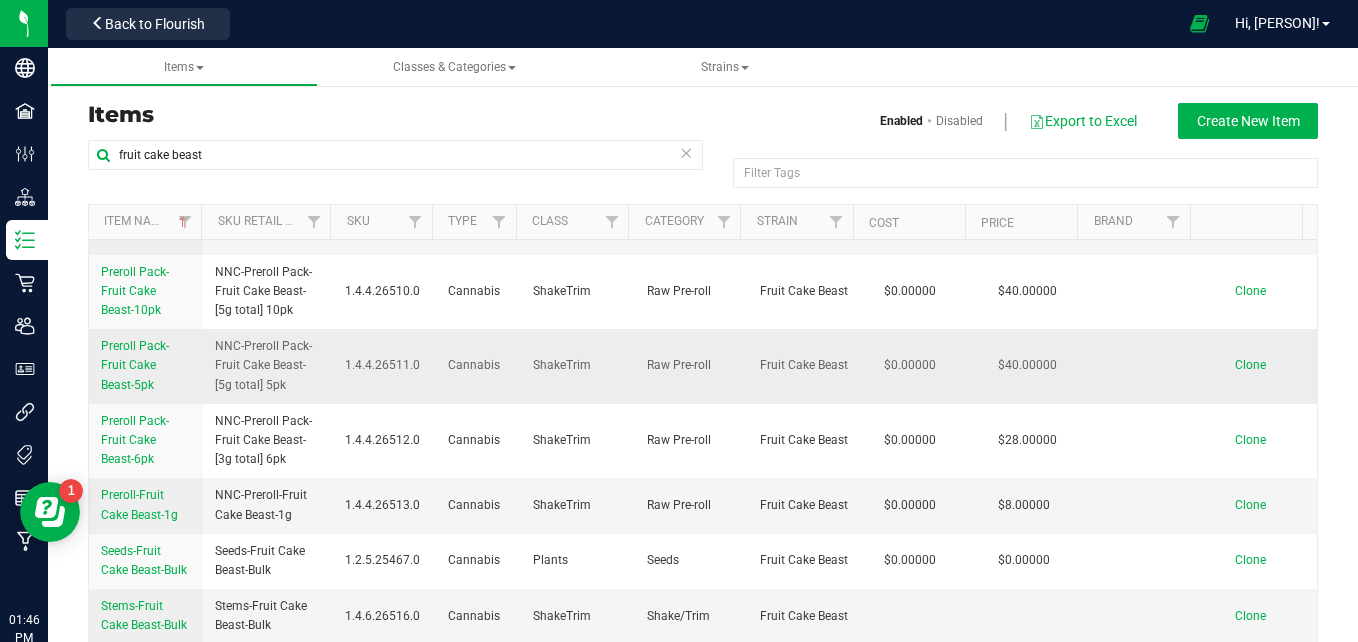 click on "Preroll Pack-Fruit Cake Beast-5pk" at bounding box center (135, 365) 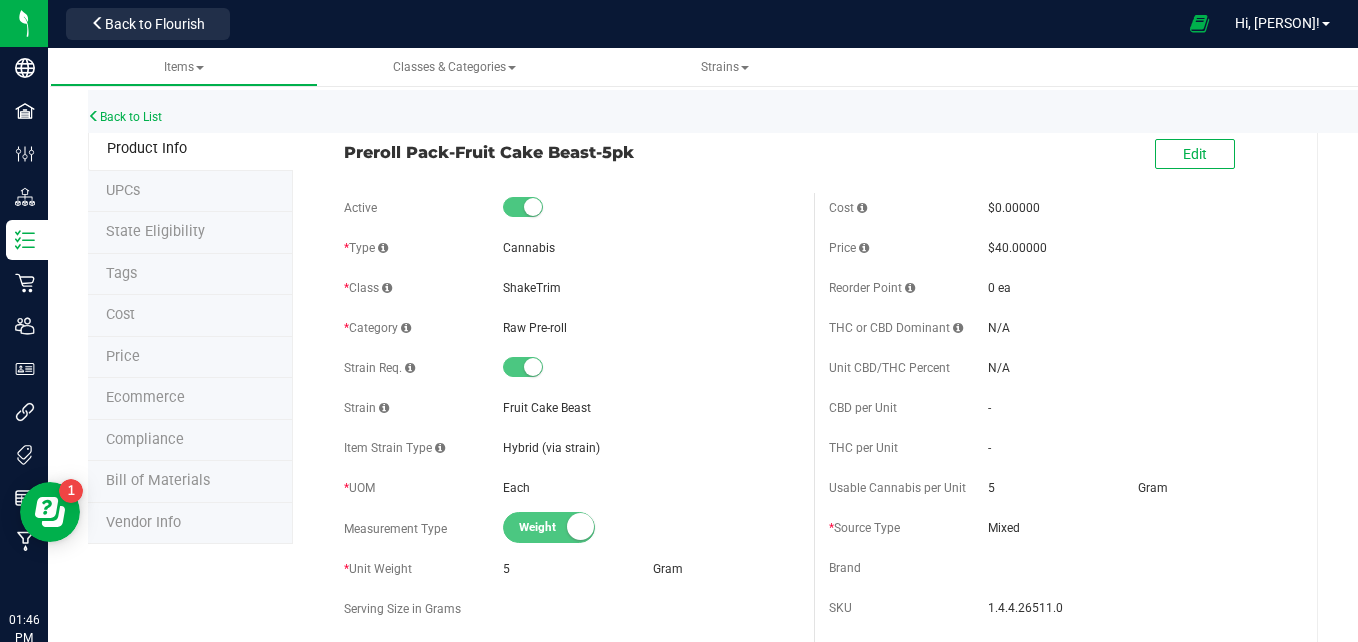 click on "Ecommerce" at bounding box center (190, 399) 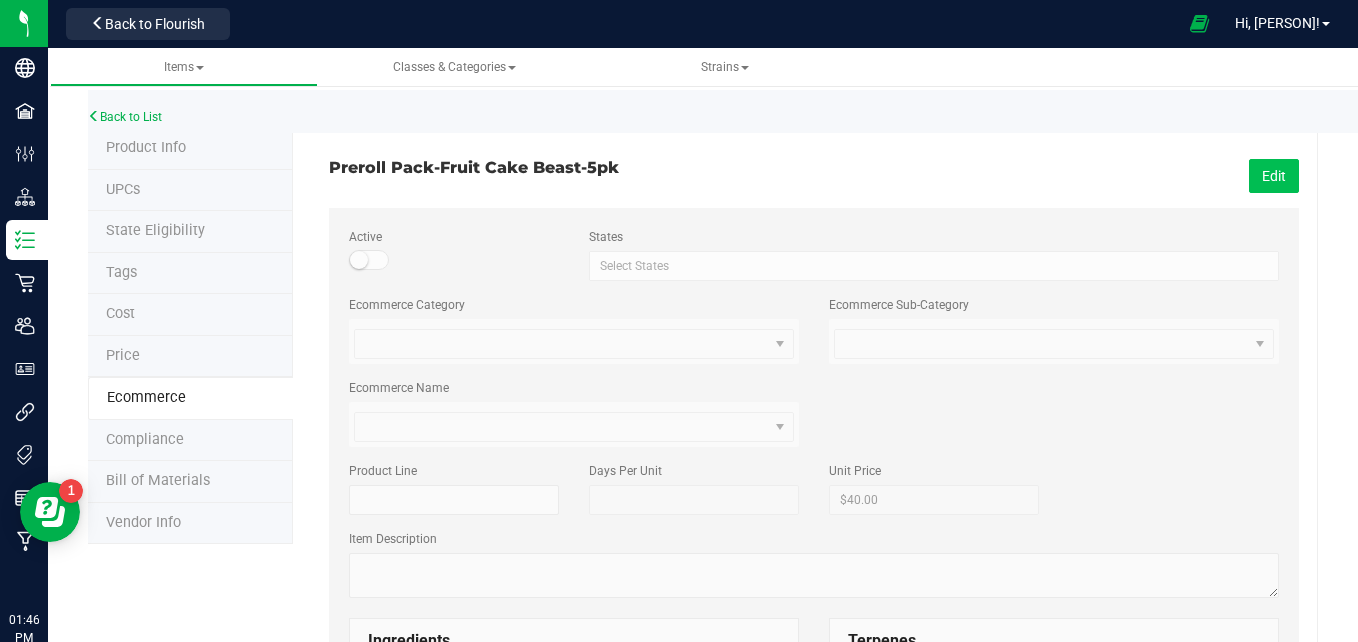 click on "Edit" at bounding box center (1274, 176) 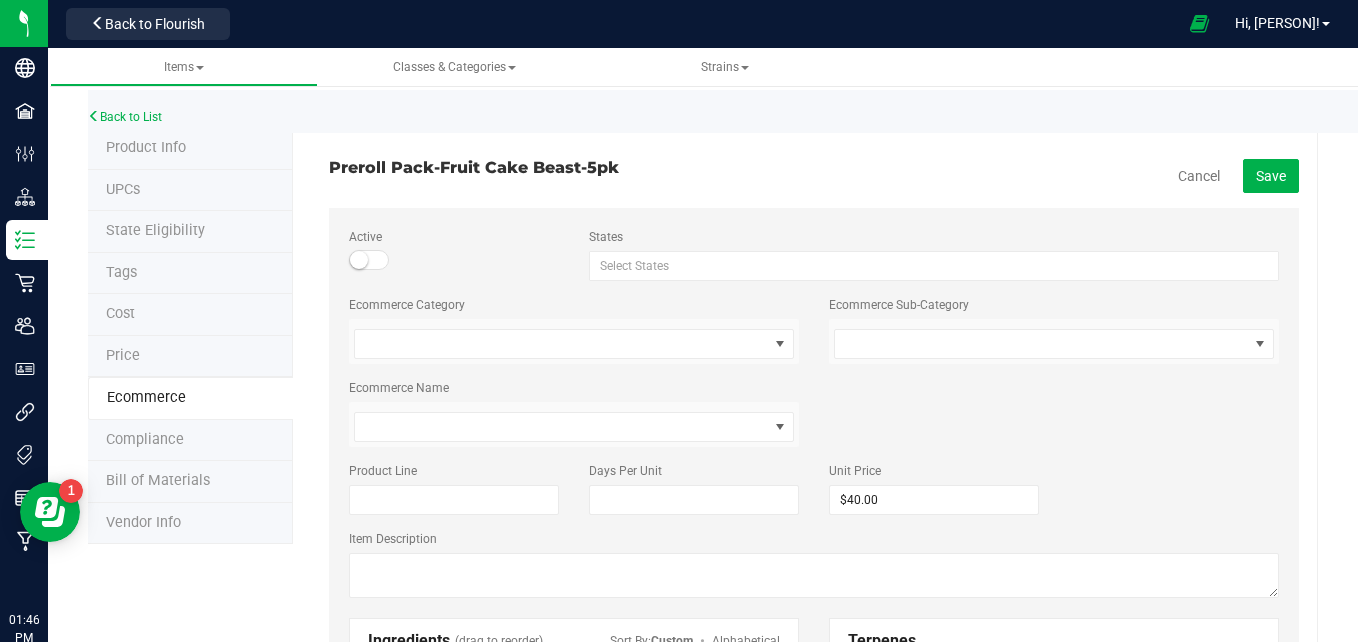 click on "Item Description" at bounding box center [814, 566] 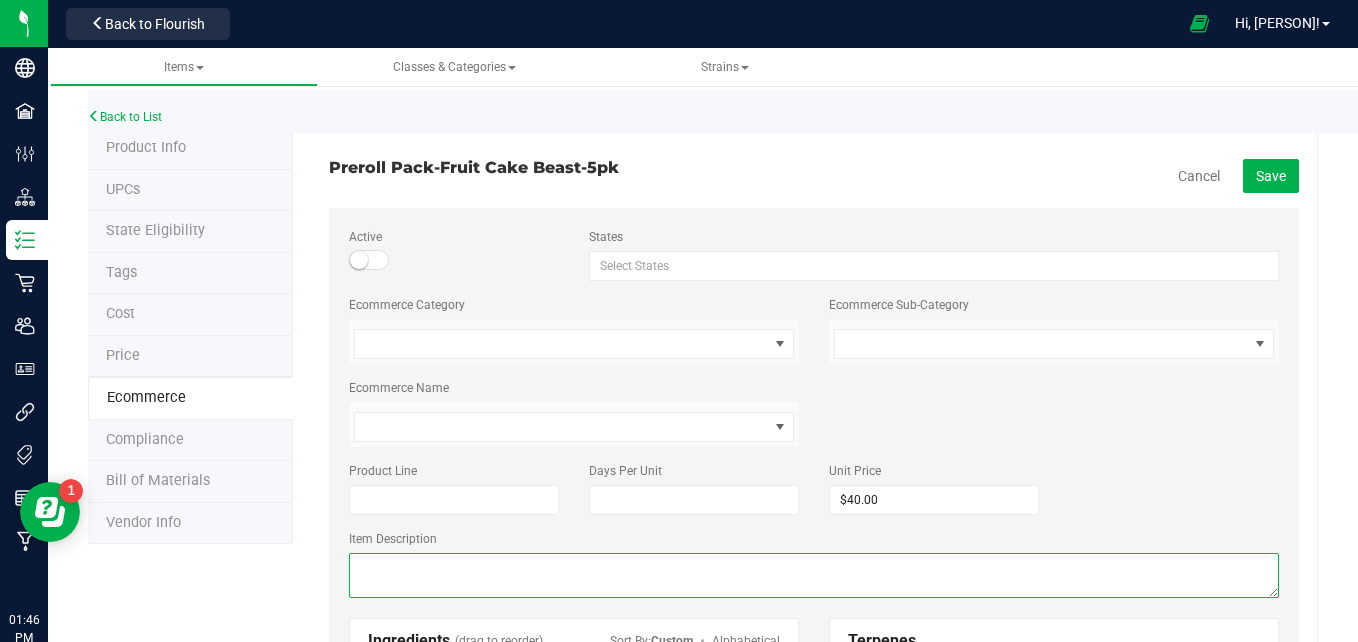 click at bounding box center [814, 575] 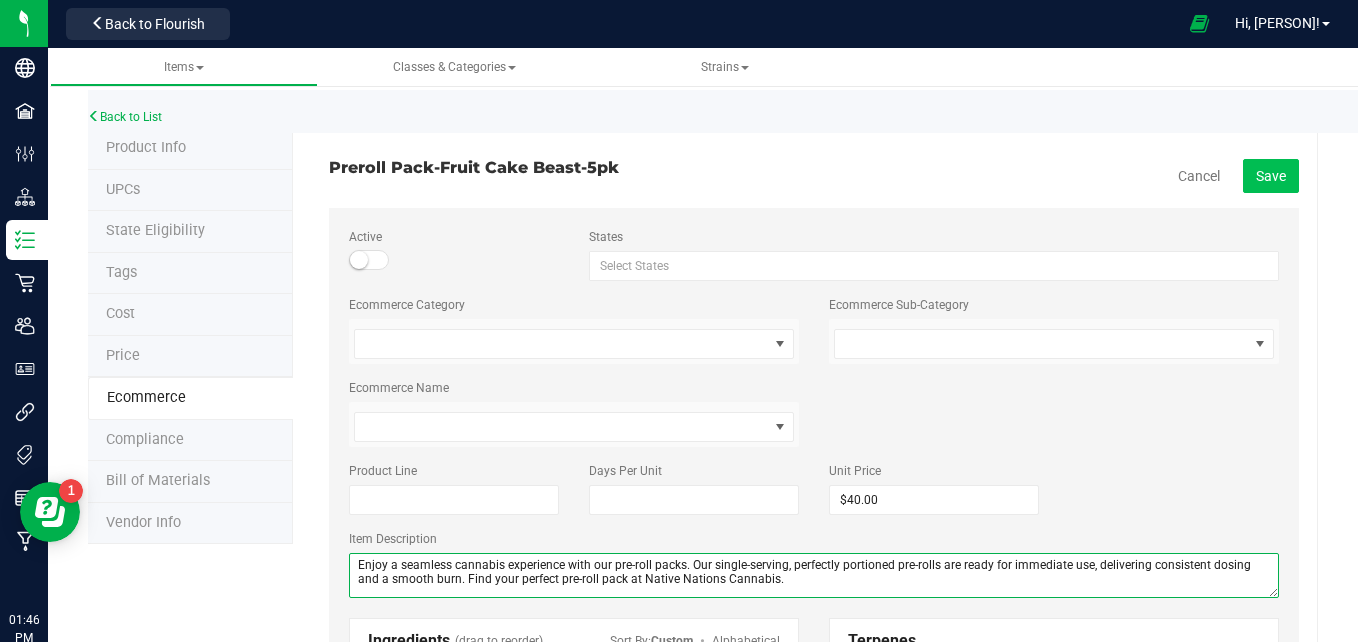 type on "Enjoy a seamless cannabis experience with our pre-roll packs. Our single-serving, perfectly portioned pre-rolls are ready for immediate use, delivering consistent dosing and a smooth burn. Find your perfect pre-roll pack at Native Nations Cannabis." 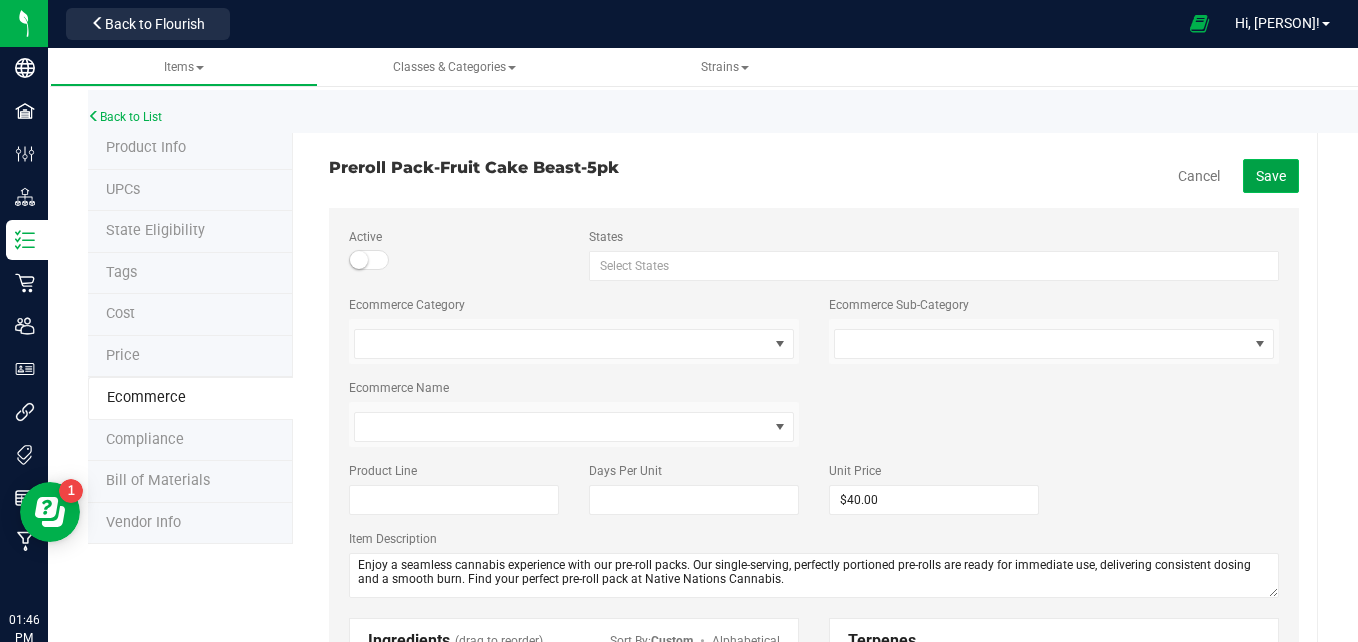 click on "Save" 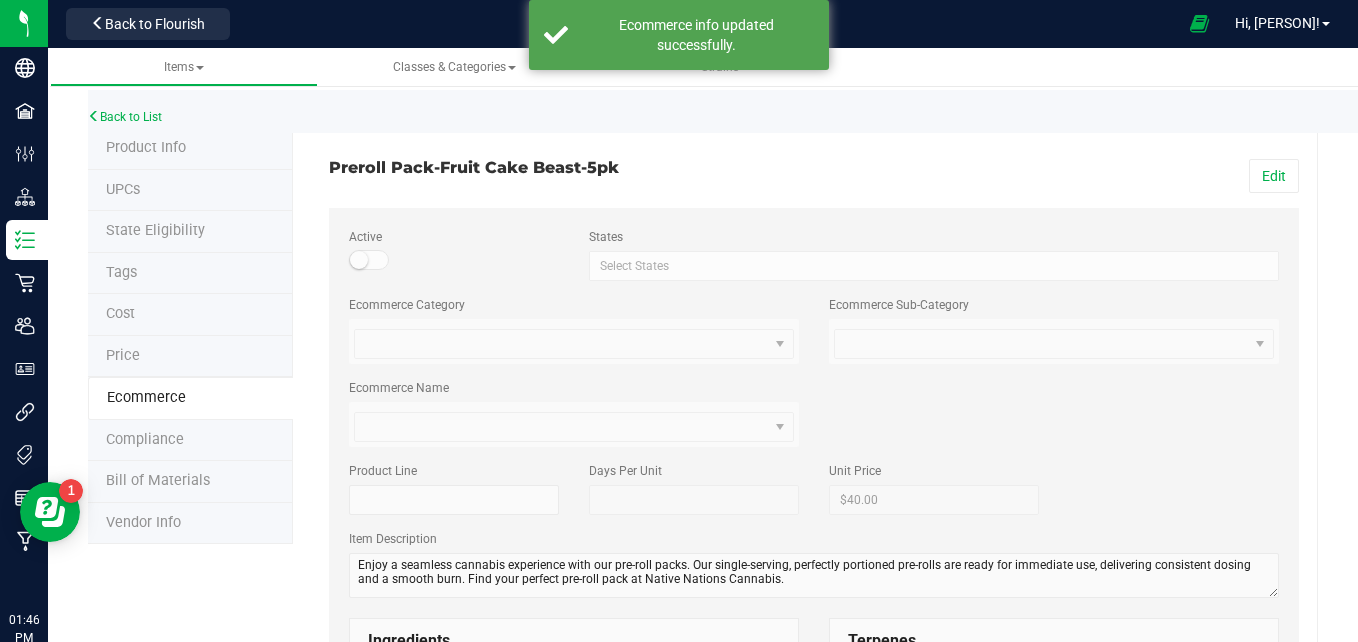 click on "Back to List" at bounding box center [767, 111] 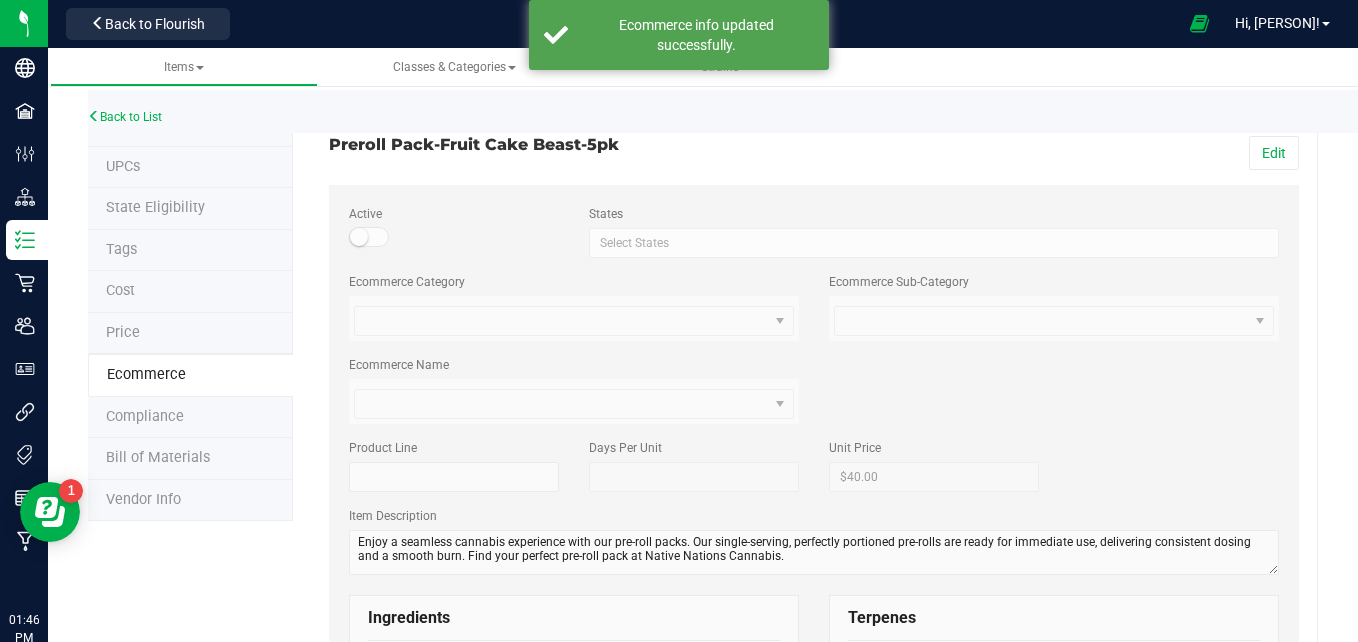 scroll, scrollTop: 0, scrollLeft: 0, axis: both 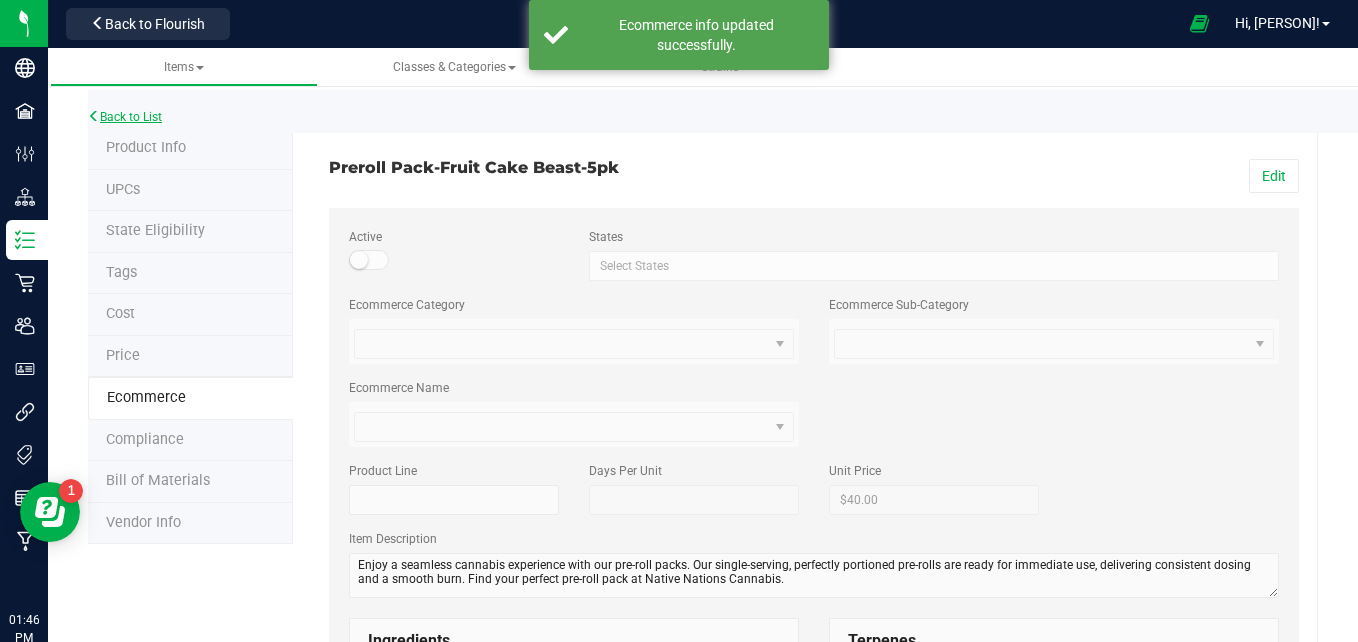click on "Back to List" at bounding box center [125, 117] 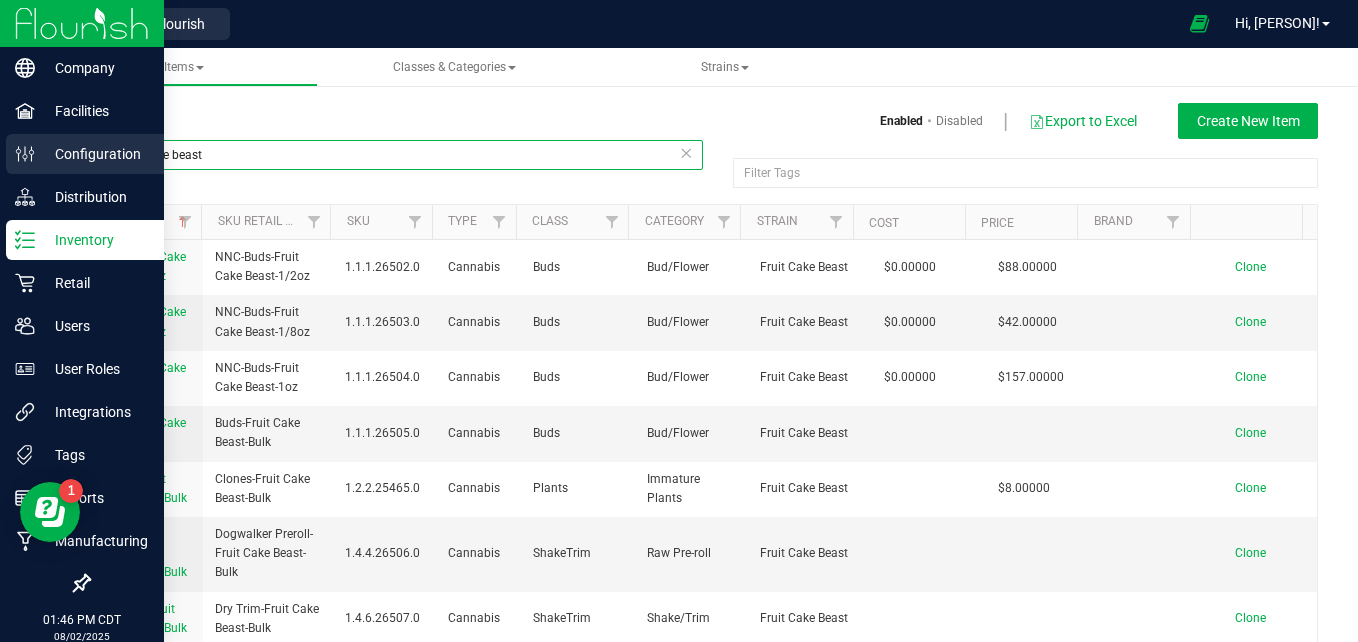 drag, startPoint x: 295, startPoint y: 160, endPoint x: 0, endPoint y: 134, distance: 296.14355 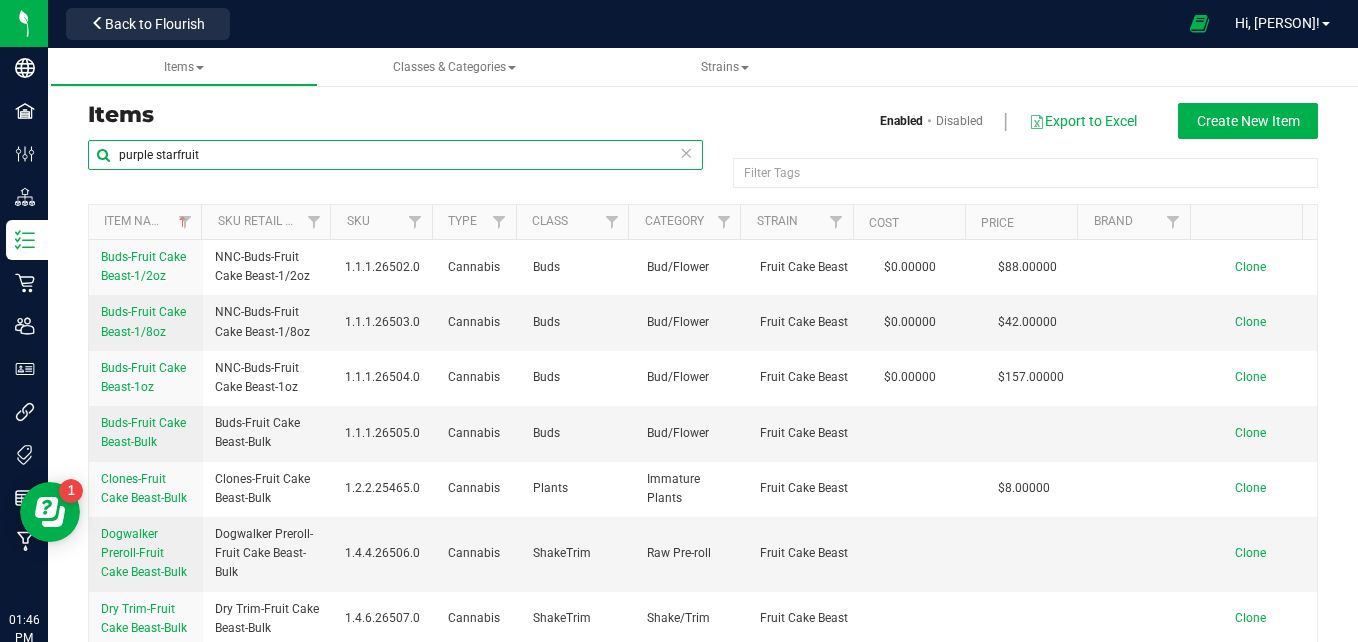 type on "purple starfruit" 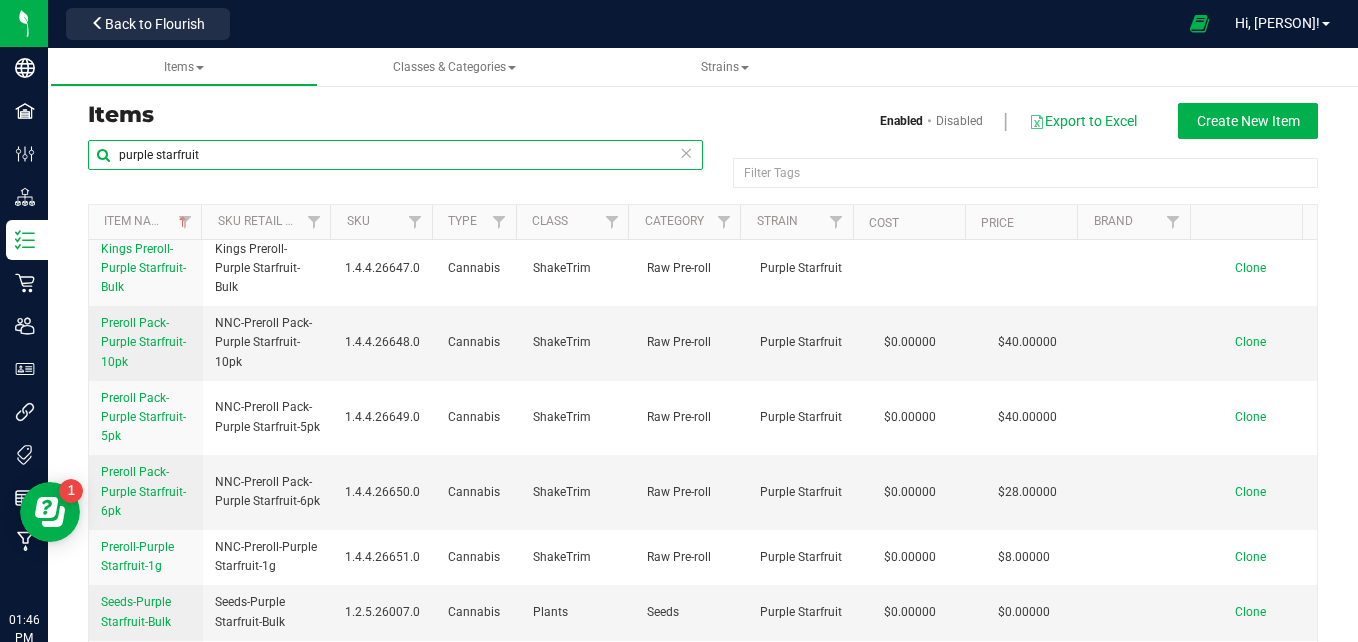 scroll, scrollTop: 782, scrollLeft: 0, axis: vertical 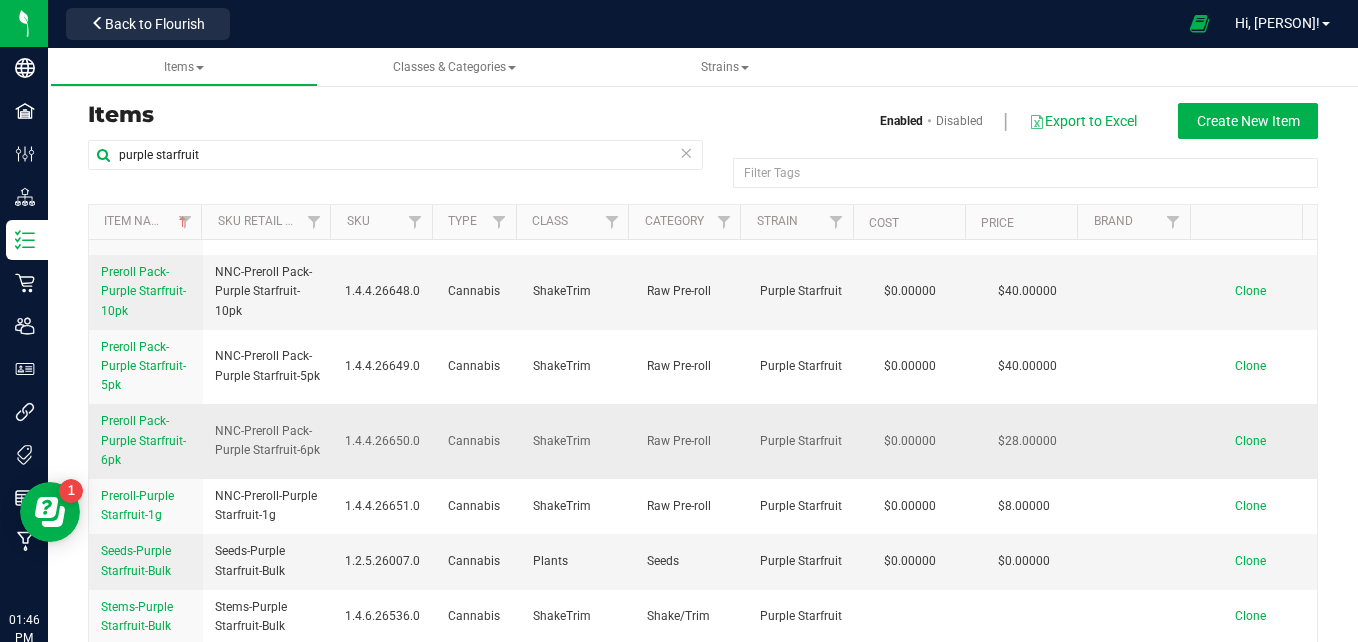click on "Preroll Pack-Purple Starfruit-6pk" at bounding box center [143, 440] 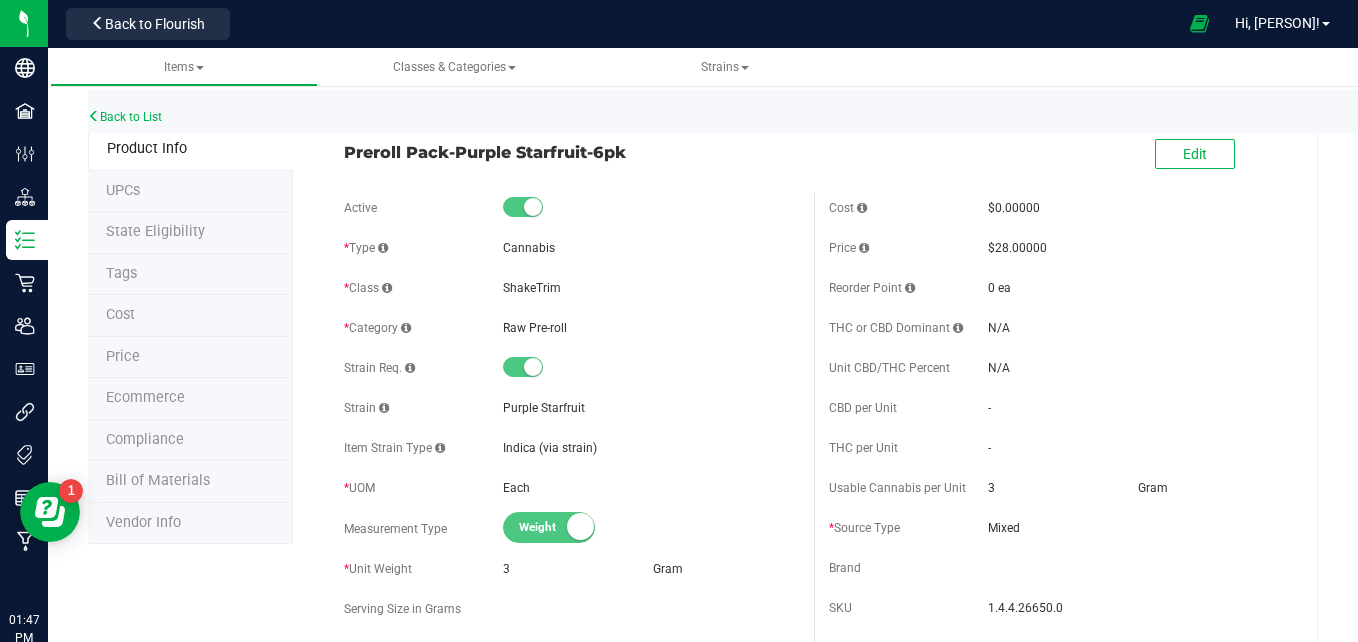 click on "Ecommerce" at bounding box center [190, 399] 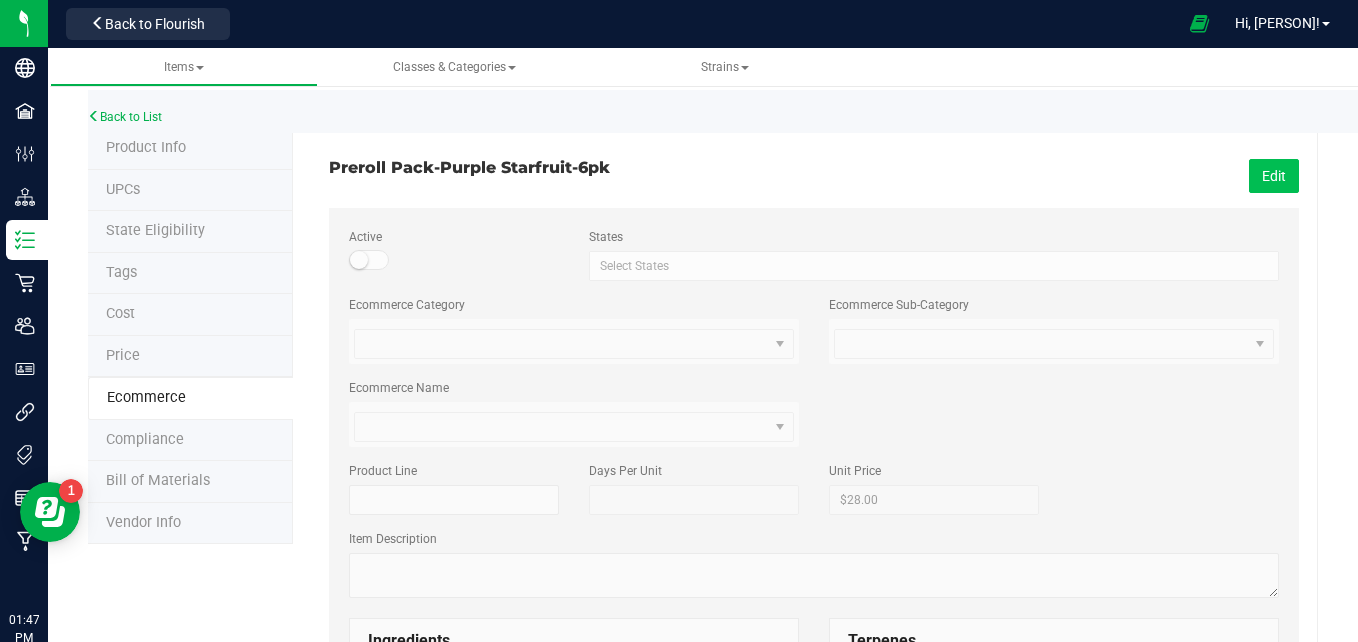click on "Edit" at bounding box center (1274, 176) 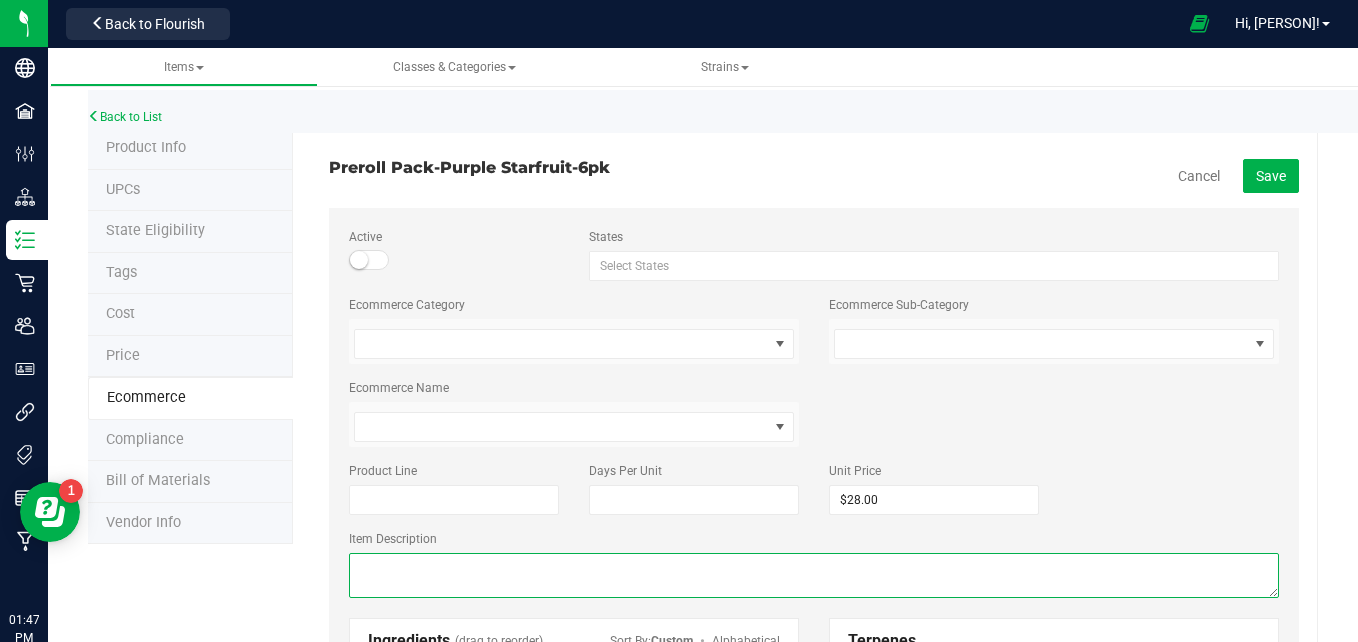 click at bounding box center [814, 575] 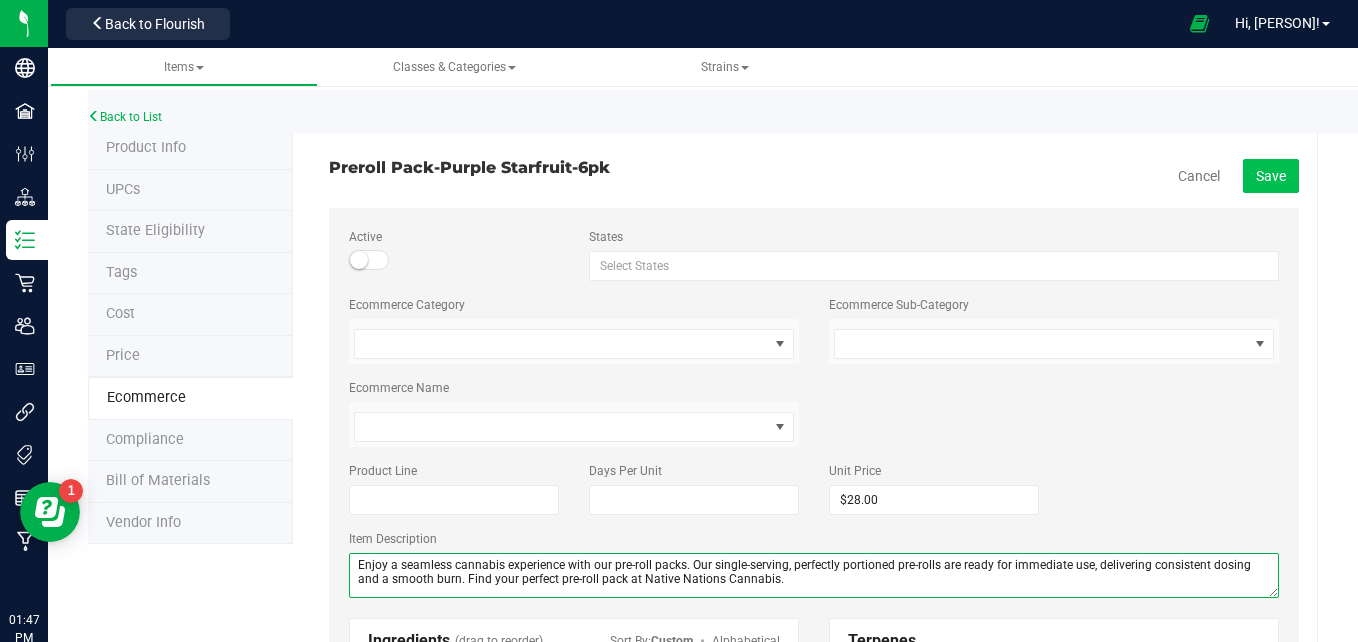 type on "Enjoy a seamless cannabis experience with our pre-roll packs. Our single-serving, perfectly portioned pre-rolls are ready for immediate use, delivering consistent dosing and a smooth burn. Find your perfect pre-roll pack at Native Nations Cannabis." 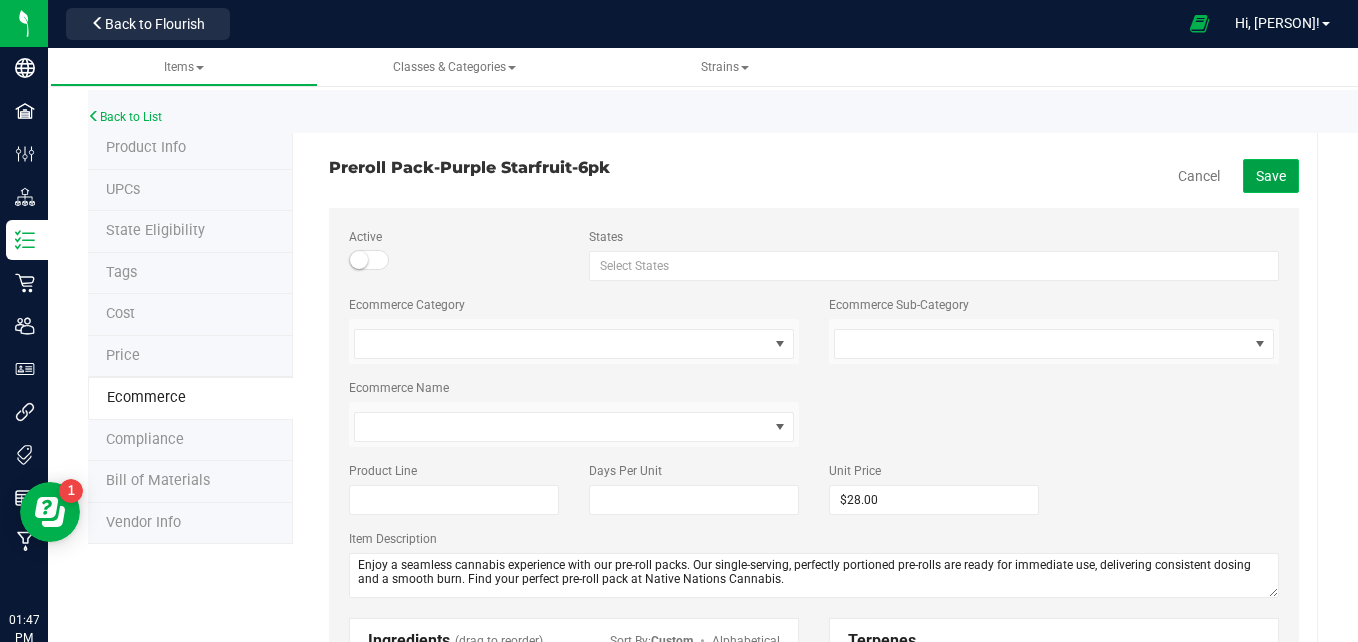 click on "Save" 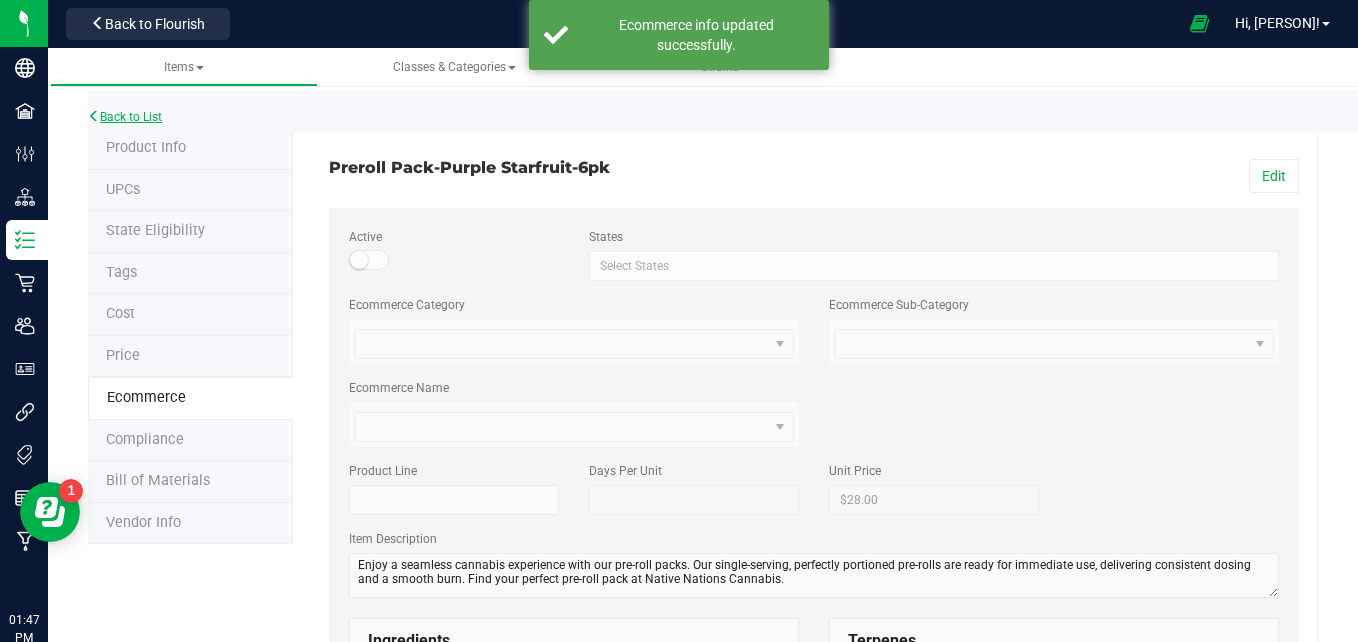 click on "Back to List" at bounding box center [125, 117] 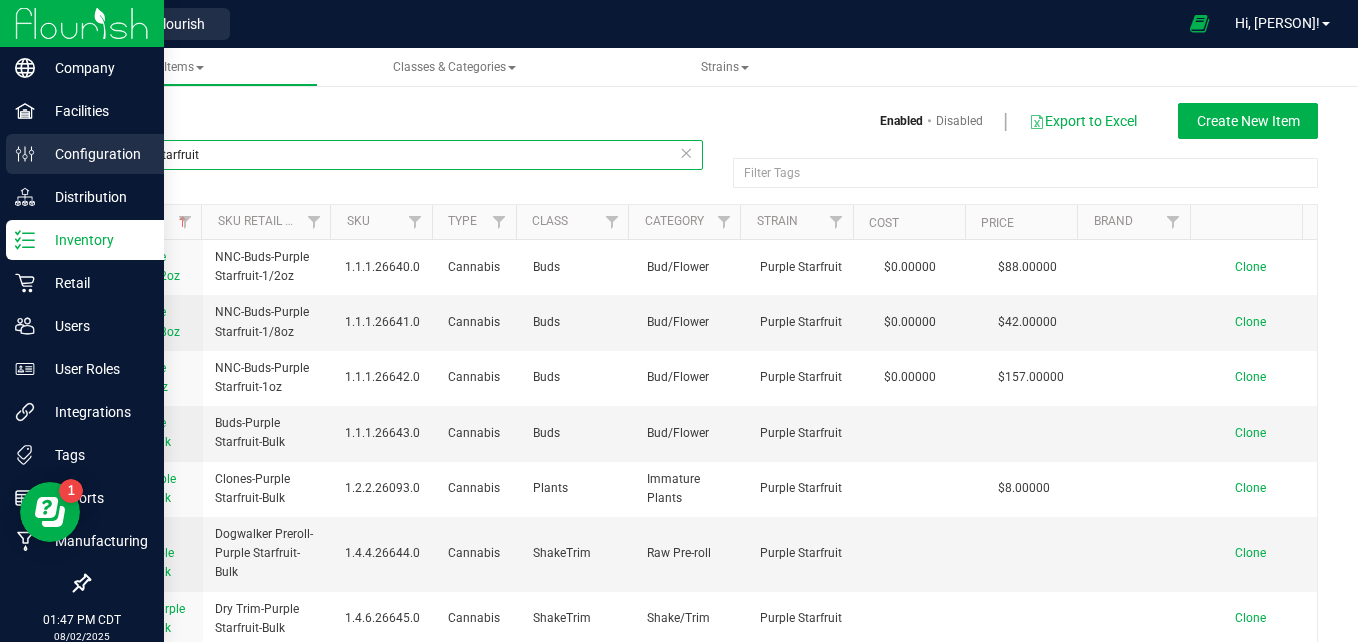 drag, startPoint x: 241, startPoint y: 147, endPoint x: 21, endPoint y: 149, distance: 220.0091 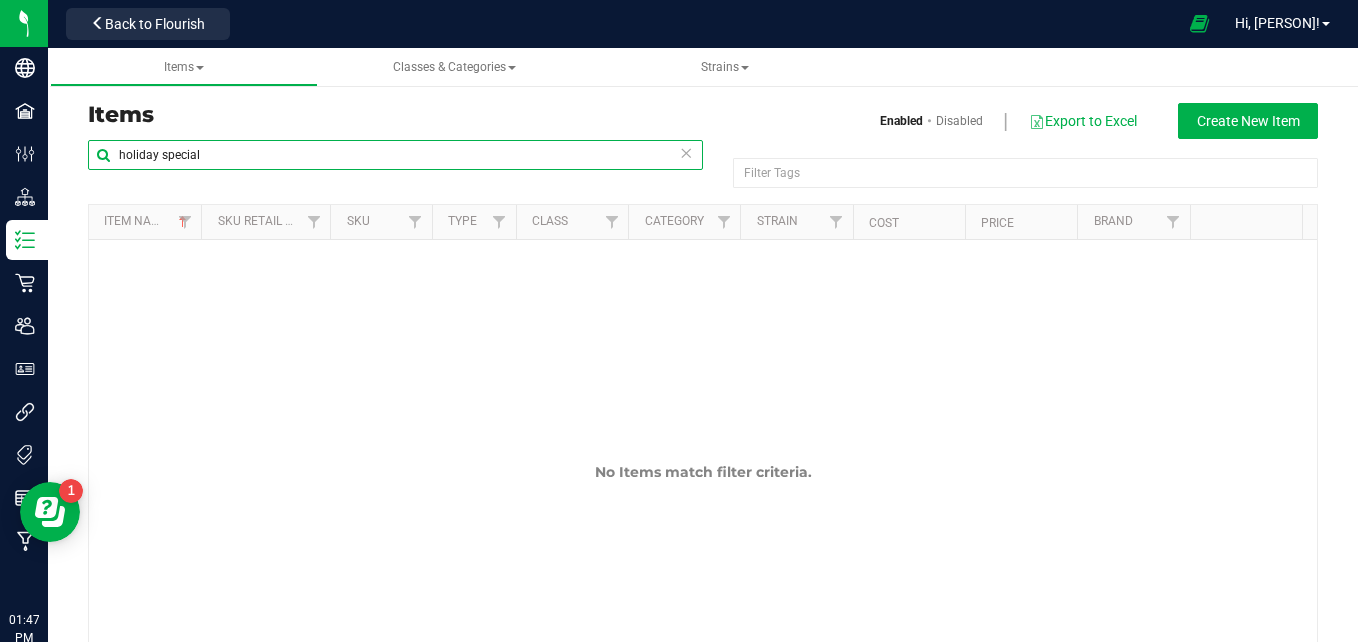 type on "holiday special" 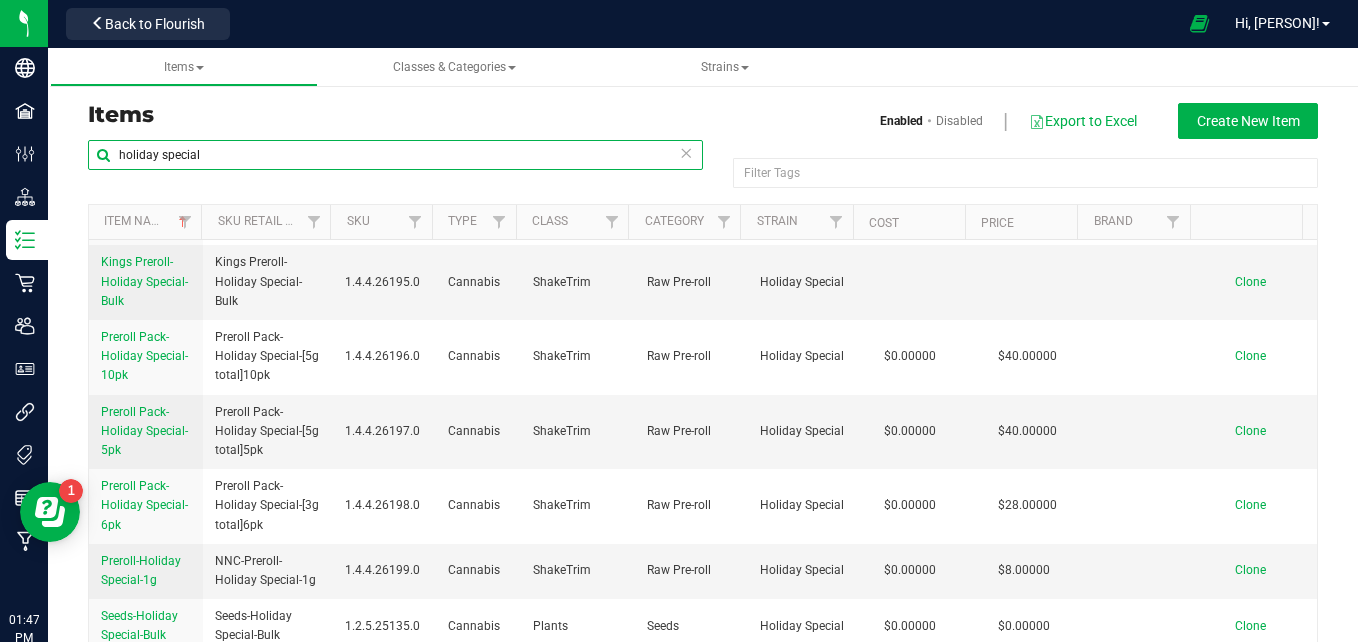 scroll, scrollTop: 765, scrollLeft: 0, axis: vertical 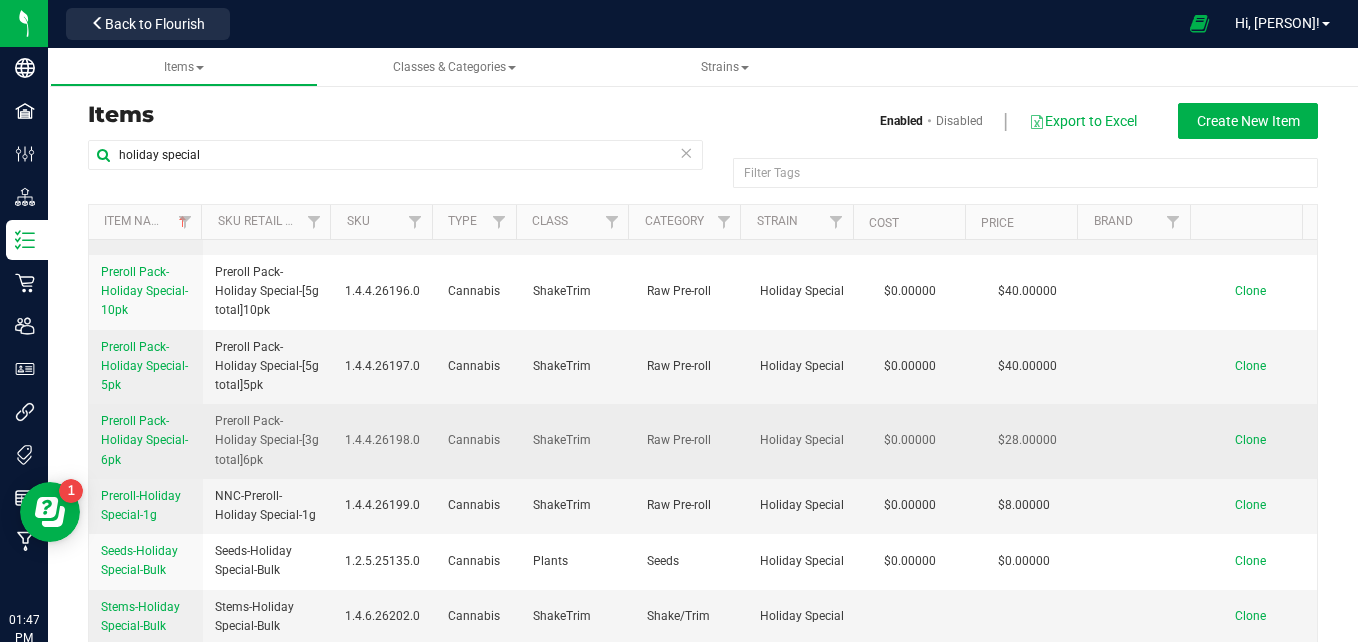 click on "Preroll Pack-Holiday Special-6pk" at bounding box center (146, 441) 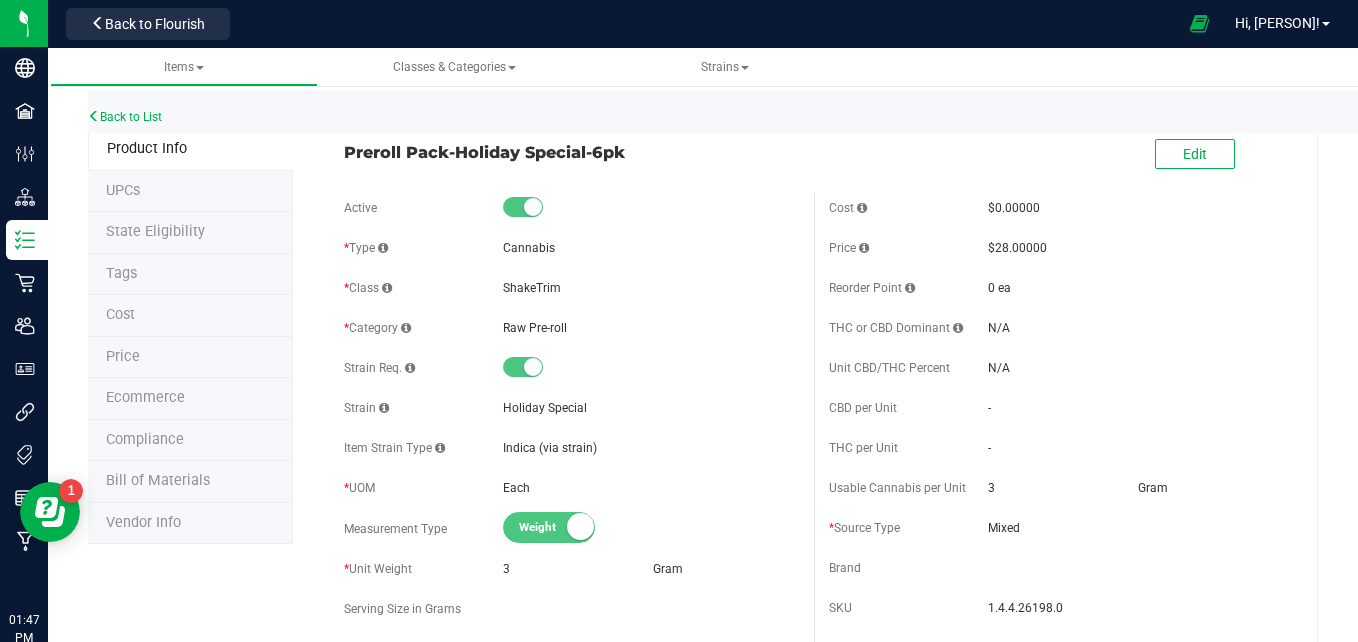 click on "Ecommerce" at bounding box center (190, 399) 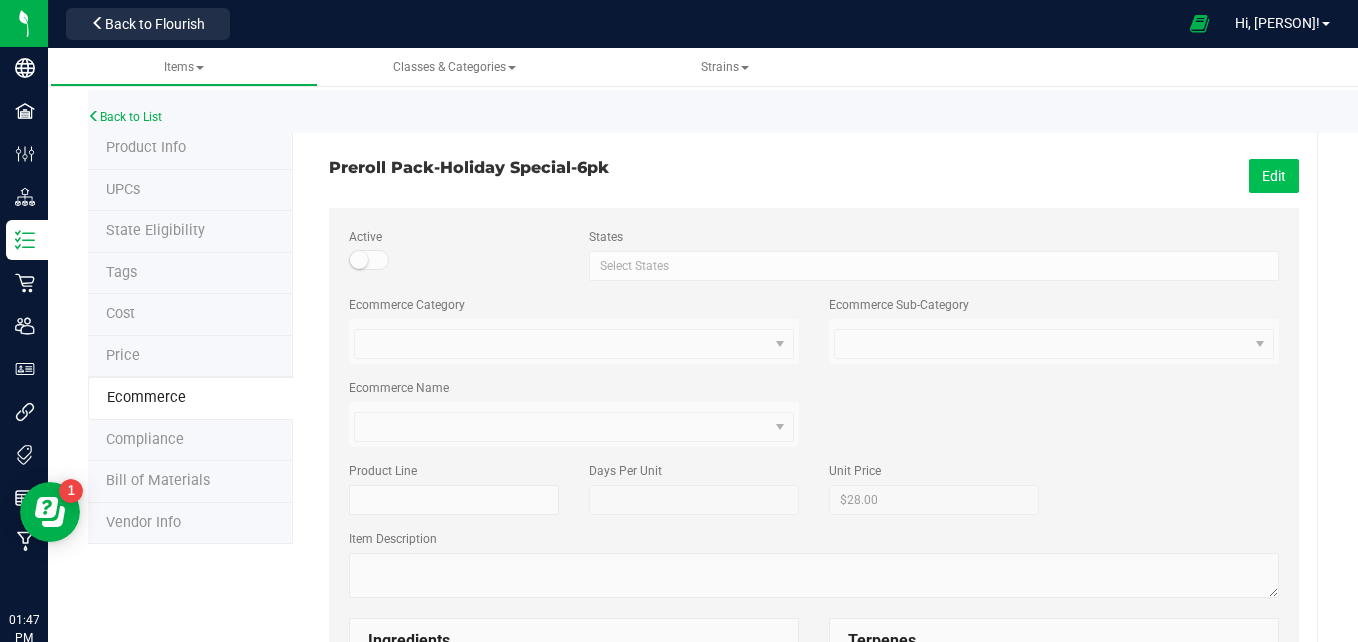 click on "Edit" at bounding box center (1274, 176) 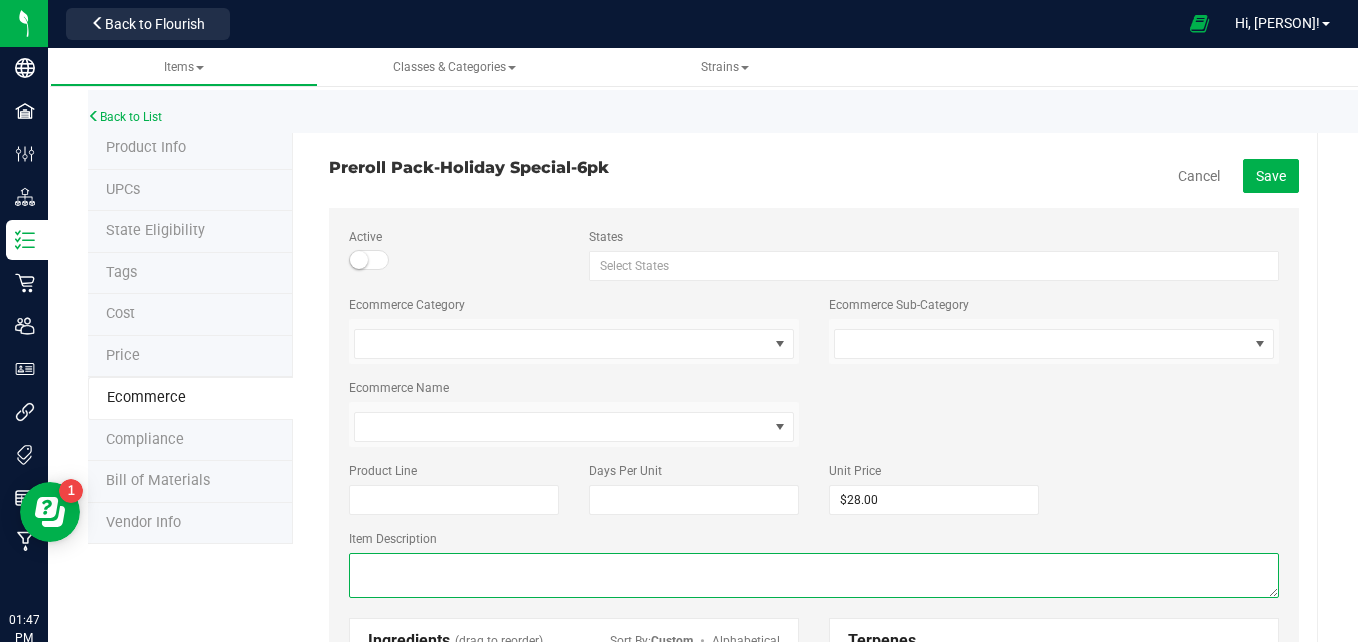 click at bounding box center (814, 575) 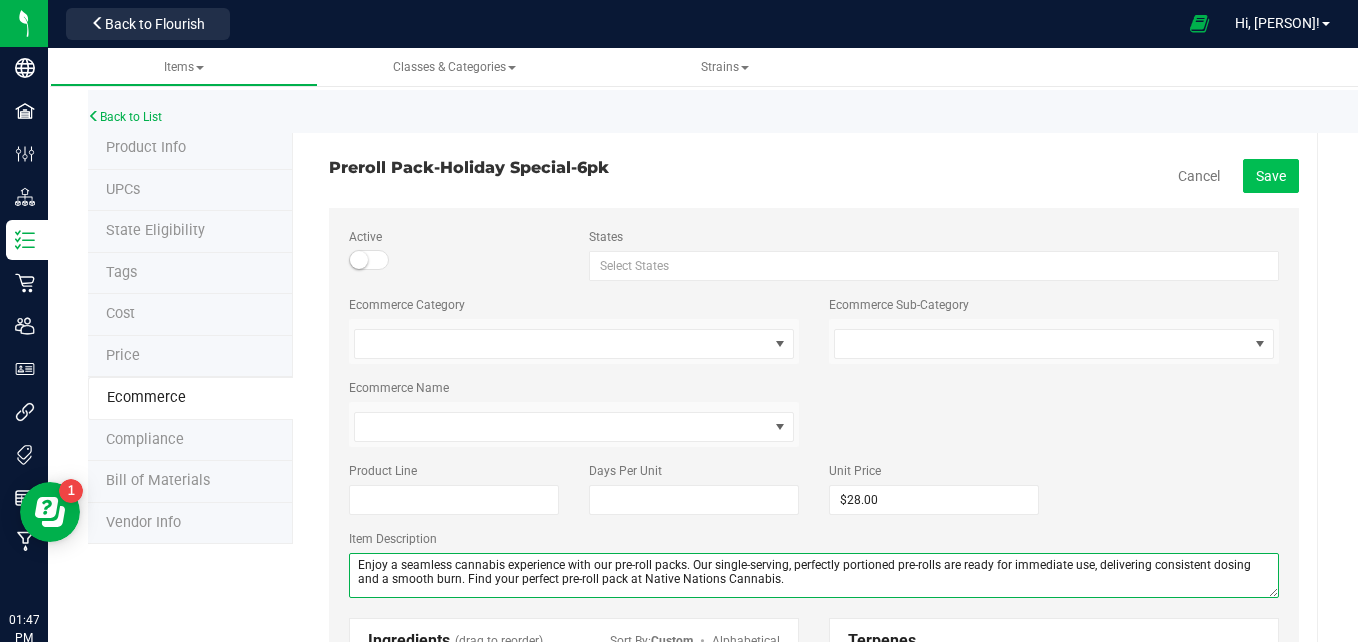 type on "Enjoy a seamless cannabis experience with our pre-roll packs. Our single-serving, perfectly portioned pre-rolls are ready for immediate use, delivering consistent dosing and a smooth burn. Find your perfect pre-roll pack at Native Nations Cannabis." 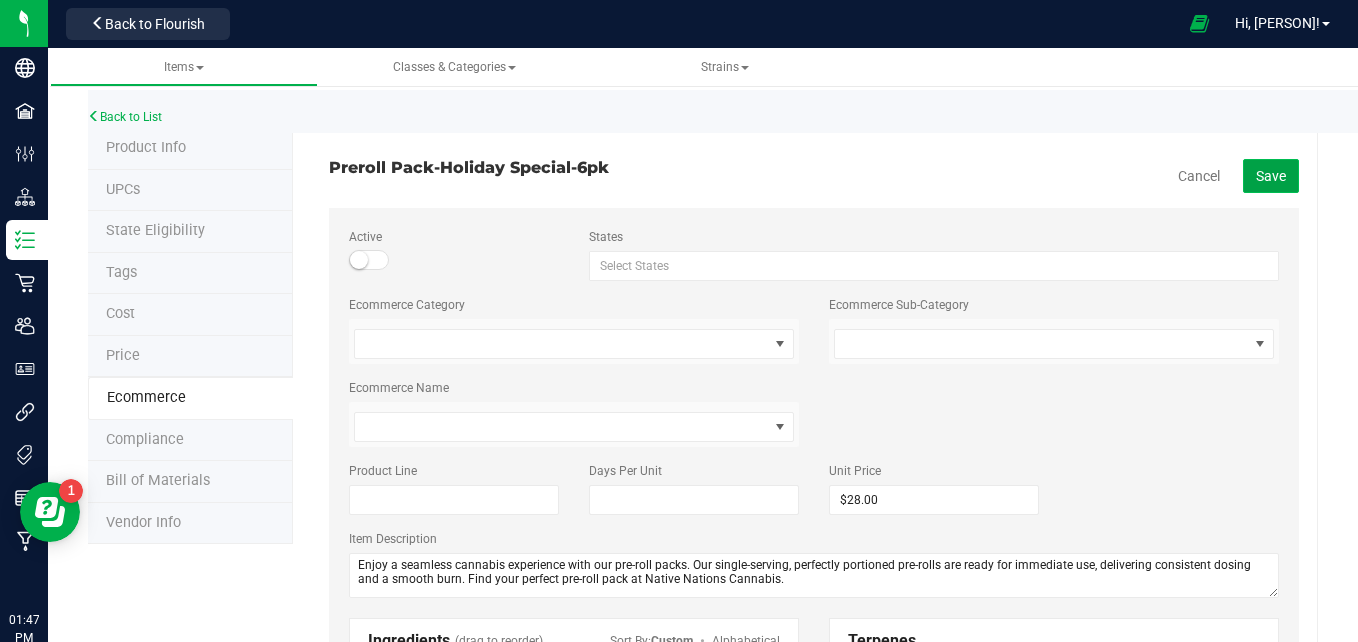 click on "Save" 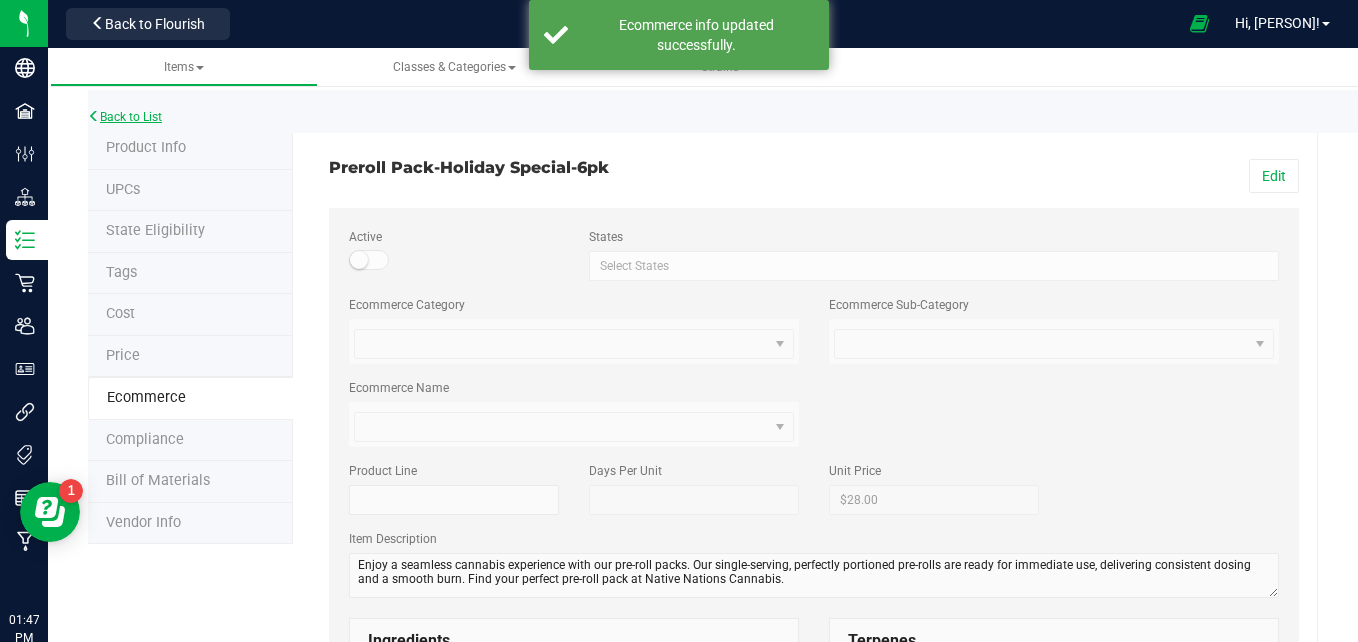 click on "Back to List" at bounding box center (125, 117) 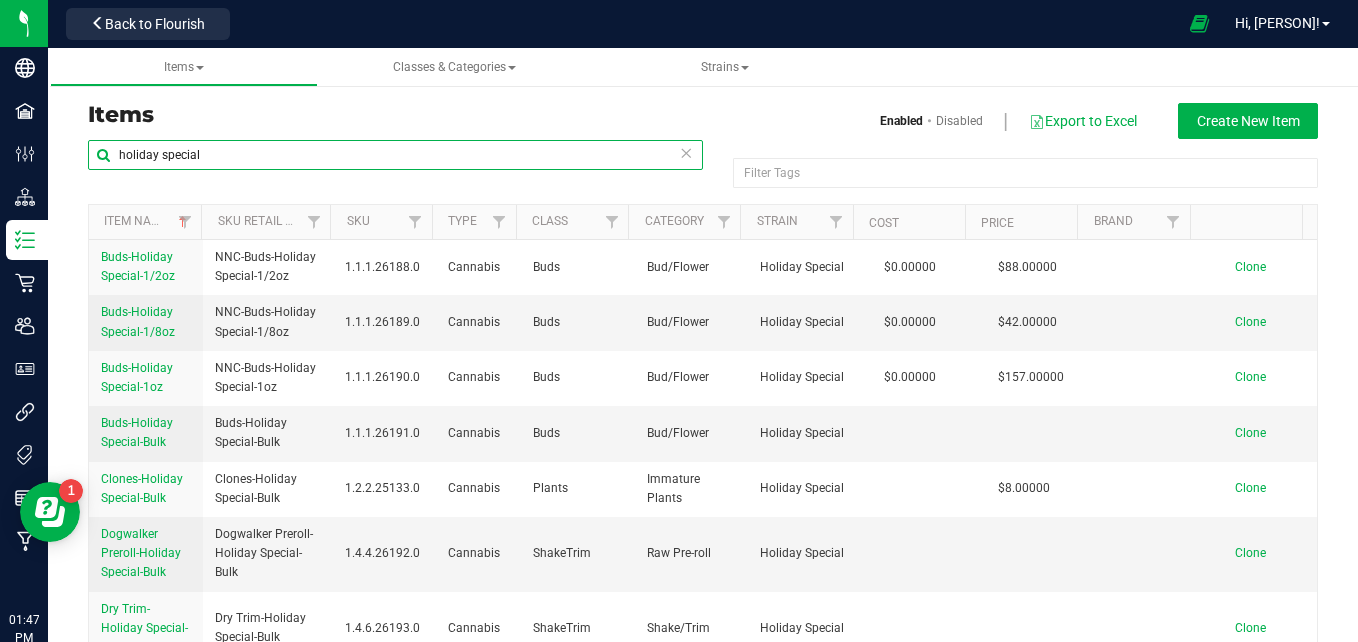 drag, startPoint x: 234, startPoint y: 154, endPoint x: 61, endPoint y: 126, distance: 175.25125 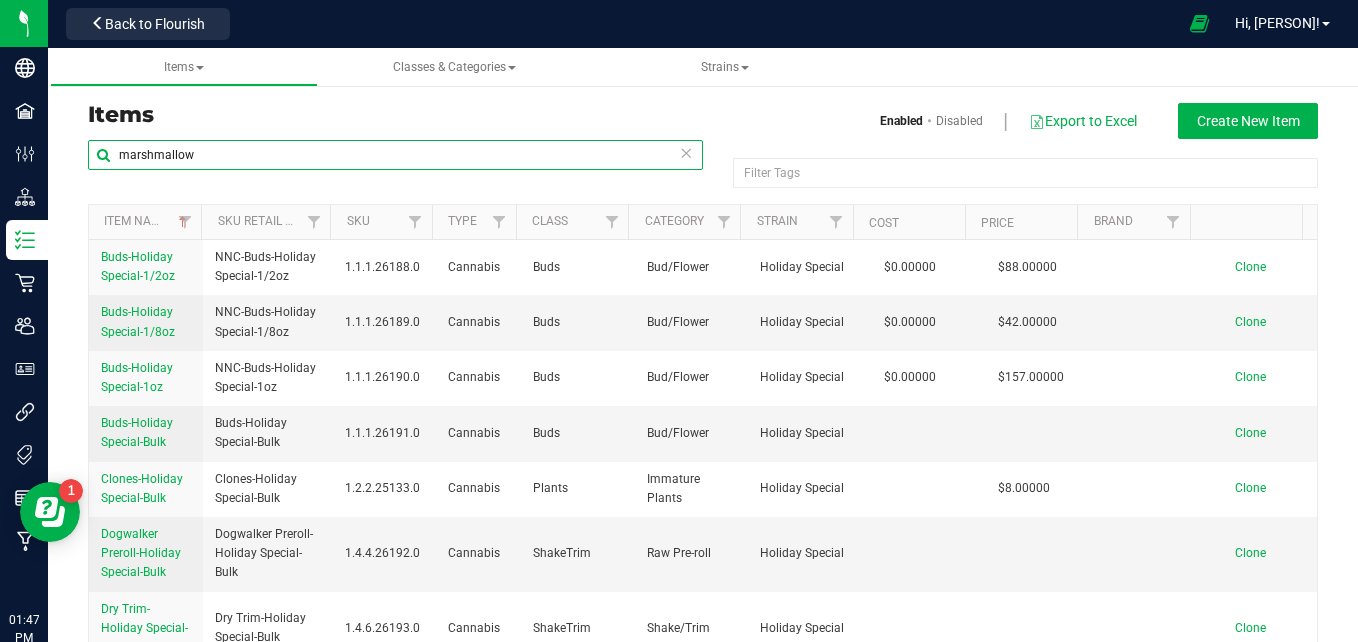 type on "marshmallow" 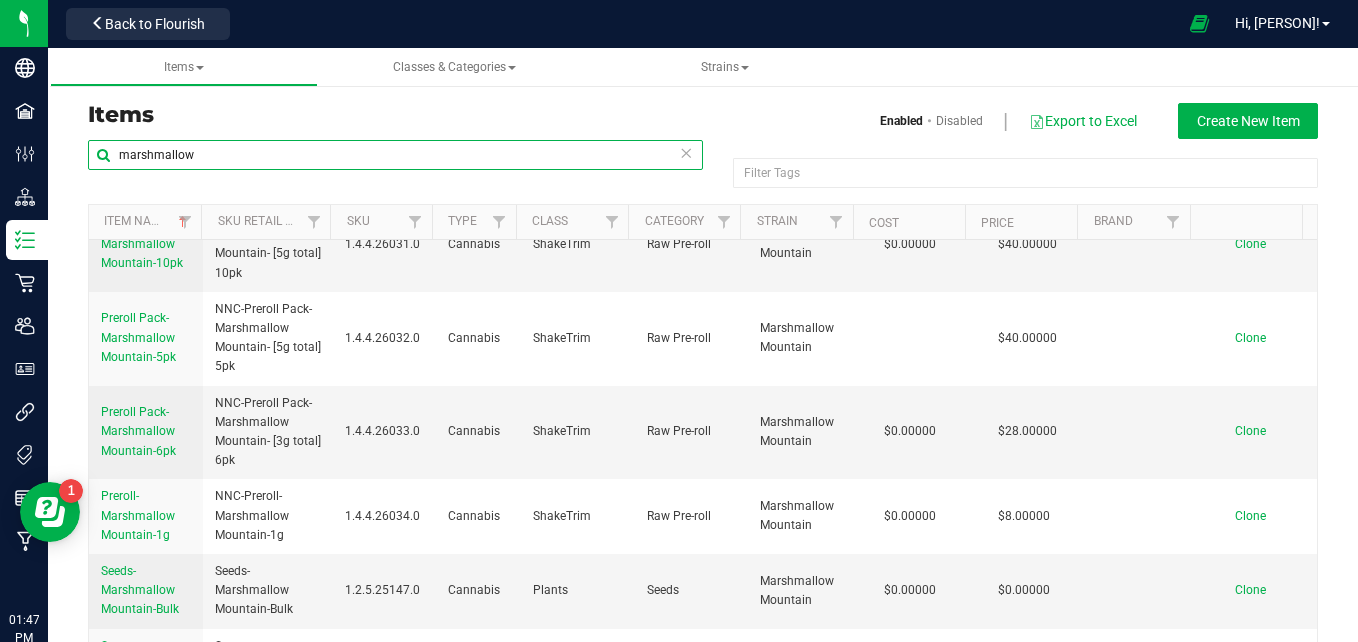 scroll, scrollTop: 1595, scrollLeft: 0, axis: vertical 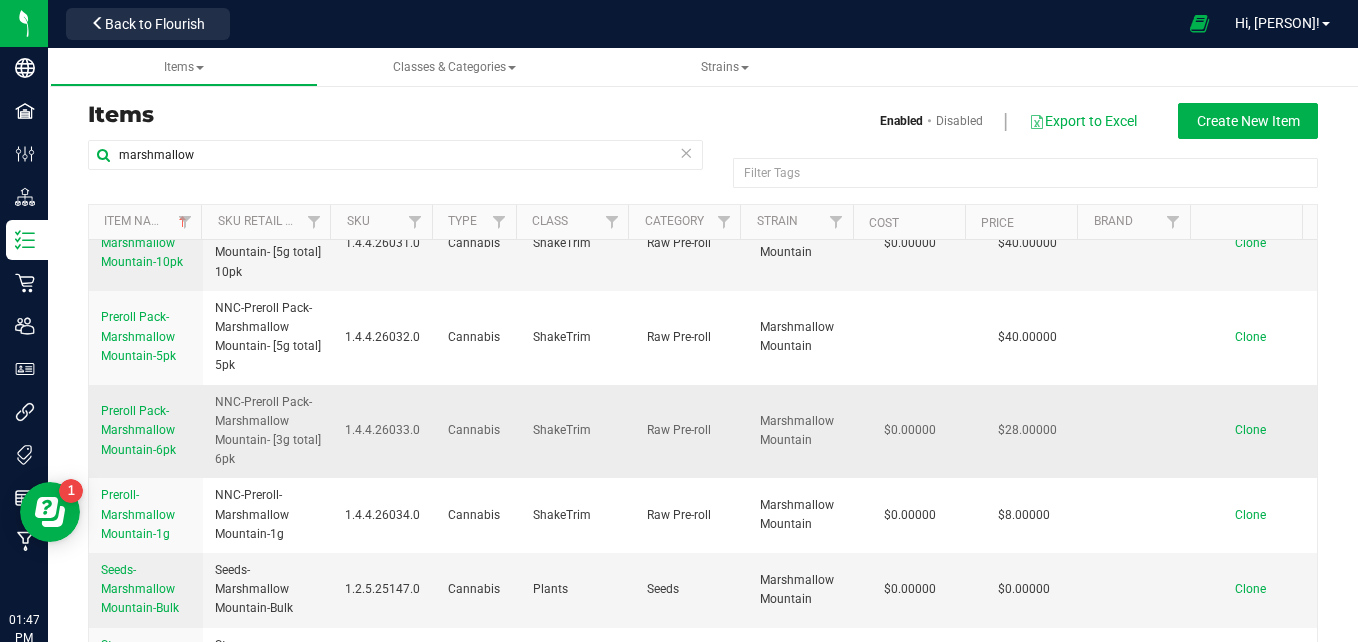 click on "Preroll Pack-Marshmallow Mountain-6pk" at bounding box center [138, 430] 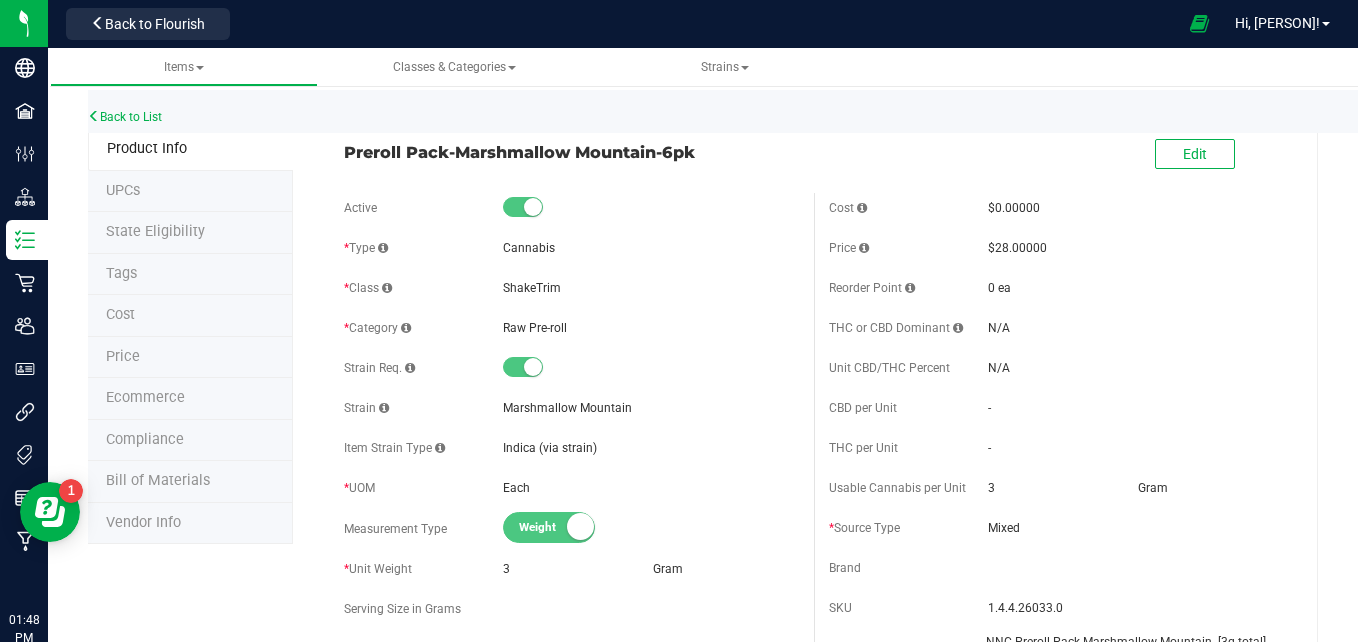 click on "Ecommerce" at bounding box center (190, 399) 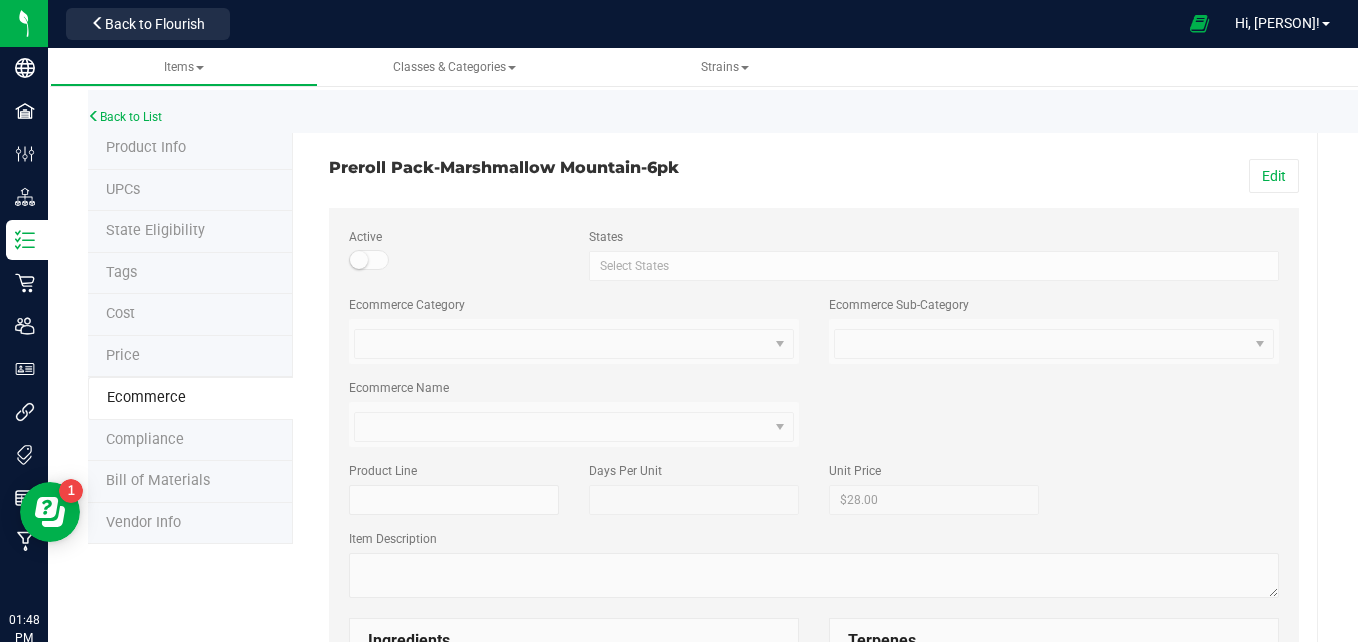click on "Tags" at bounding box center [190, 274] 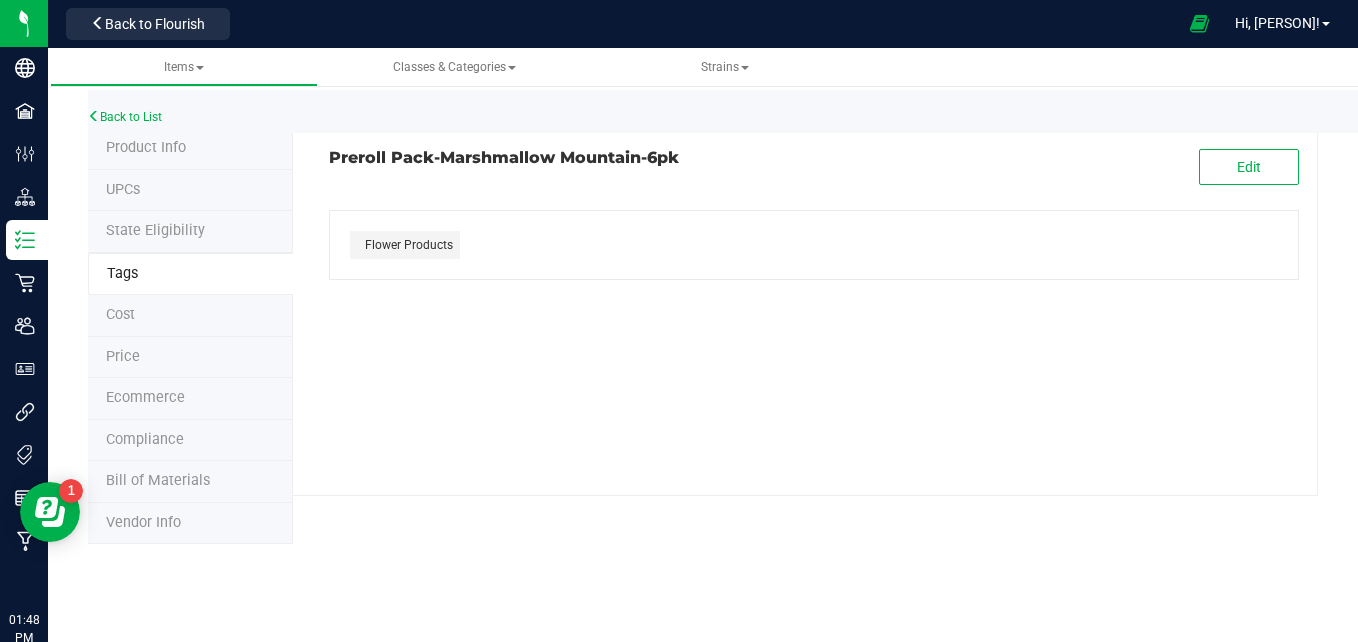 click on "Ecommerce" at bounding box center [190, 399] 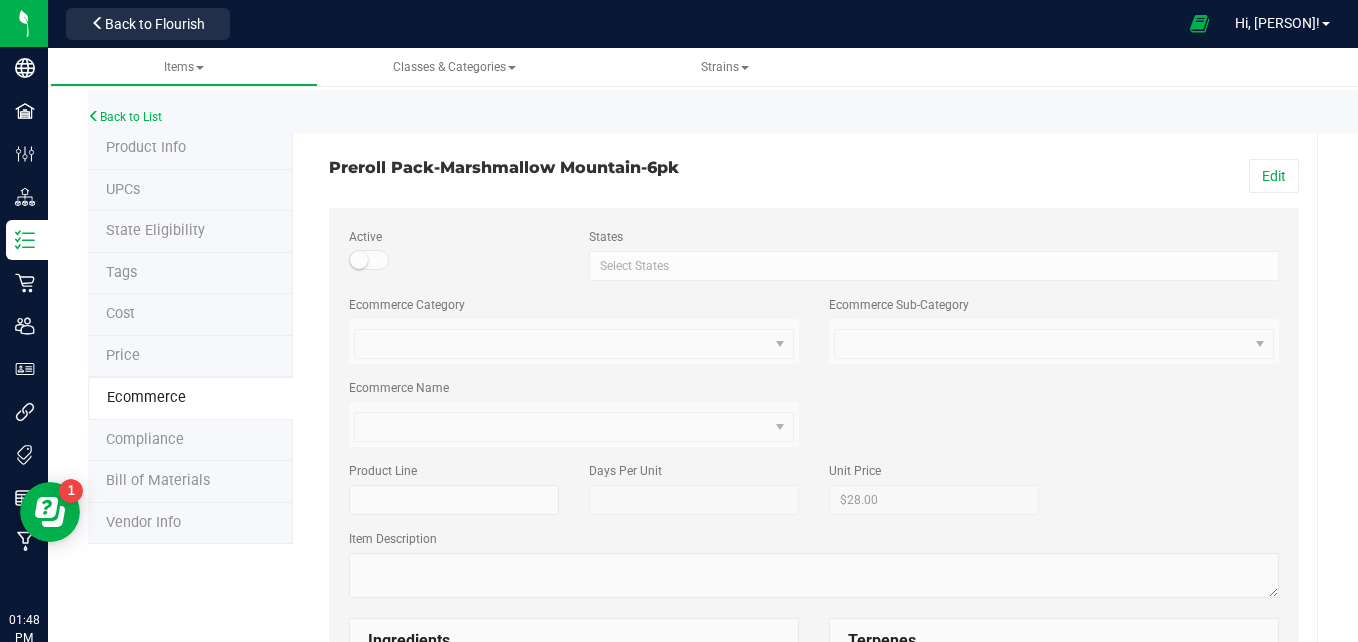 click on "Tags" at bounding box center (190, 274) 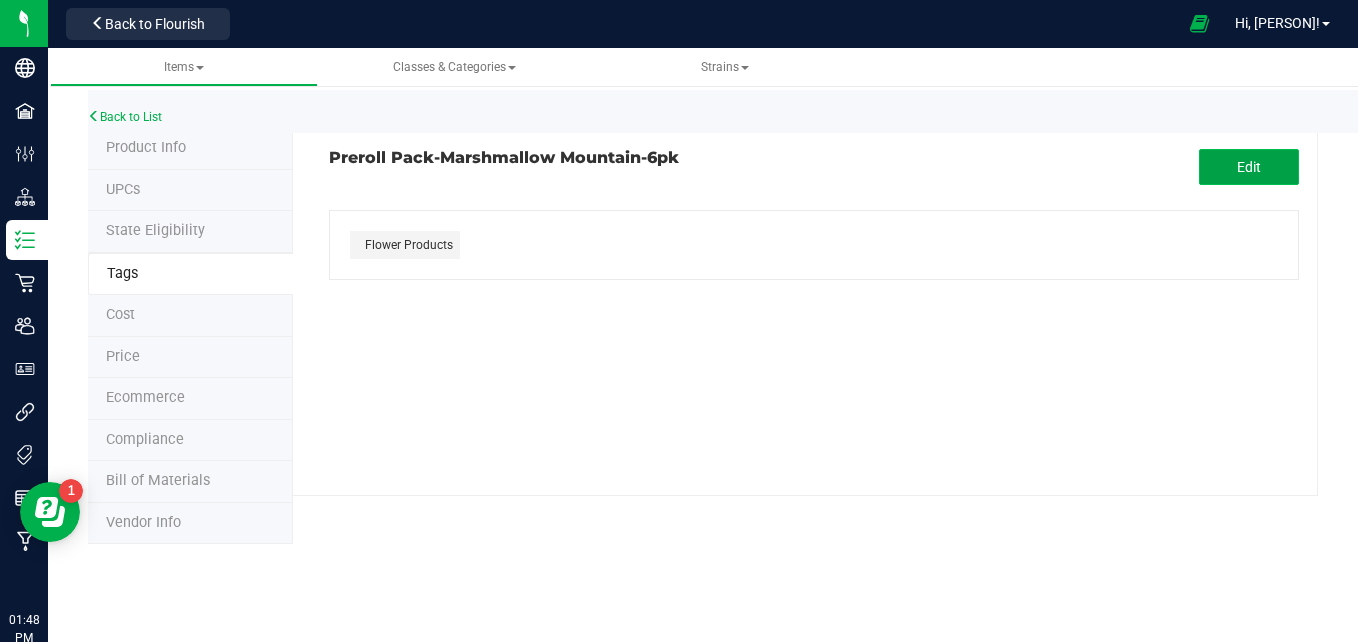 click on "Edit" at bounding box center (1249, 167) 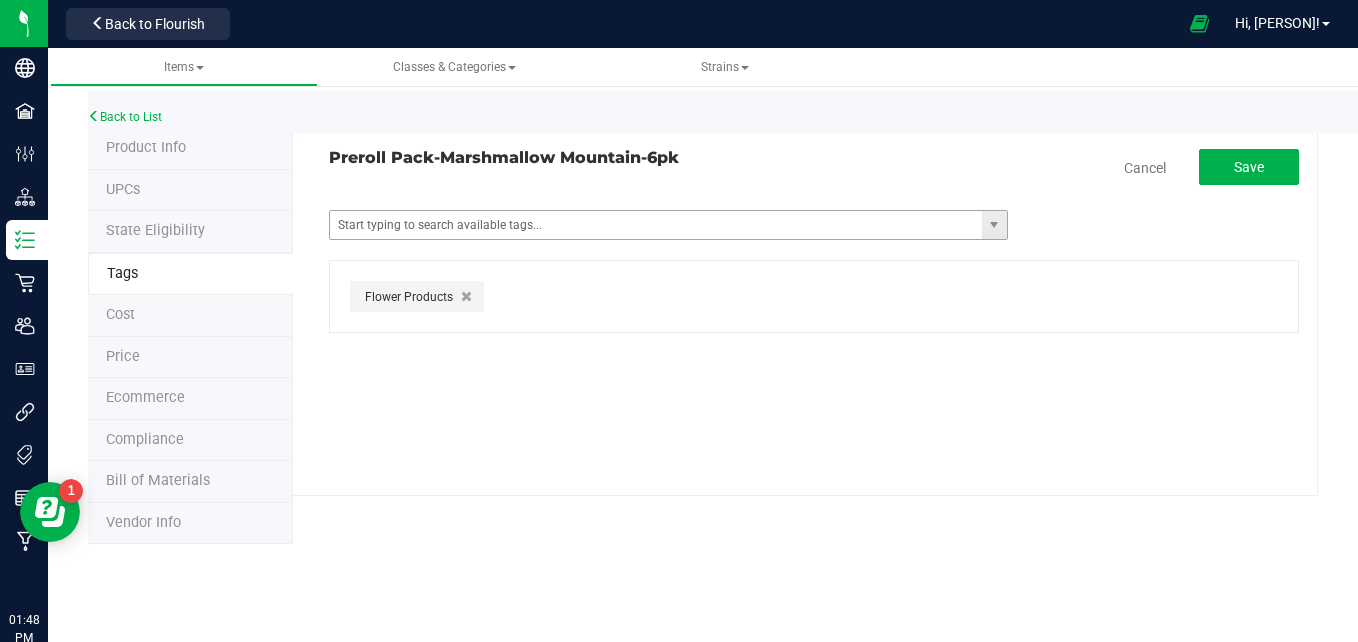 click at bounding box center [994, 225] 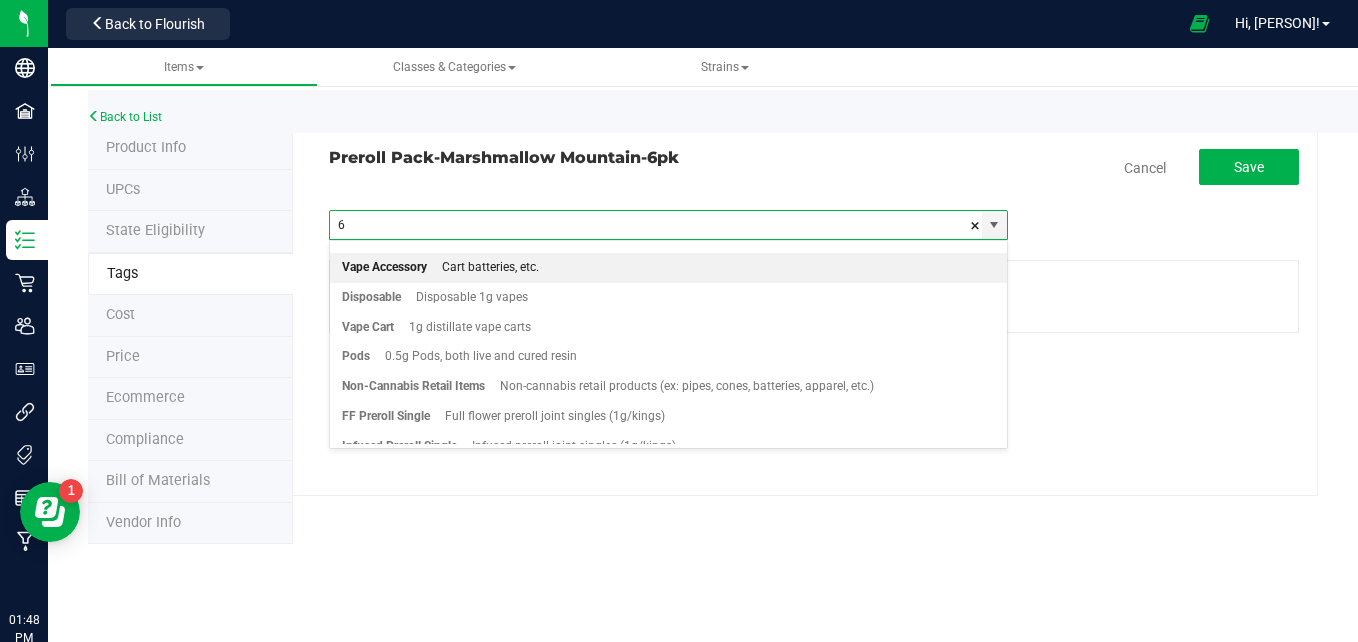 scroll, scrollTop: 0, scrollLeft: 0, axis: both 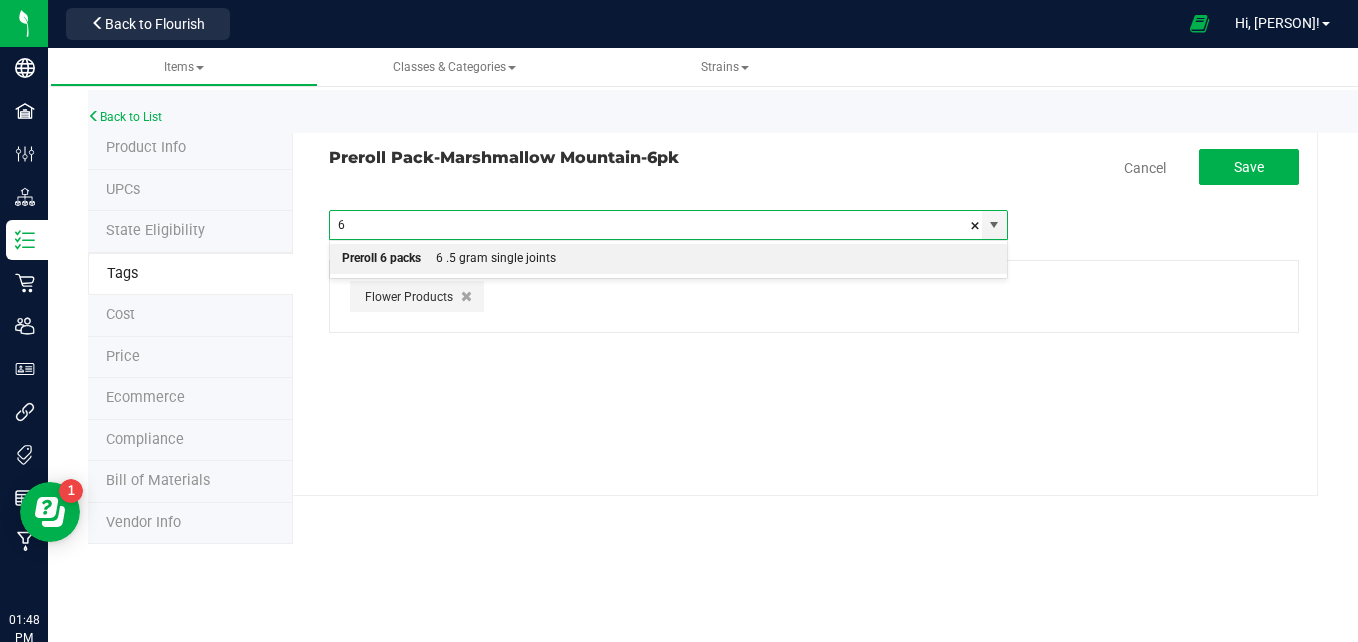type on "6 p" 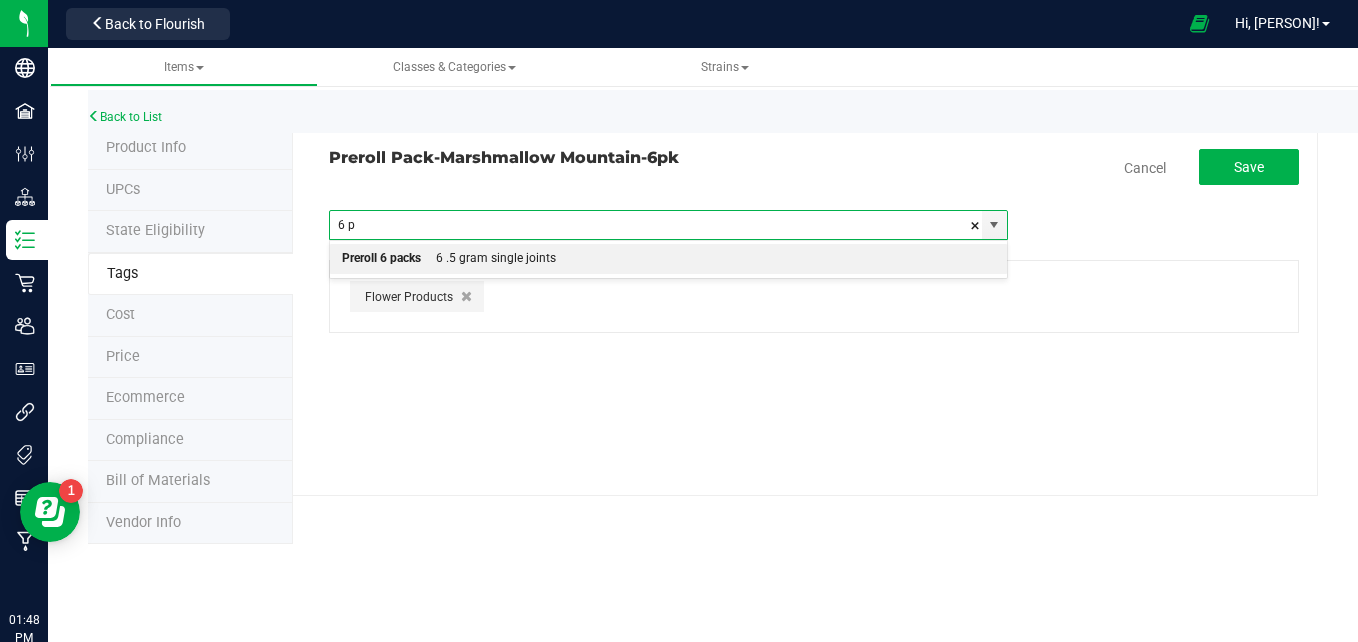 click on "Preroll 6 packs
6 .5 gram single joints" at bounding box center (668, 259) 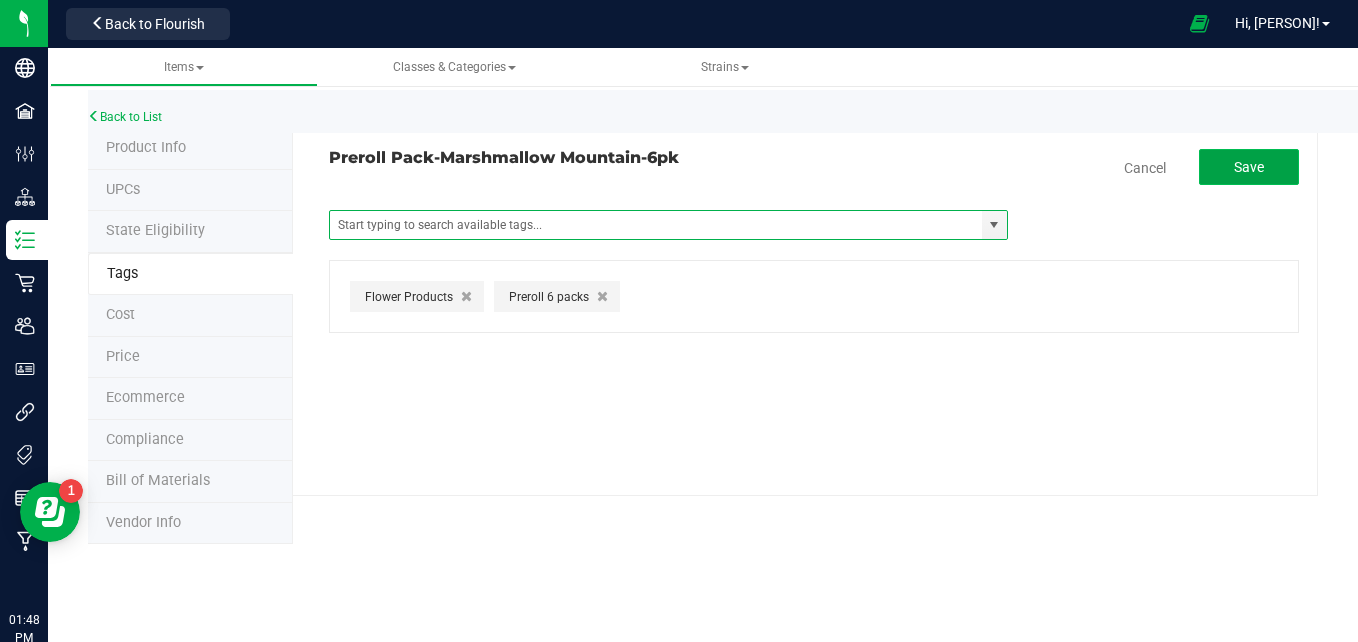 click on "Save" 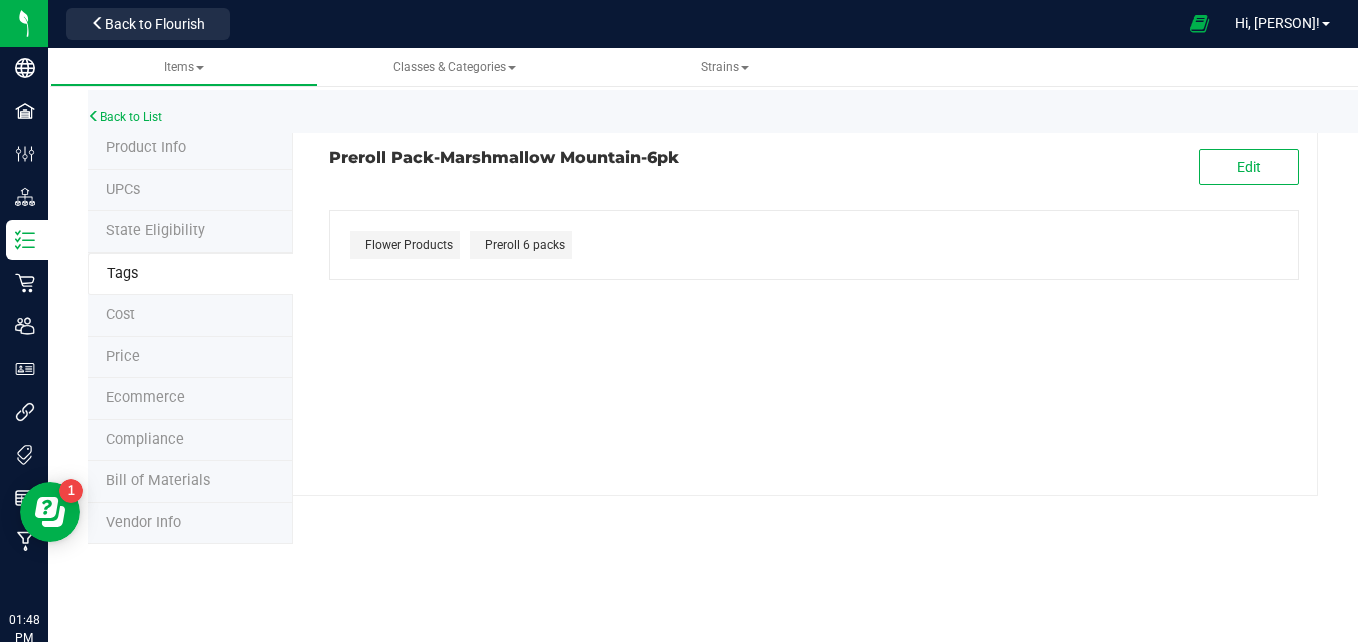 click on "Price" at bounding box center (190, 358) 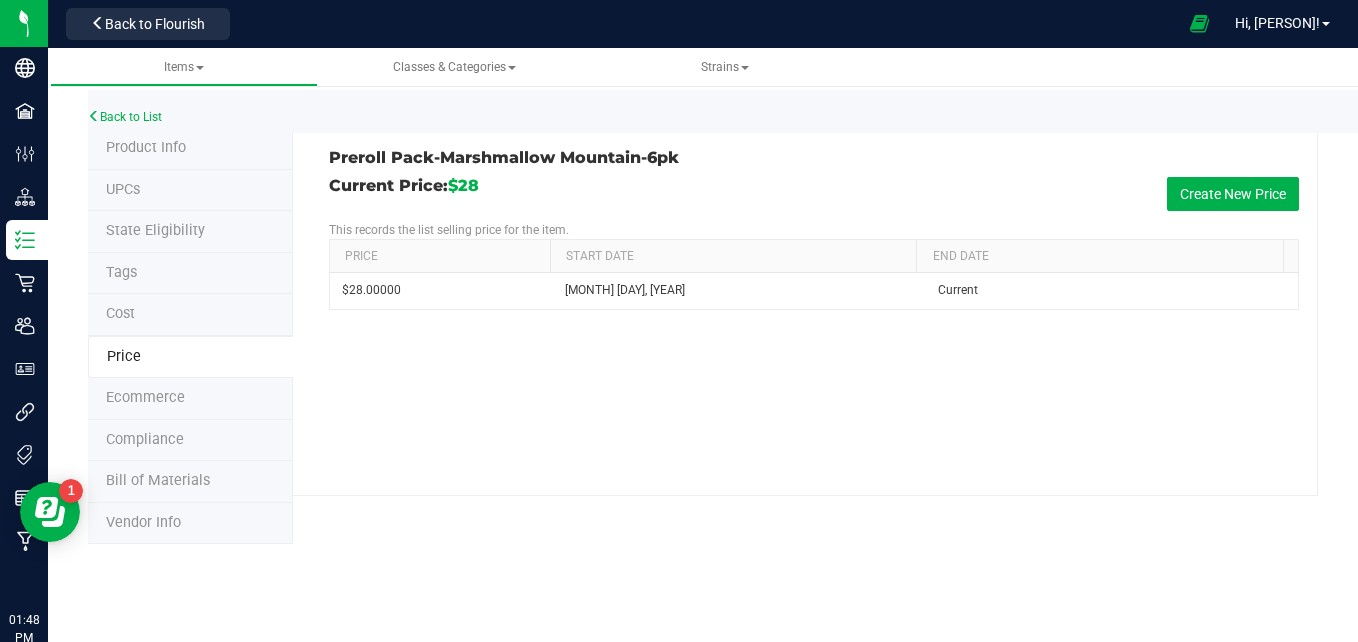 click on "Ecommerce" at bounding box center (190, 399) 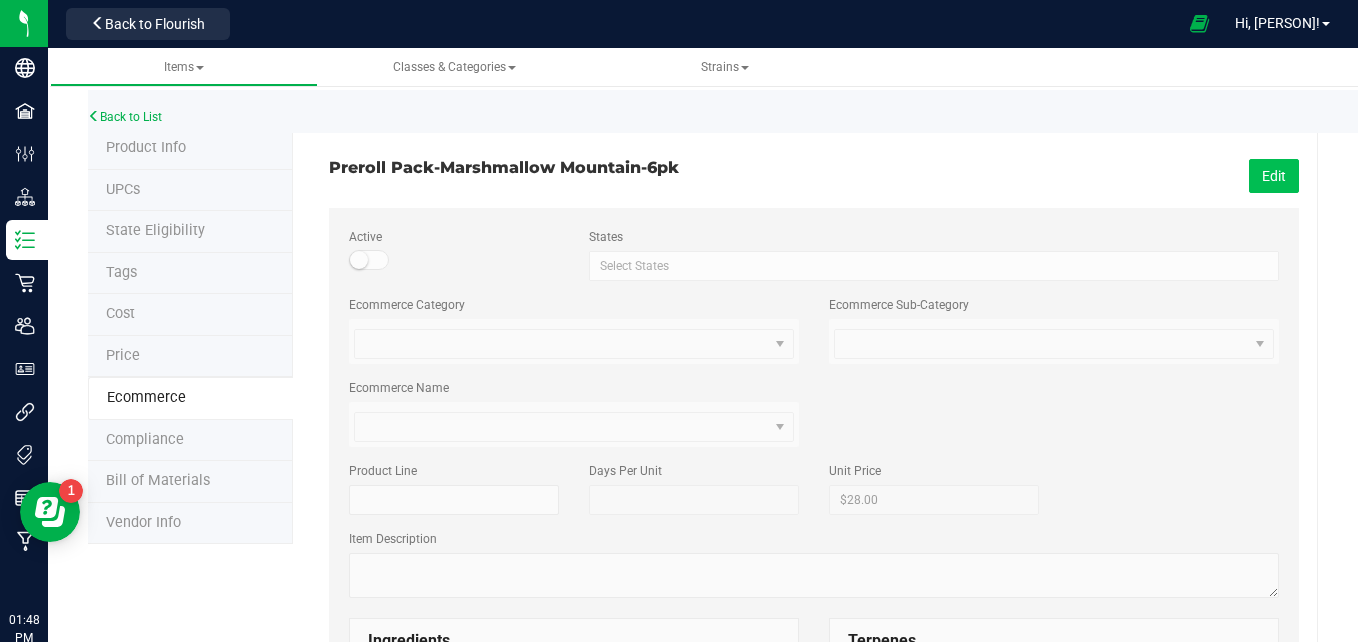 click on "Edit" at bounding box center (1274, 176) 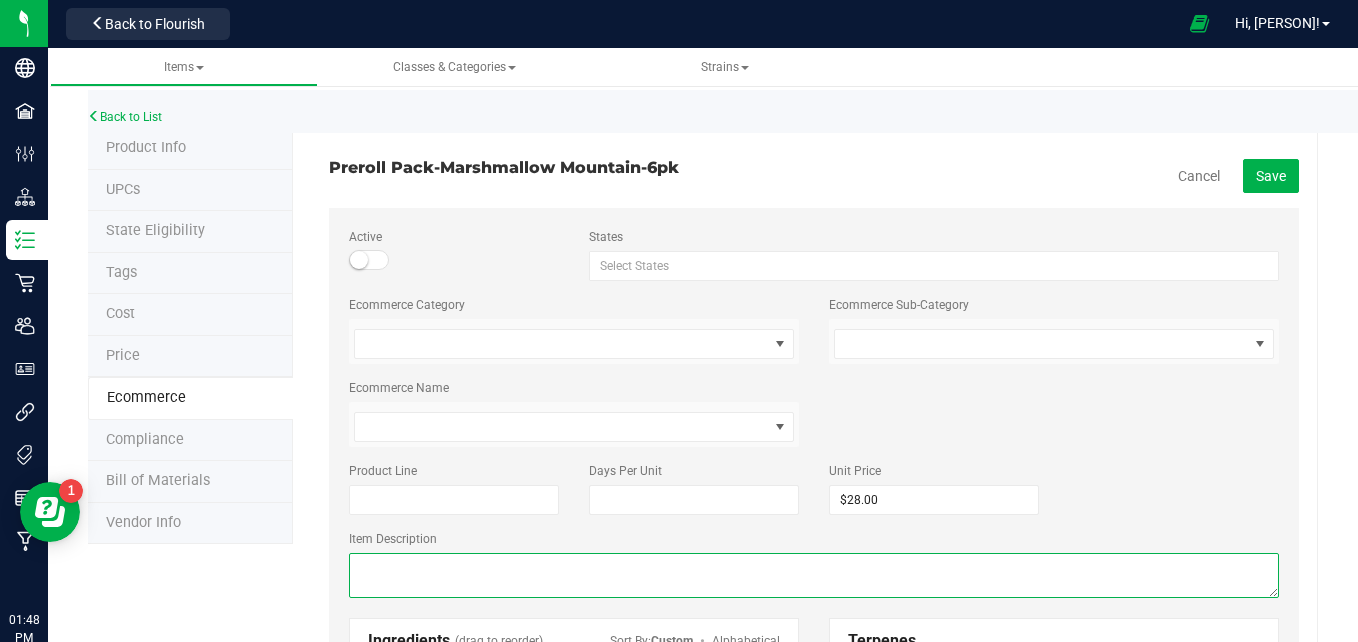 click at bounding box center [814, 575] 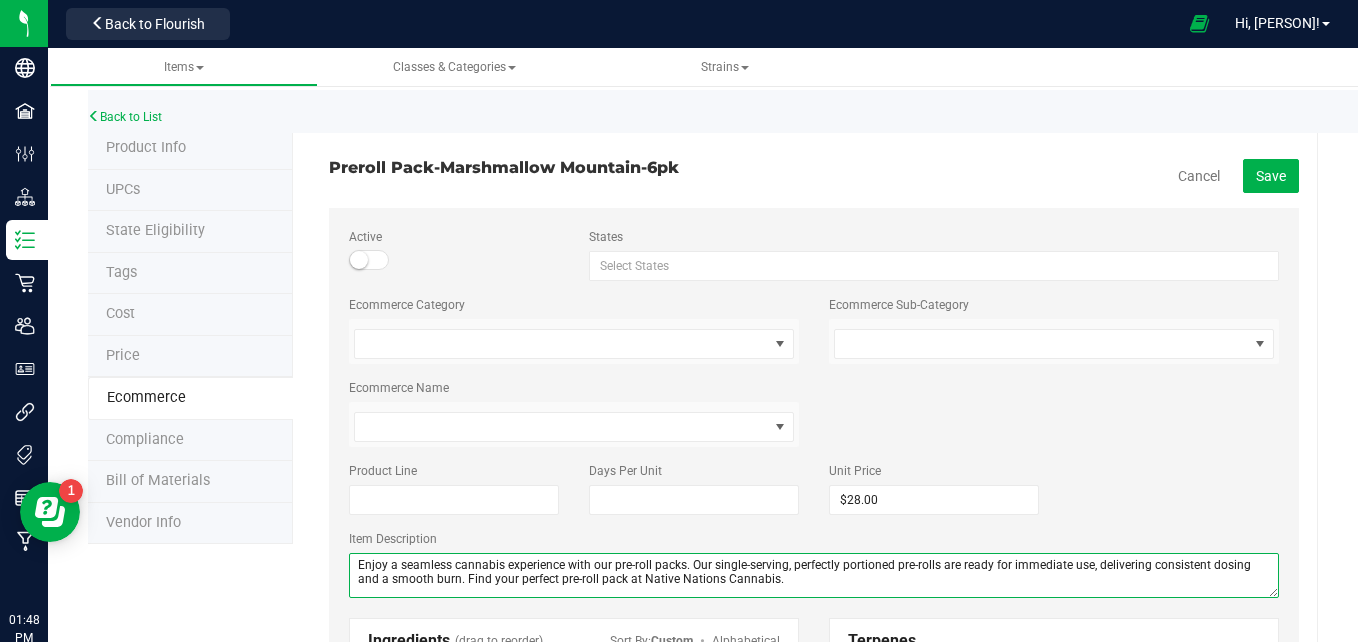 type on "Enjoy a seamless cannabis experience with our pre-roll packs. Our single-serving, perfectly portioned pre-rolls are ready for immediate use, delivering consistent dosing and a smooth burn. Find your perfect pre-roll pack at Native Nations Cannabis." 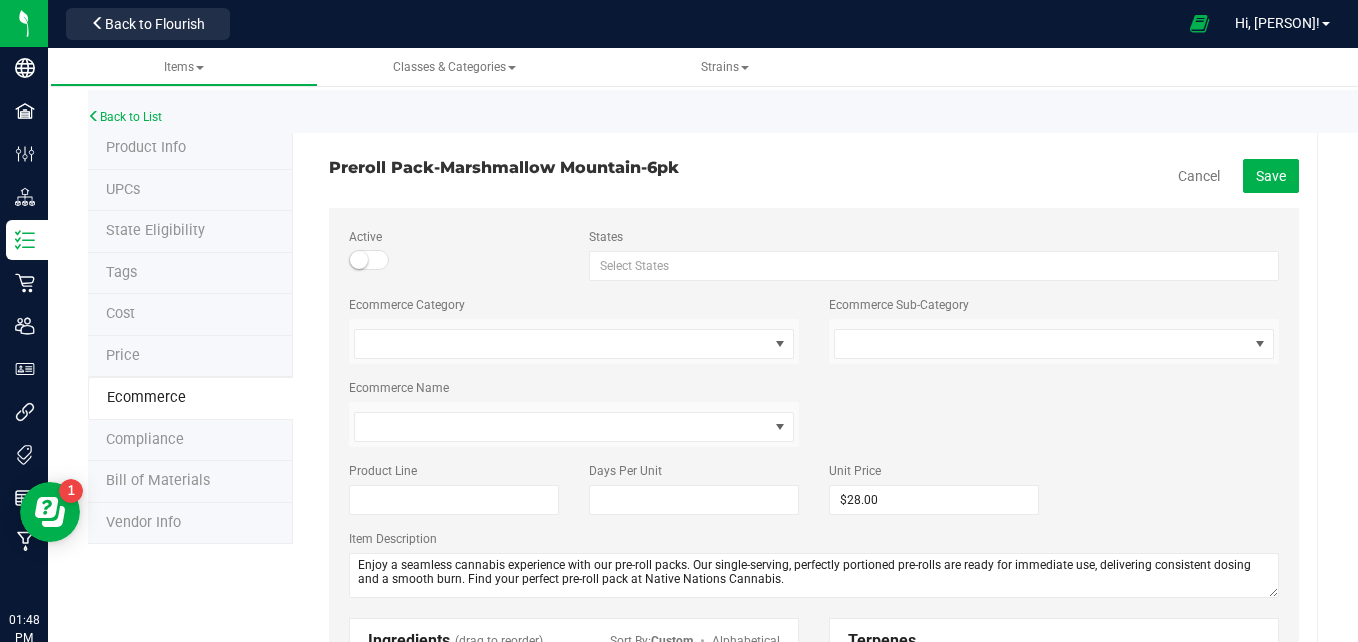 click on "Cancel
Save" at bounding box center [1064, 176] 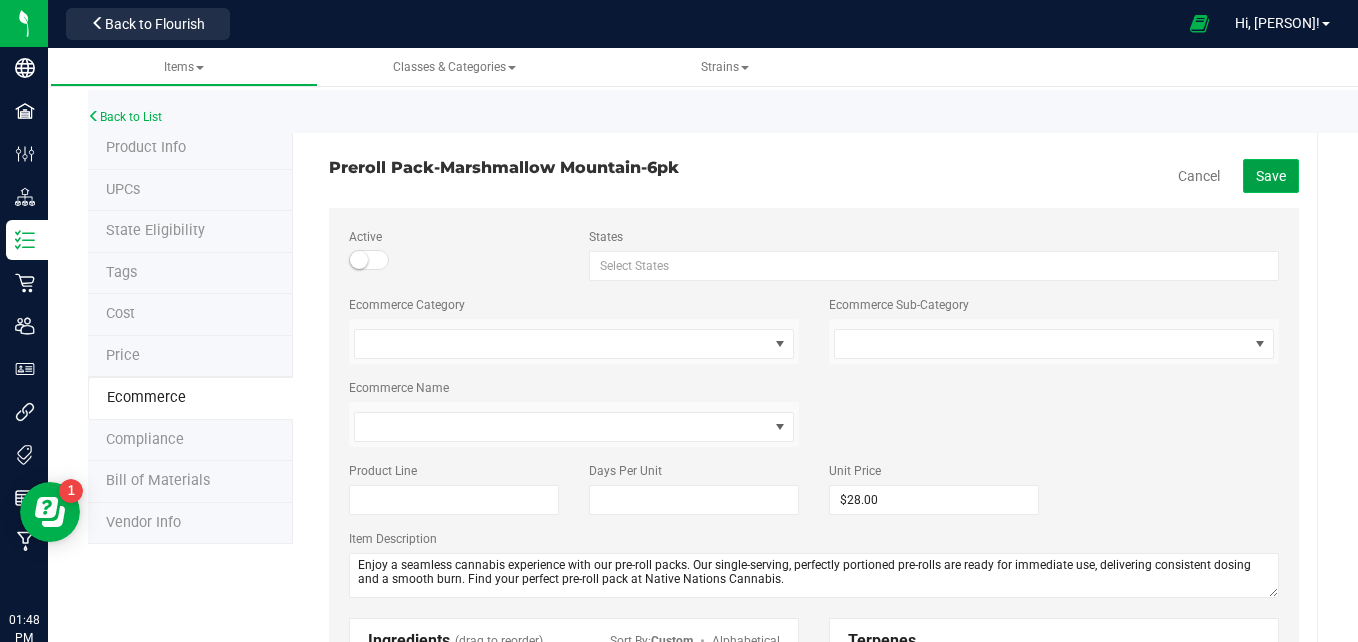 click on "Save" 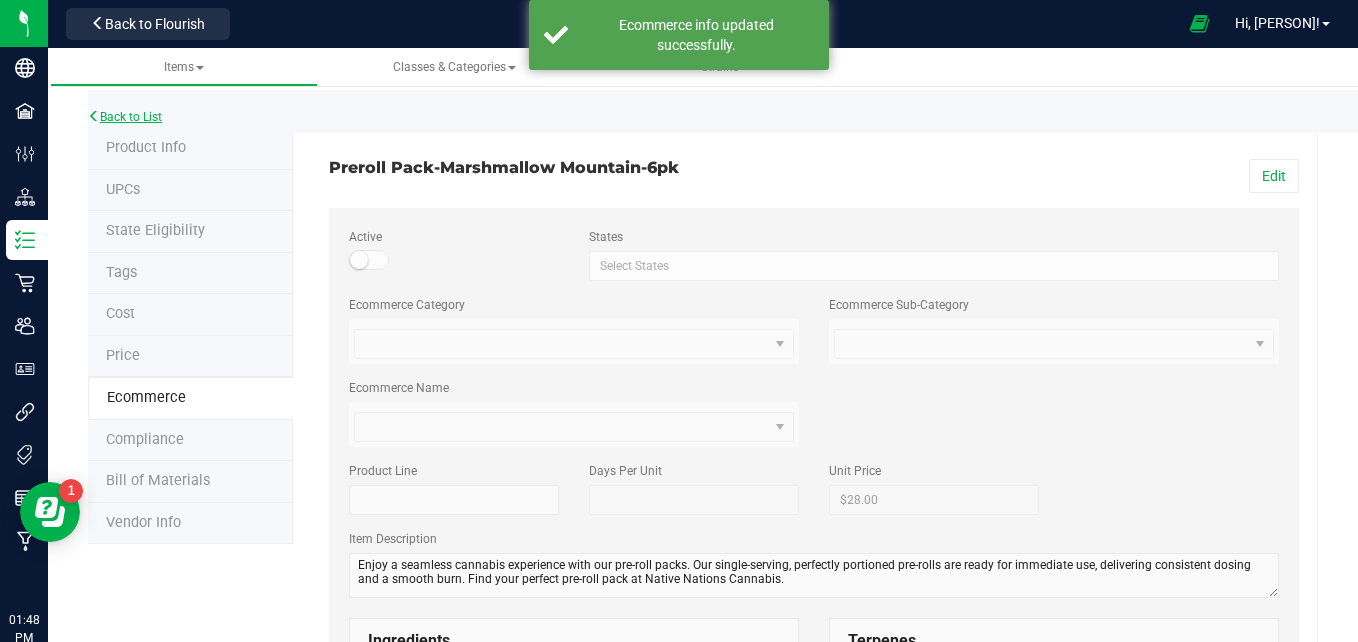 click on "Back to List" at bounding box center [125, 117] 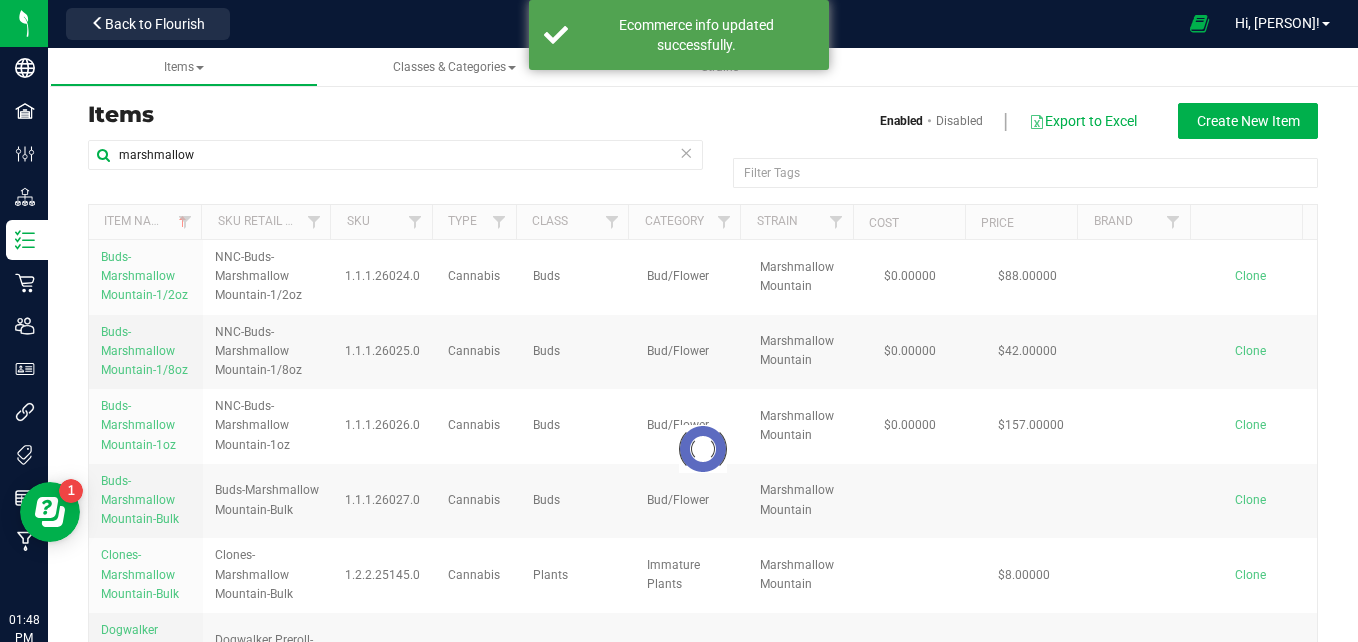 click on "marshmallow" at bounding box center [395, 163] 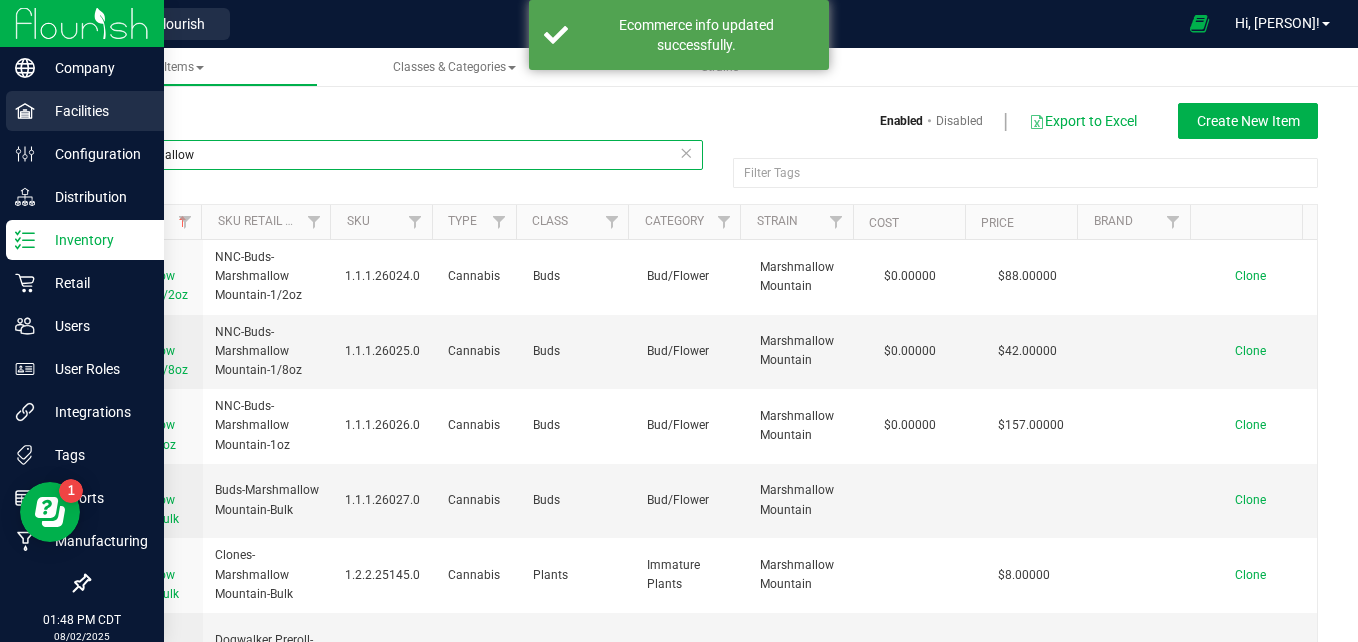 drag, startPoint x: 236, startPoint y: 150, endPoint x: 0, endPoint y: 103, distance: 240.63458 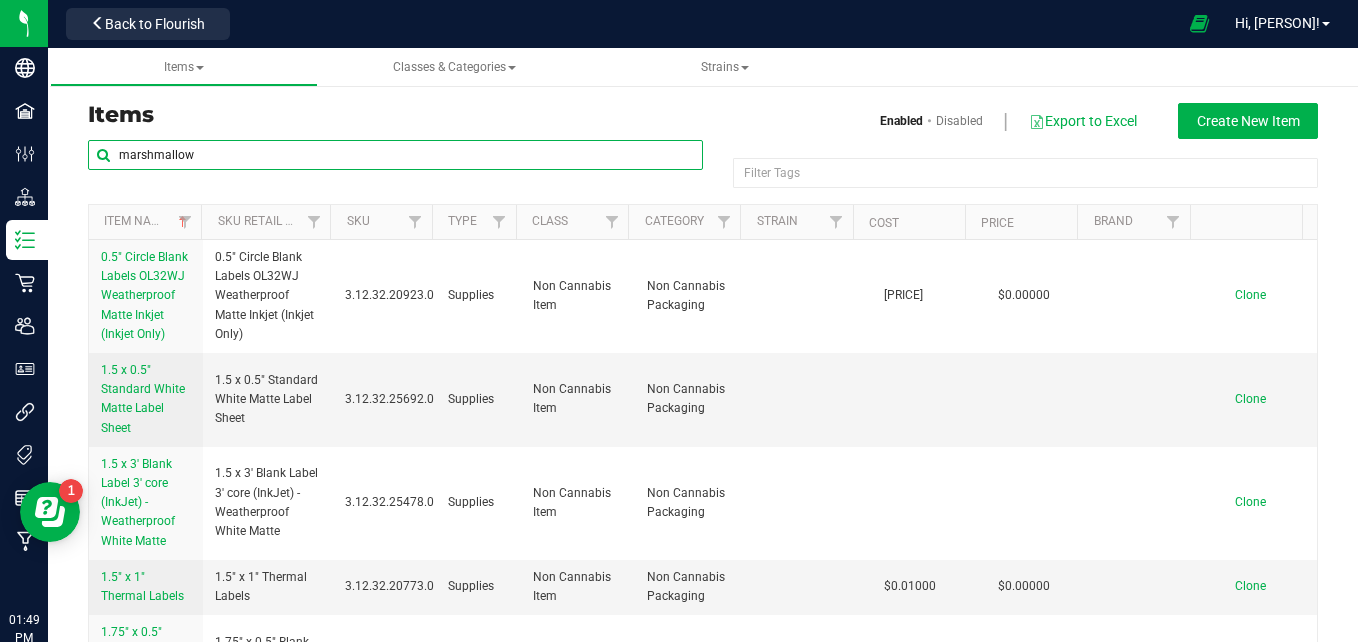 type on "marshmallow" 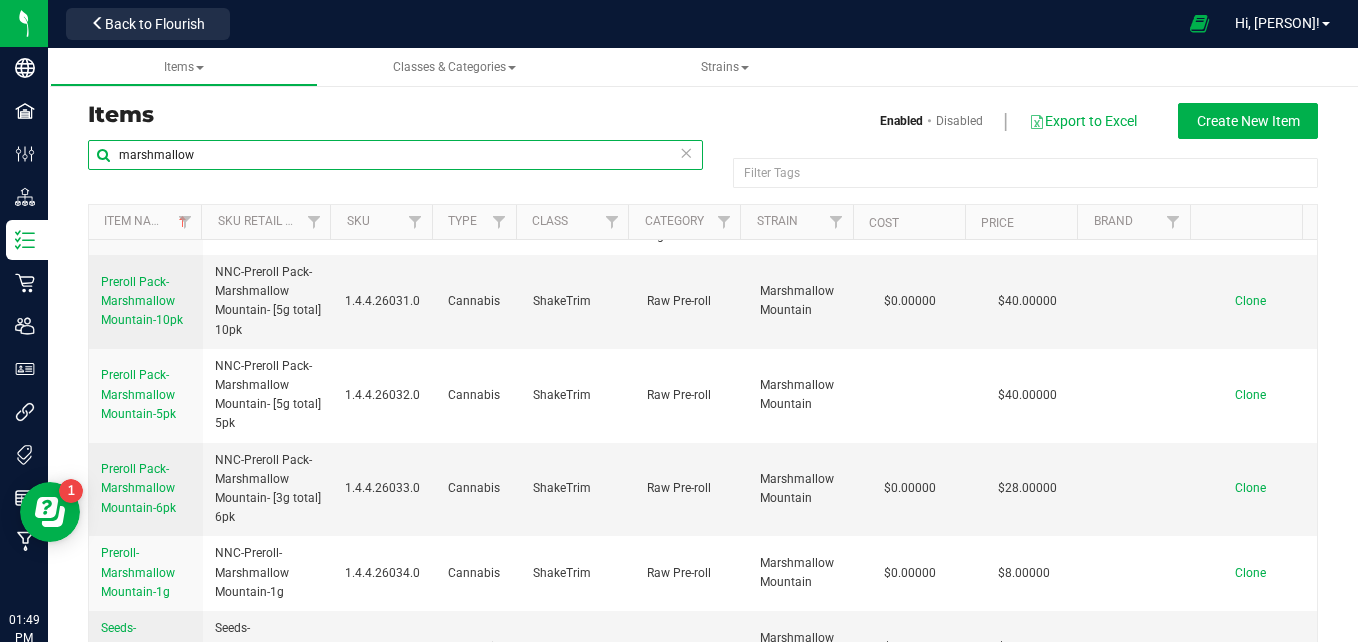 scroll, scrollTop: 1652, scrollLeft: 0, axis: vertical 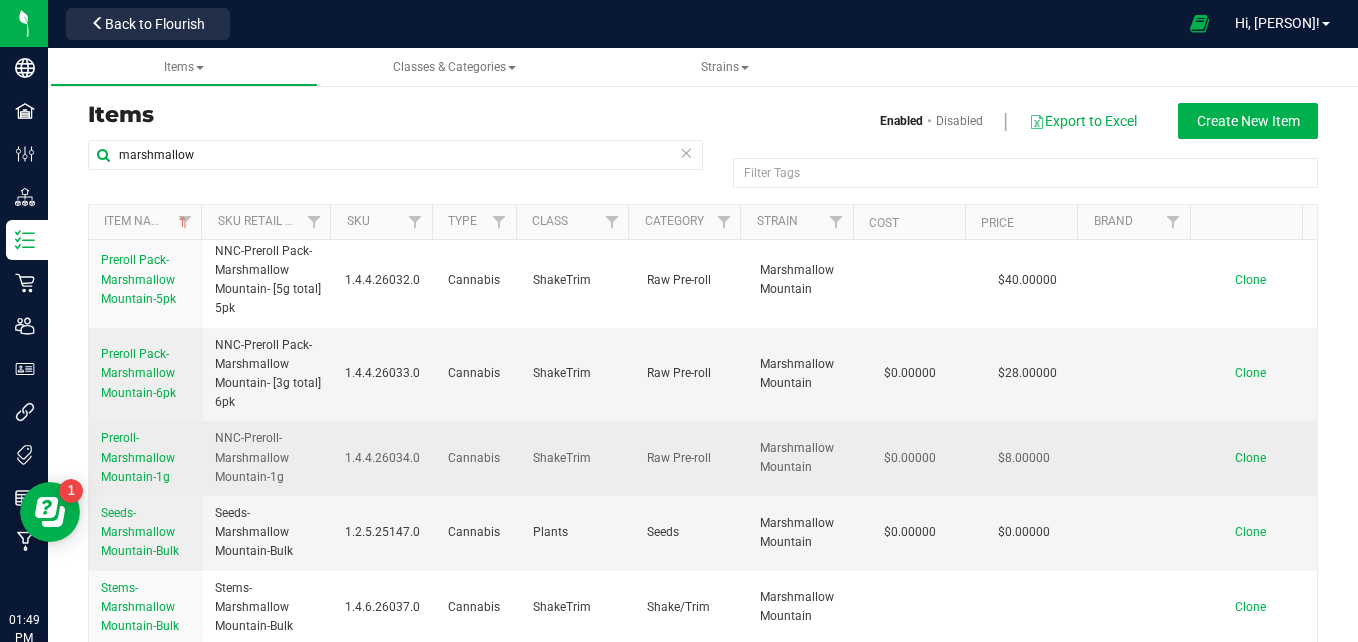 click on "Preroll-Marshmallow Mountain-1g" at bounding box center (138, 457) 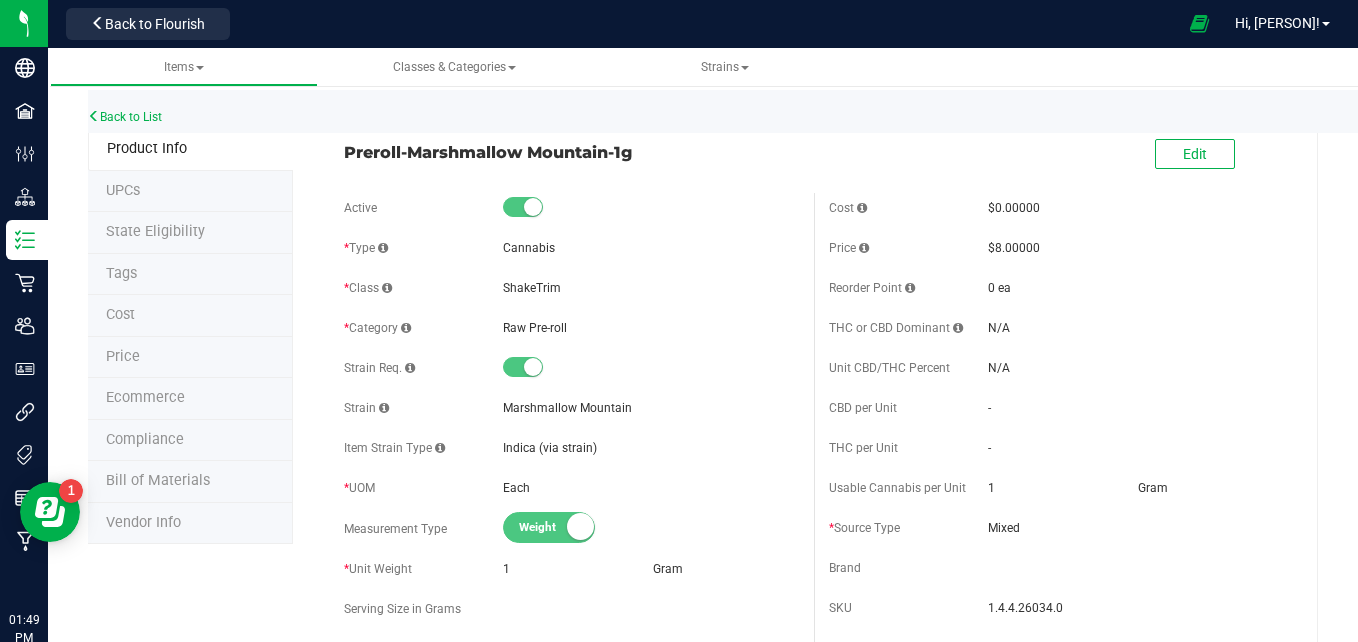 click on "Ecommerce" at bounding box center [190, 399] 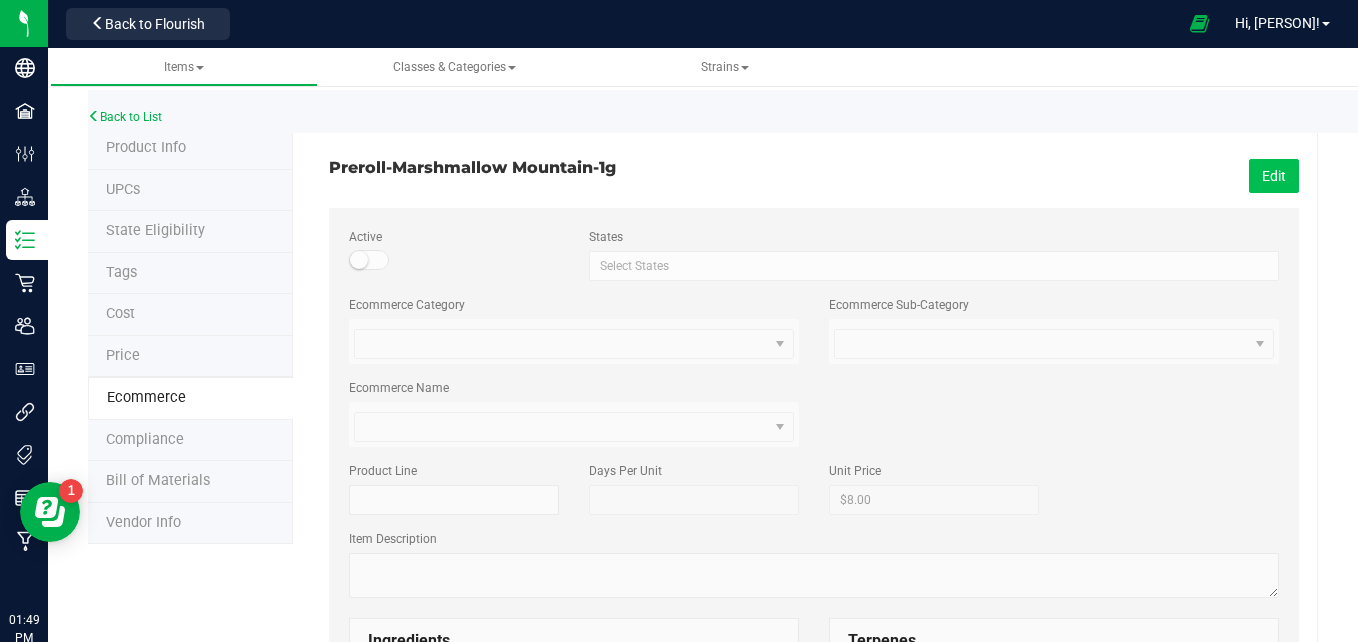 click on "Edit" at bounding box center [1274, 176] 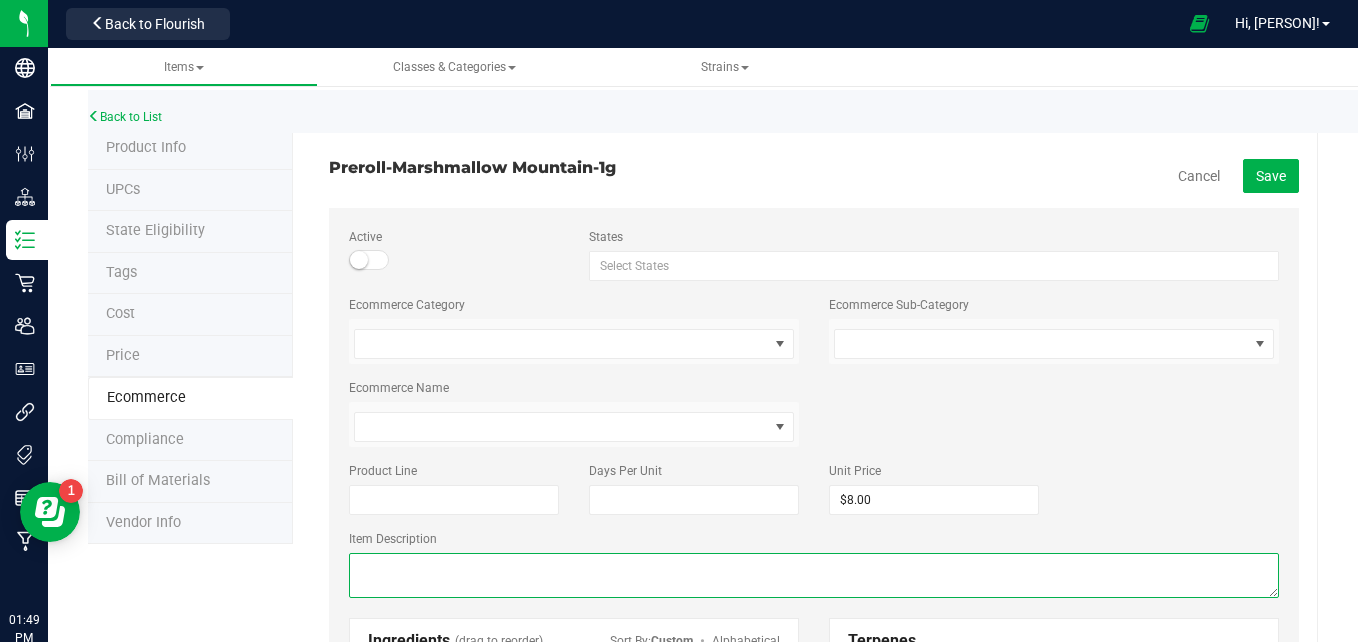 click at bounding box center [814, 575] 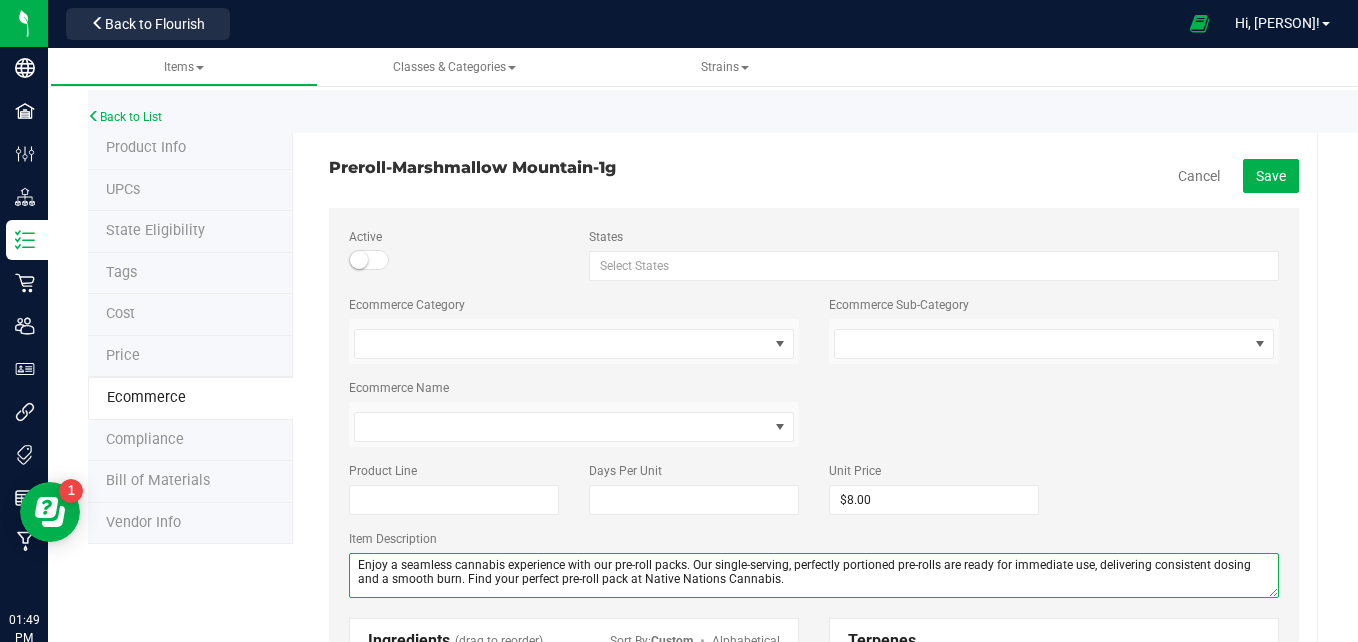 drag, startPoint x: 787, startPoint y: 577, endPoint x: 340, endPoint y: 493, distance: 454.82413 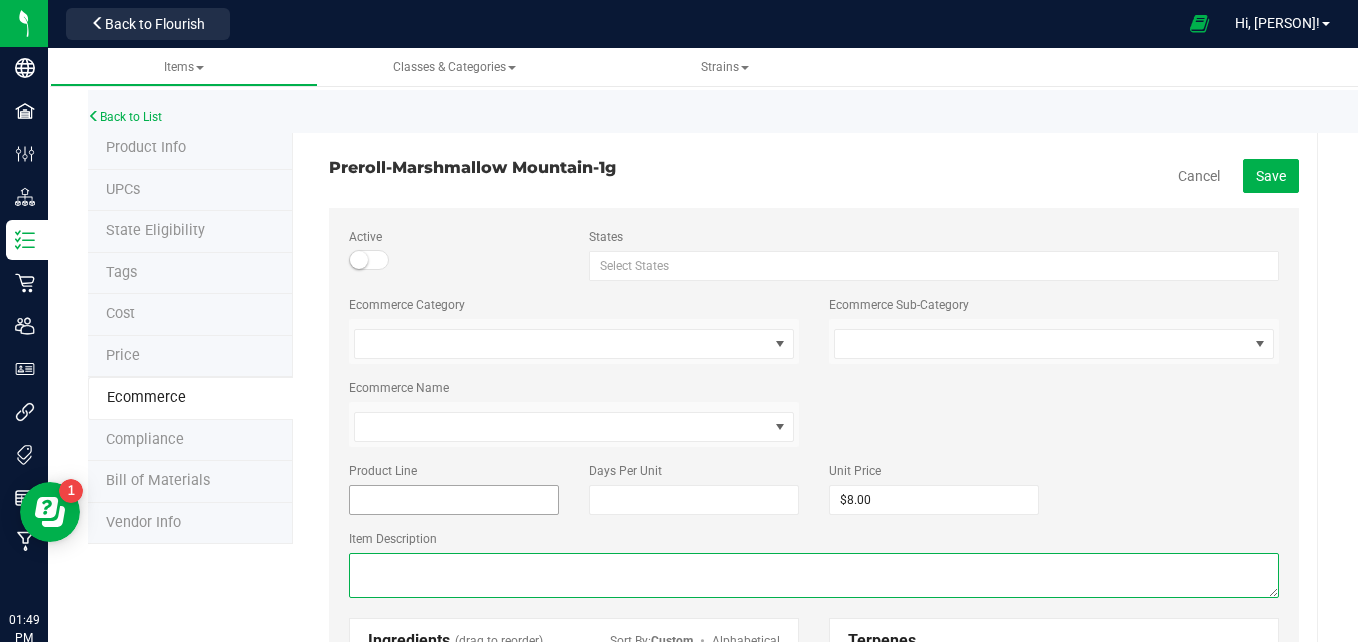 paste on "Enjoy a clean flavorful smoke with our full flower prerolls made from premium ground flower, they deliver rich terpene profiles and effects." 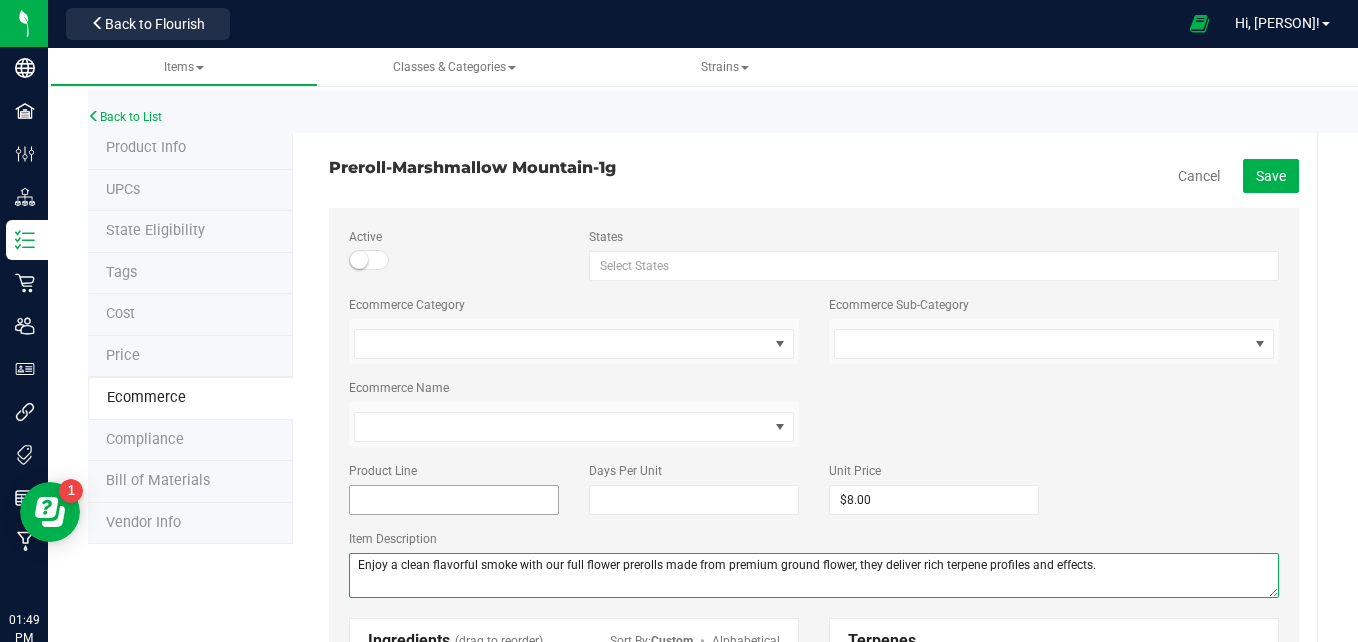 scroll, scrollTop: 3, scrollLeft: 0, axis: vertical 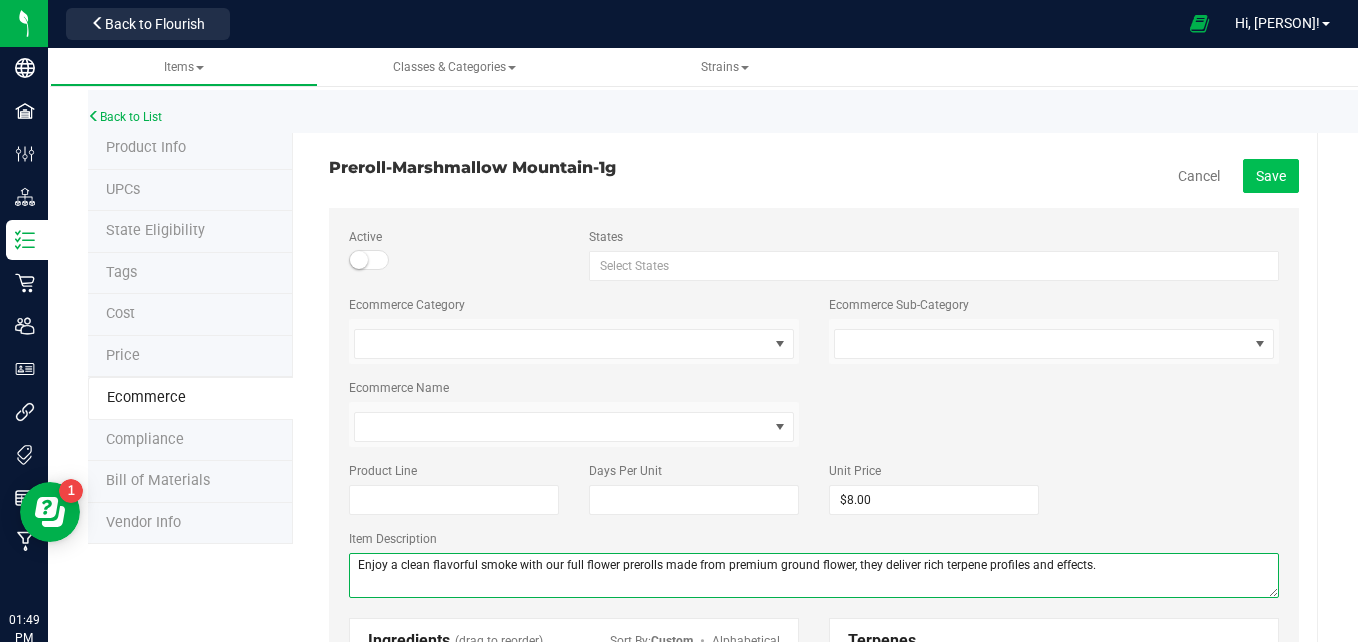 type on "Enjoy a clean flavorful smoke with our full flower prerolls made from premium ground flower, they deliver rich terpene profiles and effects." 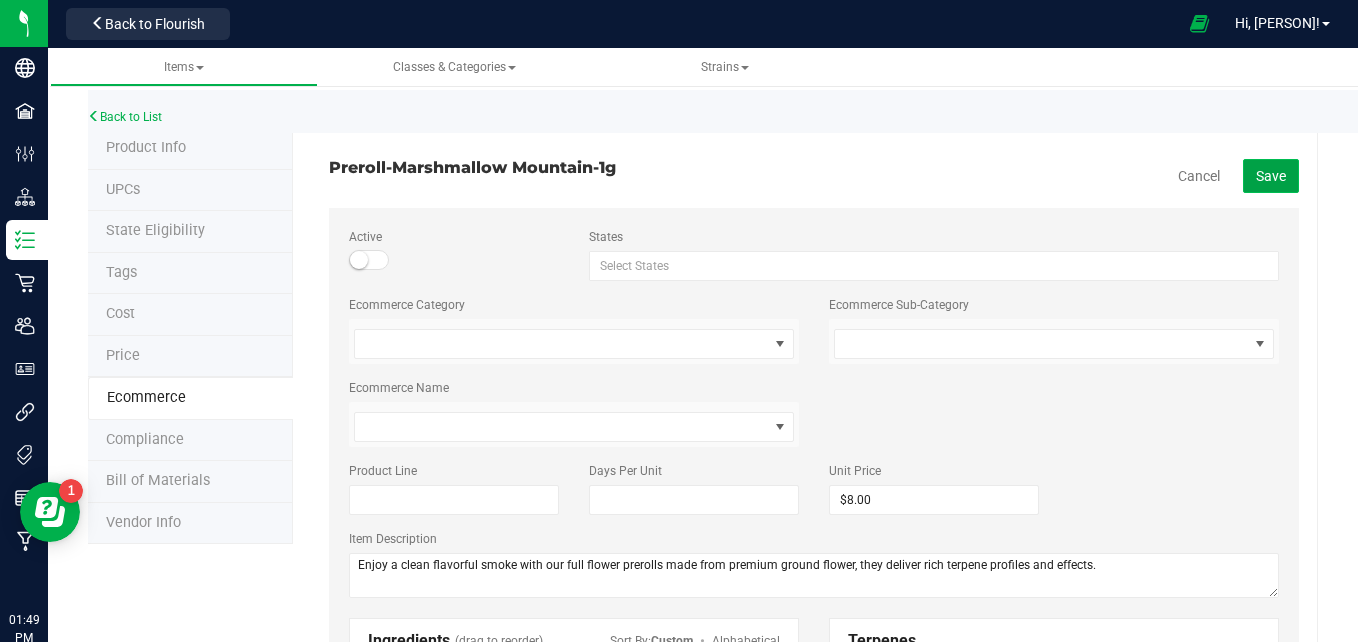 click on "Save" 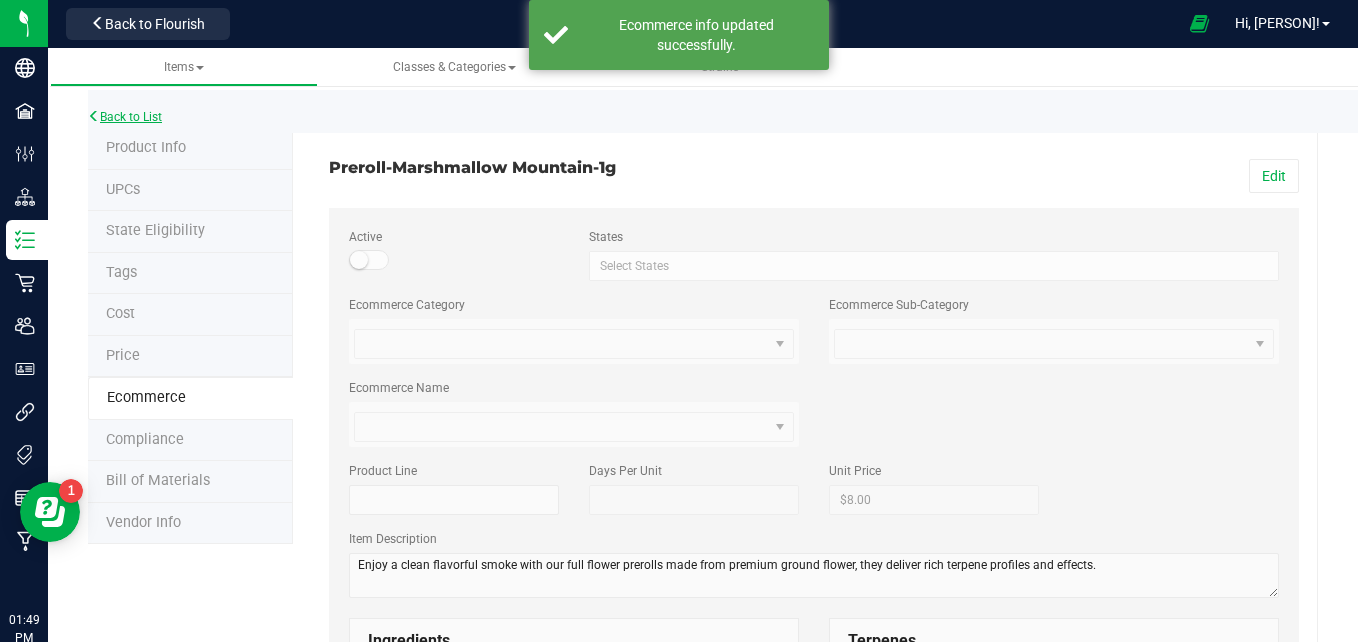 click on "Back to List" at bounding box center [125, 117] 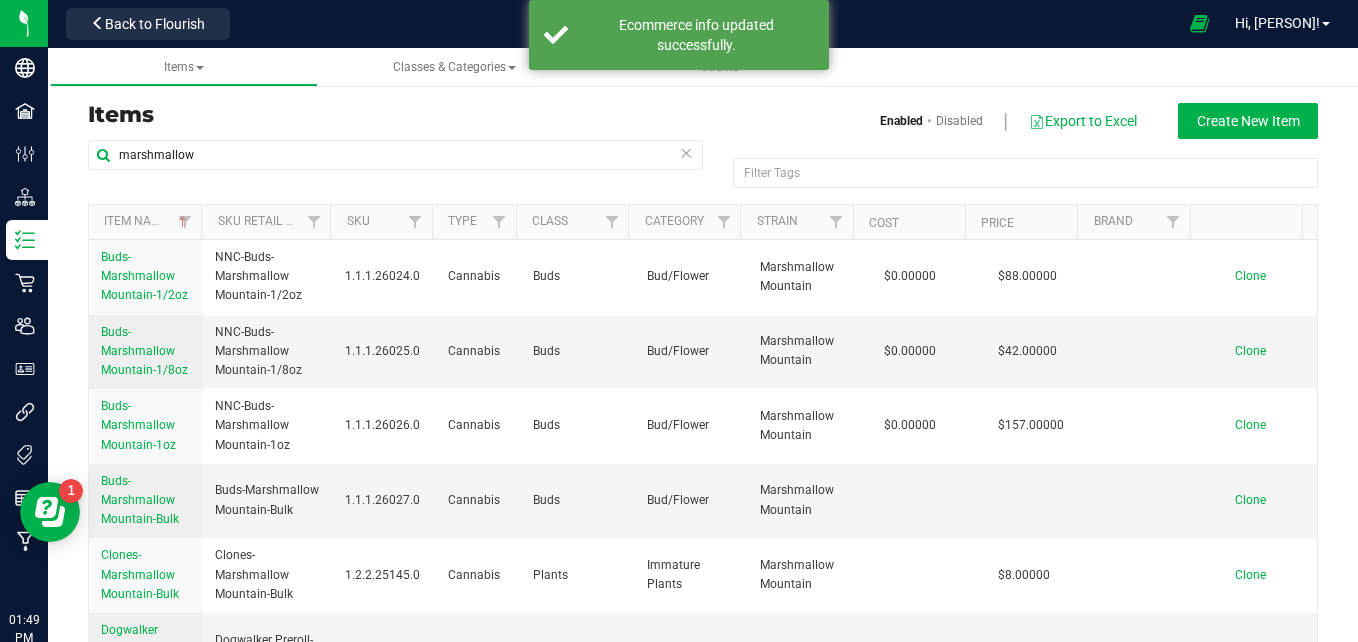 click at bounding box center [686, 152] 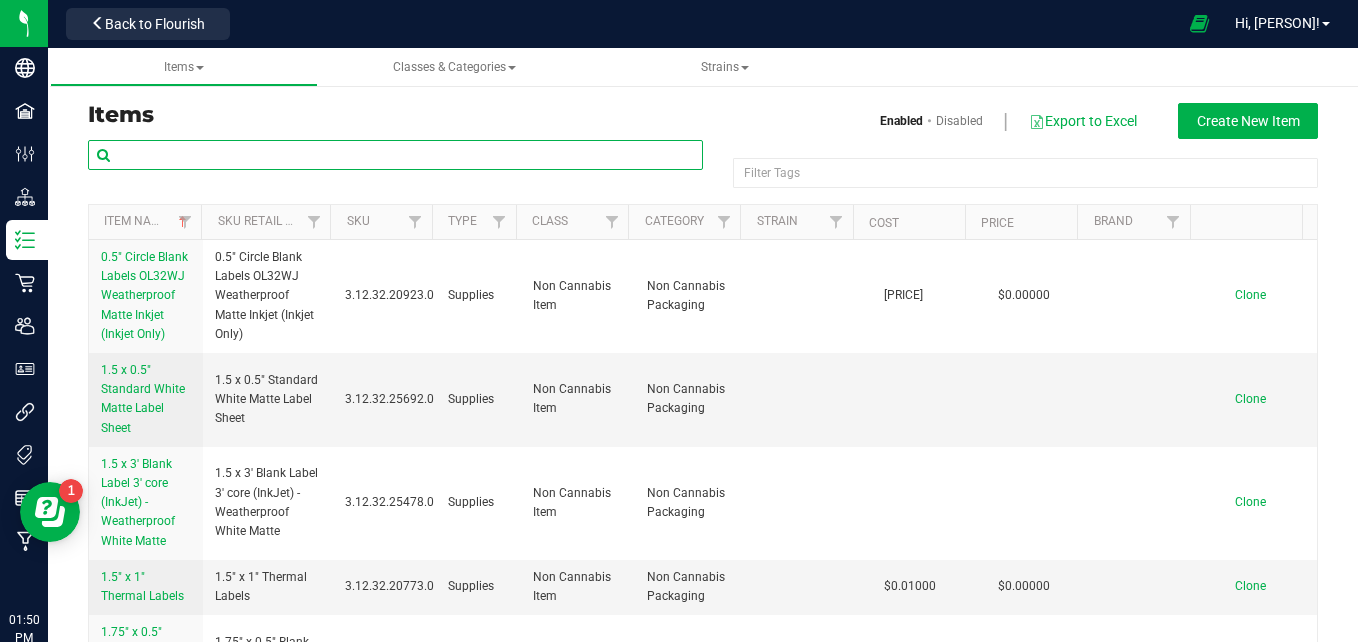 click at bounding box center (395, 155) 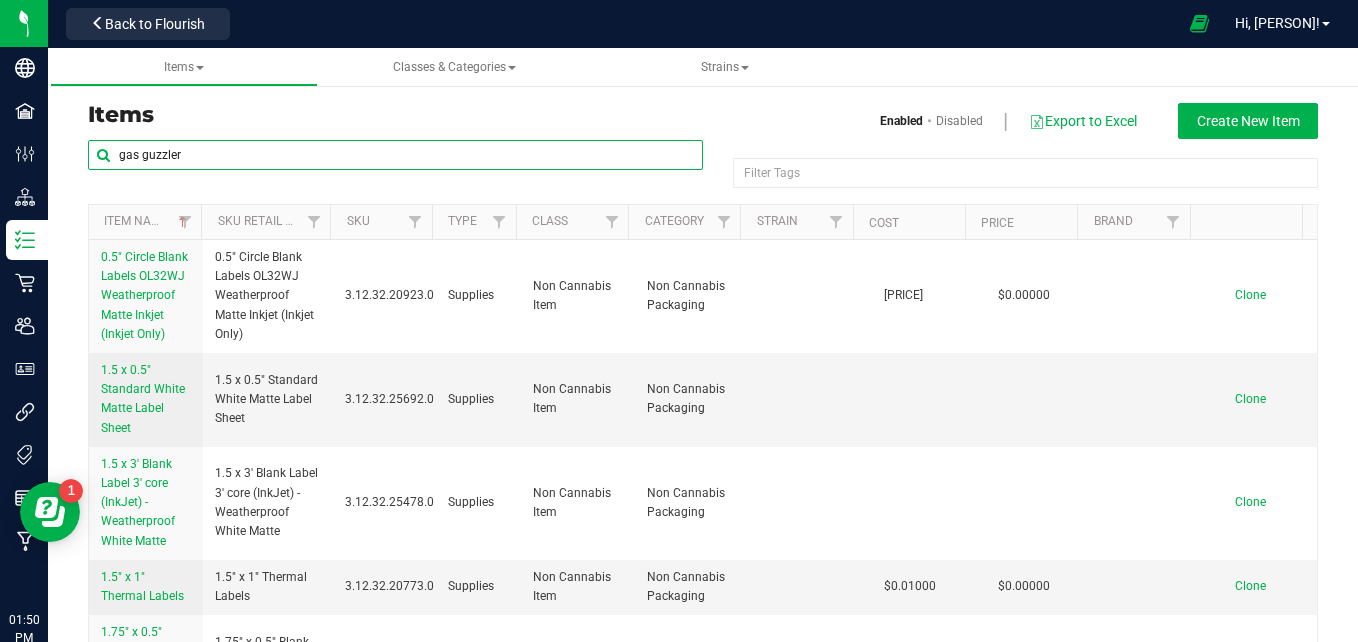 type on "gas guzzler" 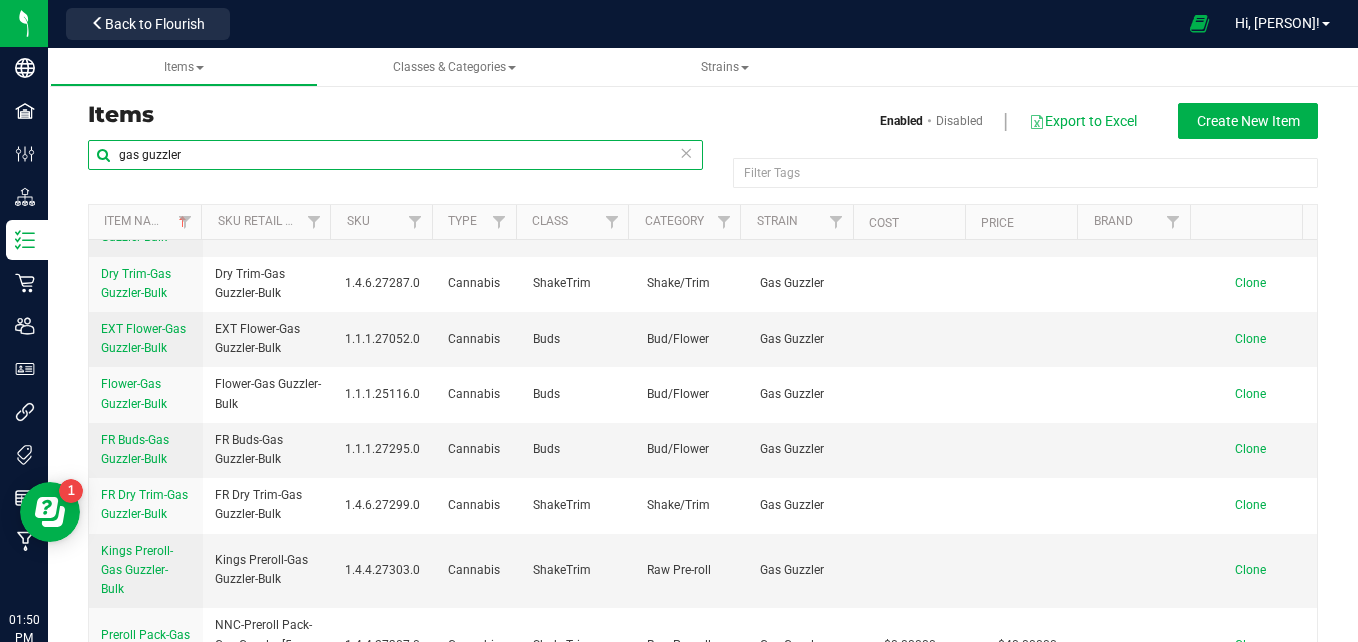 scroll, scrollTop: 688, scrollLeft: 0, axis: vertical 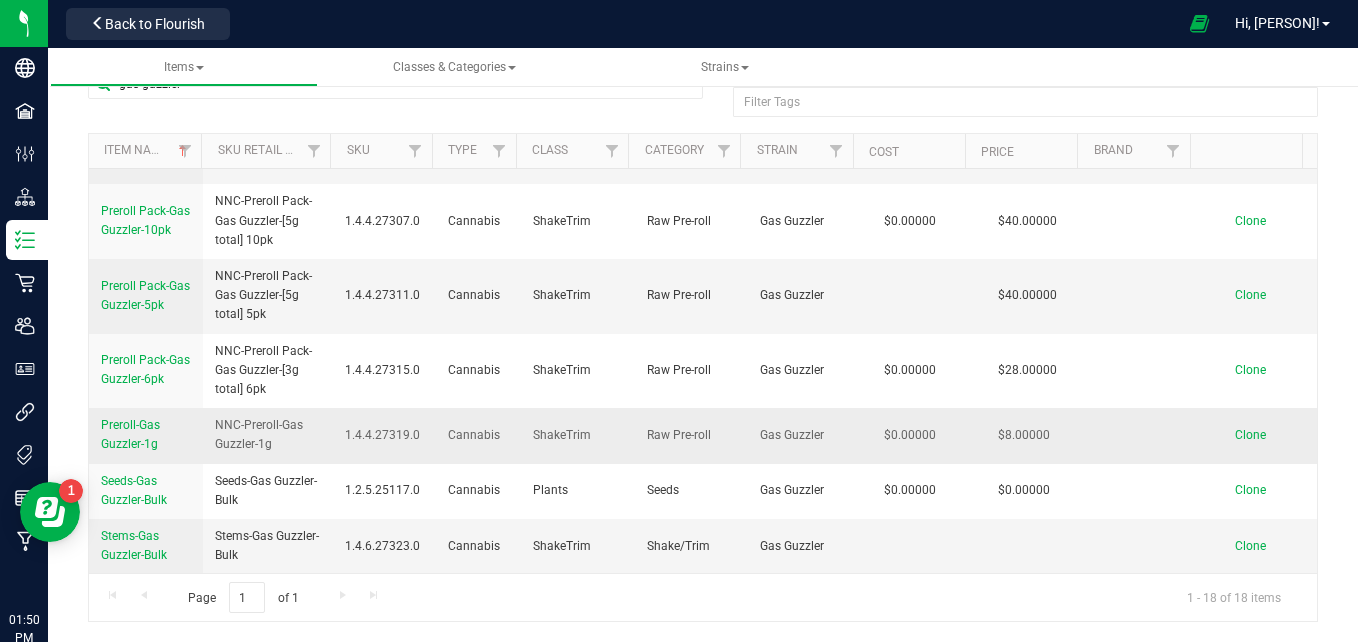click on "Preroll-Gas Guzzler-1g" at bounding box center [130, 434] 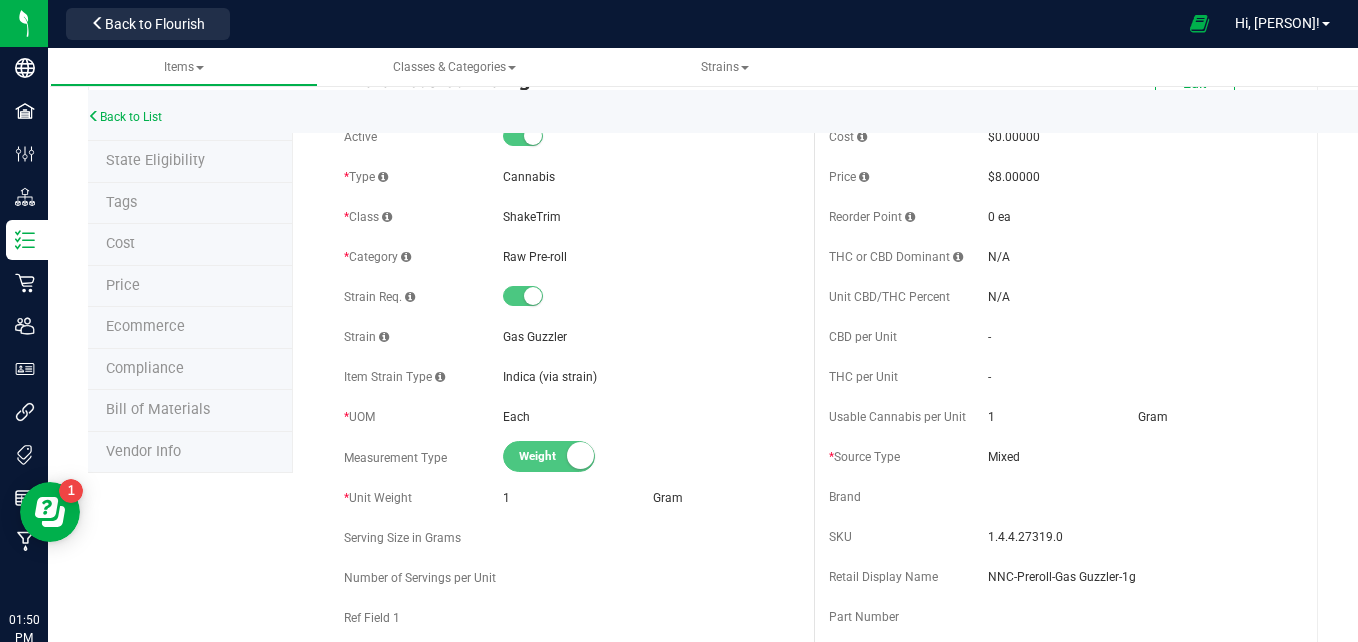 click on "Tags" at bounding box center (190, 204) 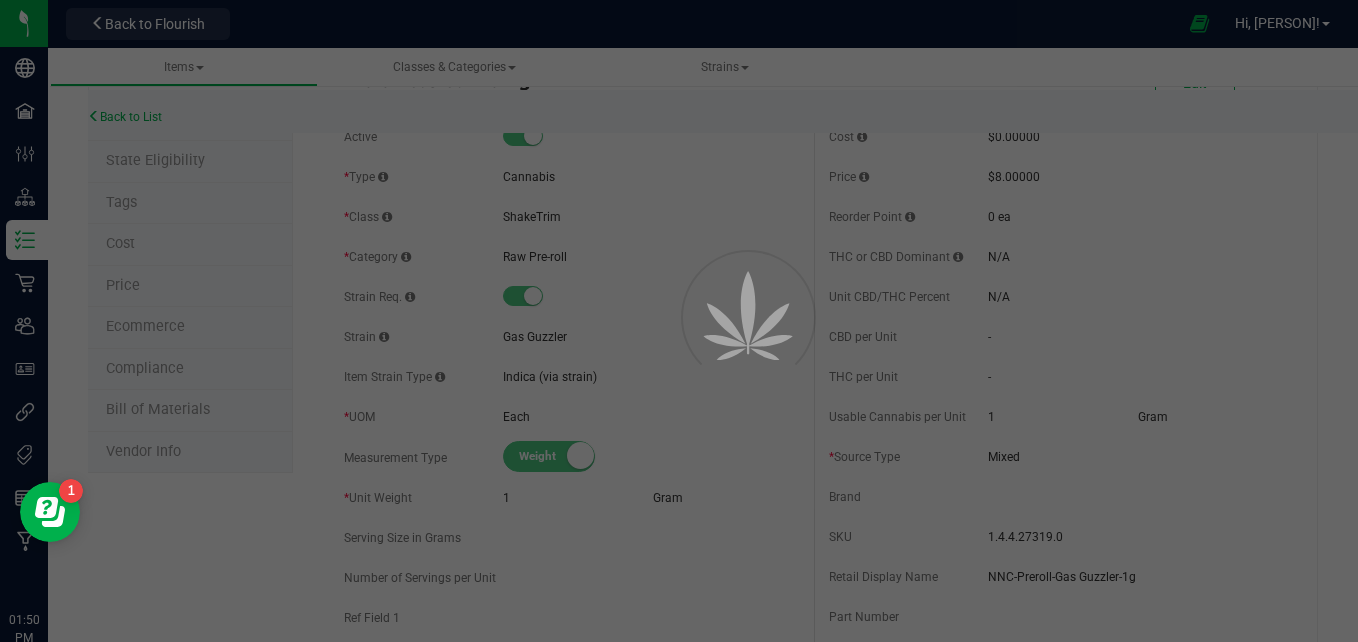 scroll, scrollTop: 0, scrollLeft: 0, axis: both 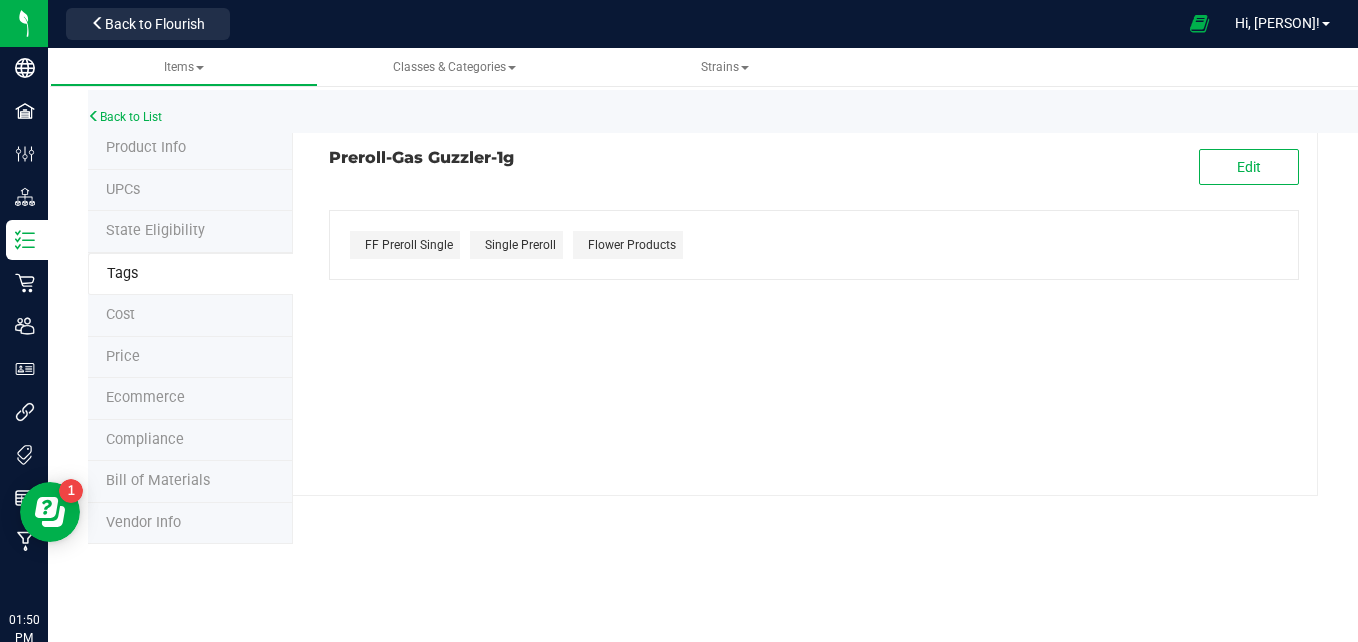 click on "Ecommerce" at bounding box center (190, 399) 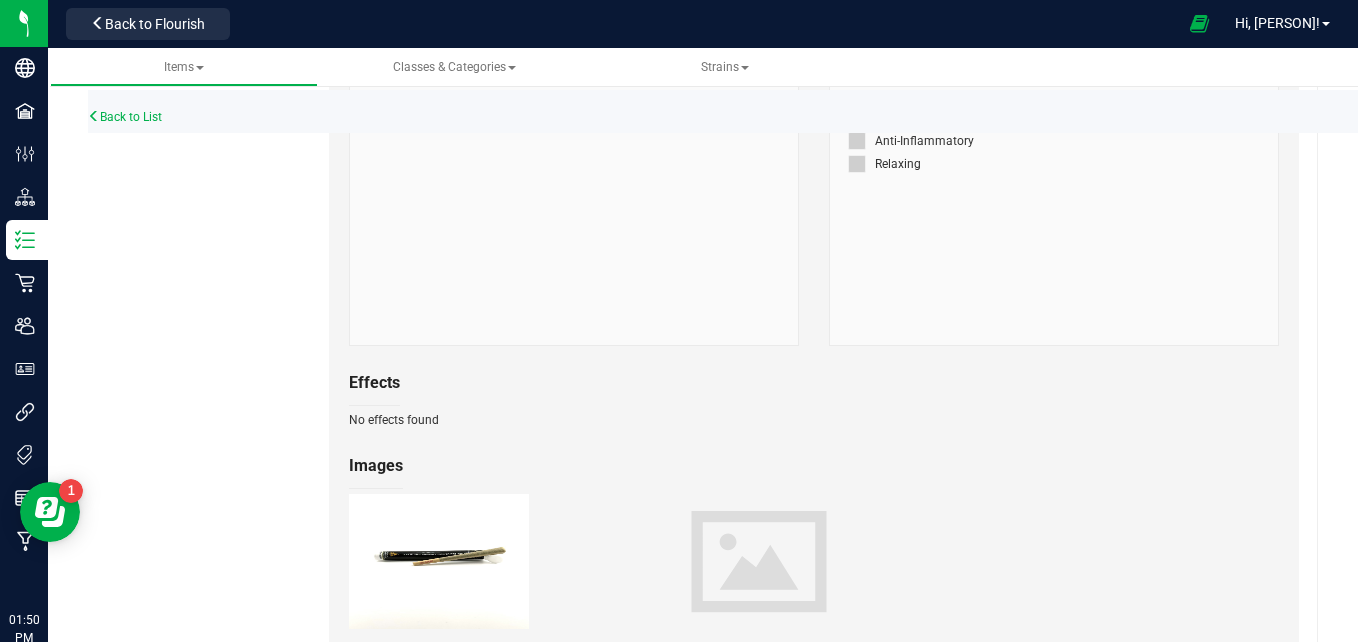 scroll, scrollTop: 0, scrollLeft: 0, axis: both 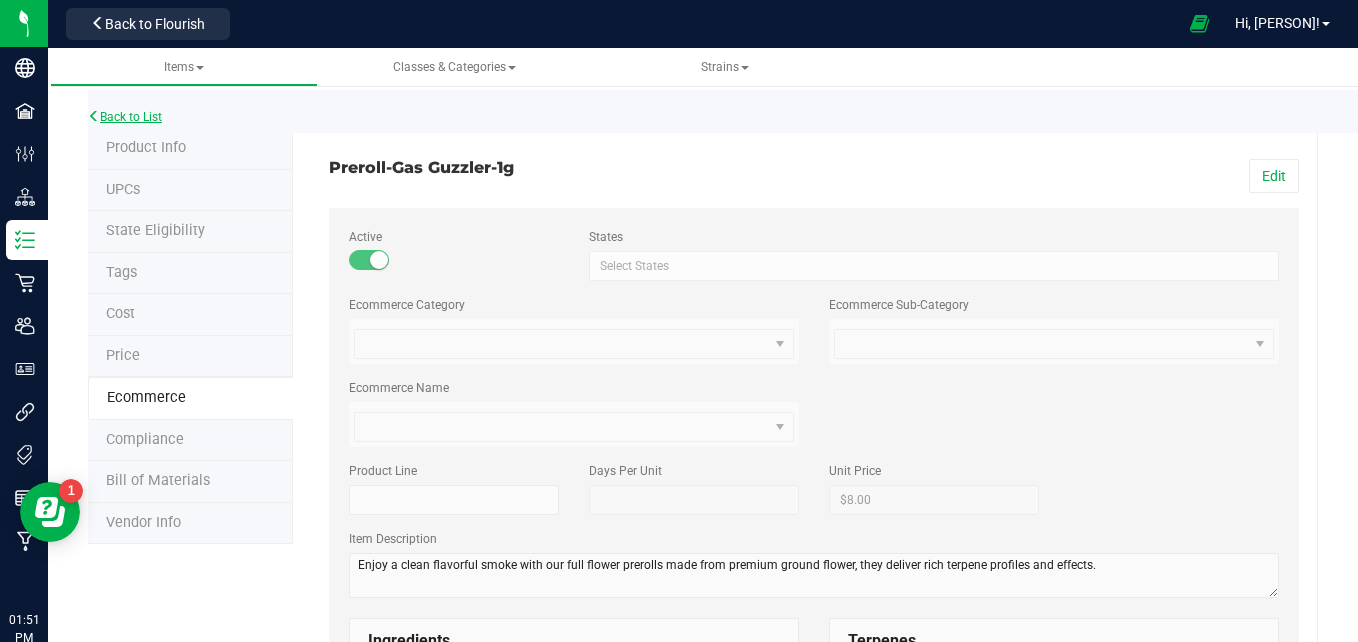 click on "Back to List" at bounding box center [125, 117] 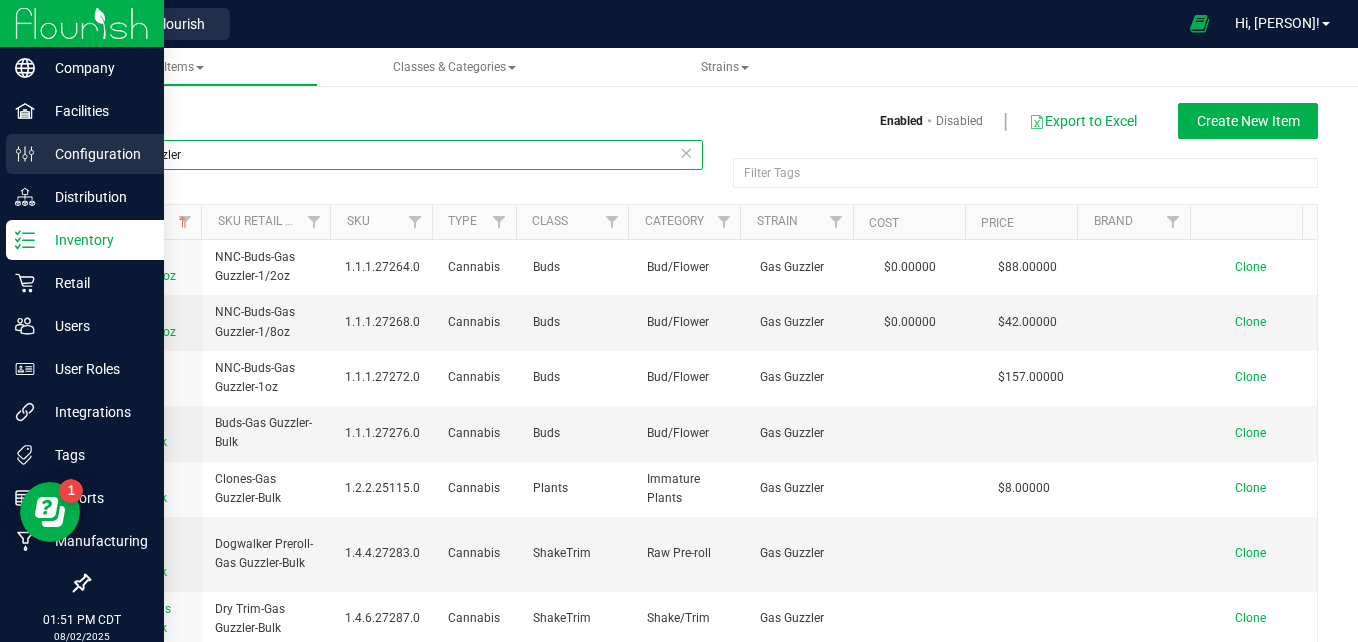 drag, startPoint x: 302, startPoint y: 143, endPoint x: 33, endPoint y: 138, distance: 269.04648 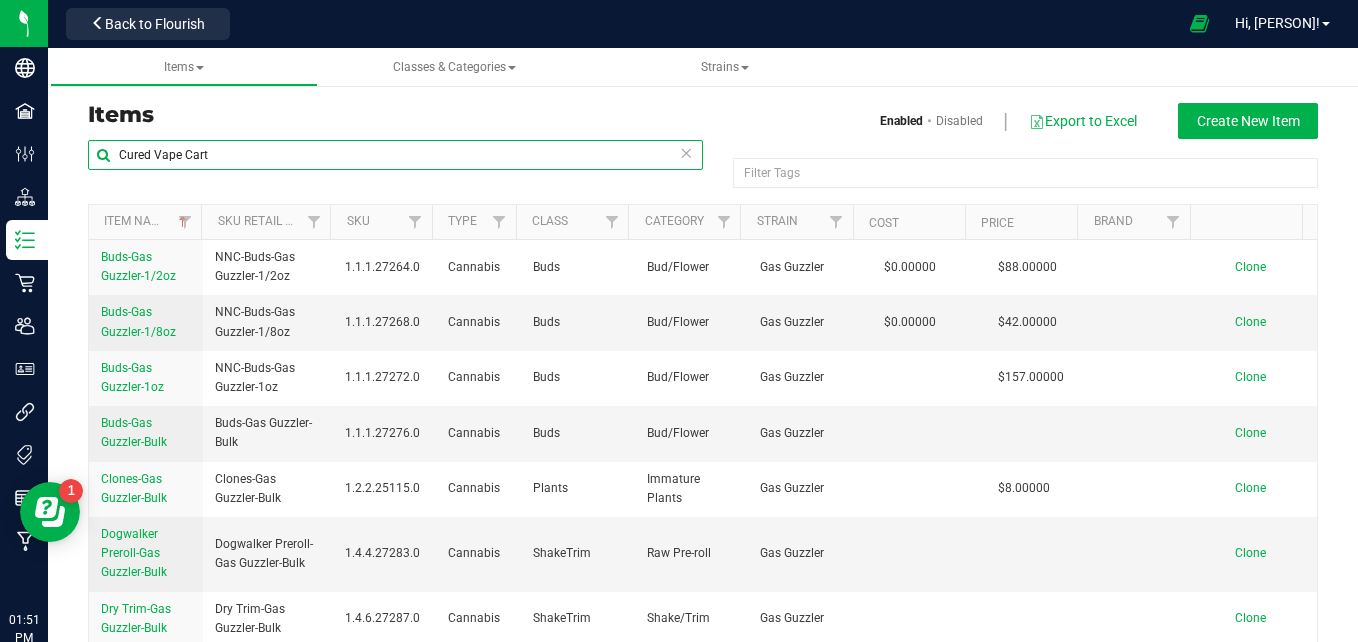 type on "Cured Vape Cart" 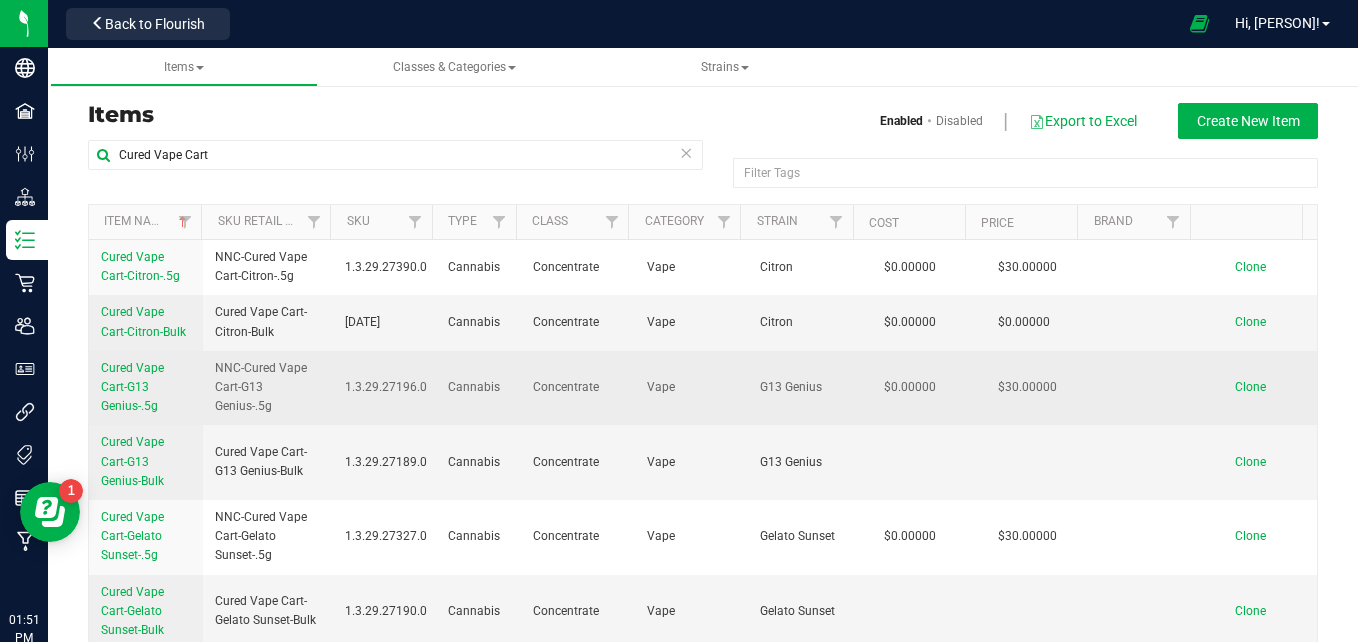 click on "Cured Vape Cart-G13 Genius-.5g" at bounding box center [132, 387] 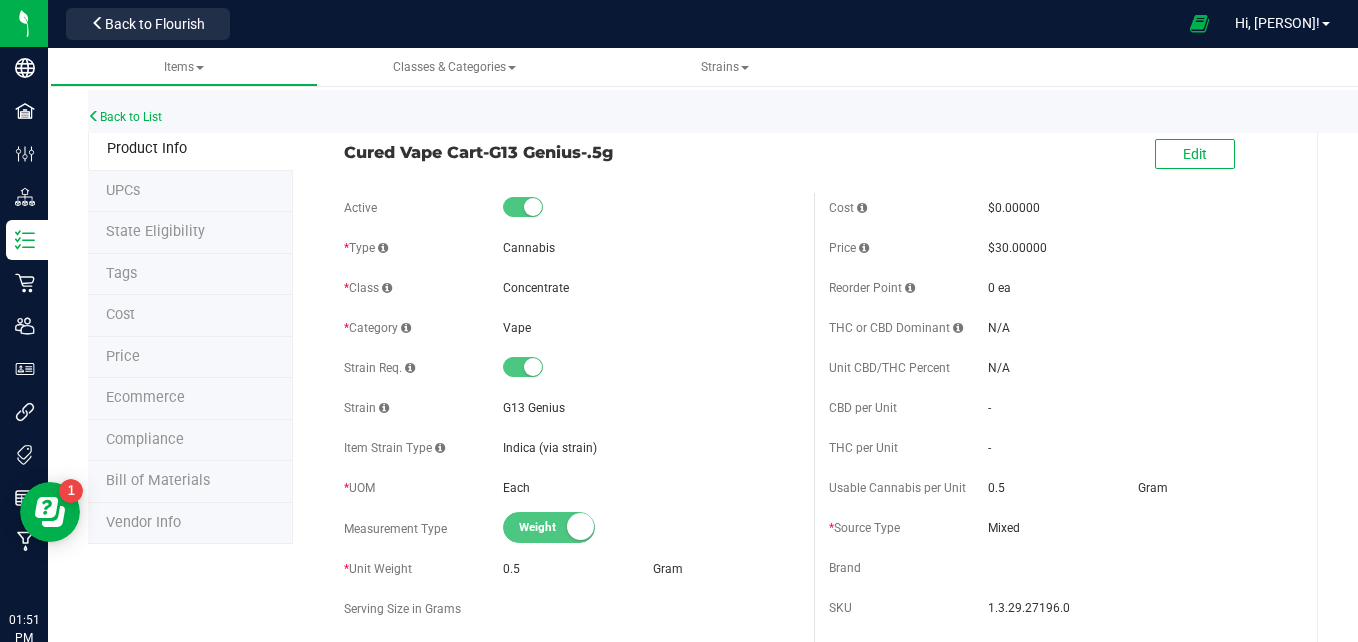 click on "State Eligibility" at bounding box center [190, 233] 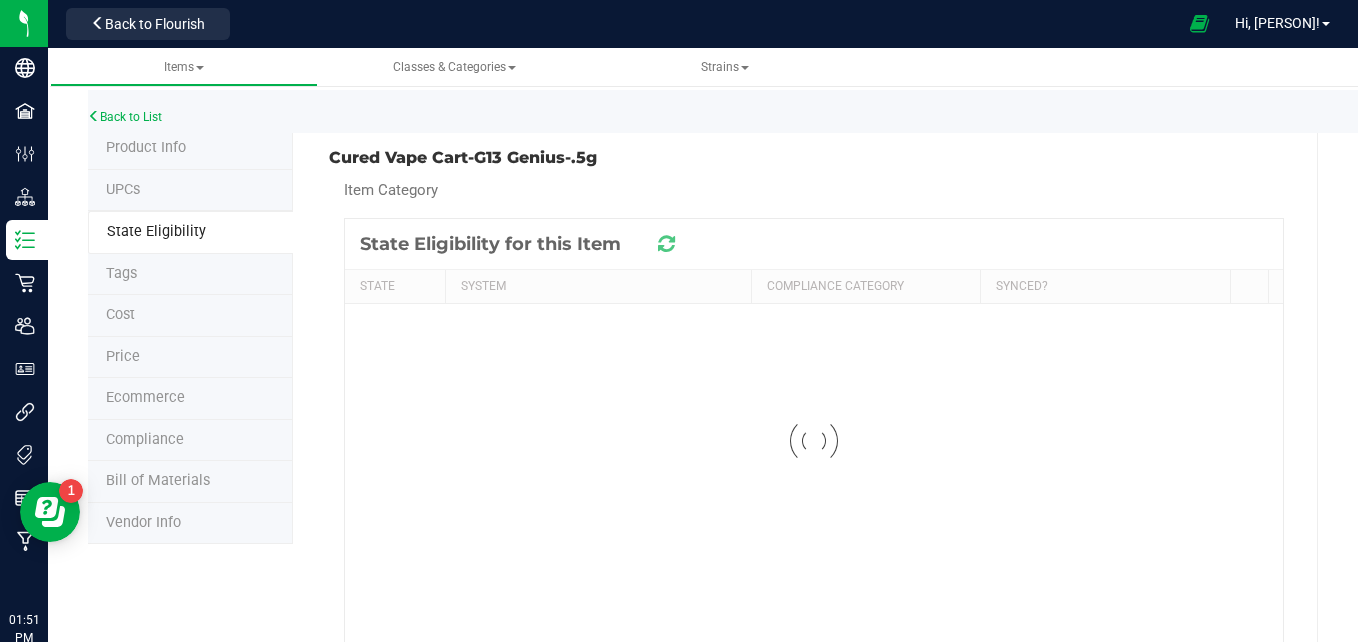 click on "Tags" at bounding box center (190, 275) 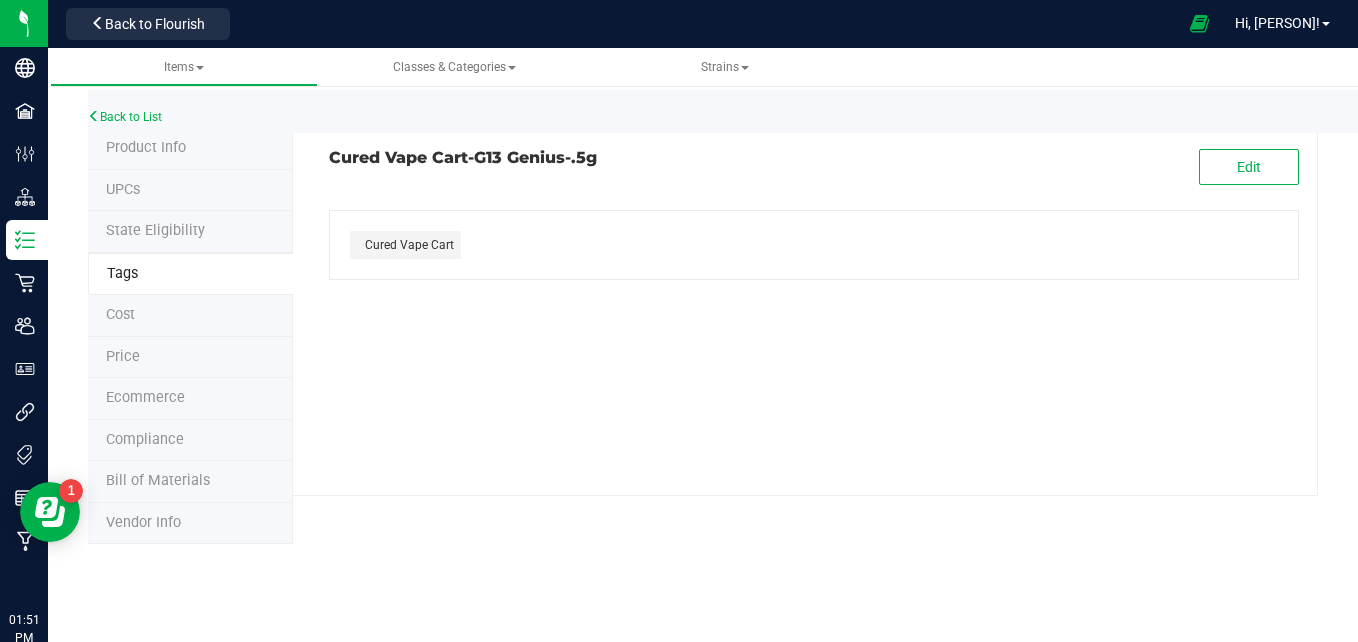 click on "Ecommerce" at bounding box center [145, 397] 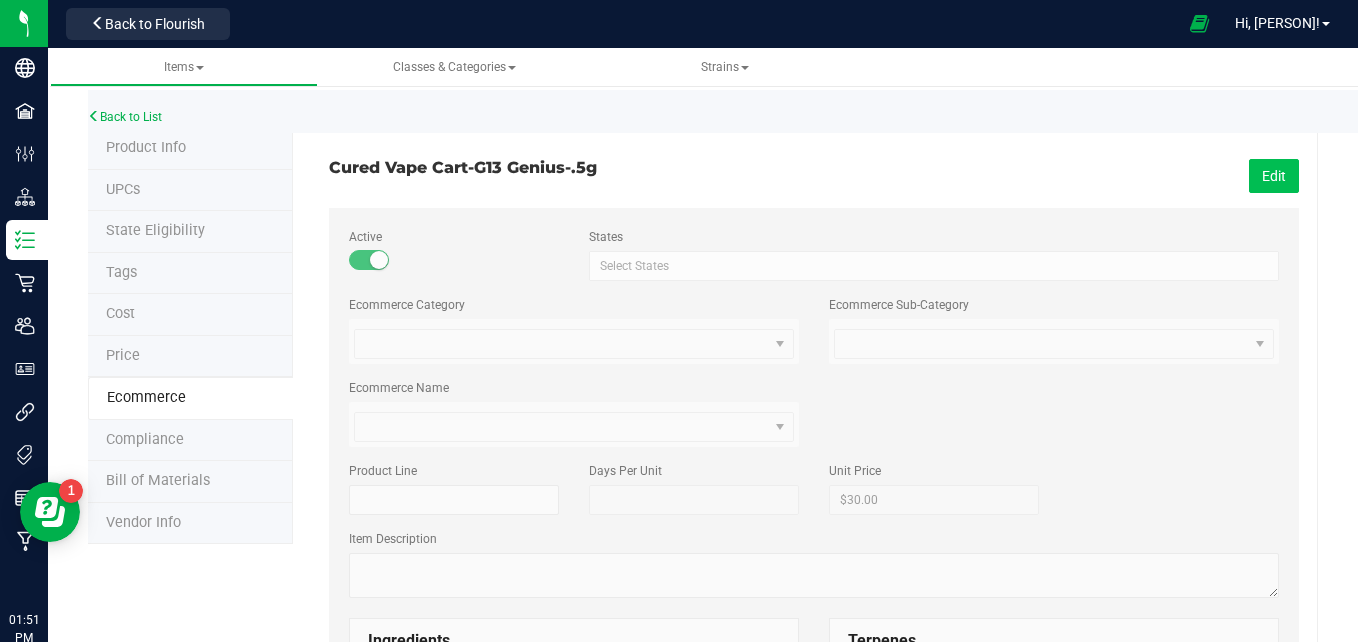 click on "Edit" at bounding box center (1274, 176) 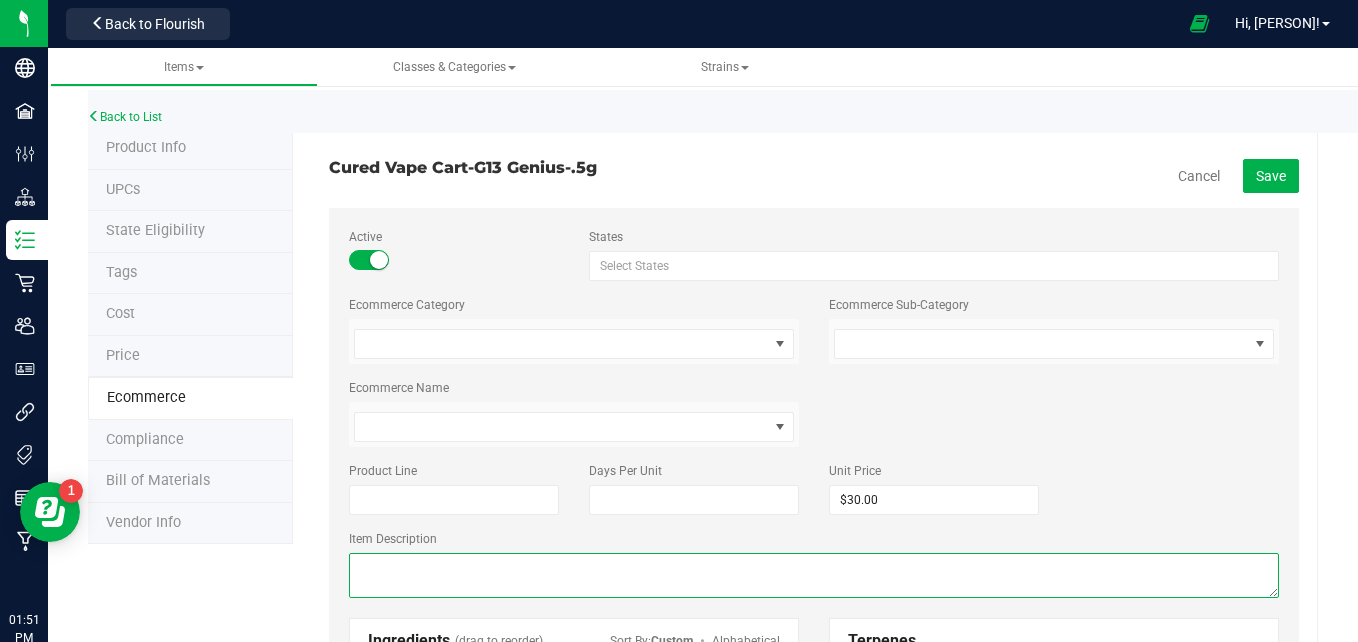 click at bounding box center [814, 575] 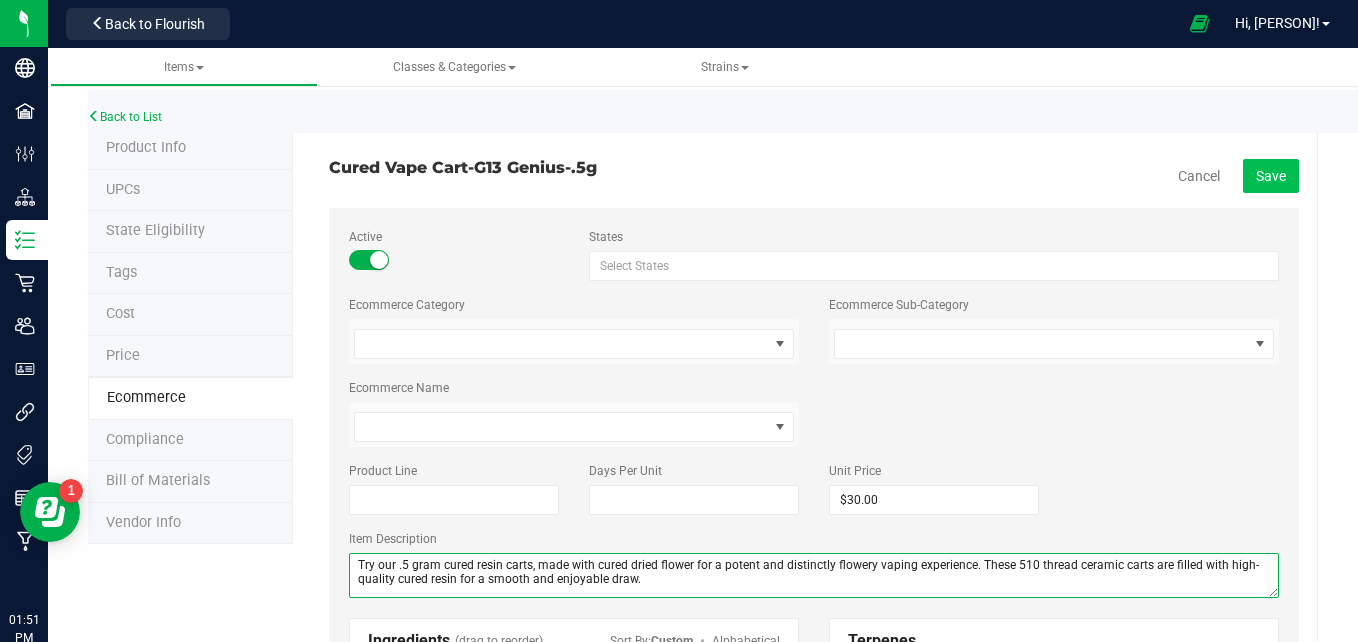 type on "Try our .5 gram cured resin carts, made with cured dried flower for a potent and distinctly flowery vaping experience. These 510 thread ceramic carts are filled with high-quality cured resin for a smooth and enjoyable draw." 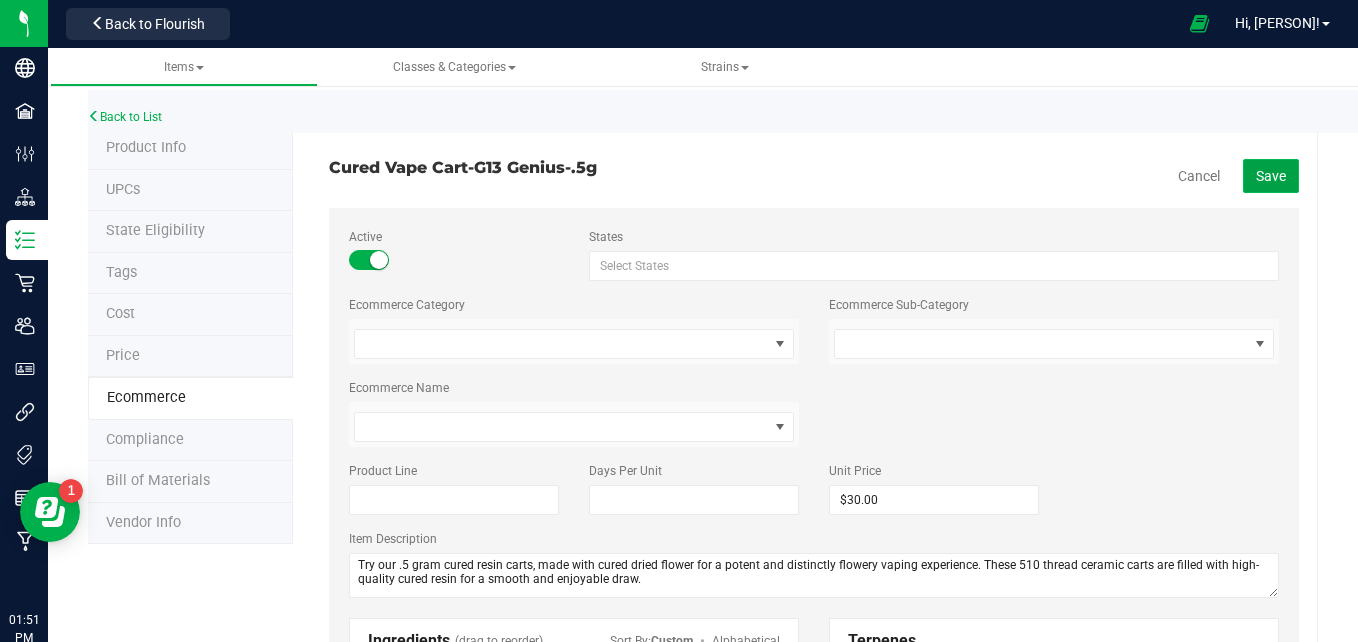 click on "Save" 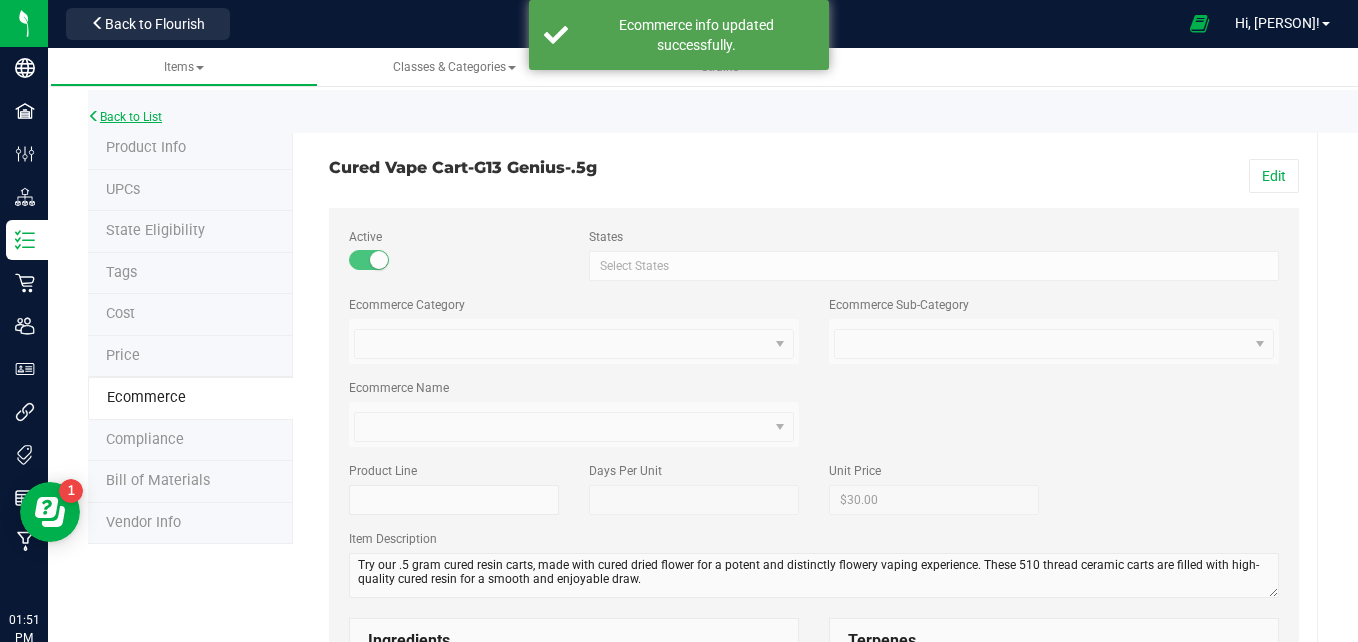 click on "Back to List" at bounding box center (125, 117) 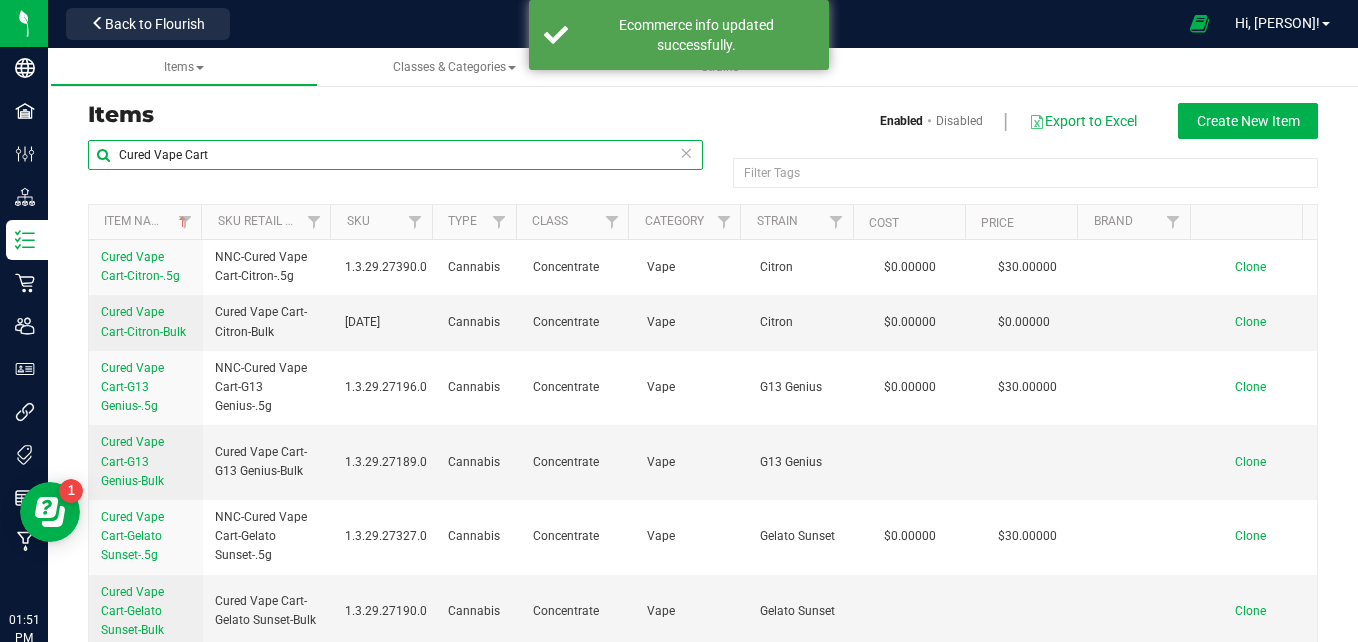 click on "Cured Vape Cart" at bounding box center [395, 155] 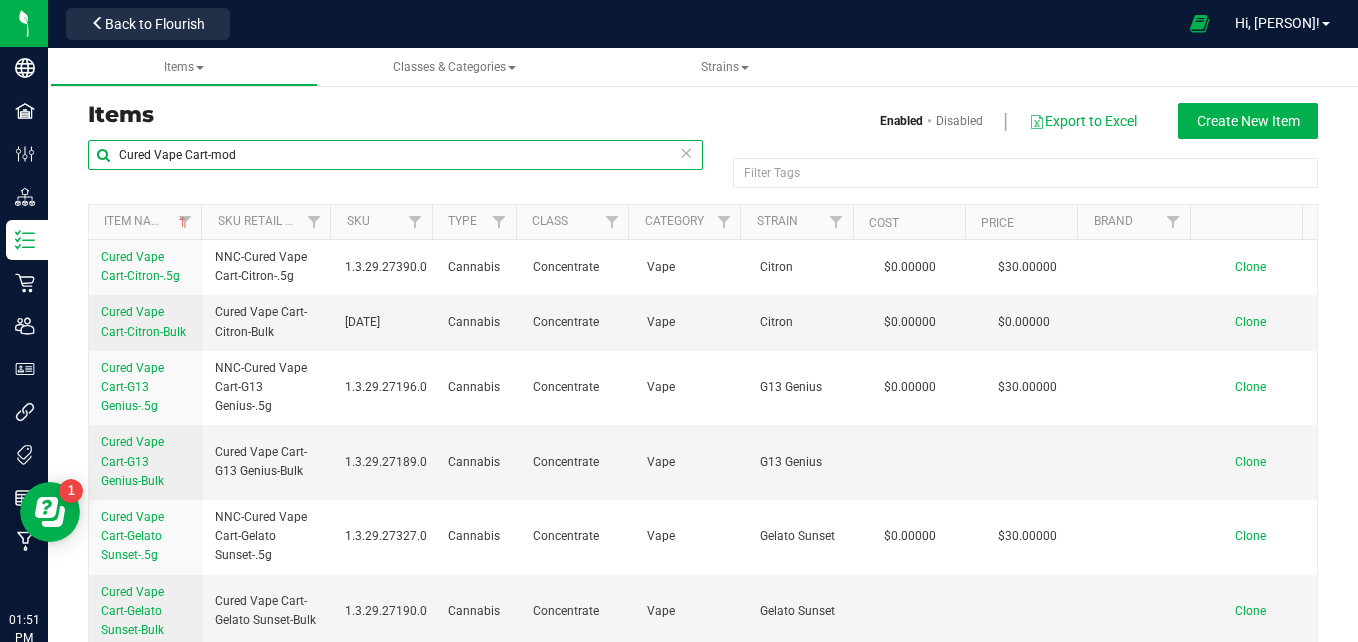 type on "Cured Vape Cart-mod" 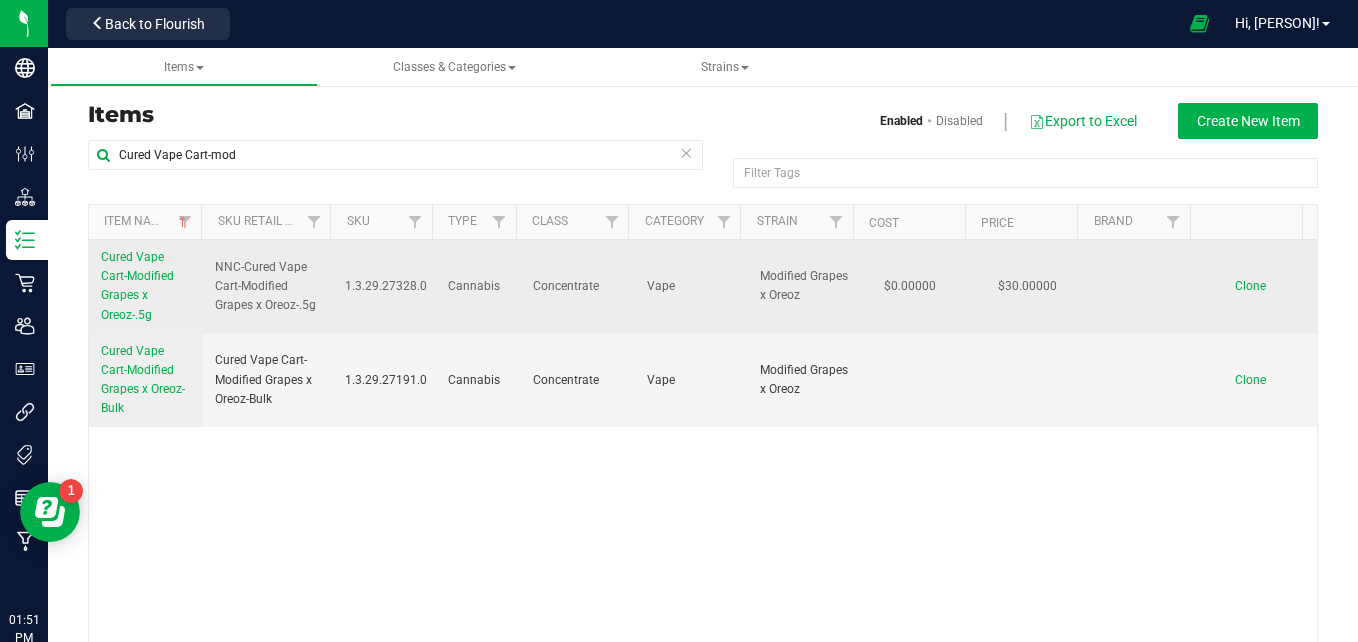 click on "Cured Vape Cart-Modified Grapes x Oreoz-.5g" at bounding box center (137, 286) 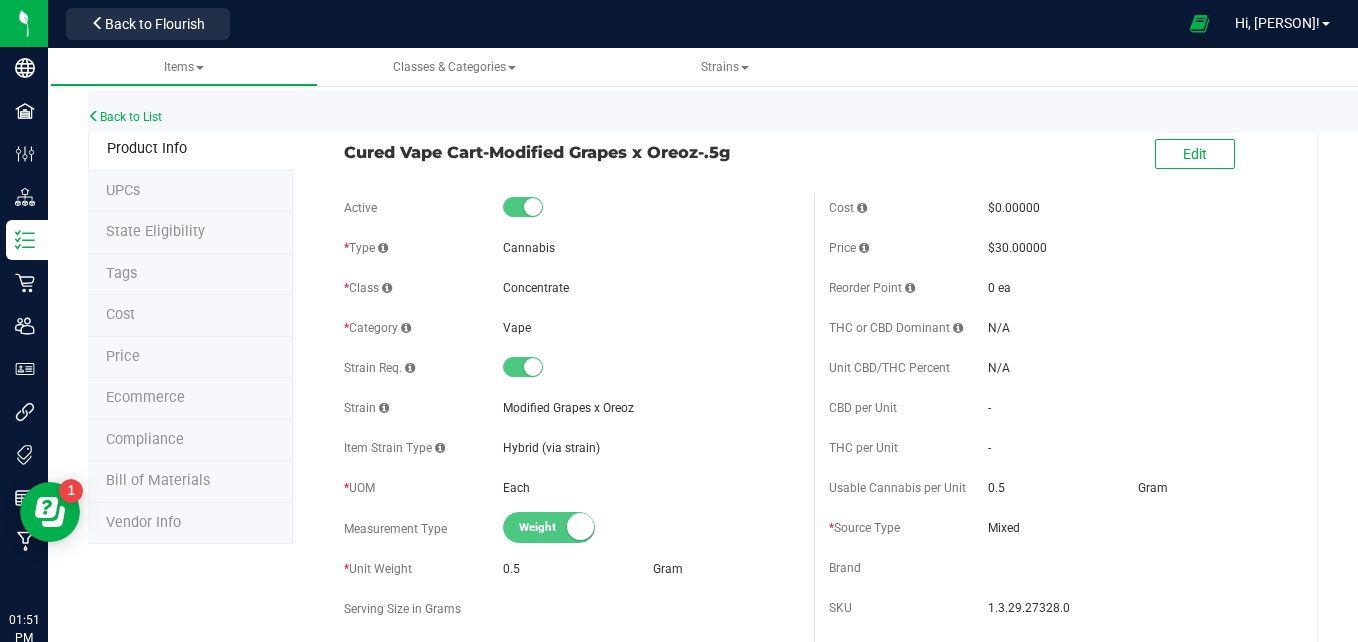 click on "Ecommerce" at bounding box center [190, 399] 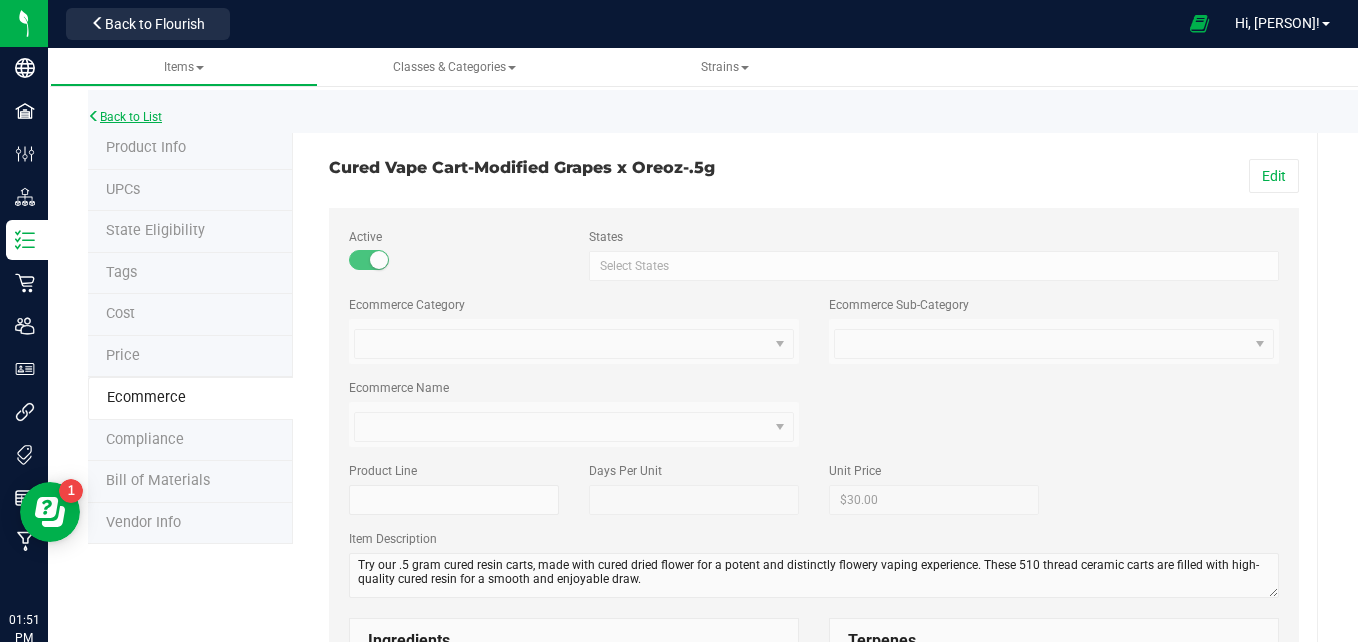 click on "Back to List" at bounding box center (125, 117) 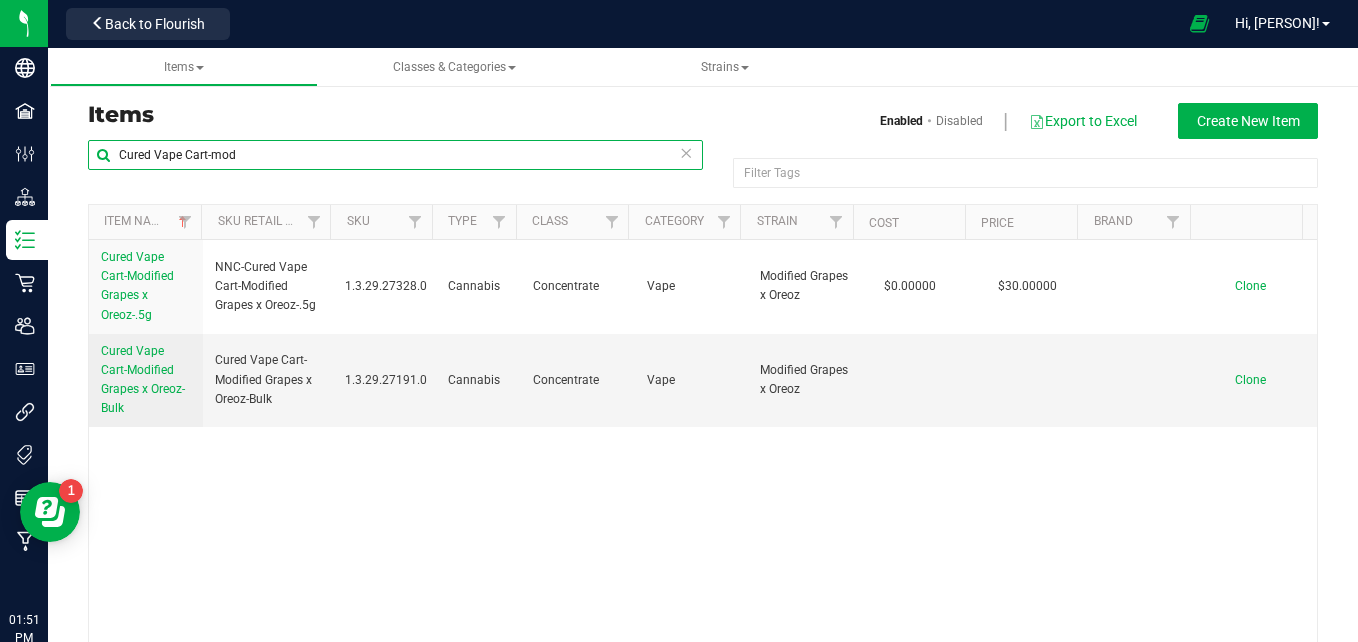 click on "Cured Vape Cart-mod" at bounding box center (395, 155) 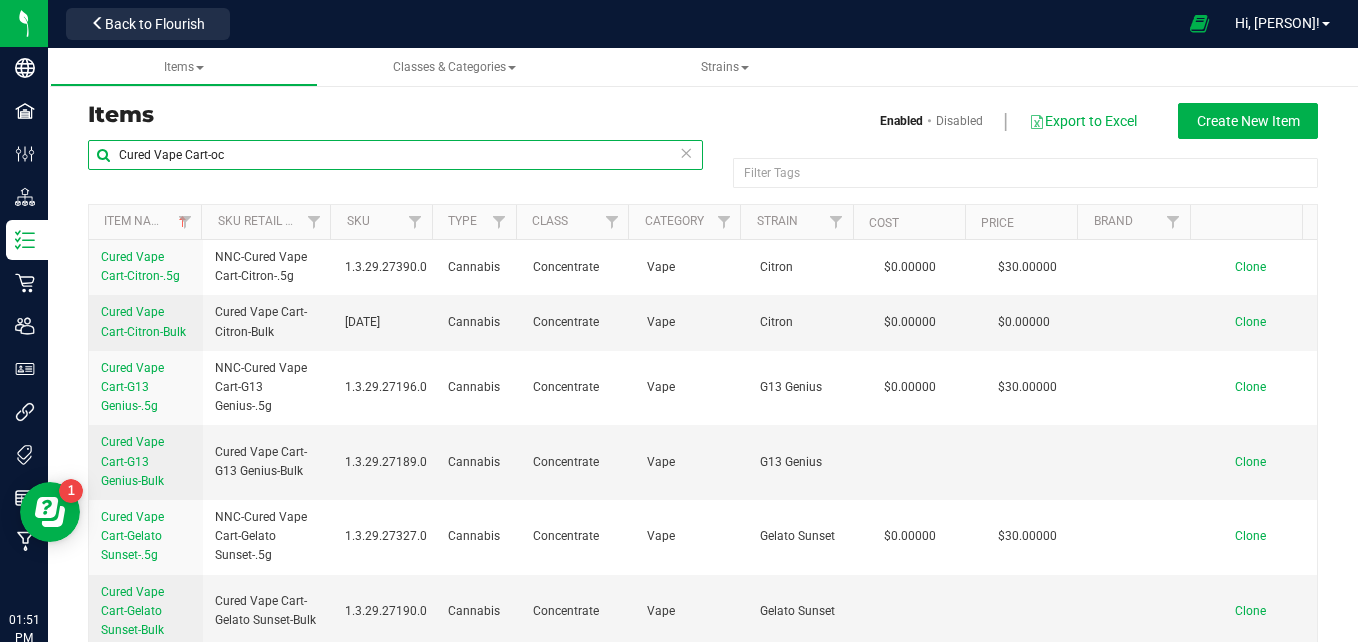 type on "Cured Vape Cart-oc" 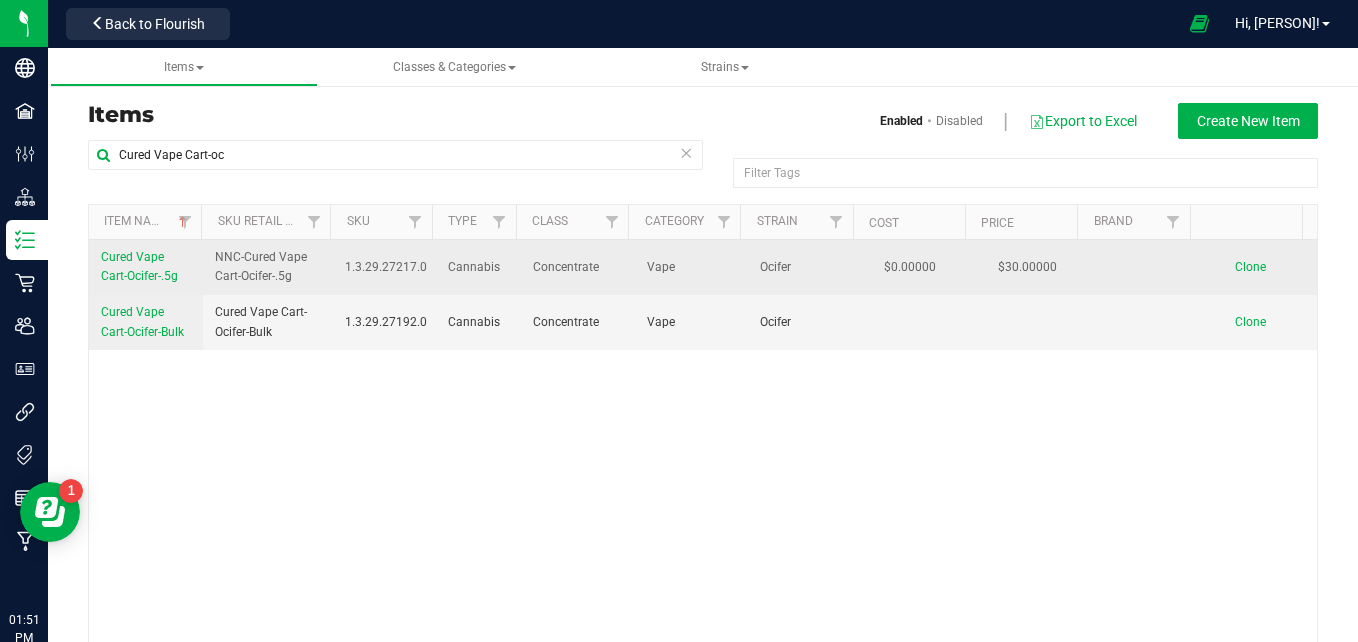 click on "Cured Vape Cart-Ocifer-.5g" at bounding box center [139, 266] 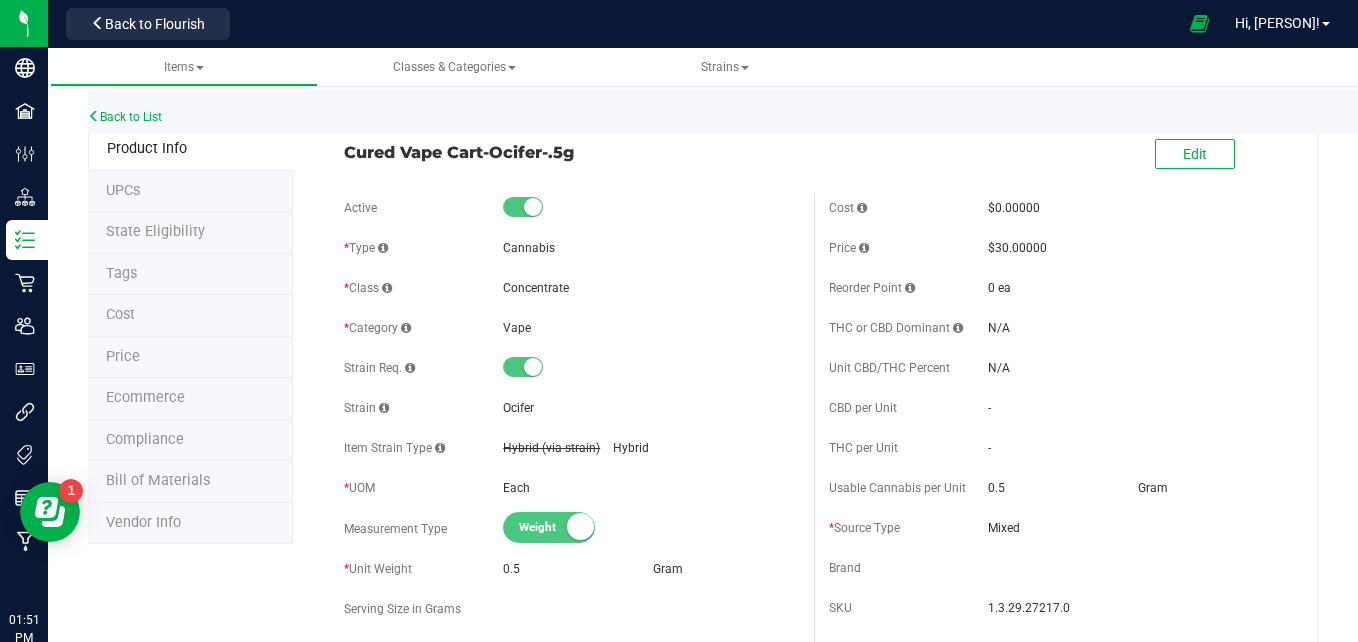 click on "Ecommerce" at bounding box center [190, 399] 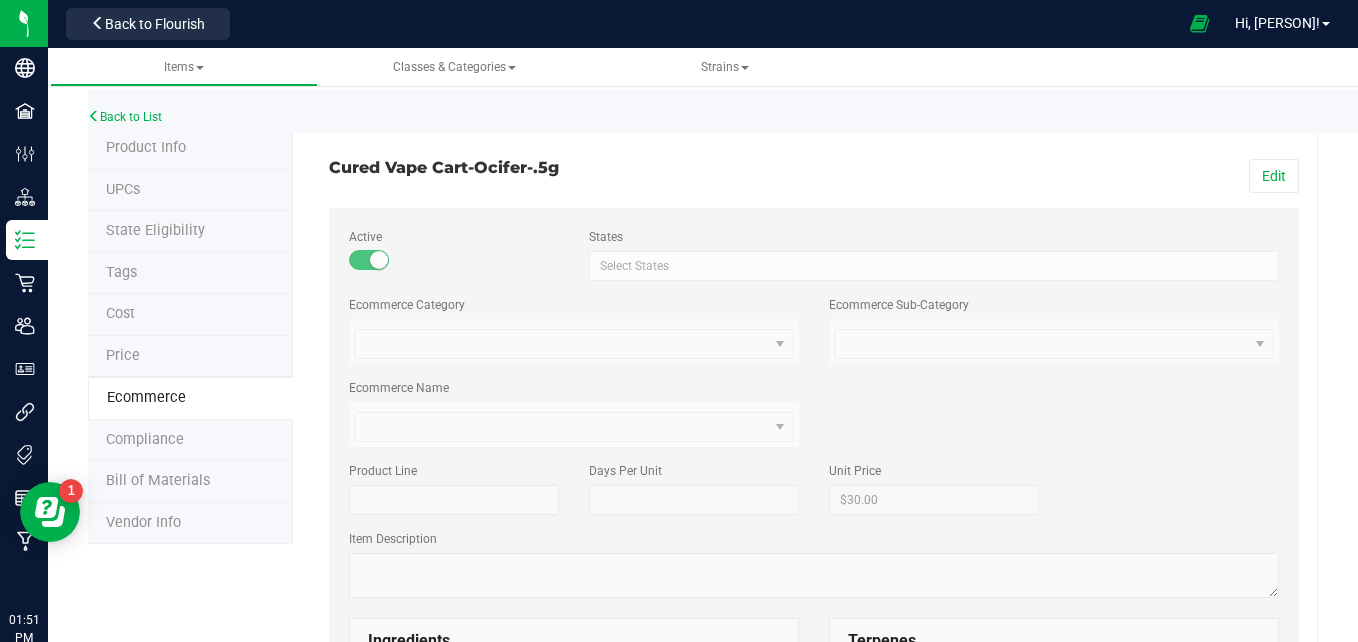 click on "Edit" at bounding box center [1064, 176] 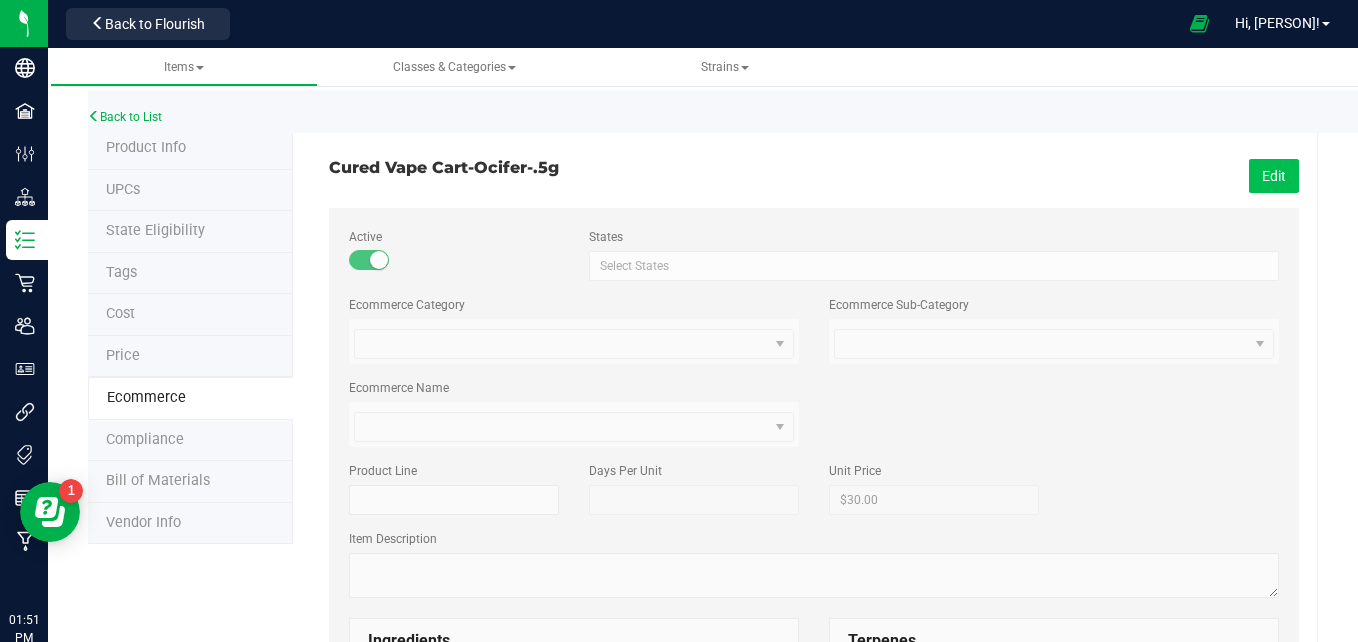 click on "Edit" at bounding box center [1274, 176] 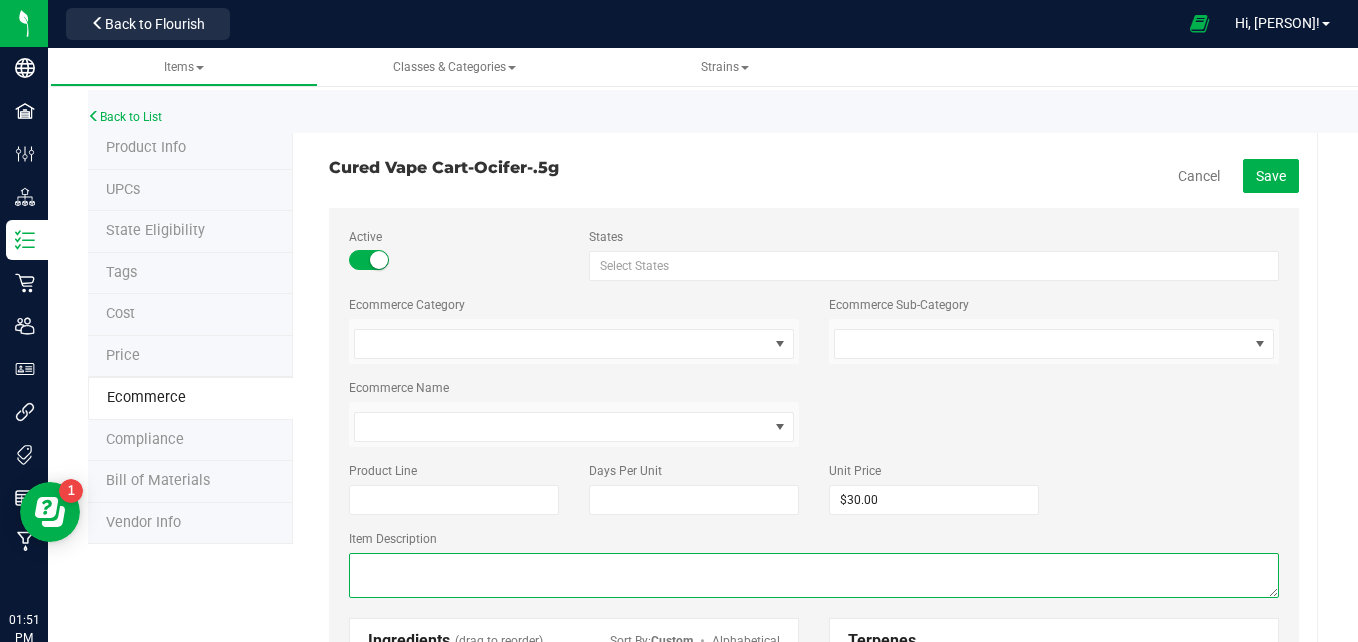 click at bounding box center [814, 575] 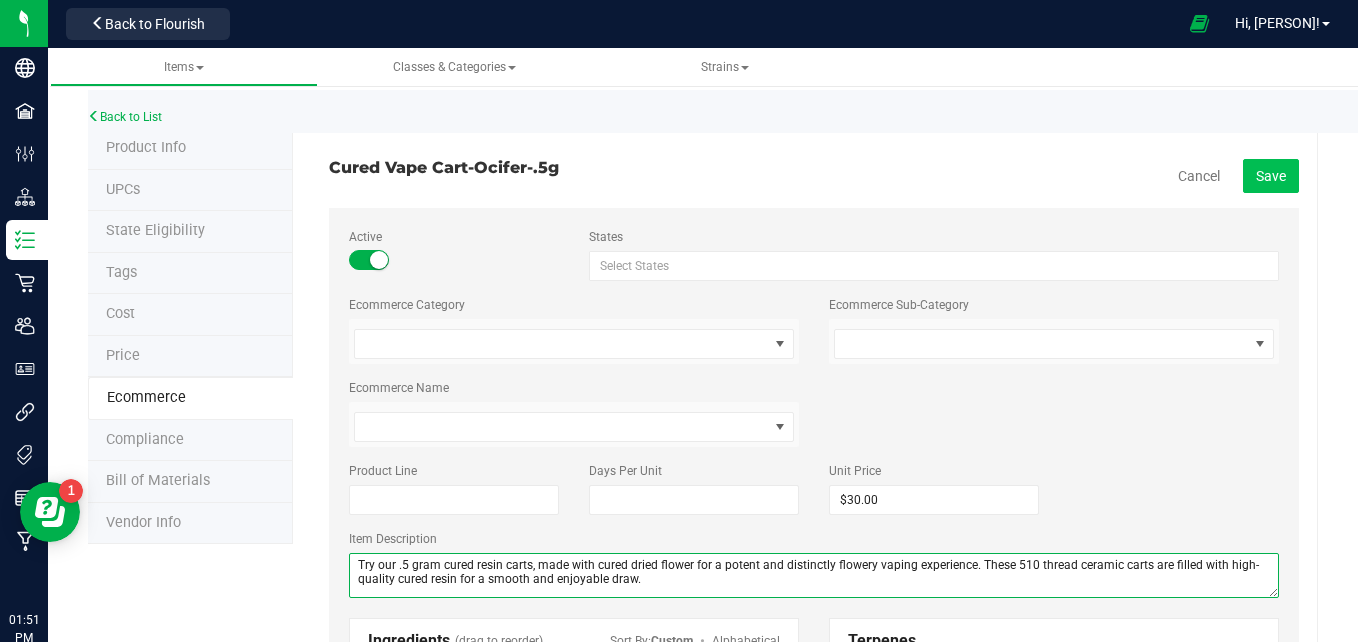 type on "Try our .5 gram cured resin carts, made with cured dried flower for a potent and distinctly flowery vaping experience. These 510 thread ceramic carts are filled with high-quality cured resin for a smooth and enjoyable draw." 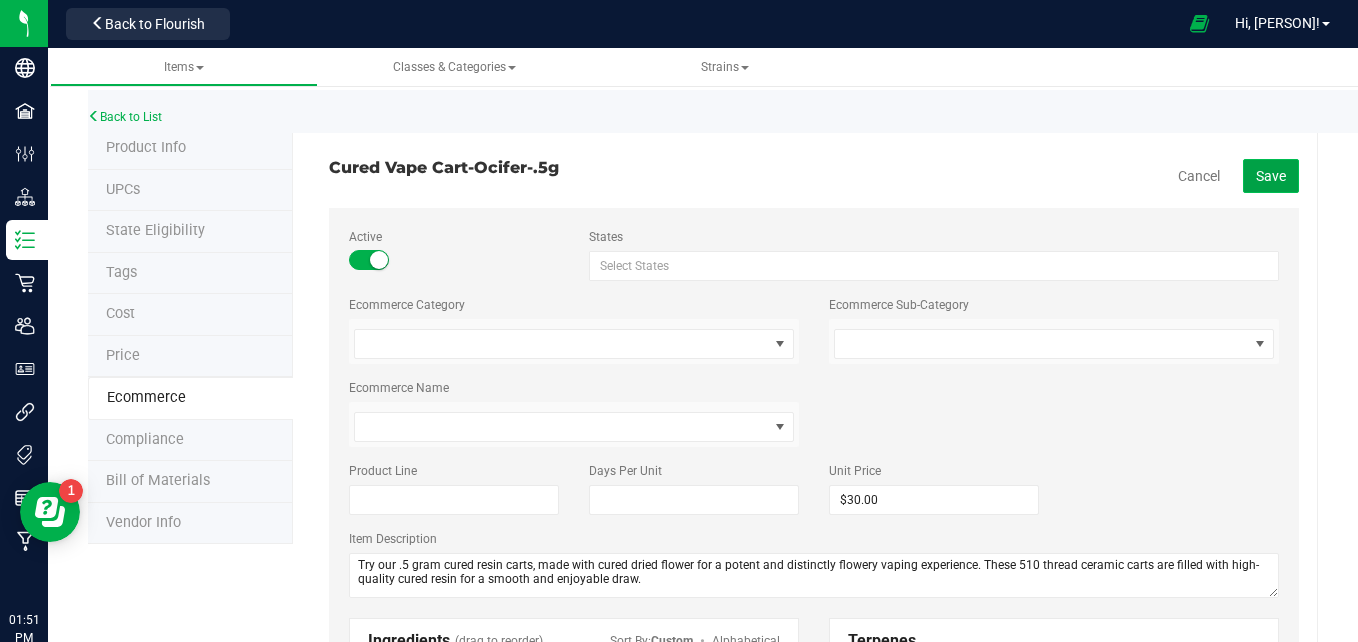 click on "Save" 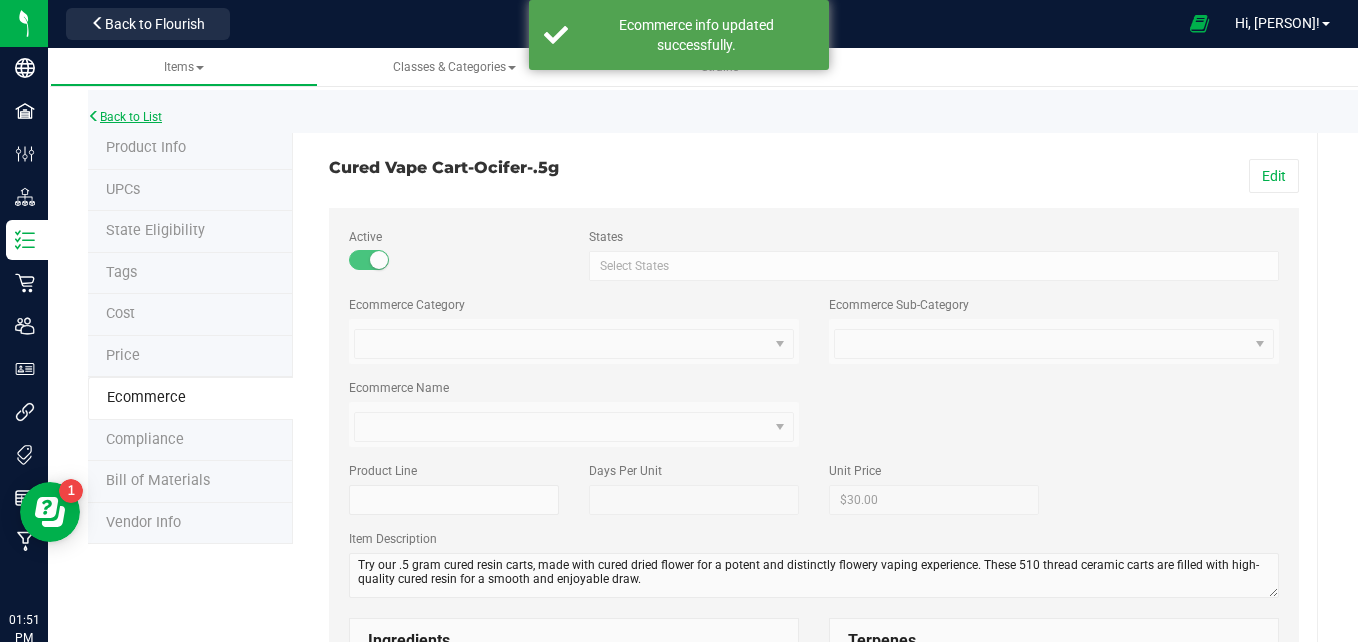click on "Back to List" at bounding box center [125, 117] 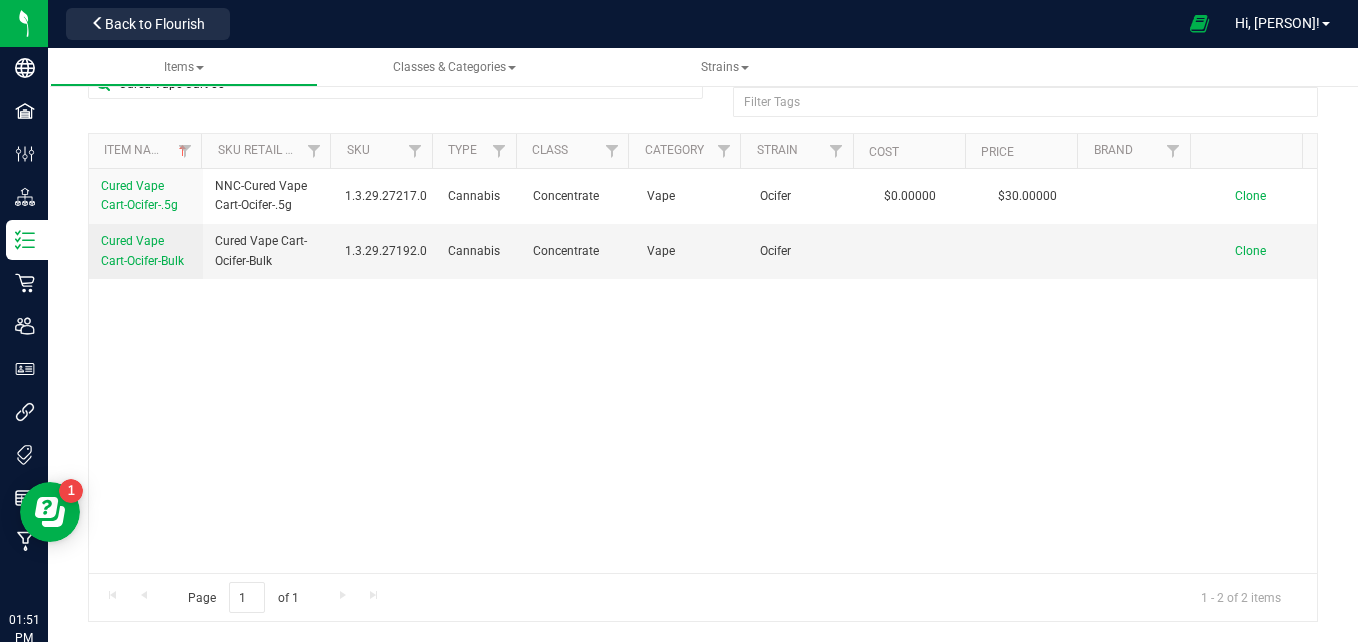 scroll, scrollTop: 0, scrollLeft: 0, axis: both 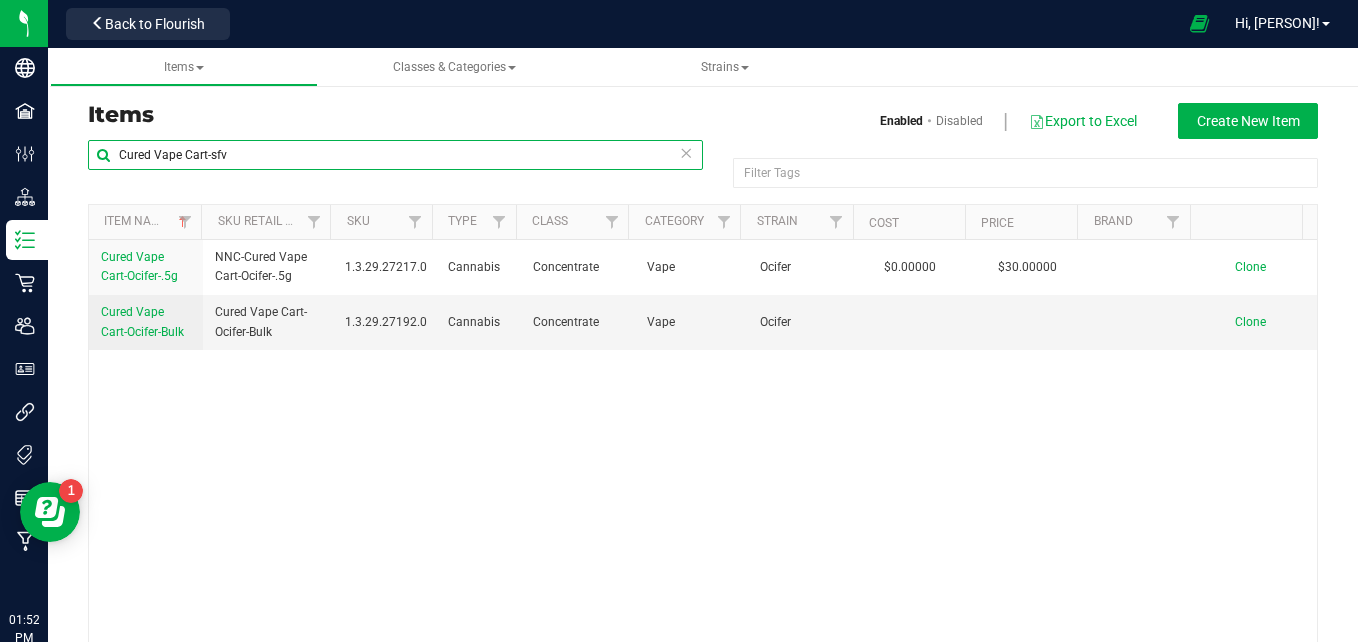 type on "Cured Vape Cart-sfv" 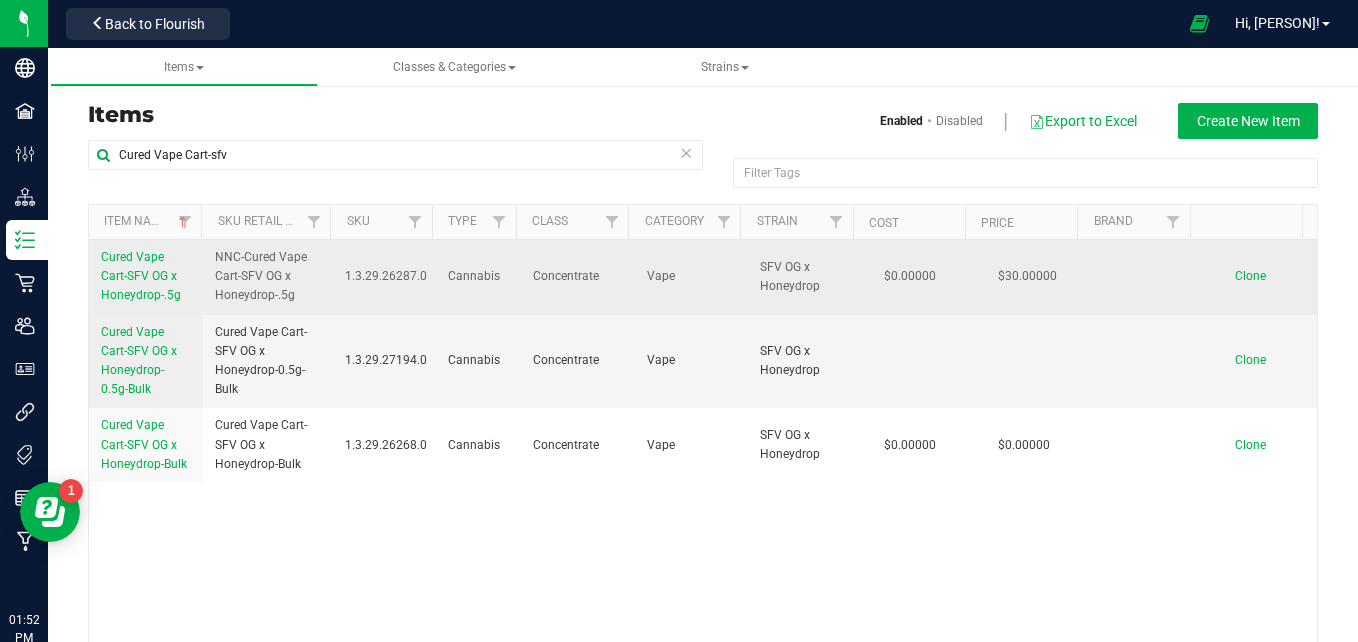 click on "Cured Vape Cart-SFV OG x Honeydrop-.5g" at bounding box center (141, 276) 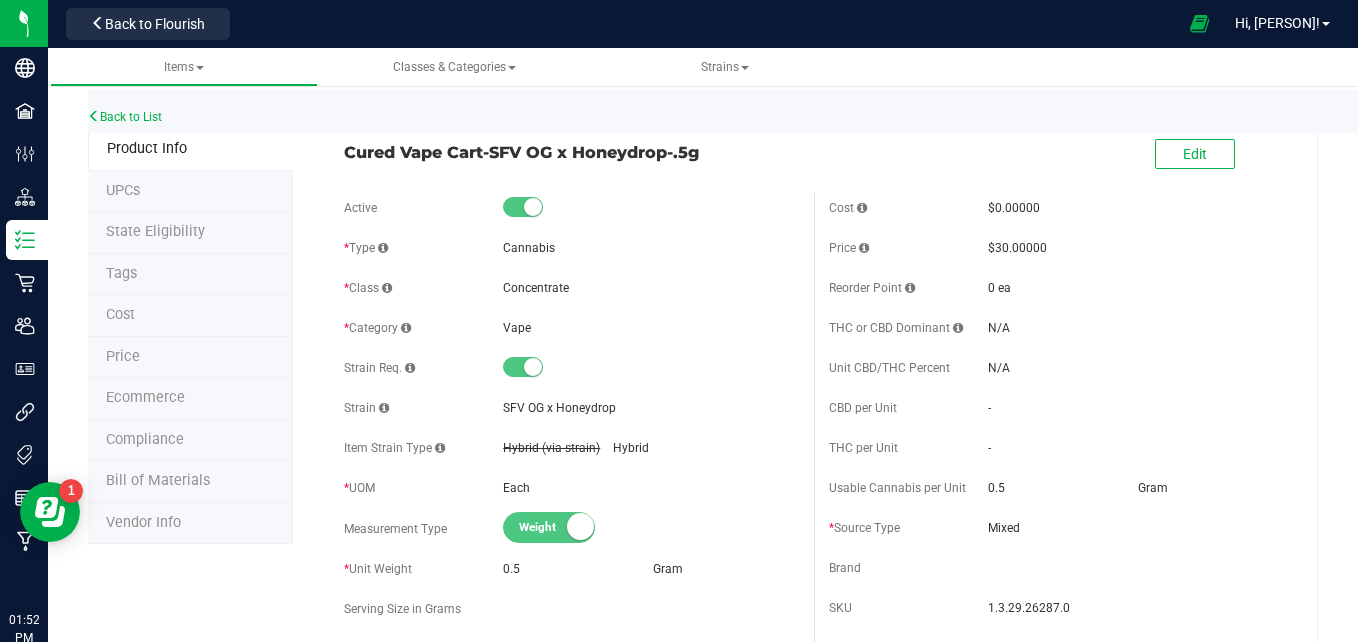click on "Ecommerce" at bounding box center [190, 399] 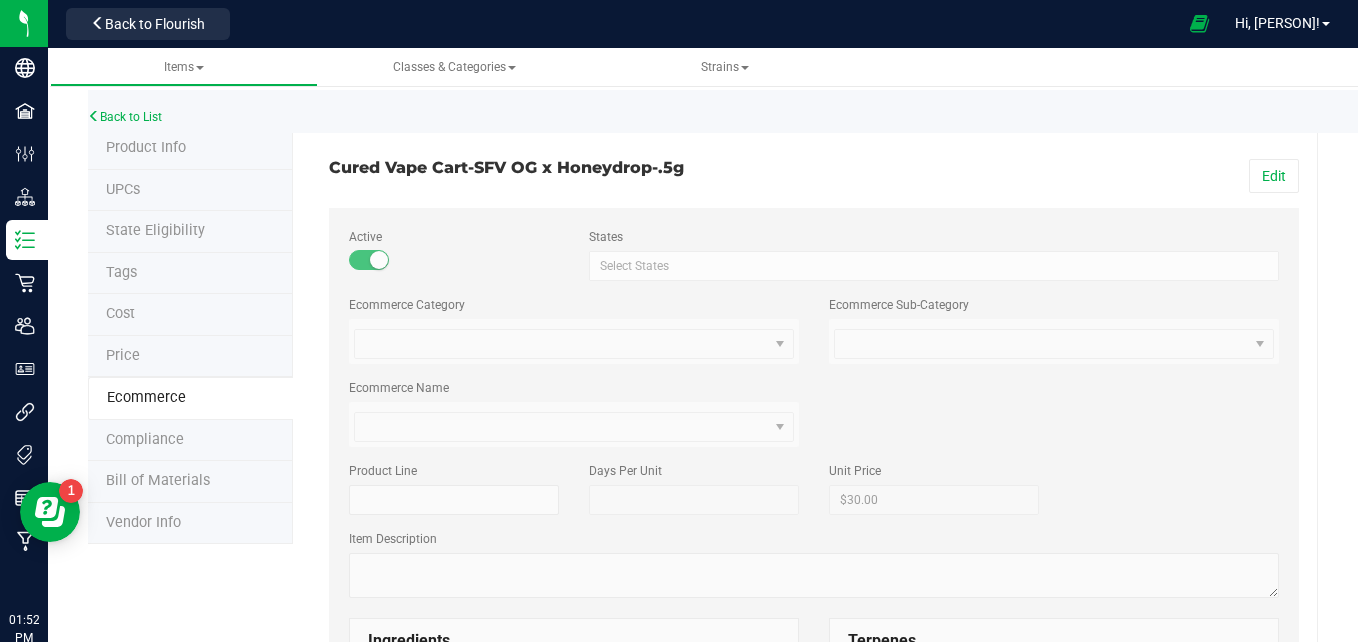 click on "Cured Vape Cart-SFV OG x Honeydrop-.5g
Edit
Active
States
Select States AK AL AR AZ CA CO CT DC DE FL GA HI IA ID IL IN KS KY LA MA MD ME MI MN MO MS MT NC ND NE NH NJ NM NV NY OH OK OR PA PR RI SC SD TN TX UT VA VT WA WI WV WY Select States
Ecommerce Category
Ecommerce Sub-Category
Ecommerce Name
Product Line
30" at bounding box center (814, 840) 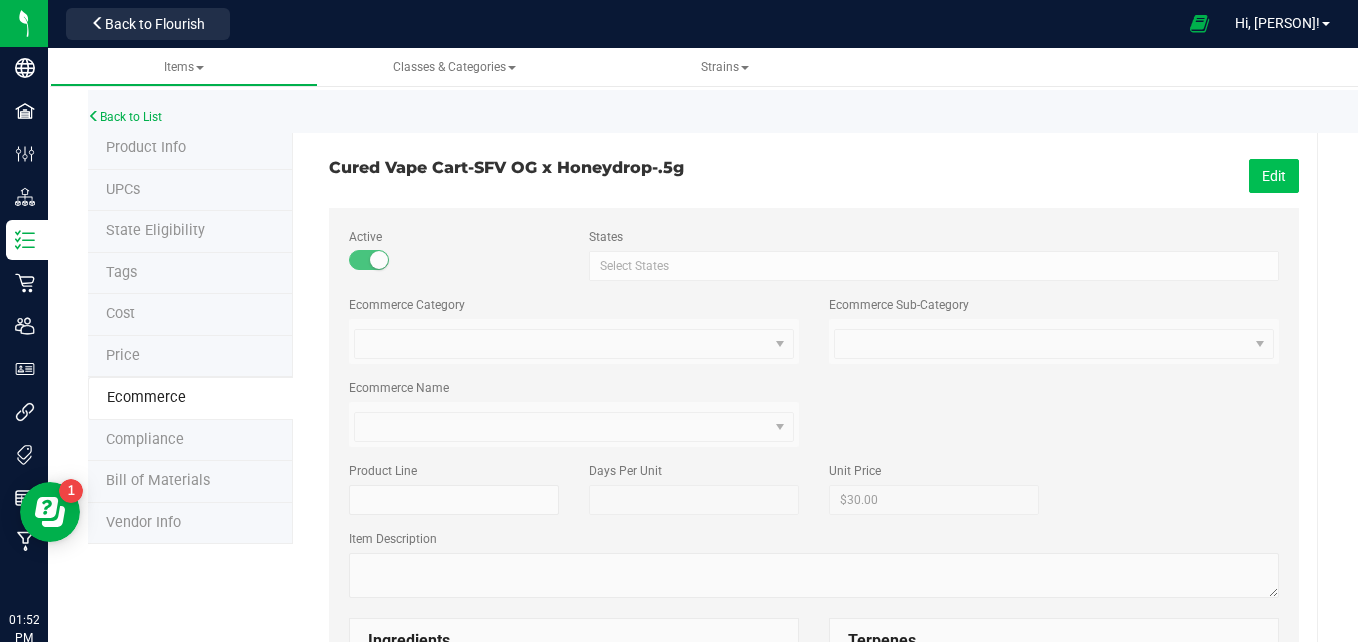 click on "Edit" at bounding box center (1274, 176) 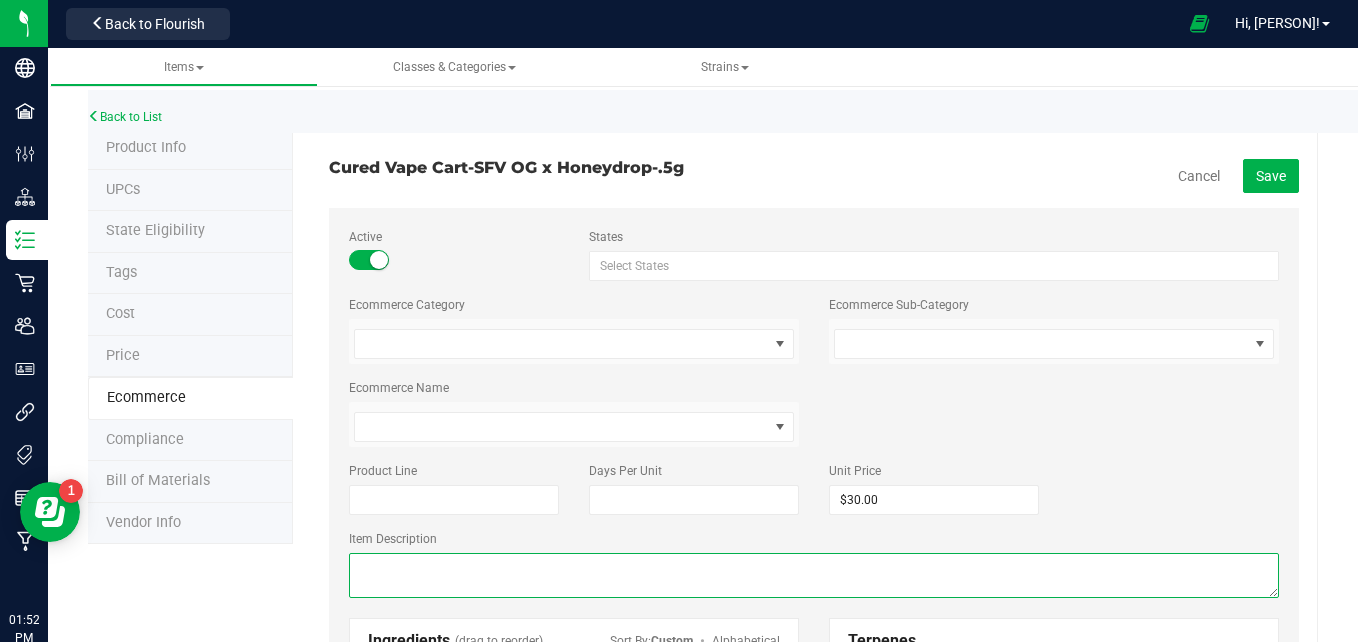 click at bounding box center (814, 575) 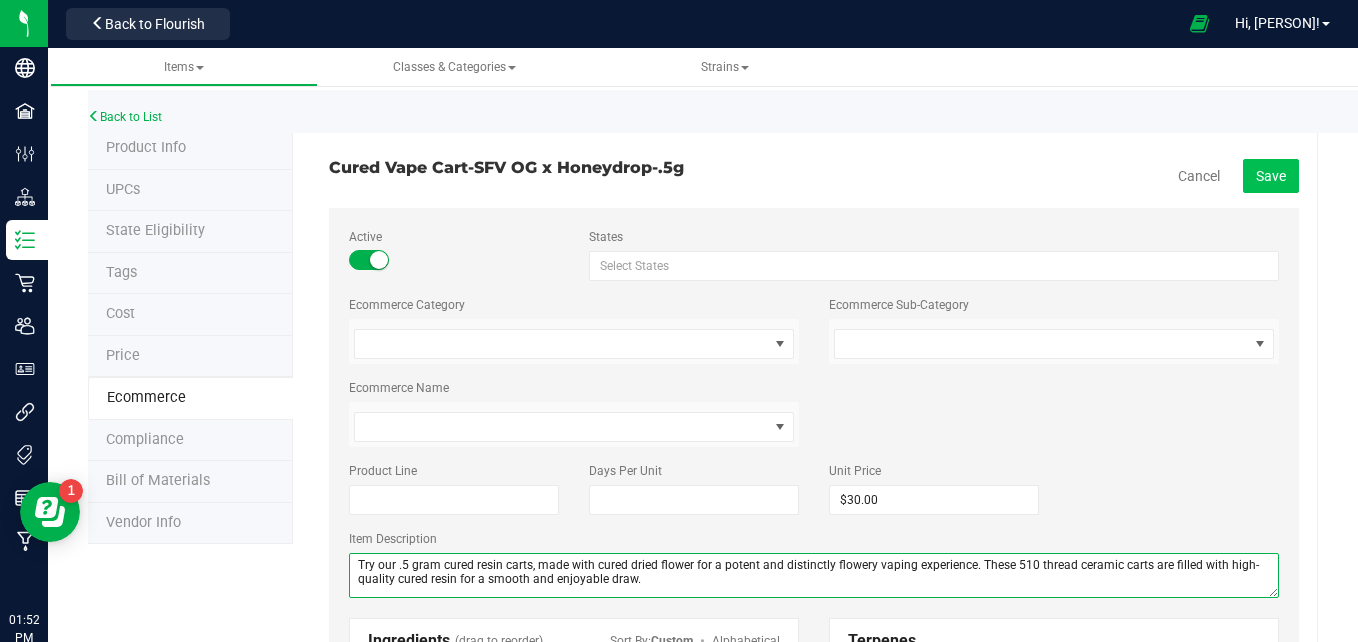 type on "Try our .5 gram cured resin carts, made with cured dried flower for a potent and distinctly flowery vaping experience. These 510 thread ceramic carts are filled with high-quality cured resin for a smooth and enjoyable draw." 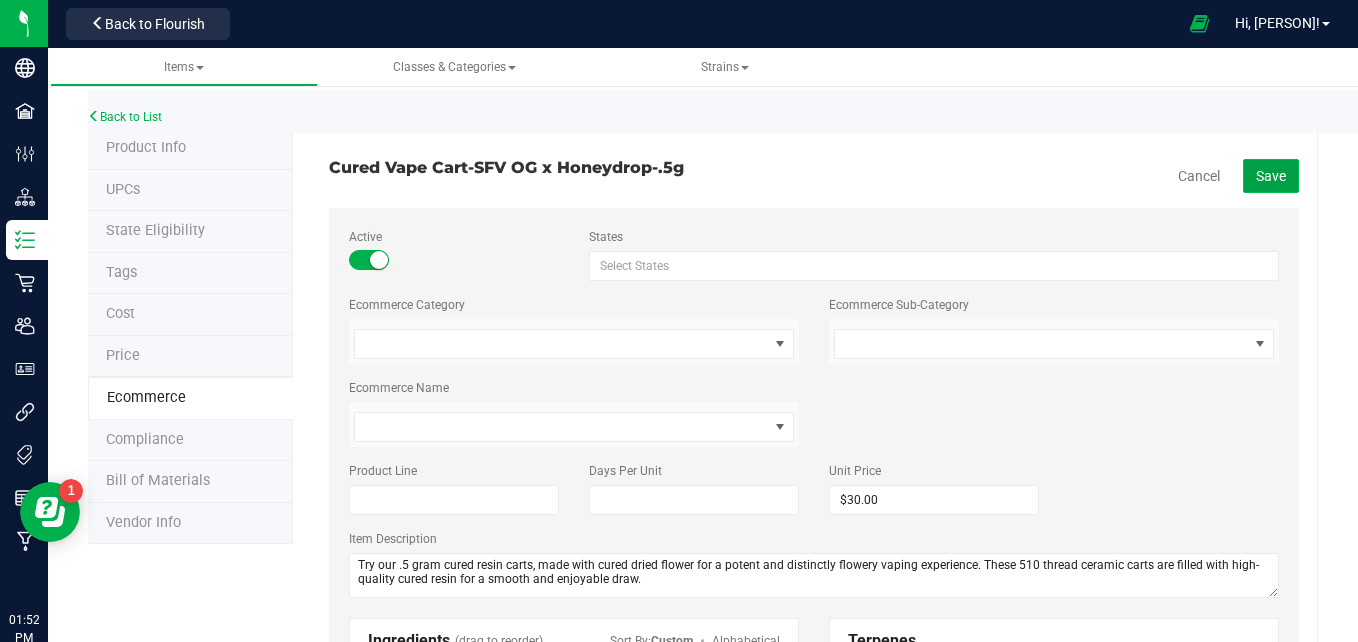 click on "Save" 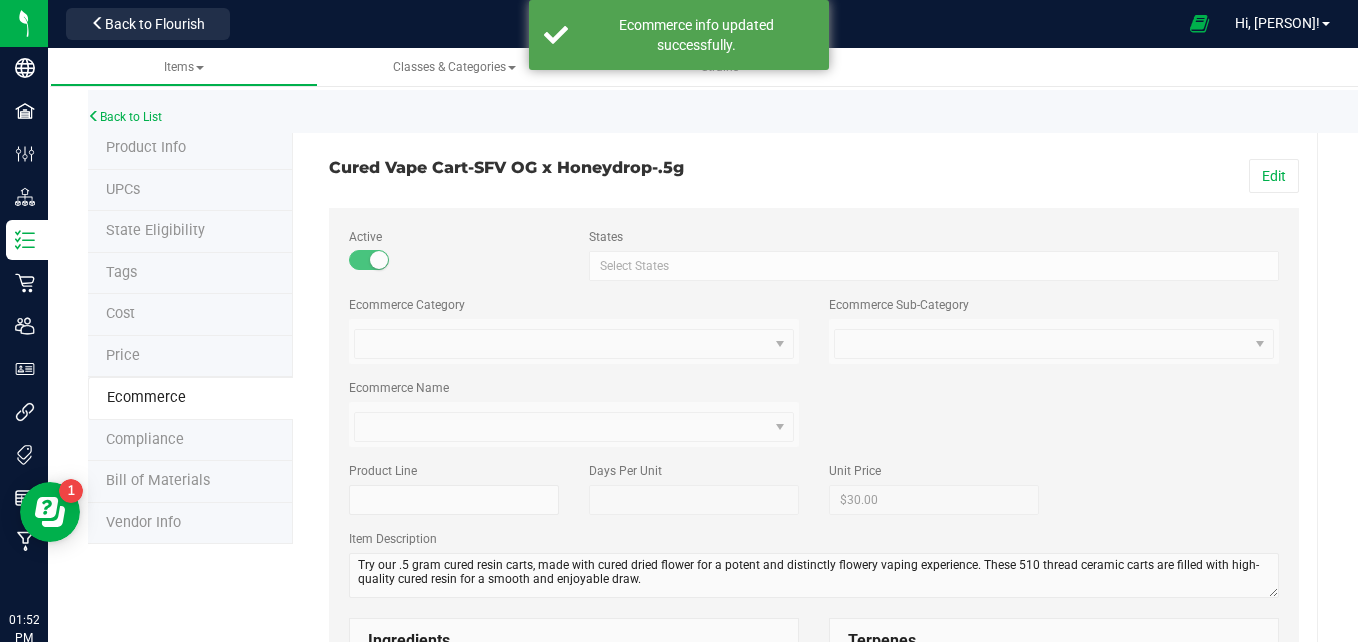 click on "Tags" at bounding box center (190, 274) 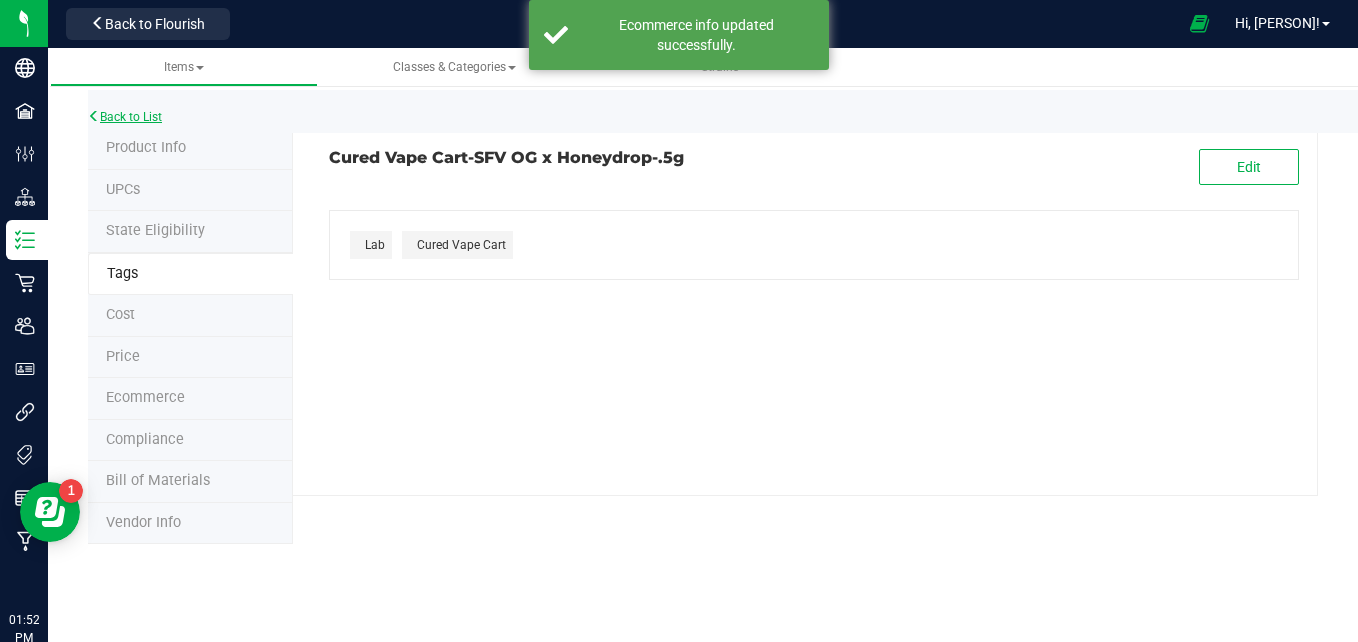 click on "Back to List" at bounding box center (125, 117) 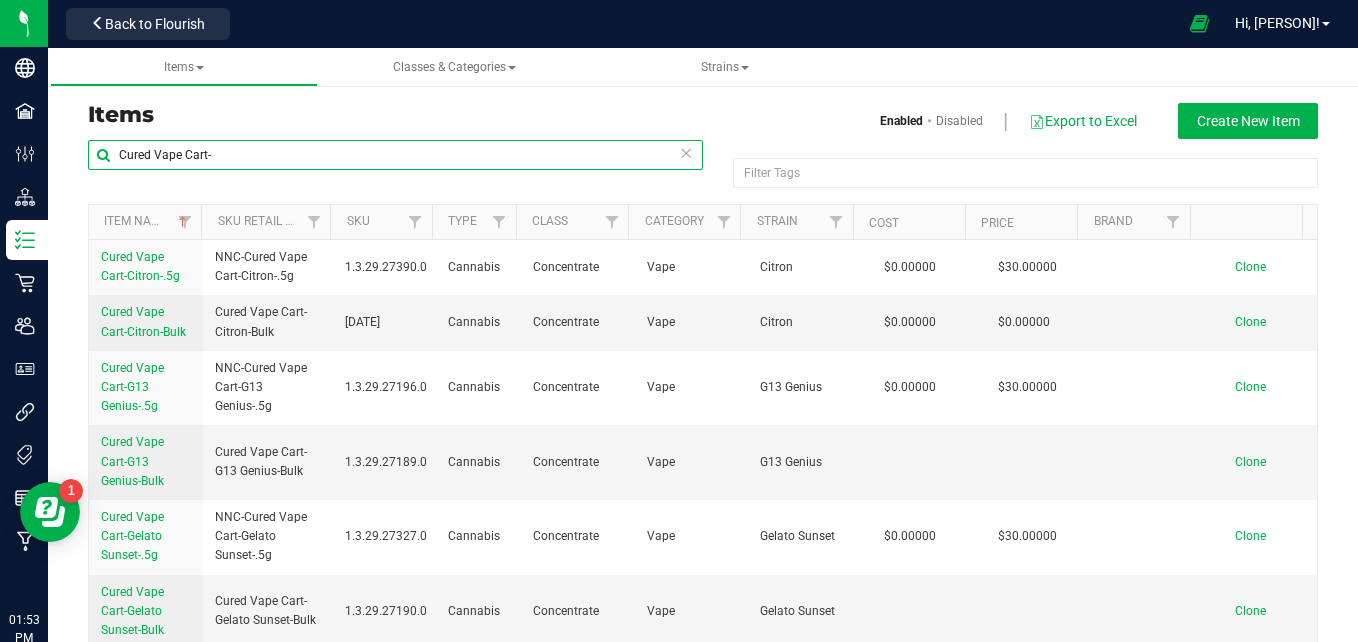 type on "Cured Vape Cart-" 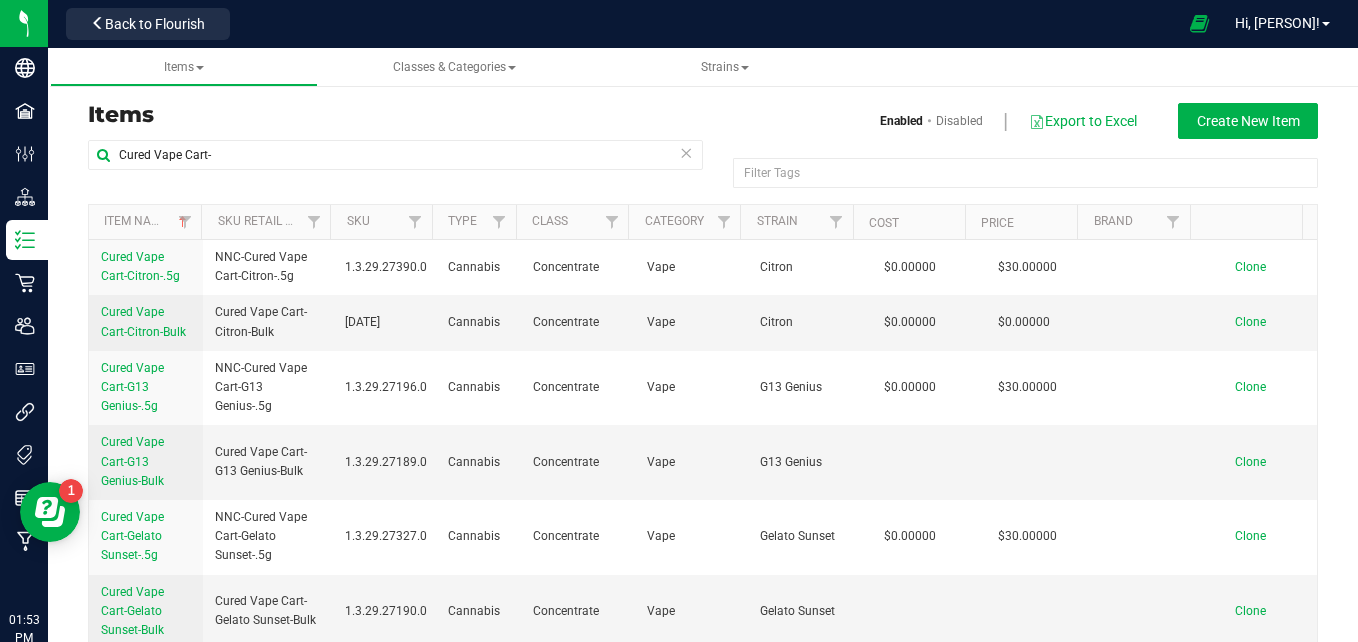 click at bounding box center [686, 152] 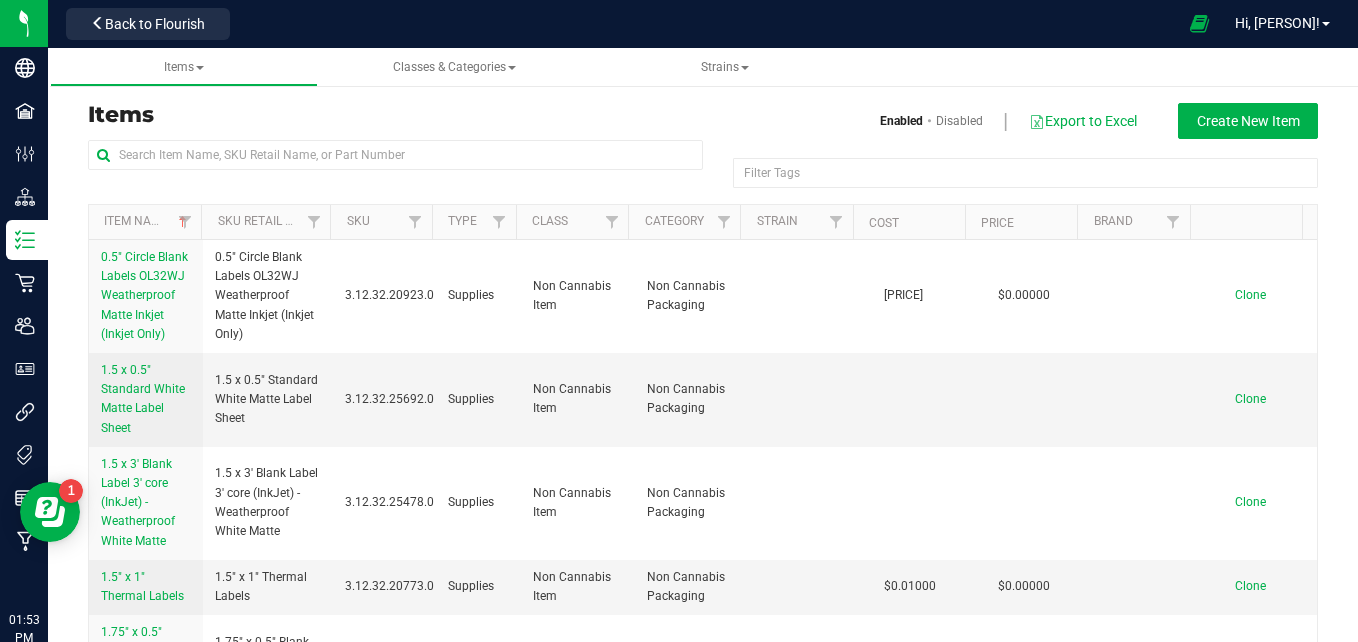 click on "Filter Tags
Filter Tags" at bounding box center (1010, 181) 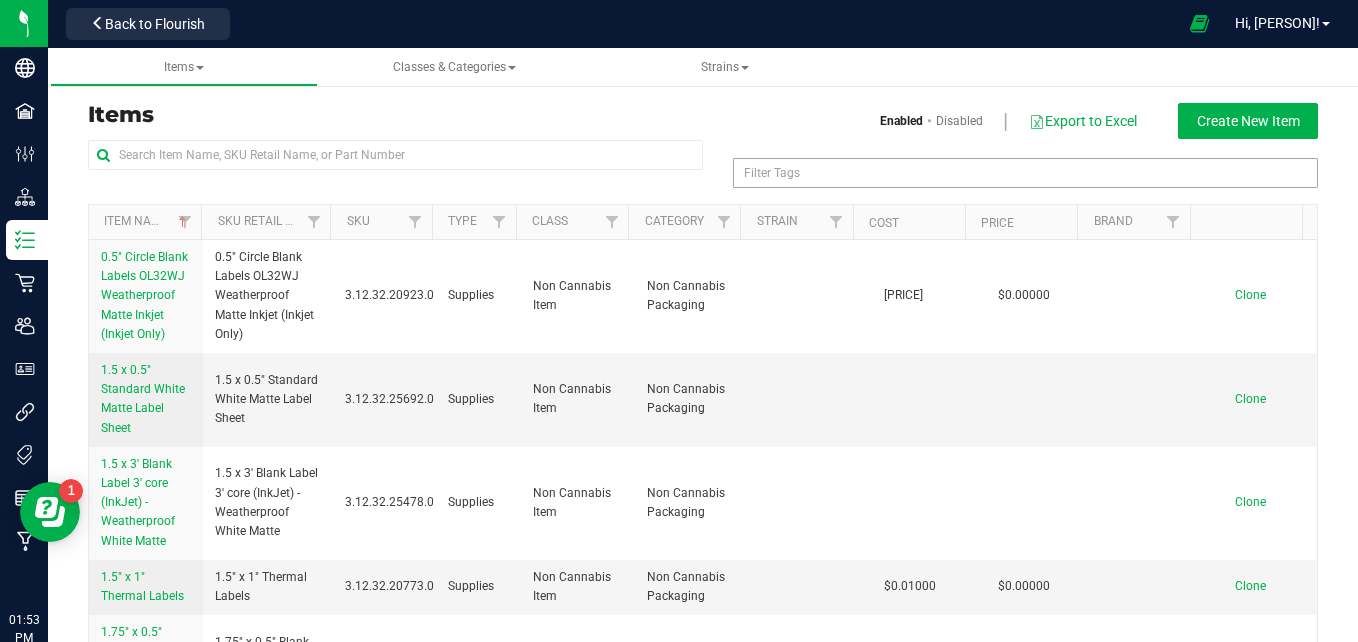 click on "Filter Tags" at bounding box center (1025, 173) 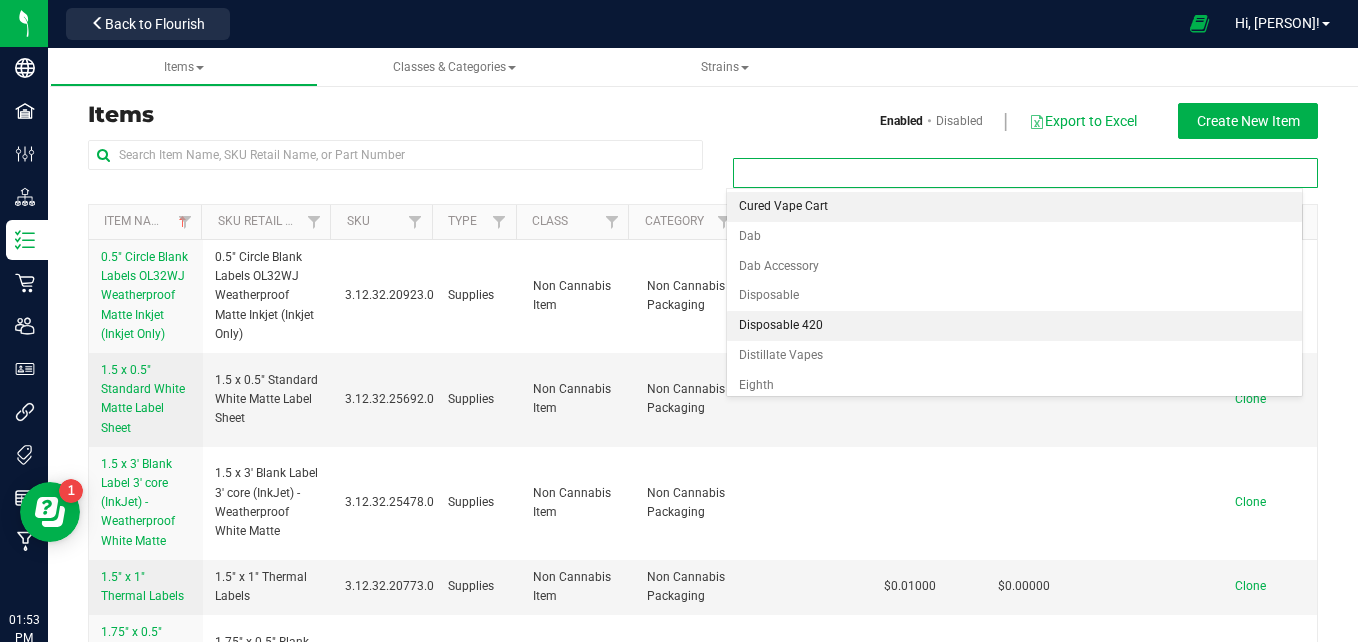 type on "6" 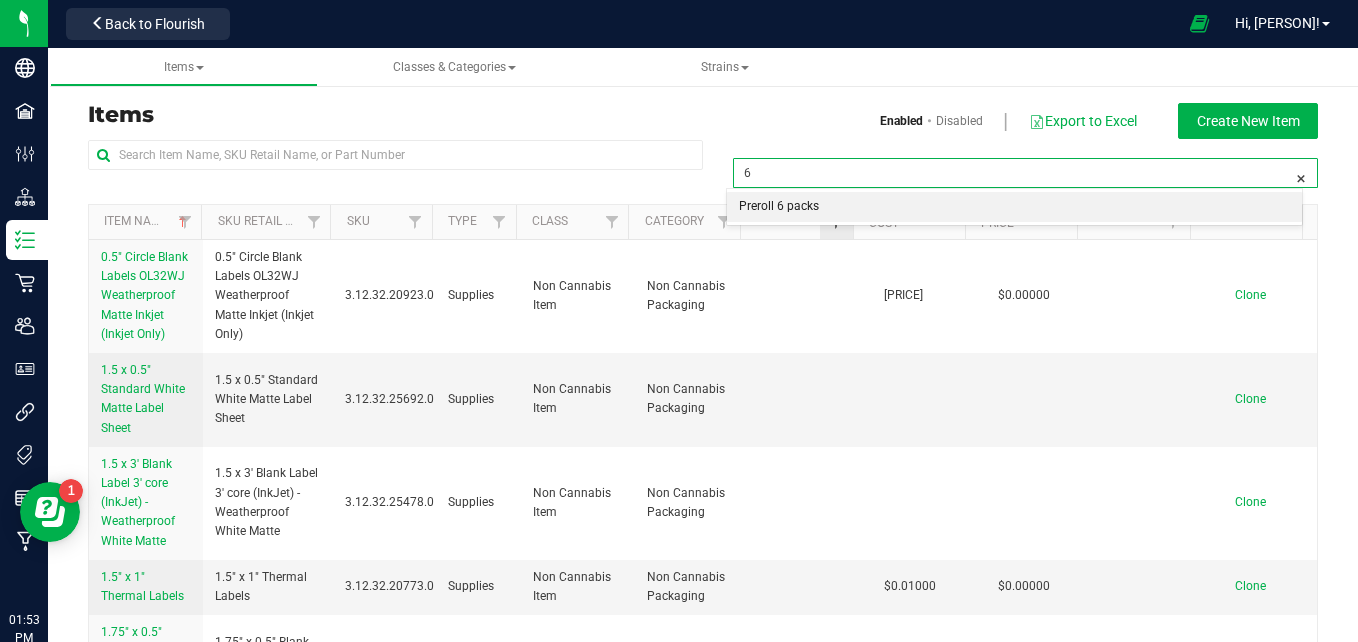 drag, startPoint x: 829, startPoint y: 213, endPoint x: 823, endPoint y: 228, distance: 16.155495 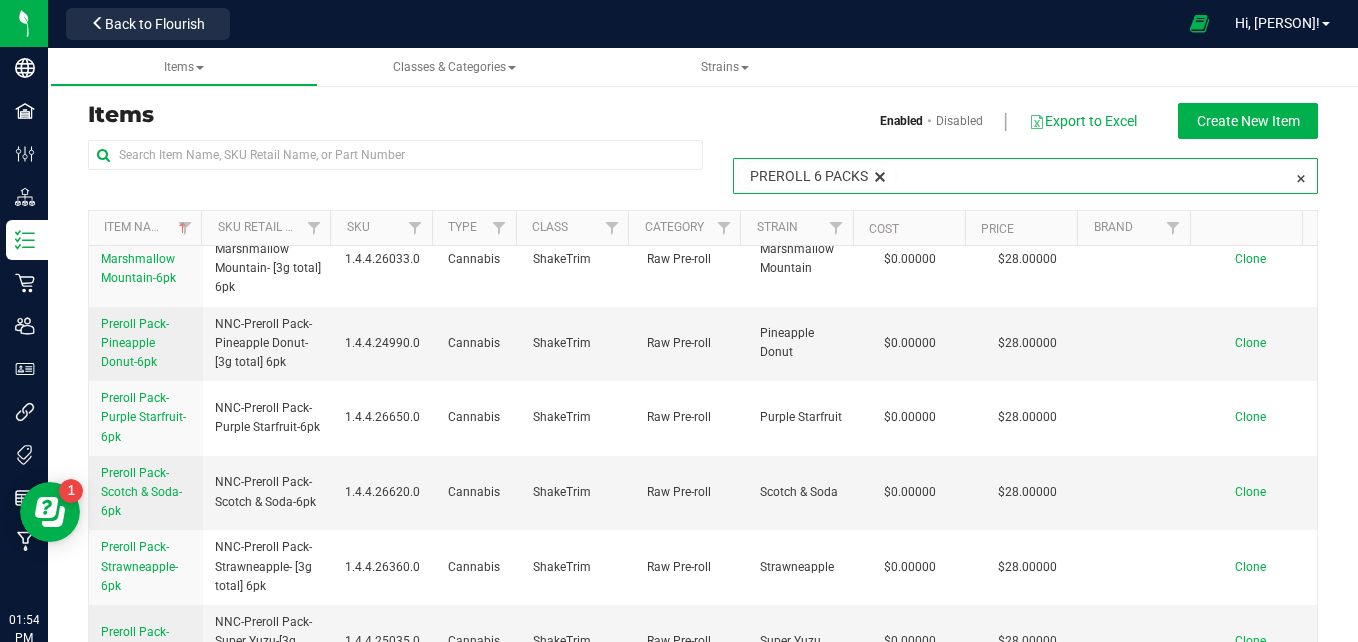scroll, scrollTop: 1228, scrollLeft: 0, axis: vertical 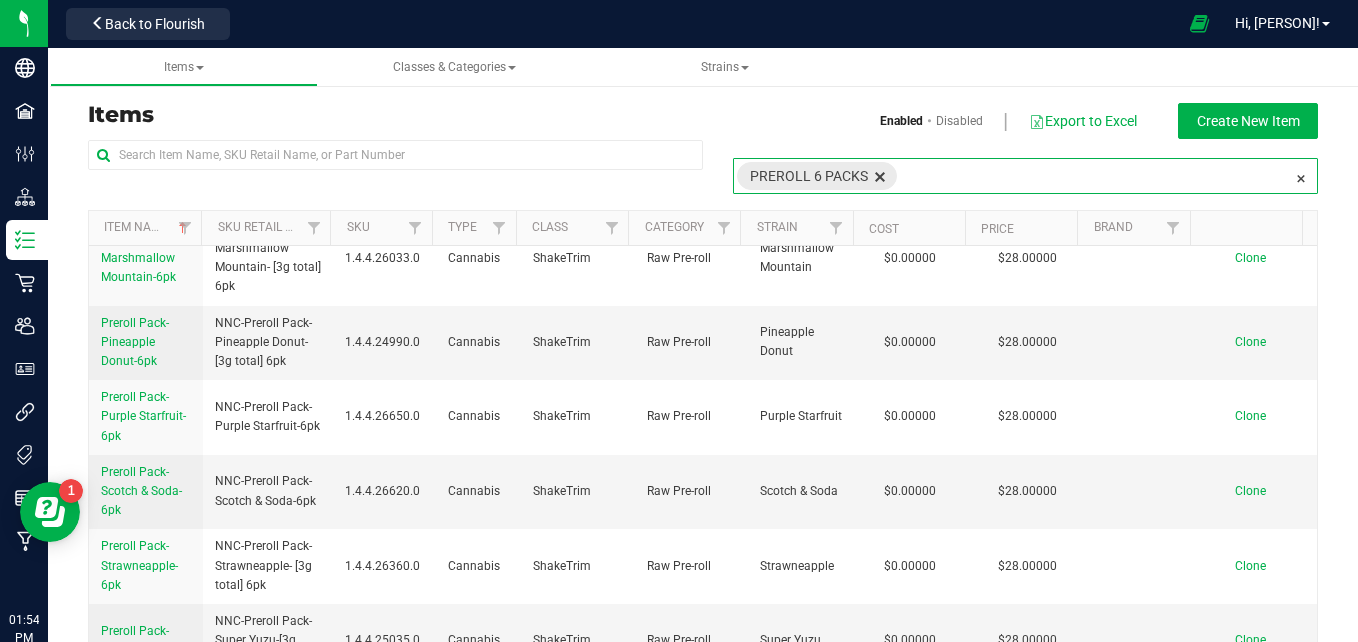 click at bounding box center [880, 176] 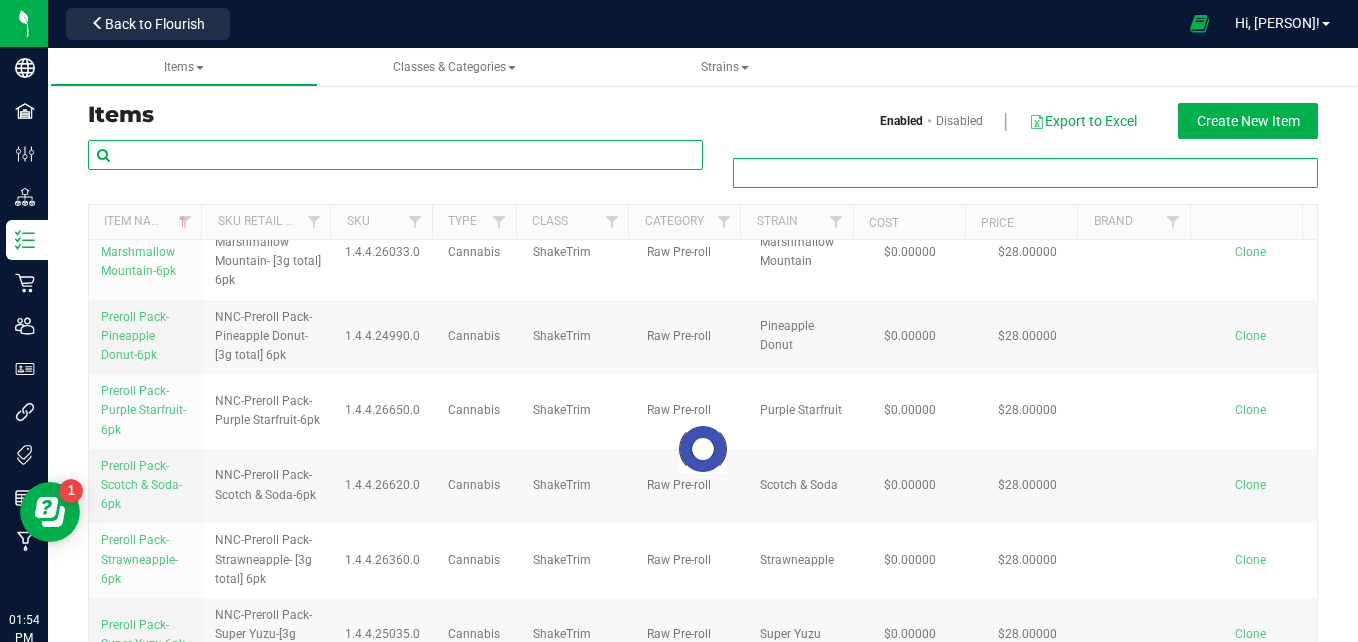 click at bounding box center [395, 155] 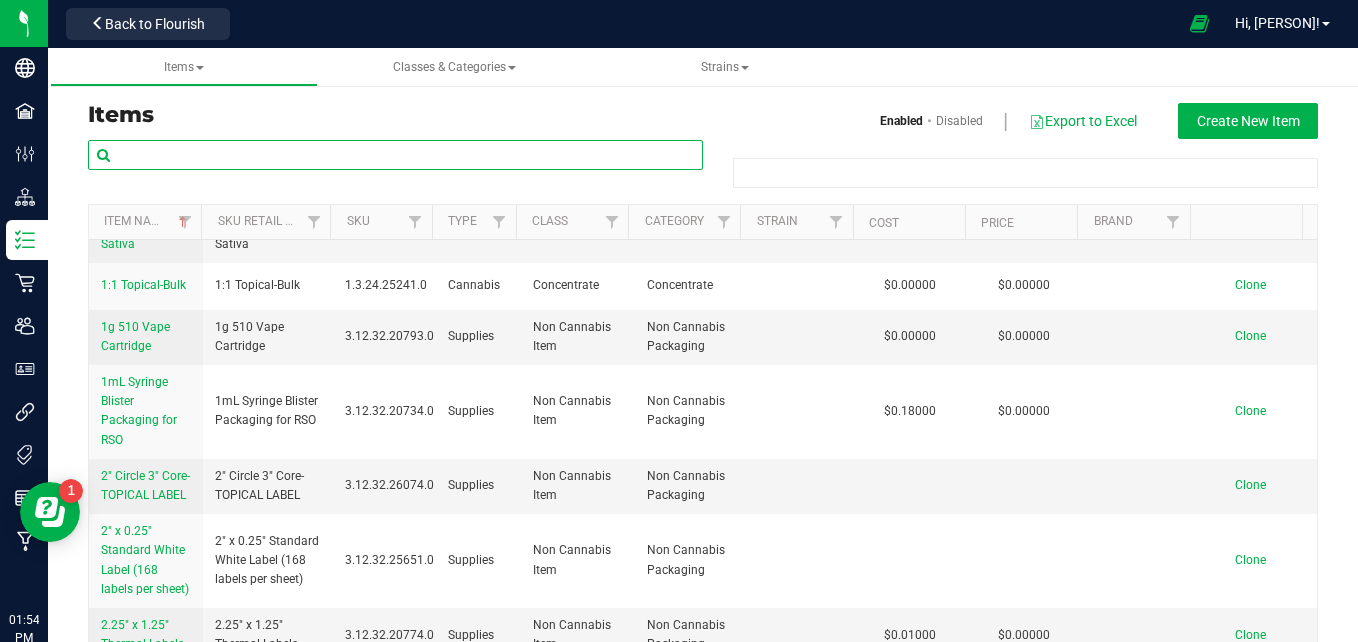 type on "Filter Tags" 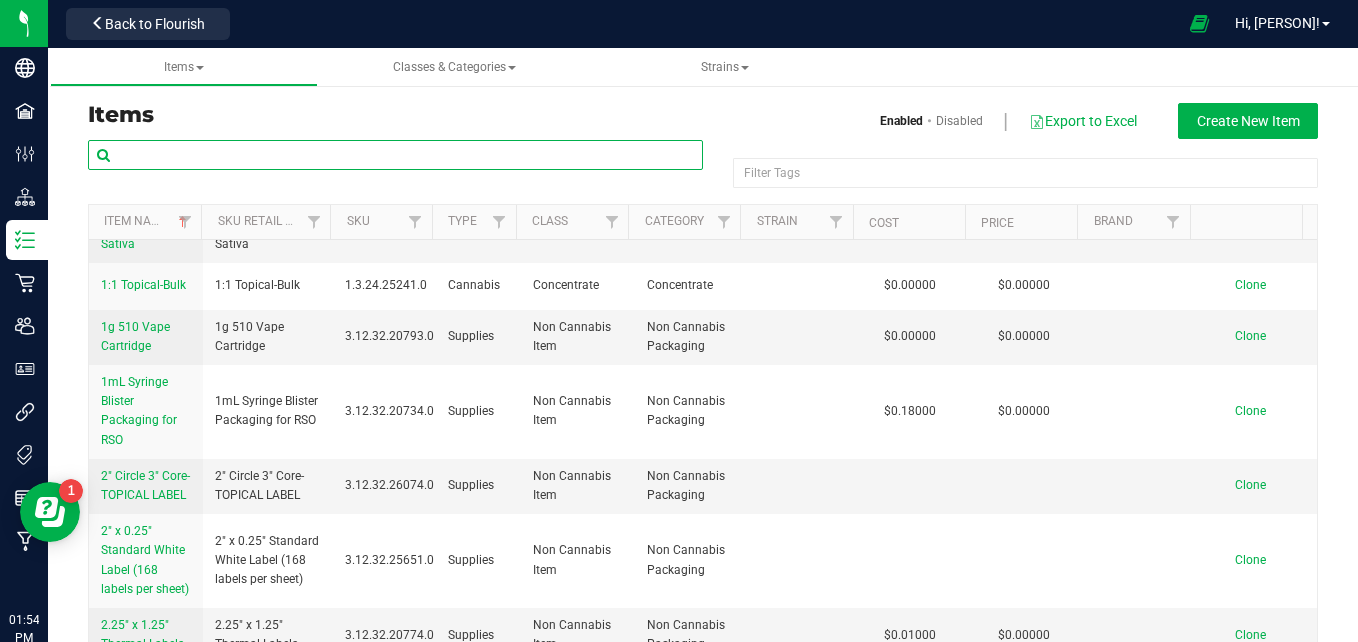 scroll, scrollTop: 0, scrollLeft: 0, axis: both 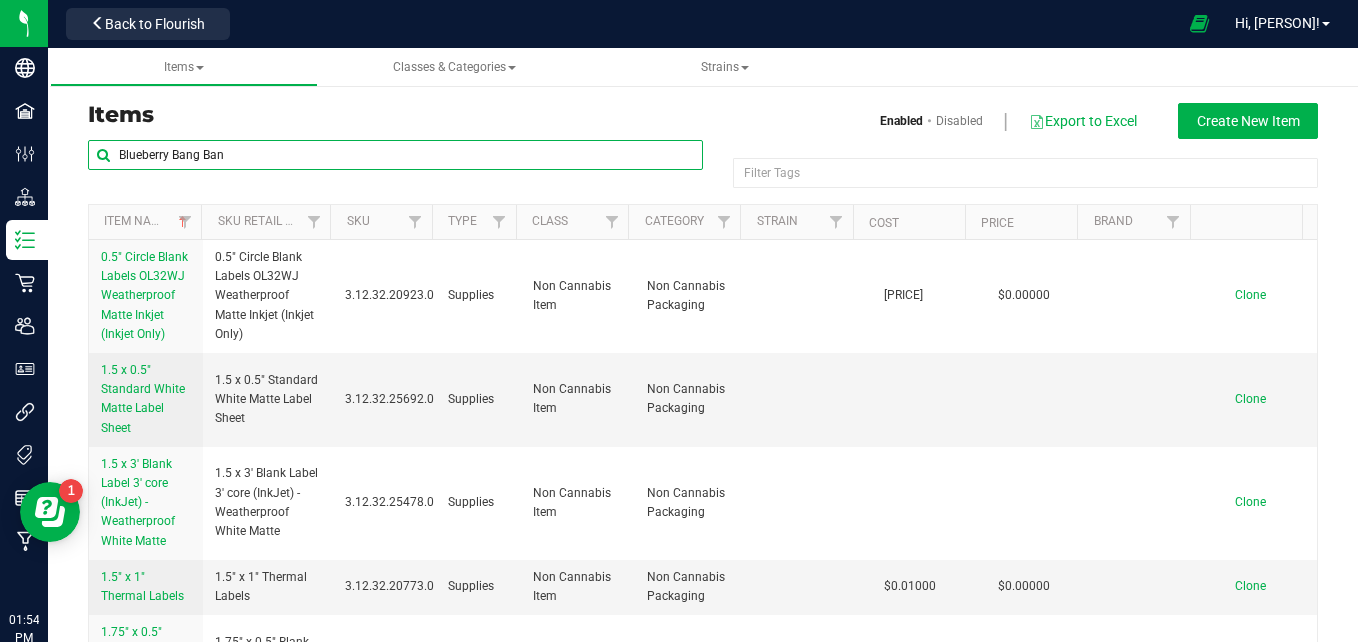type on "Blueberry Bang Ban" 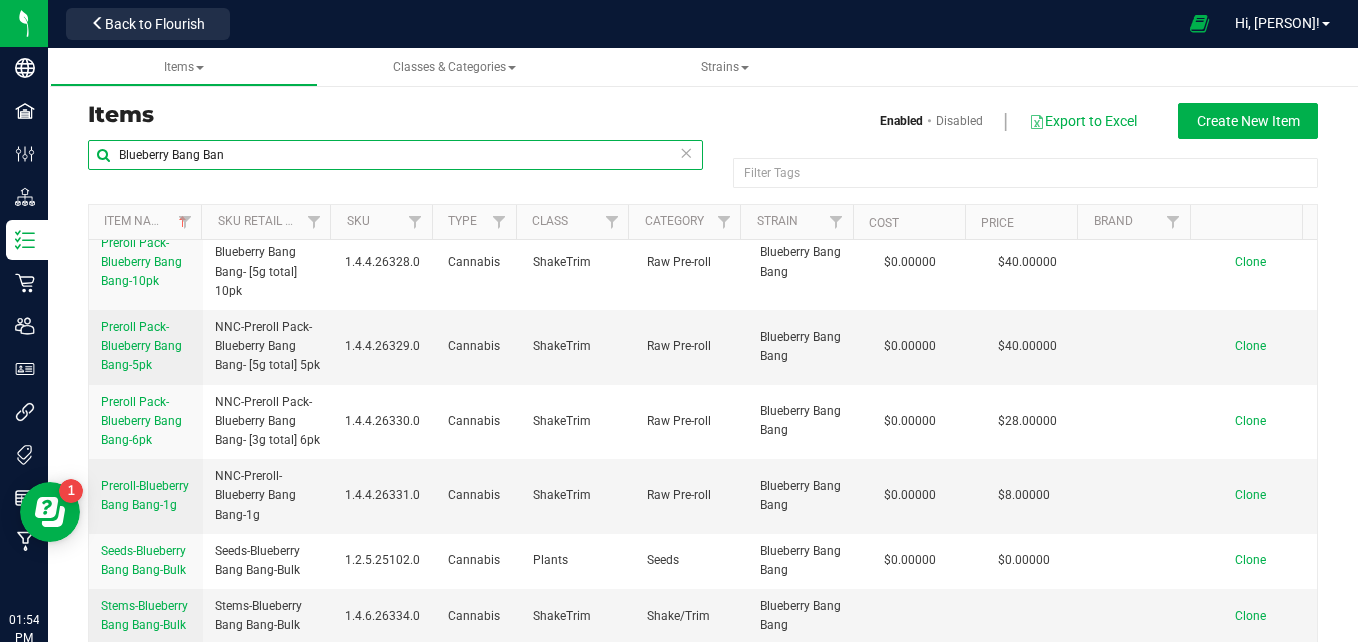 scroll, scrollTop: 938, scrollLeft: 0, axis: vertical 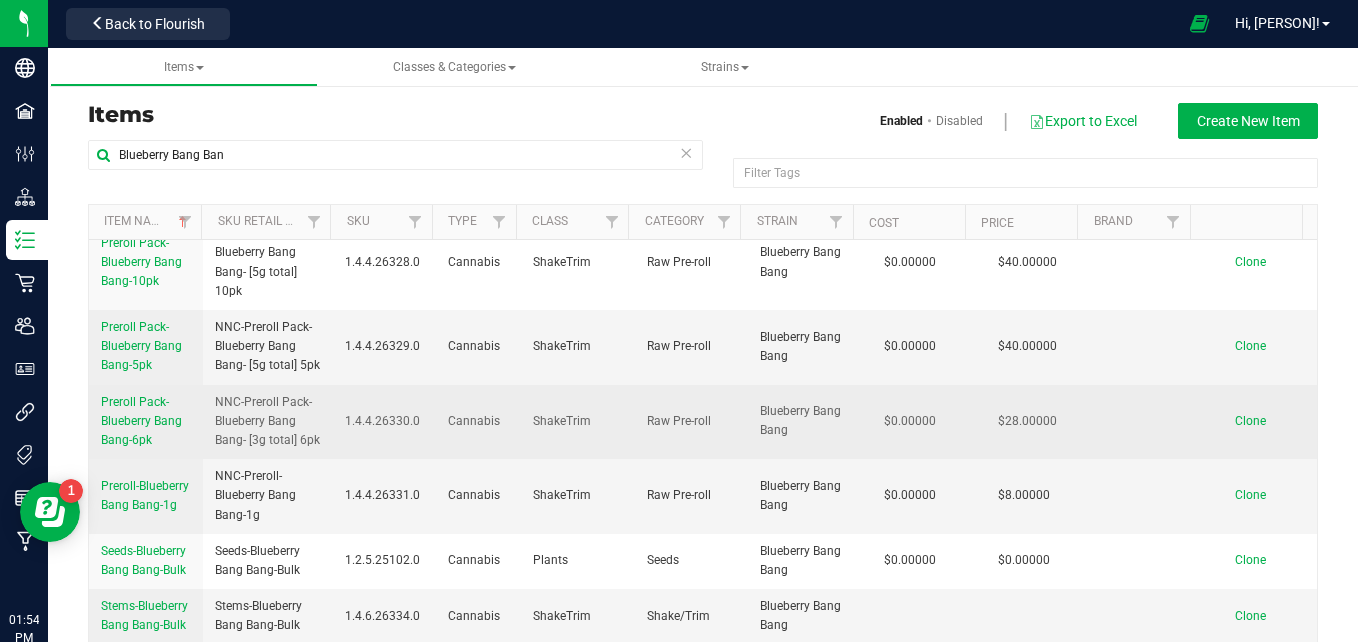 click on "Preroll Pack-Blueberry Bang Bang-6pk" at bounding box center [141, 421] 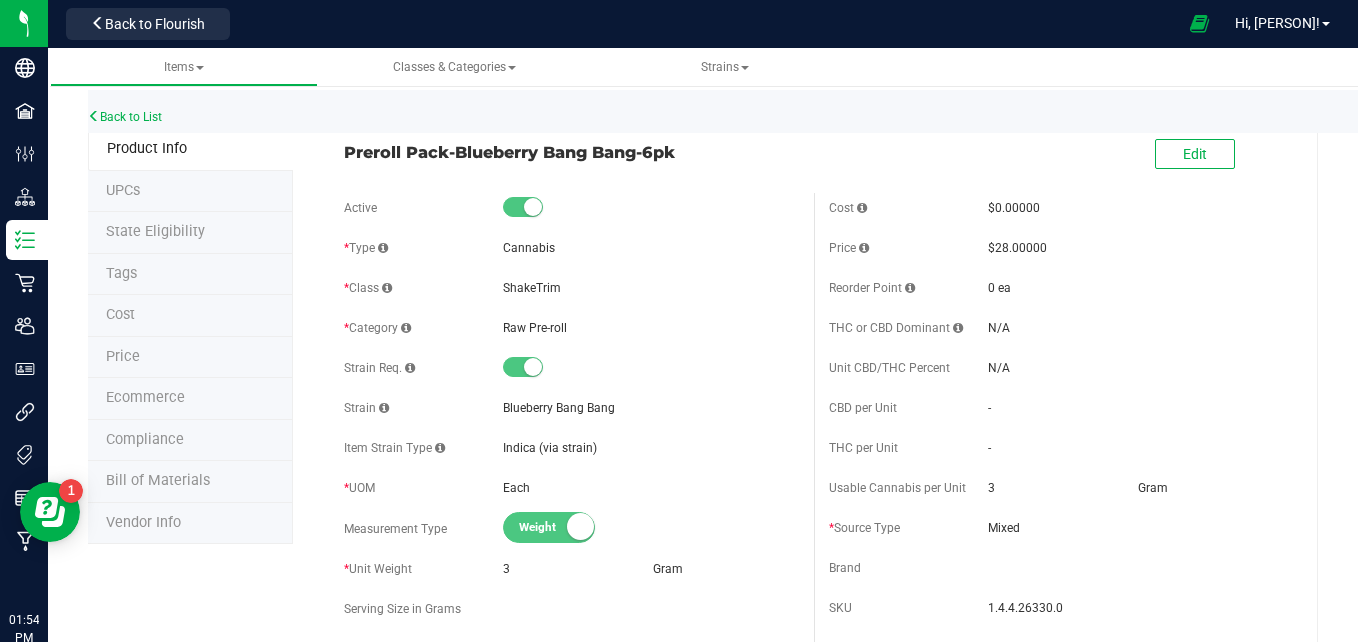 click on "Tags" at bounding box center (190, 275) 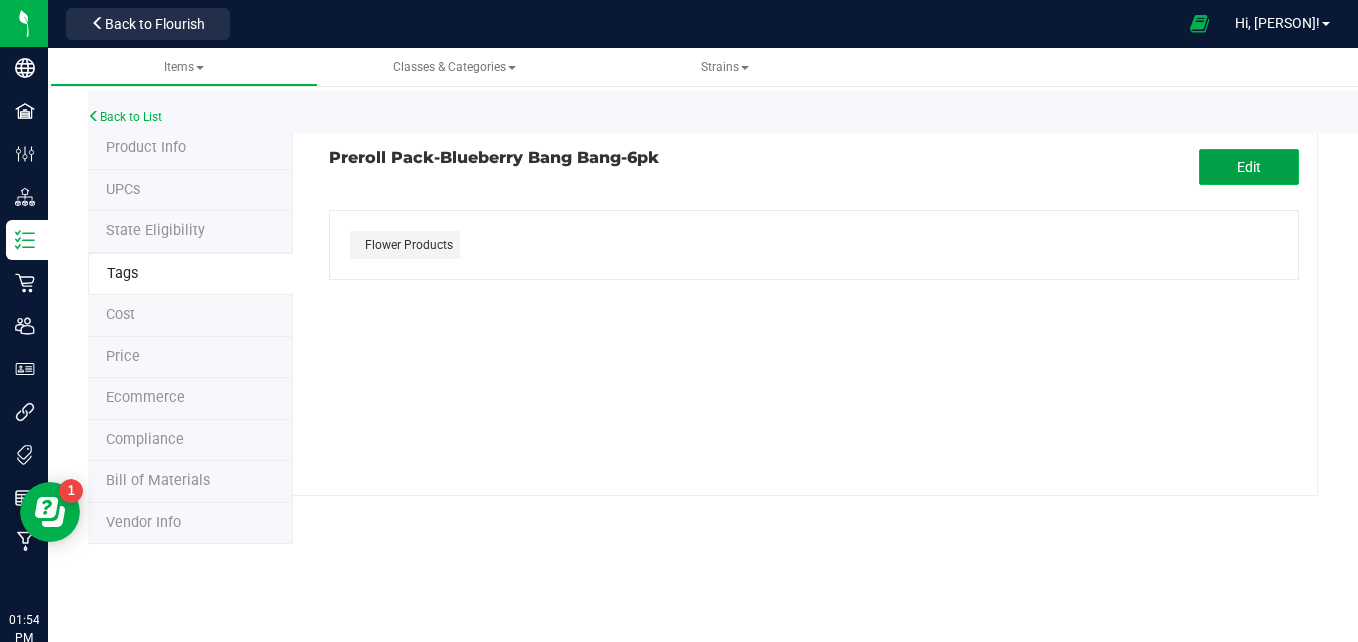 click on "Edit" at bounding box center (1249, 167) 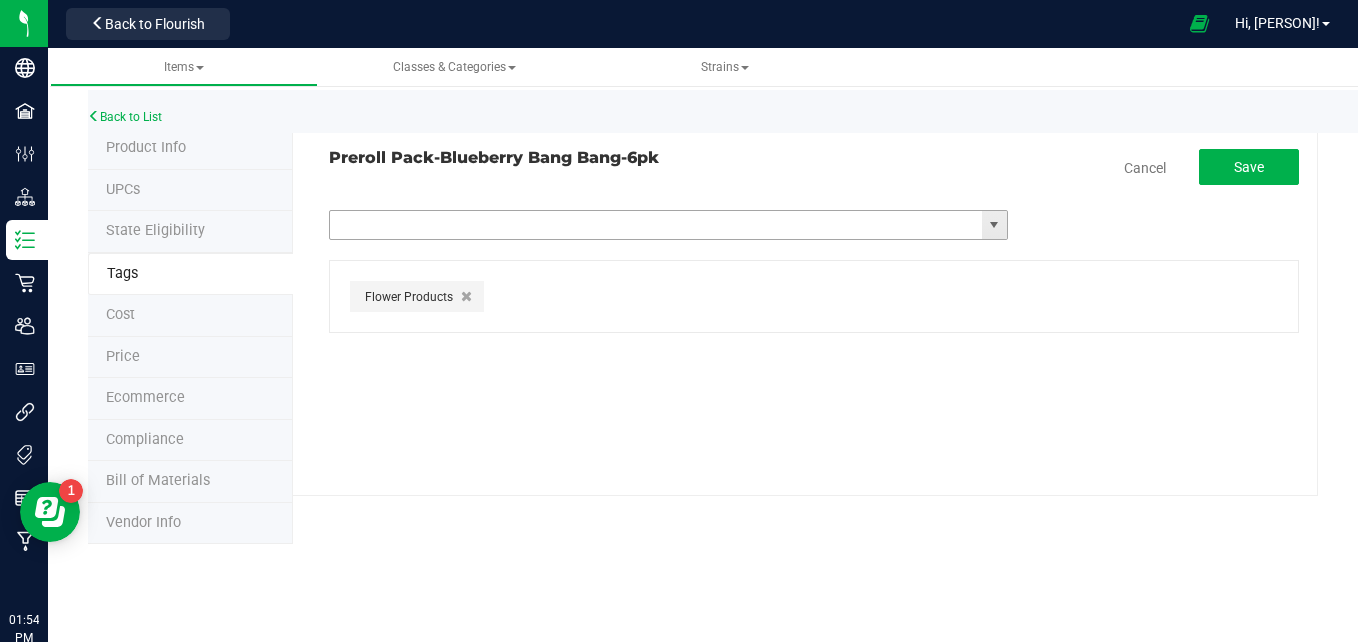 click at bounding box center (656, 225) 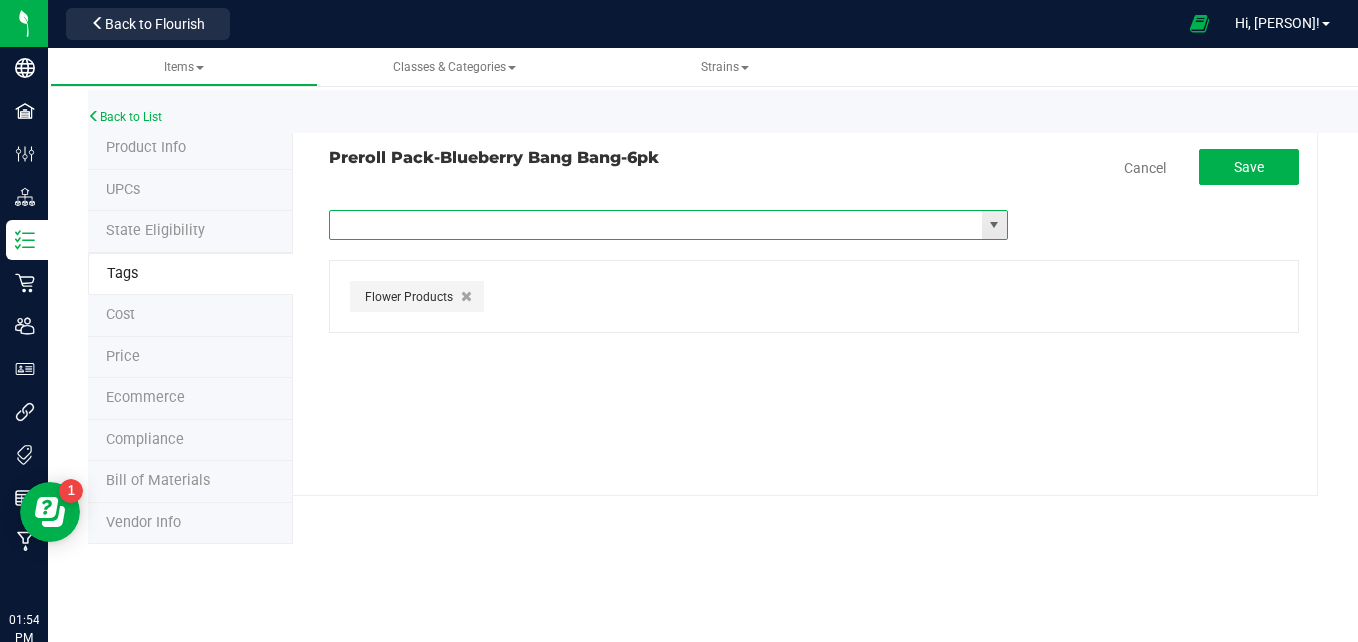type on "6" 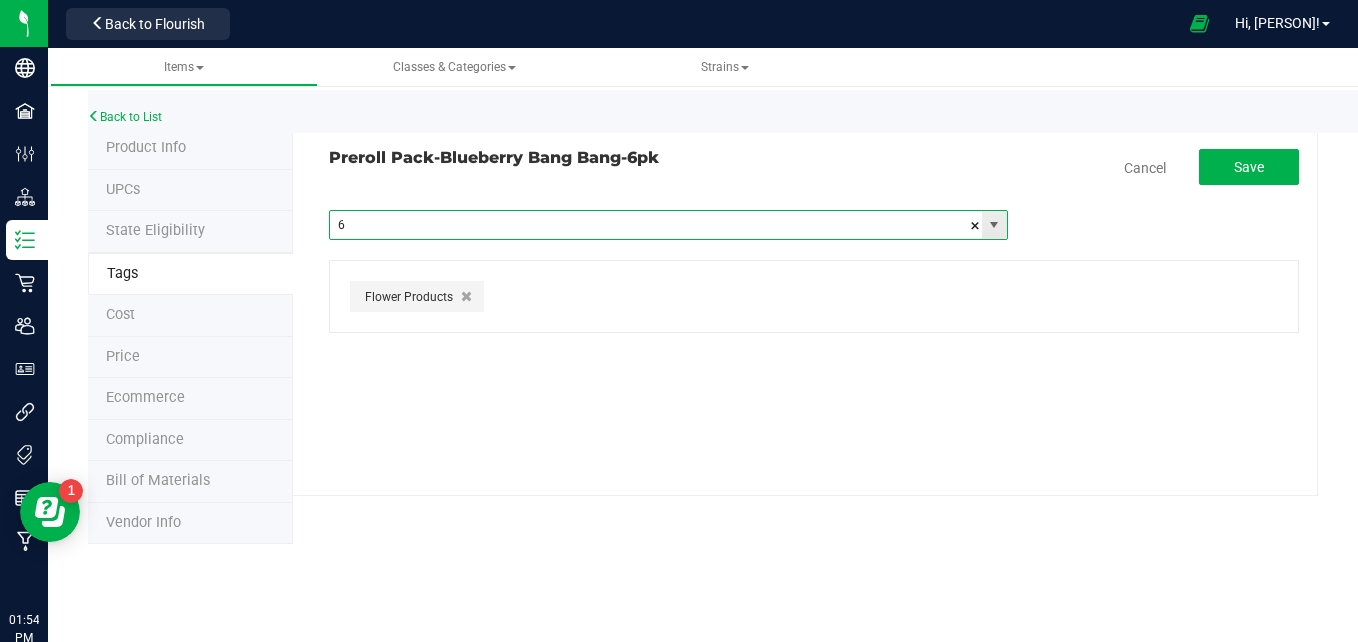 click on "6" at bounding box center [656, 225] 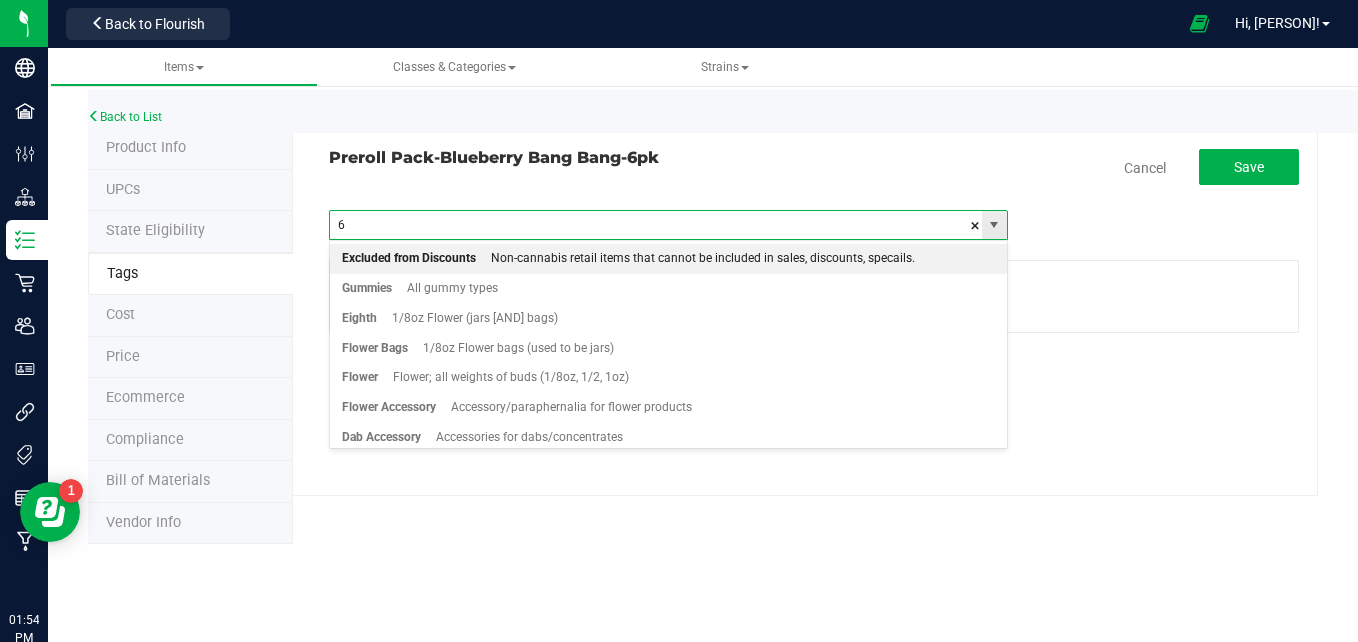 type on "6" 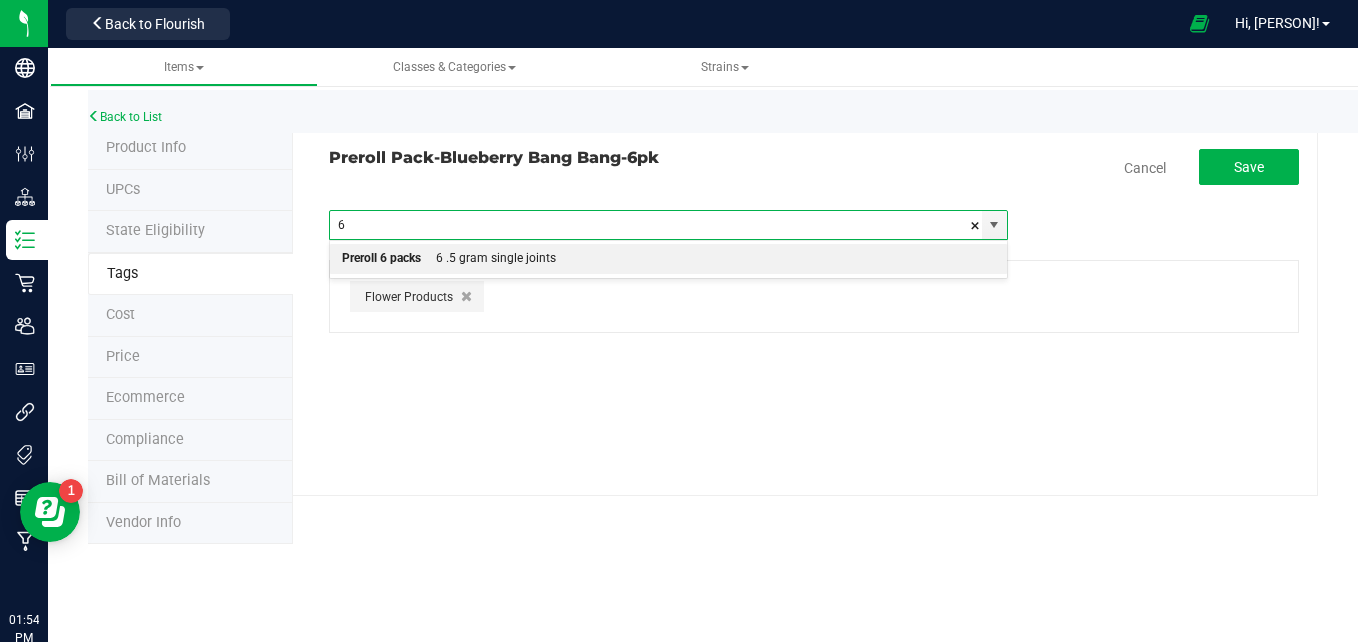 click on "Preroll 6 packs
6 .5 gram single joints" at bounding box center [668, 259] 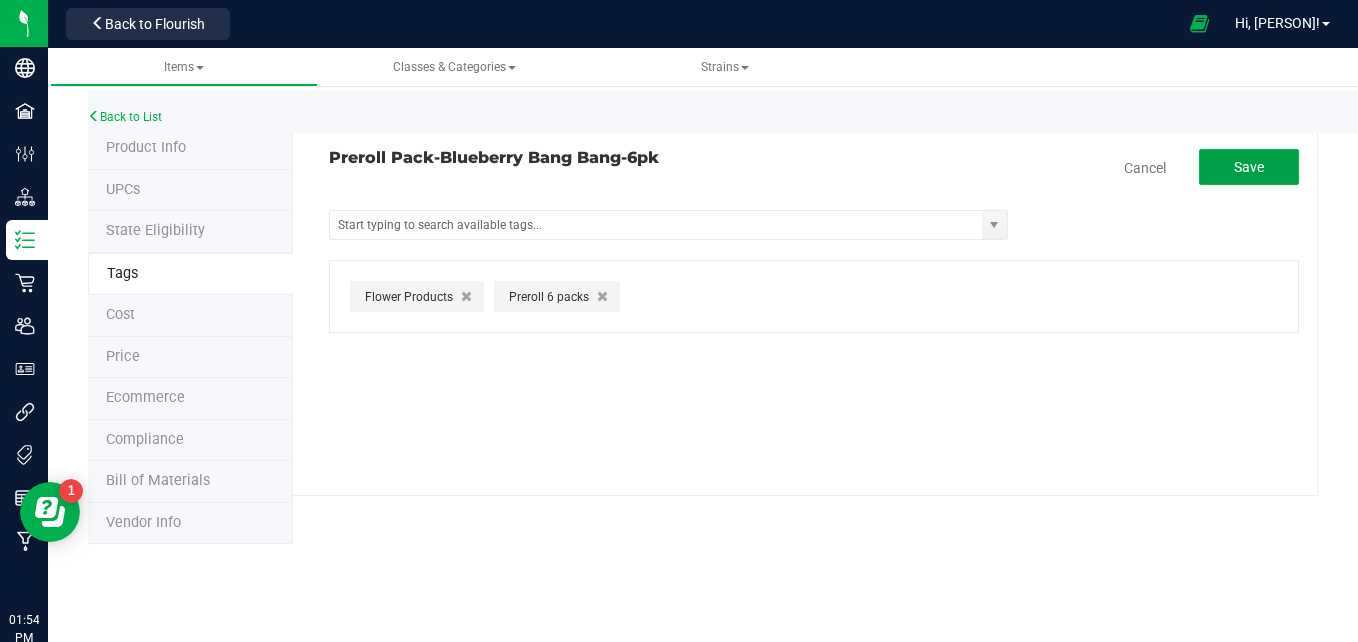 click on "Save" 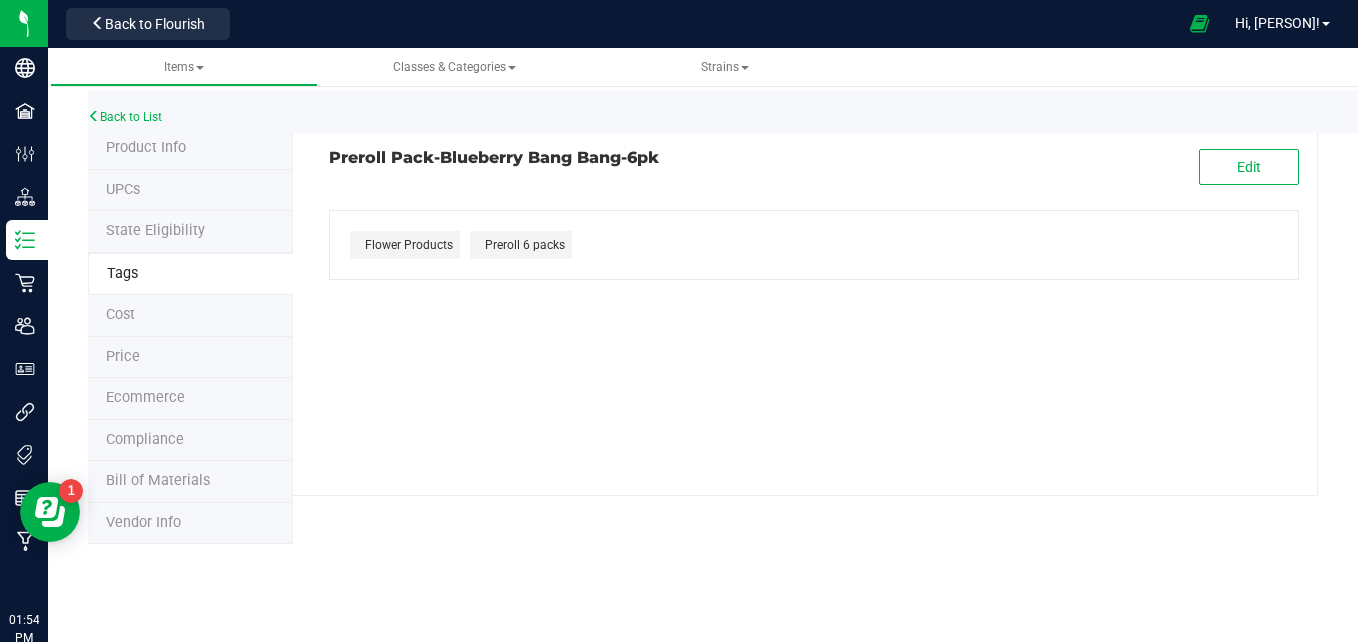 click on "Back to List" at bounding box center (767, 111) 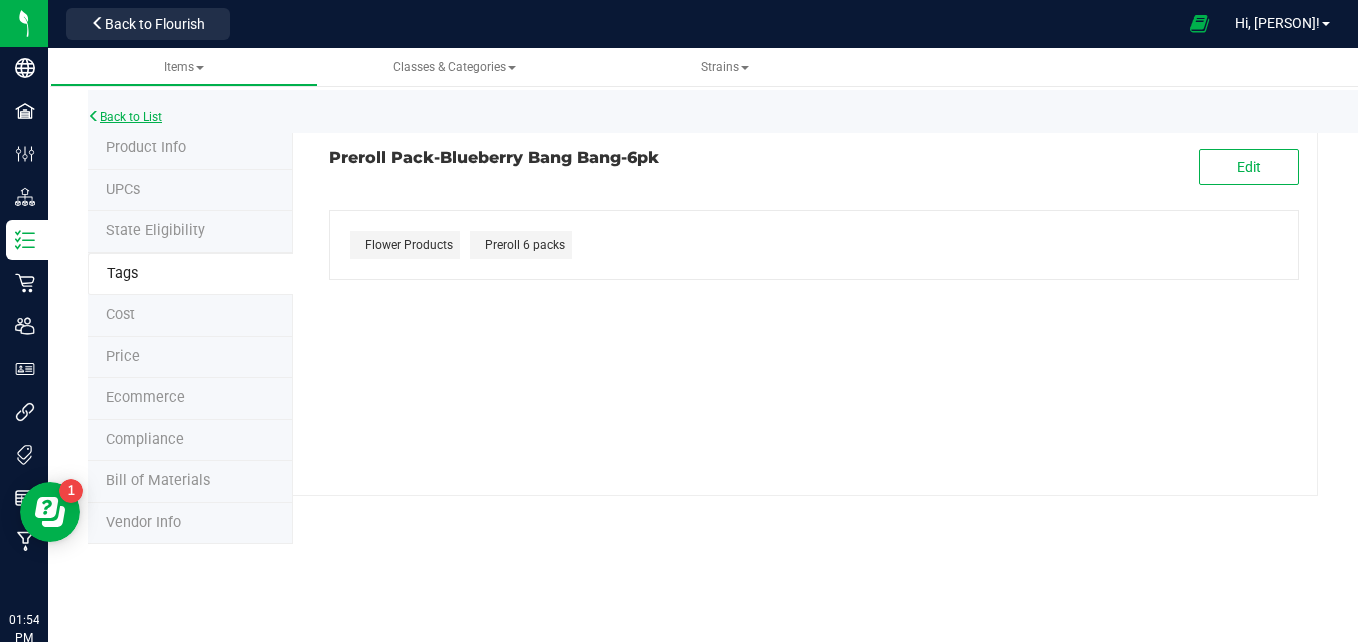 click on "Back to List" at bounding box center (125, 117) 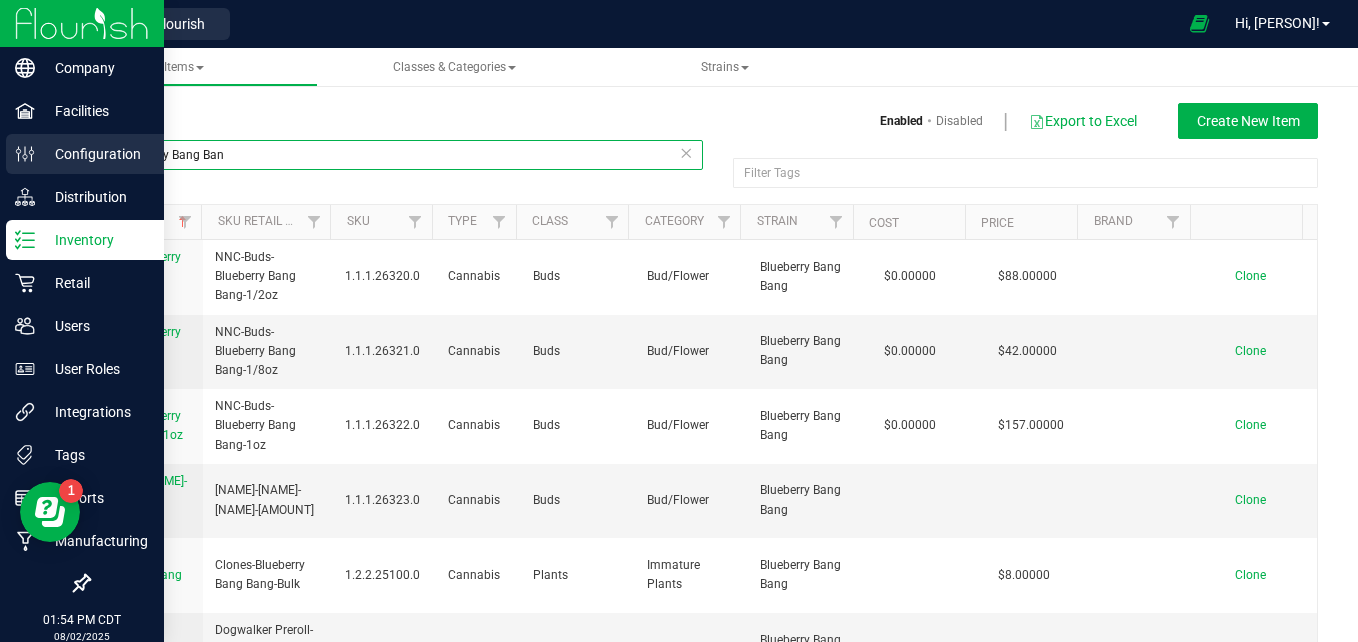 drag, startPoint x: 242, startPoint y: 159, endPoint x: 0, endPoint y: 147, distance: 242.29733 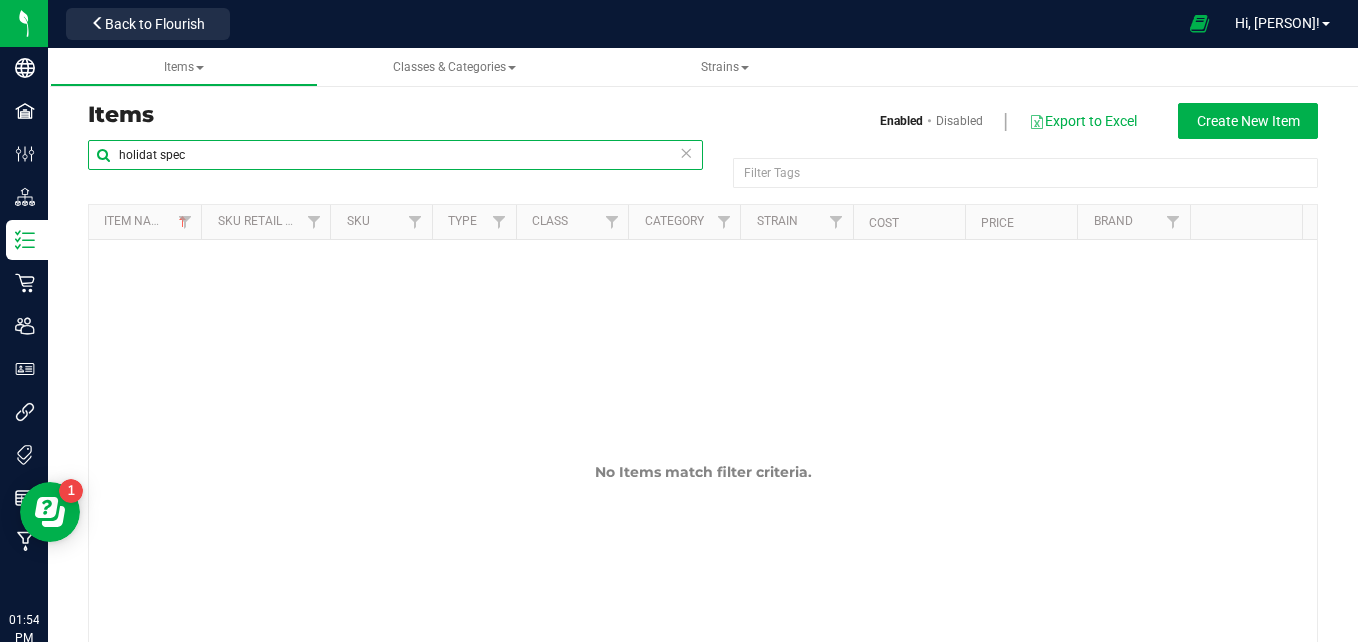 click on "holidat spec" at bounding box center [395, 155] 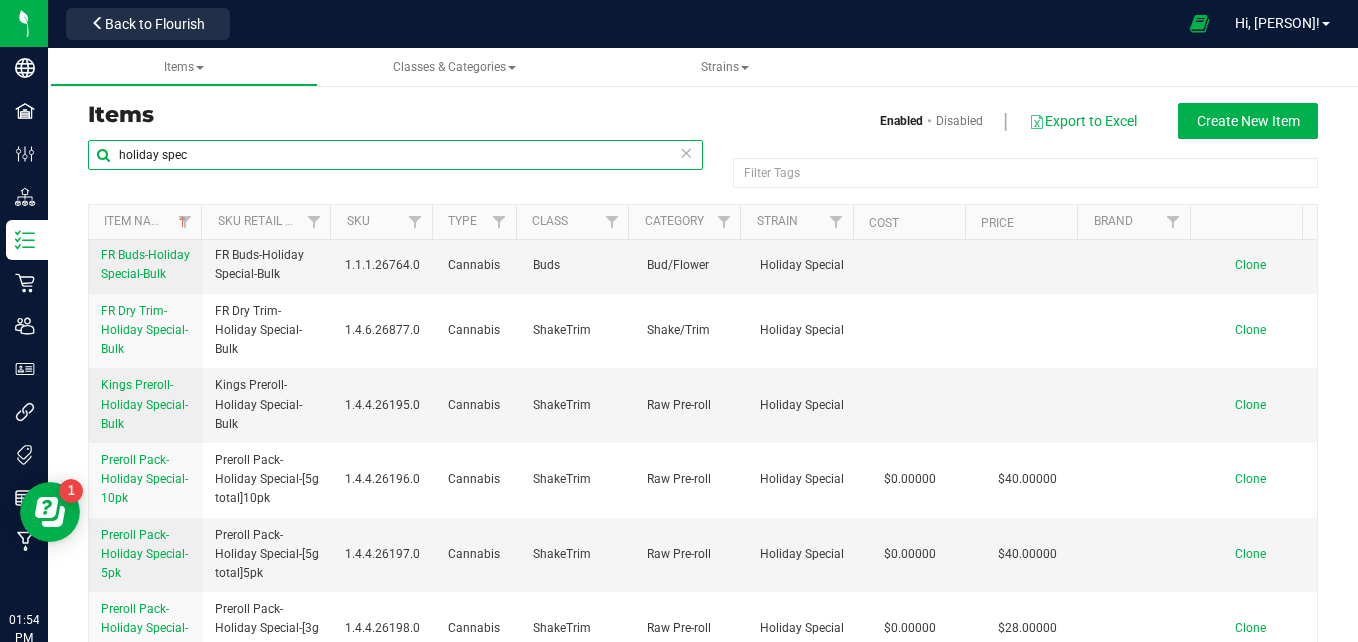 scroll, scrollTop: 765, scrollLeft: 0, axis: vertical 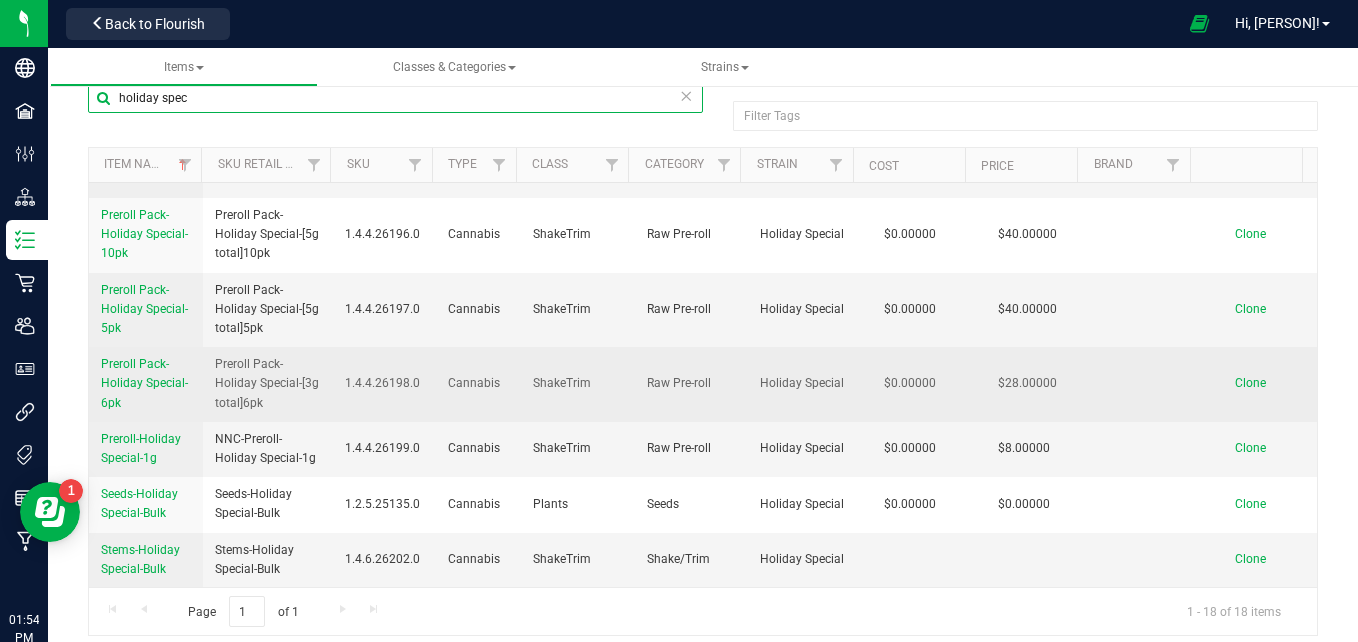 type on "holiday spec" 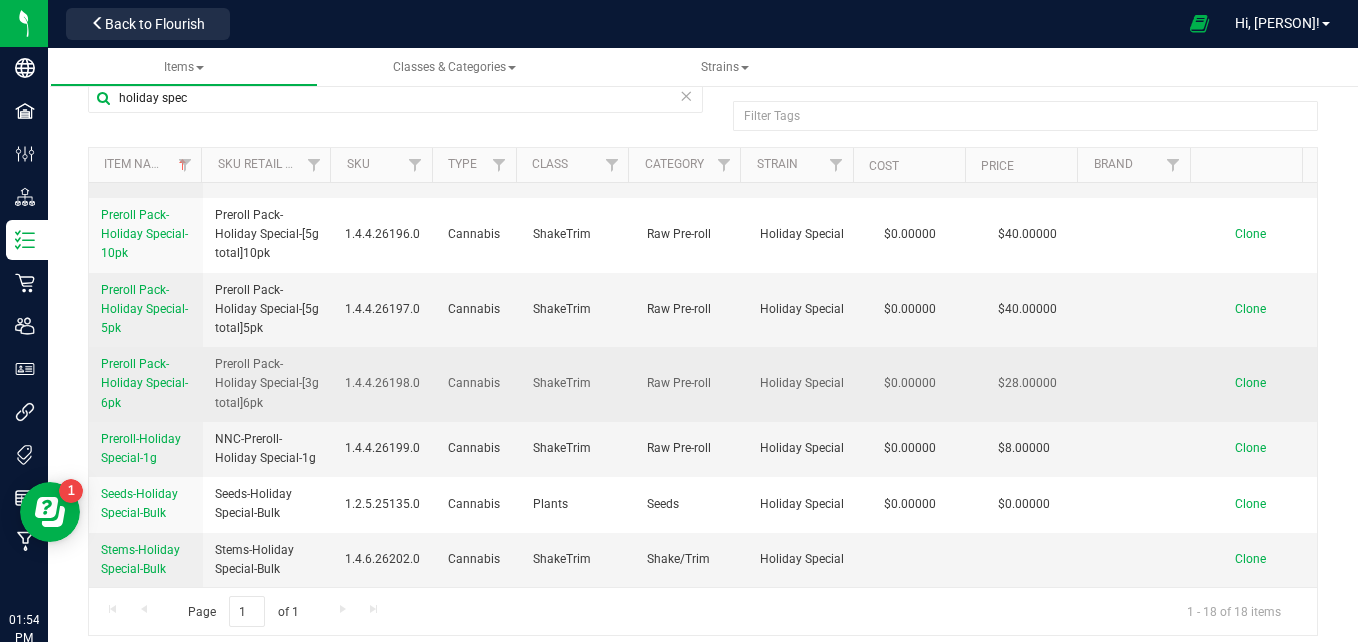 click on "Preroll Pack-Holiday Special-6pk" at bounding box center [144, 383] 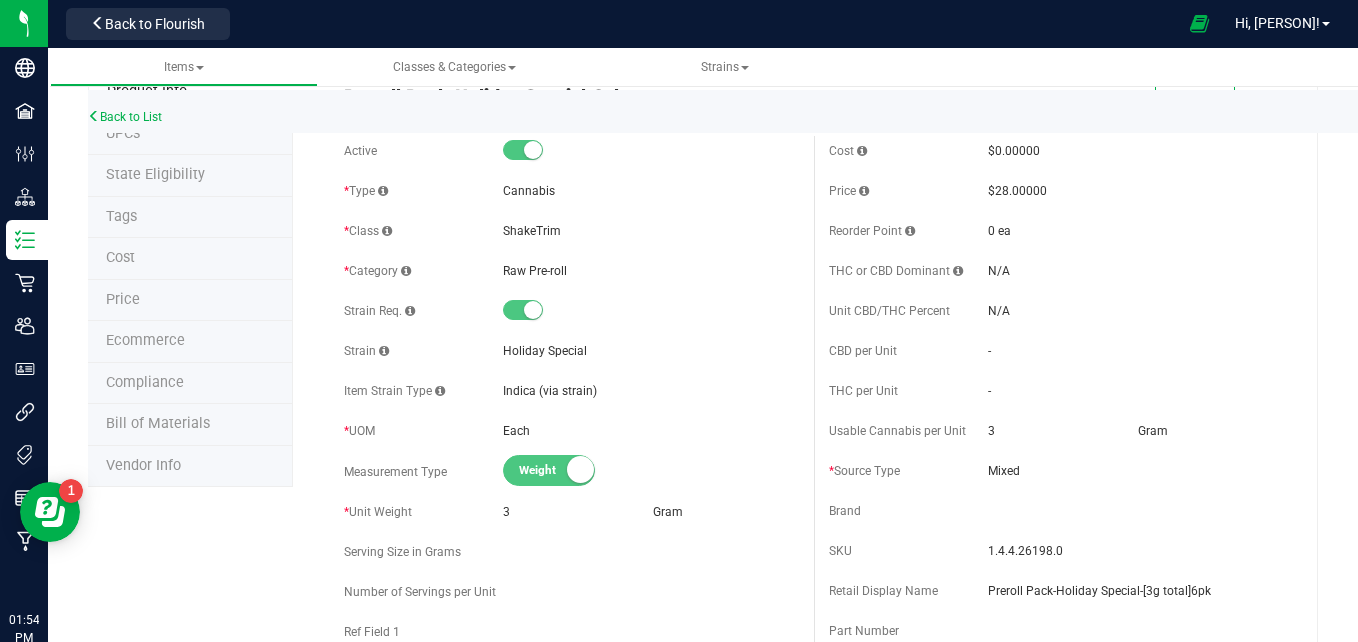 click on "Tags" at bounding box center [190, 218] 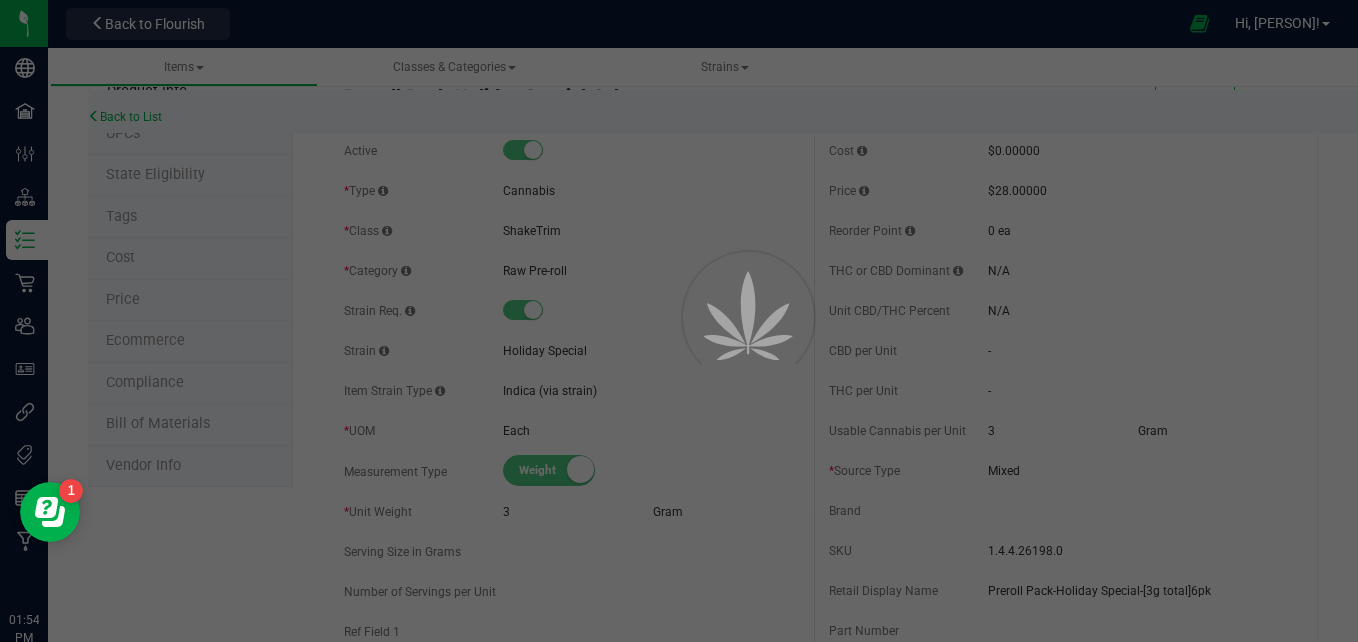 scroll, scrollTop: 0, scrollLeft: 0, axis: both 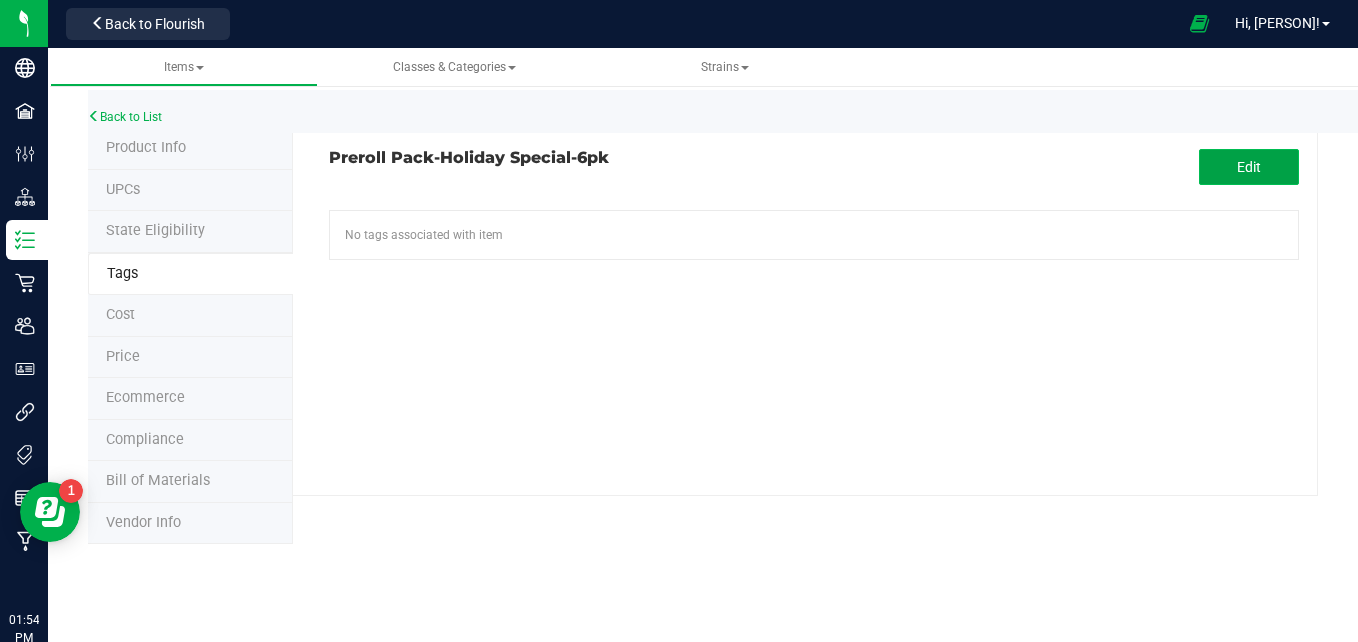 click on "Edit" at bounding box center [1249, 167] 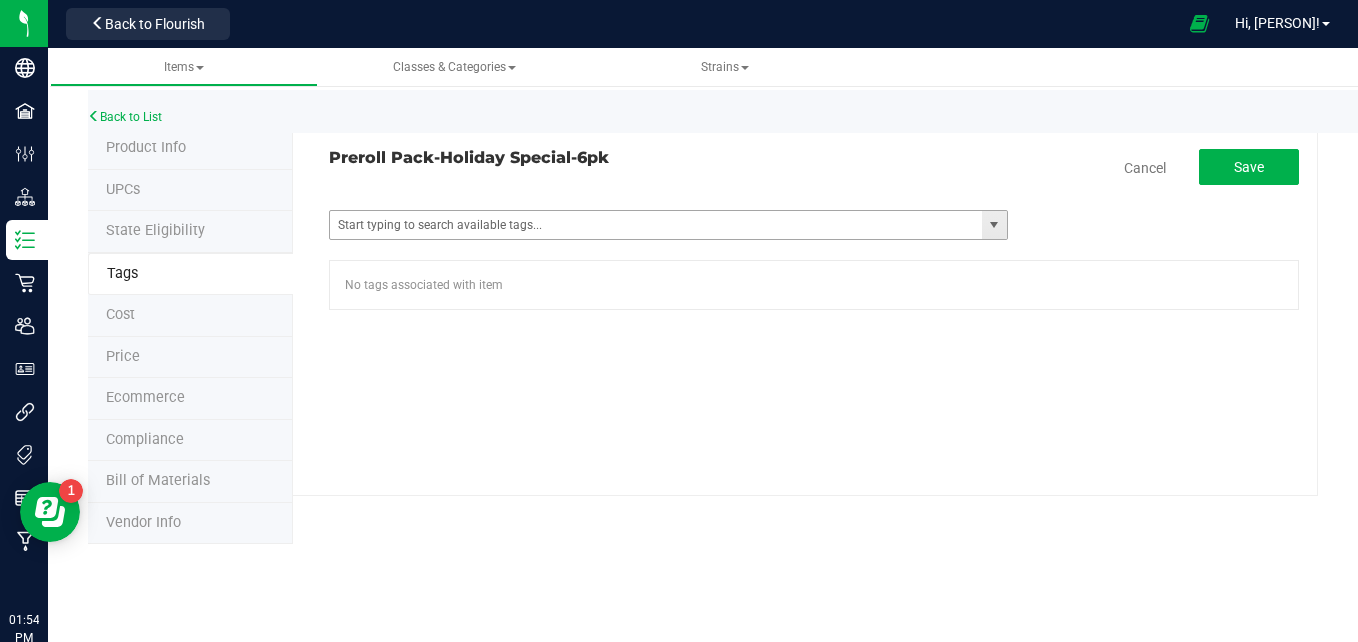 click at bounding box center (994, 225) 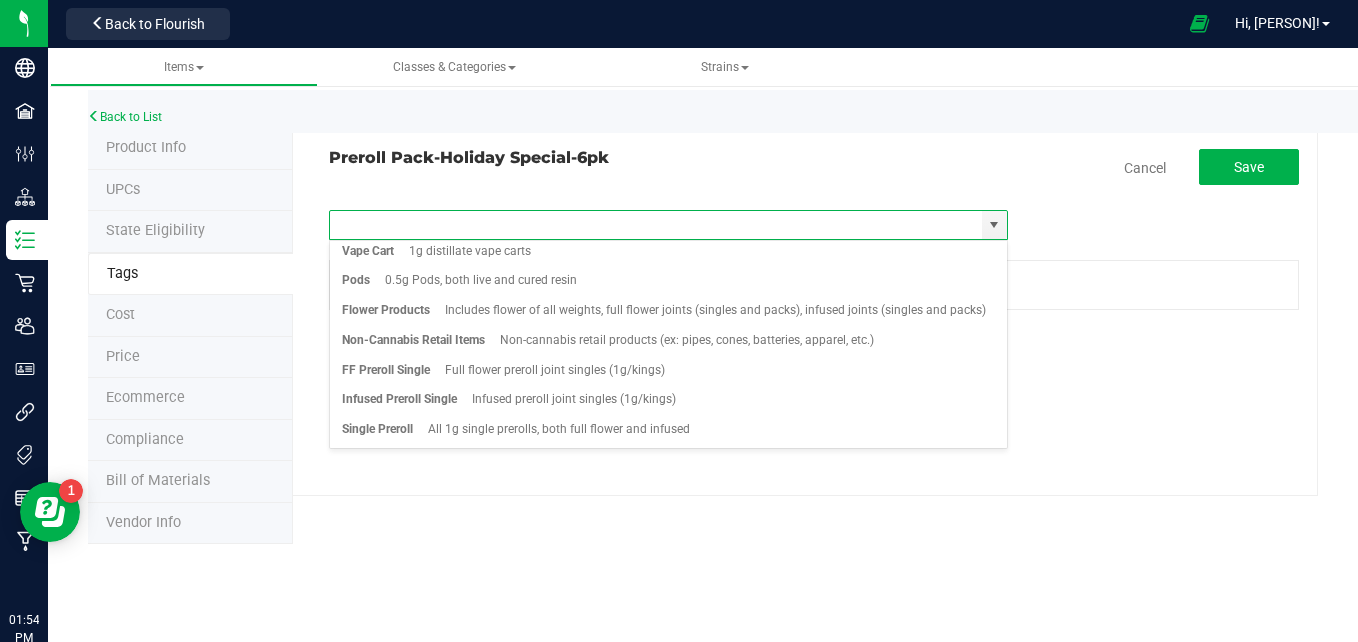 scroll, scrollTop: 418, scrollLeft: 0, axis: vertical 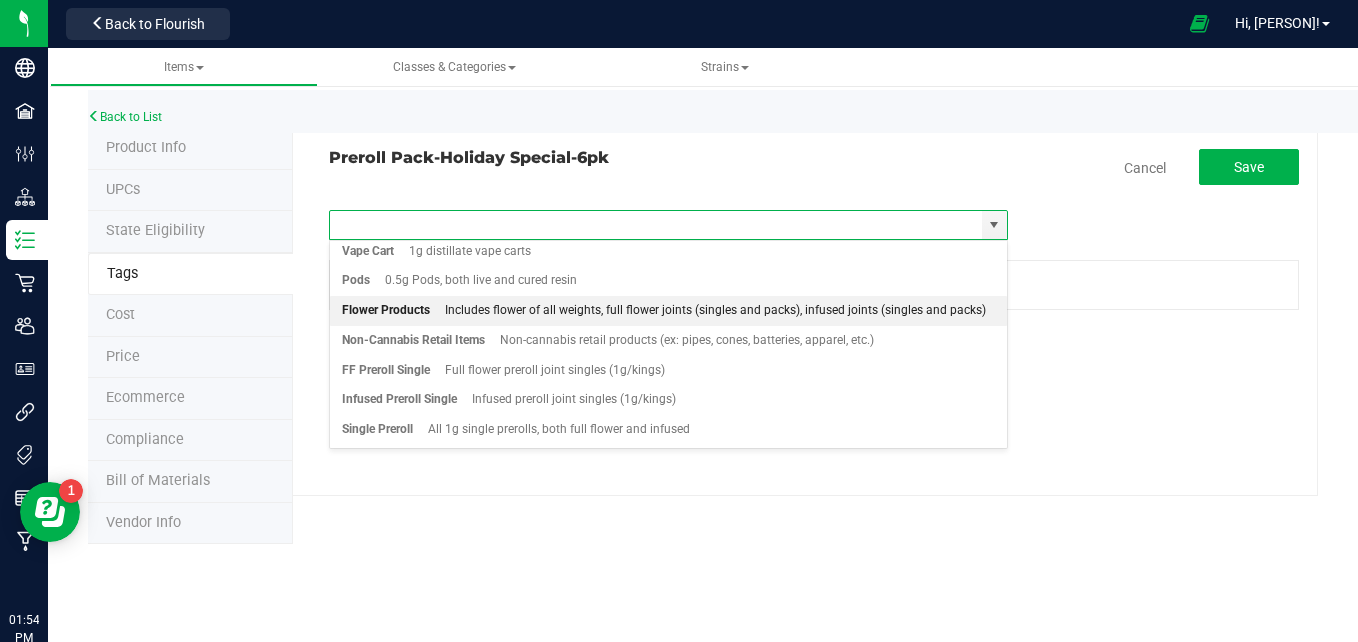 click on "Includes flower of all weights, full flower joints (singles and packs), infused joints (singles and packs)" at bounding box center (708, 311) 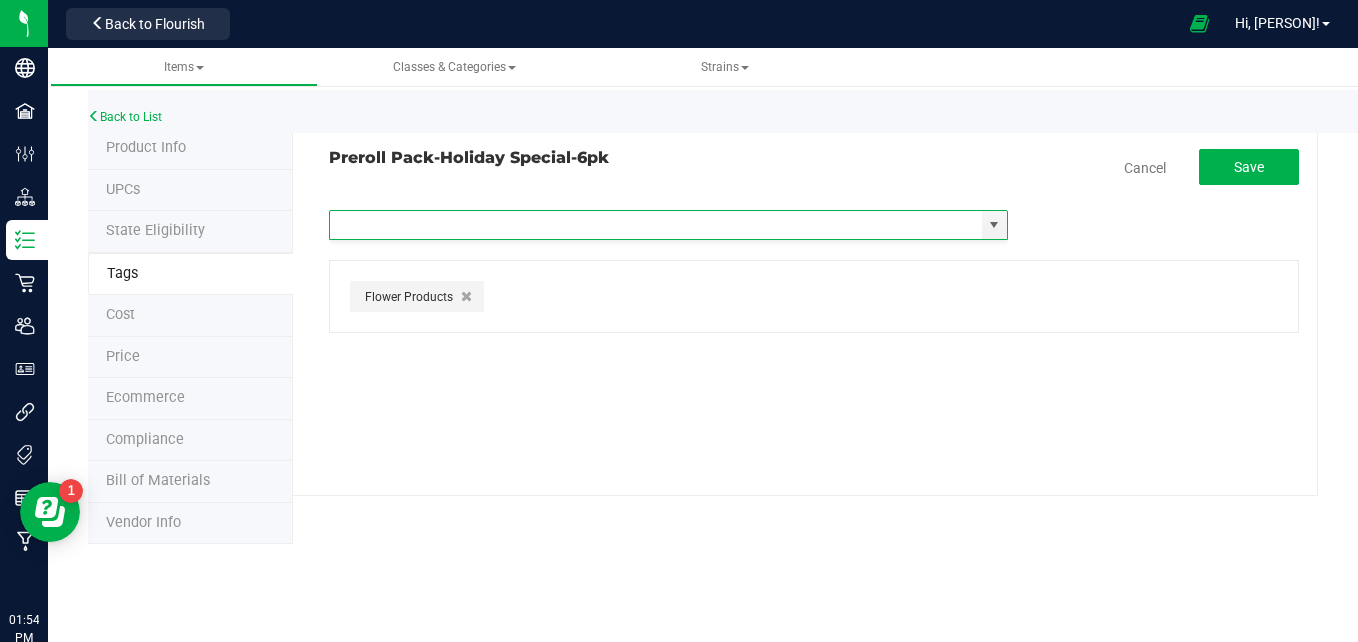 scroll, scrollTop: 0, scrollLeft: 0, axis: both 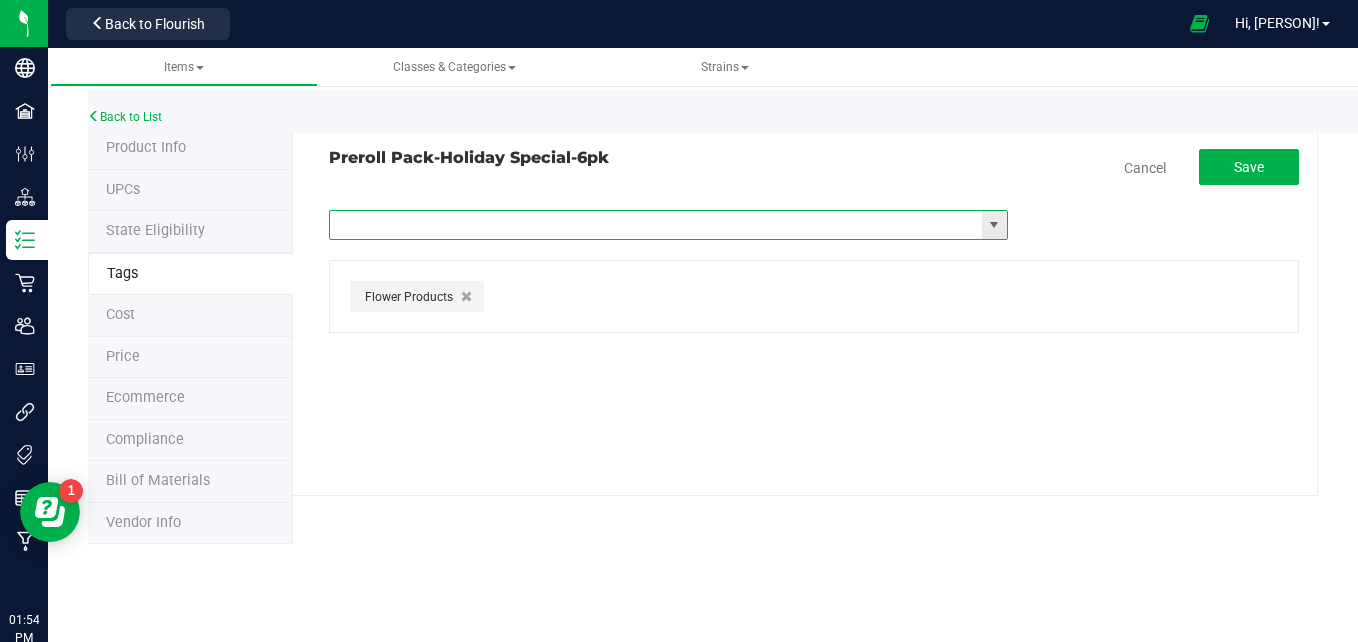 click at bounding box center (656, 225) 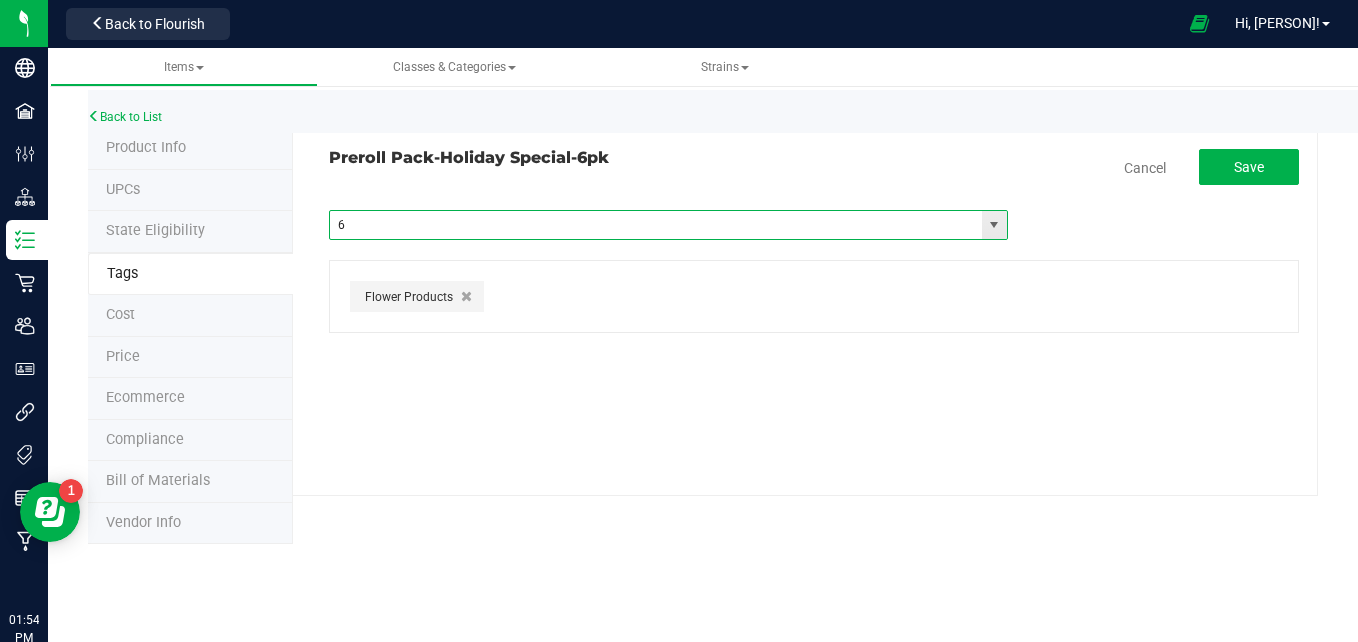 type on "6" 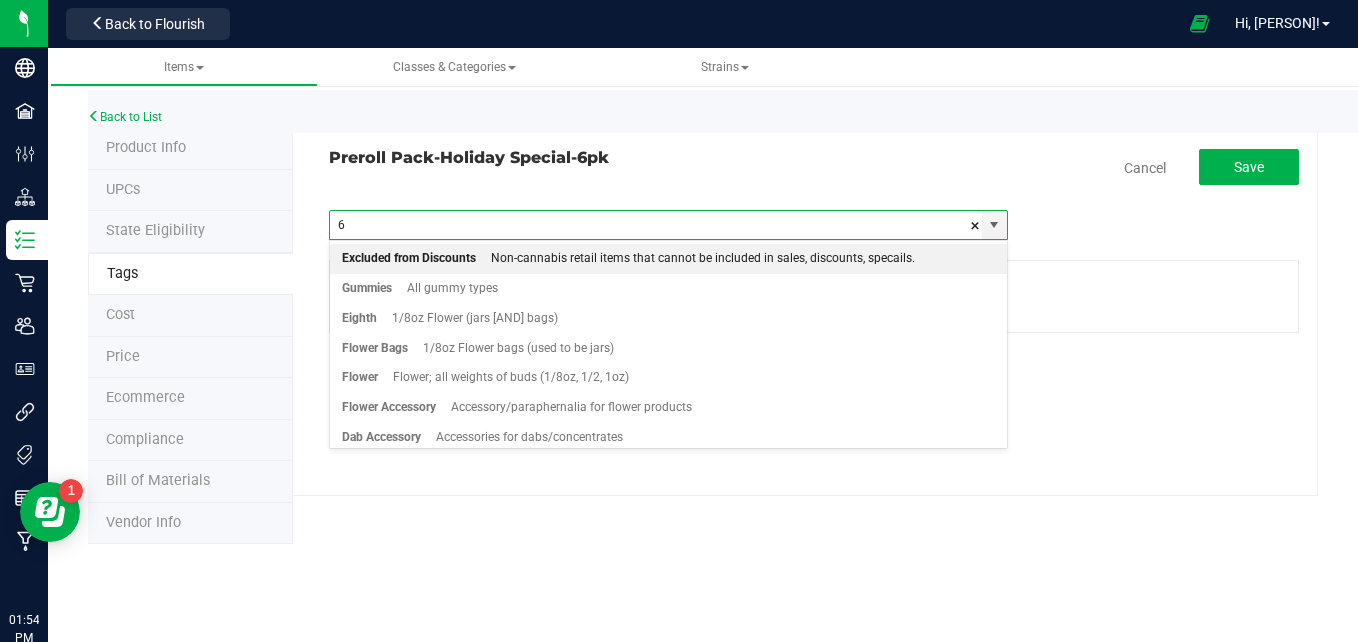 type on "6" 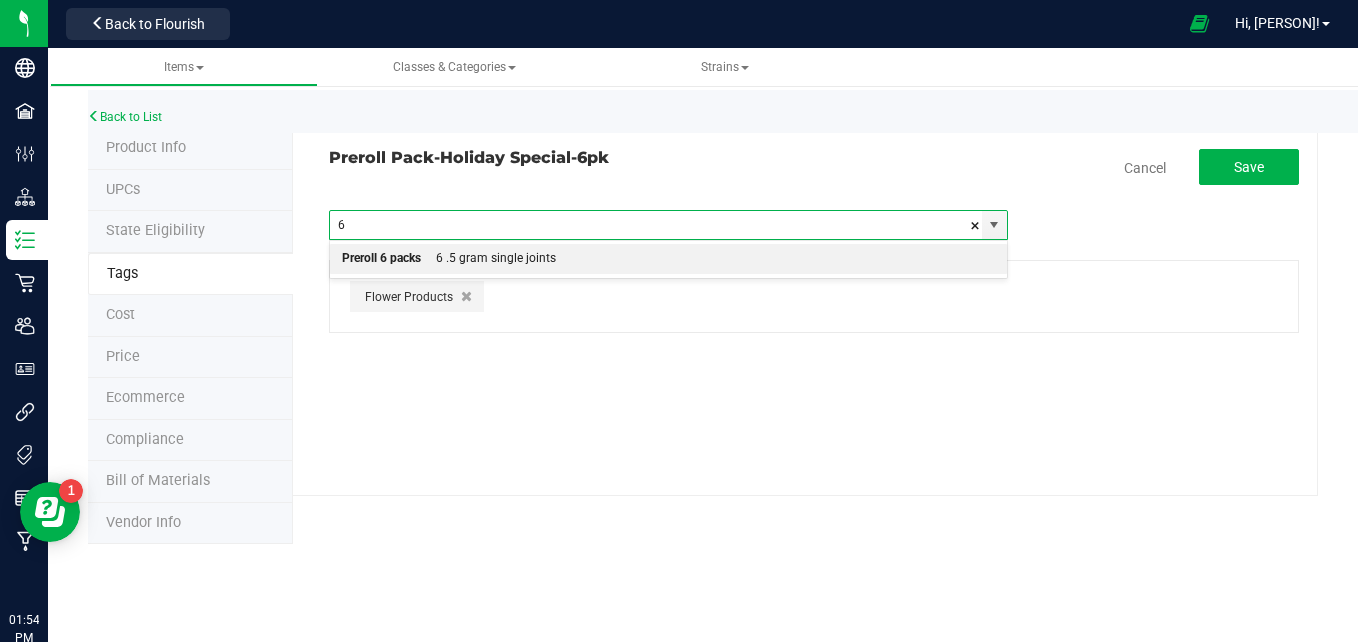 click on "Preroll 6 packs
6 .5 gram single joints" at bounding box center [668, 259] 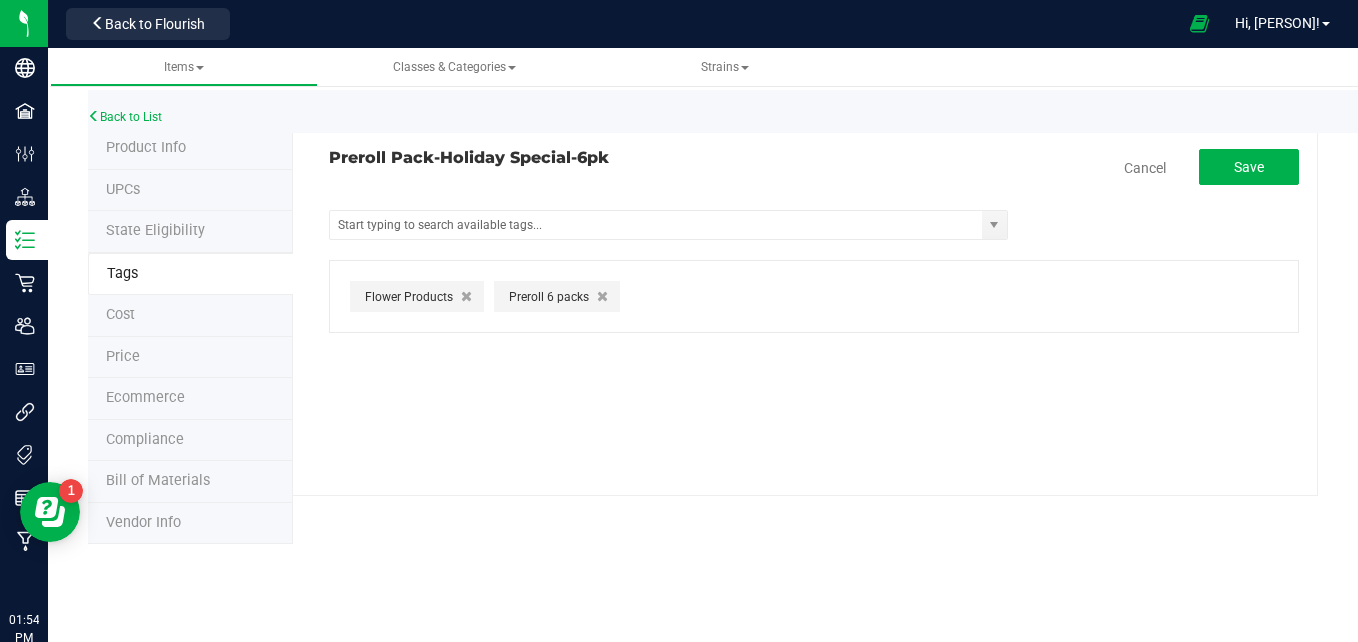 click on "Preroll Pack-Holiday Special-6pk
Cancel
Save
Excluded from Discounts Gummies Eighth Flower Bags Flower Flower Accessory Dab Accessory Dab Lab Kitchen Distillate Vapes Vape Accessory Disposable Vape Cart Pods Non-Cannabis Retail Items FF Preroll Single Infused Preroll Single Single Preroll
Flower Products
Preroll 6 packs" at bounding box center [814, 241] 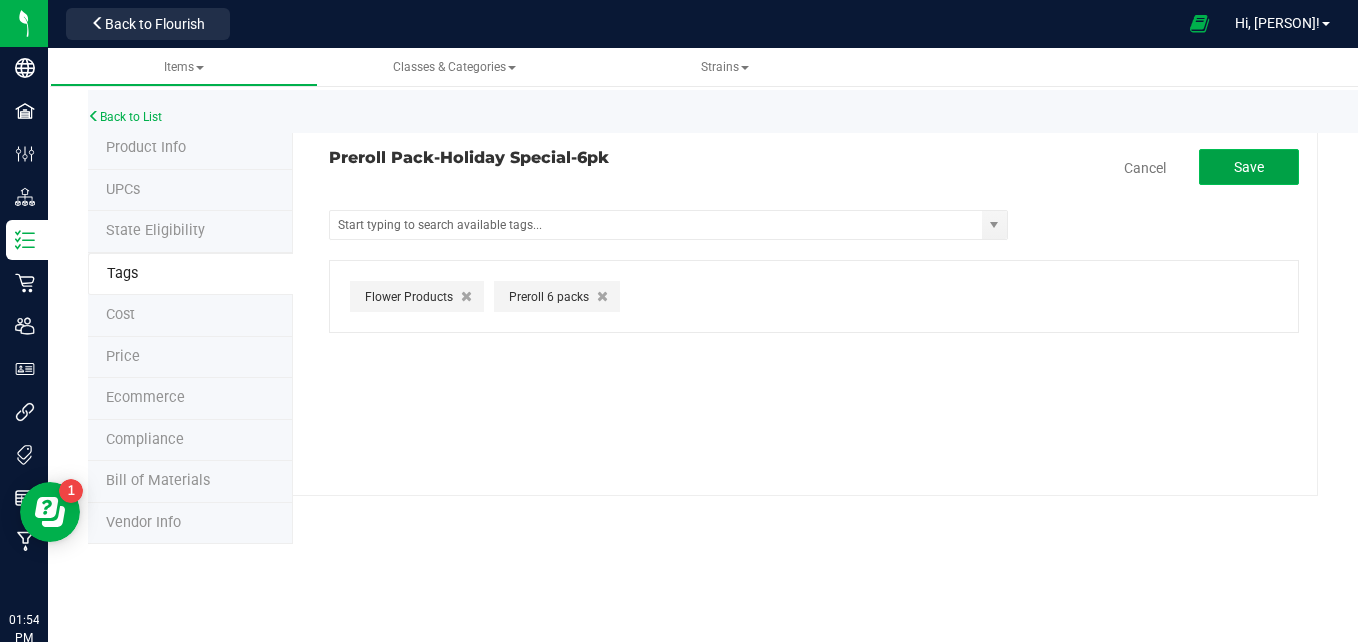 click on "Save" 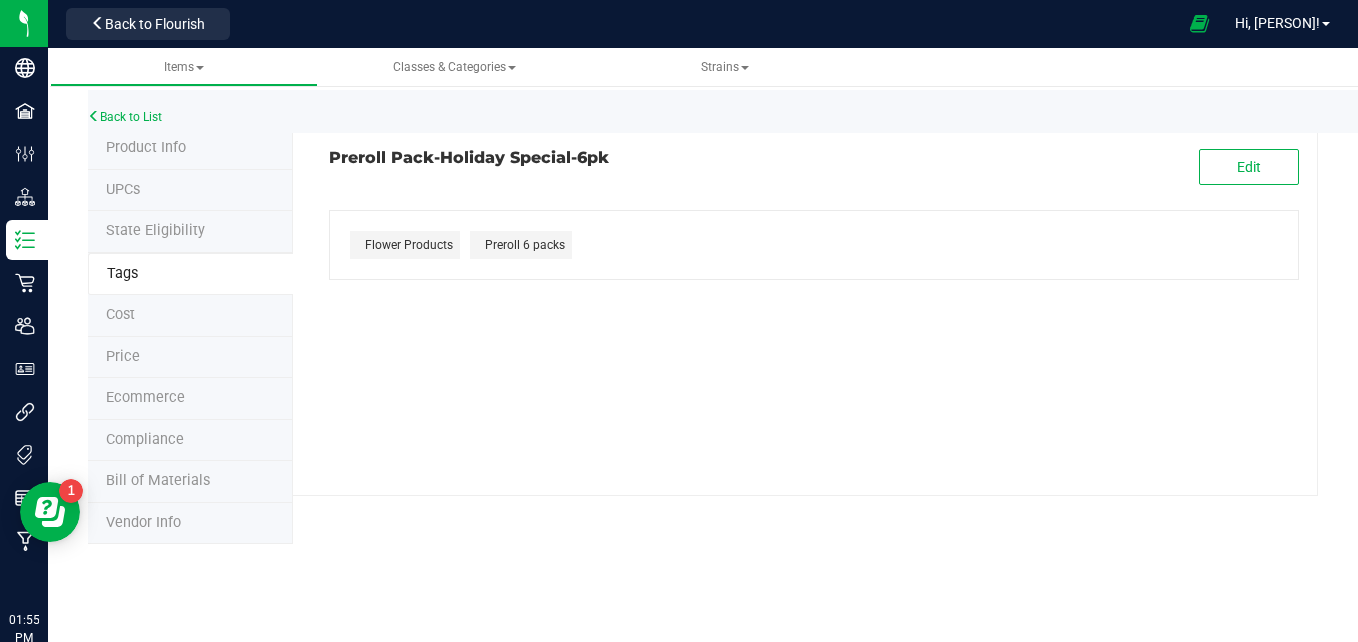 click on "Back to List" at bounding box center [767, 111] 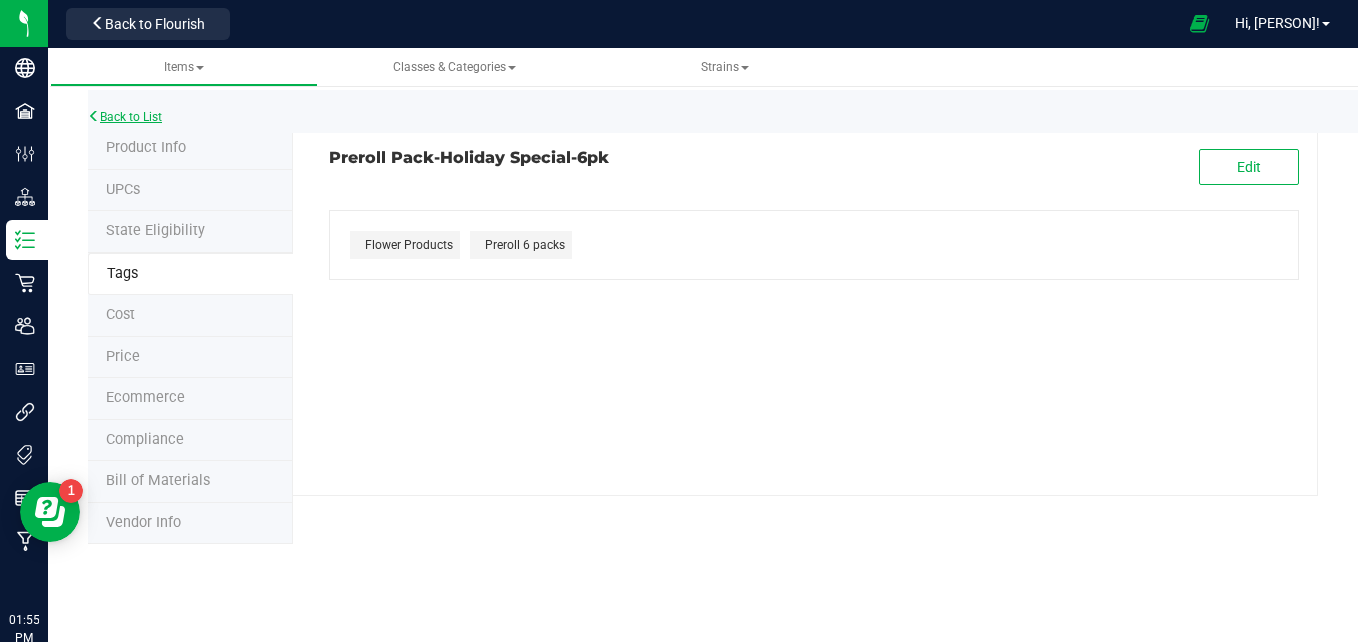 click on "Back to List" at bounding box center (125, 117) 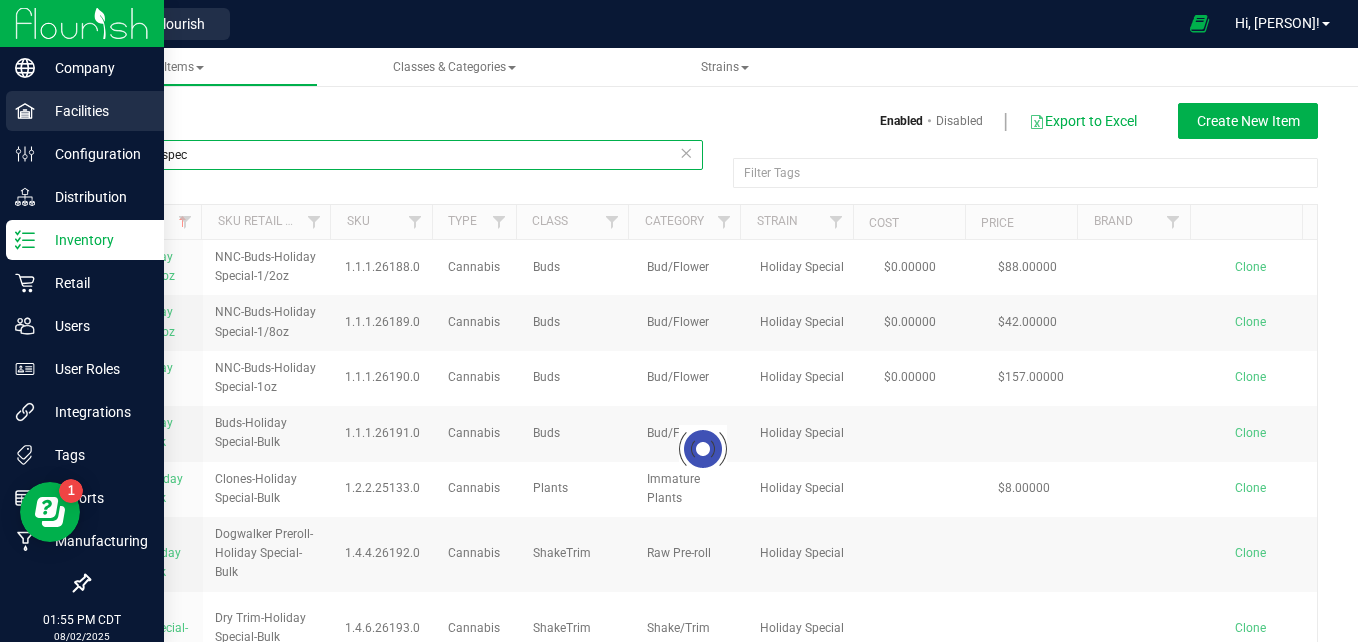 drag, startPoint x: 241, startPoint y: 161, endPoint x: 1, endPoint y: 132, distance: 241.74573 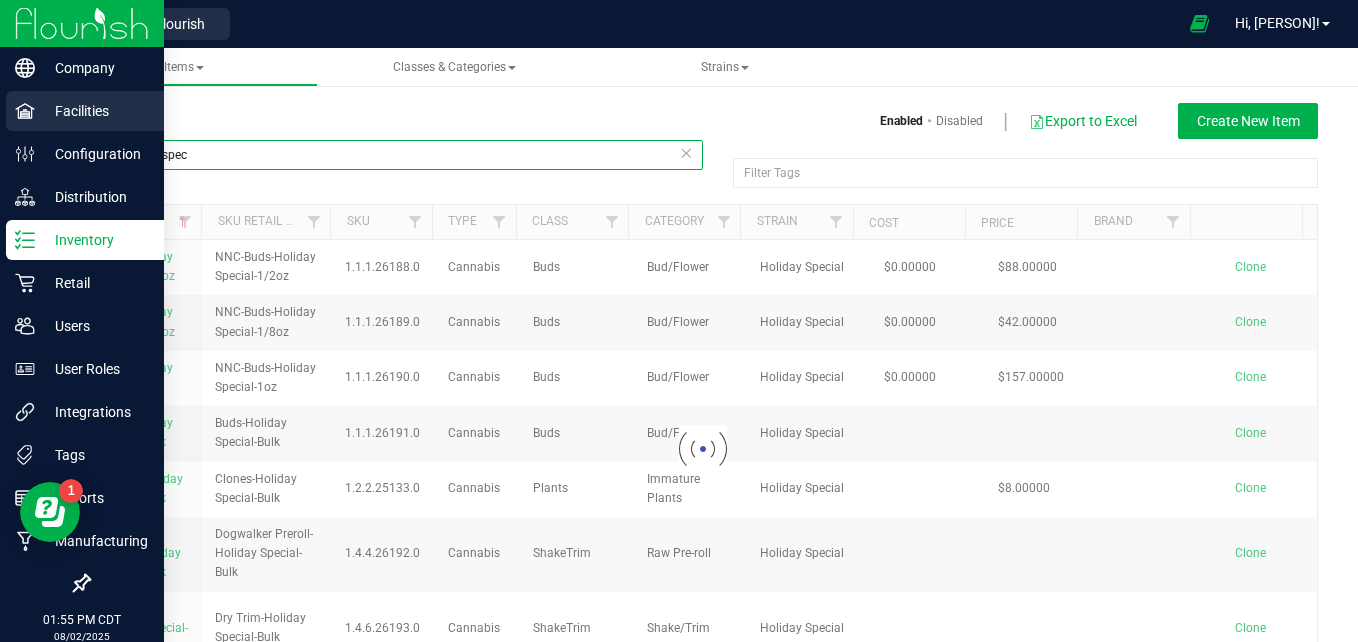 click on "Company Facilities                                                 Configuration Distribution Inventory Retail Users User Roles Integrations Tags Reports Manufacturing 01:55 PM CDT 08/02/2025  08/02   Manufacturing    Back to Flourish   Hi, Carlee!
Items   Classes & Categories   Strains
Items
Enabled
Disabled
Export to Excel
Create New Item" at bounding box center [679, 321] 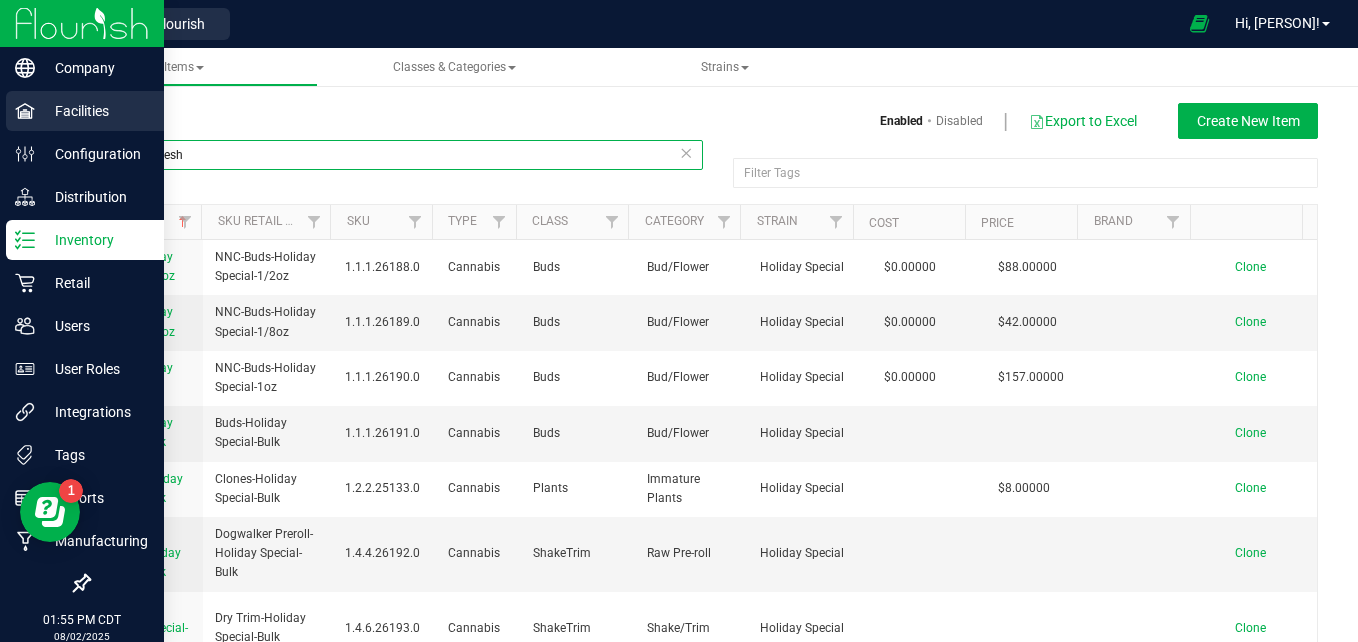 type on "lemon fresh" 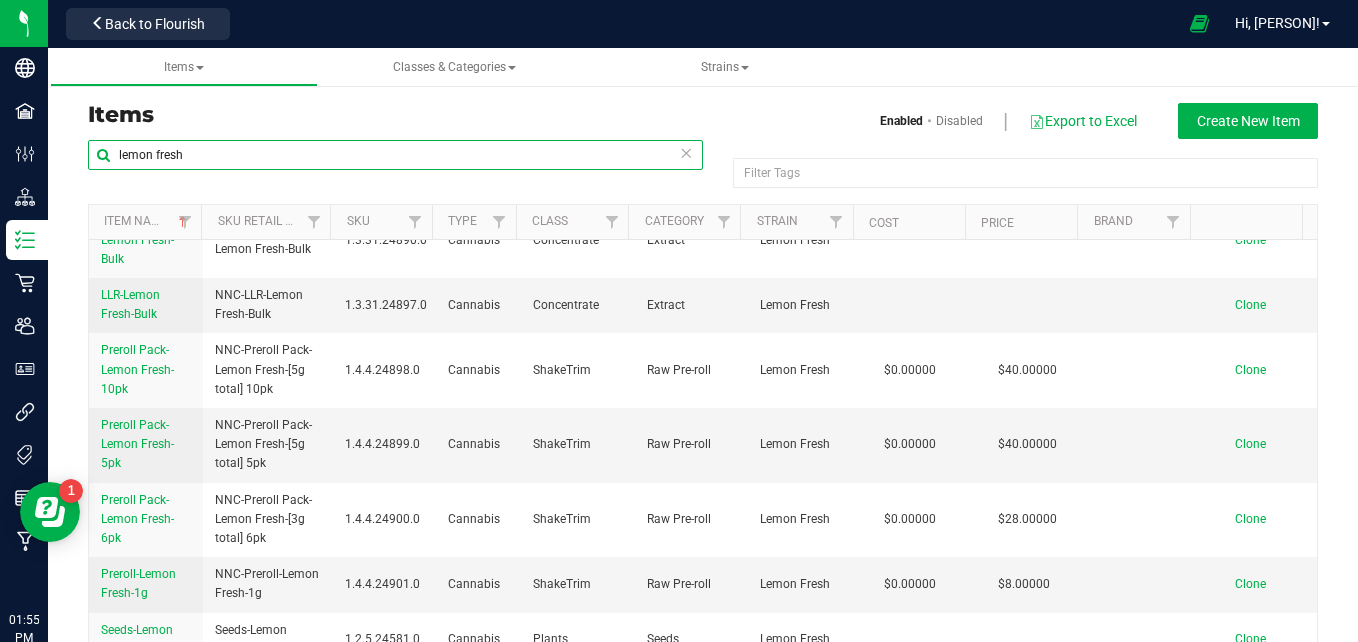 scroll, scrollTop: 1758, scrollLeft: 0, axis: vertical 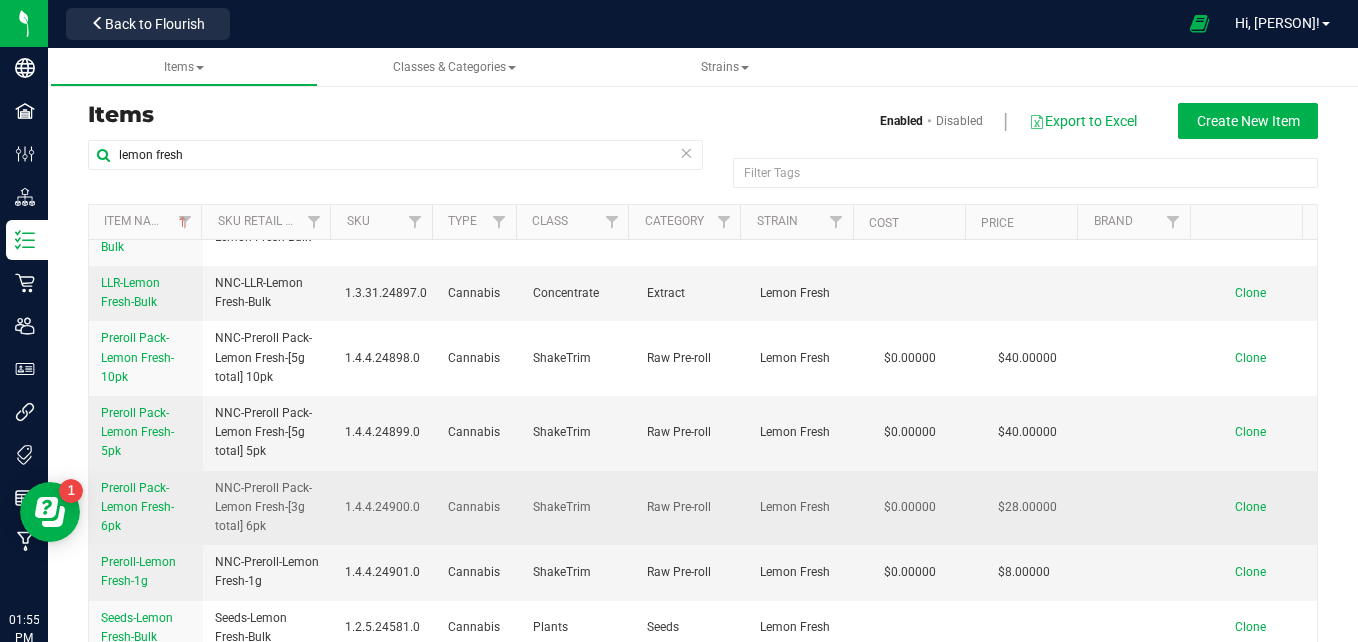click on "Preroll Pack-Lemon Fresh-6pk" at bounding box center [146, 508] 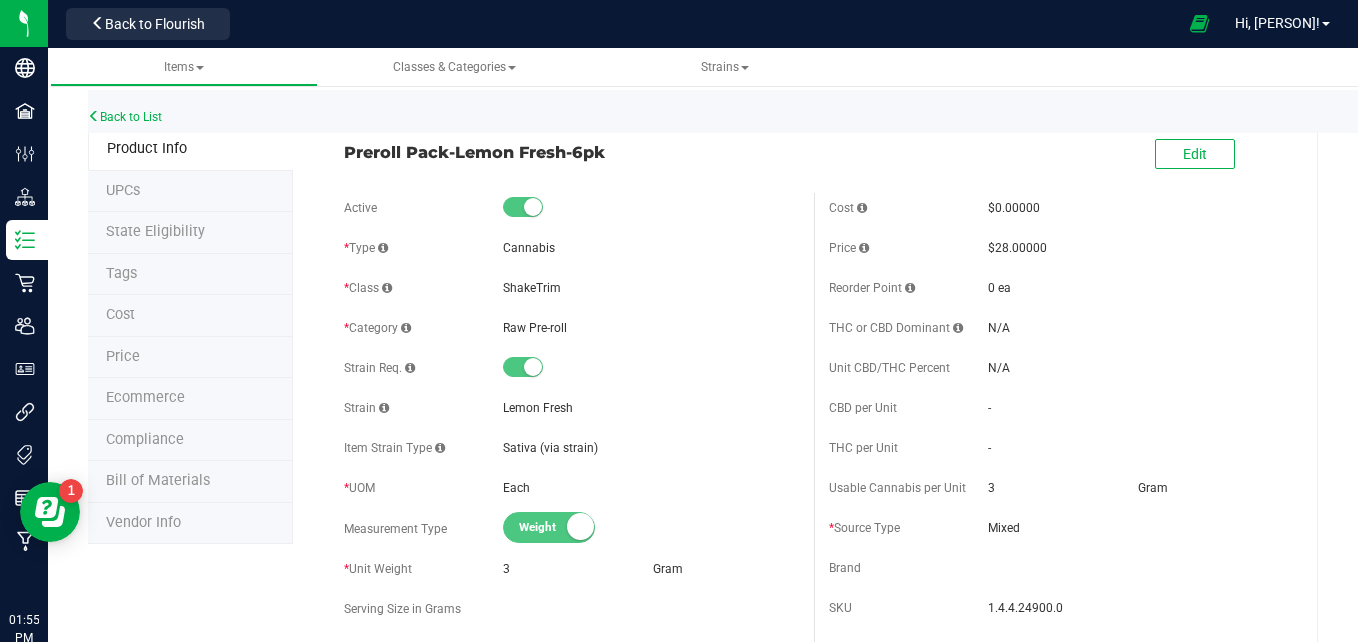 click on "Tags" at bounding box center [190, 275] 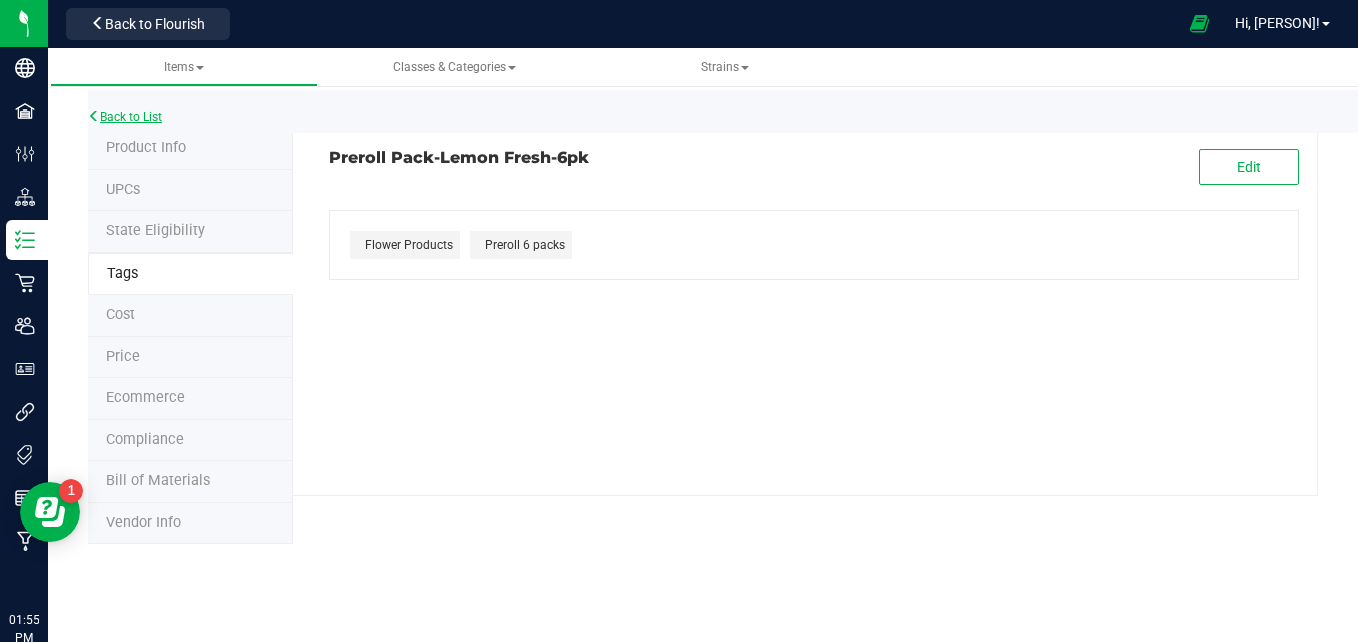 click on "Back to List" at bounding box center [125, 117] 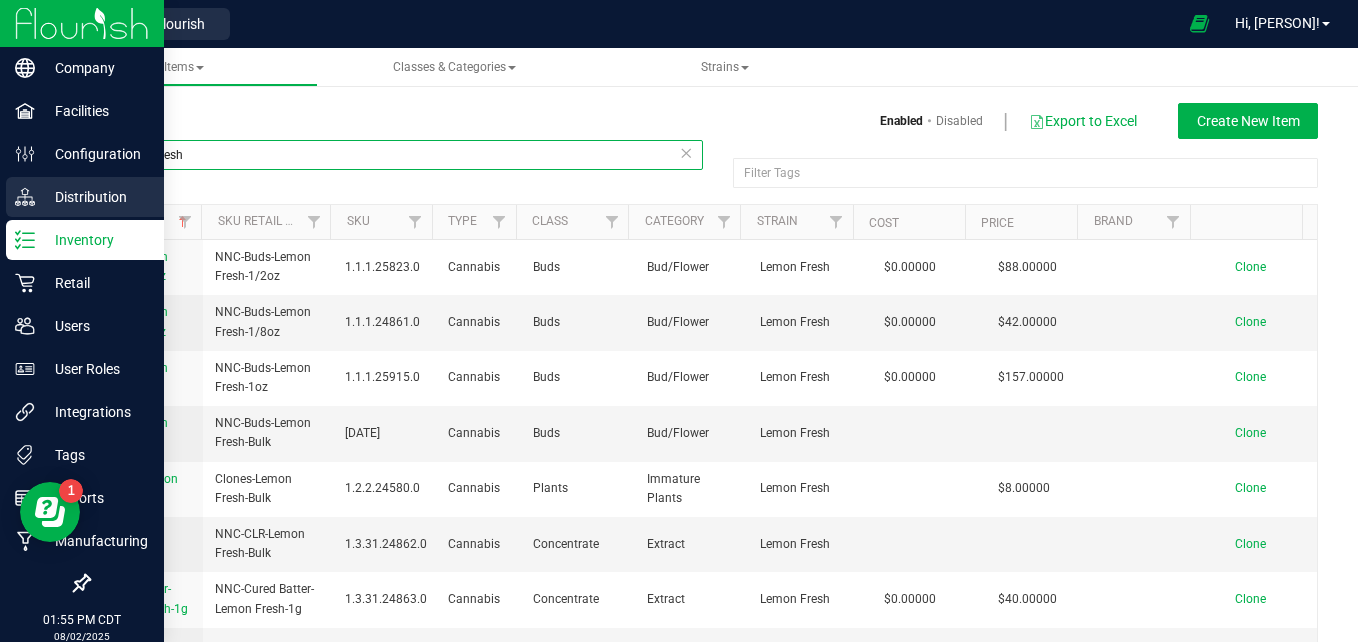 drag, startPoint x: 247, startPoint y: 158, endPoint x: 8, endPoint y: 187, distance: 240.75299 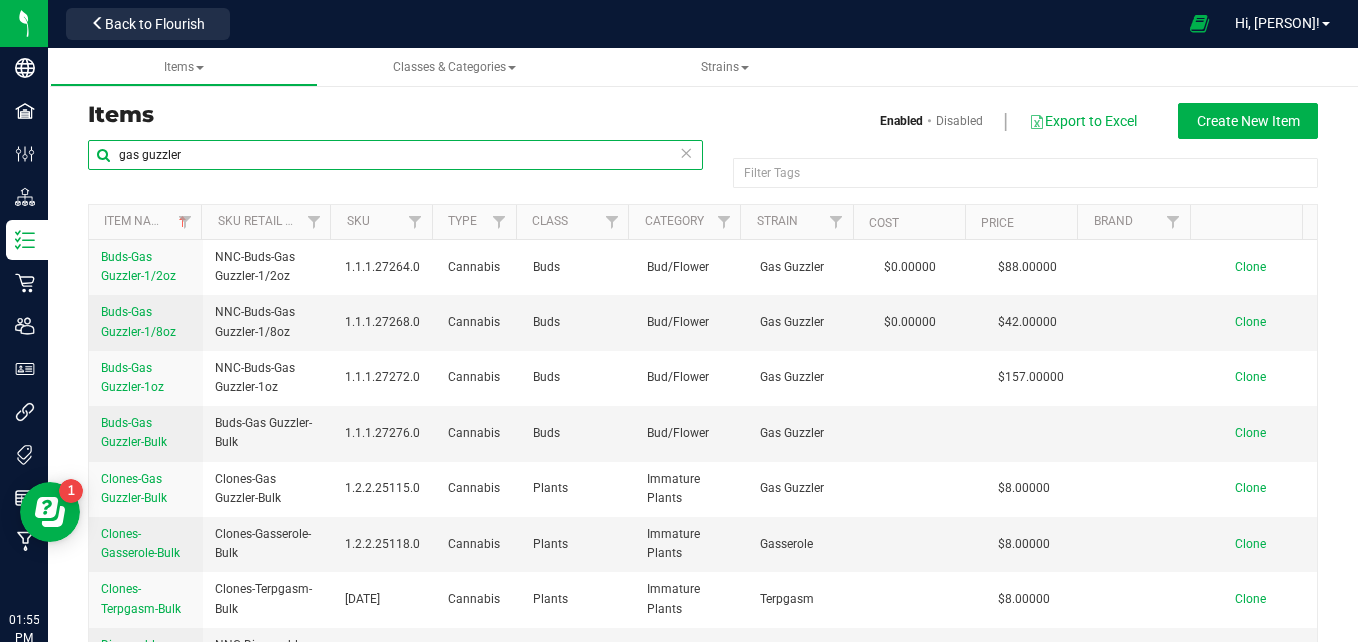 type on "gas guzzler" 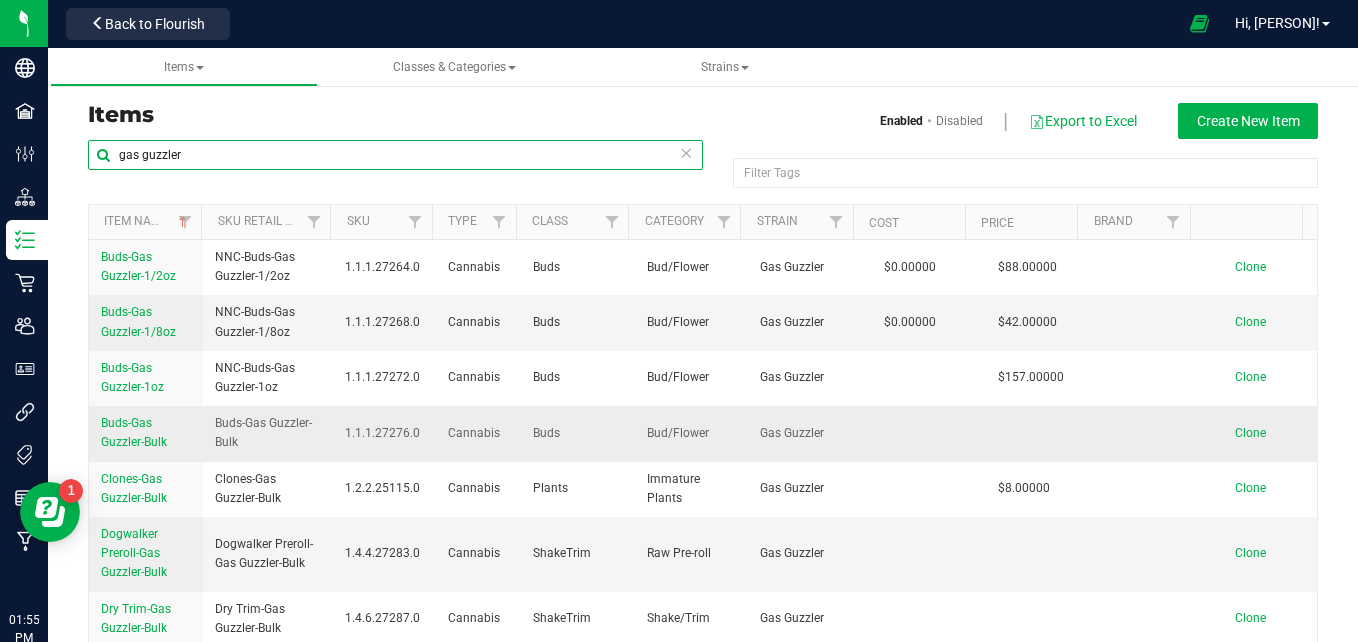 scroll, scrollTop: 688, scrollLeft: 0, axis: vertical 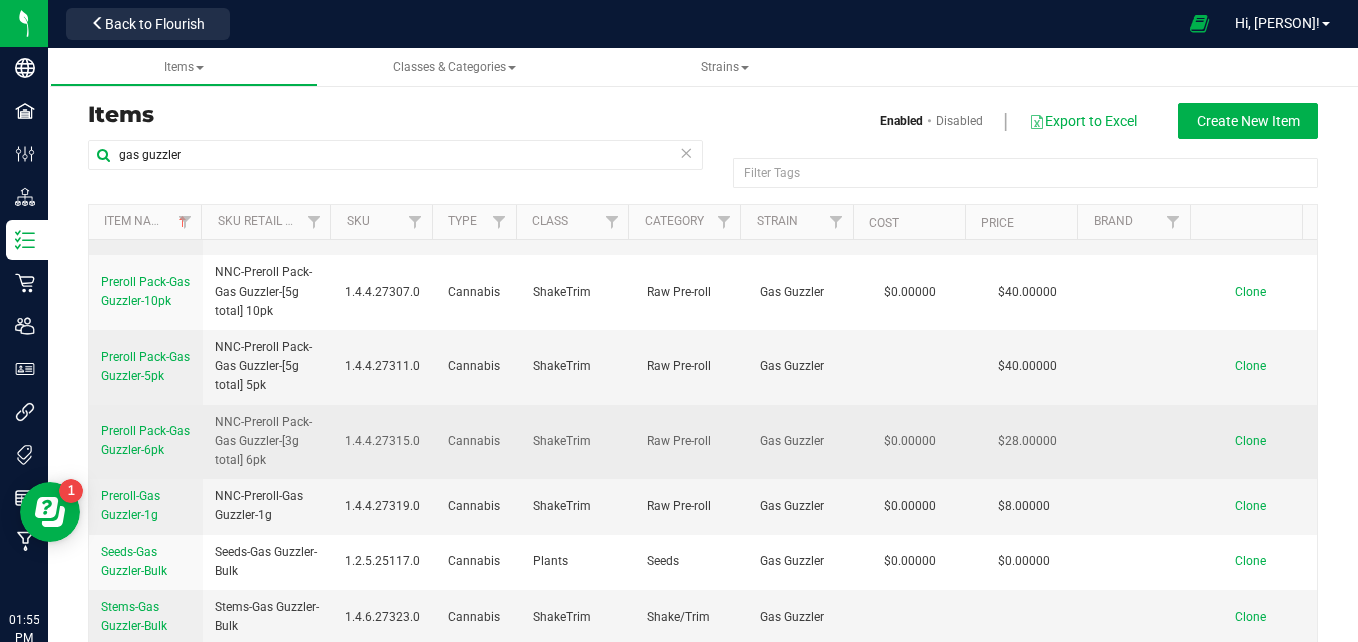 click on "Preroll Pack-Gas Guzzler-6pk" at bounding box center [145, 440] 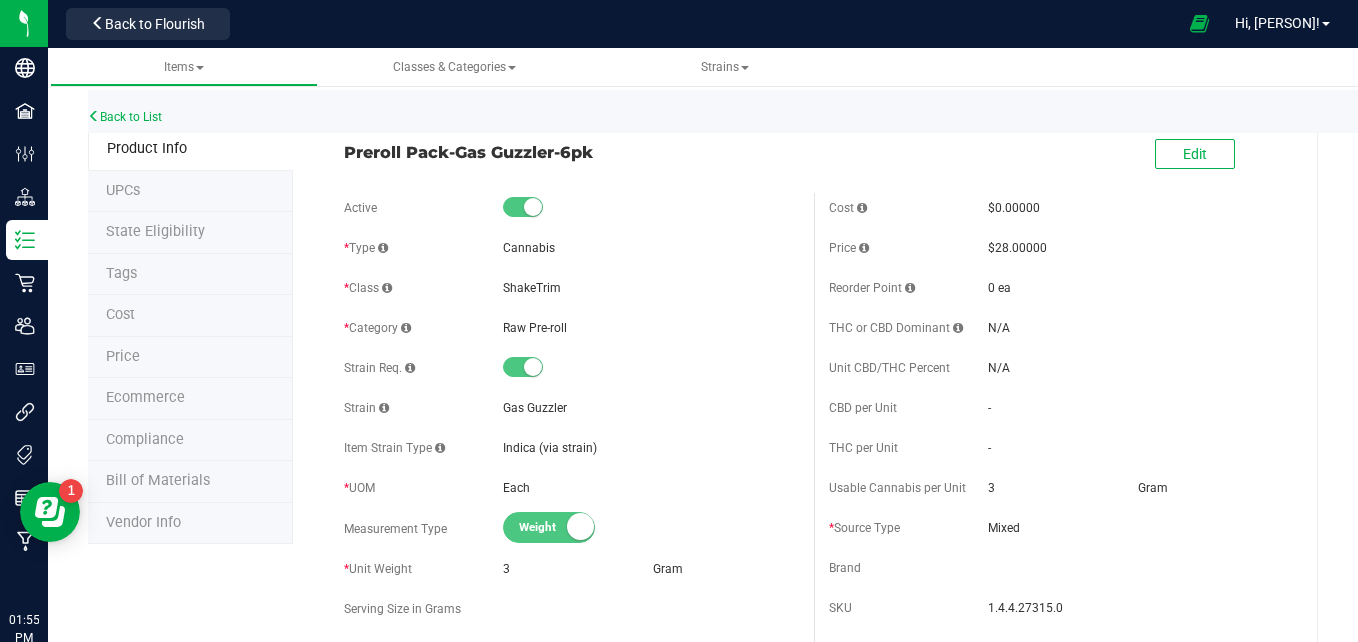 click on "Tags" at bounding box center [190, 275] 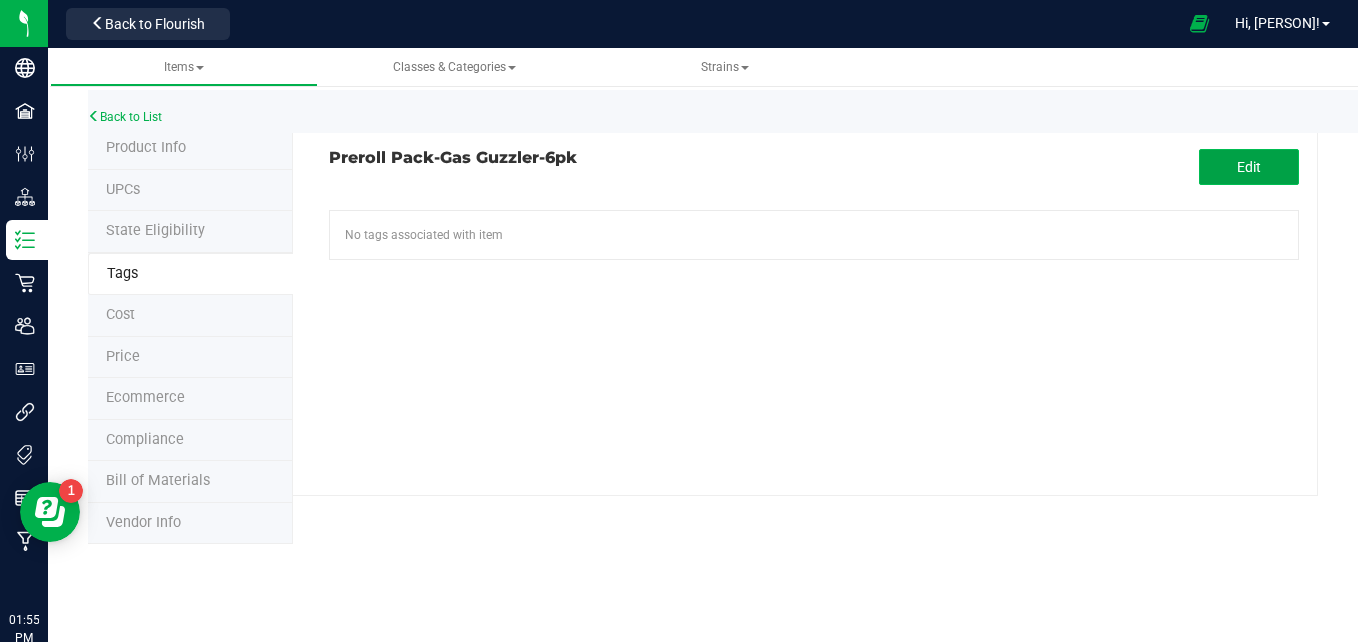 click on "Edit" at bounding box center (1249, 167) 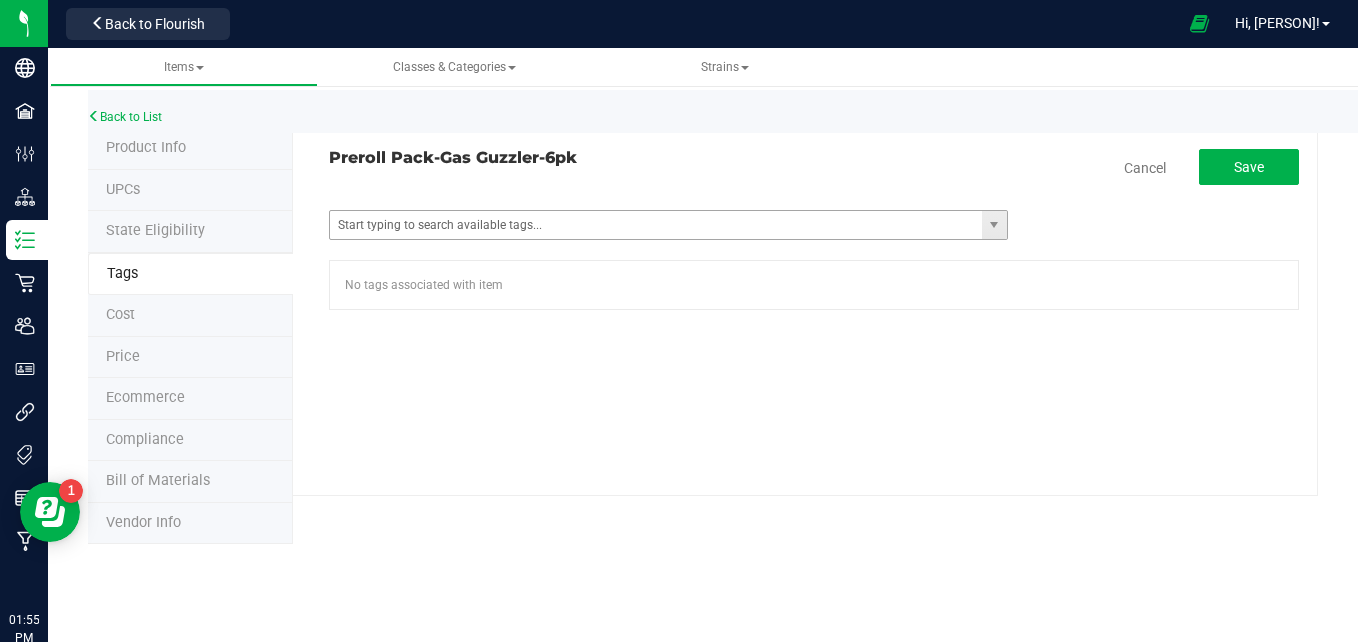 click at bounding box center (994, 225) 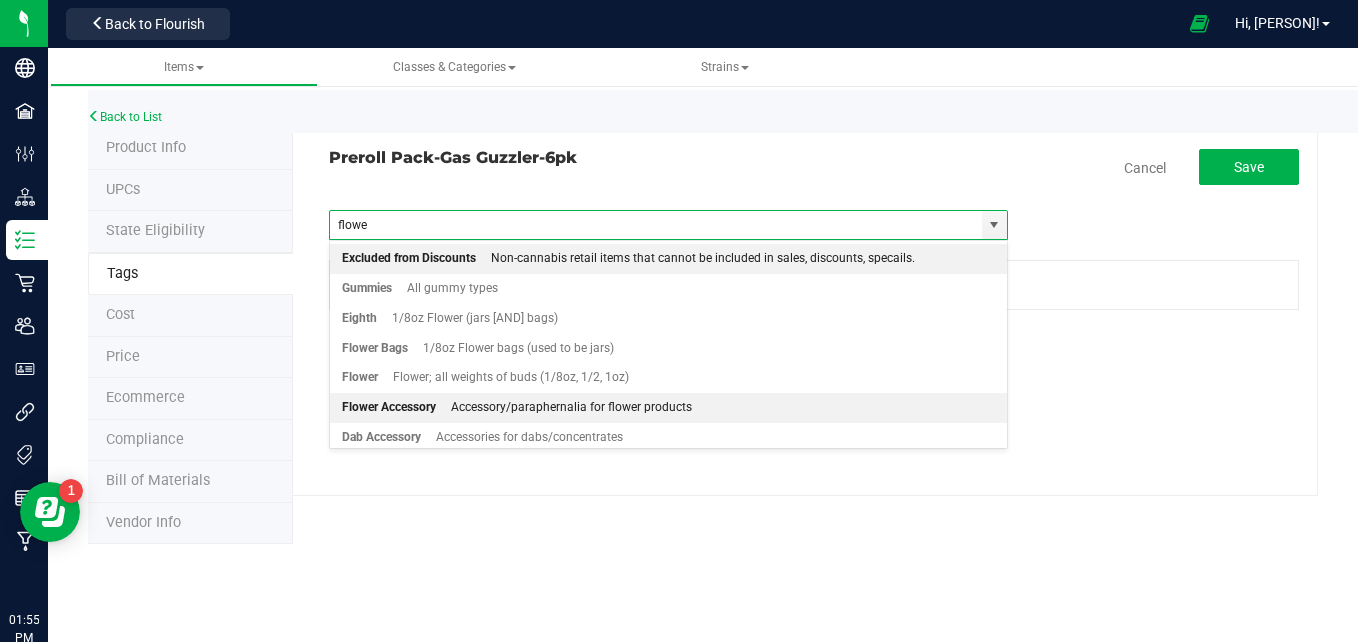 type on "flower" 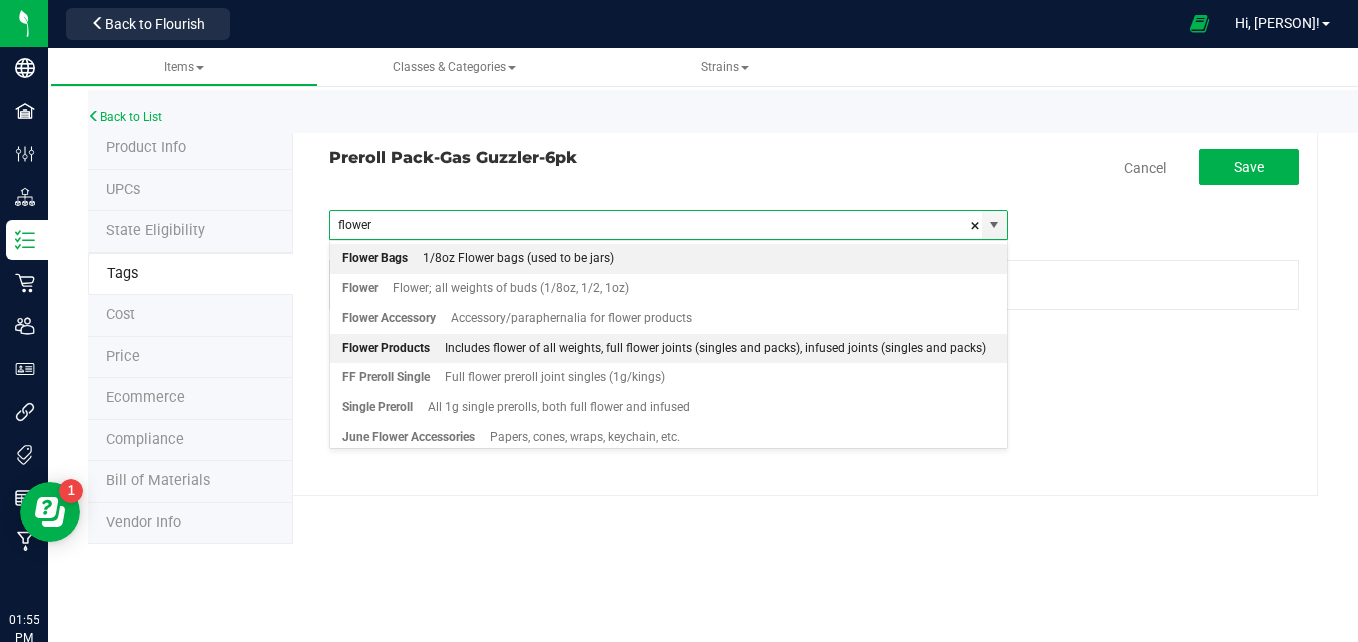 click on "Includes flower of all weights, full flower joints (singles and packs), infused joints (singles and packs)" at bounding box center (708, 349) 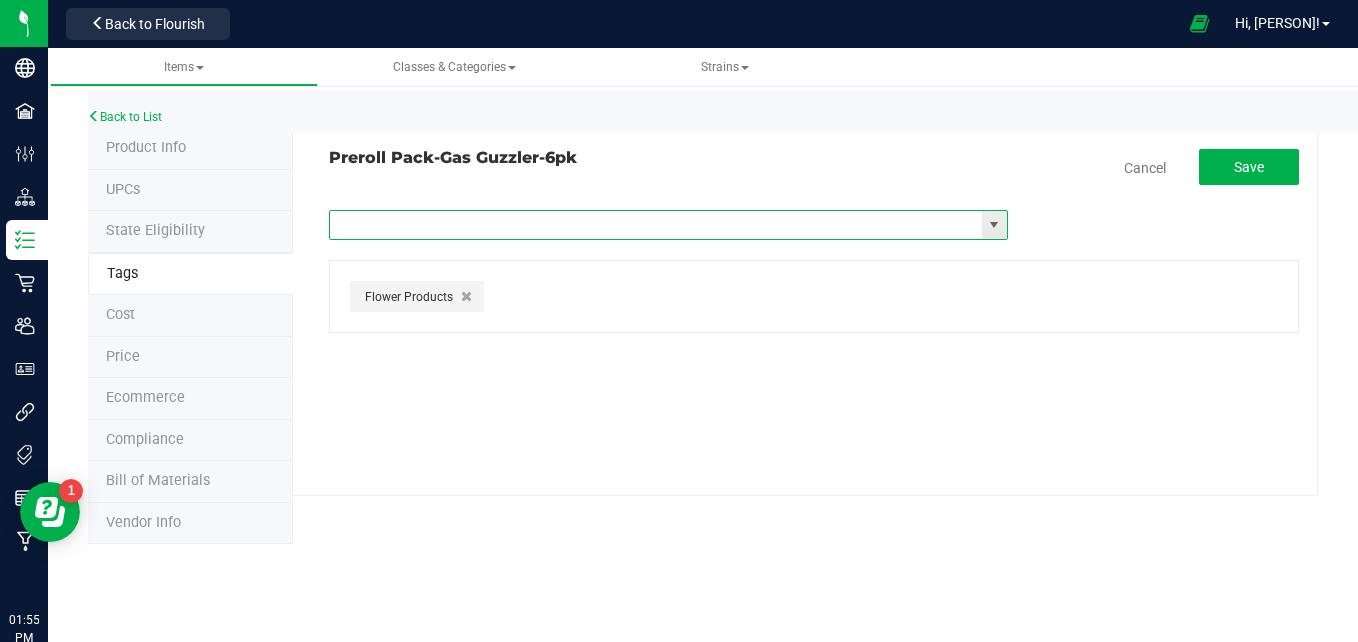 click at bounding box center (656, 225) 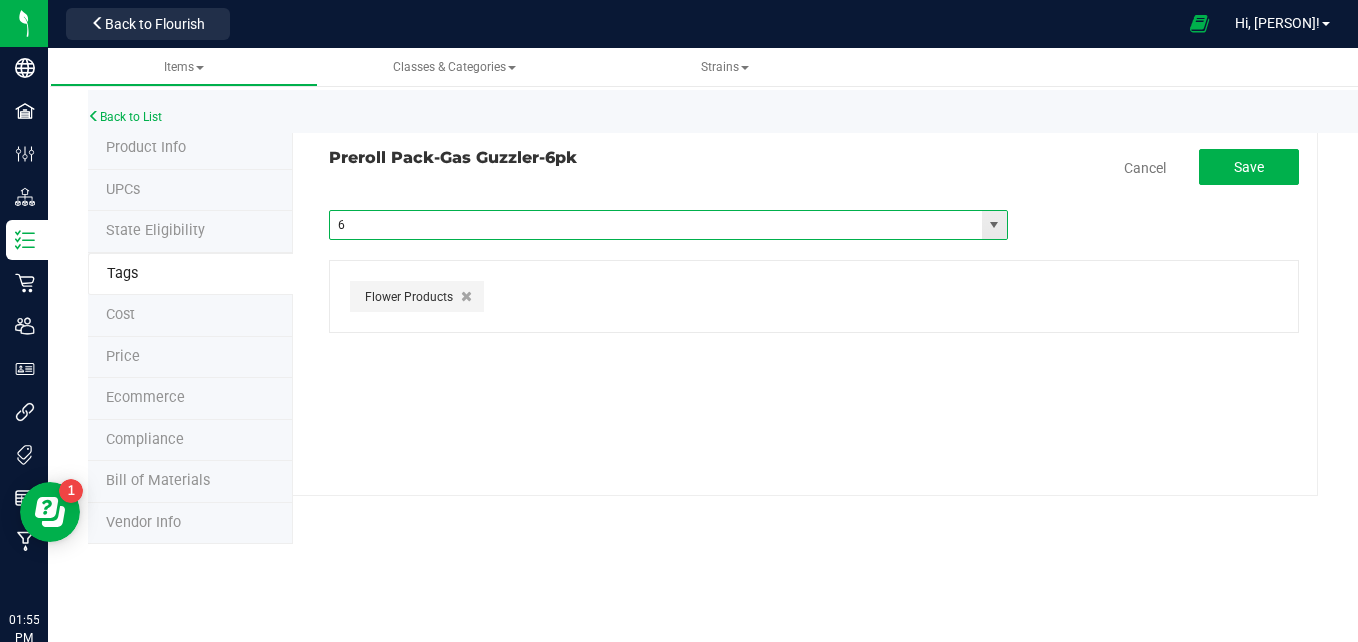 type on "6" 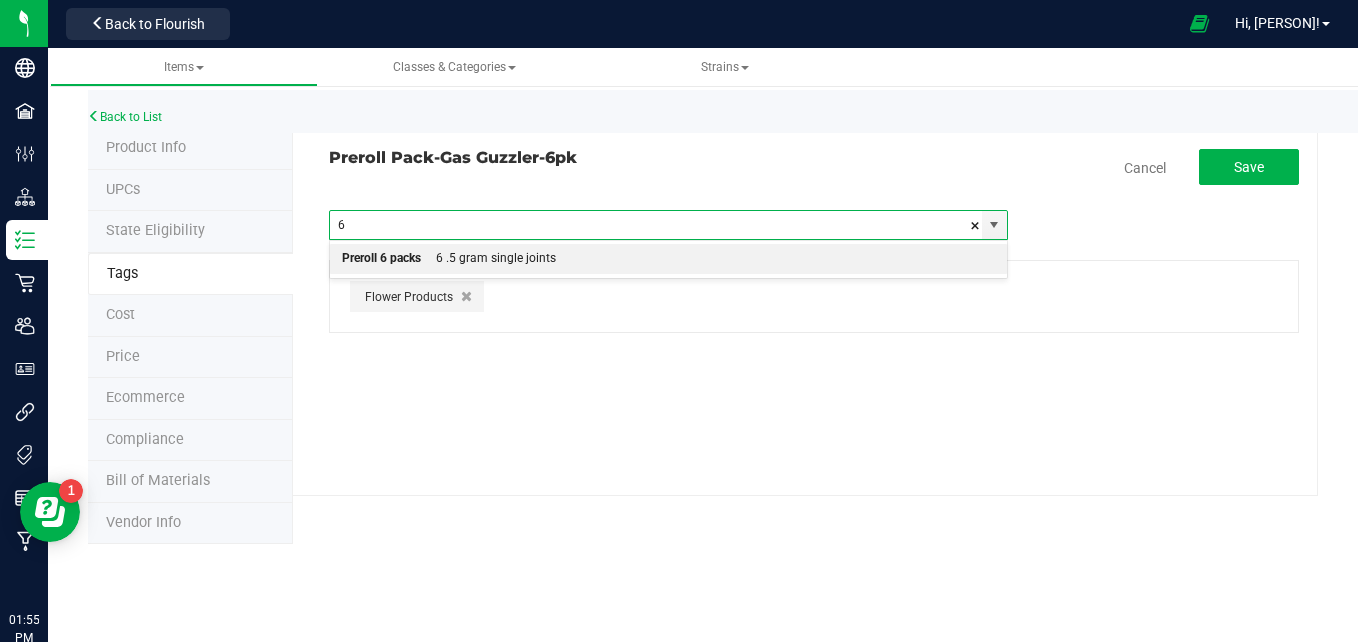 click on "Preroll 6 packs
6 .5 gram single joints" at bounding box center (668, 259) 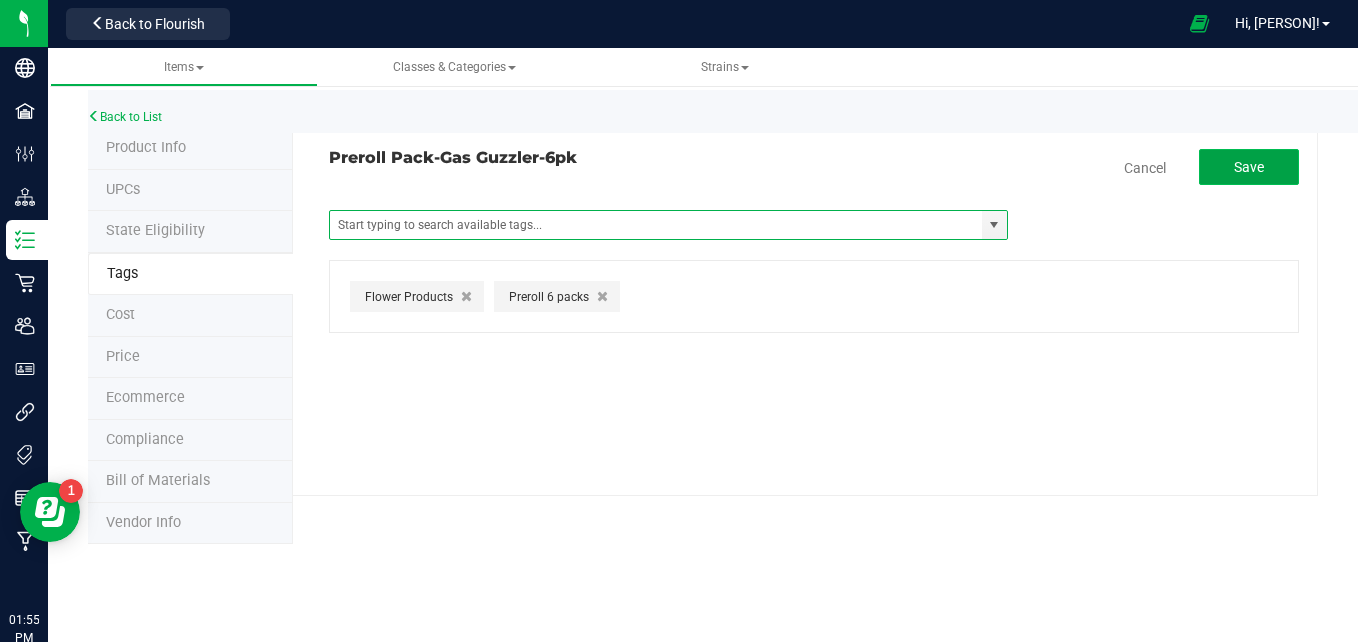 click on "Save" 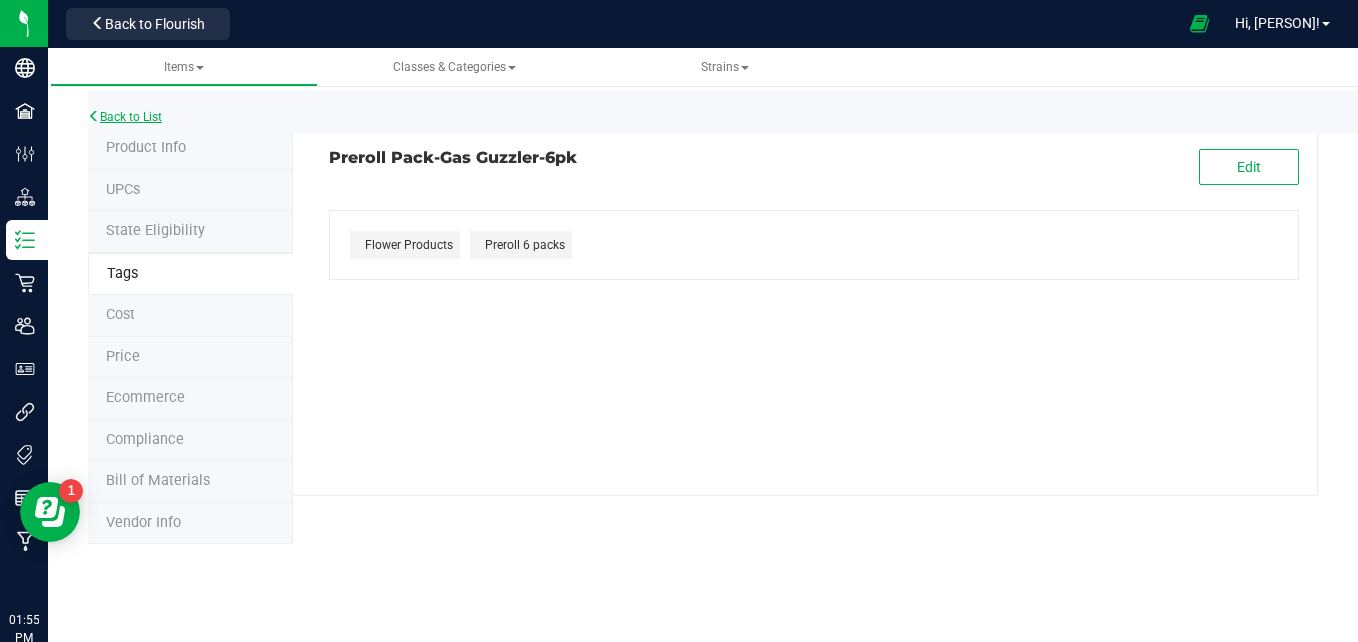 click on "Back to List" at bounding box center [125, 117] 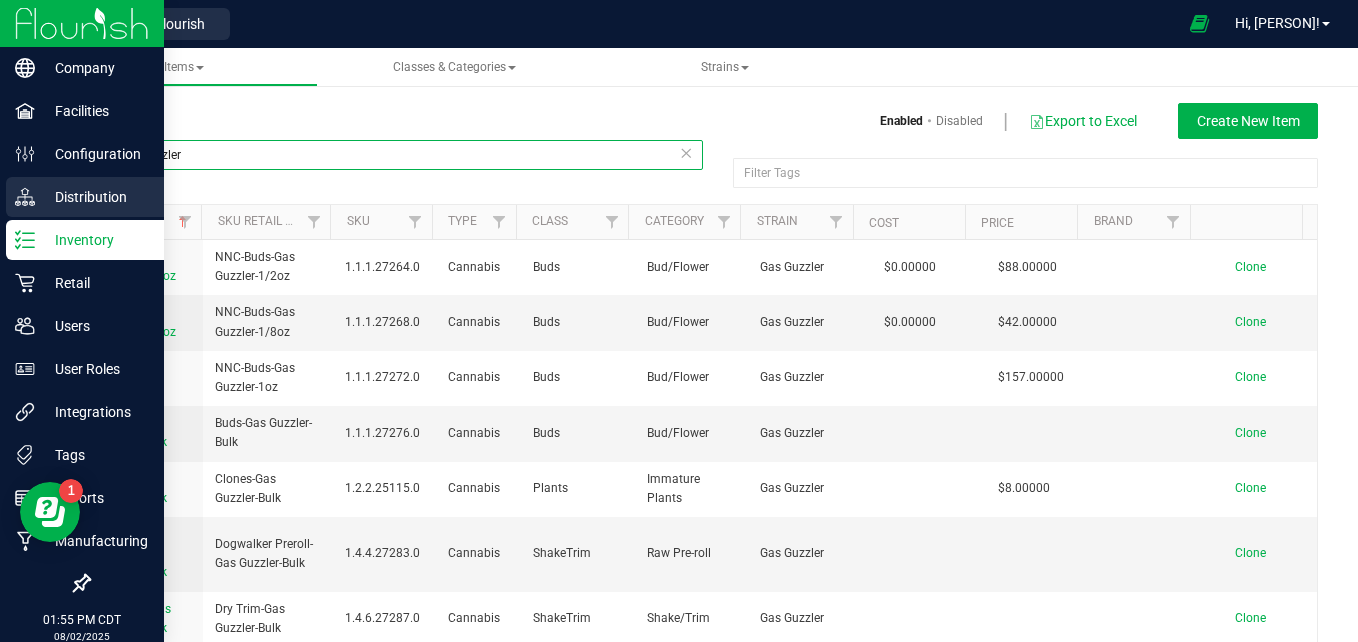 drag, startPoint x: 550, startPoint y: 157, endPoint x: 30, endPoint y: 178, distance: 520.4239 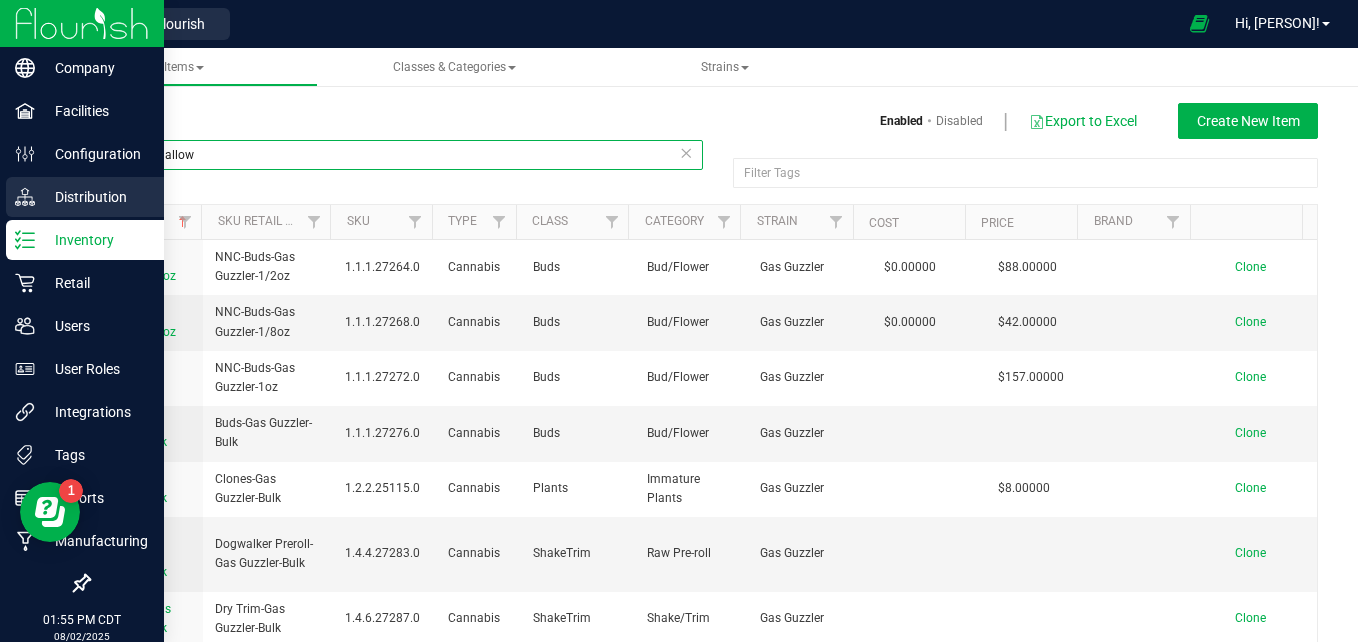 type on "marshmallow" 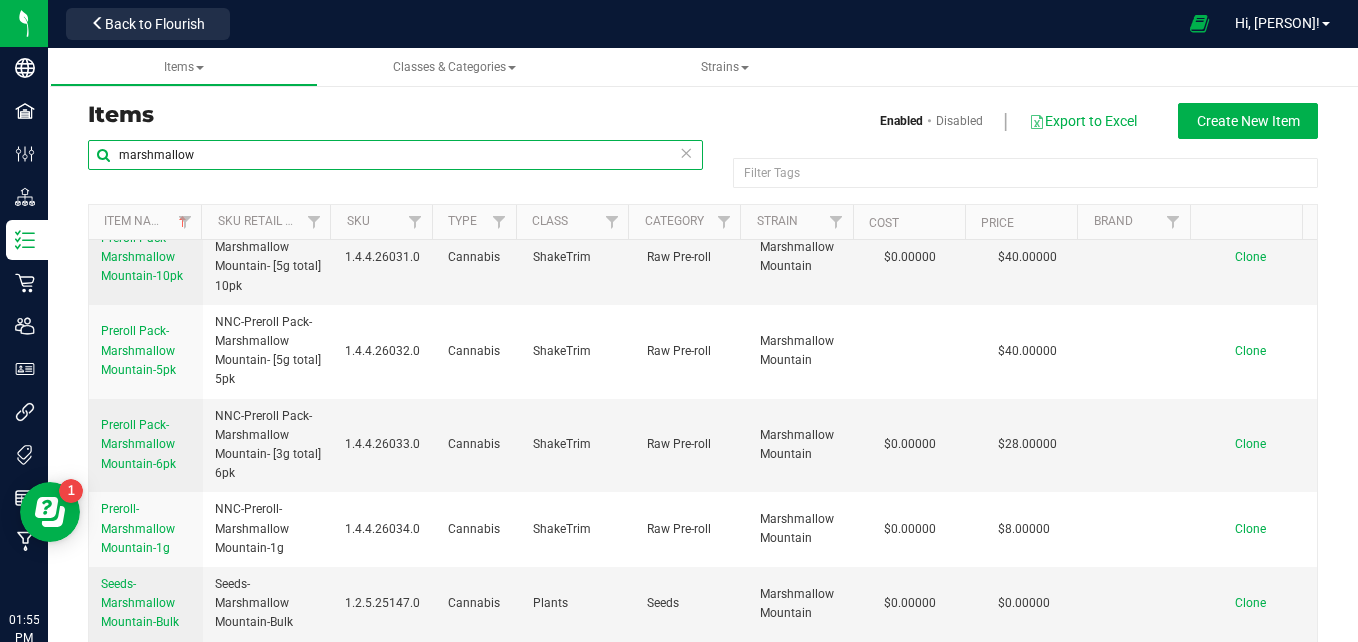 scroll, scrollTop: 1583, scrollLeft: 0, axis: vertical 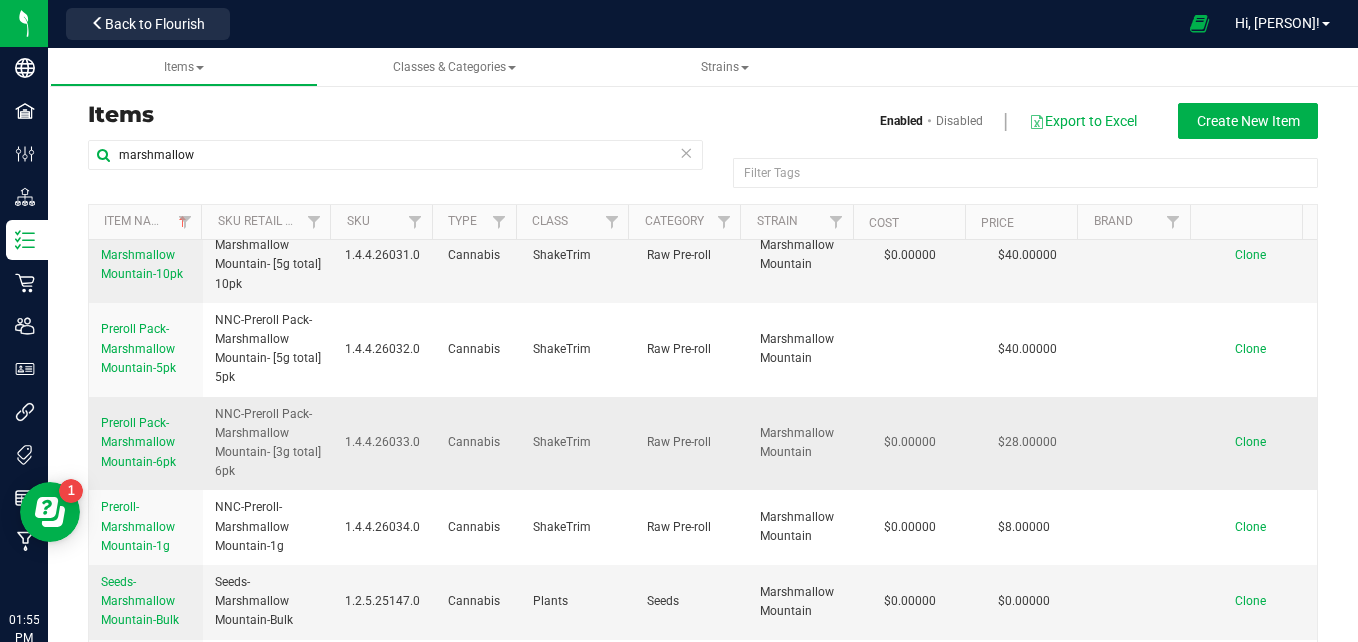 click on "Preroll Pack-Marshmallow Mountain-6pk" at bounding box center (146, 443) 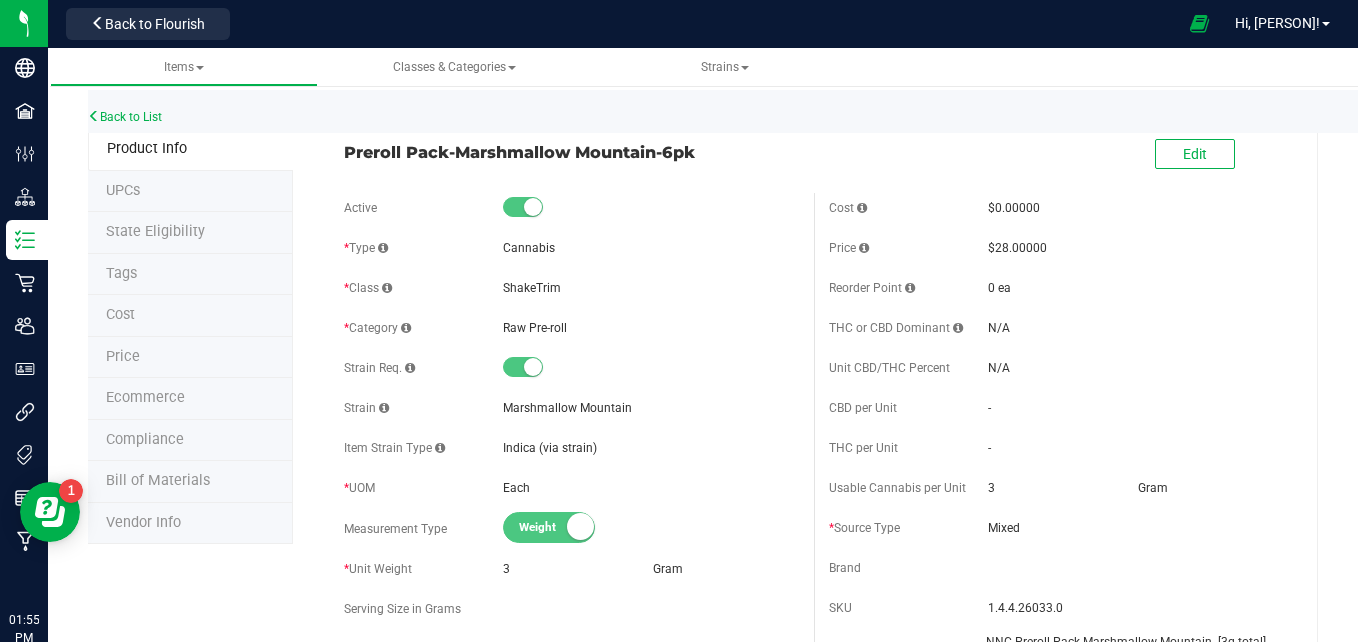 click on "Tags" at bounding box center (190, 275) 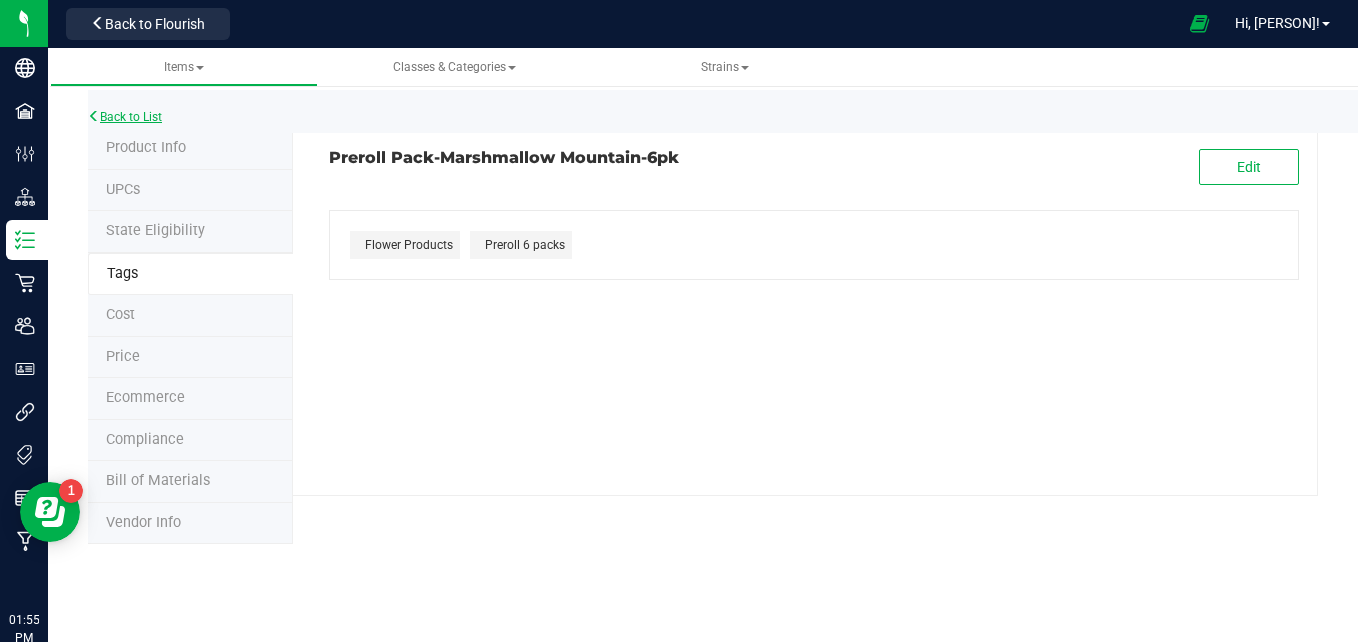 click on "Back to List" at bounding box center (125, 117) 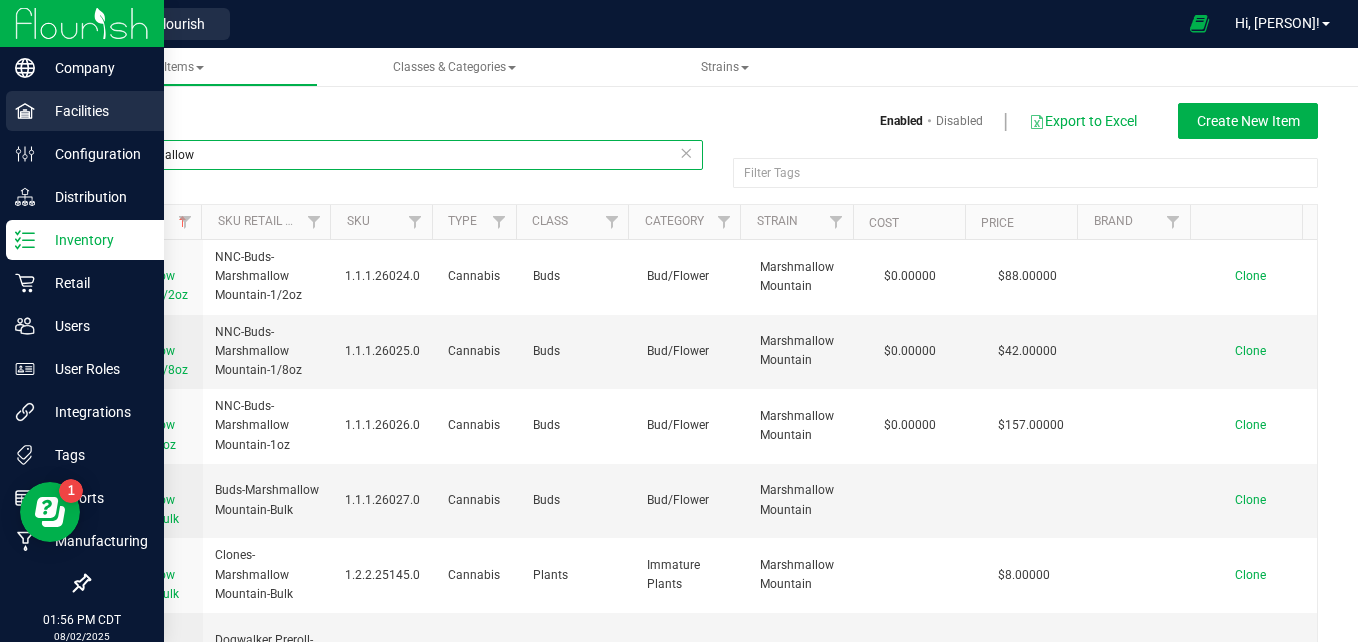 drag, startPoint x: 398, startPoint y: 154, endPoint x: 4, endPoint y: 127, distance: 394.92404 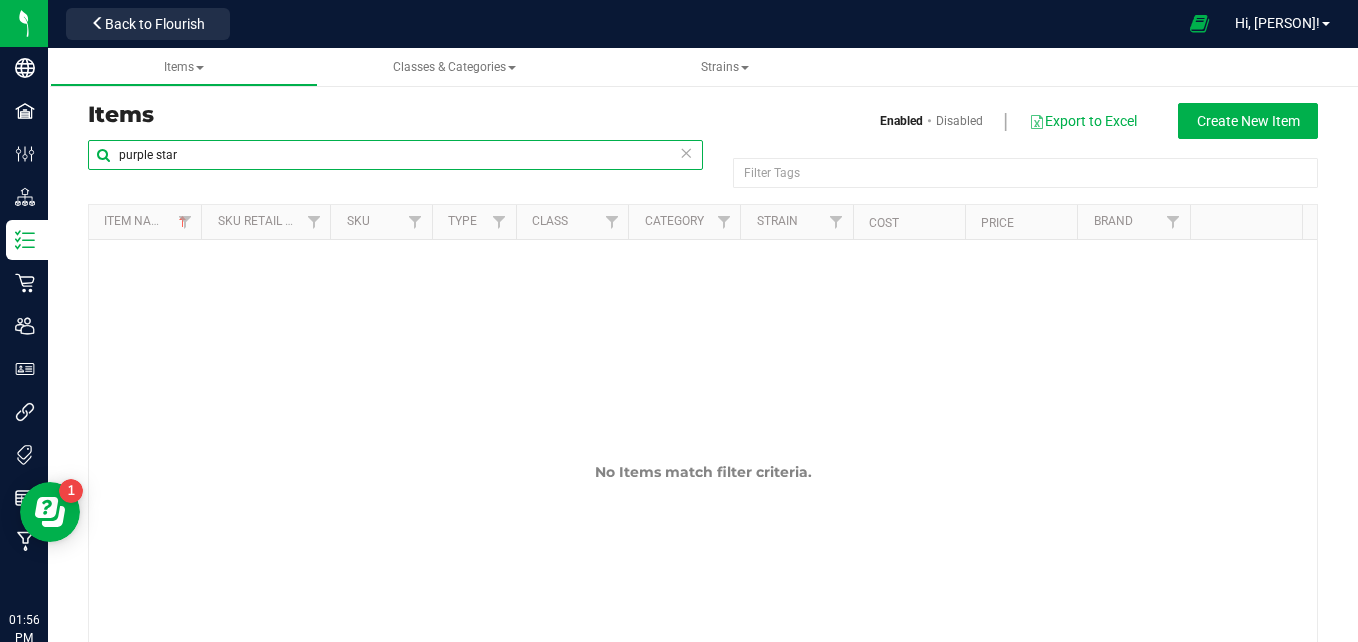 type on "purple star" 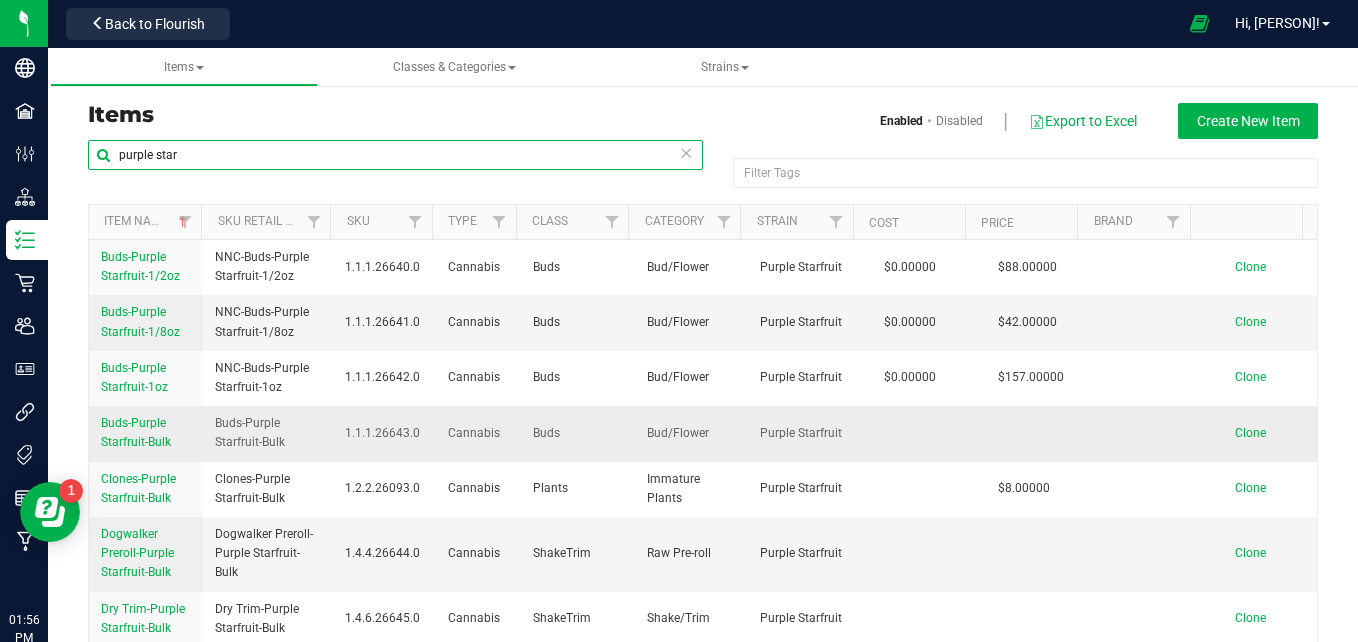 scroll, scrollTop: 782, scrollLeft: 0, axis: vertical 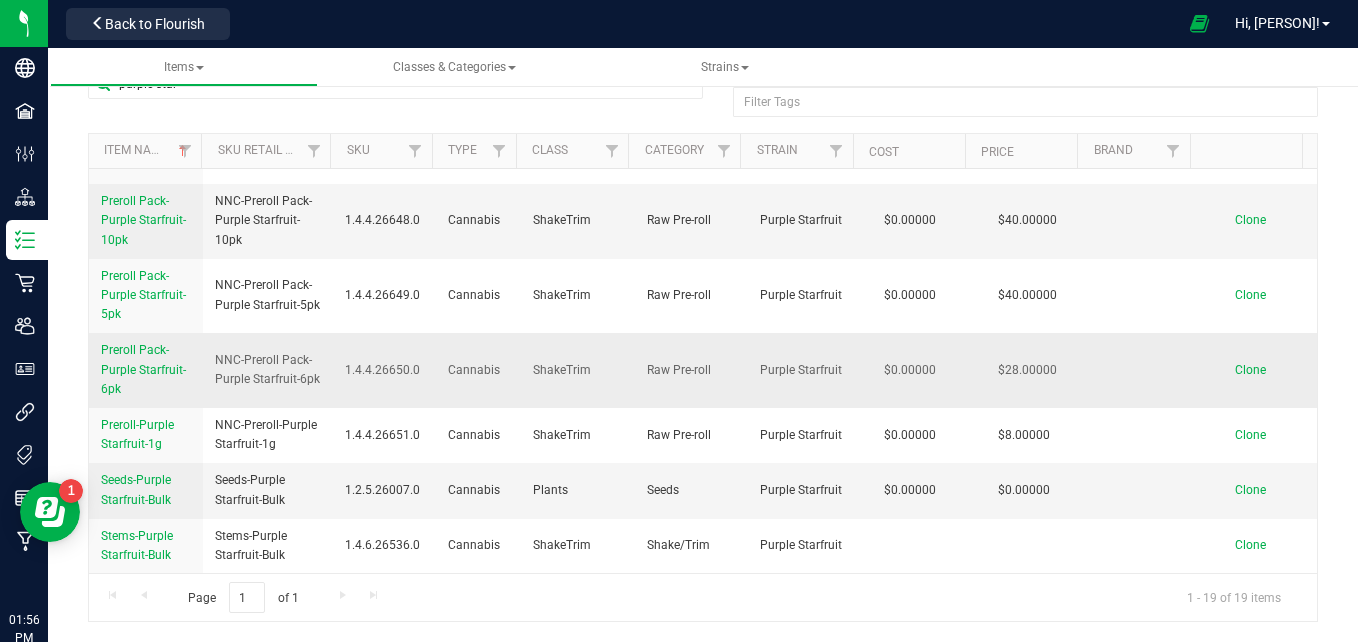 click on "Preroll Pack-Purple Starfruit-6pk" at bounding box center [143, 369] 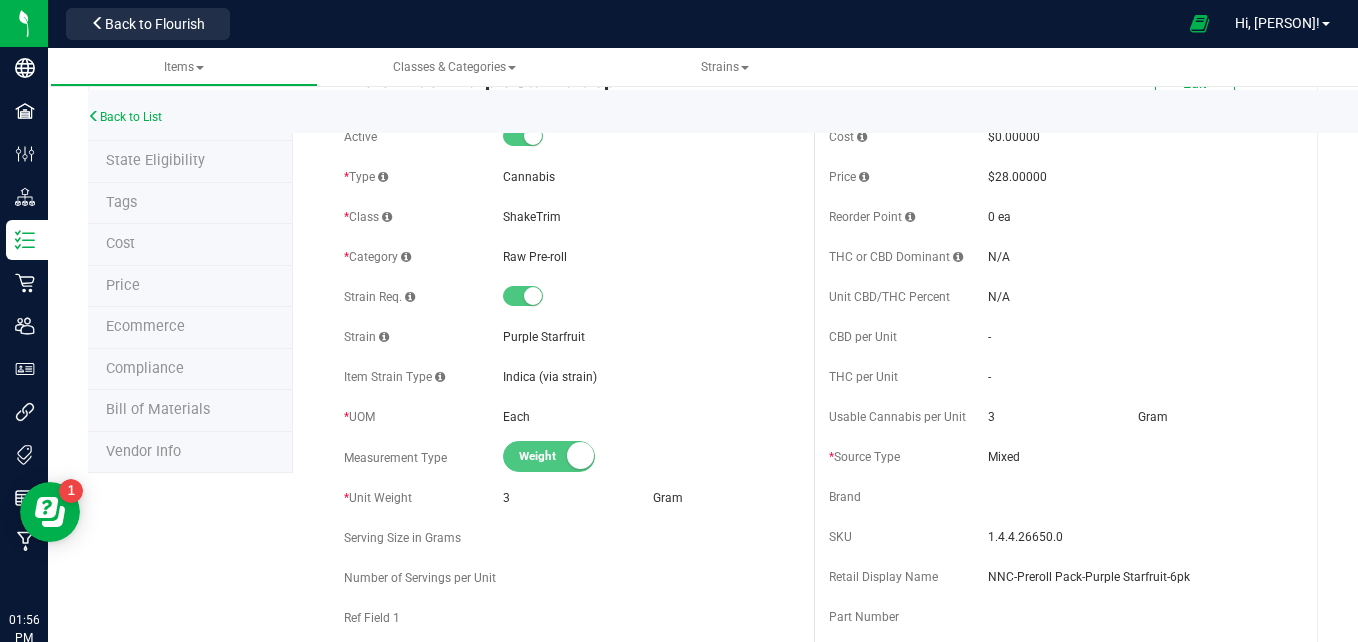 click on "Tags" at bounding box center (190, 204) 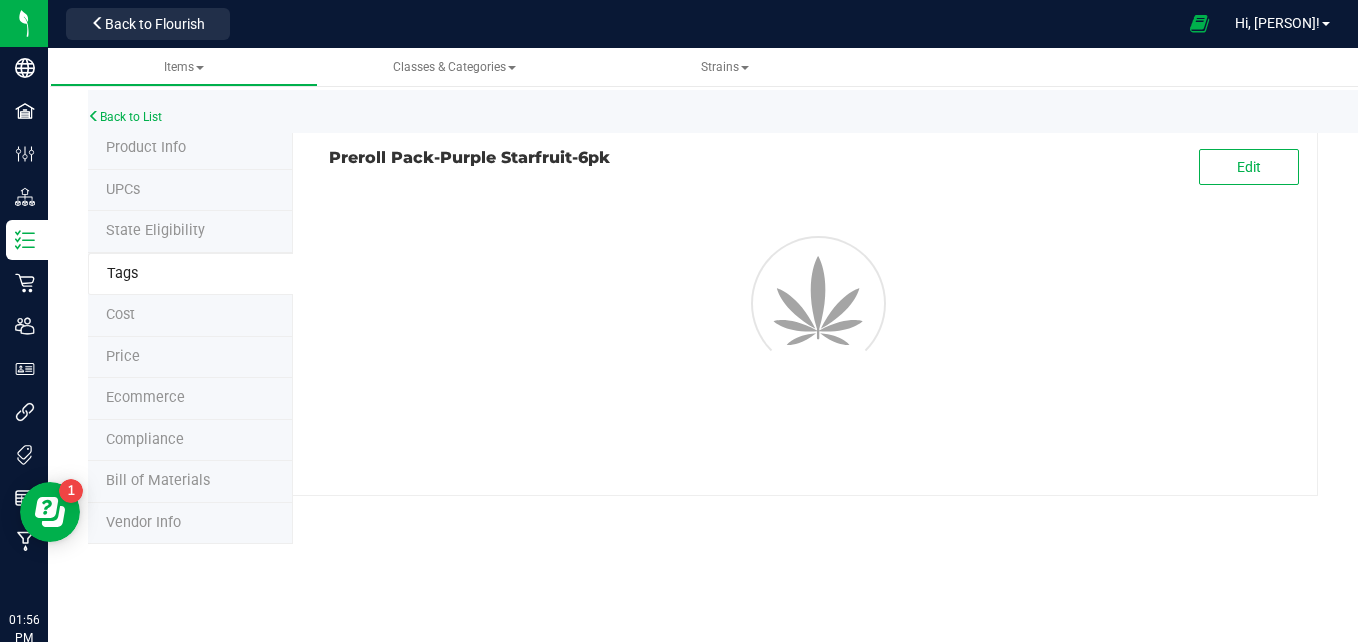 scroll, scrollTop: 0, scrollLeft: 0, axis: both 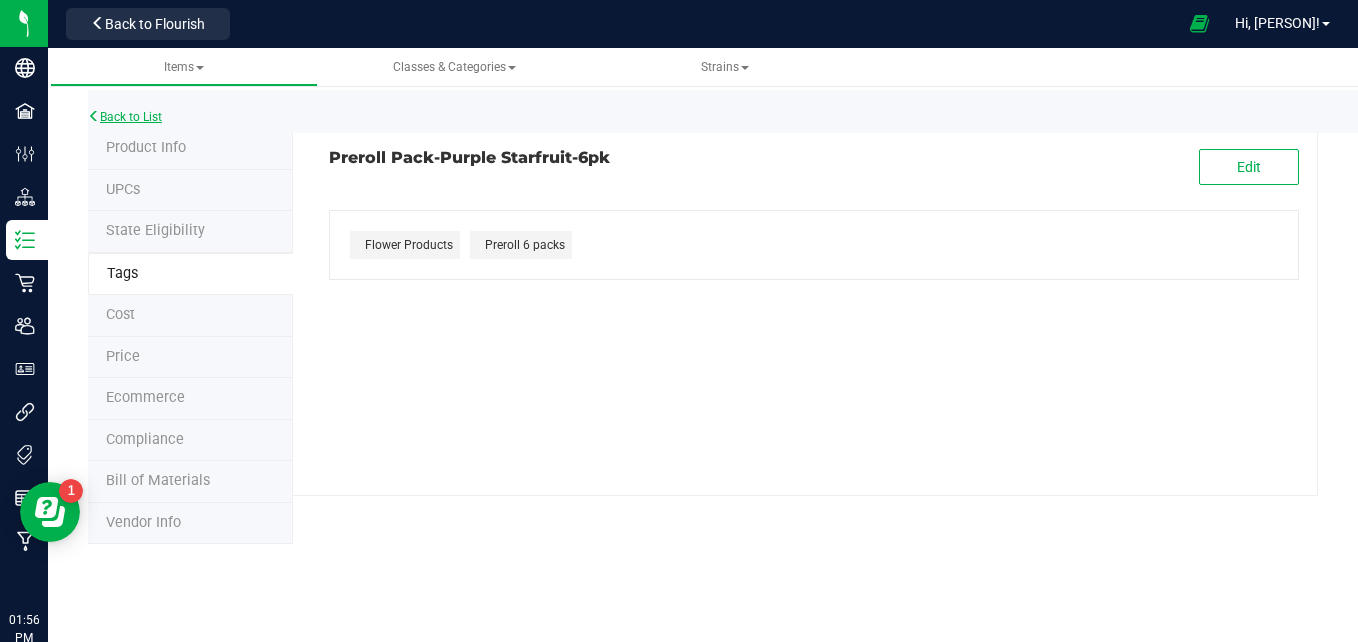 click on "Back to List" at bounding box center (125, 117) 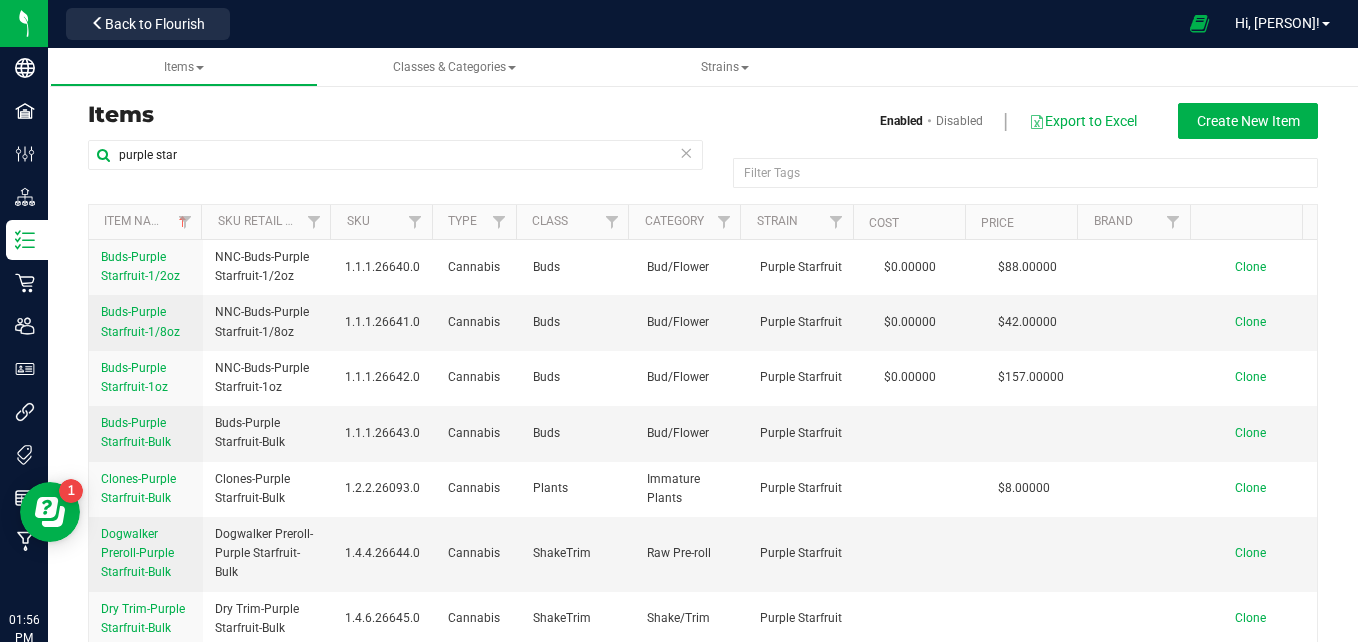 click at bounding box center [686, 152] 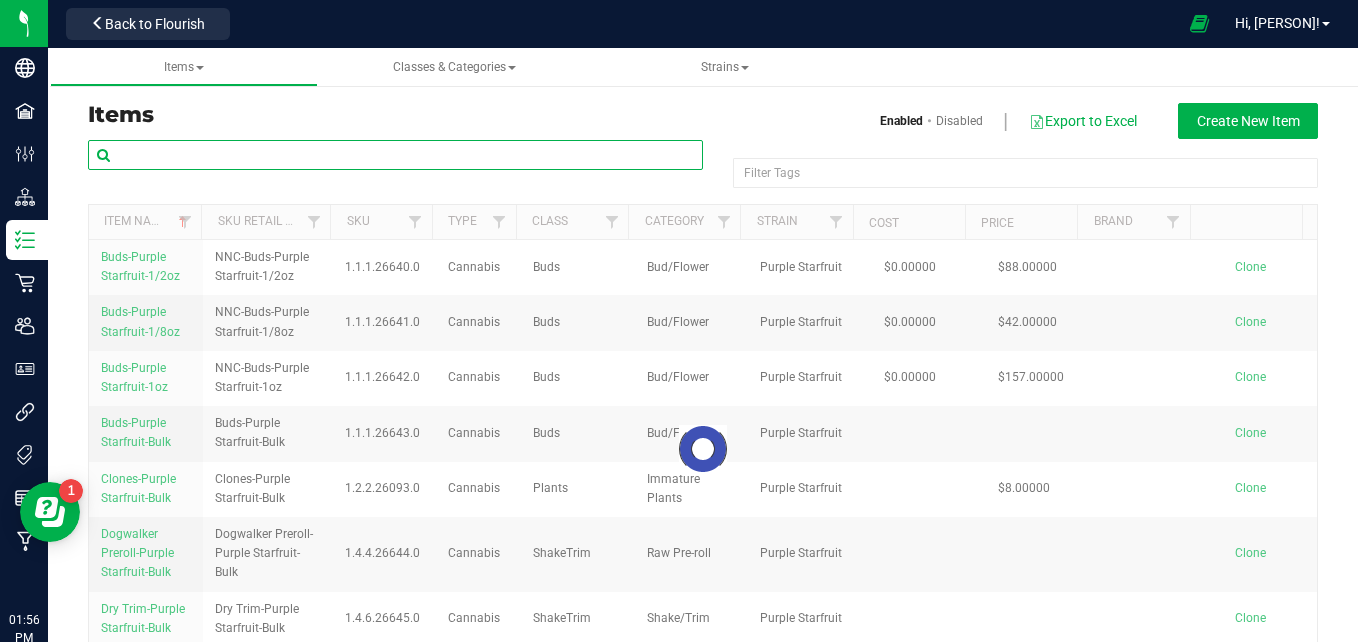 click at bounding box center (395, 155) 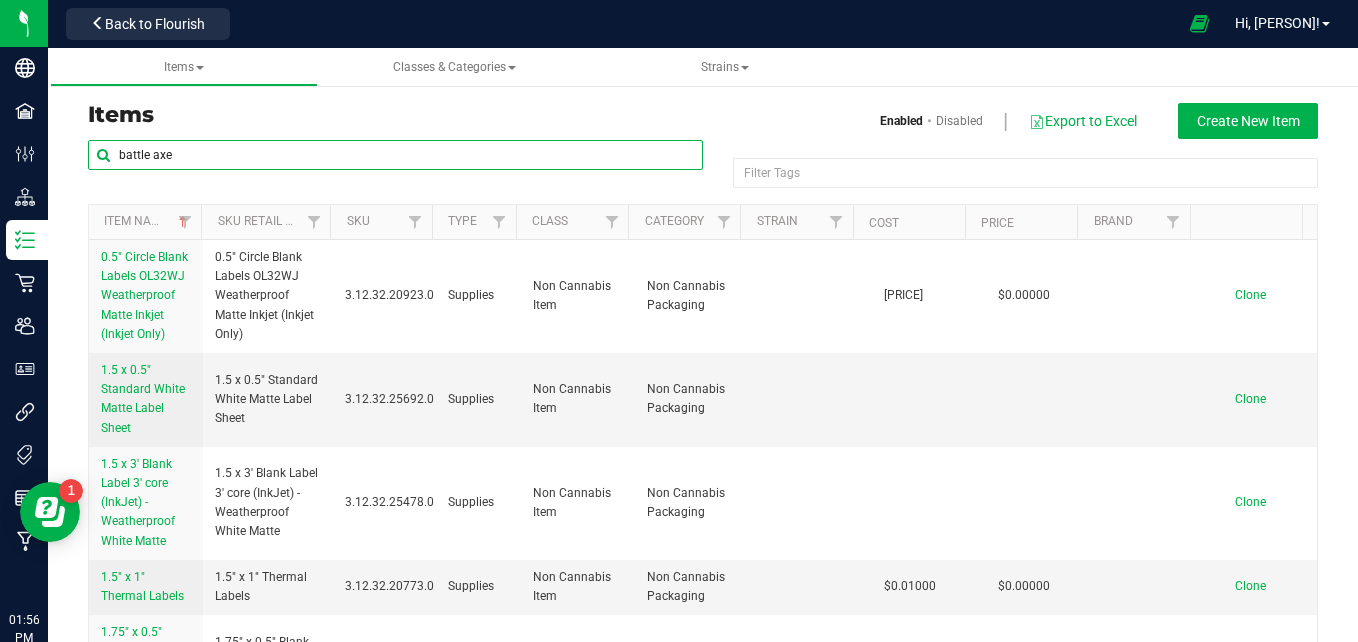 type on "battle axe" 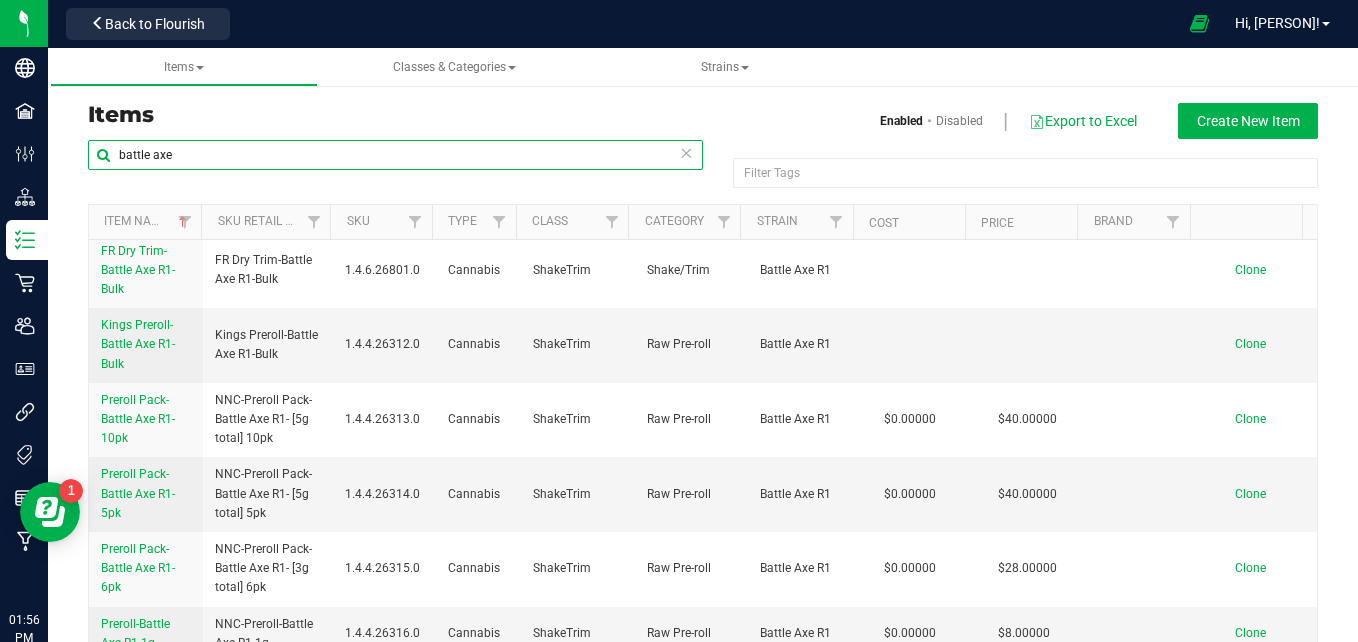 scroll, scrollTop: 876, scrollLeft: 0, axis: vertical 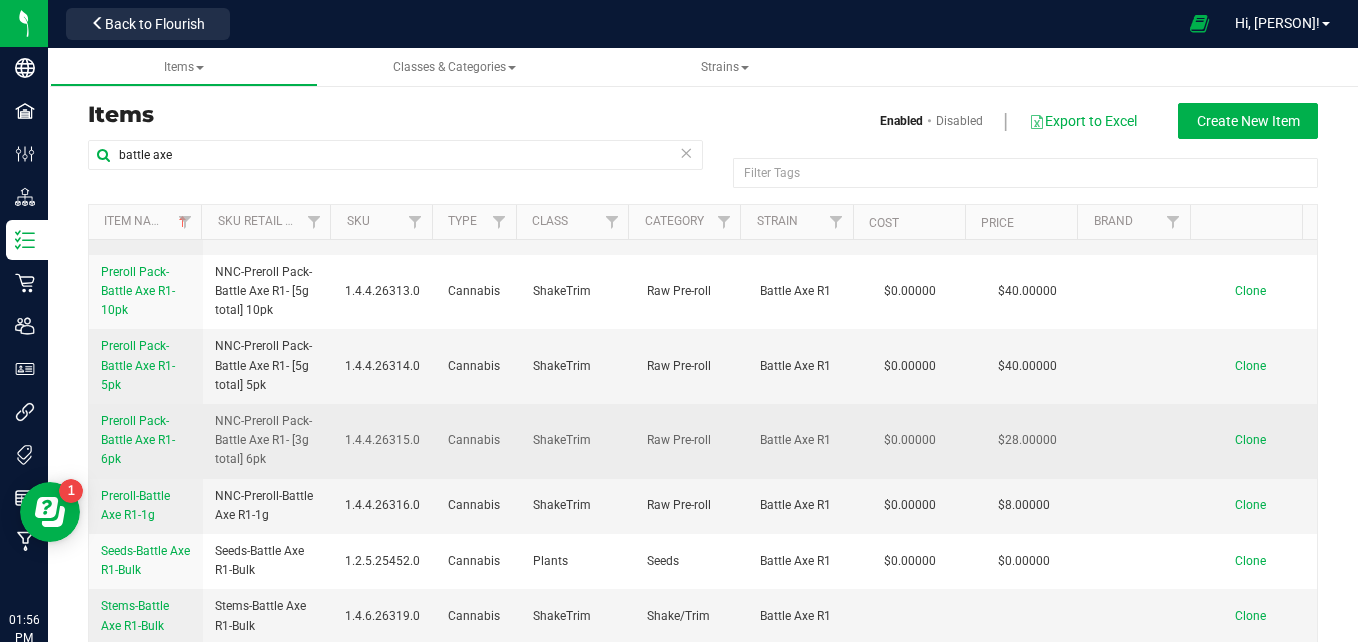 click on "Preroll Pack-Battle Axe R1-6pk" at bounding box center (138, 440) 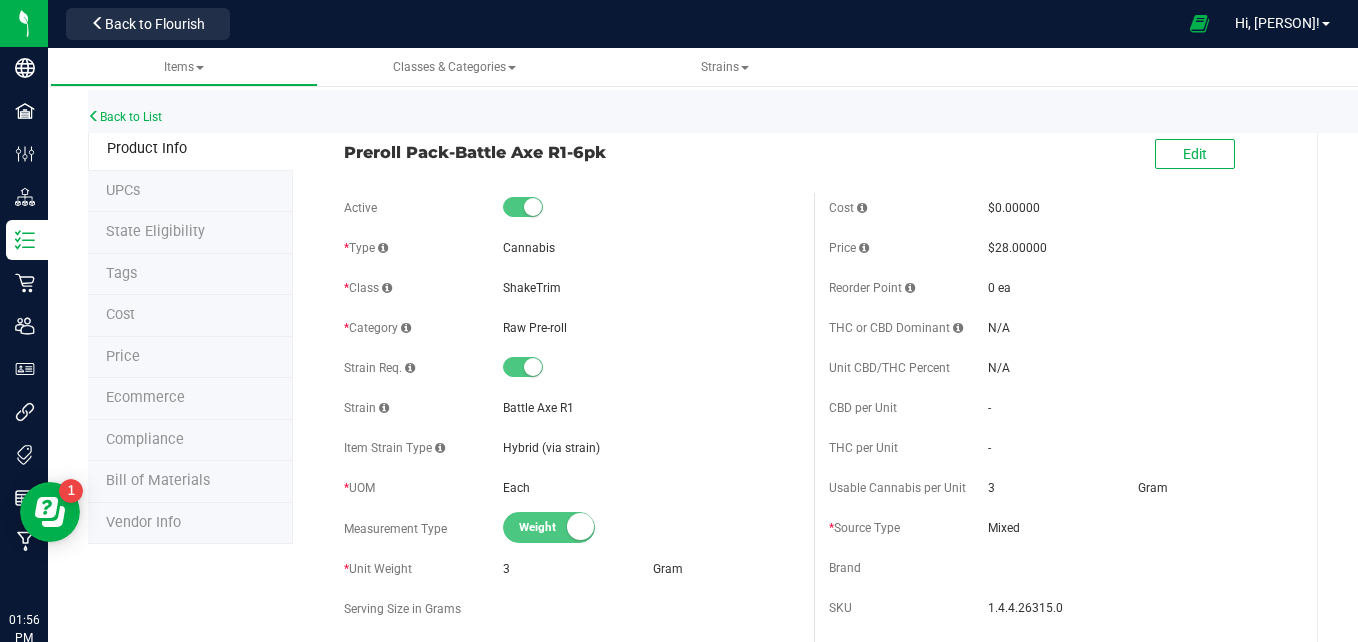 click on "Tags" at bounding box center [190, 275] 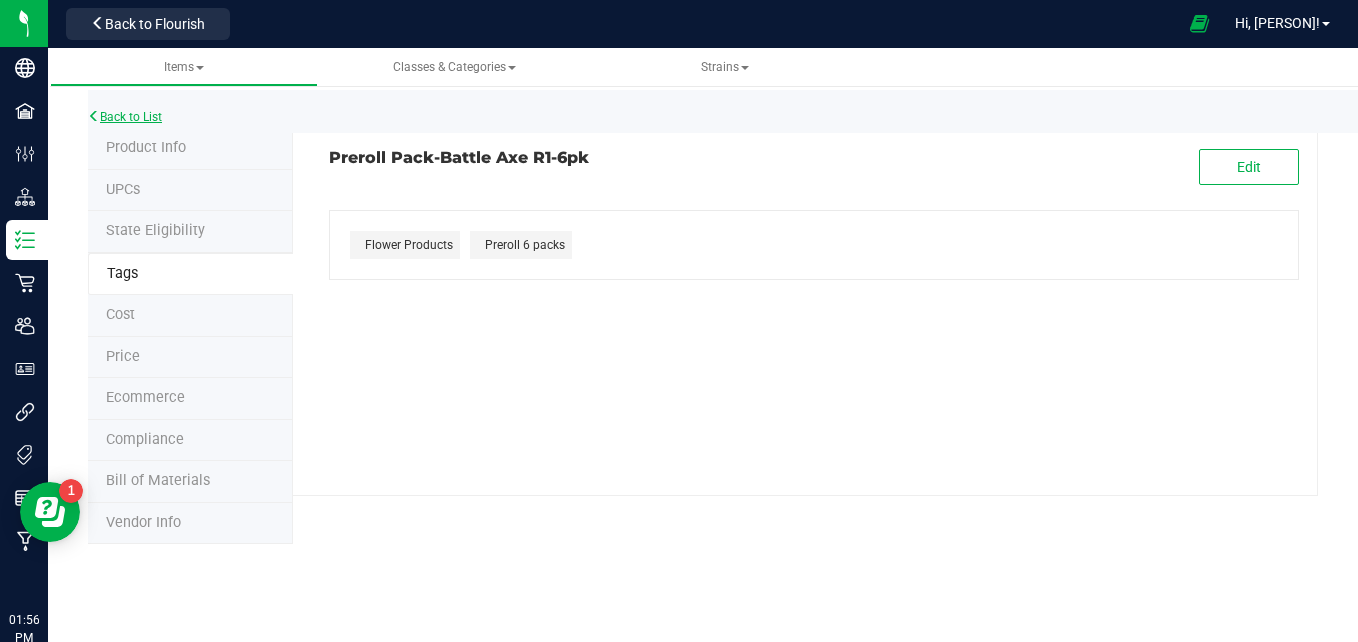 click on "Back to List" at bounding box center (125, 117) 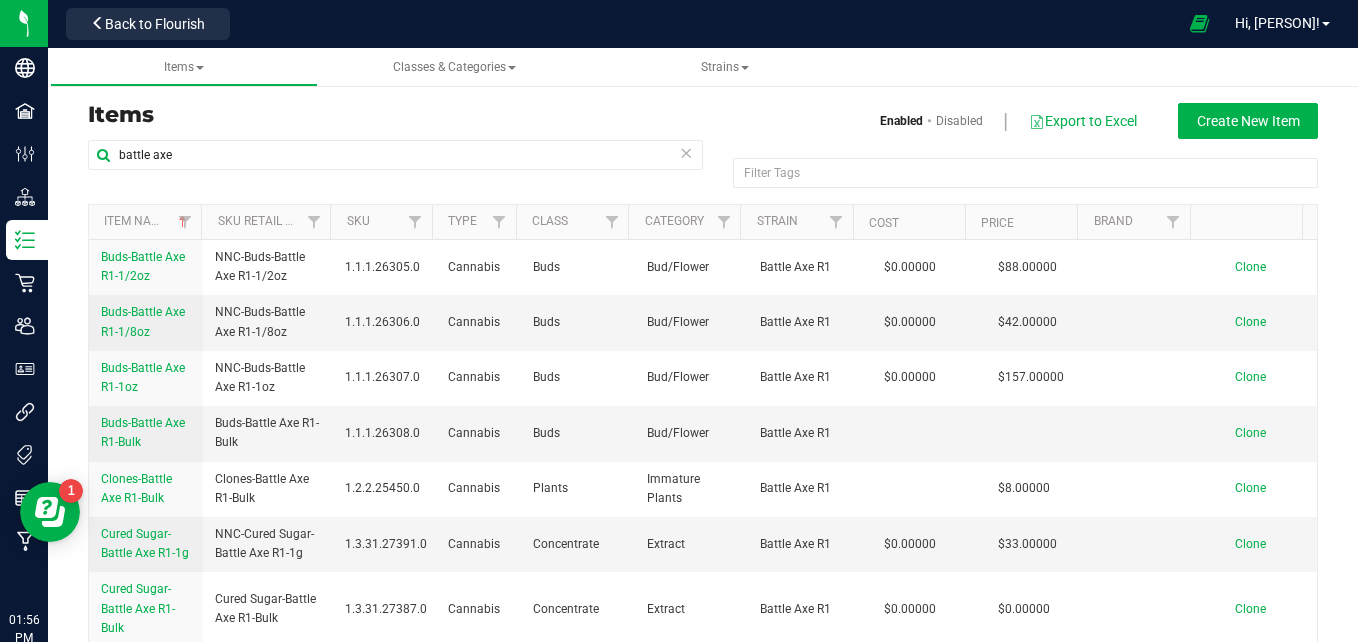 click at bounding box center (686, 152) 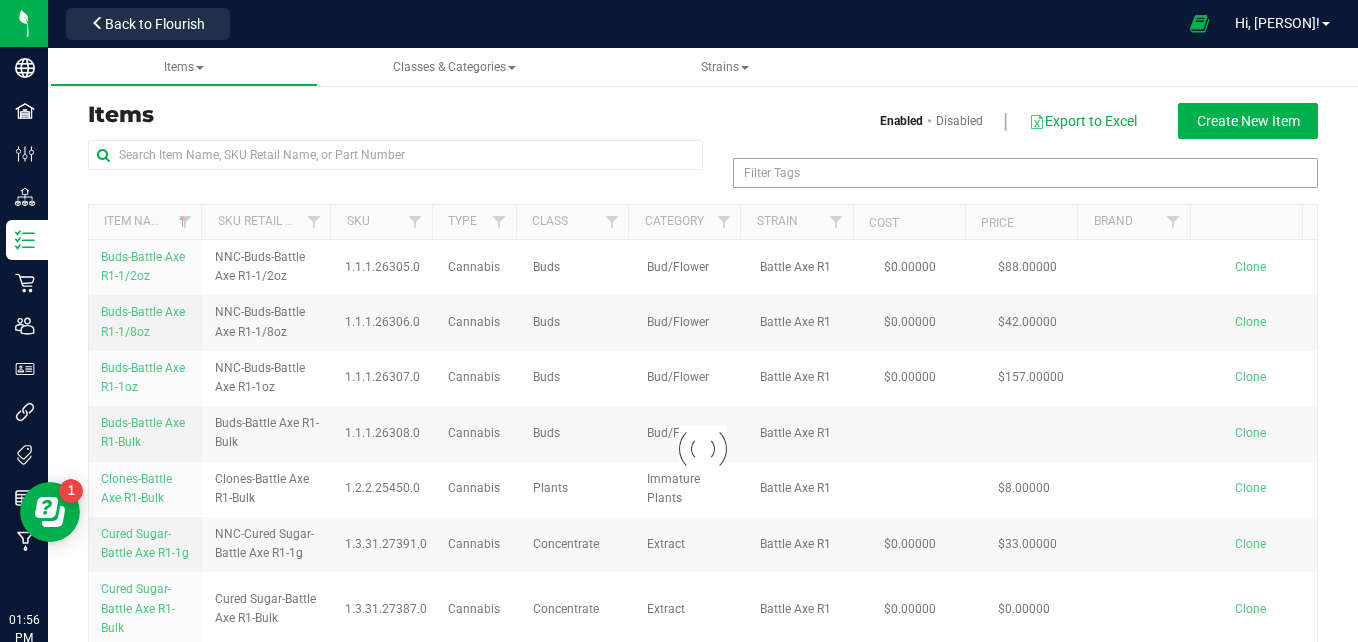 click on "Filter Tags" at bounding box center (778, 173) 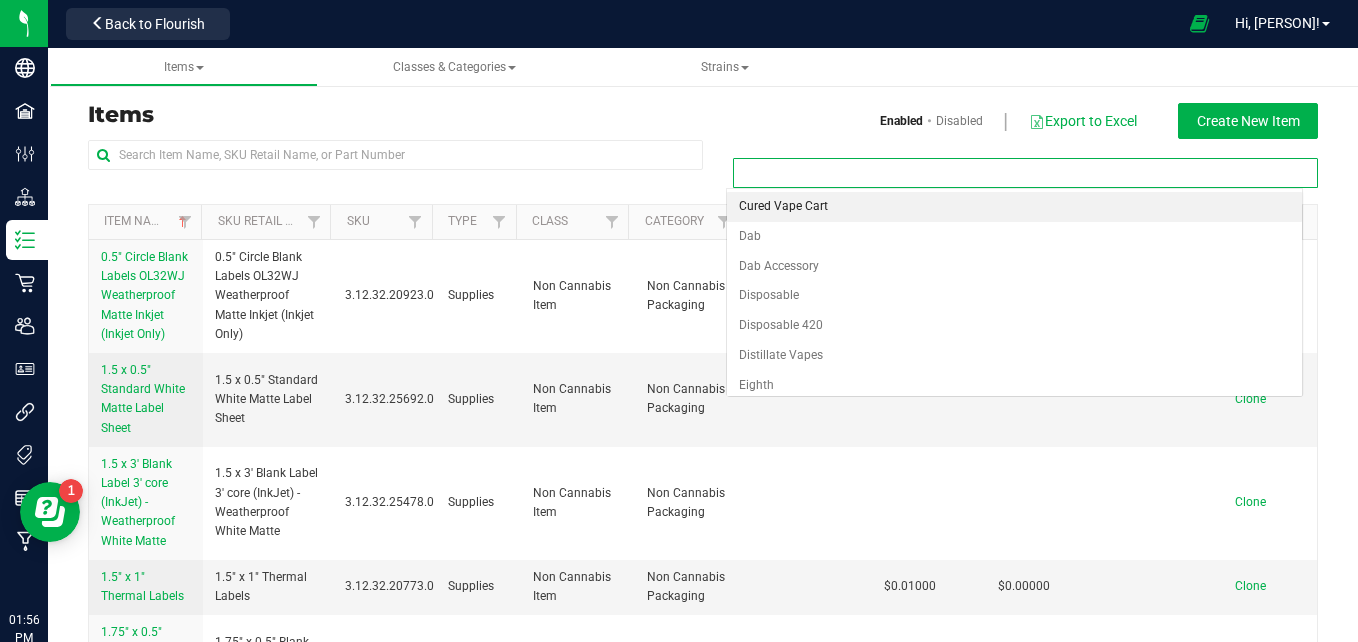 click at bounding box center (750, 173) 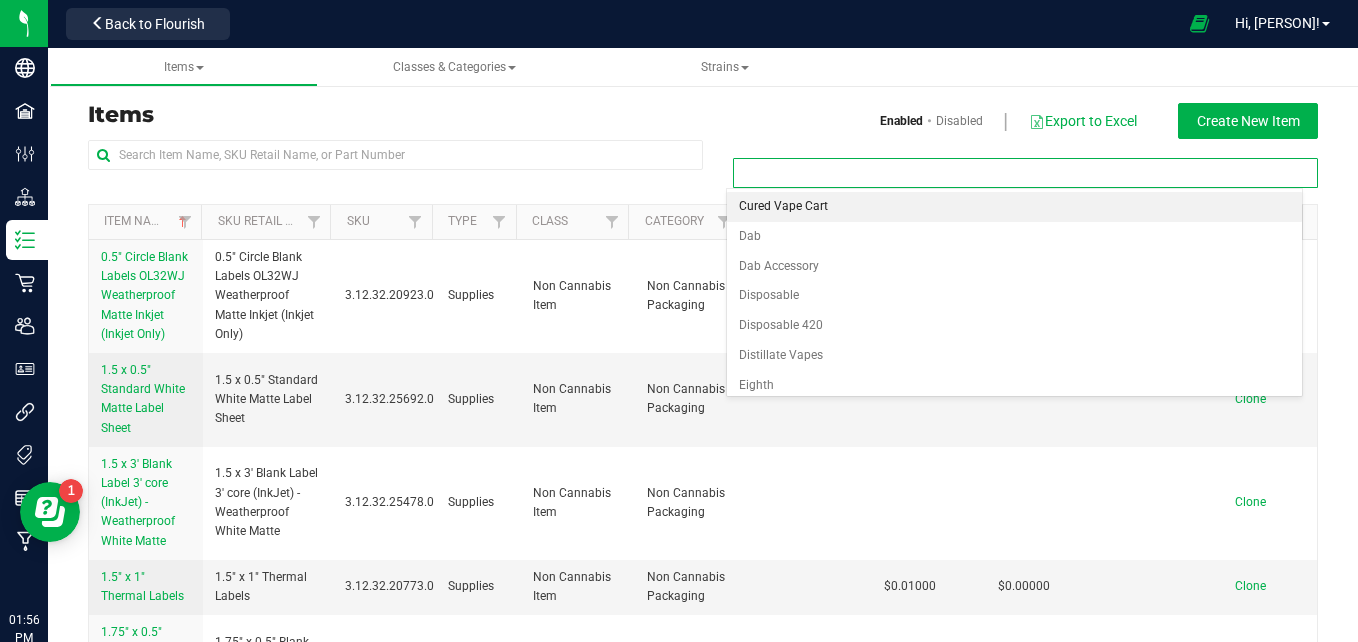 click at bounding box center (750, 173) 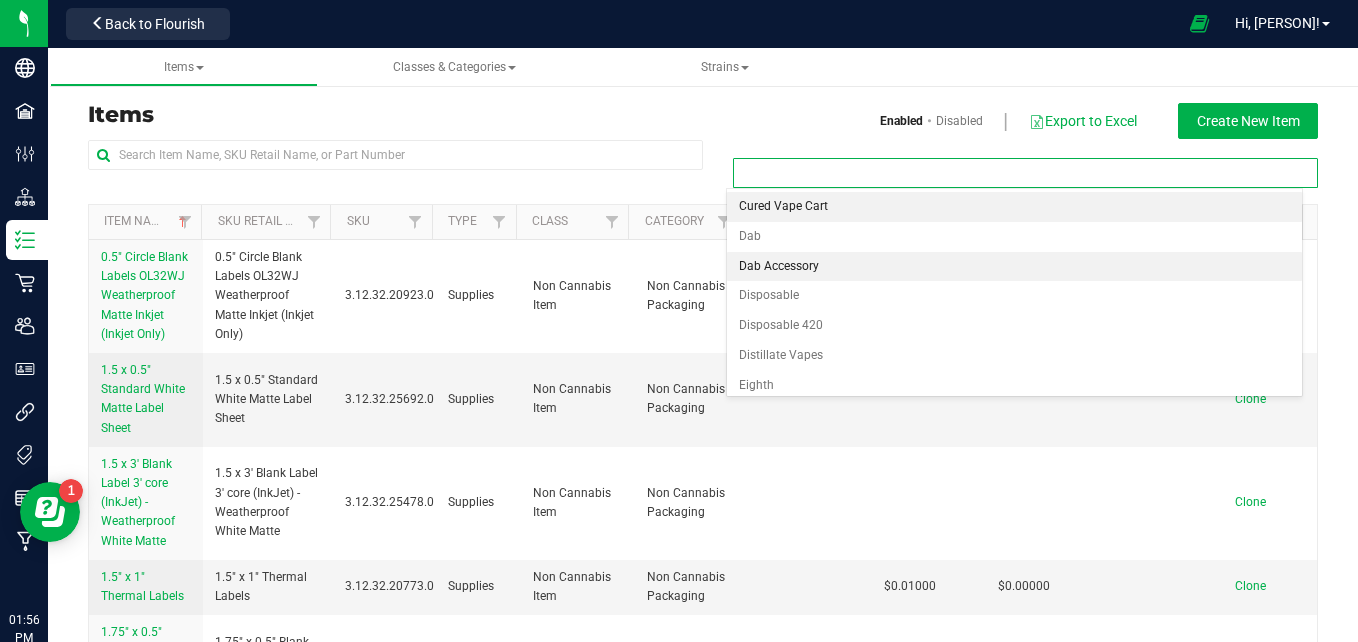 click on "Dab Accessory" at bounding box center (1015, 267) 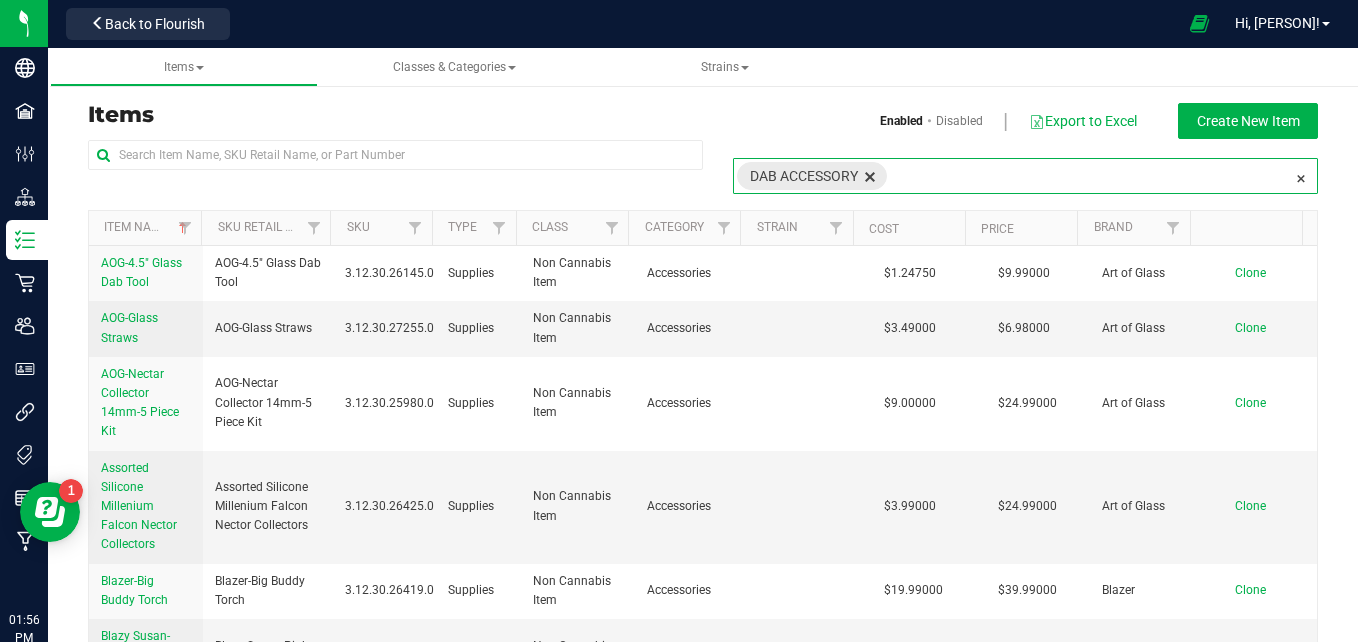 click at bounding box center [870, 176] 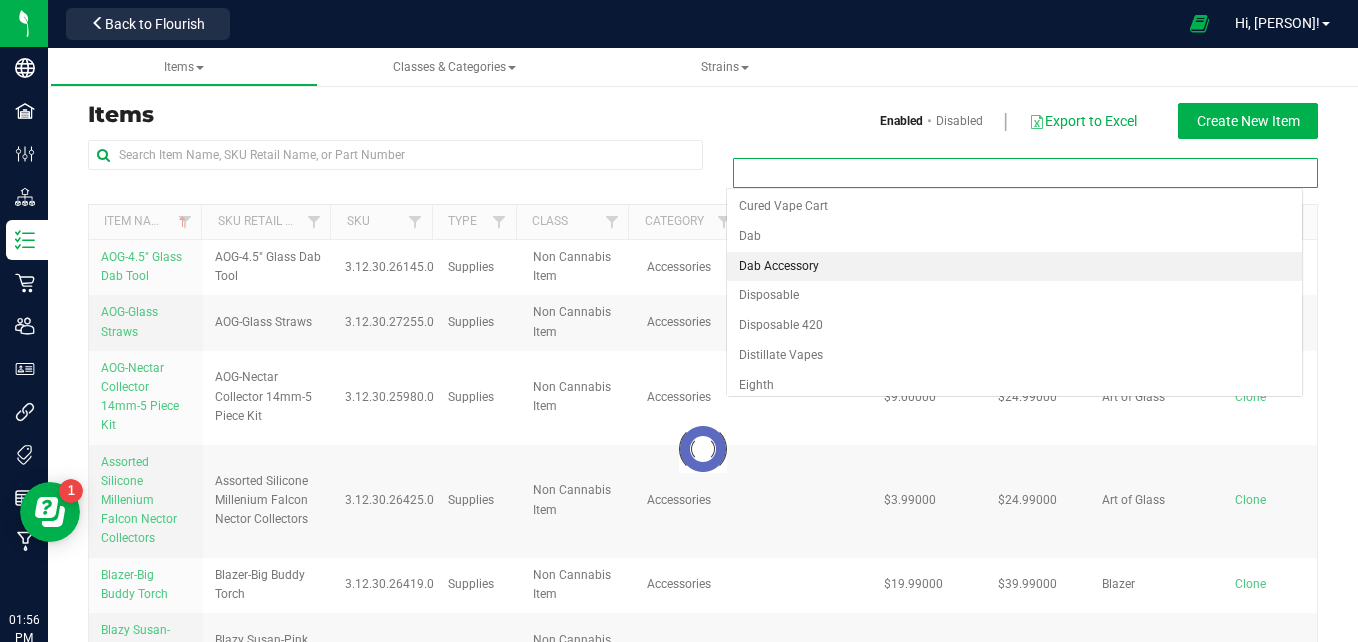 click at bounding box center (1025, 173) 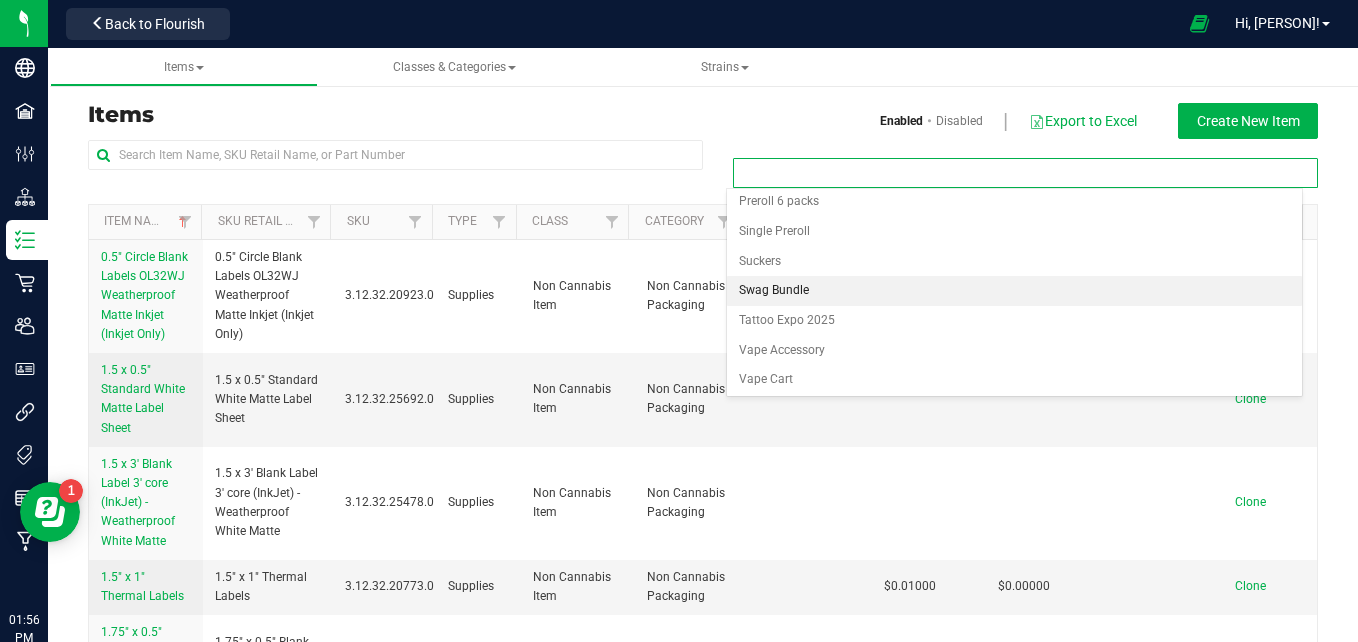 scroll, scrollTop: 692, scrollLeft: 0, axis: vertical 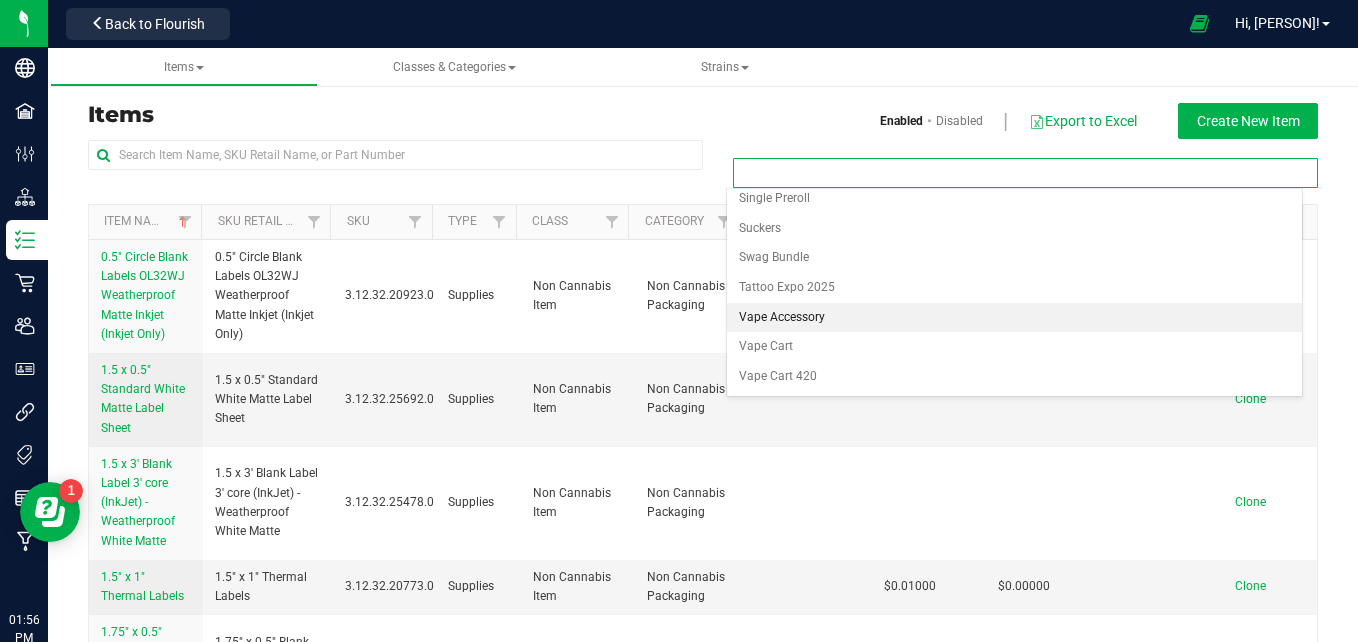 click on "Vape Accessory" at bounding box center [1015, 318] 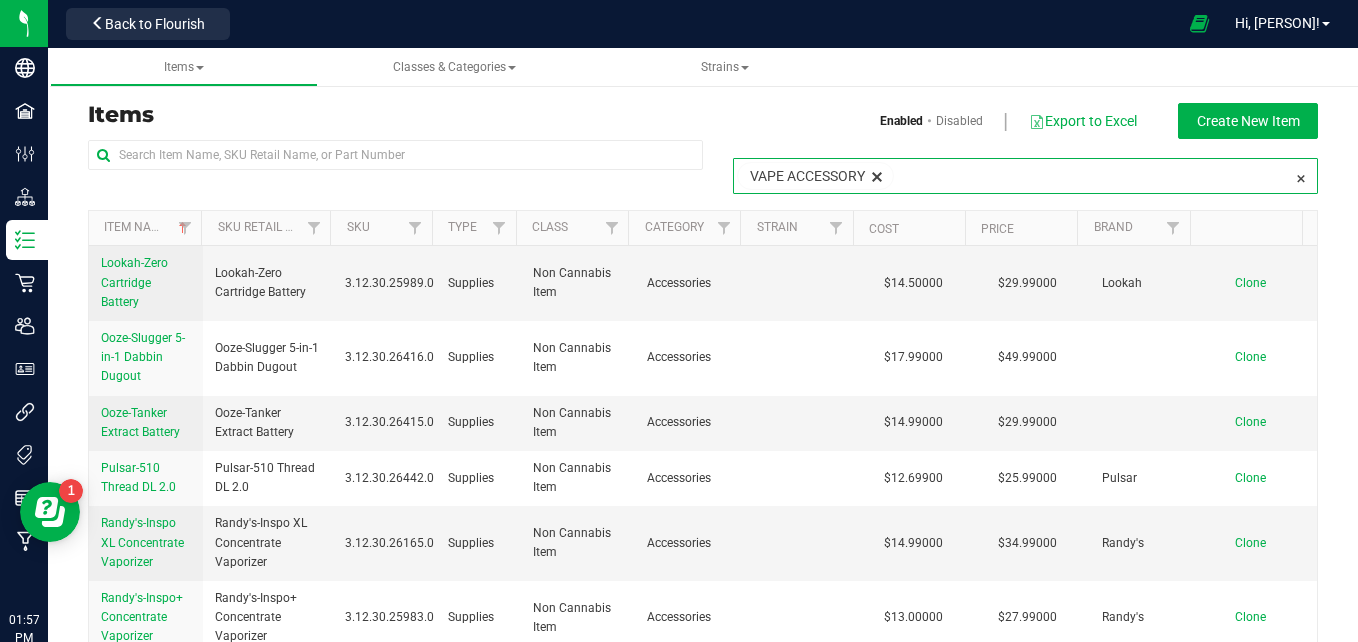 scroll, scrollTop: 676, scrollLeft: 0, axis: vertical 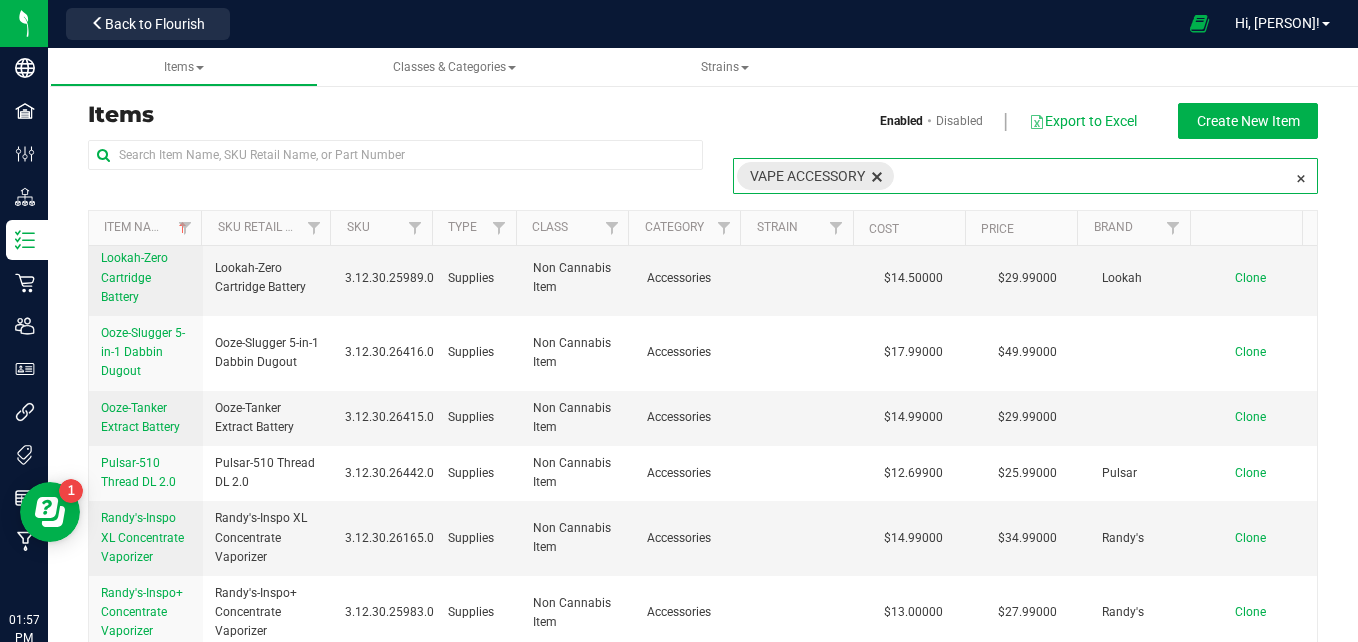 click at bounding box center [877, 176] 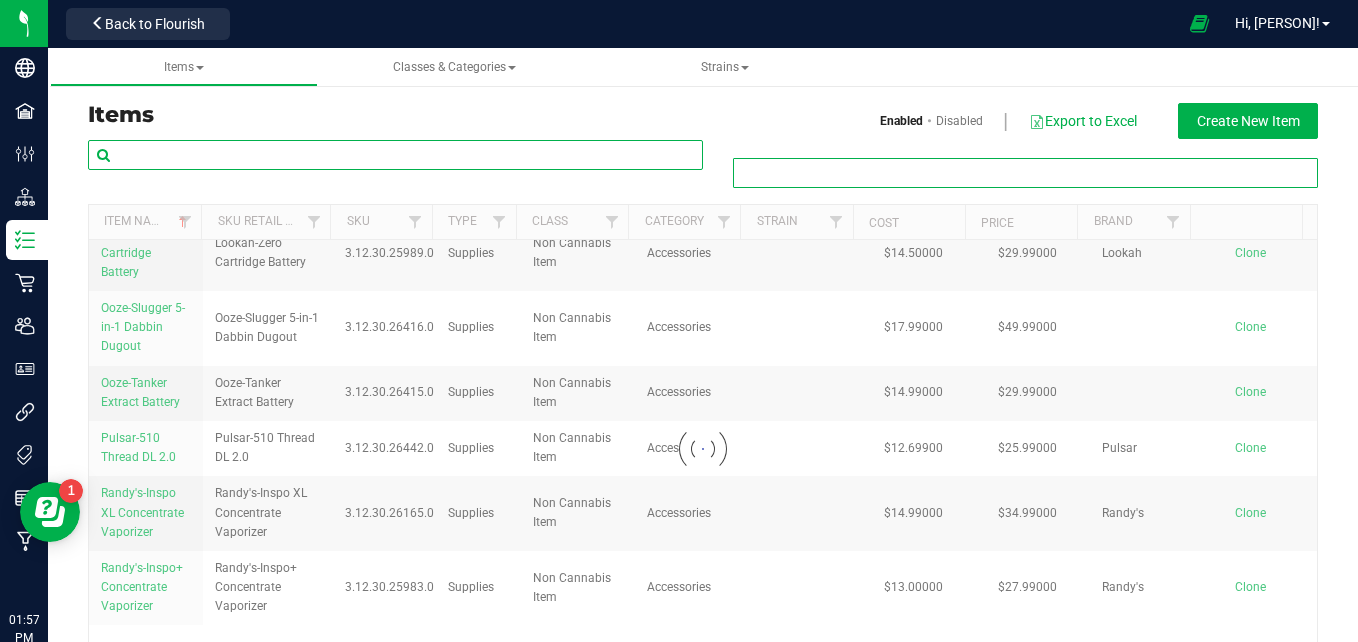 type on "Filter Tags" 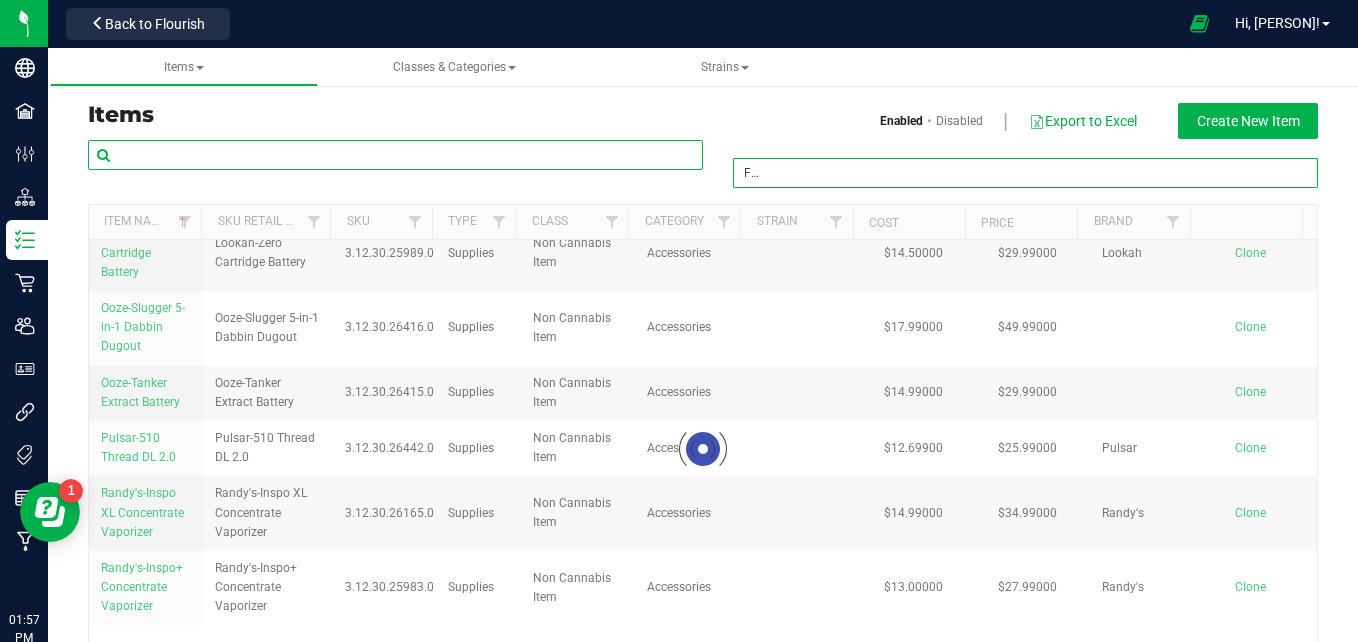 click at bounding box center [395, 155] 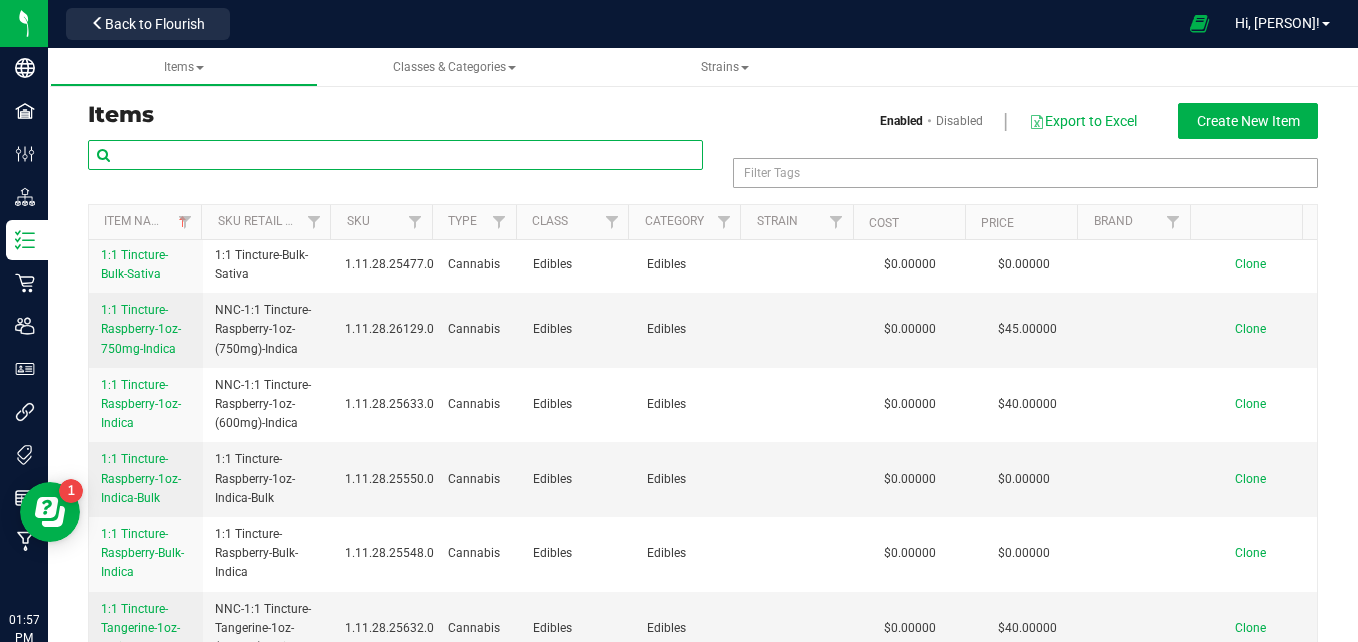 scroll, scrollTop: 0, scrollLeft: 0, axis: both 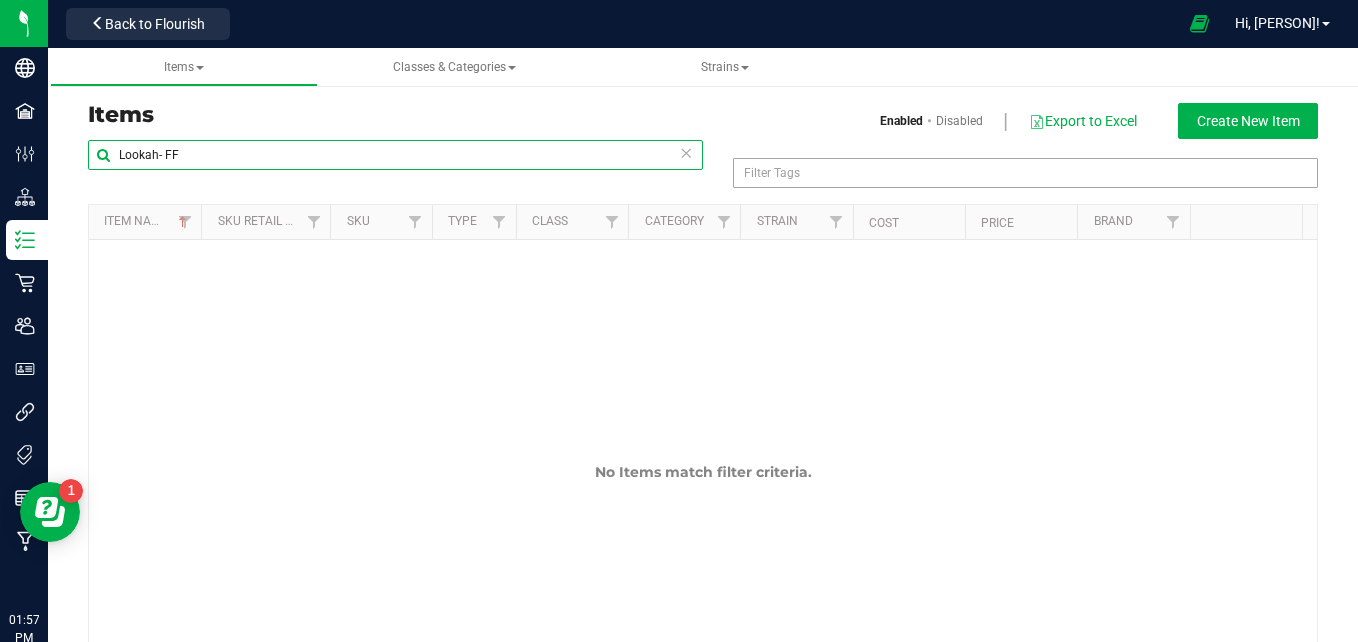 drag, startPoint x: 534, startPoint y: 163, endPoint x: 162, endPoint y: 147, distance: 372.34393 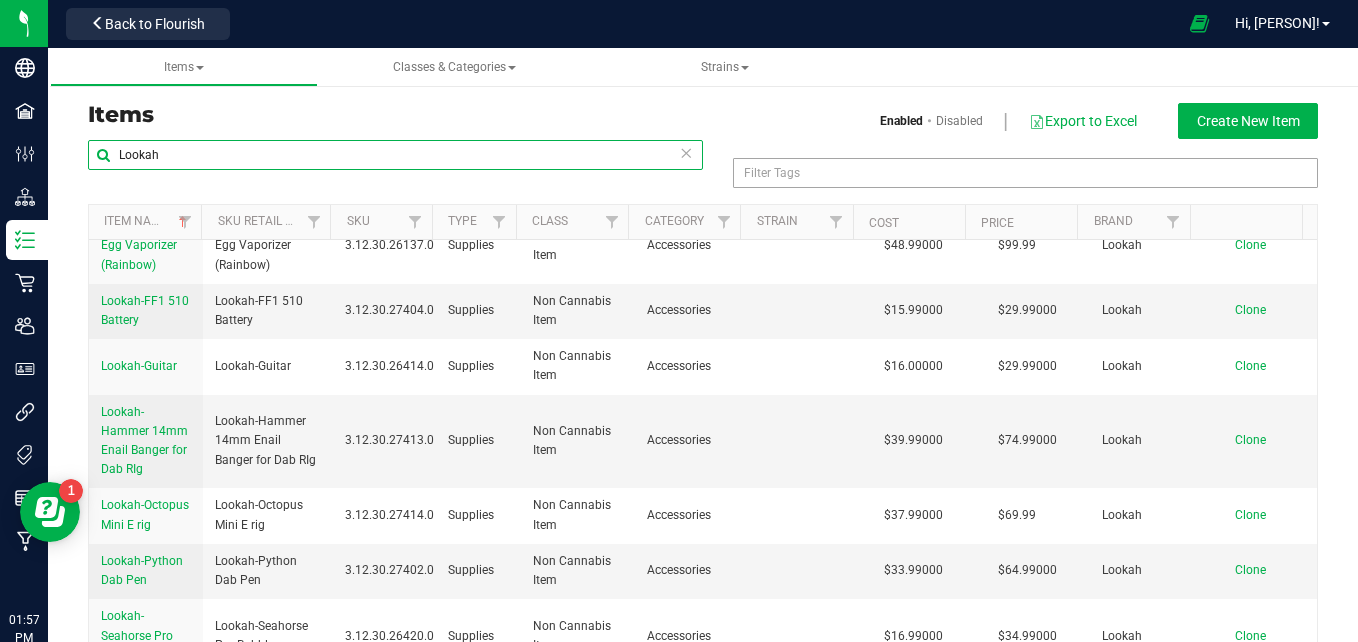 scroll, scrollTop: 311, scrollLeft: 0, axis: vertical 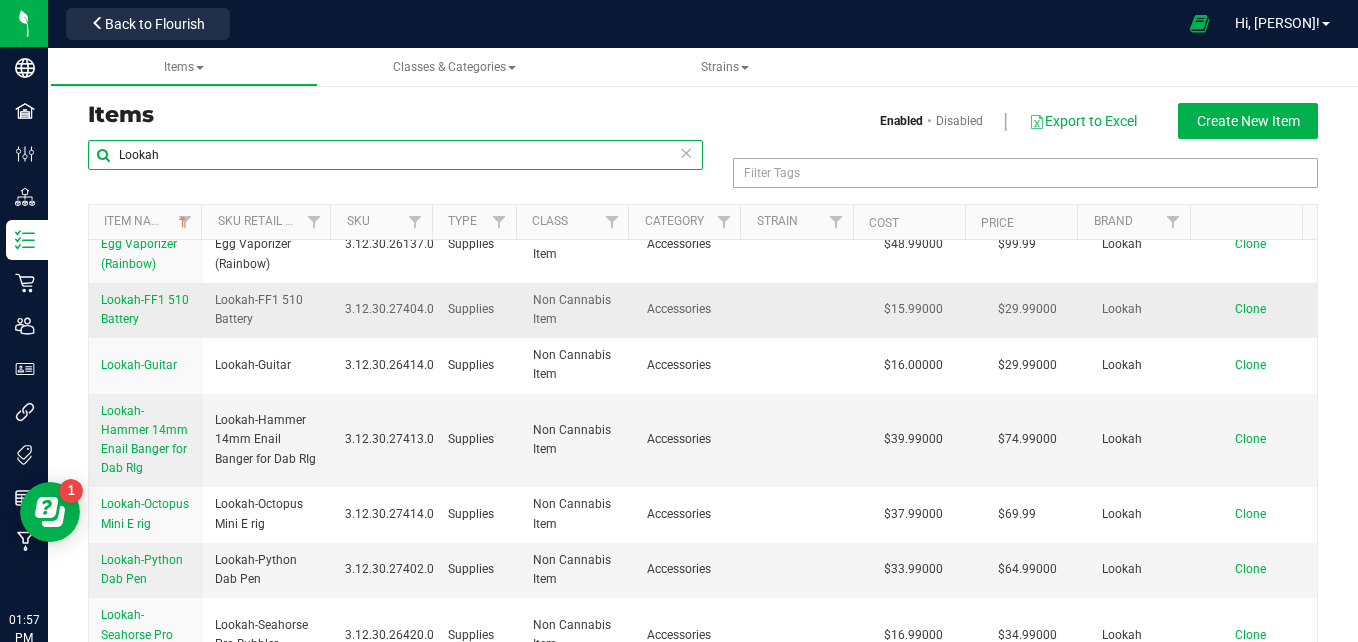 type on "Lookah" 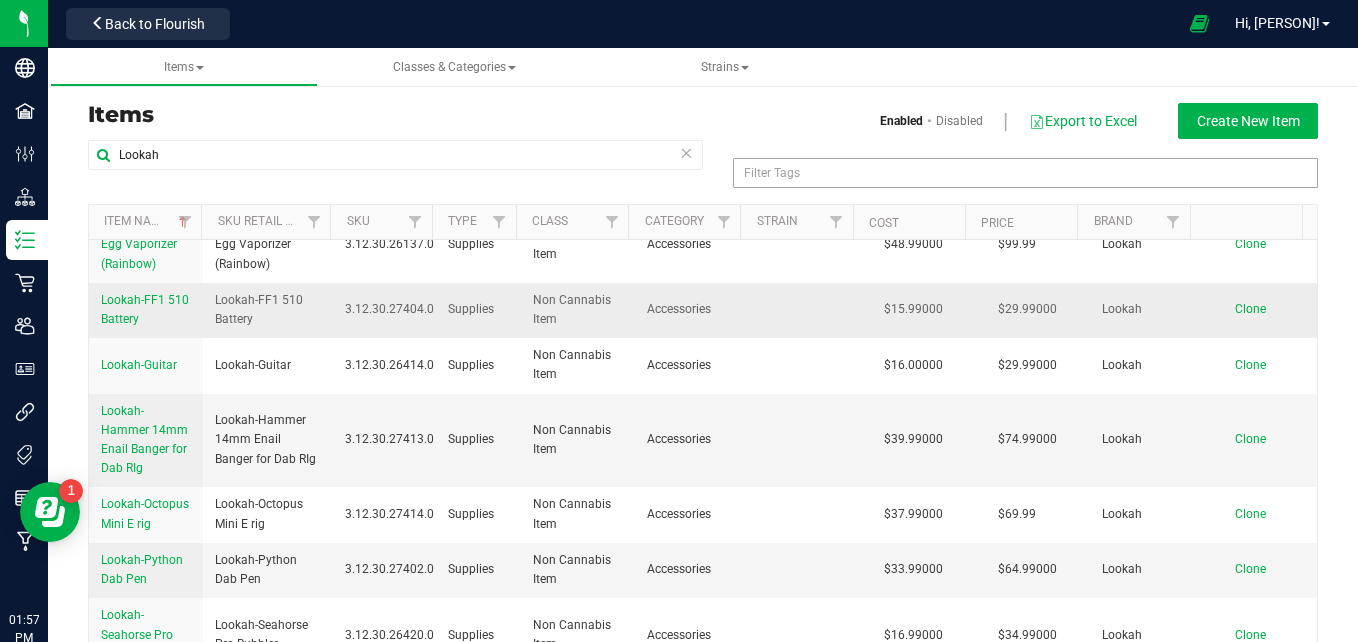click on "Lookah-FF1 510 Battery" at bounding box center [145, 309] 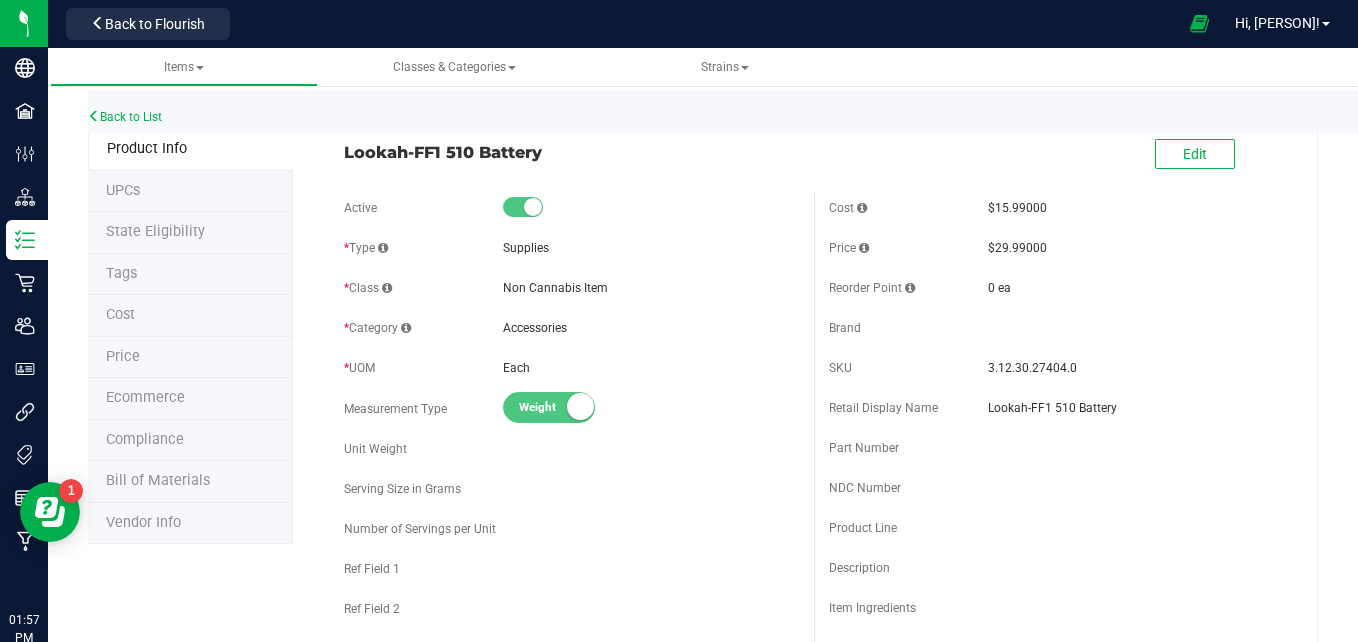 click on "Tags" at bounding box center [190, 275] 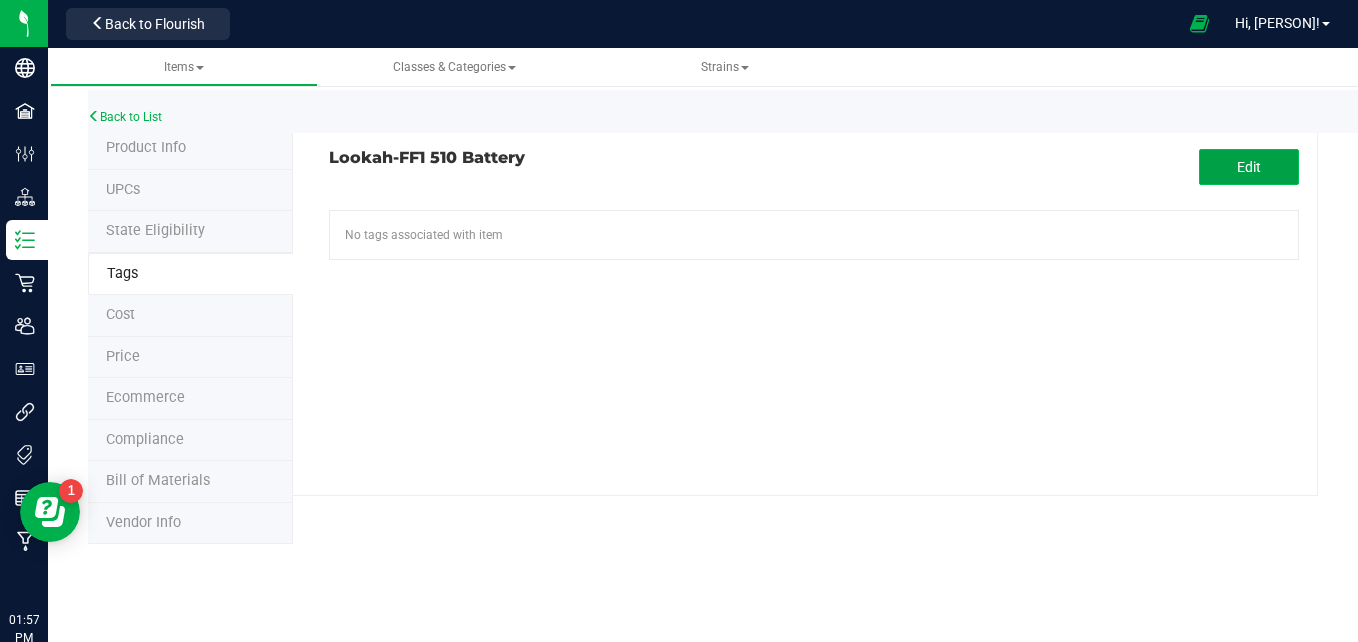 click on "Edit" at bounding box center [1249, 167] 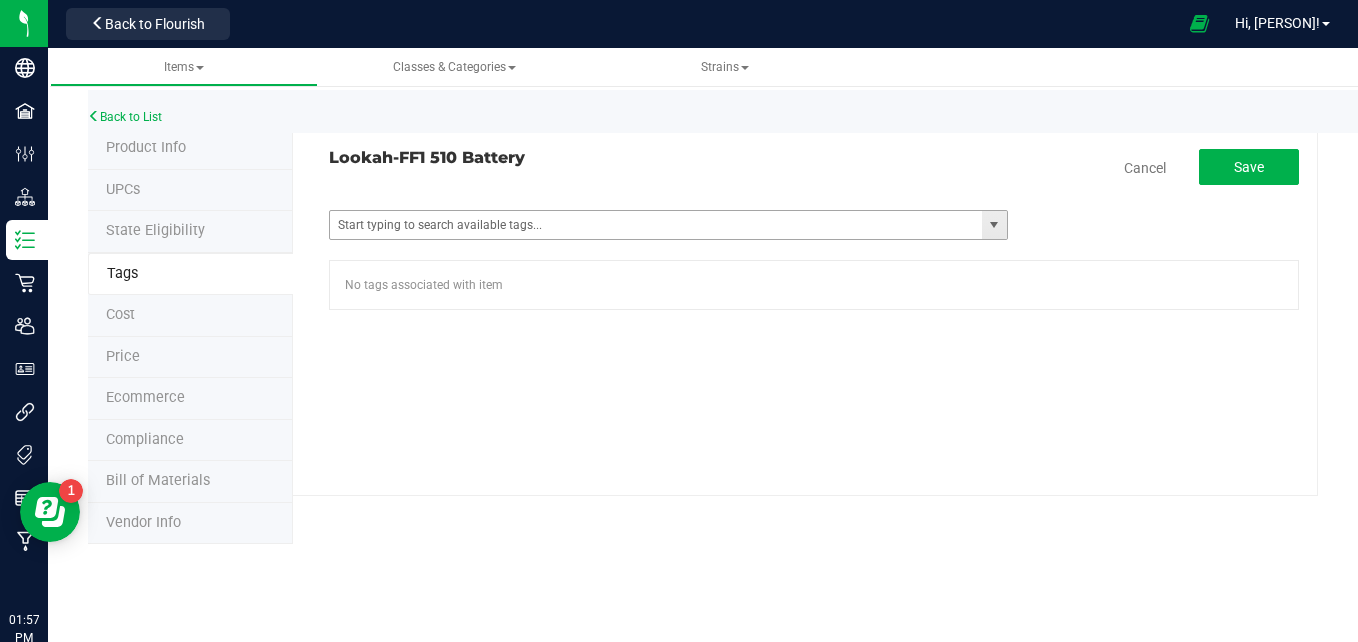 click at bounding box center (994, 225) 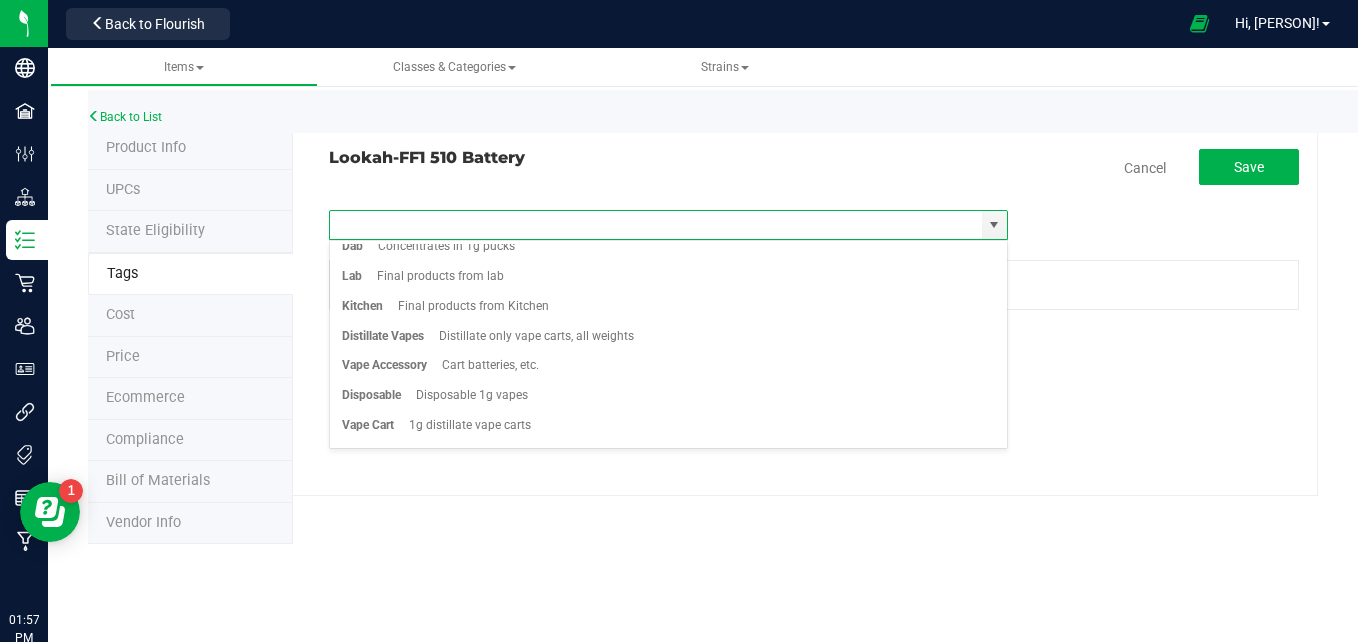 scroll, scrollTop: 222, scrollLeft: 0, axis: vertical 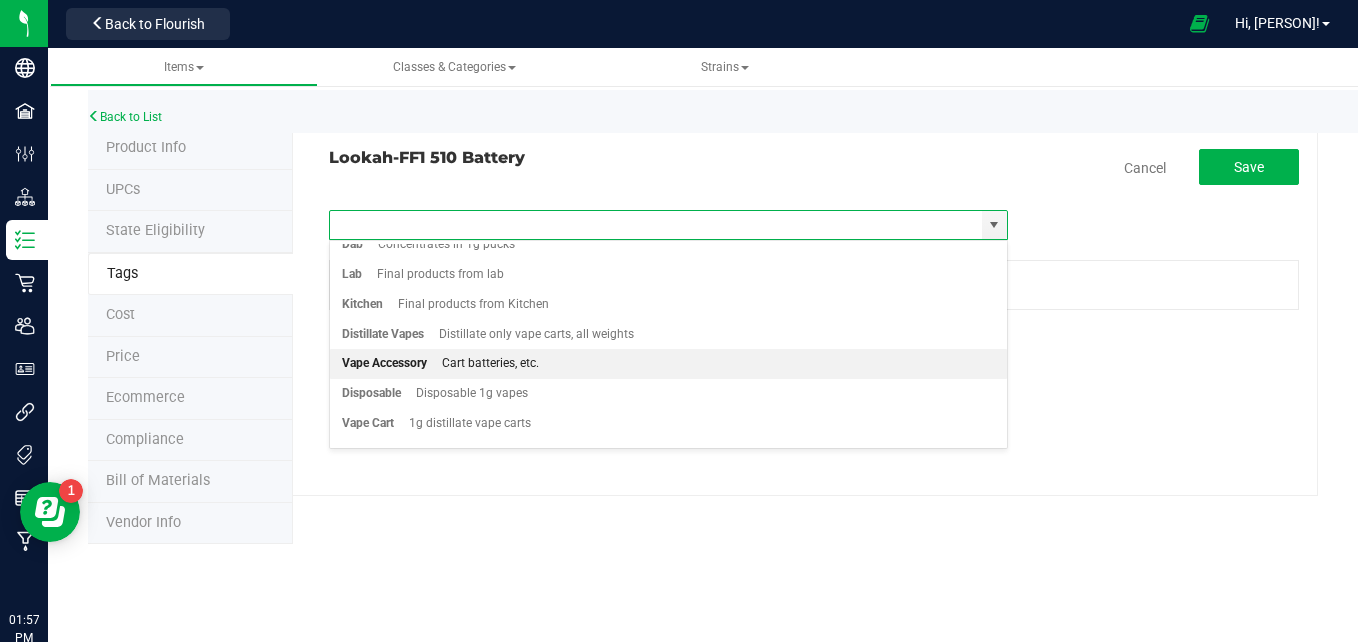 click on "Vape Accessory
Cart batteries, etc." at bounding box center [668, 364] 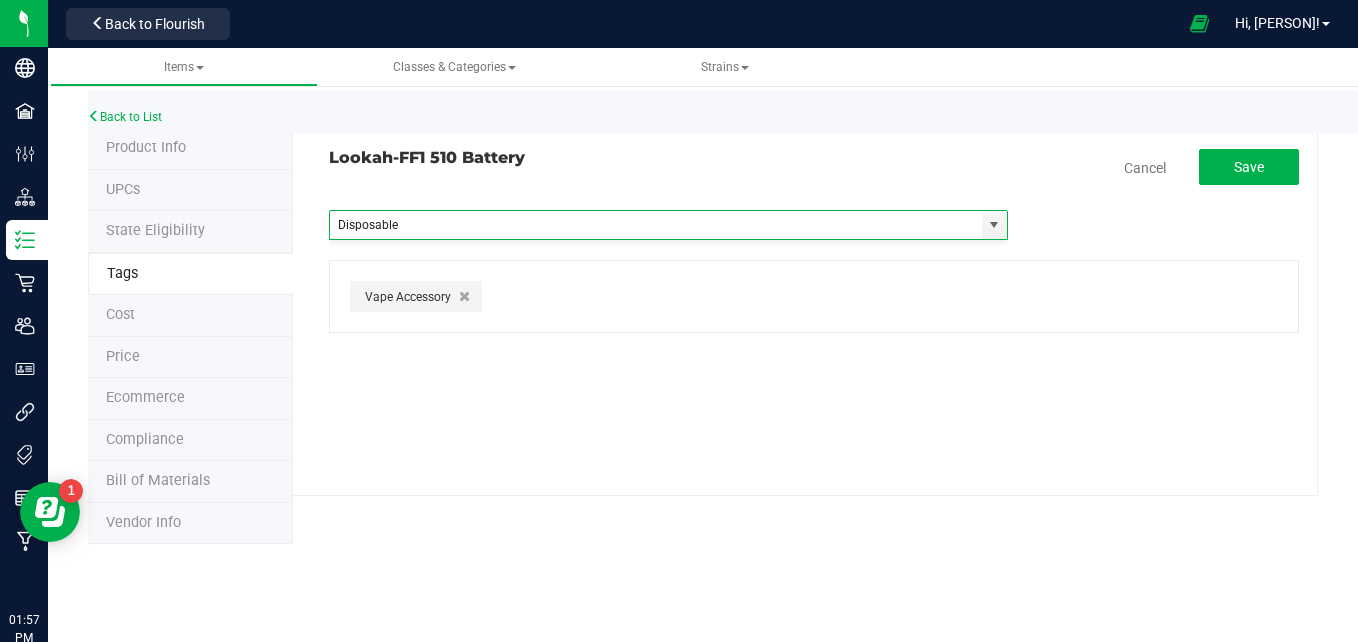 type 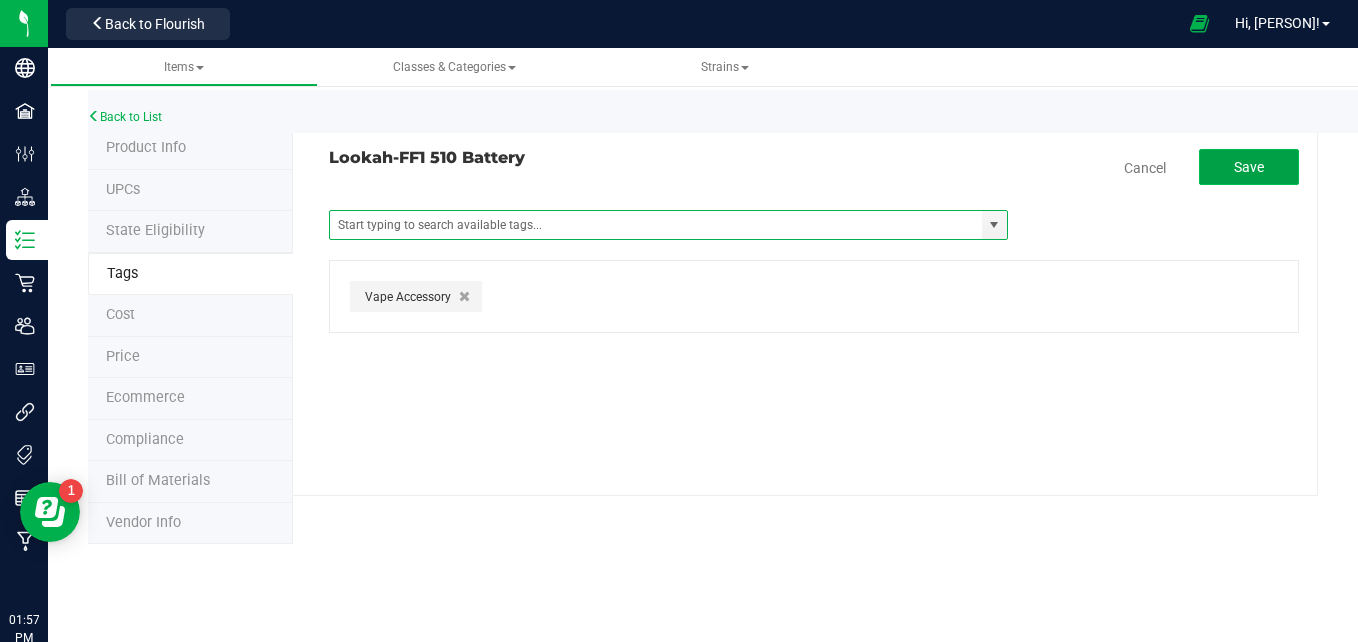 click on "Save" 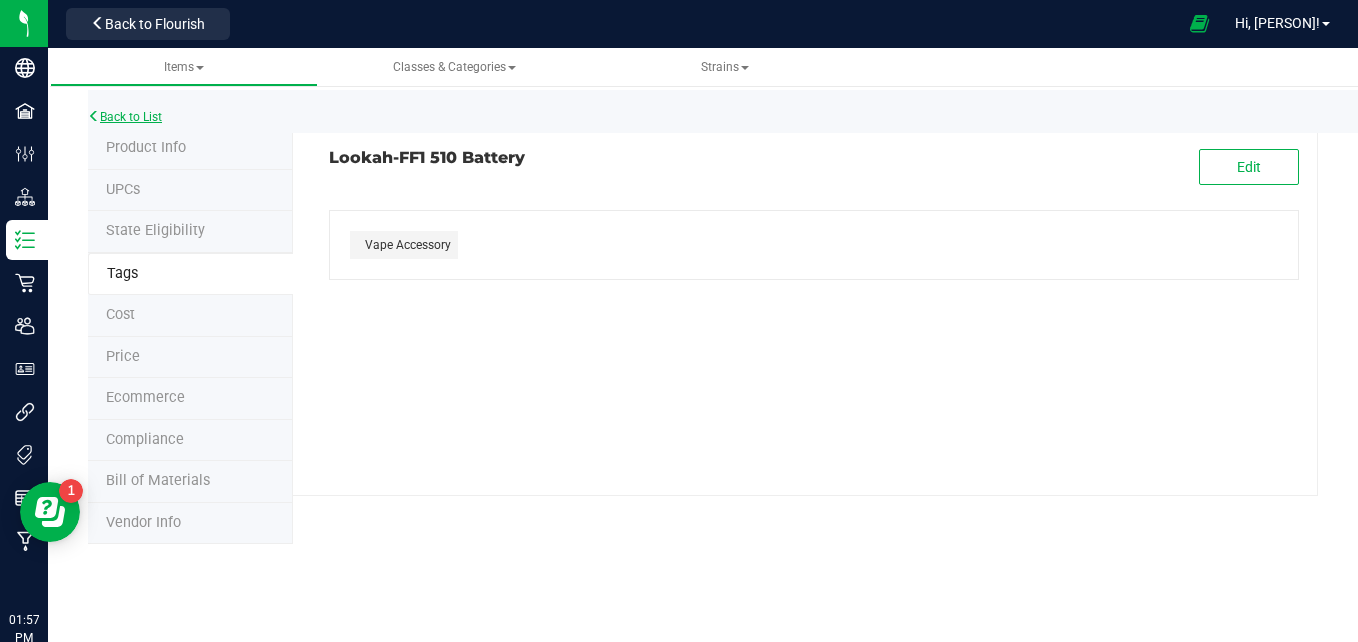 click on "Back to List" at bounding box center [125, 117] 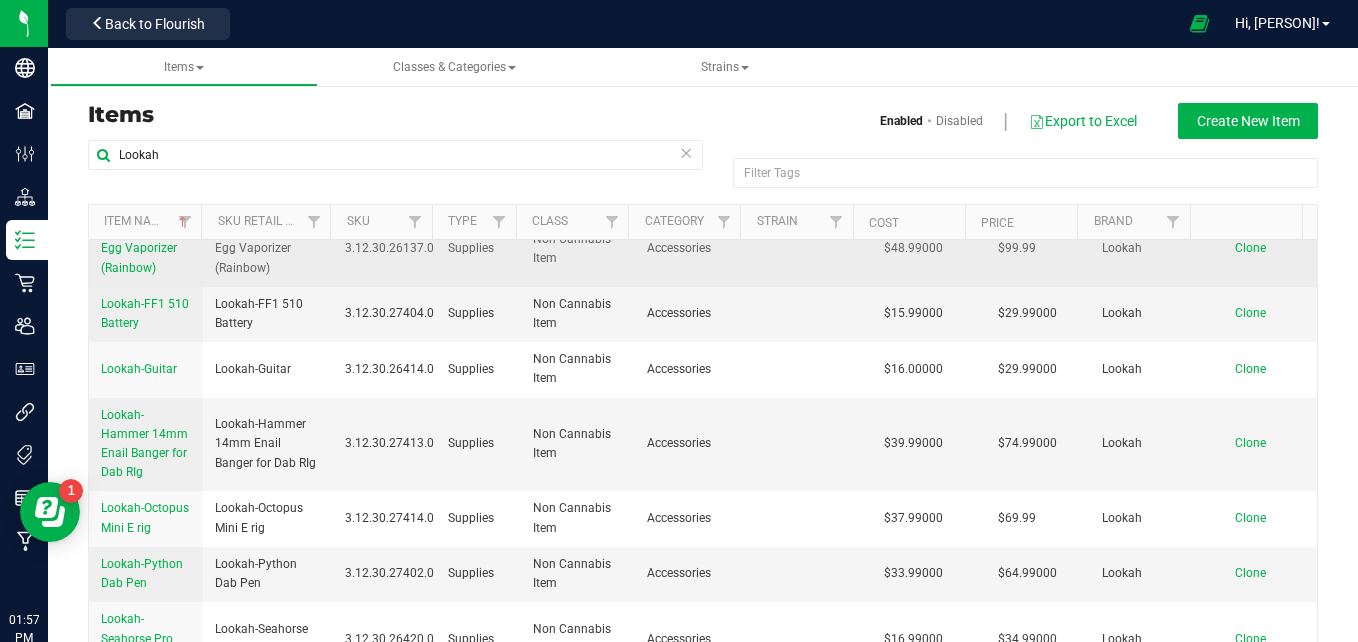 scroll, scrollTop: 313, scrollLeft: 0, axis: vertical 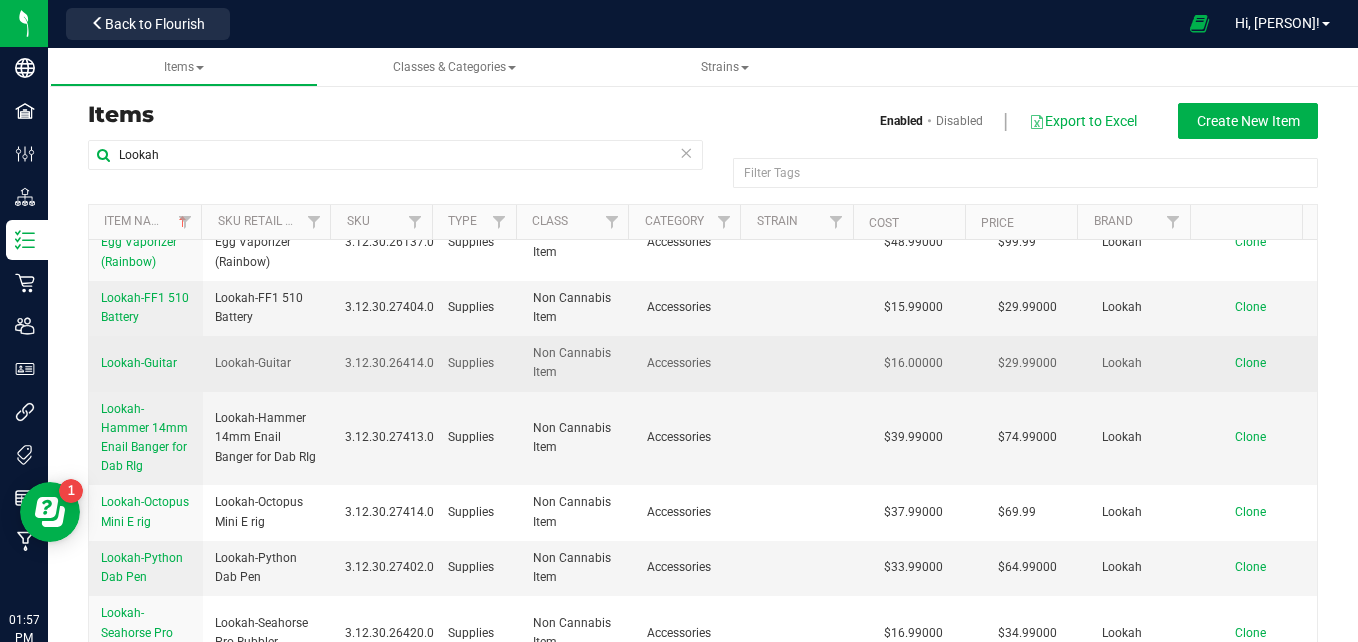 click on "Lookah-Guitar" at bounding box center (139, 363) 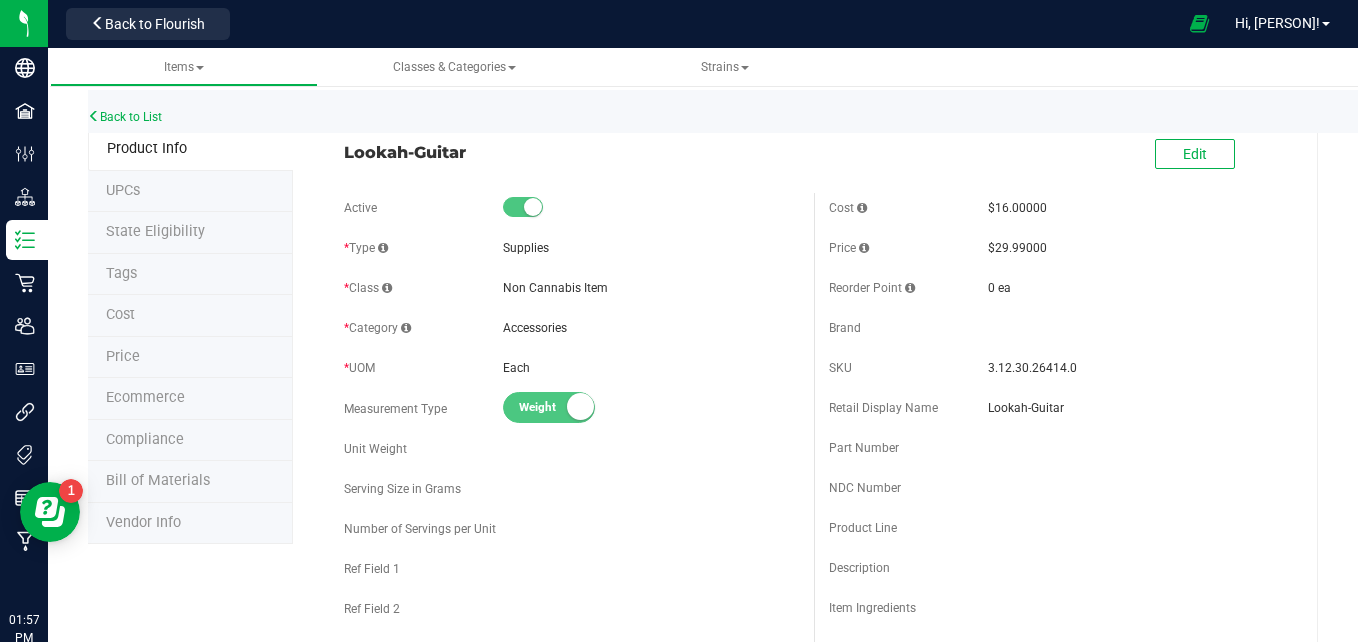 click on "Tags" at bounding box center (190, 275) 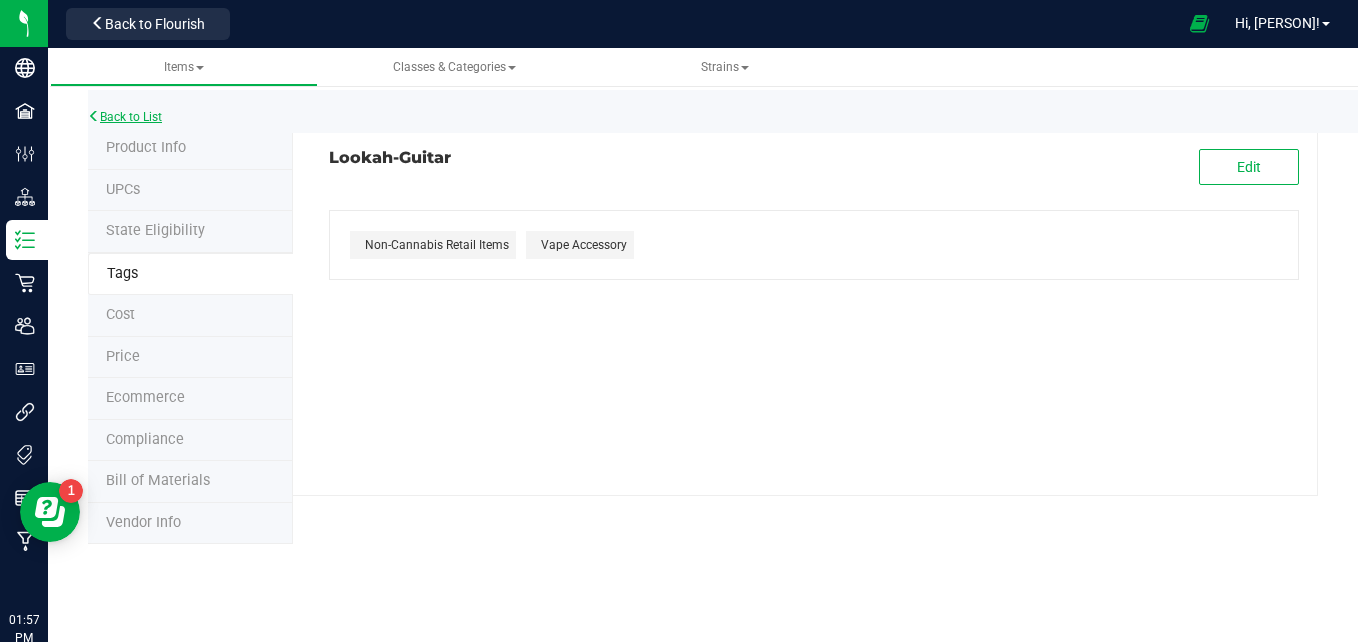 click at bounding box center (94, 116) 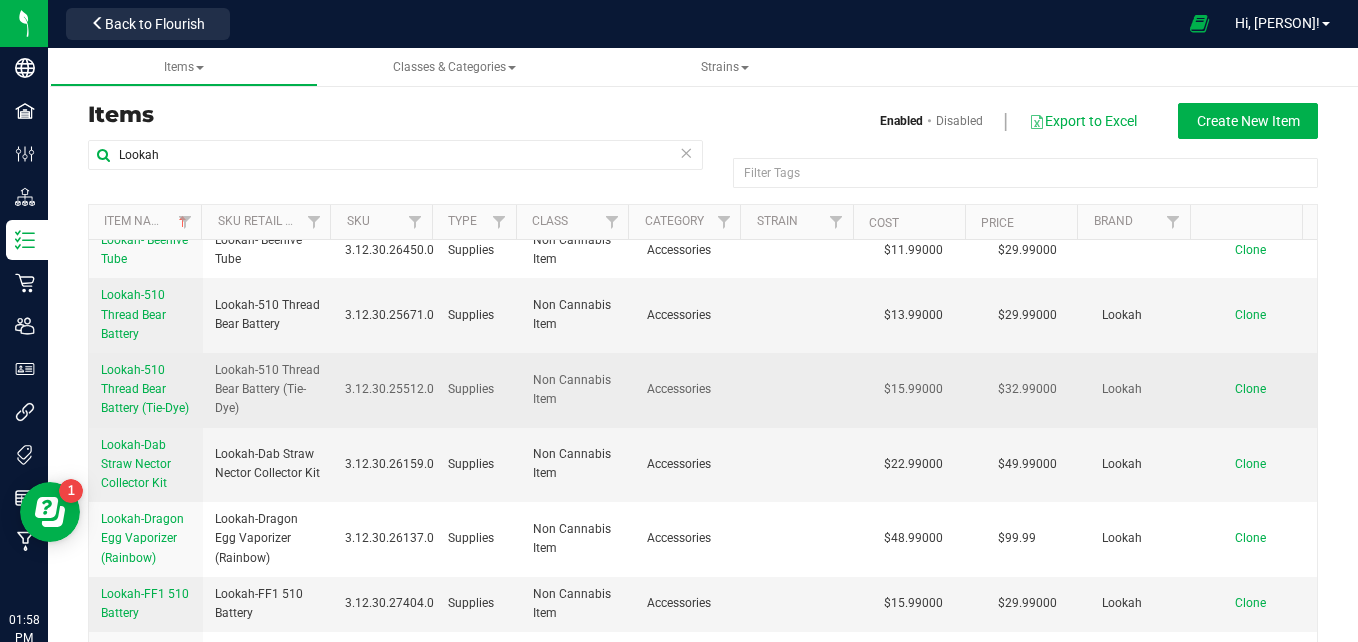 scroll, scrollTop: 22, scrollLeft: 0, axis: vertical 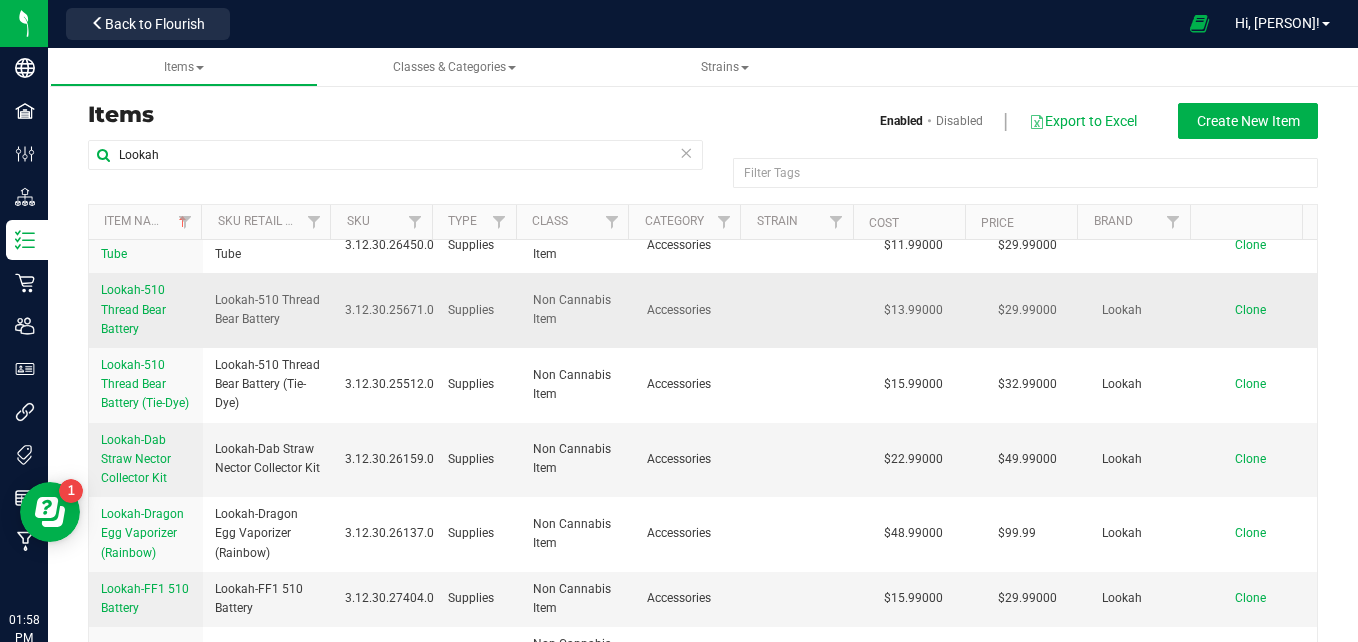 click on "Lookah-510 Thread Bear Battery" at bounding box center (133, 309) 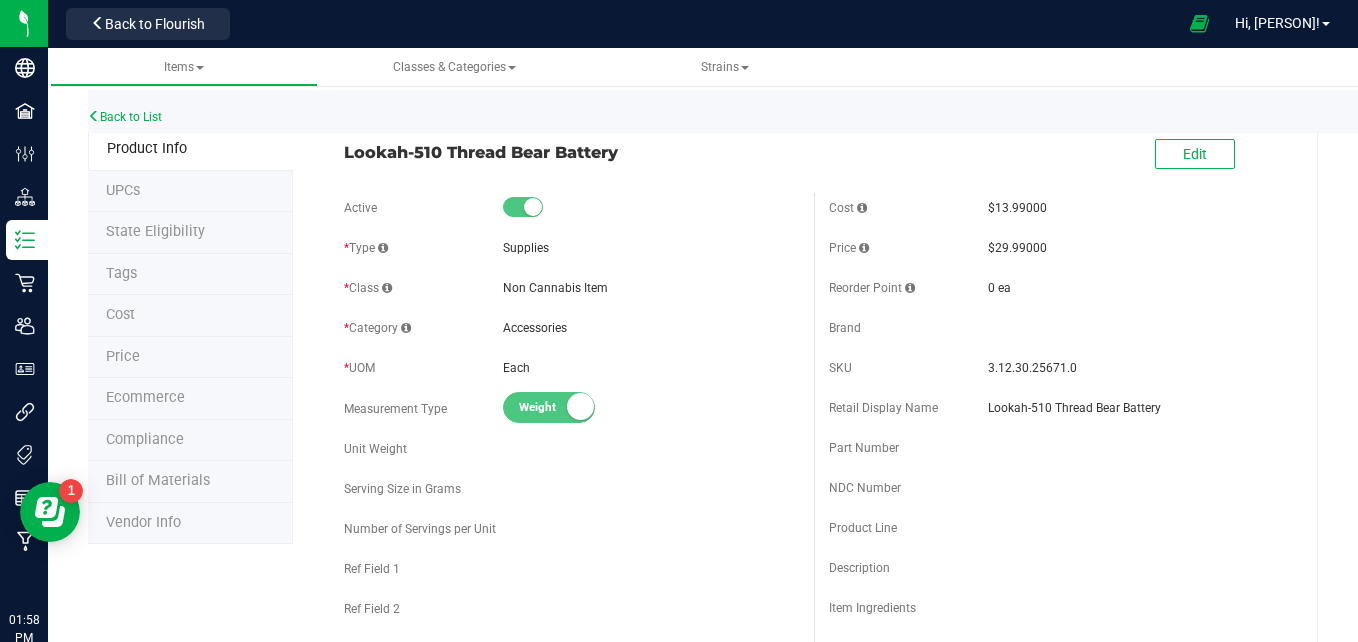 click on "Tags" at bounding box center [190, 275] 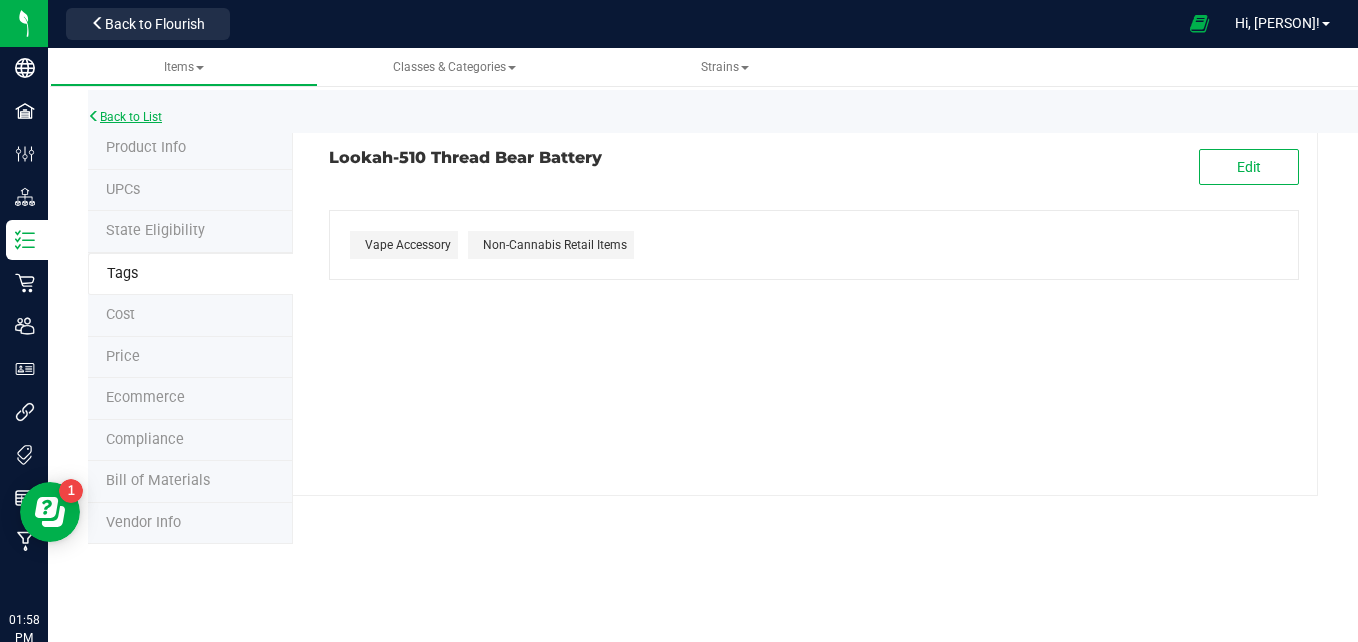 click on "Back to List" at bounding box center (125, 117) 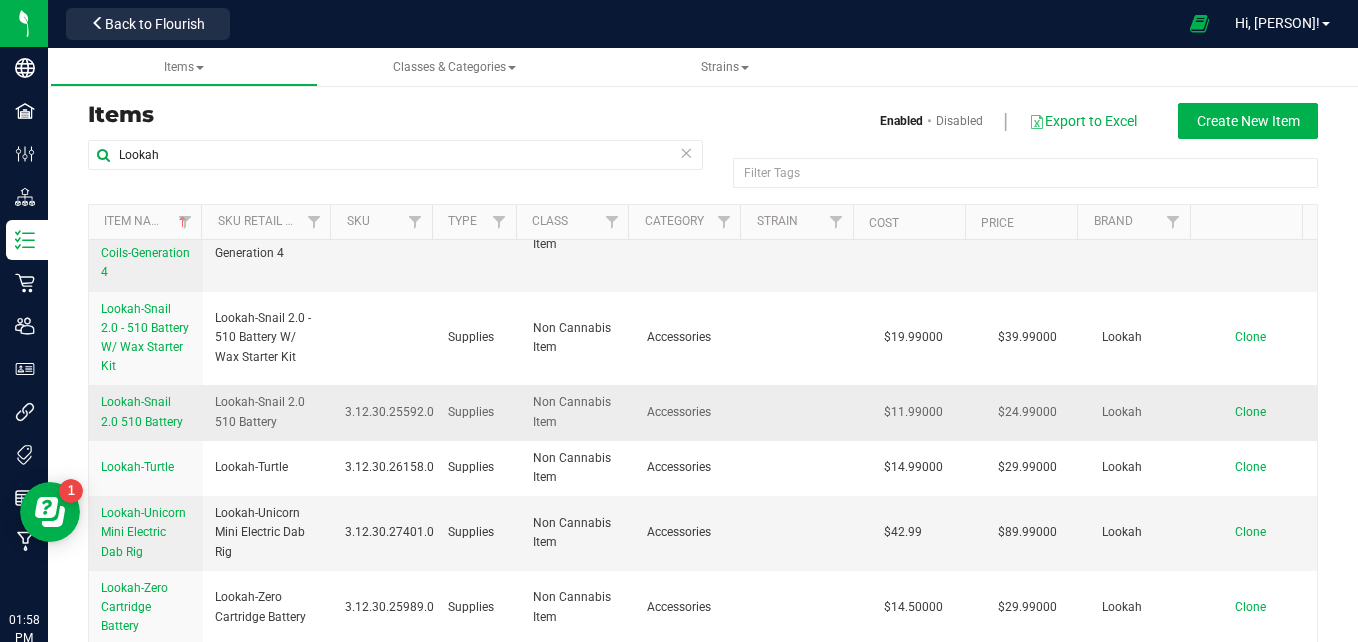 scroll, scrollTop: 1032, scrollLeft: 0, axis: vertical 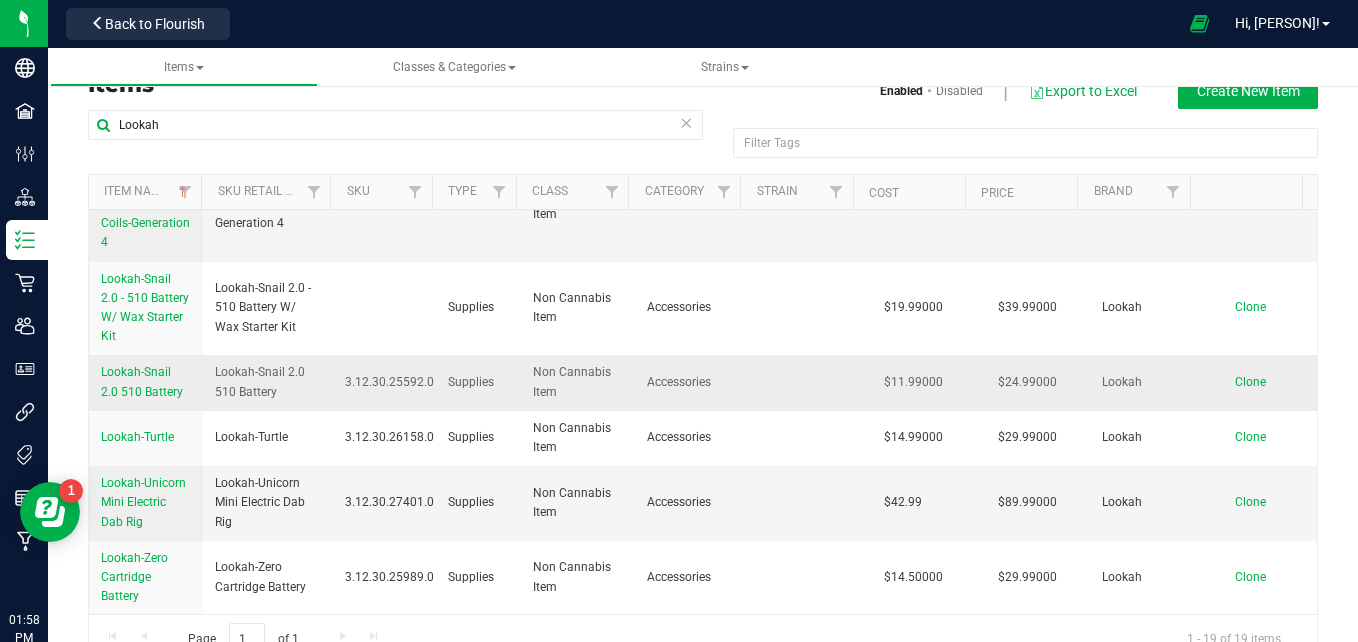 click on "Lookah-Snail 2.0 510 Battery" at bounding box center [146, 382] 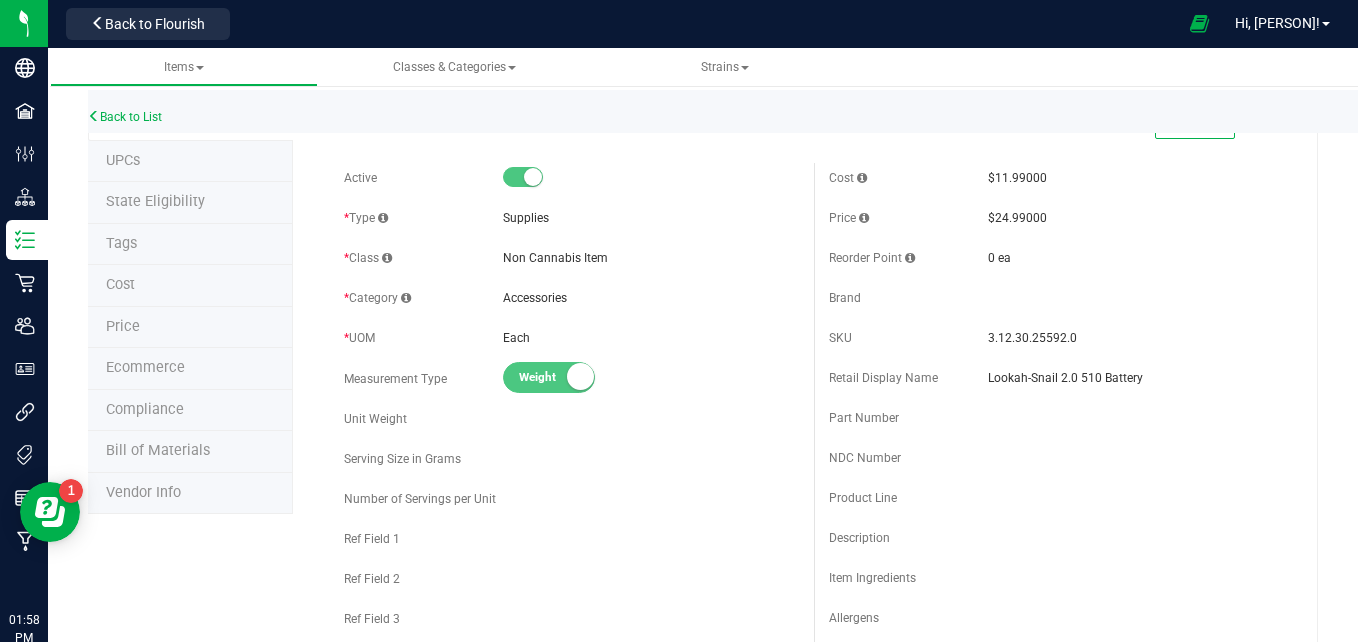click on "Tags" at bounding box center (190, 245) 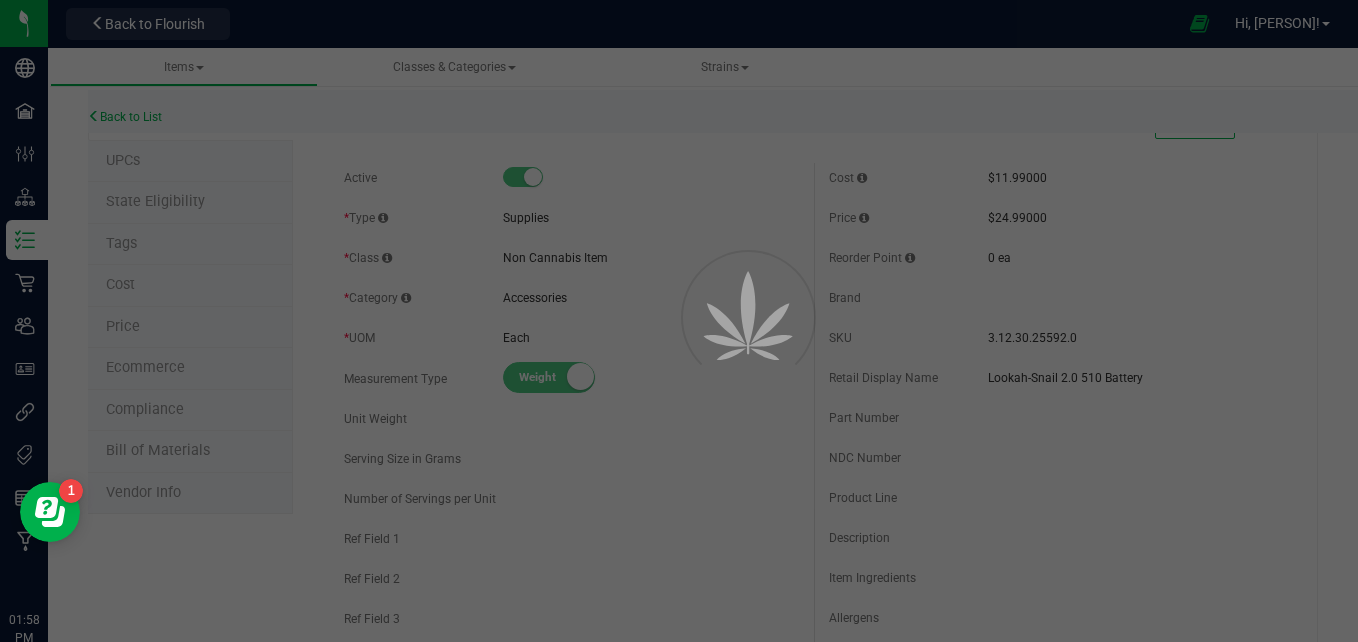 scroll, scrollTop: 0, scrollLeft: 0, axis: both 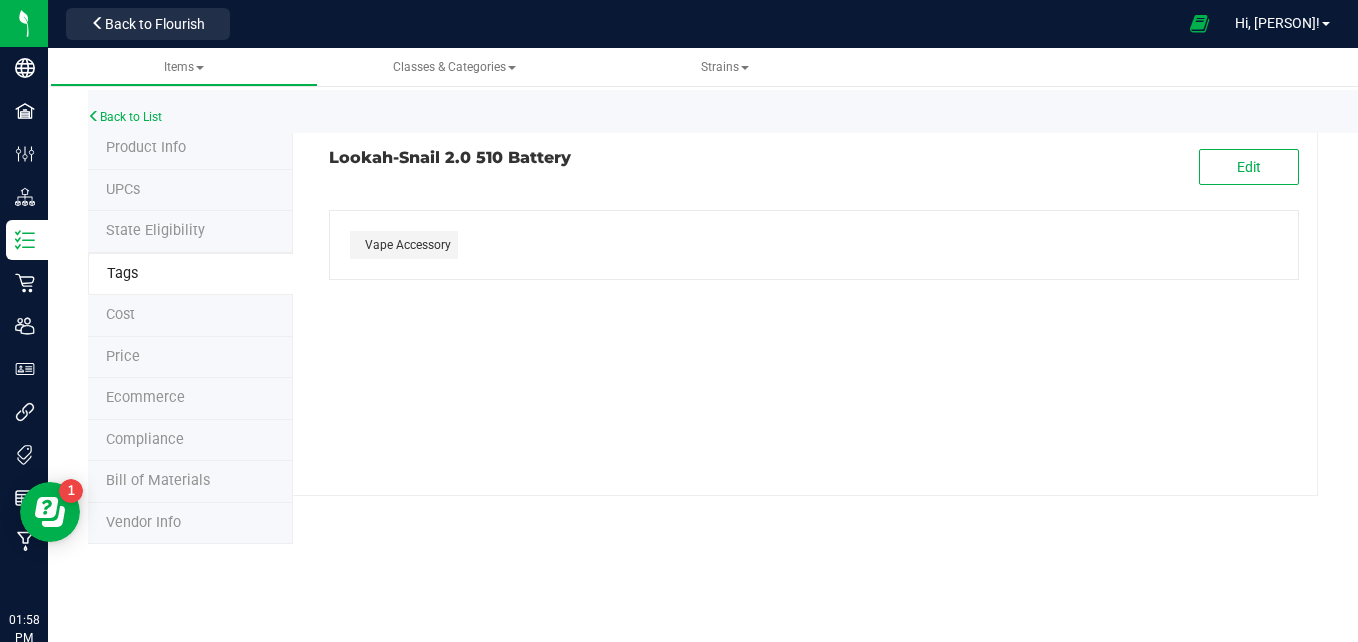 click on "Back to List" at bounding box center (767, 111) 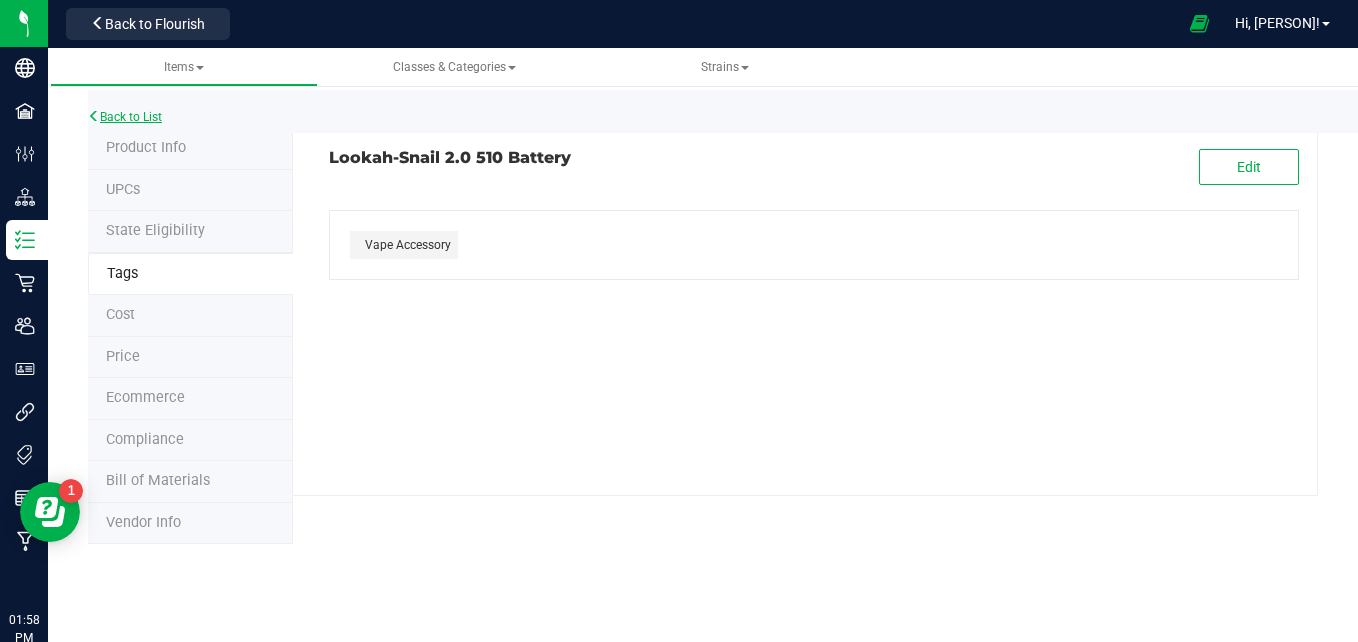 click on "Back to List" at bounding box center (125, 117) 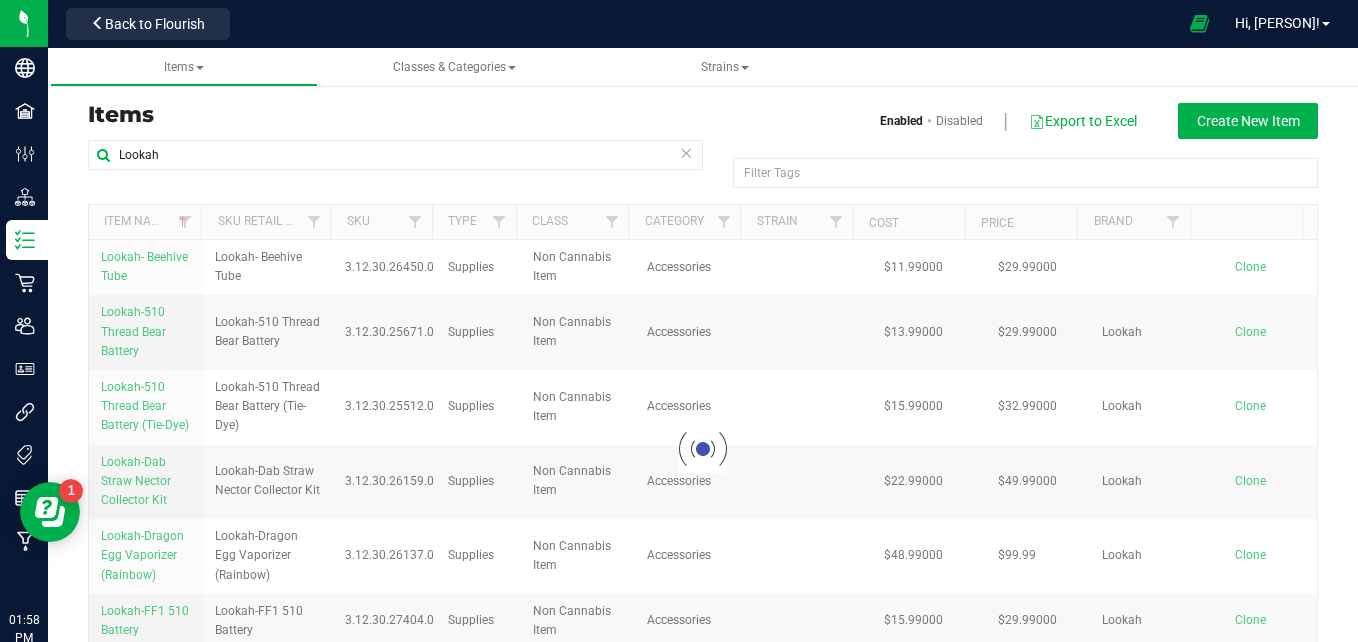 scroll, scrollTop: 71, scrollLeft: 0, axis: vertical 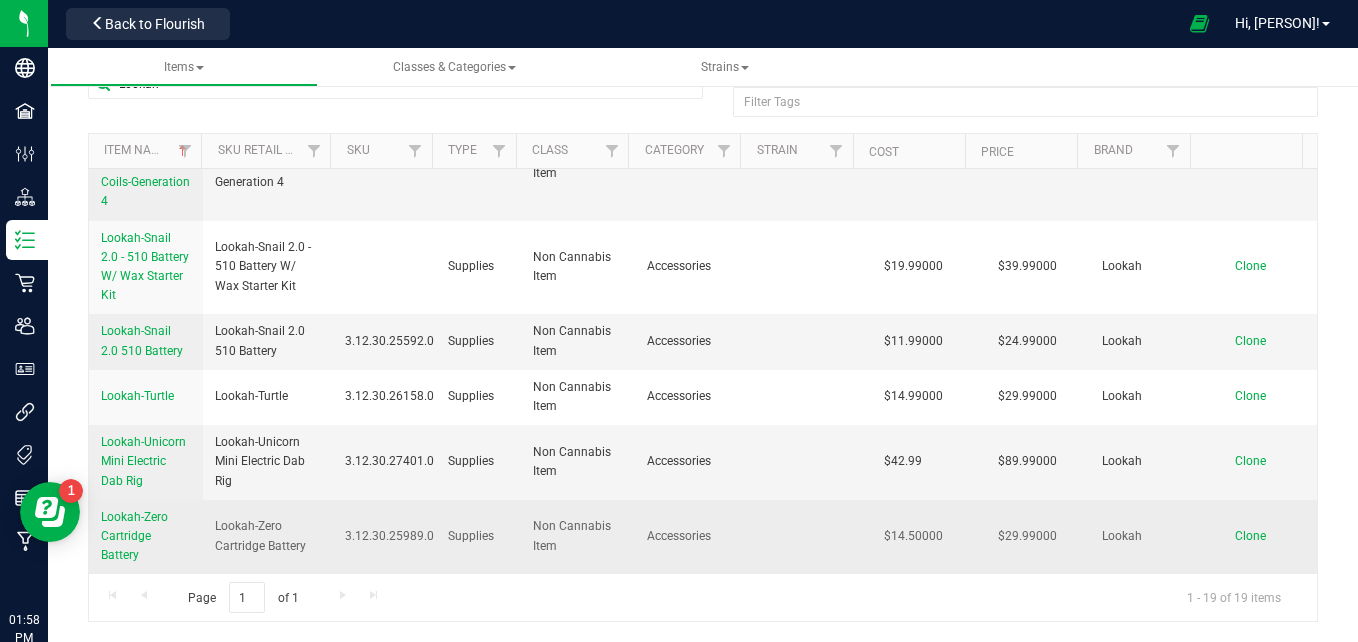click on "Lookah-Zero Cartridge Battery" at bounding box center [134, 536] 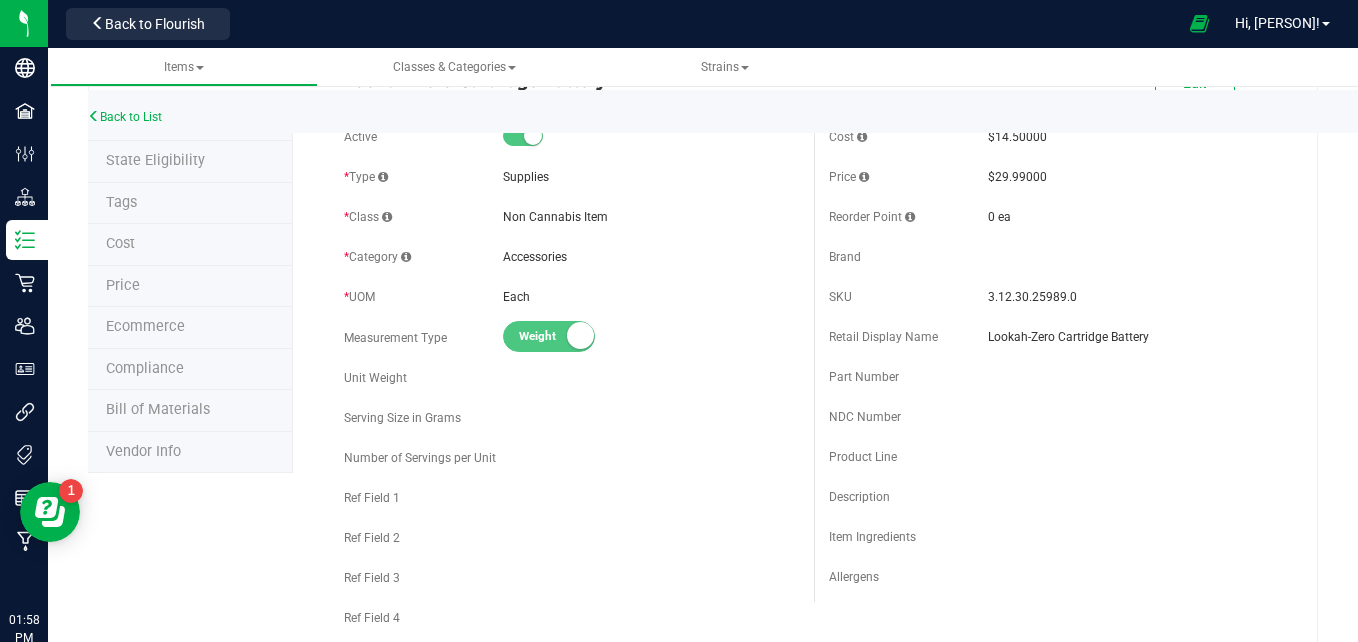 click on "Tags" at bounding box center [190, 204] 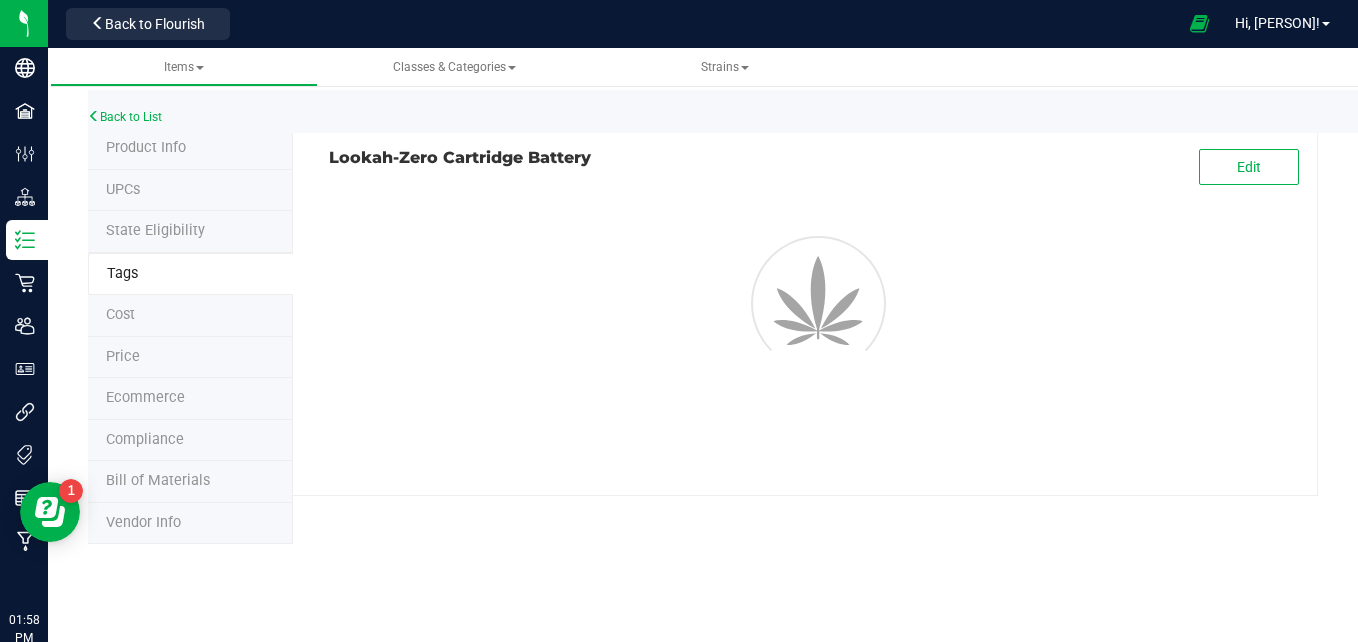 scroll, scrollTop: 0, scrollLeft: 0, axis: both 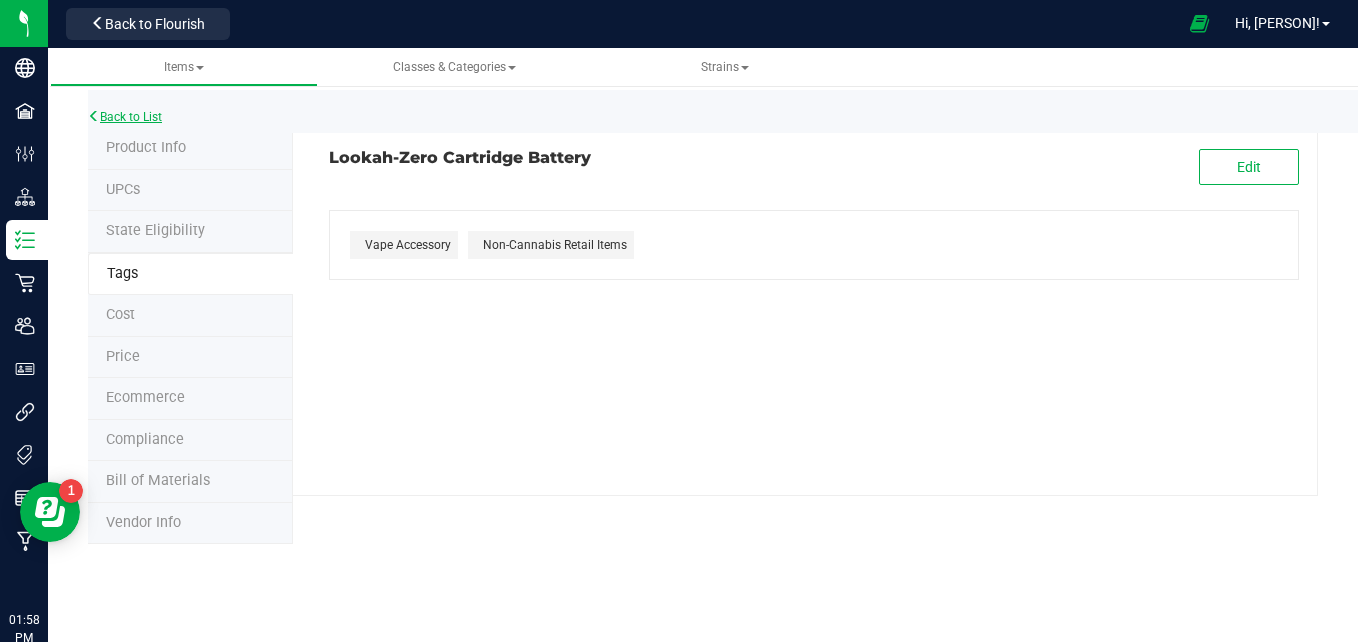 click on "Back to List" at bounding box center (125, 117) 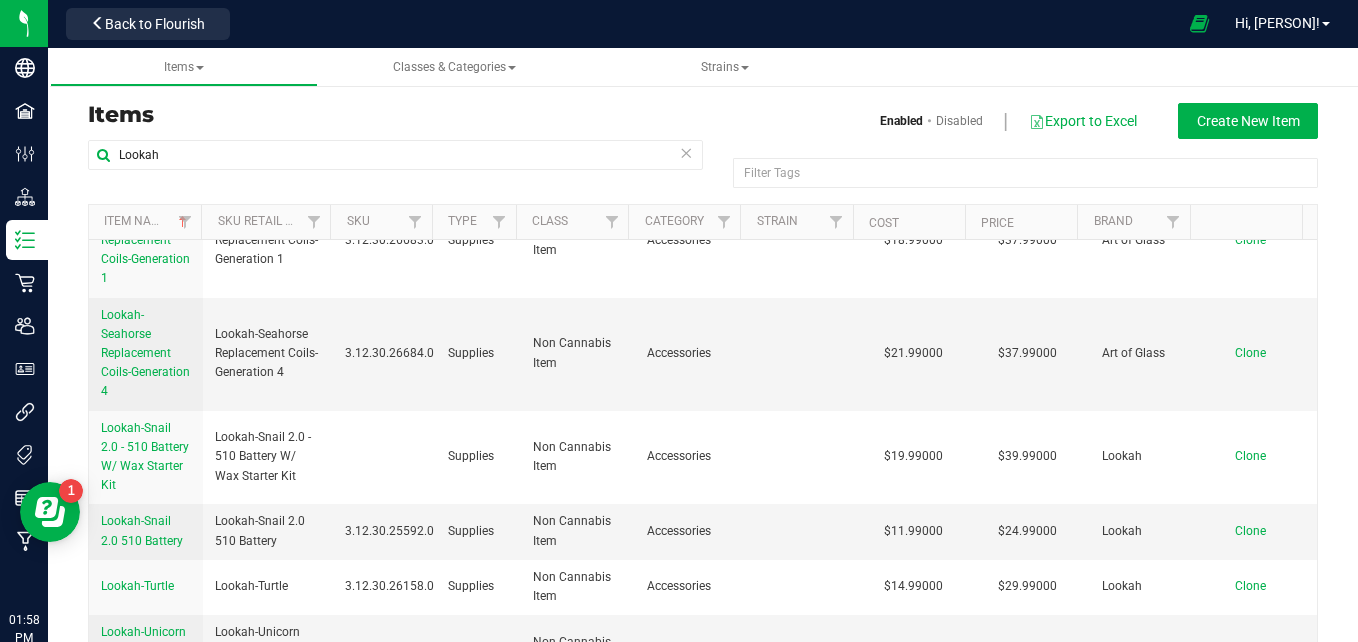 scroll, scrollTop: 1032, scrollLeft: 0, axis: vertical 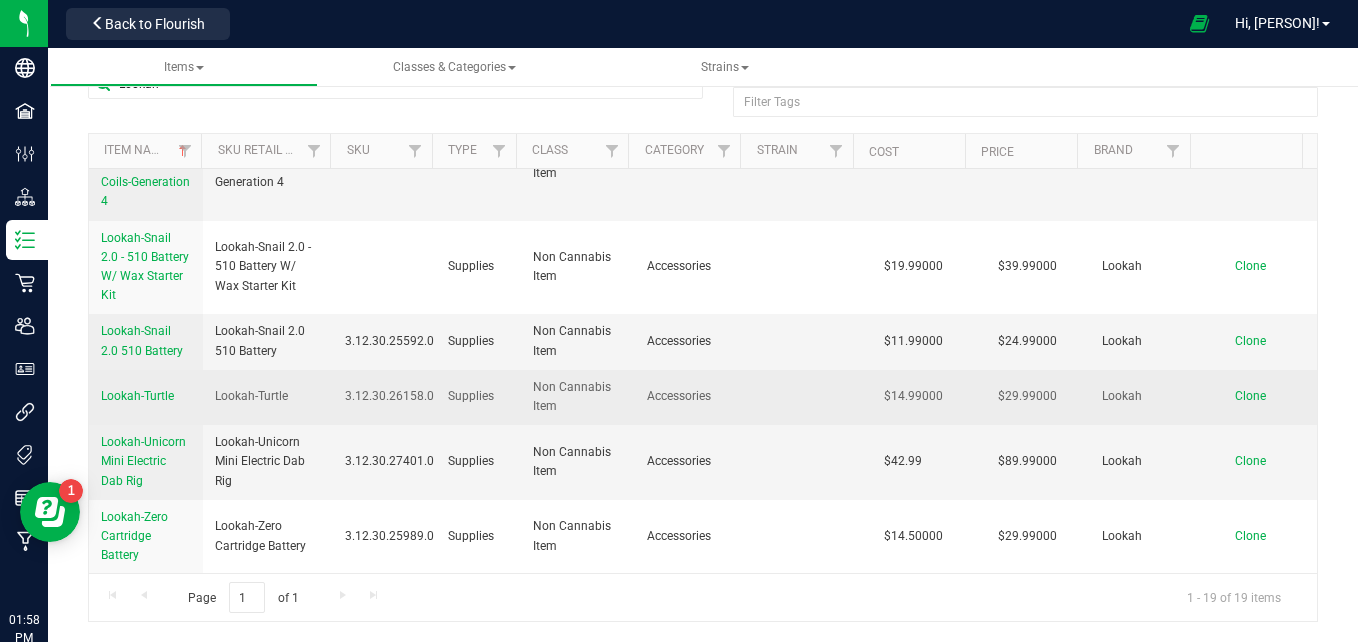 click on "Lookah-Turtle" at bounding box center [137, 396] 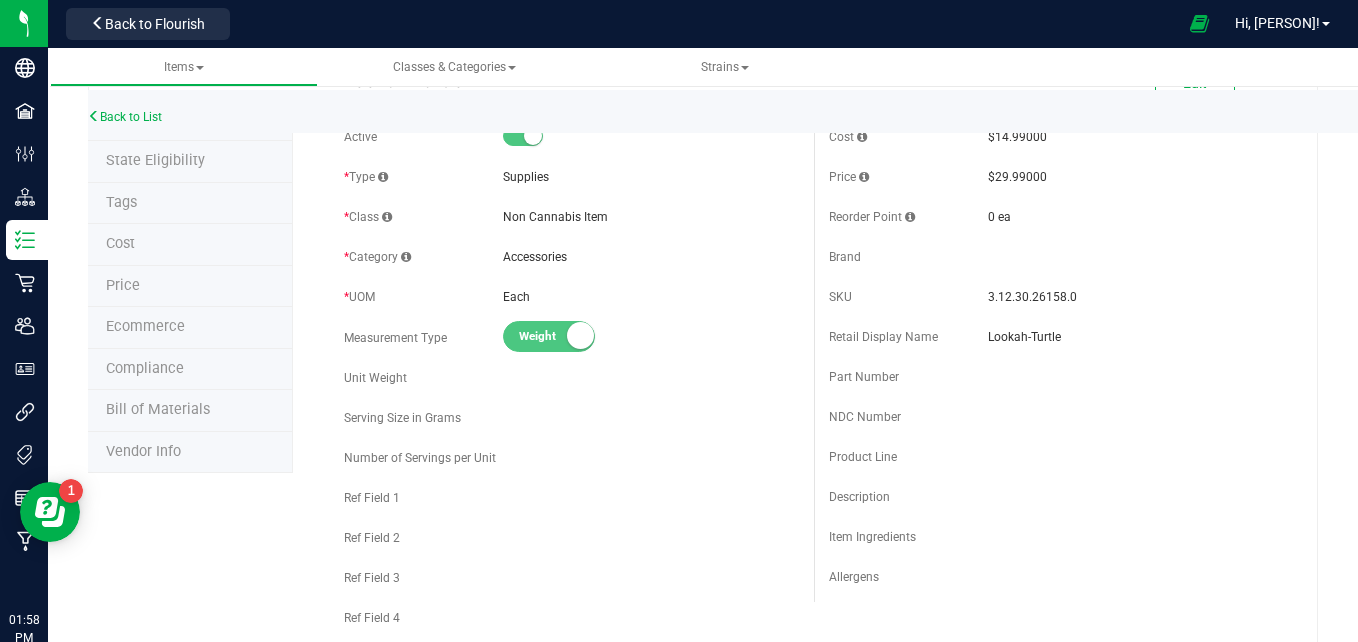 click on "Tags" at bounding box center (190, 204) 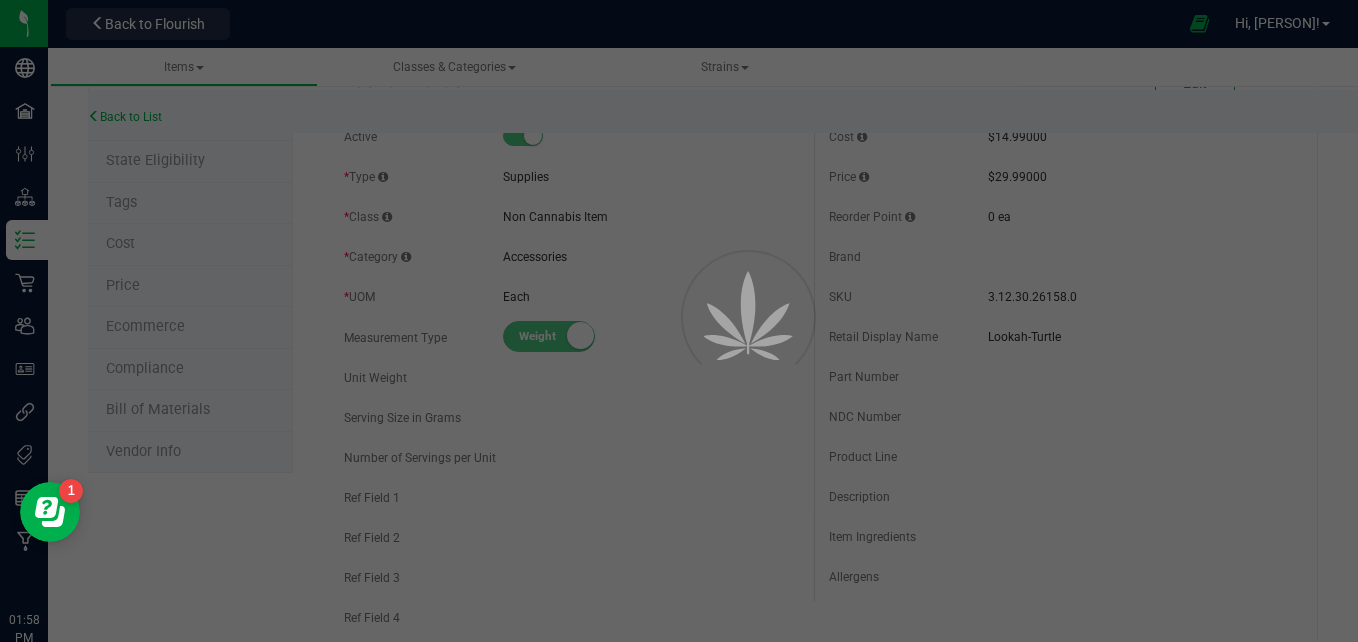 scroll, scrollTop: 0, scrollLeft: 0, axis: both 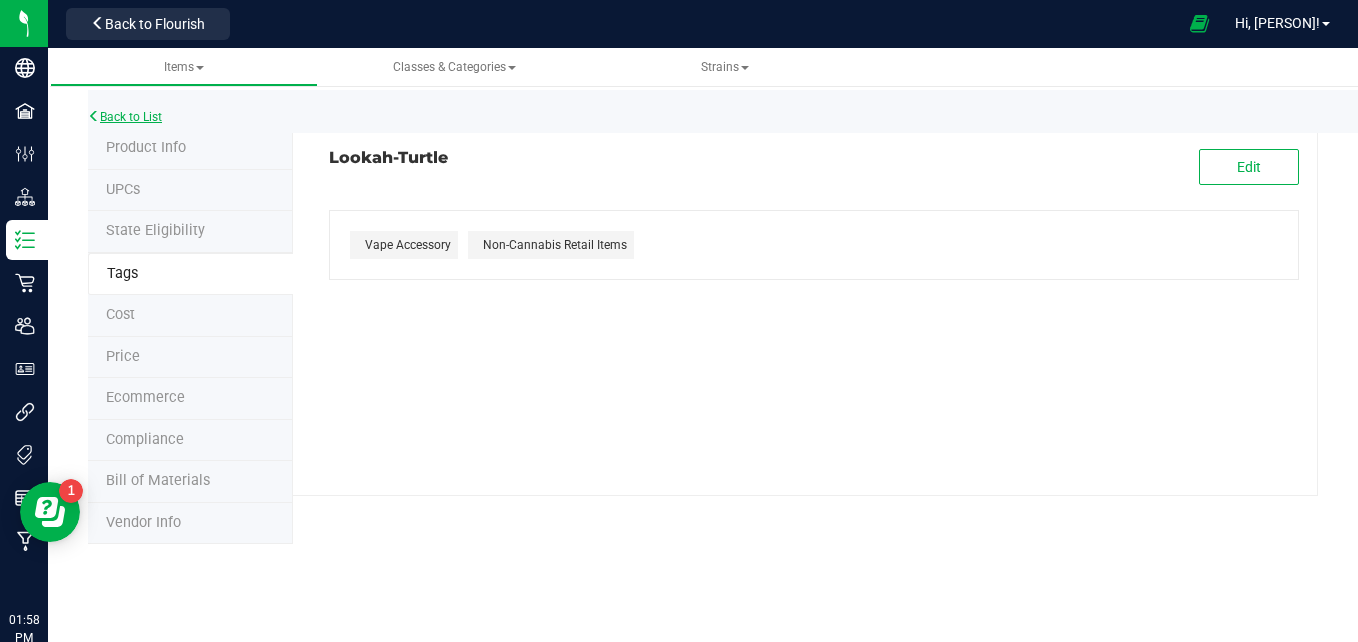 click on "Back to List" at bounding box center [125, 117] 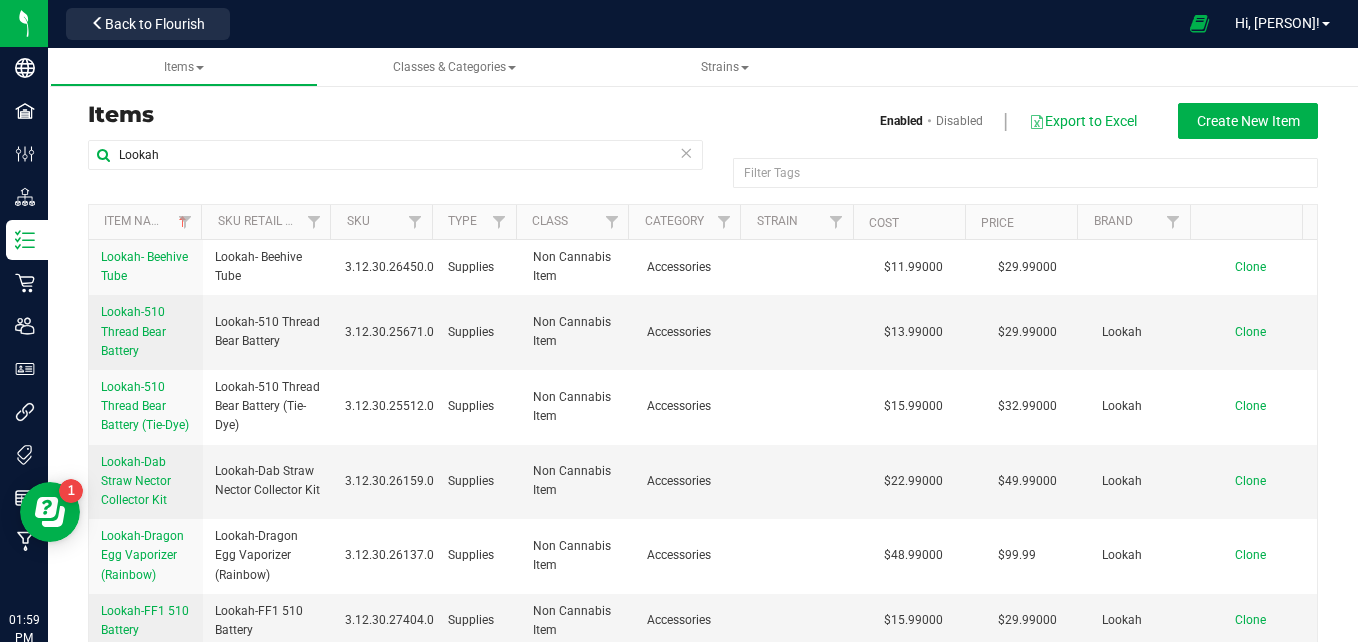 click at bounding box center [686, 152] 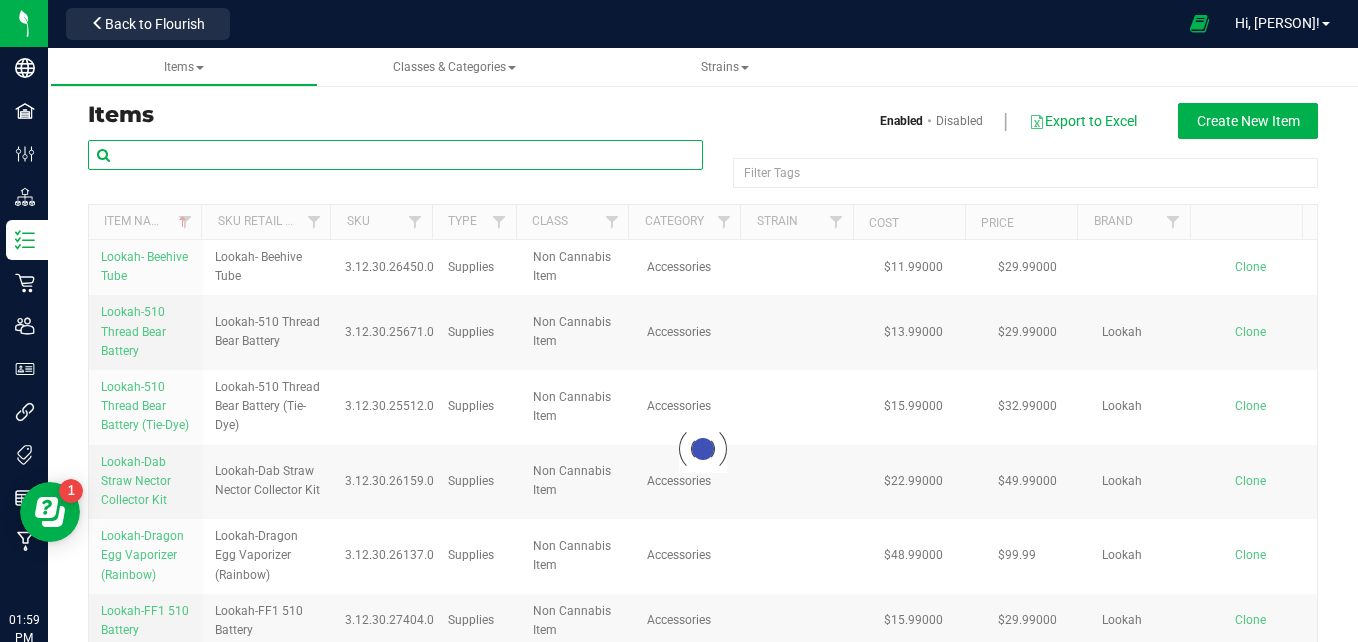 click at bounding box center (395, 155) 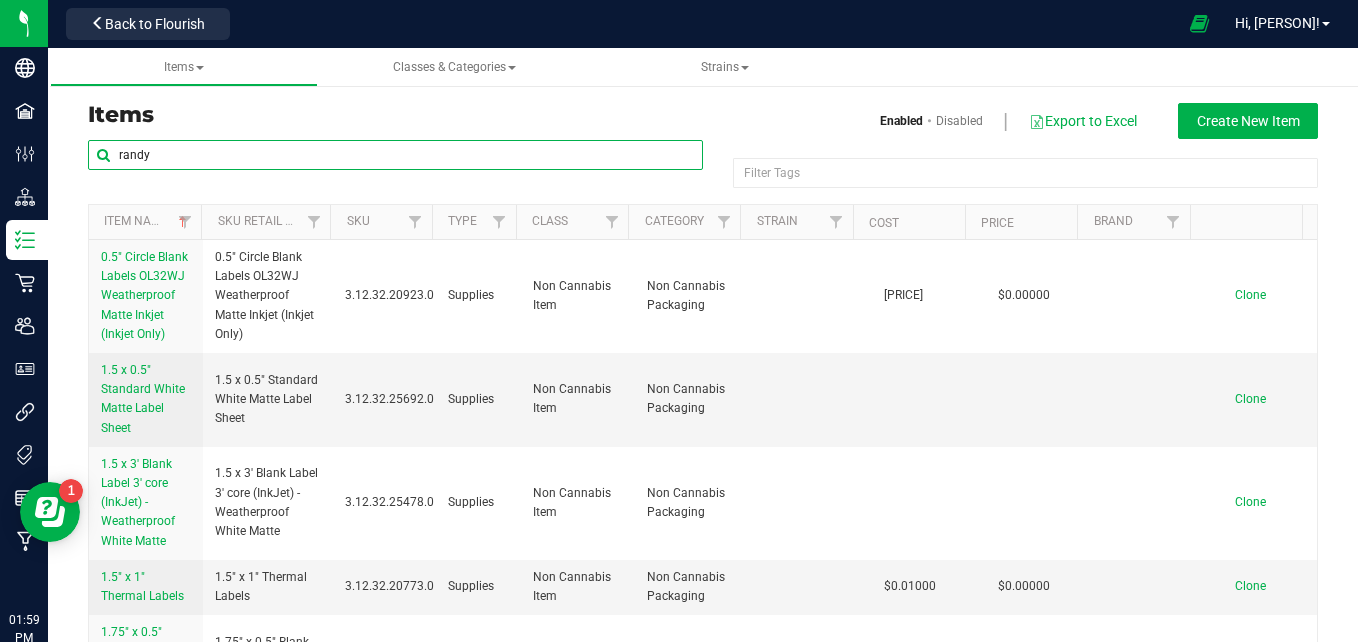 type on "randy" 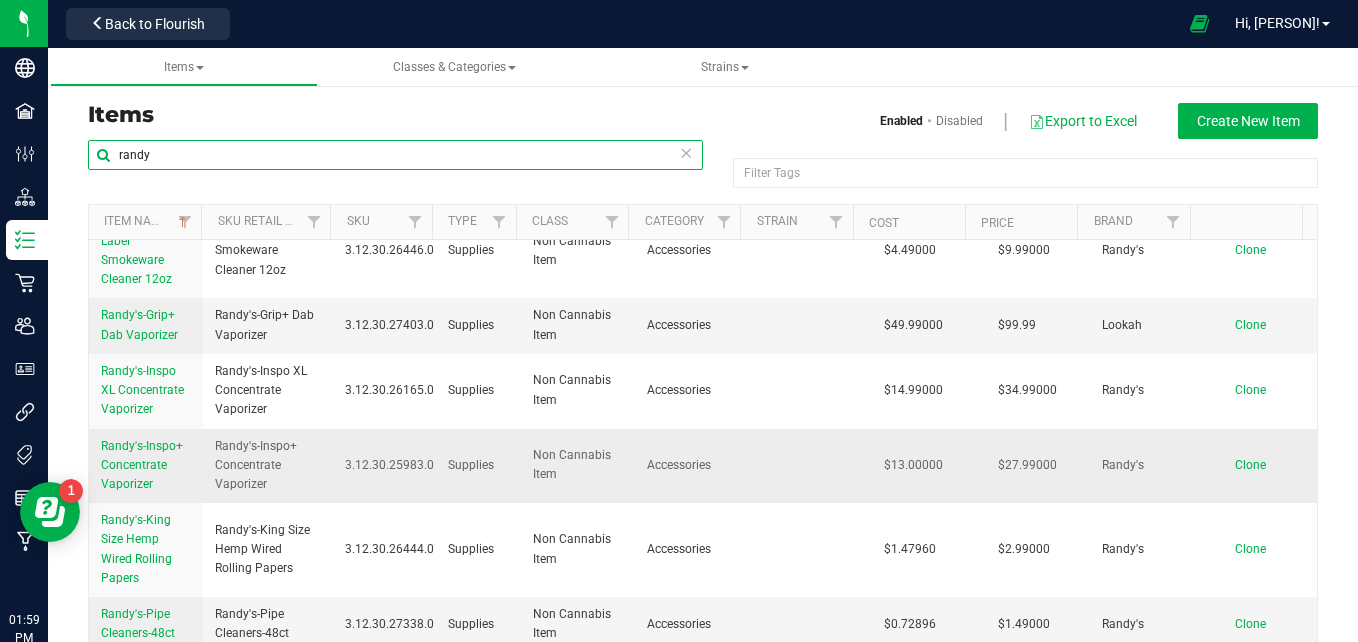 scroll, scrollTop: 510, scrollLeft: 0, axis: vertical 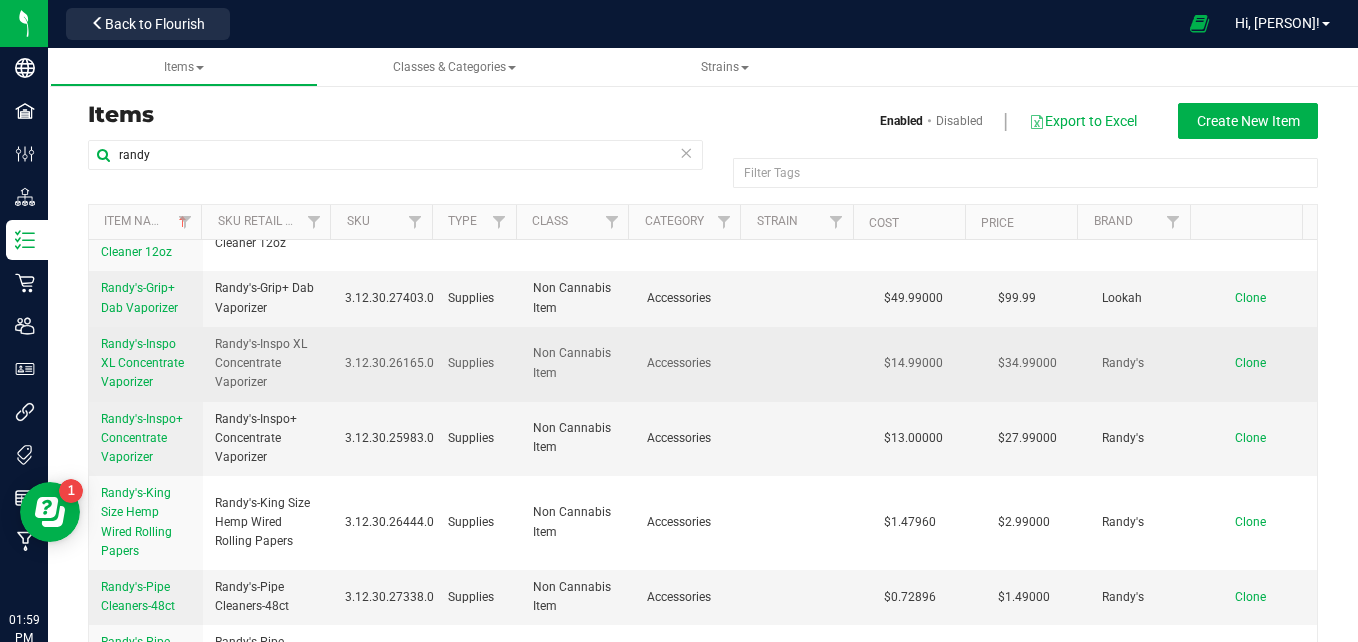 click on "Randy's-Inspo XL Concentrate Vaporizer" at bounding box center [142, 363] 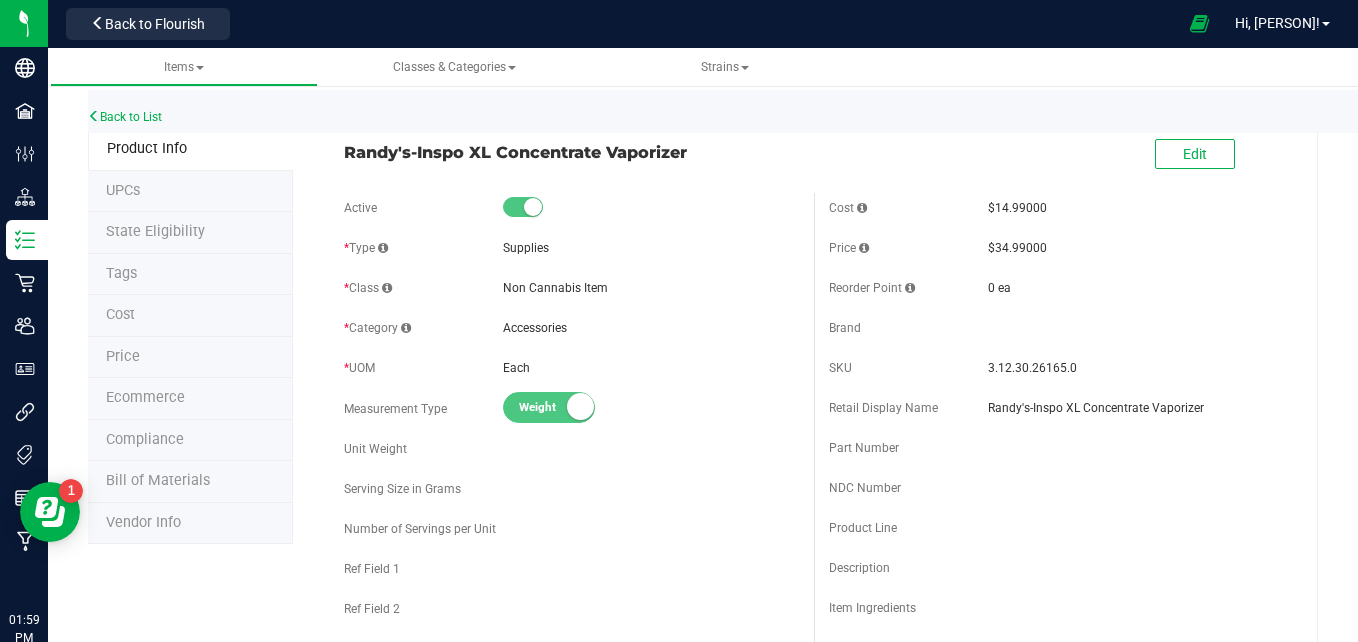 click on "Tags" at bounding box center [190, 275] 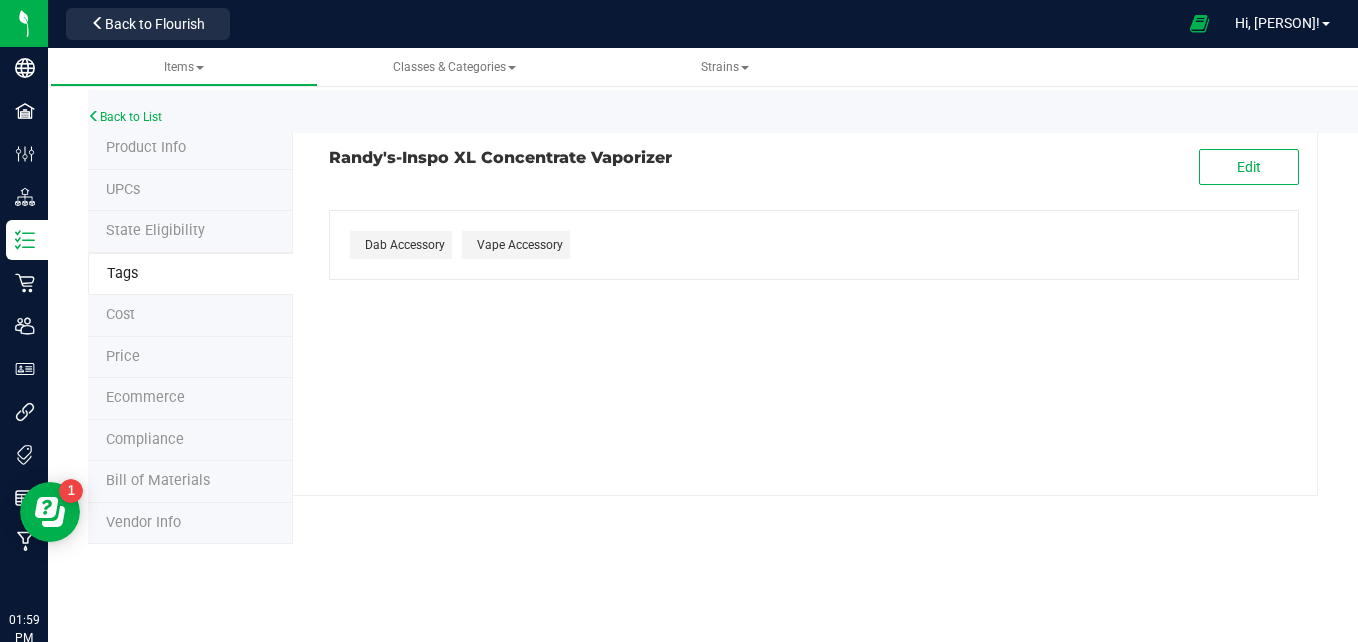 click on "Back to List" at bounding box center [767, 111] 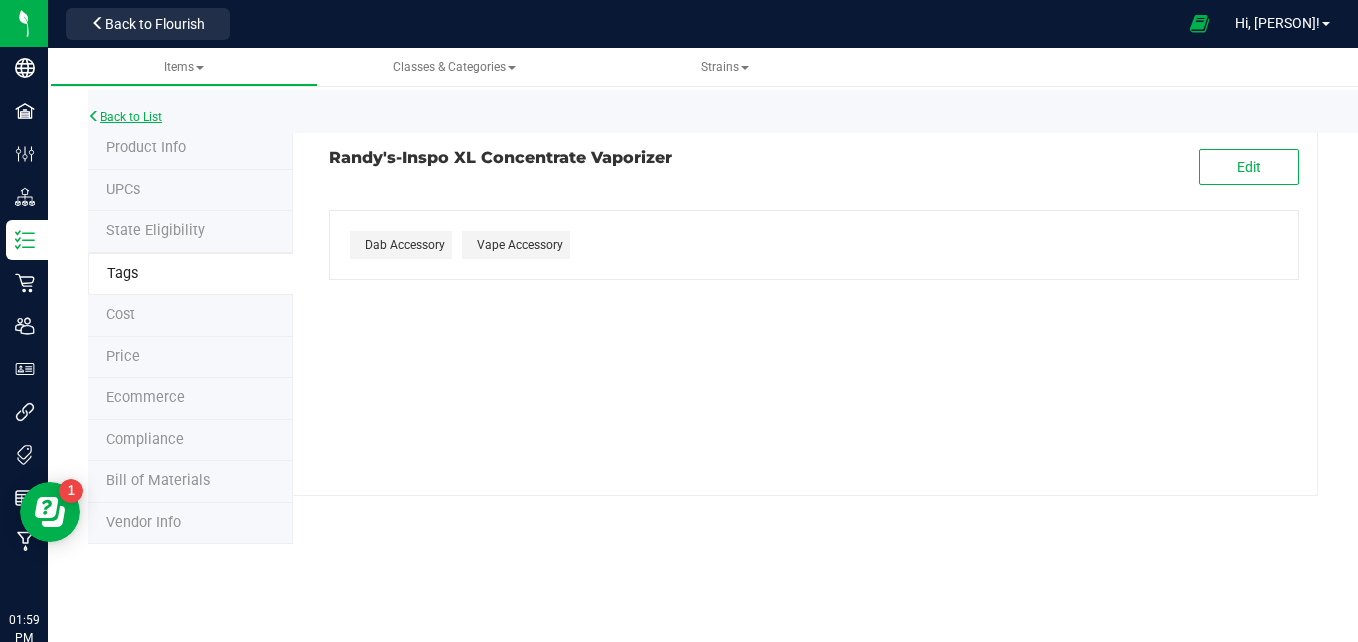 click on "Back to List" at bounding box center [125, 117] 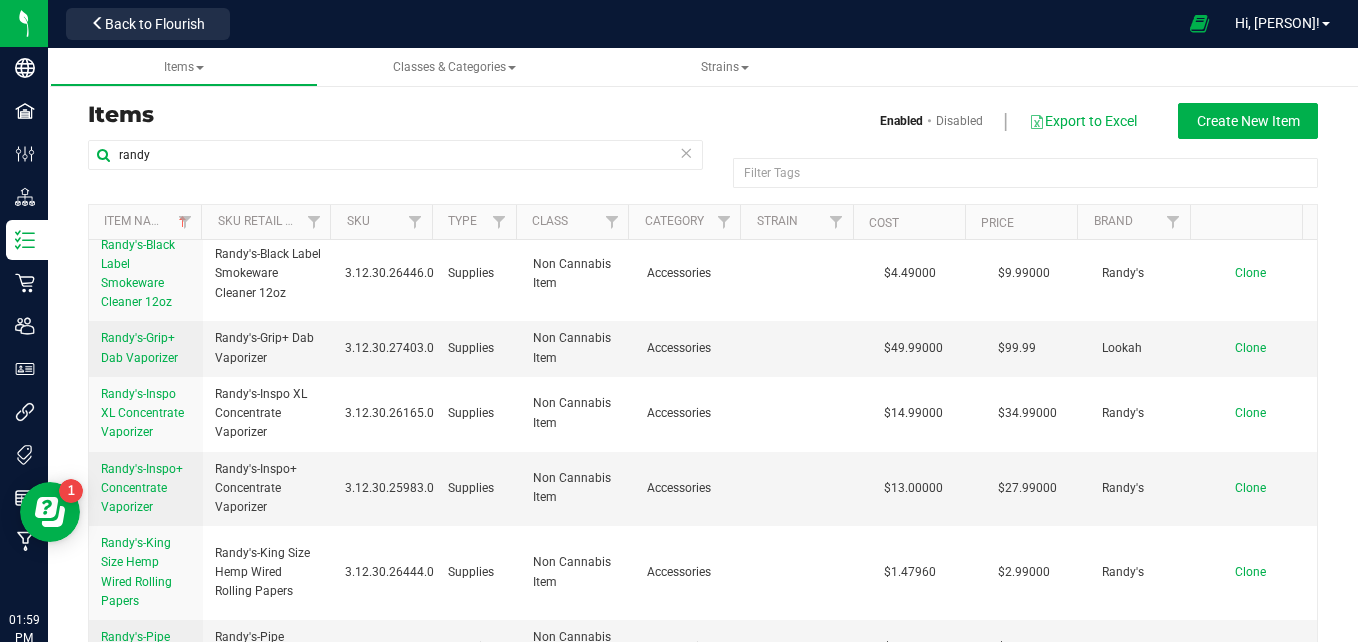 scroll, scrollTop: 517, scrollLeft: 0, axis: vertical 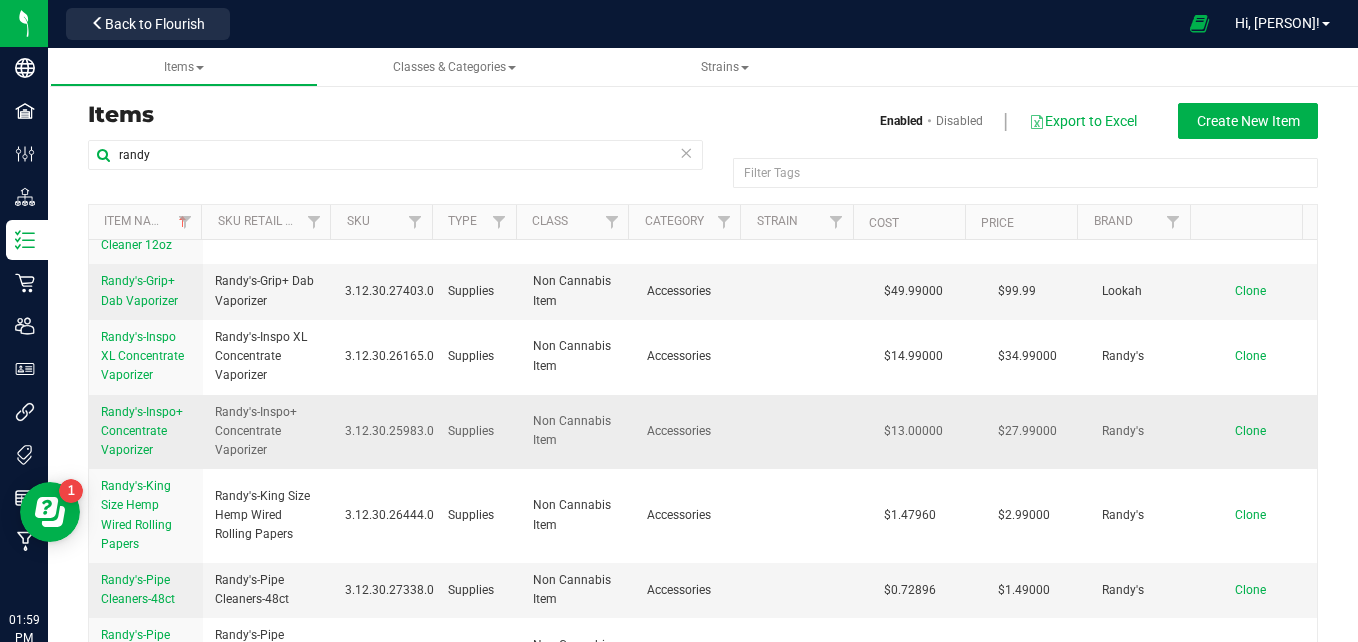 click on "Randy's-Inspo+ Concentrate Vaporizer" at bounding box center (146, 432) 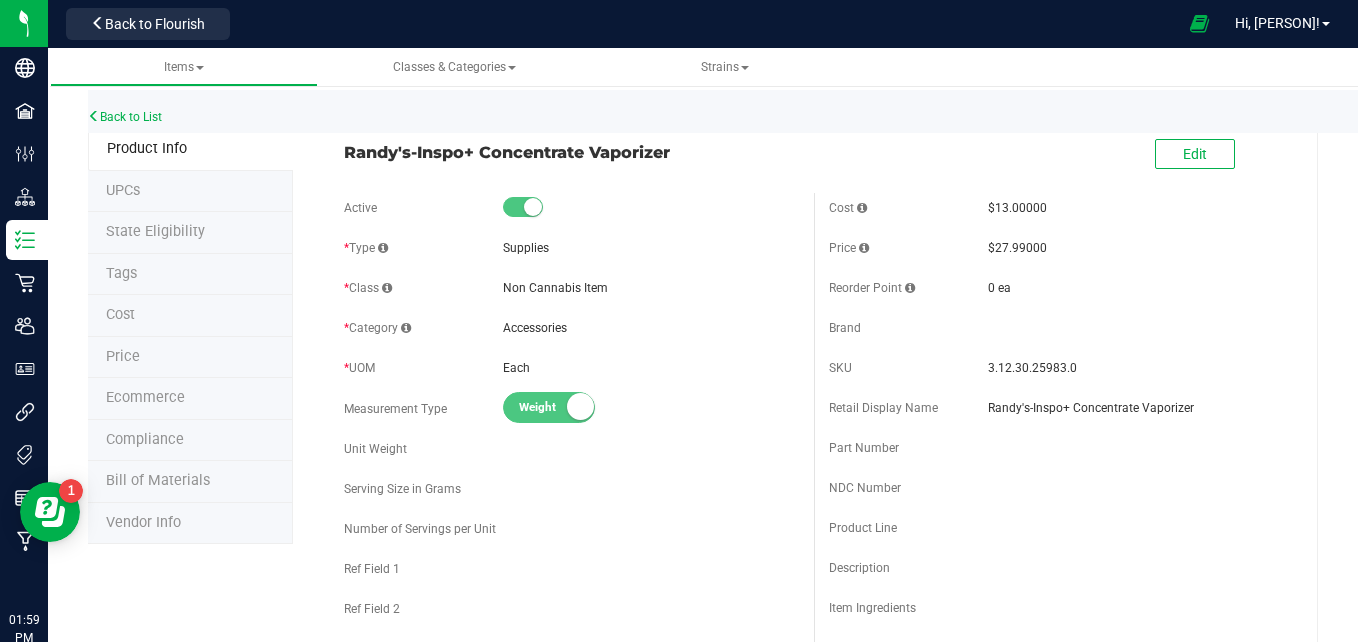 click on "Tags" at bounding box center (190, 275) 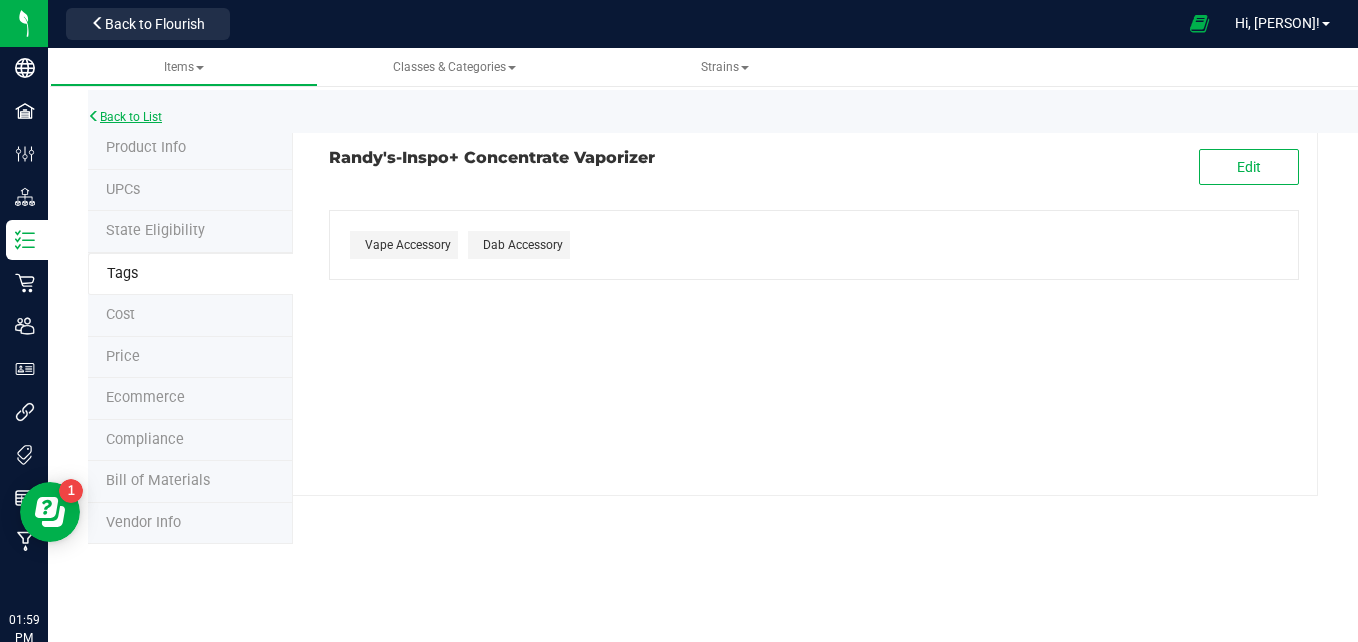 click on "Back to List" at bounding box center (125, 117) 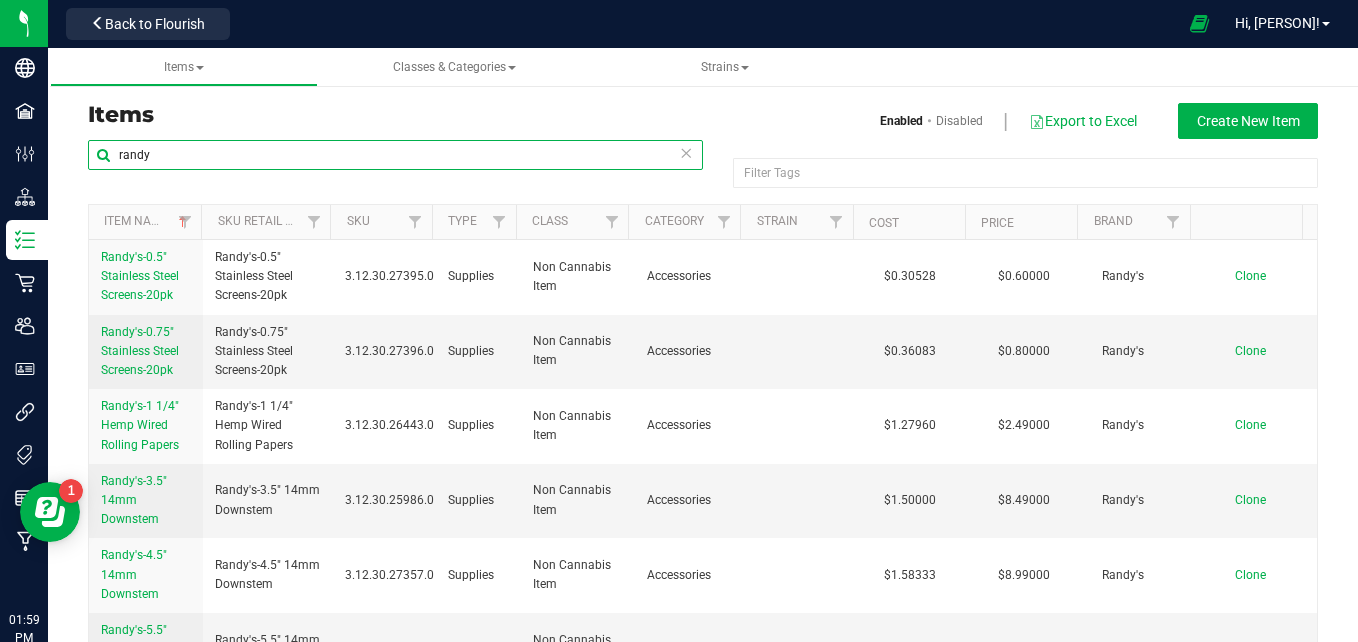 click on "randy" at bounding box center [395, 155] 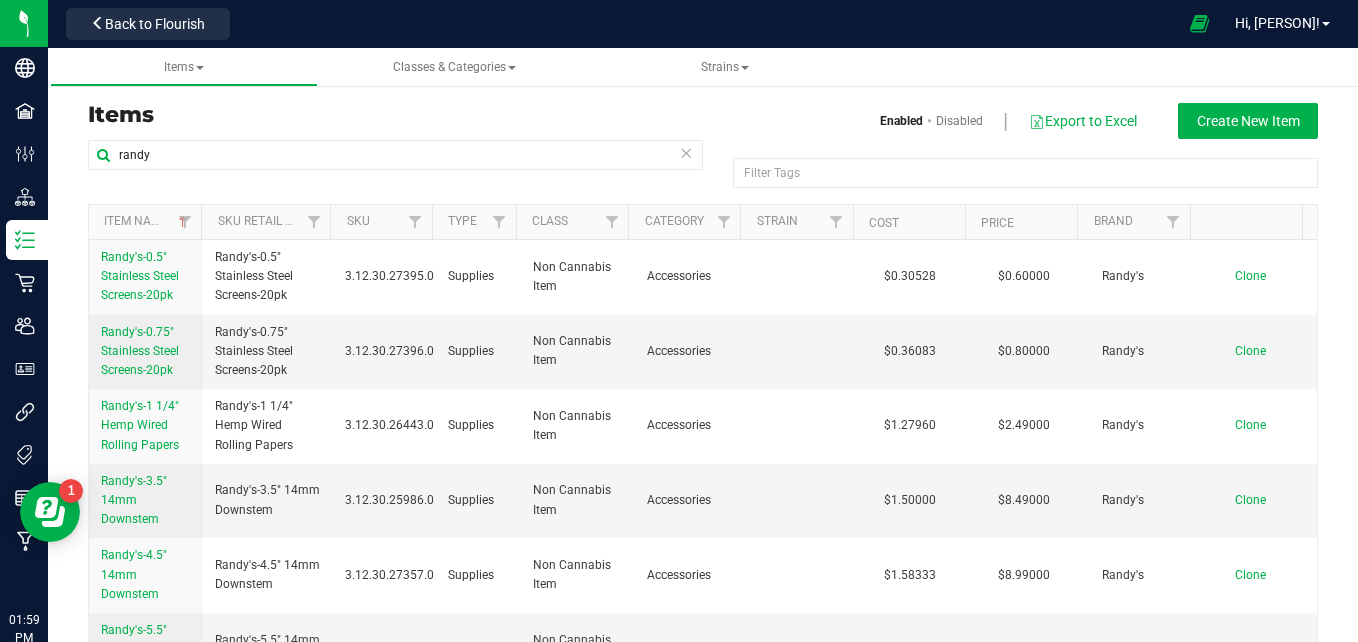 click at bounding box center [686, 152] 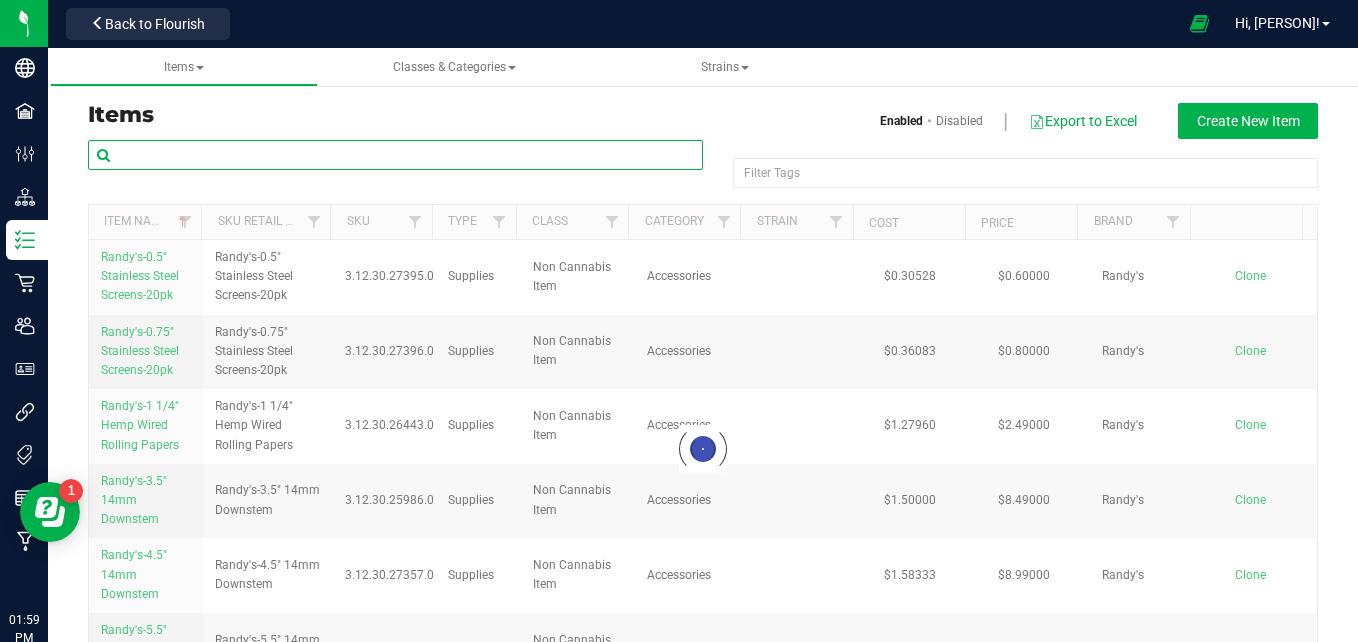 click at bounding box center [395, 155] 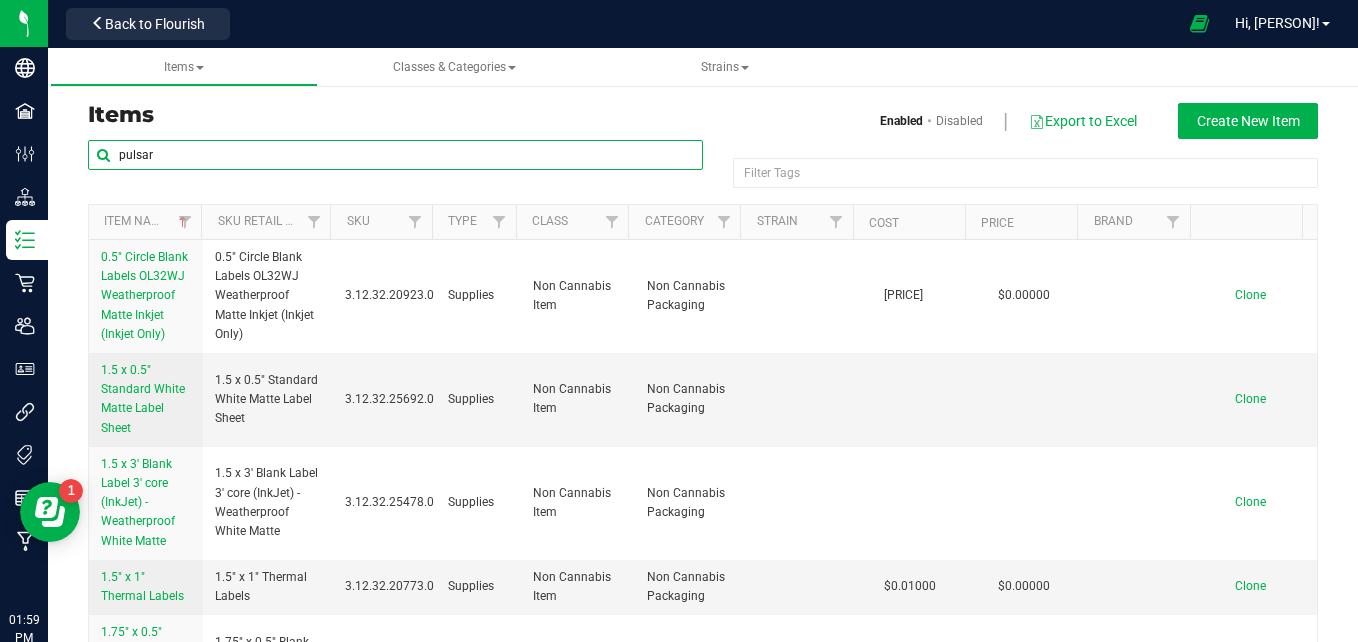 type on "pulsar" 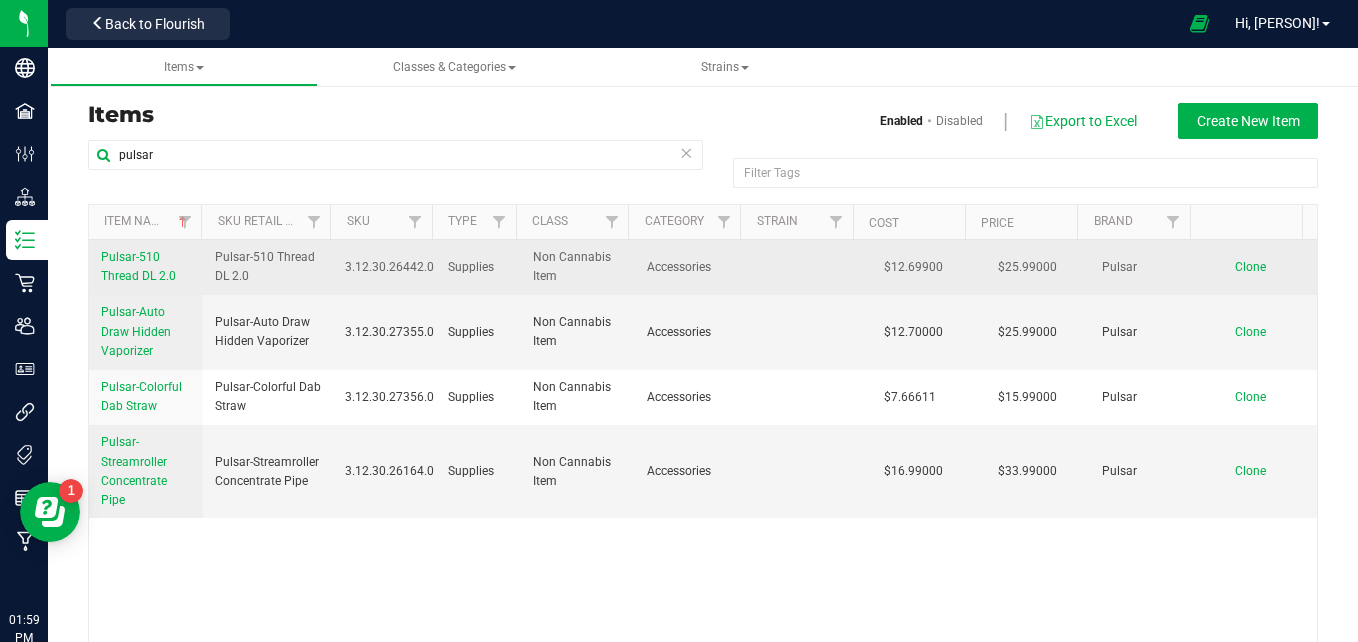 click on "Pulsar-510 Thread DL 2.0" at bounding box center (138, 266) 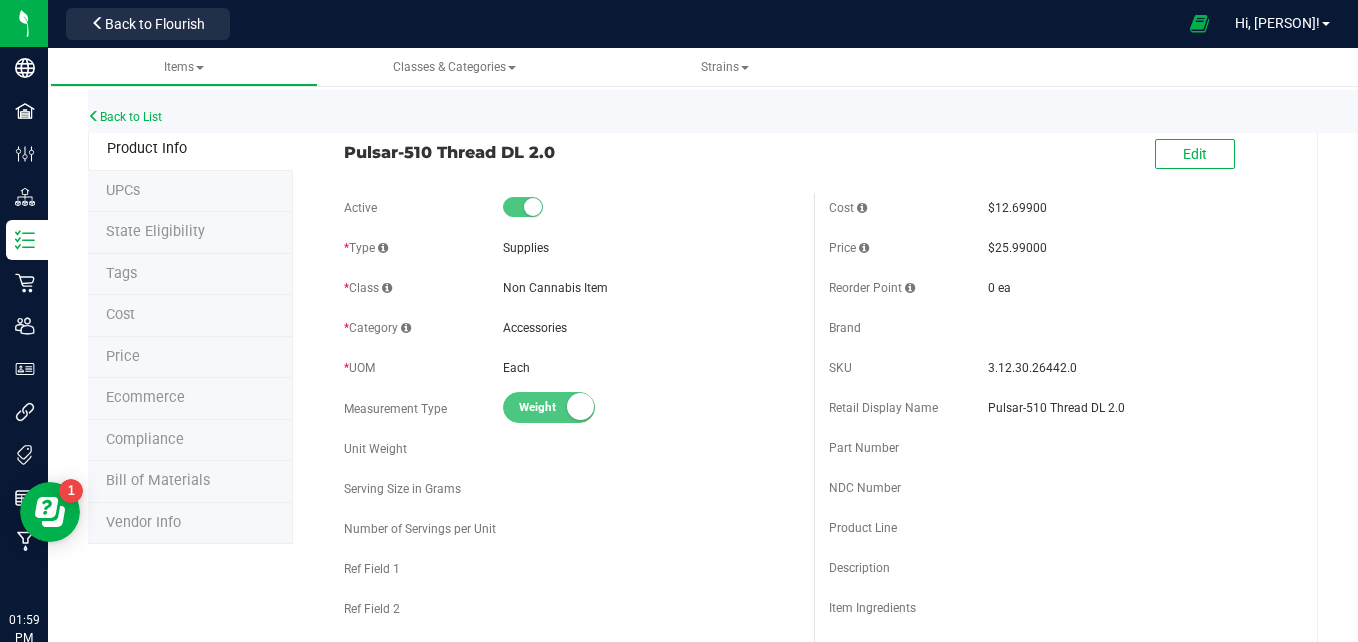click on "Tags" at bounding box center [190, 275] 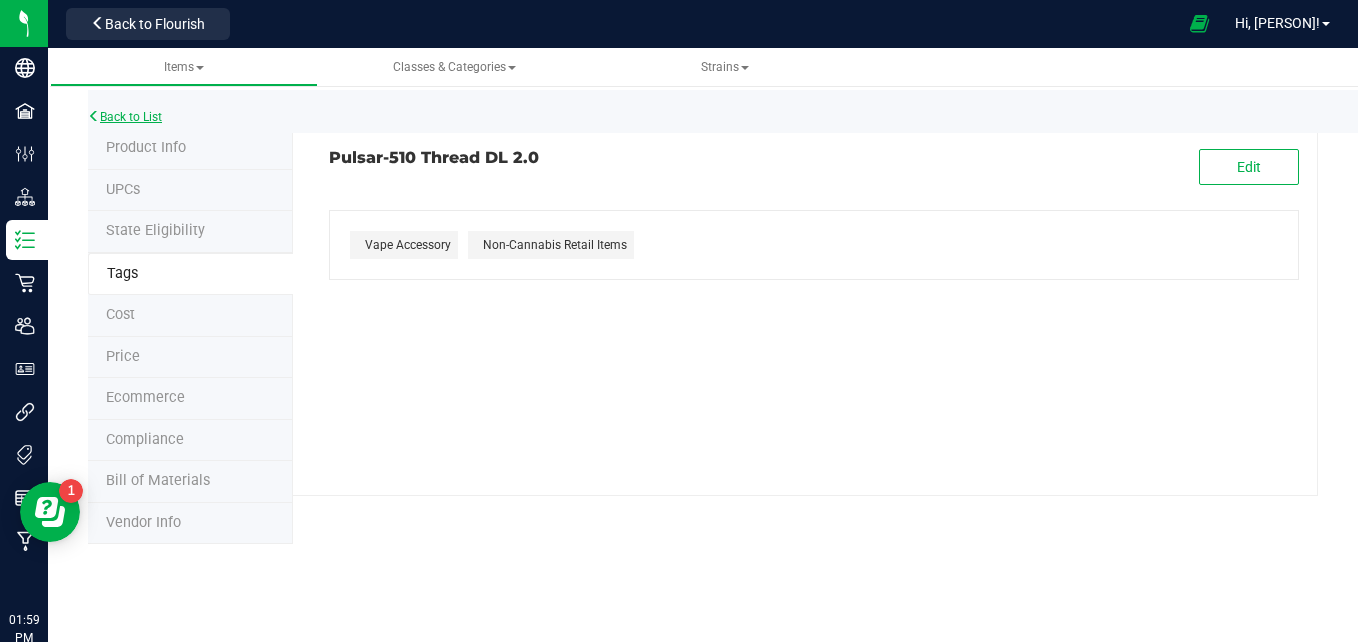 click on "Back to List" at bounding box center [125, 117] 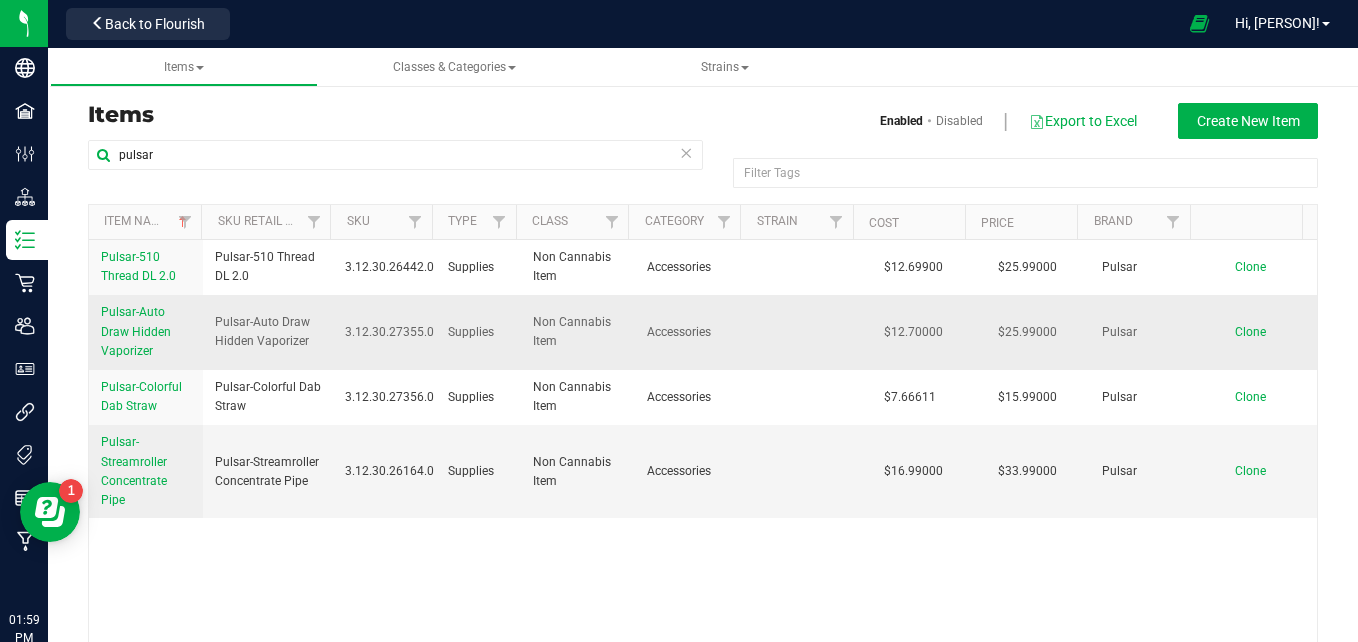 click on "Pulsar-Auto Draw Hidden Vaporizer" at bounding box center [136, 331] 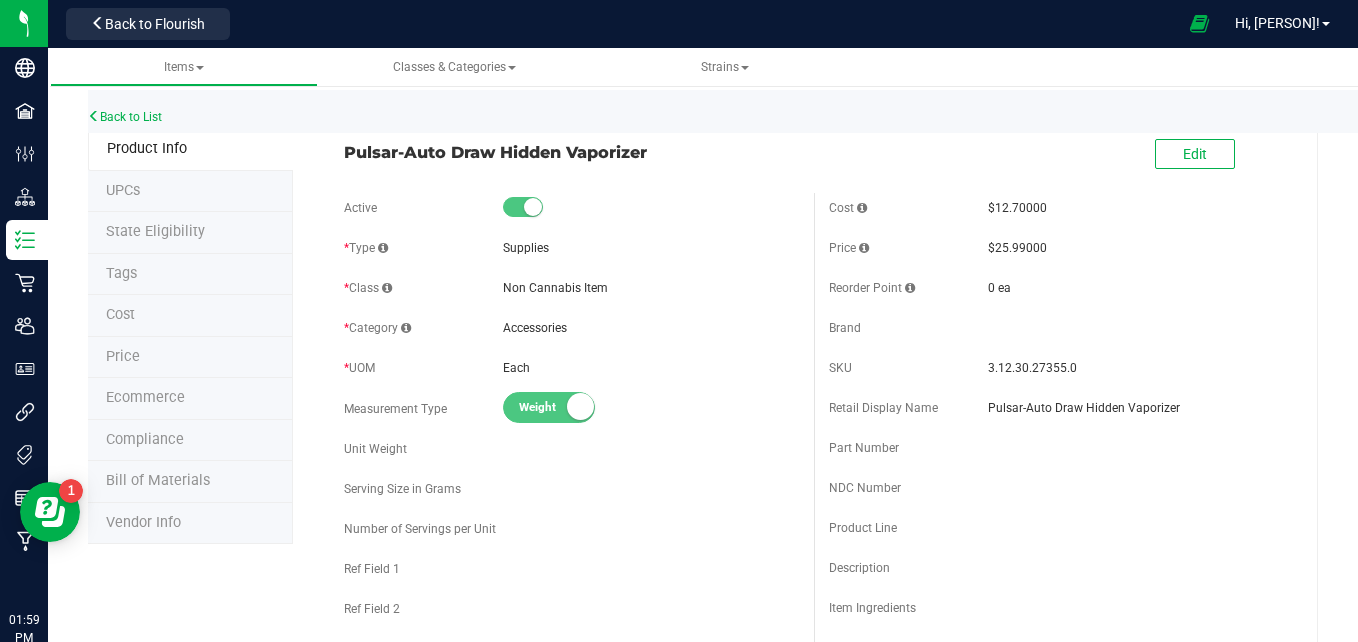 click on "Tags" at bounding box center [190, 275] 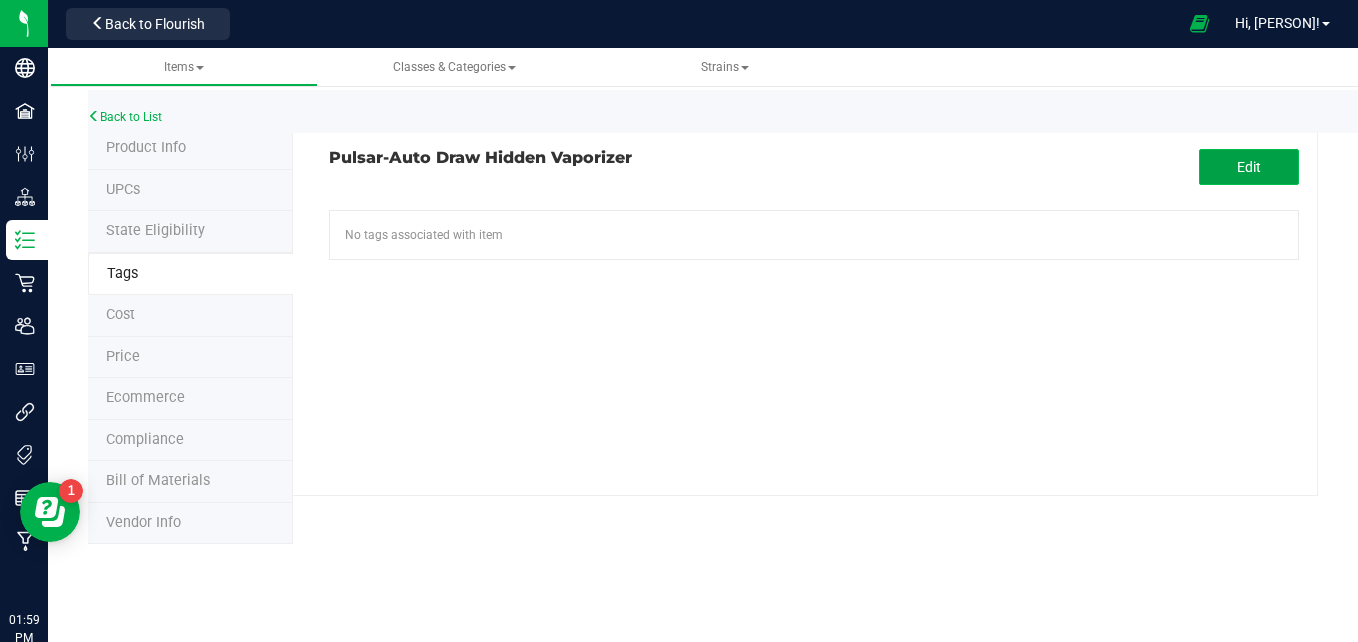 click on "Edit" at bounding box center (1249, 167) 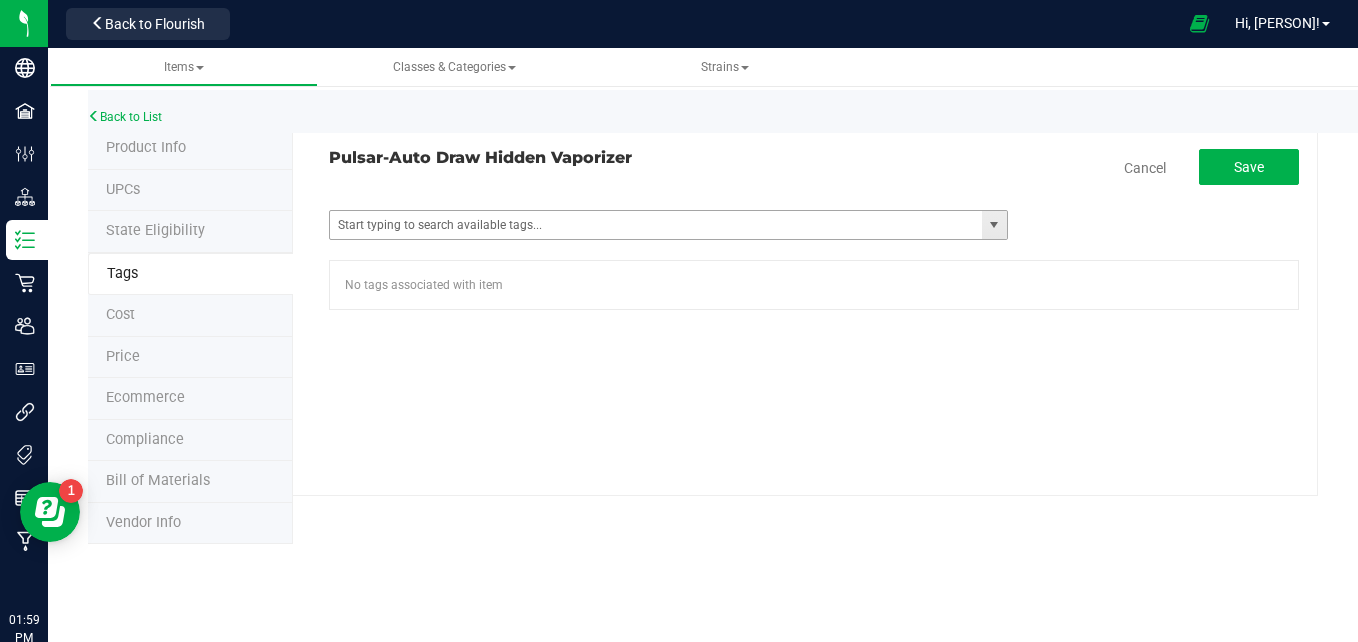click at bounding box center (994, 225) 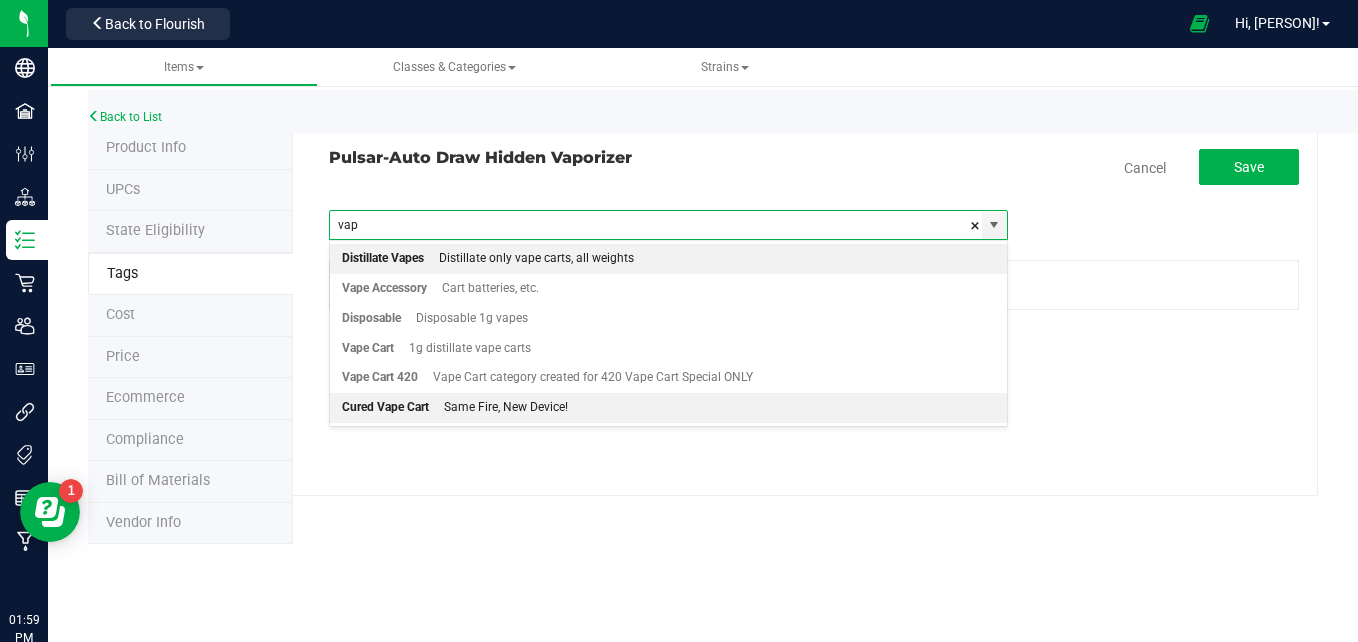 type on "vape" 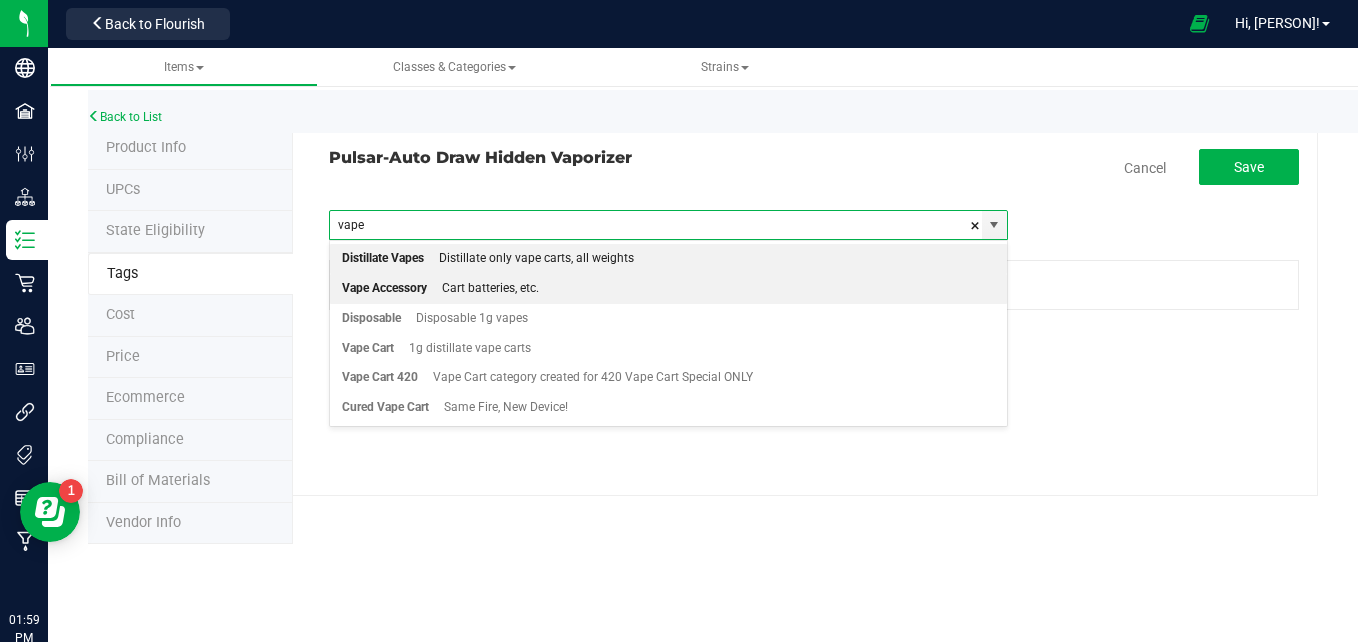 click on "Vape Accessory
Cart batteries, etc." at bounding box center (668, 289) 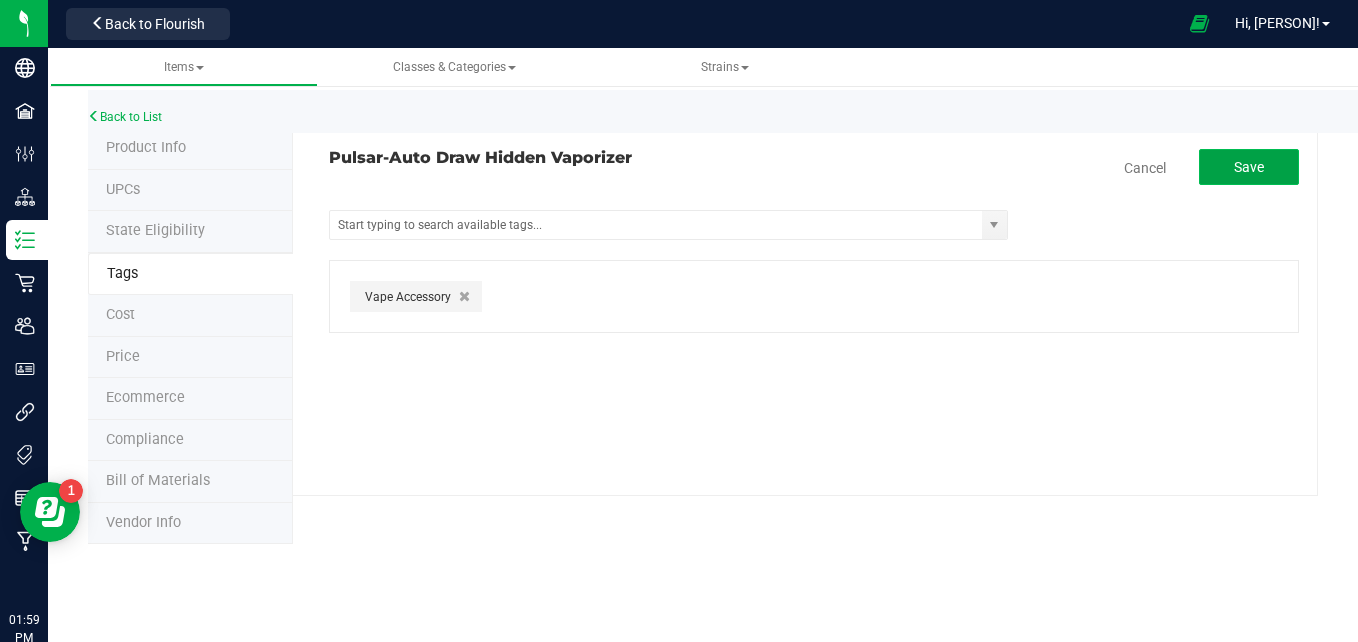 click on "Save" 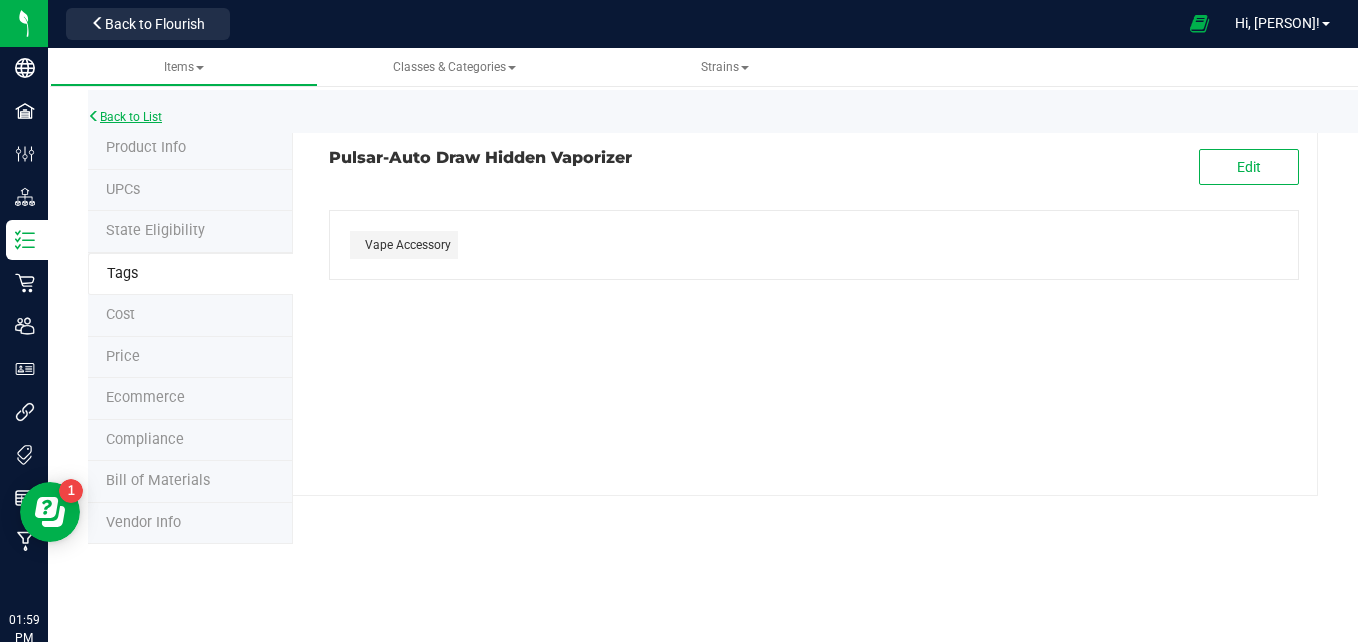 click on "Back to List" at bounding box center [125, 117] 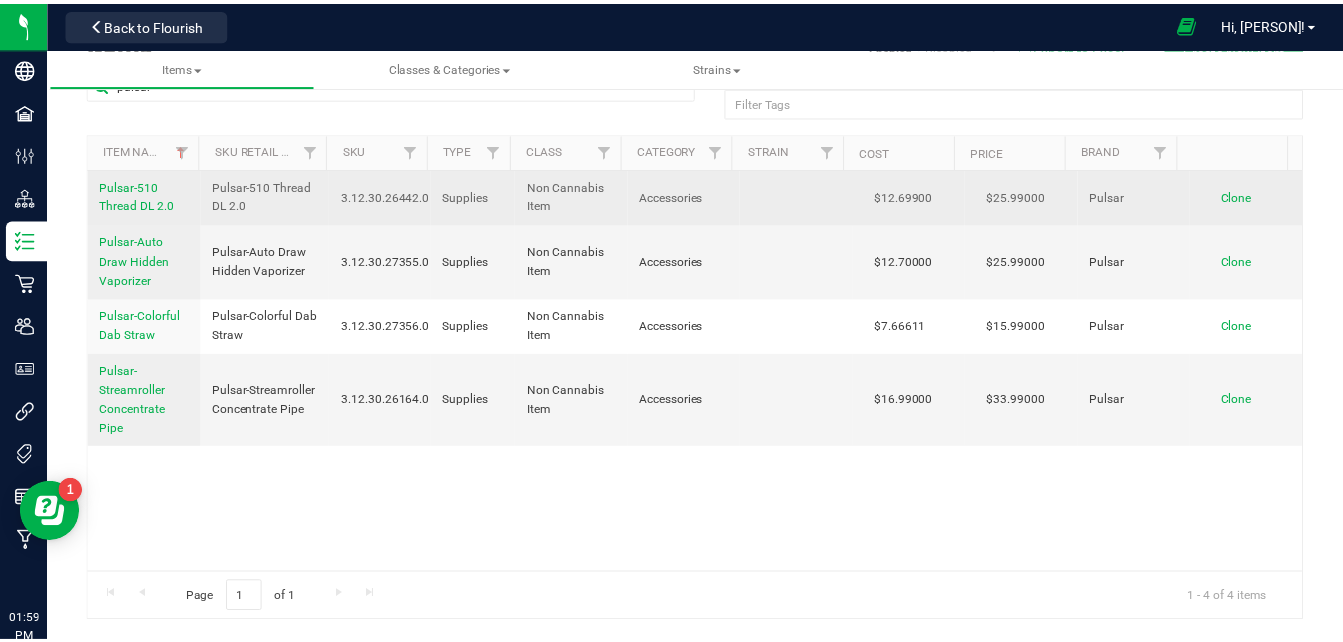scroll, scrollTop: 0, scrollLeft: 0, axis: both 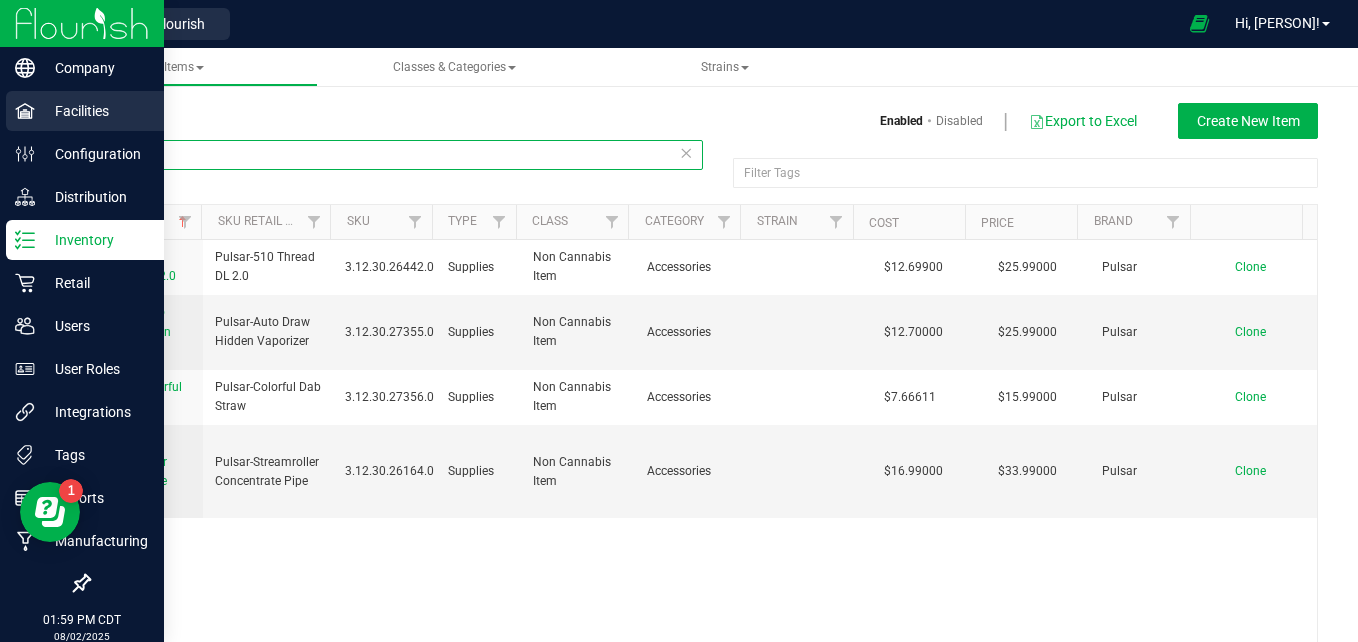 drag, startPoint x: 263, startPoint y: 157, endPoint x: 0, endPoint y: 99, distance: 269.31952 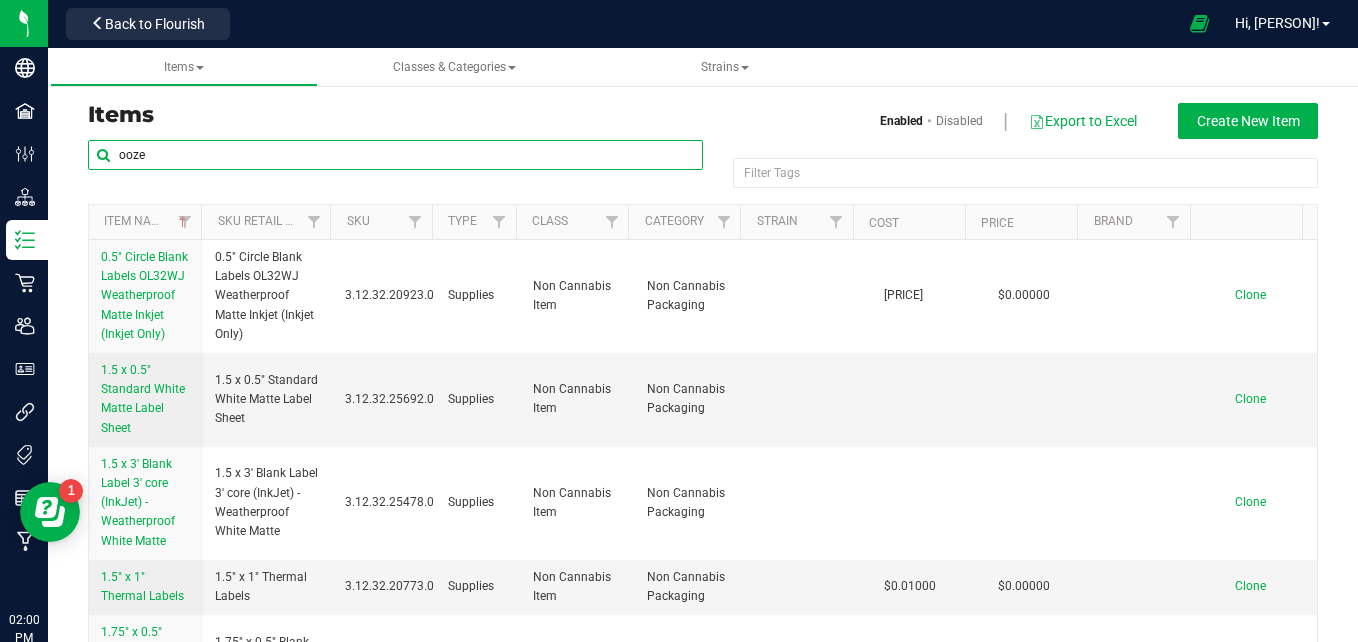 type on "ooze" 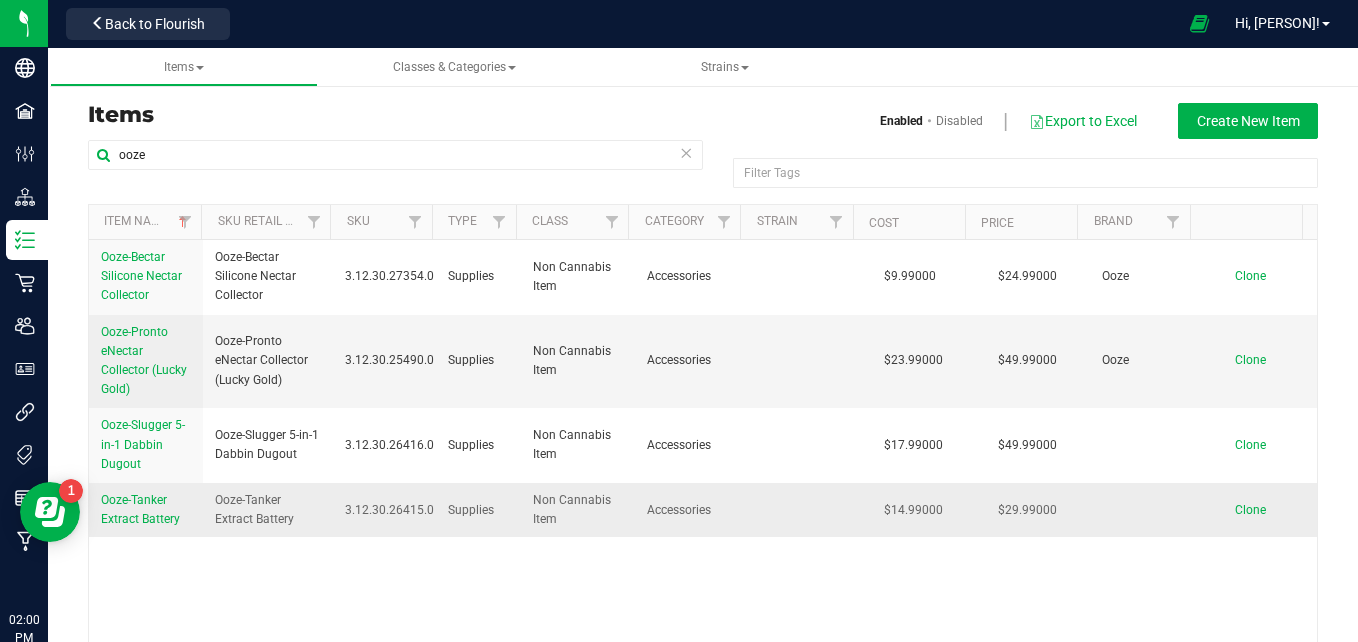 click on "Ooze-Tanker Extract Battery" at bounding box center [140, 509] 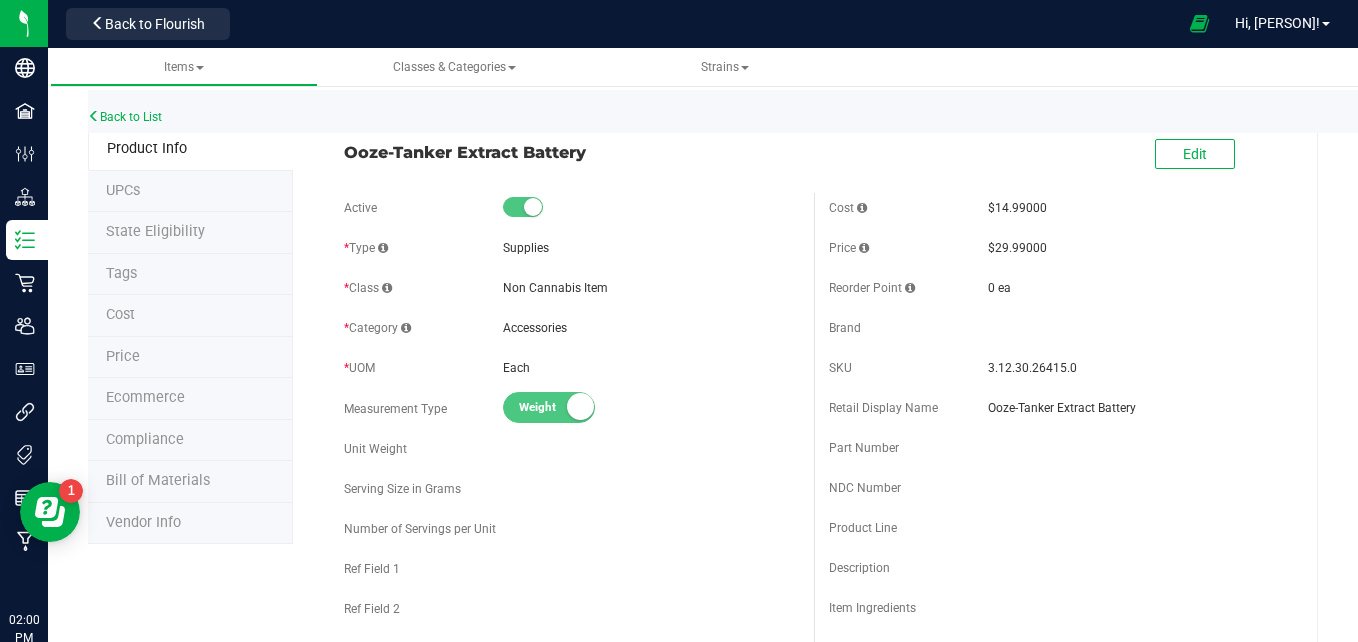 click on "Tags" at bounding box center [190, 275] 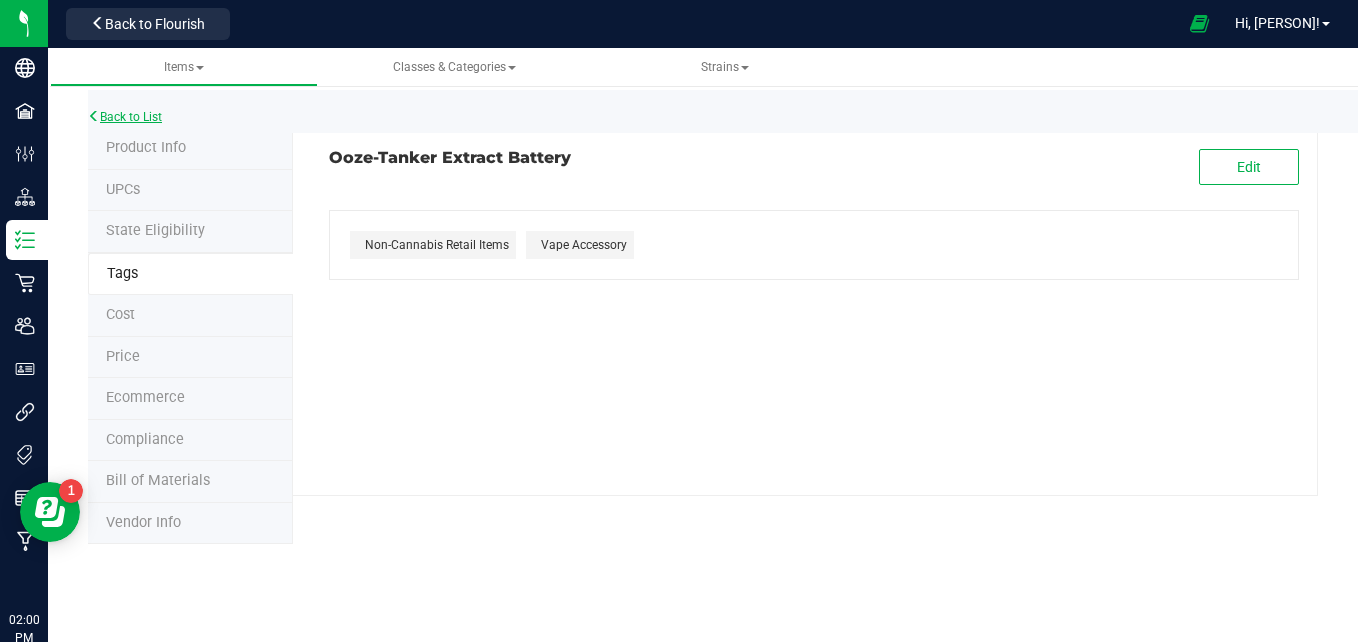 click on "Back to List" at bounding box center (125, 117) 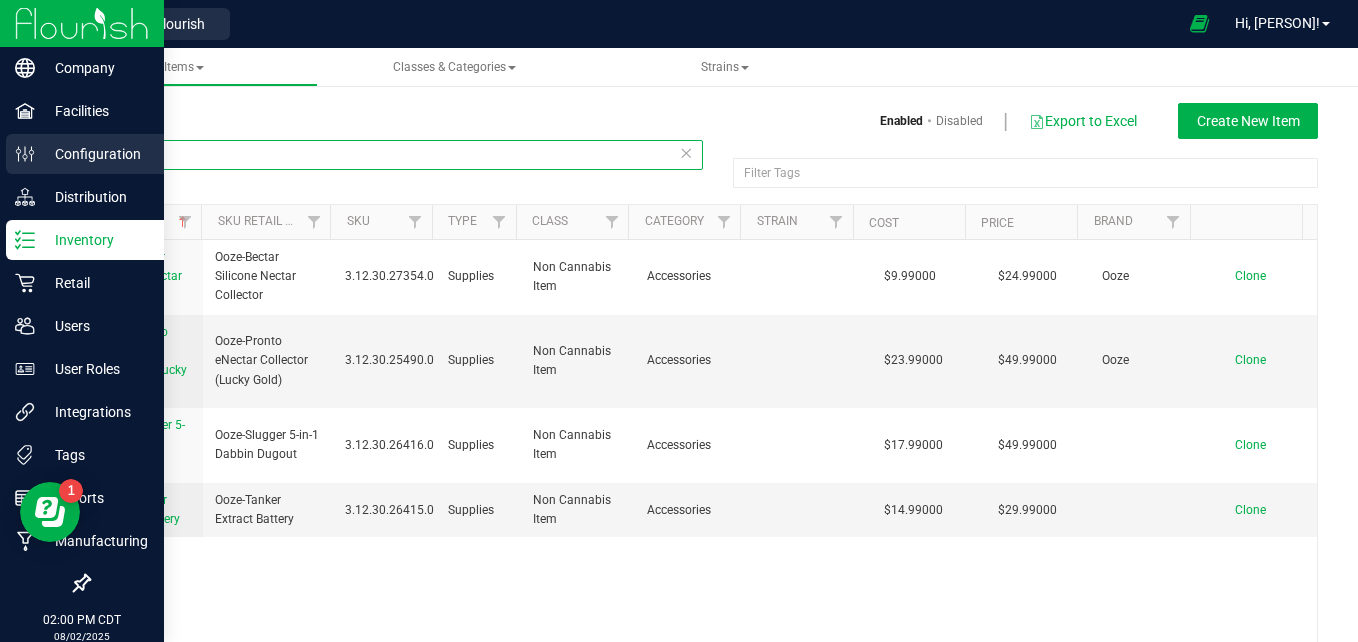 drag, startPoint x: 211, startPoint y: 142, endPoint x: 42, endPoint y: 151, distance: 169.23947 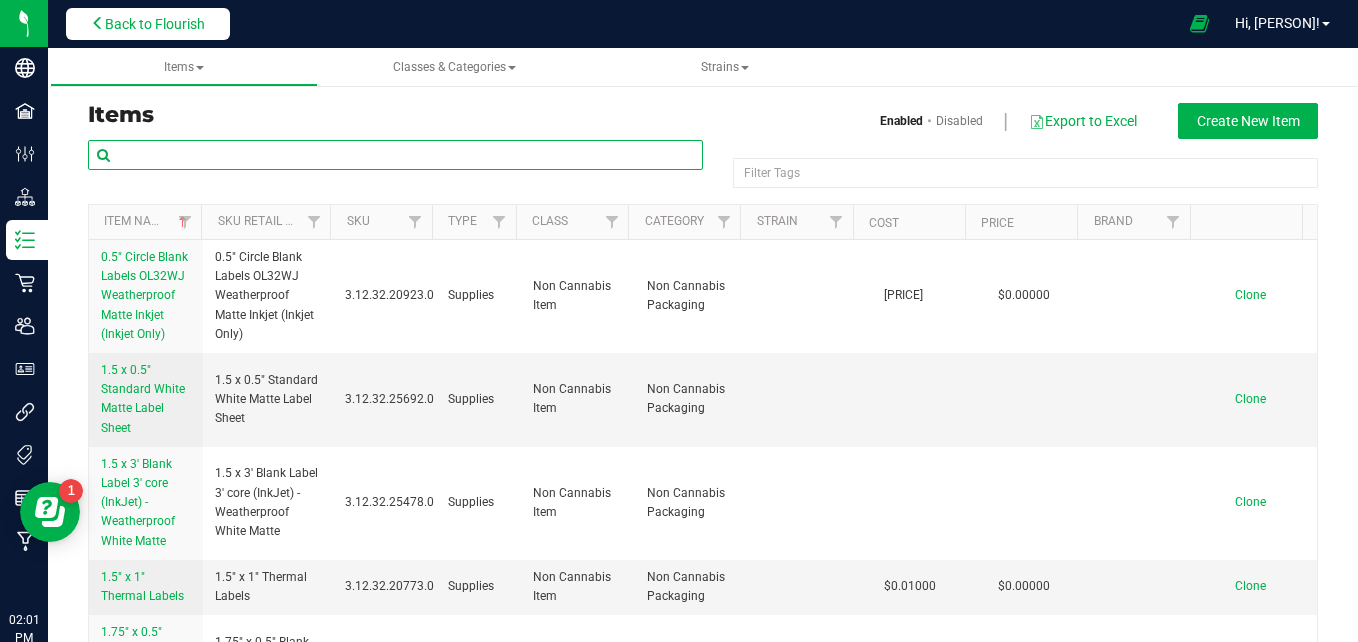 type 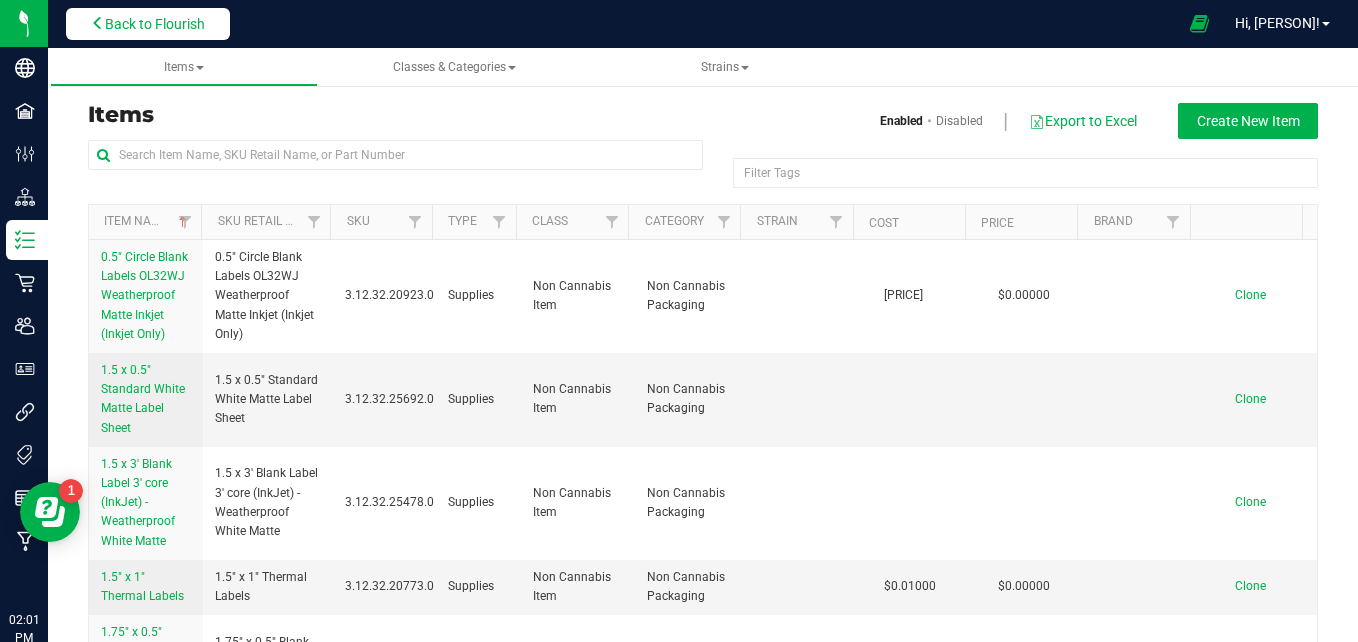 click on "Back to Flourish" at bounding box center (155, 24) 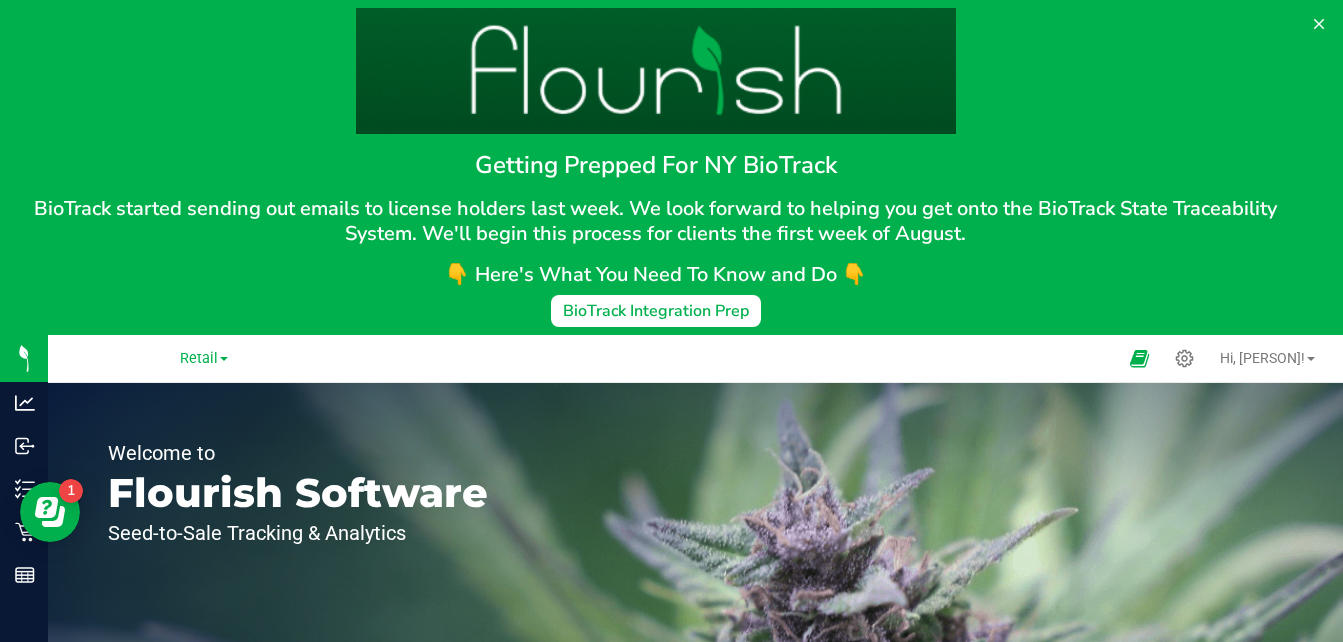scroll, scrollTop: 0, scrollLeft: 0, axis: both 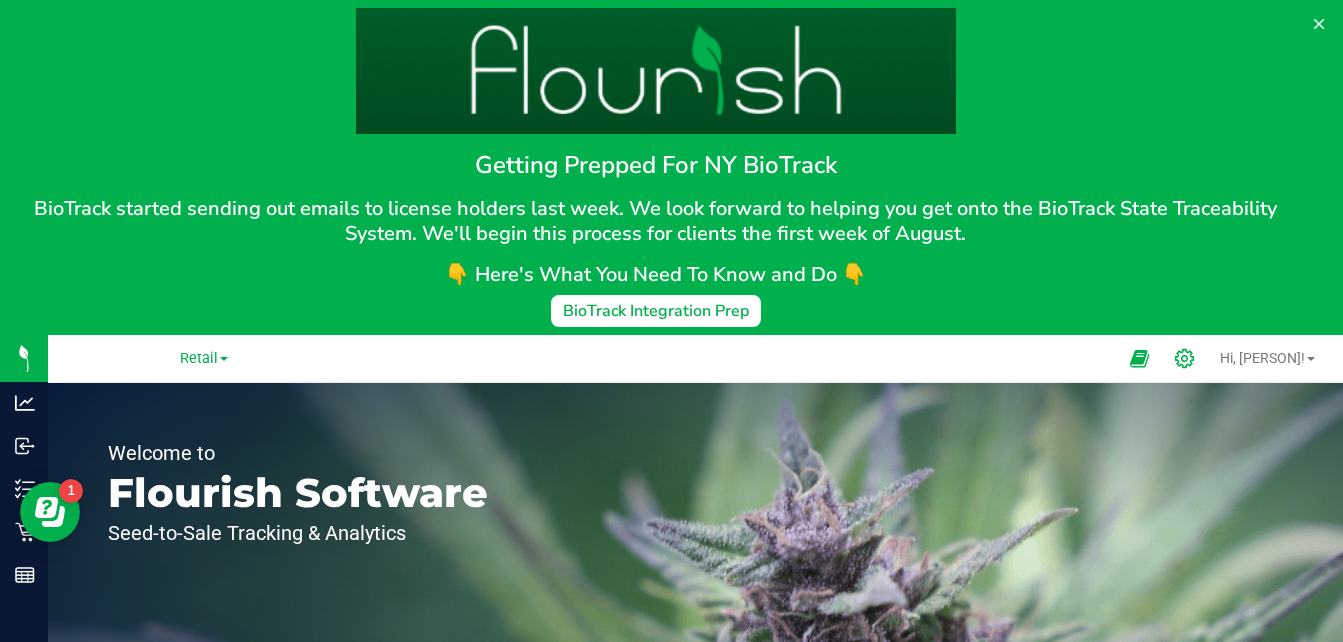 click 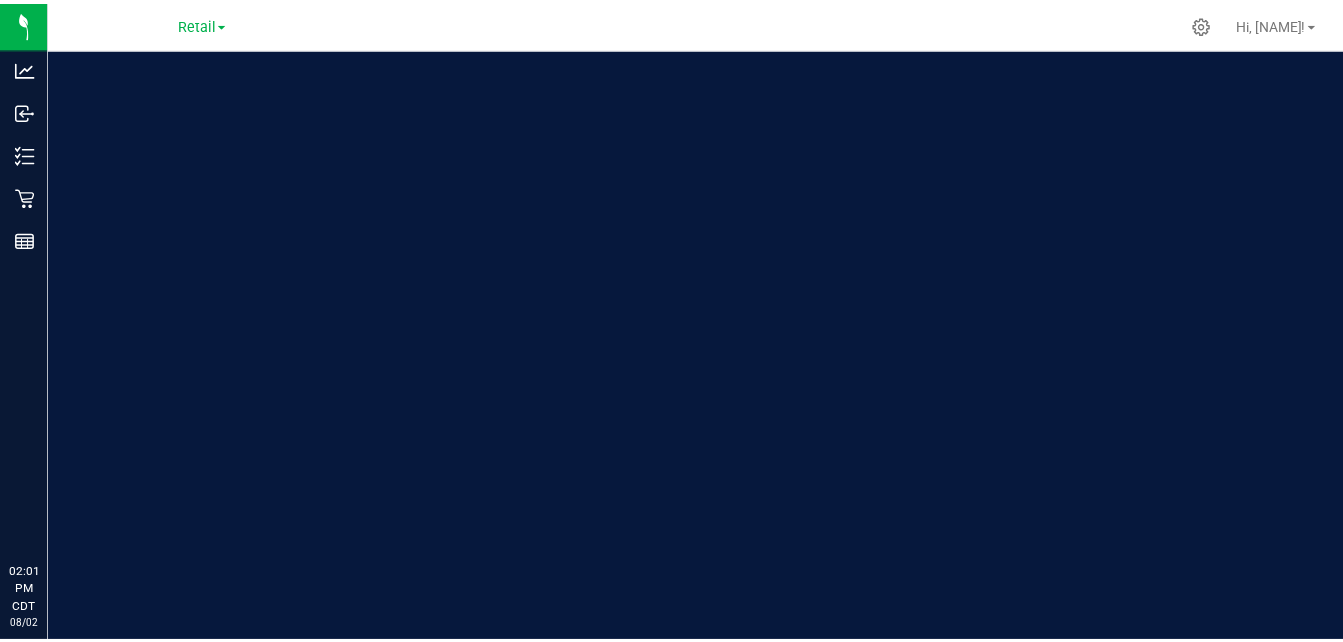 scroll, scrollTop: 0, scrollLeft: 0, axis: both 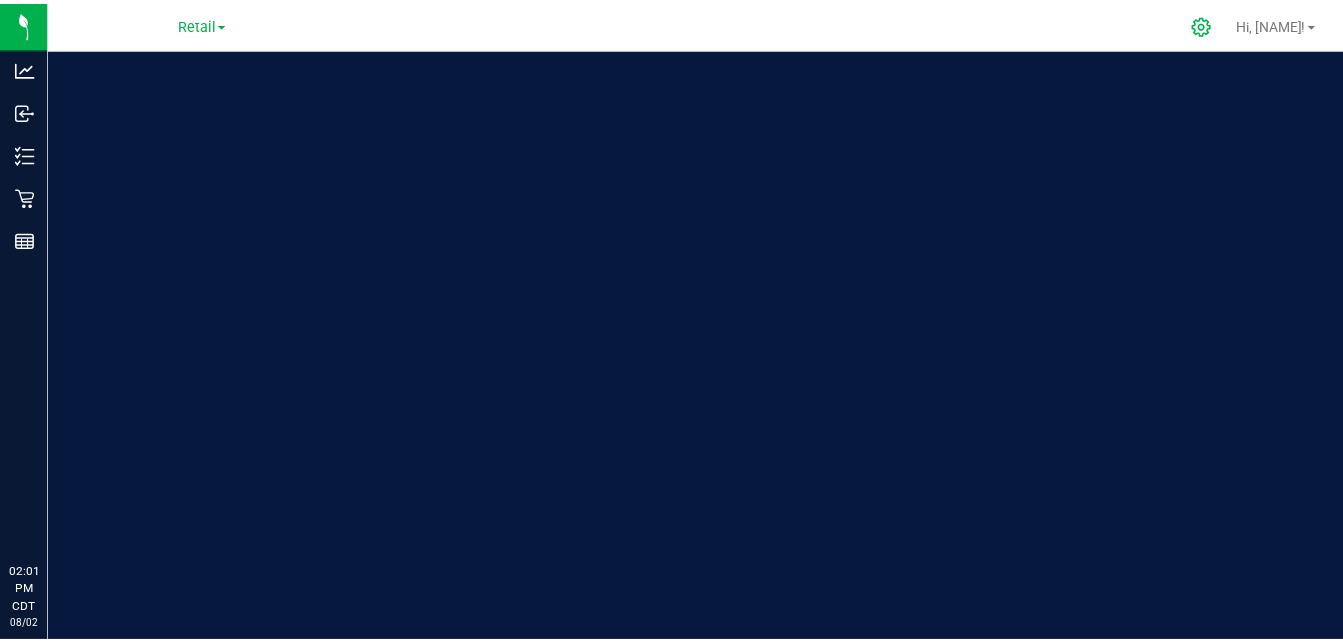 click at bounding box center [663, 74] 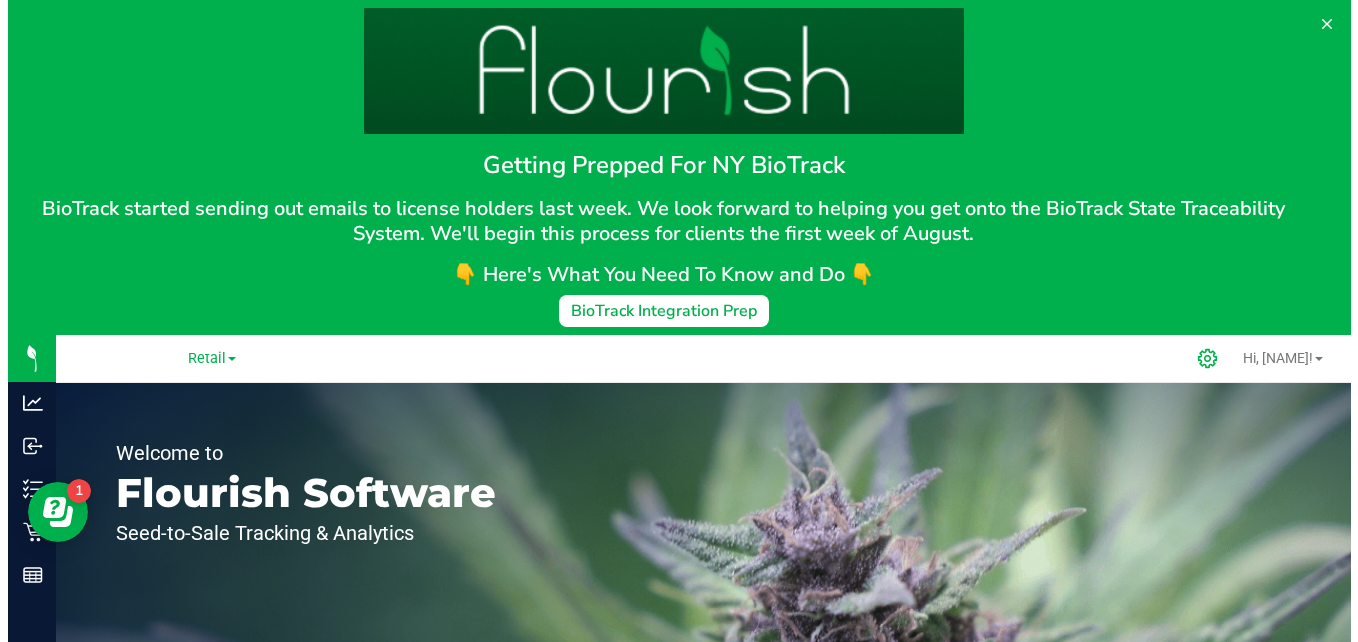 scroll, scrollTop: 0, scrollLeft: 0, axis: both 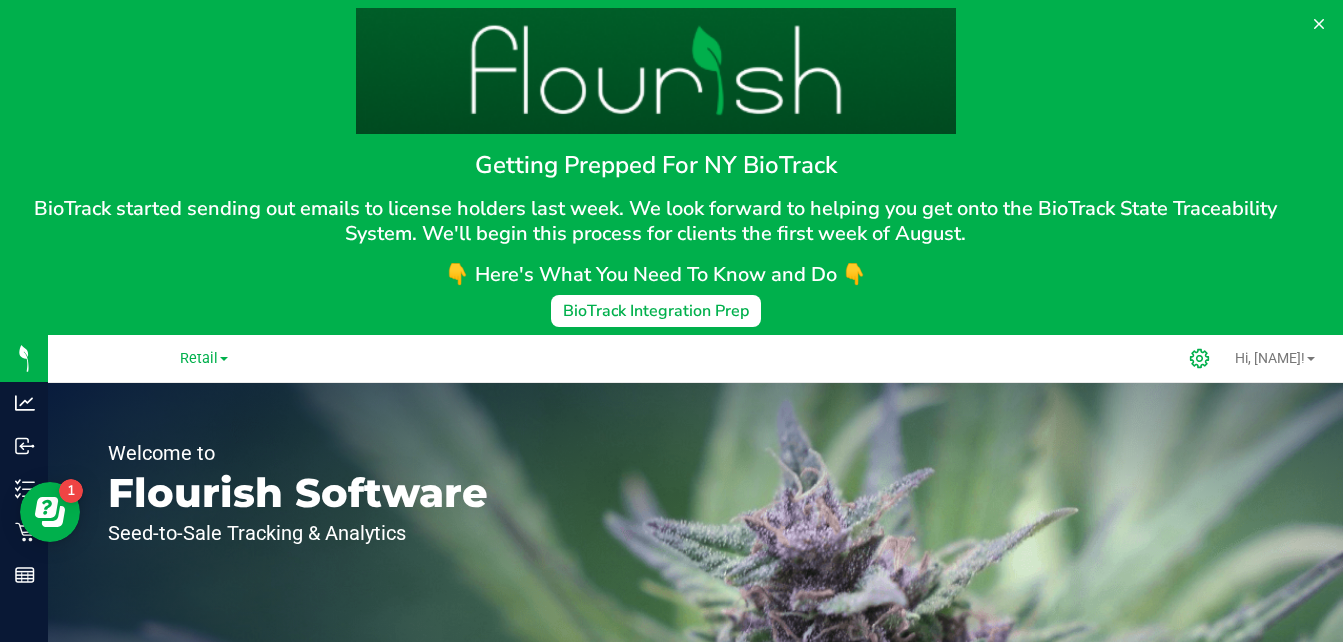 click 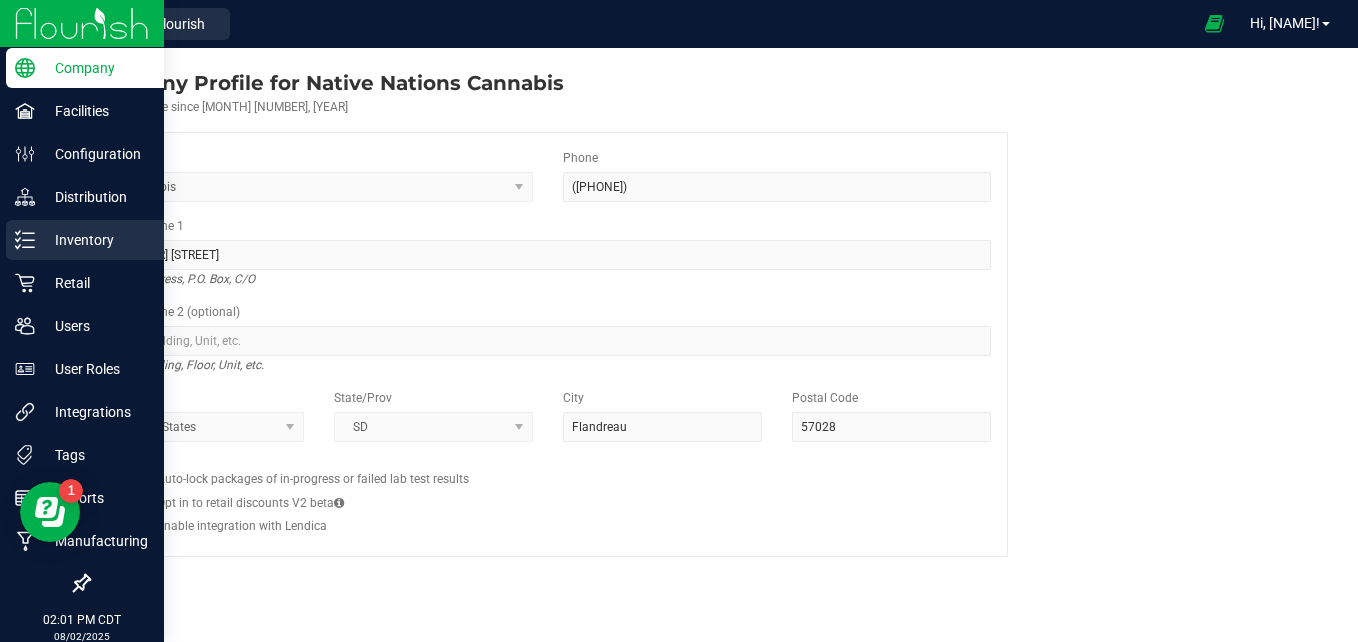 click on "Inventory" at bounding box center (95, 240) 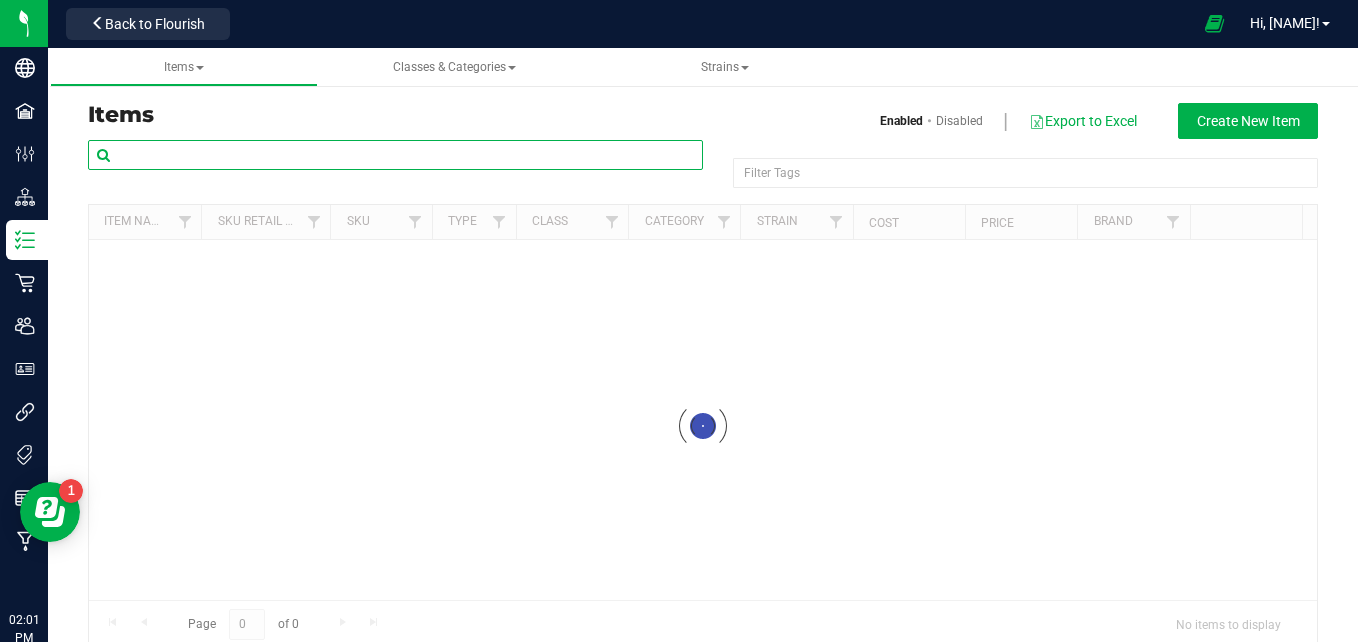 click at bounding box center [395, 155] 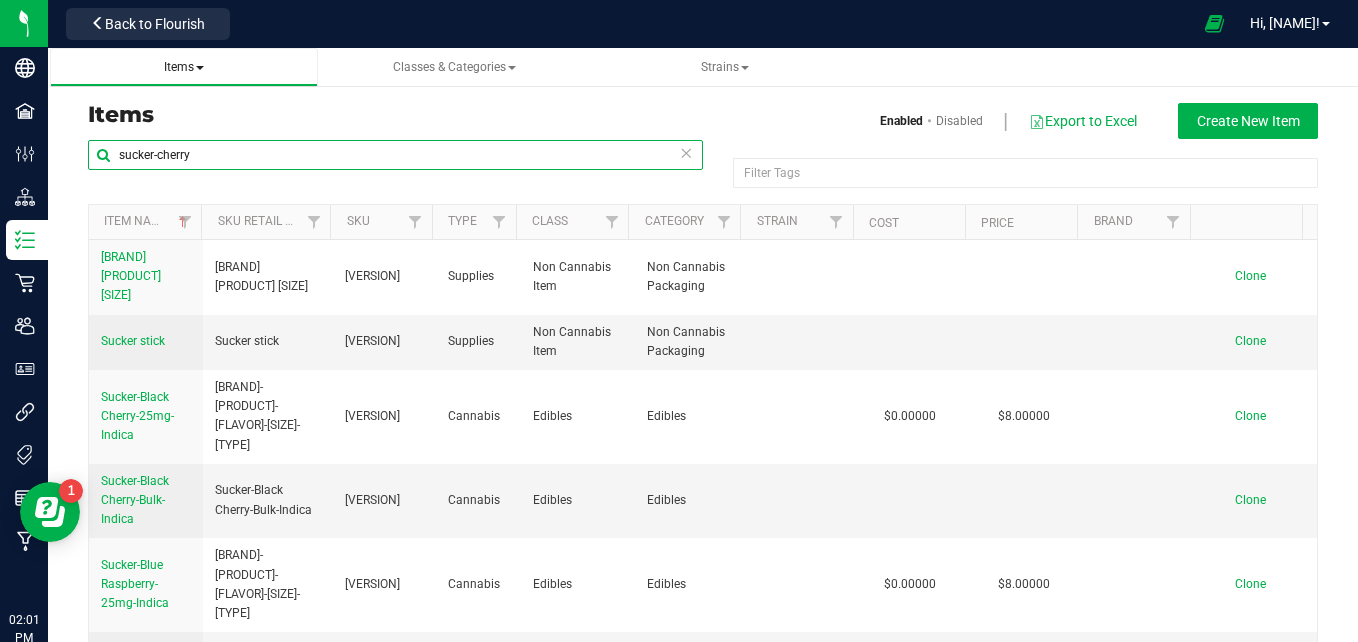 type on "sucker-cherry" 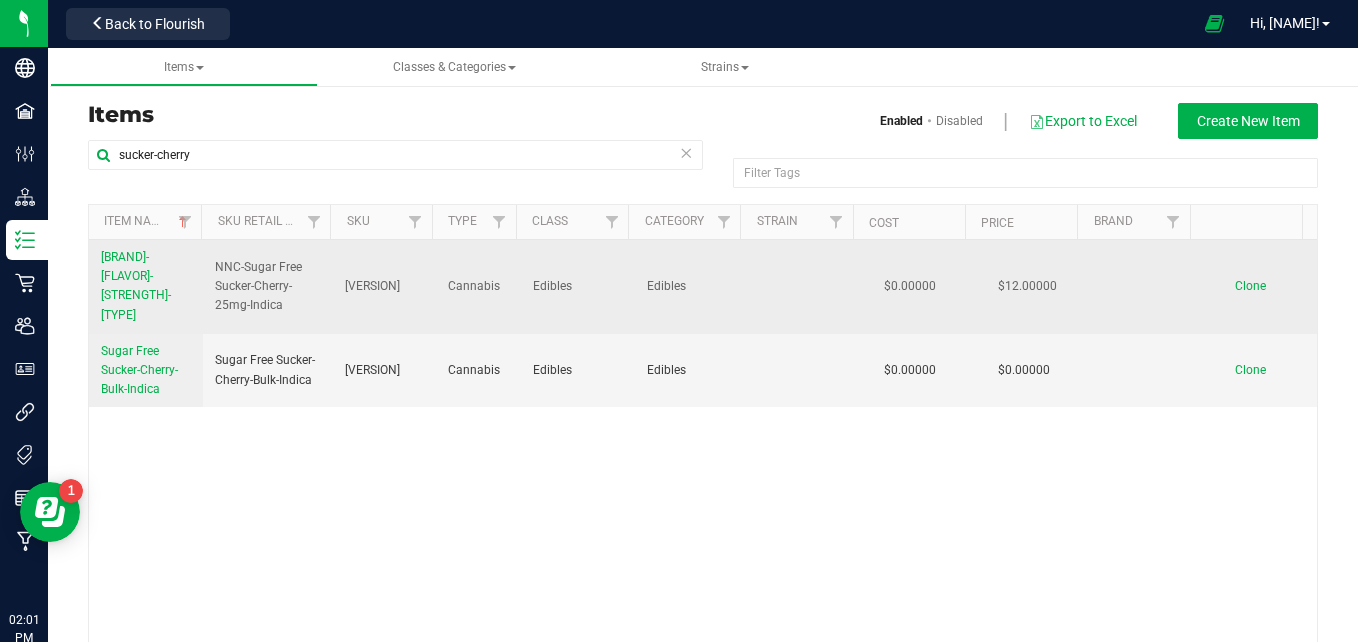 click on "Sugar Free Sucker-Cherry-25mg-Indica" at bounding box center (136, 286) 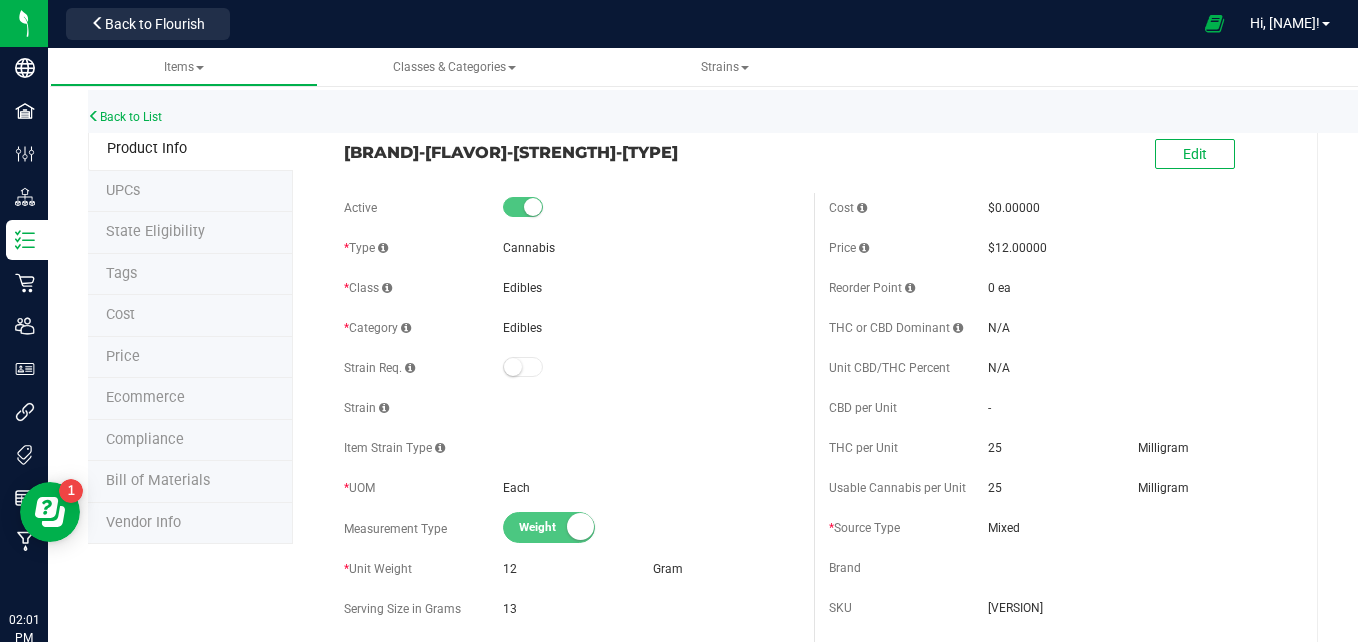 scroll, scrollTop: 0, scrollLeft: 0, axis: both 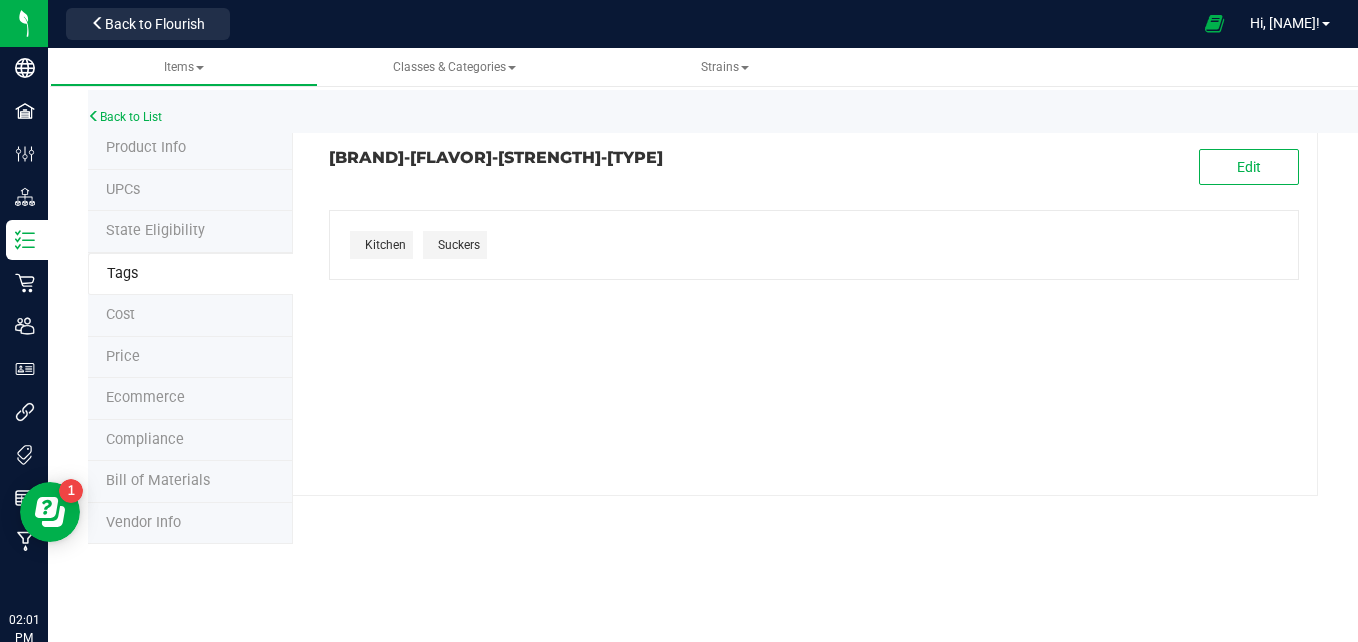 click on "Ecommerce" at bounding box center (190, 399) 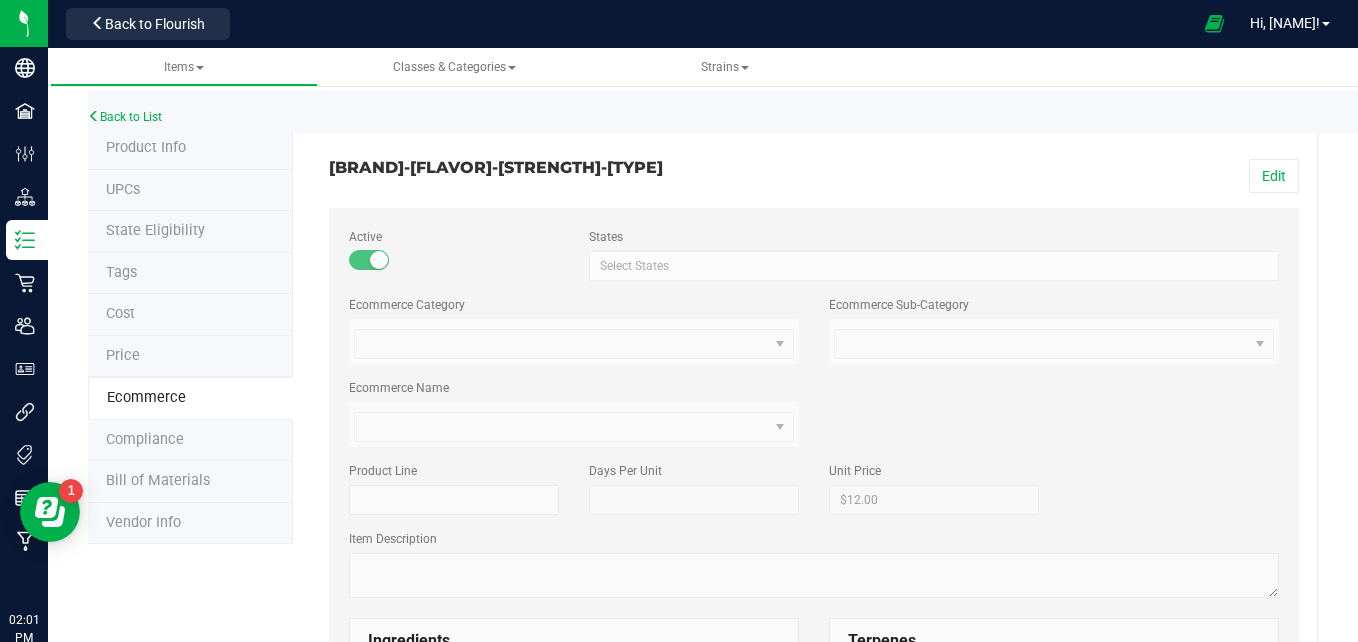 click on "Edit" at bounding box center [1064, 176] 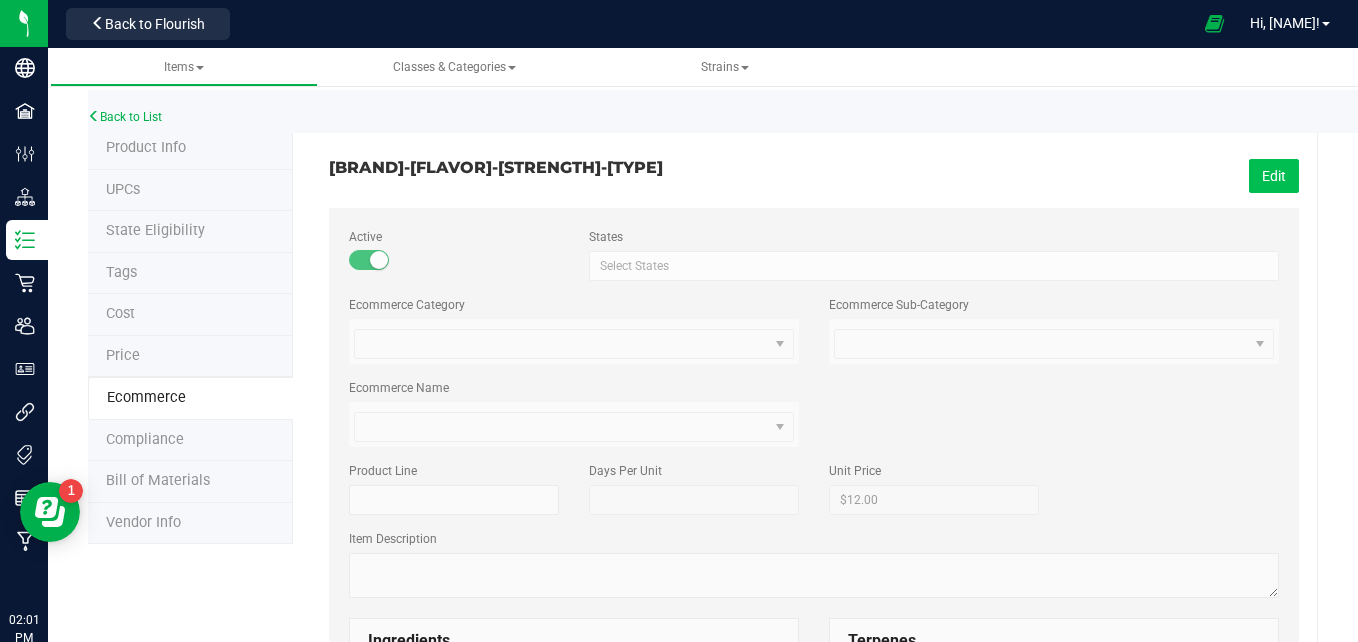 click on "Edit" at bounding box center (1274, 176) 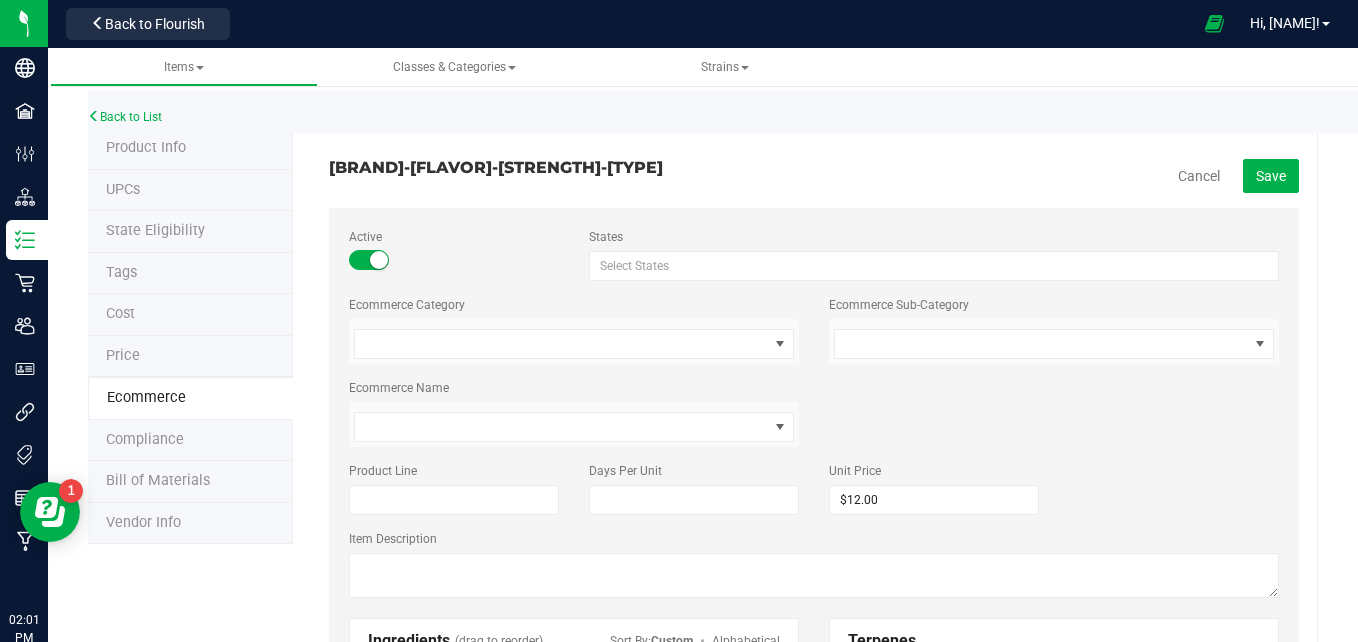 click on "Item Description" at bounding box center [814, 566] 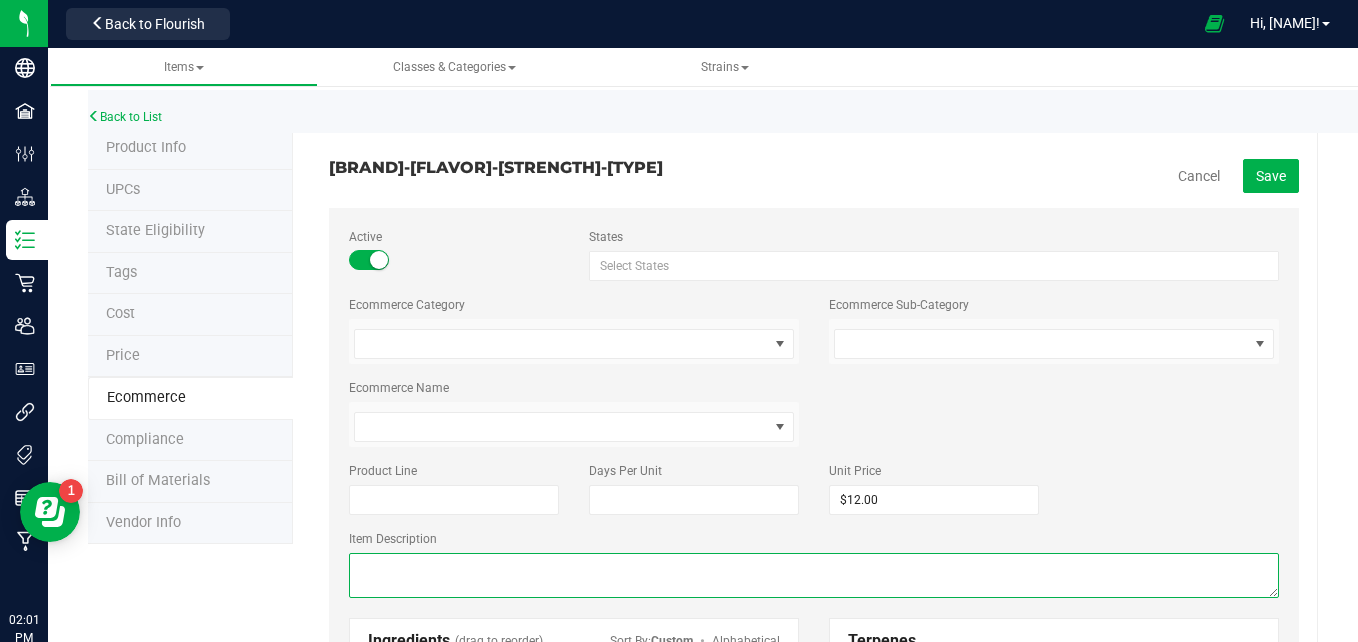 click at bounding box center [814, 575] 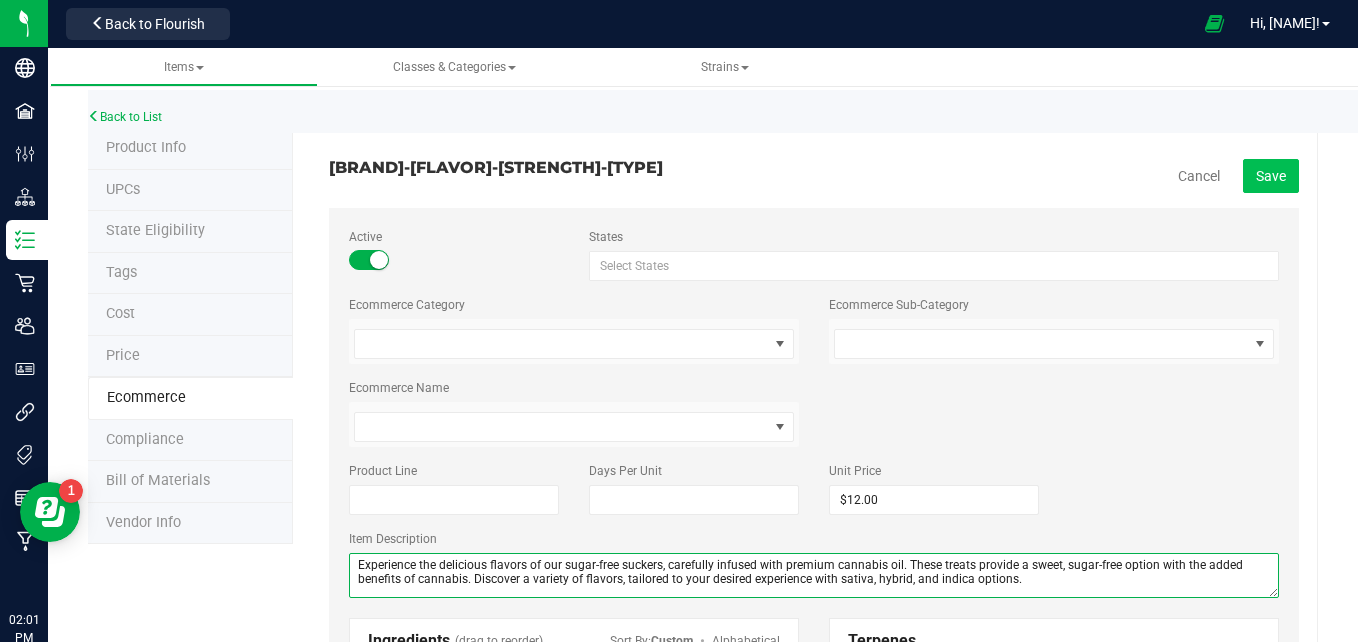 type on "Experience the delicious flavors of our sugar-free suckers, carefully infused with premium cannabis oil. These treats provide a sweet, sugar-free option with the added benefits of cannabis. Discover a variety of flavors, tailored to your desired experience with sativa, hybrid, and indica options." 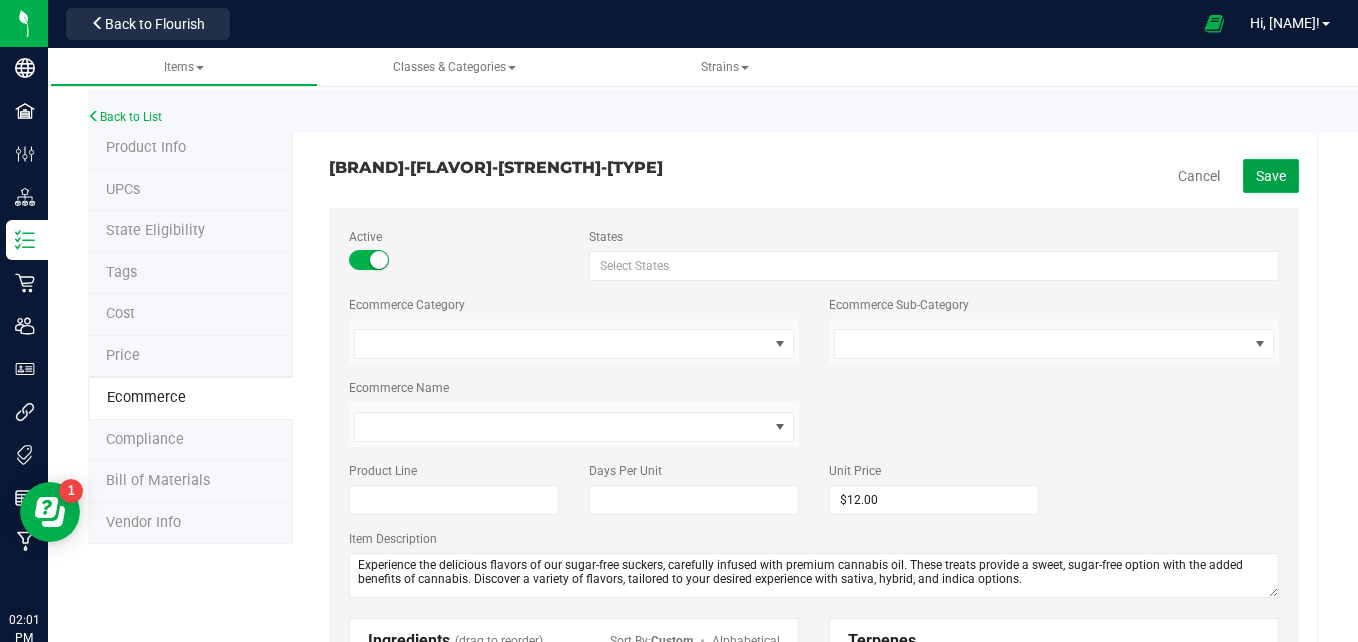 click on "Save" 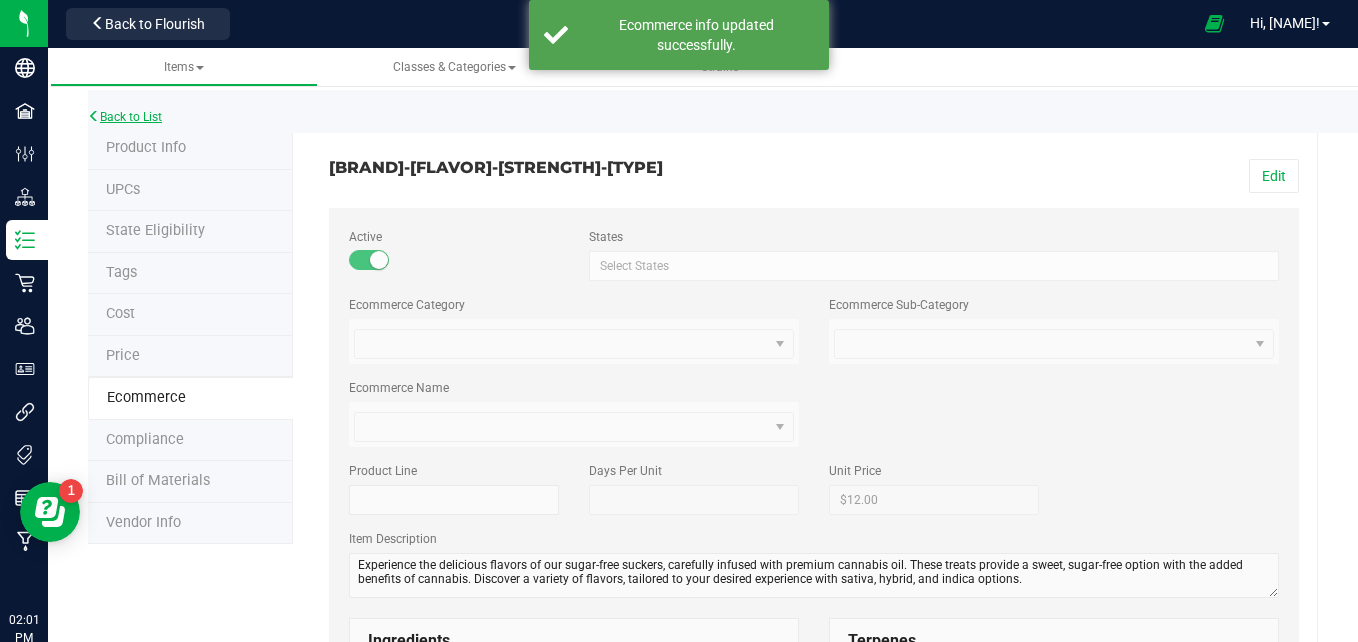 click on "Back to List" at bounding box center (125, 117) 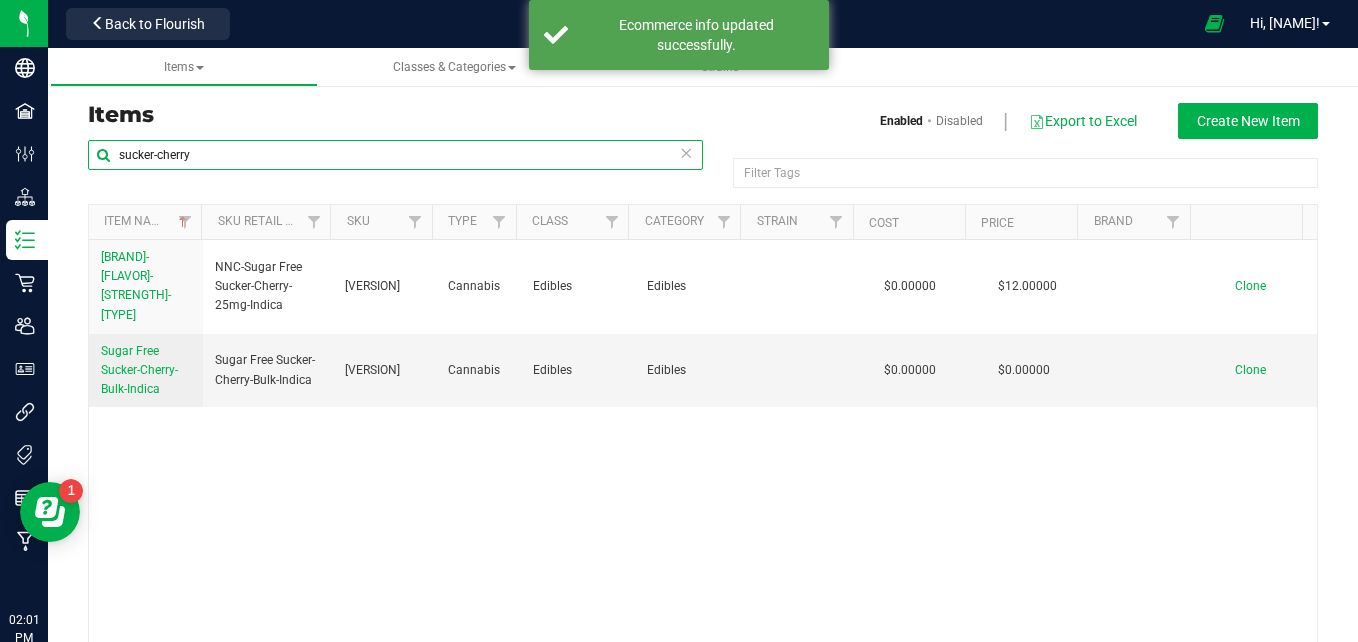 drag, startPoint x: 249, startPoint y: 150, endPoint x: 160, endPoint y: 161, distance: 89.6772 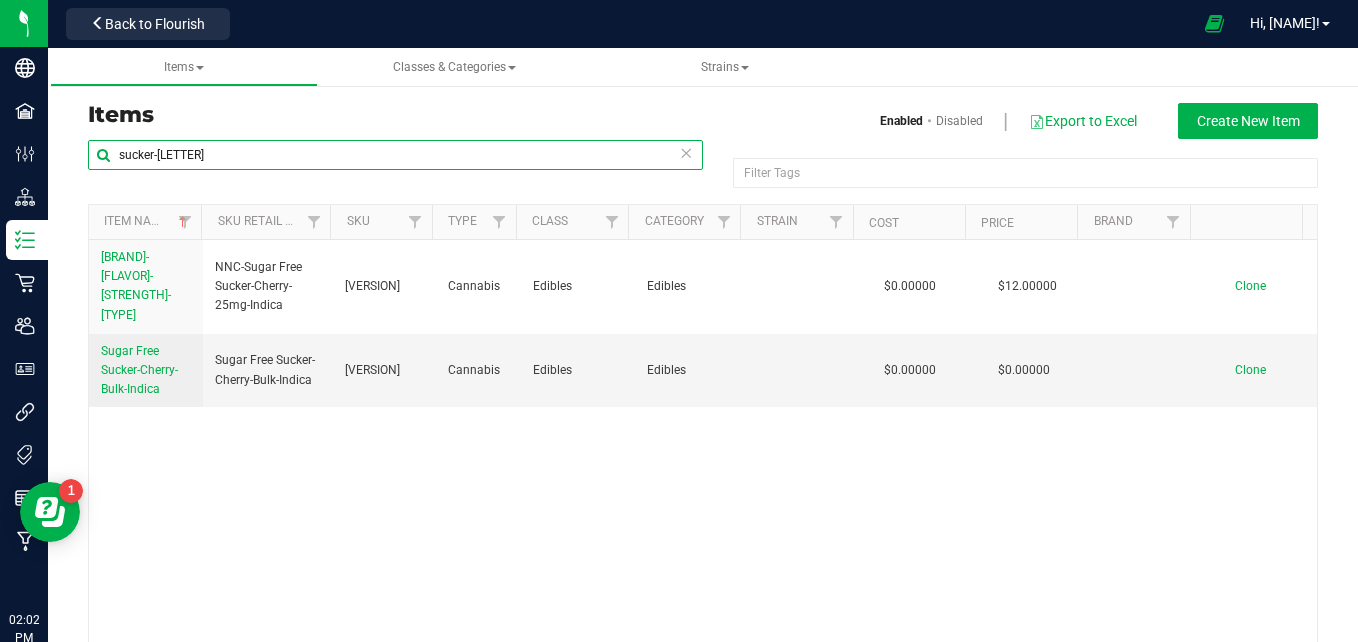 type on "sucker-lemon" 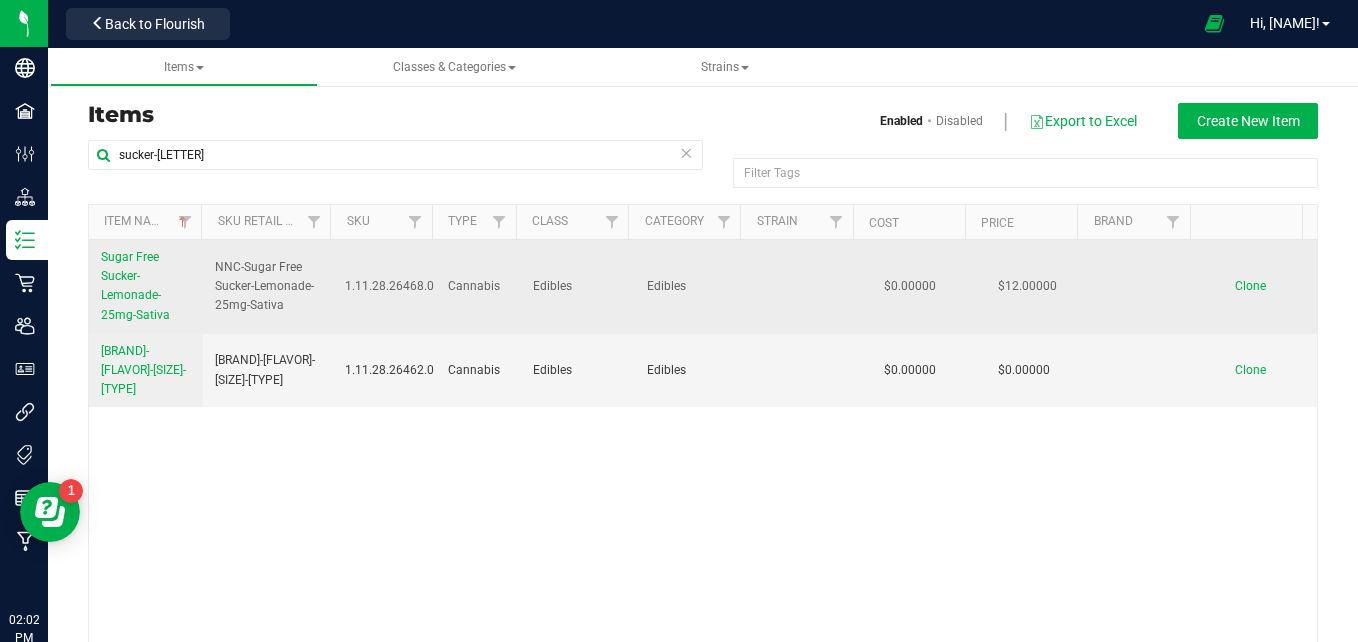 click on "Sugar Free Sucker-Lemonade-25mg-Sativa" at bounding box center [135, 286] 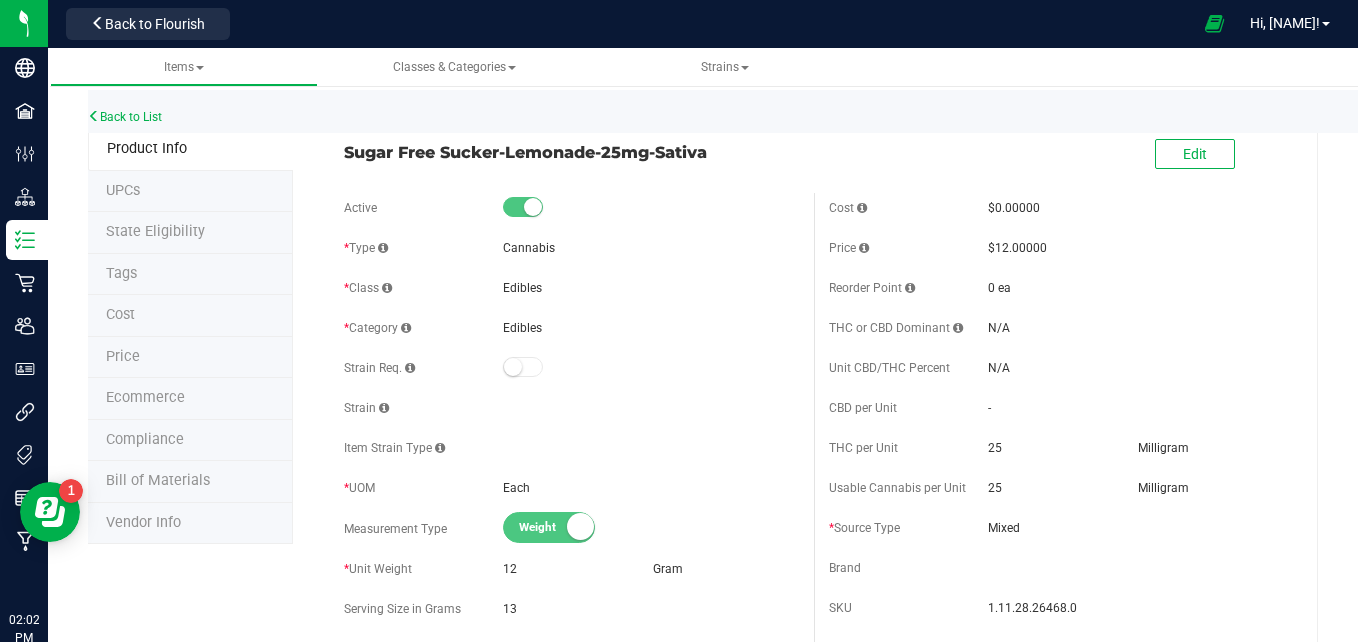 click on "Tags" at bounding box center [190, 275] 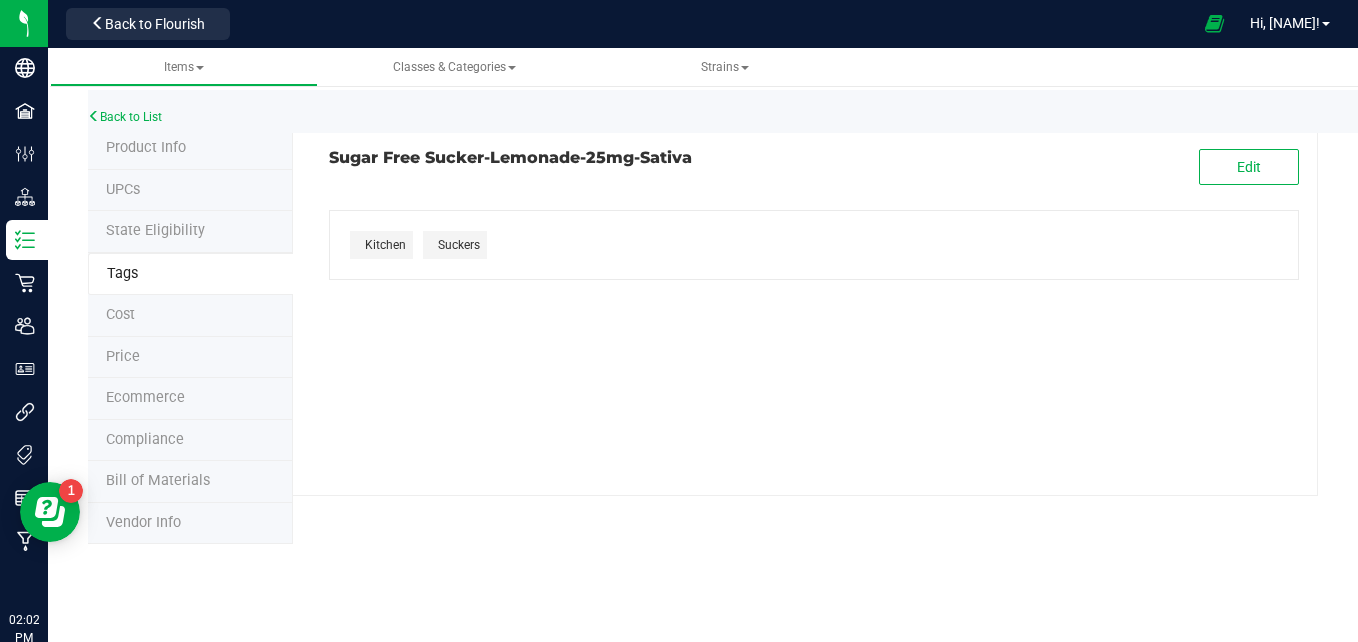 click on "Price" at bounding box center (190, 358) 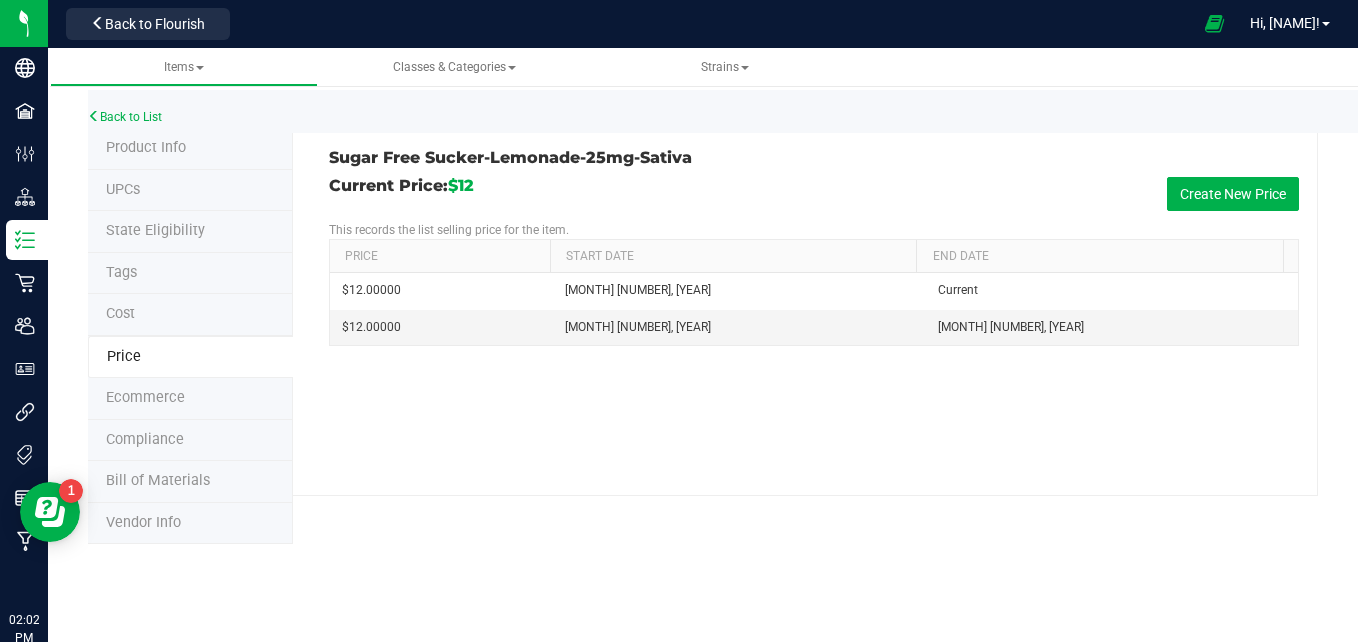 click on "Ecommerce" at bounding box center (190, 399) 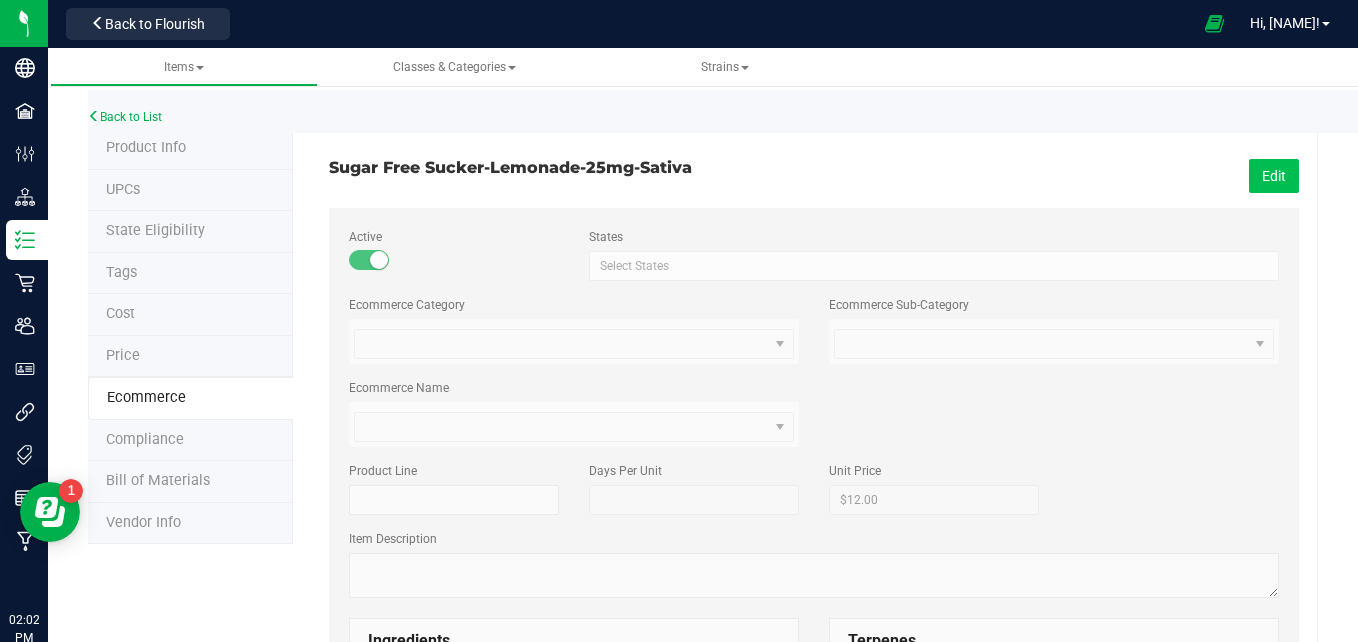 click on "Edit" at bounding box center [1274, 176] 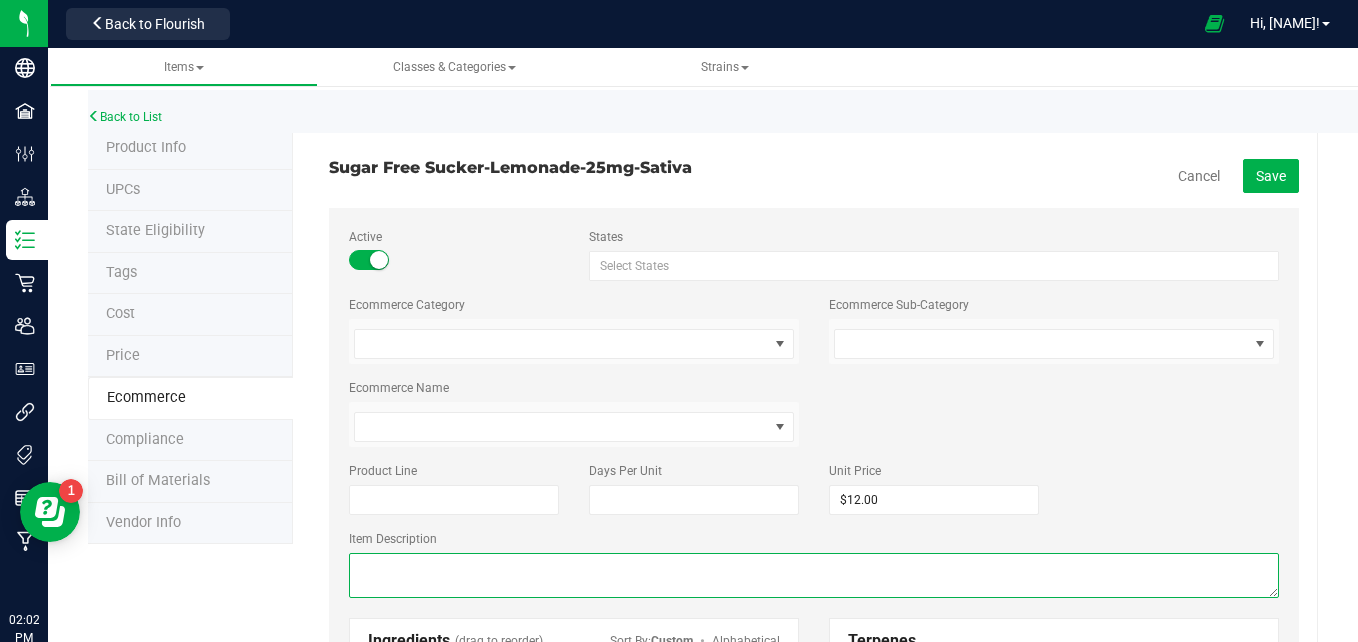 click at bounding box center [814, 575] 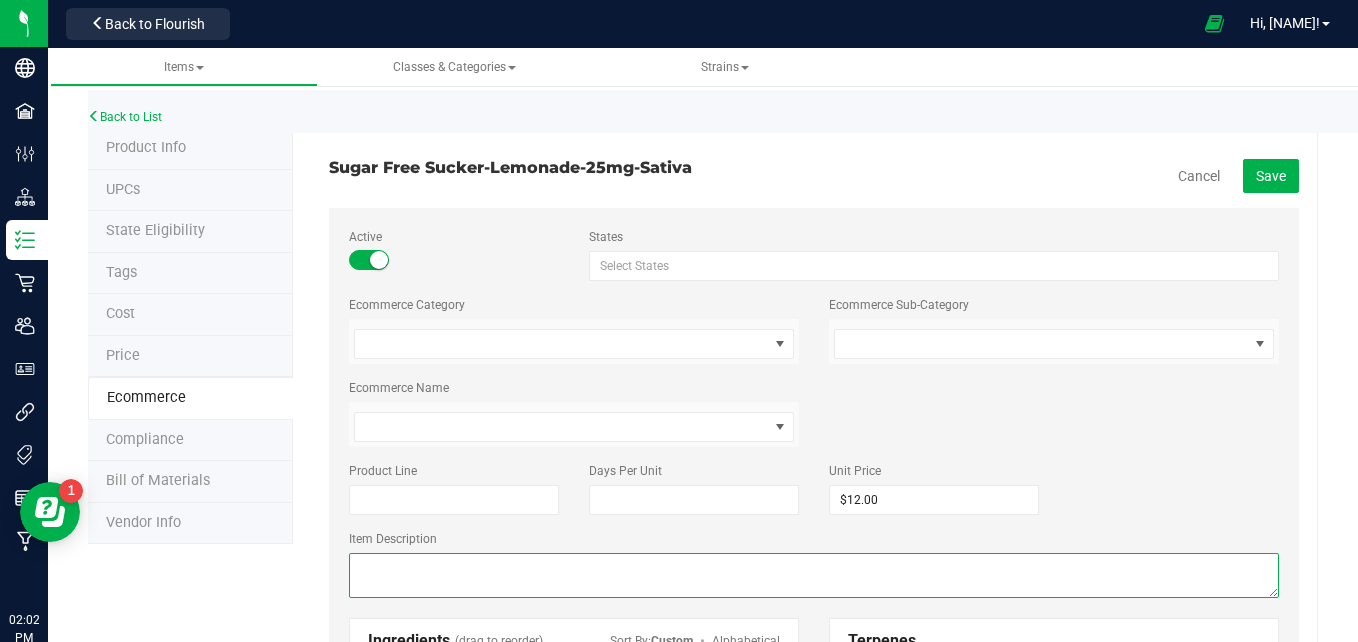 paste on "Experience the delicious flavors of our sugar-free suckers, carefully infused with premium cannabis oil. These treats provide a sweet, sugar-free option with the added benefits of cannabis. Discover a variety of flavors, tailored to your desired experience with sativa, hybrid, and indica options." 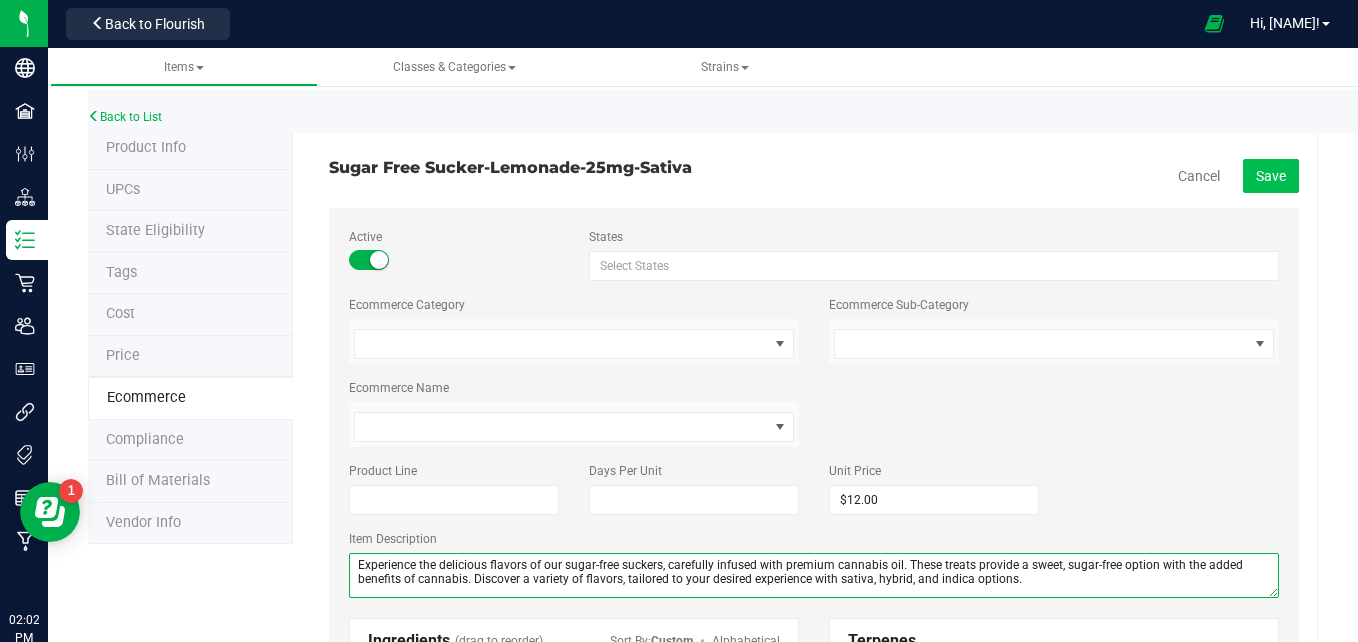 type on "Experience the delicious flavors of our sugar-free suckers, carefully infused with premium cannabis oil. These treats provide a sweet, sugar-free option with the added benefits of cannabis. Discover a variety of flavors, tailored to your desired experience with sativa, hybrid, and indica options." 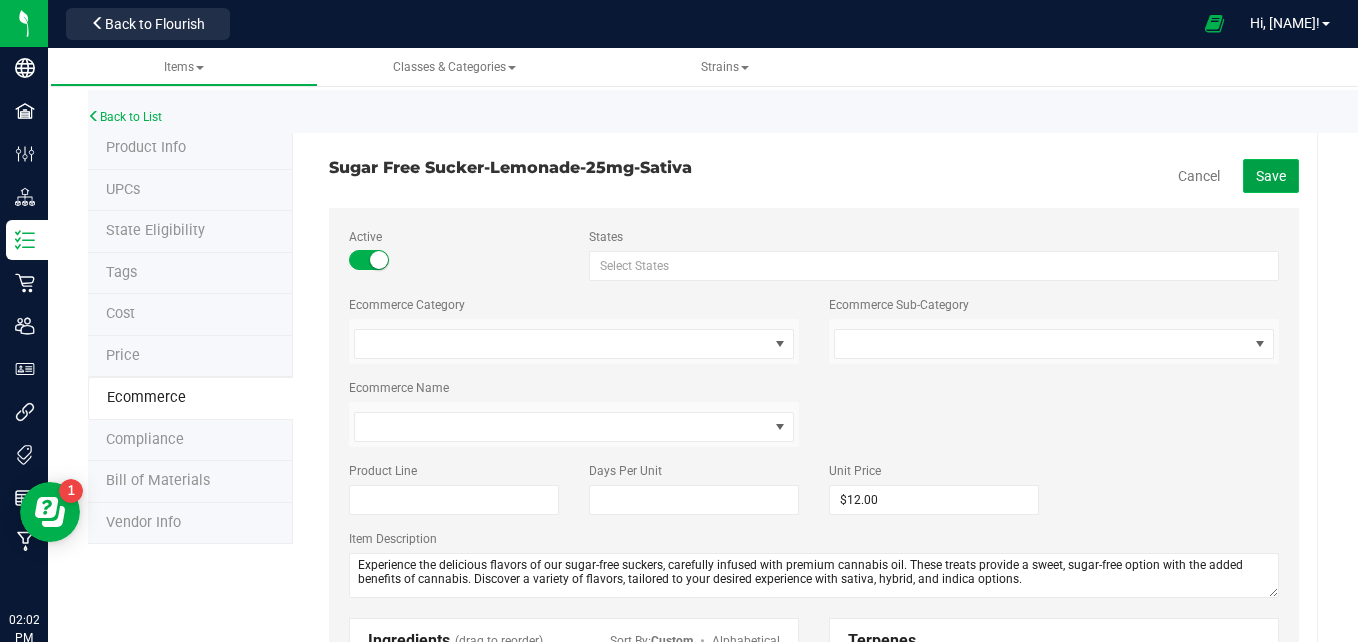 click on "Save" 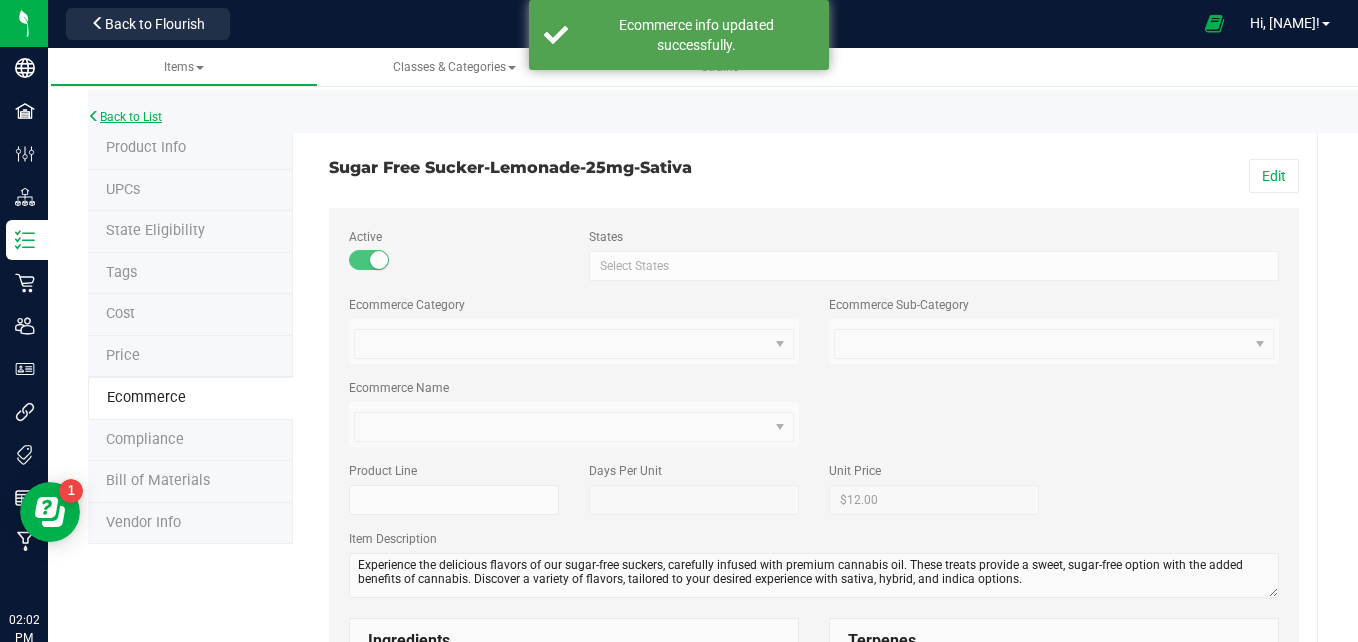 click on "Back to List" at bounding box center (125, 117) 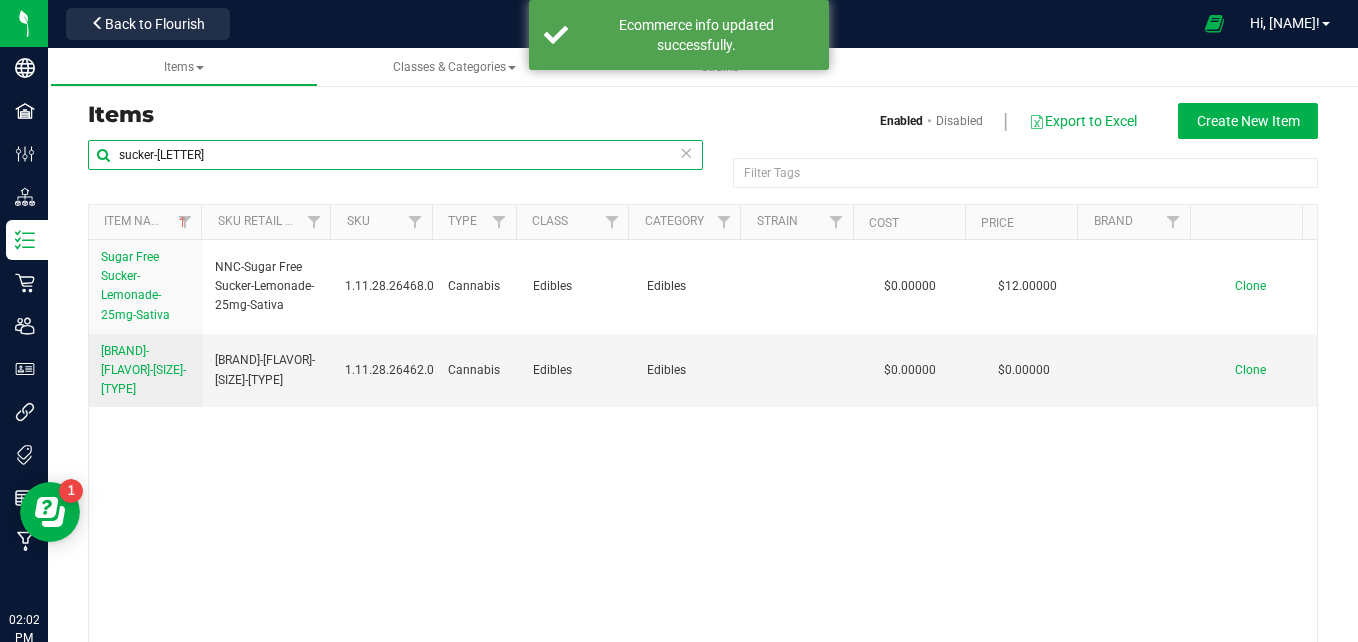drag, startPoint x: 282, startPoint y: 169, endPoint x: 158, endPoint y: 147, distance: 125.93649 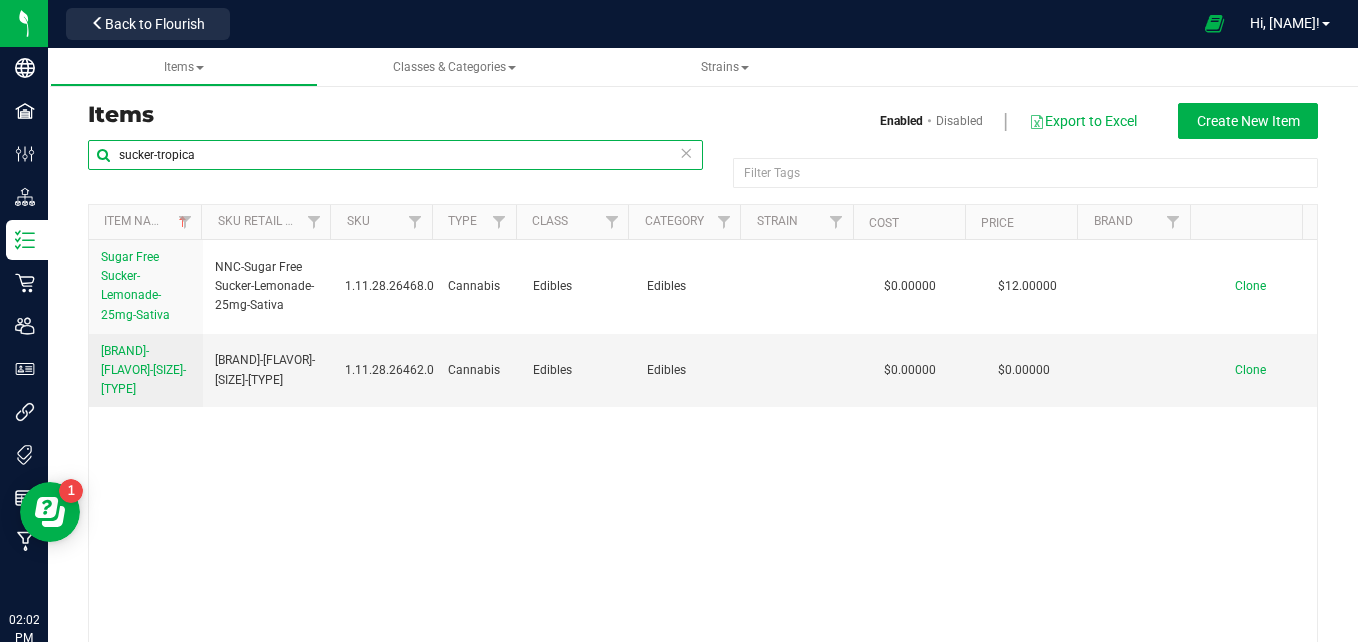 type on "sucker-tropica" 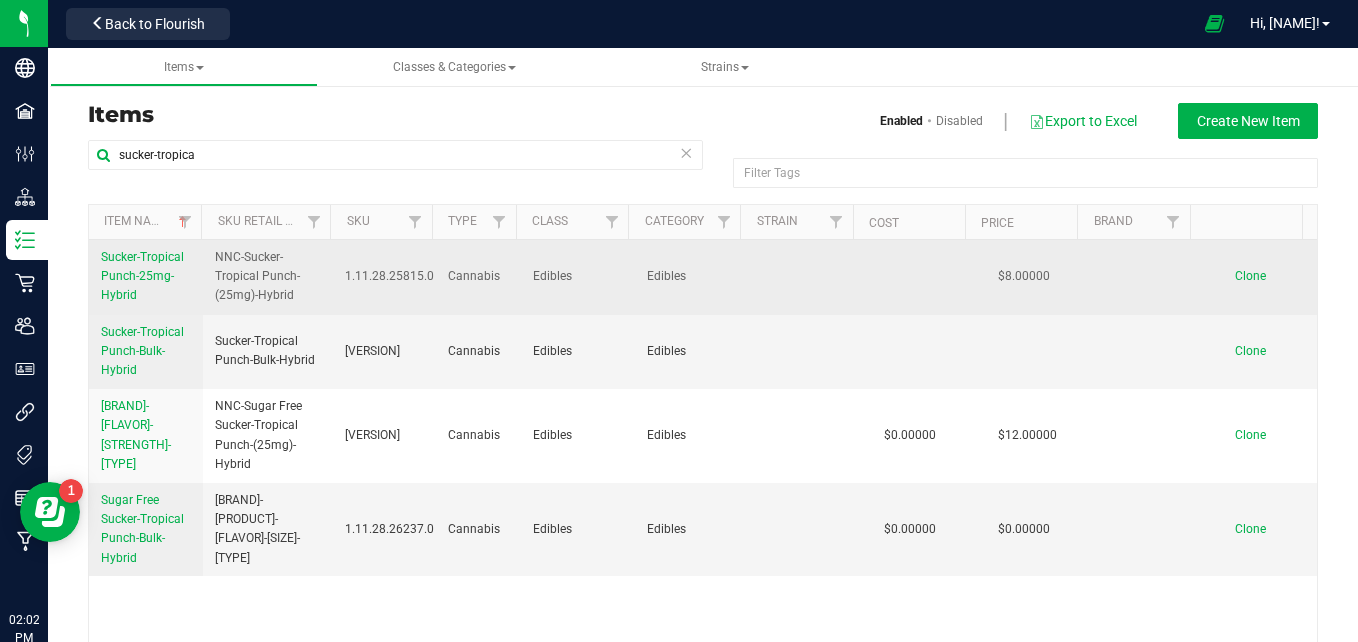 click on "Sucker-Tropical Punch-25mg-Hybrid" at bounding box center (142, 276) 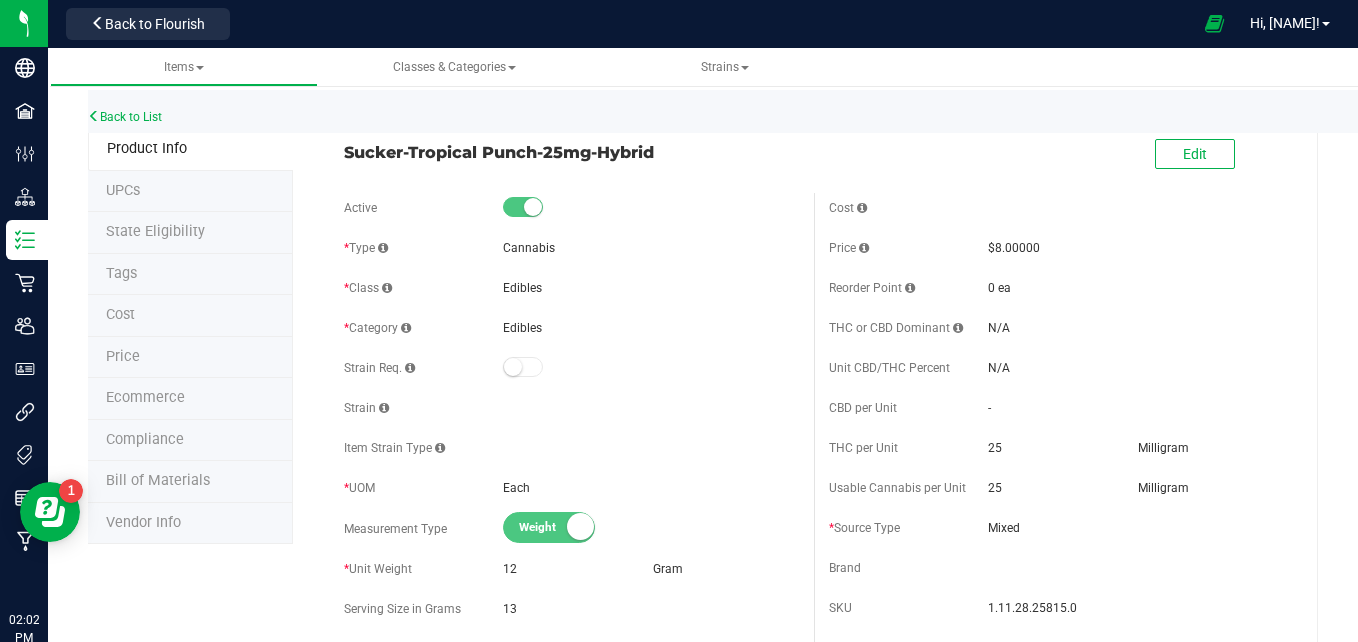 click on "Ecommerce" at bounding box center (145, 397) 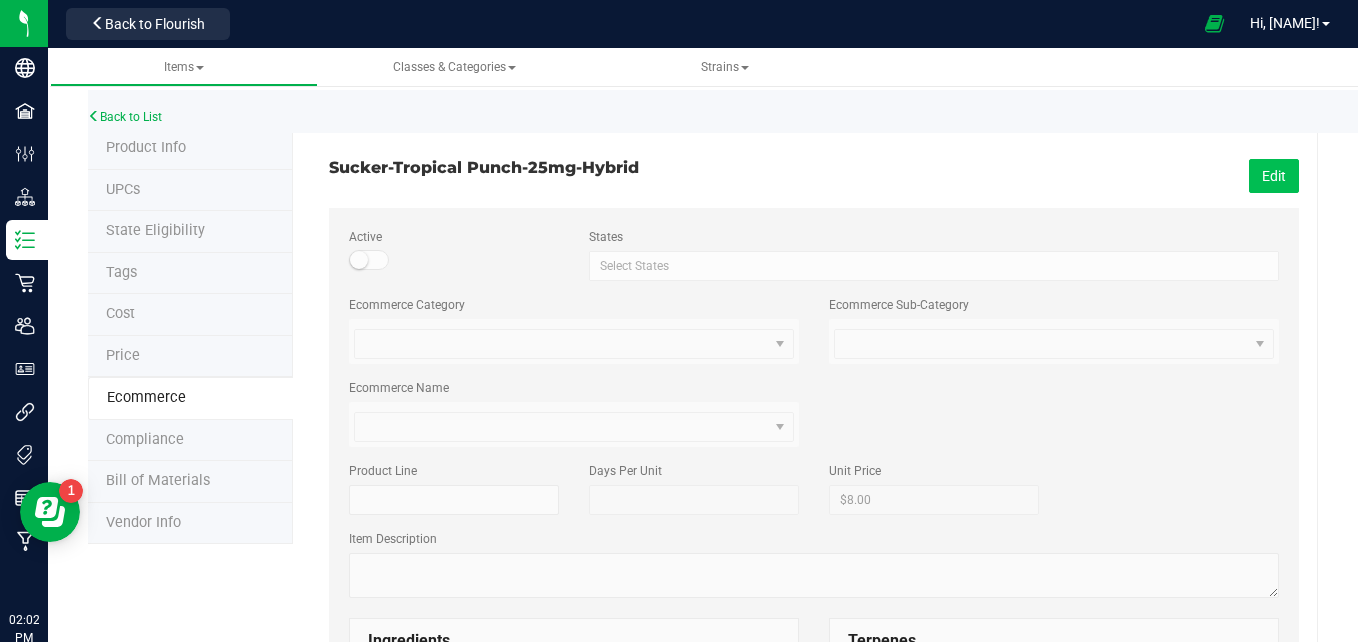 click on "Edit" at bounding box center [1274, 176] 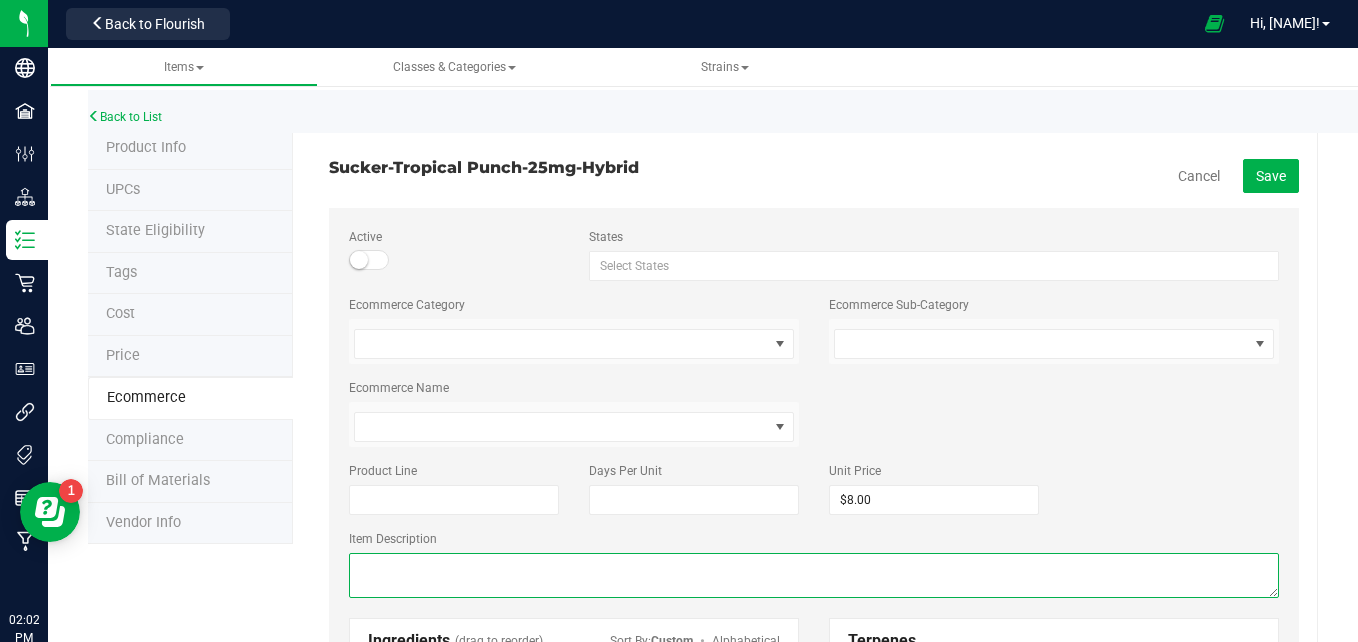 click at bounding box center (814, 575) 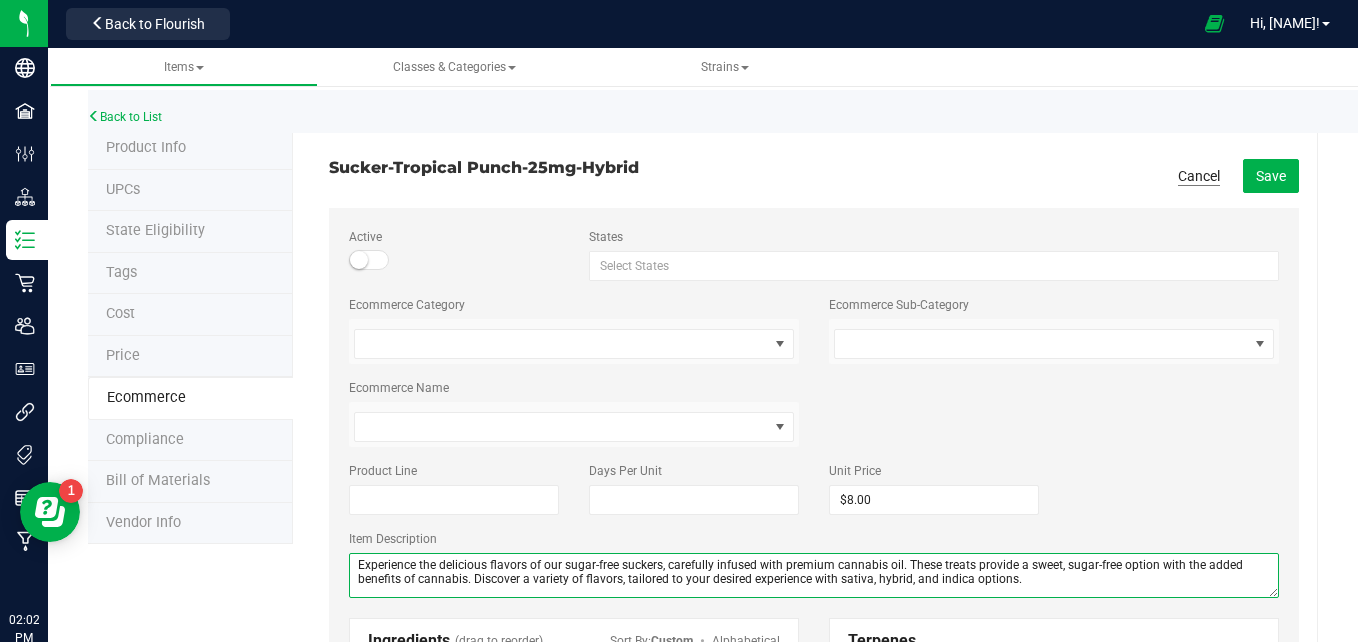 type on "Experience the delicious flavors of our sugar-free suckers, carefully infused with premium cannabis oil. These treats provide a sweet, sugar-free option with the added benefits of cannabis. Discover a variety of flavors, tailored to your desired experience with sativa, hybrid, and indica options." 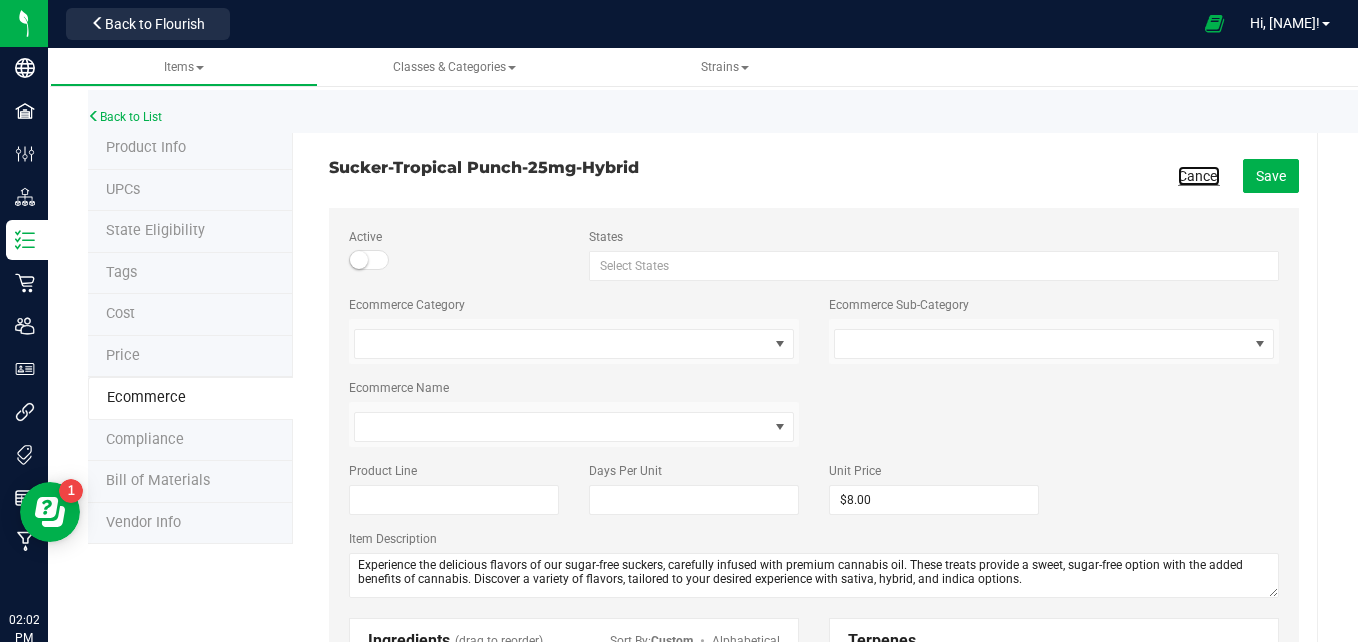 click on "Cancel" at bounding box center (1199, 176) 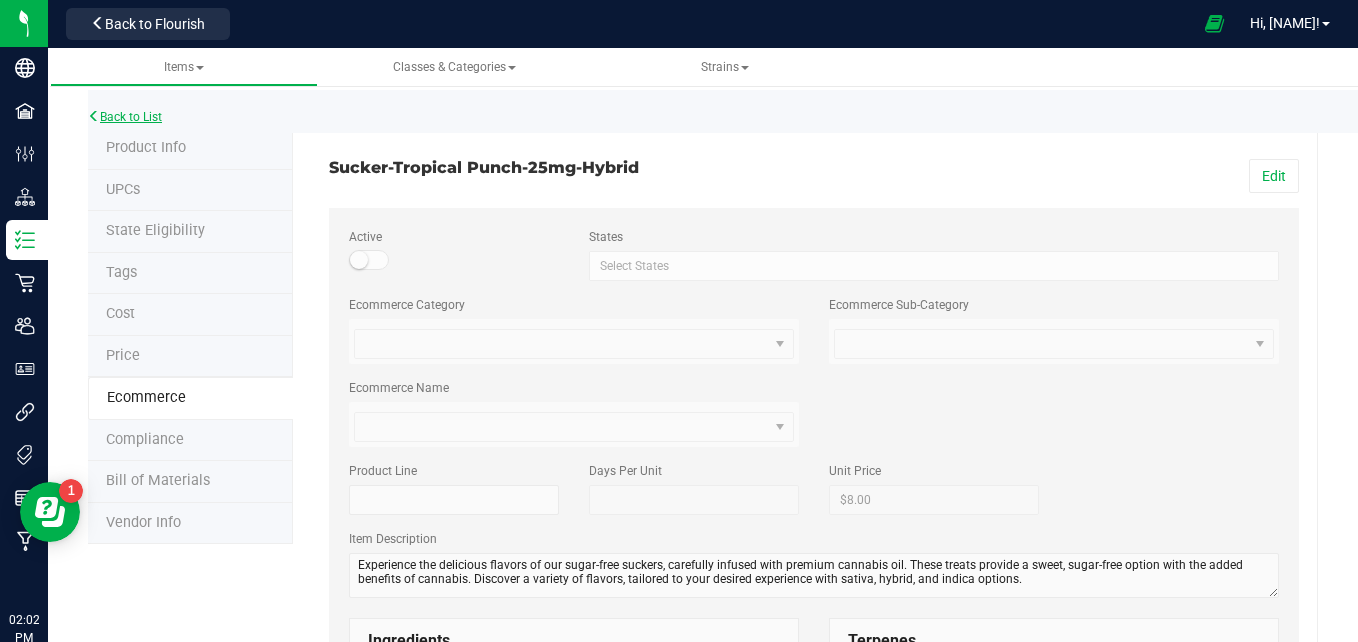 click on "Back to List" at bounding box center (125, 117) 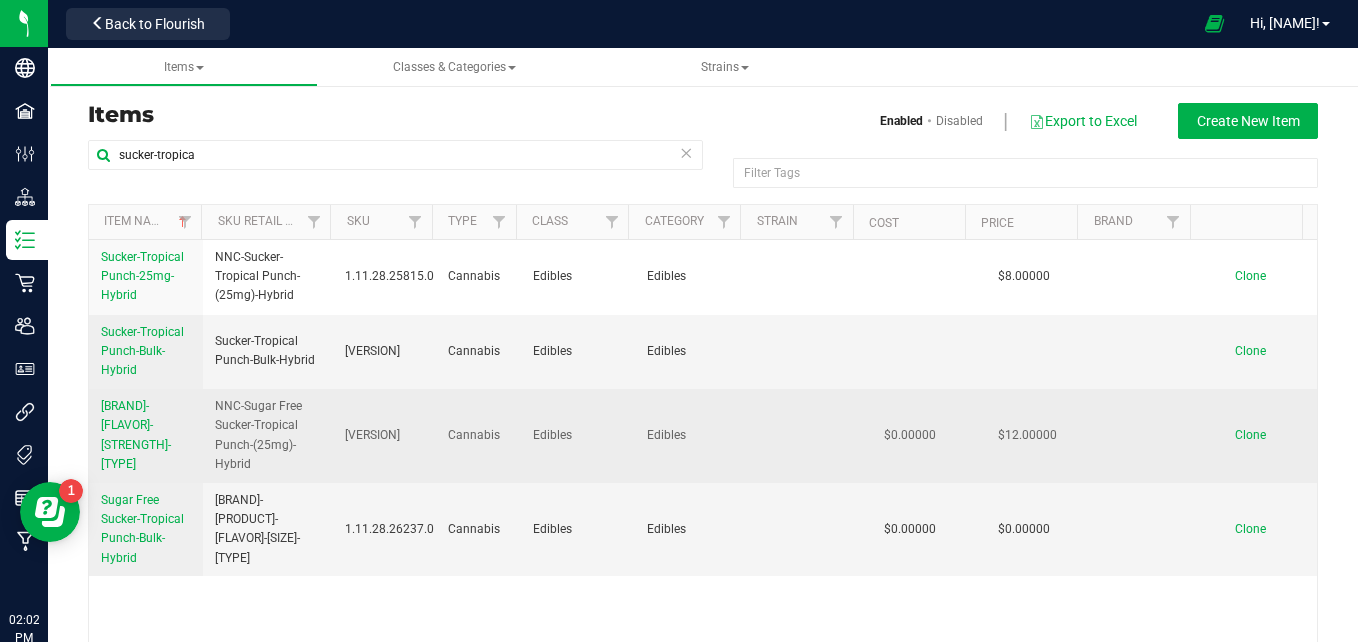 click on "Sugar Free Sucker-Tropical Punch-25mg-Hybrid" at bounding box center [136, 435] 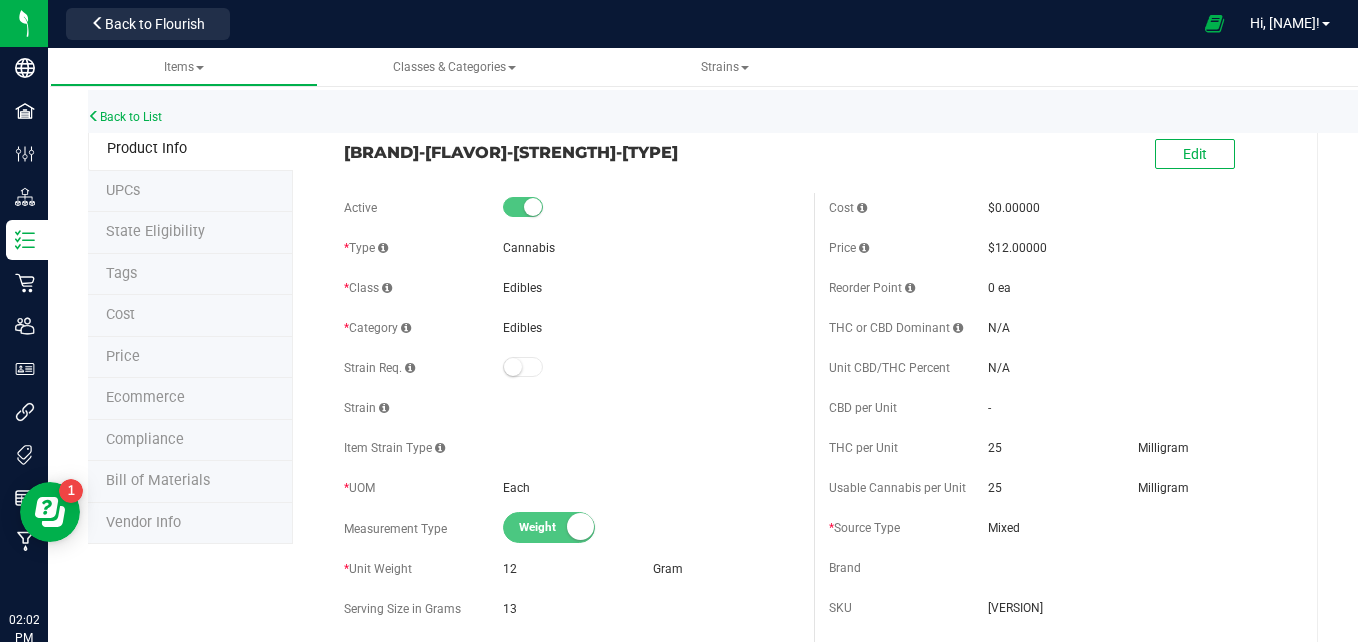 click on "Ecommerce" at bounding box center (190, 399) 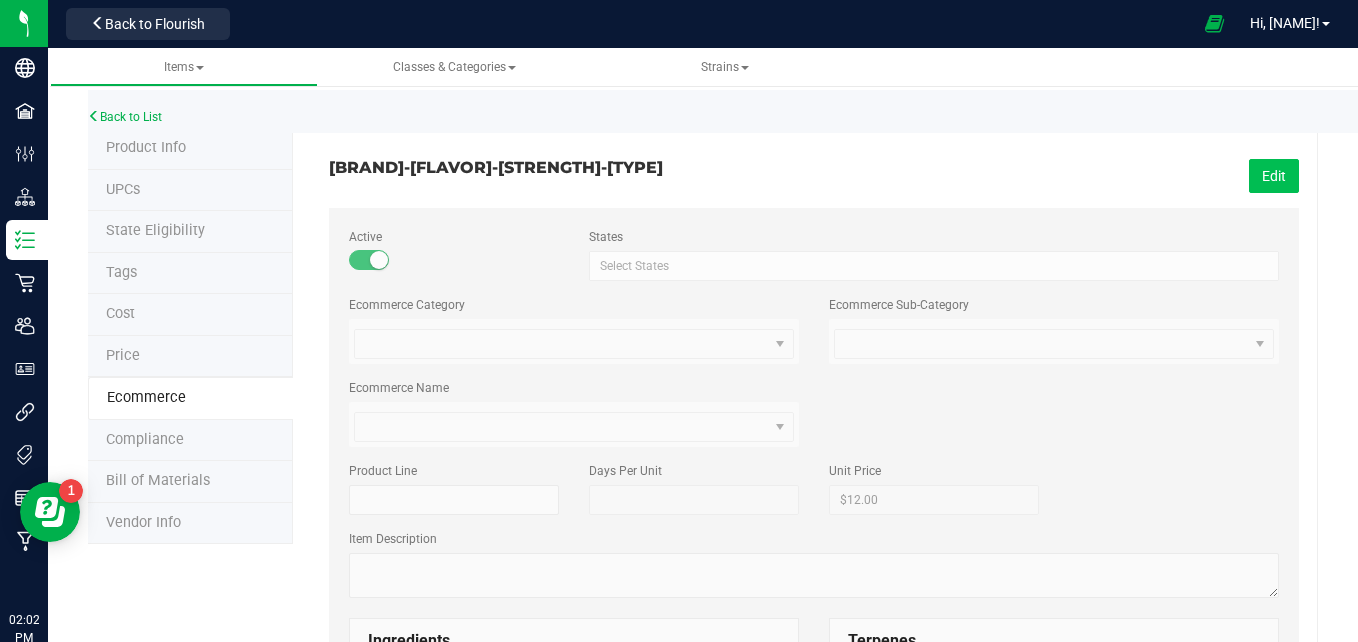 click on "Edit" at bounding box center [1274, 176] 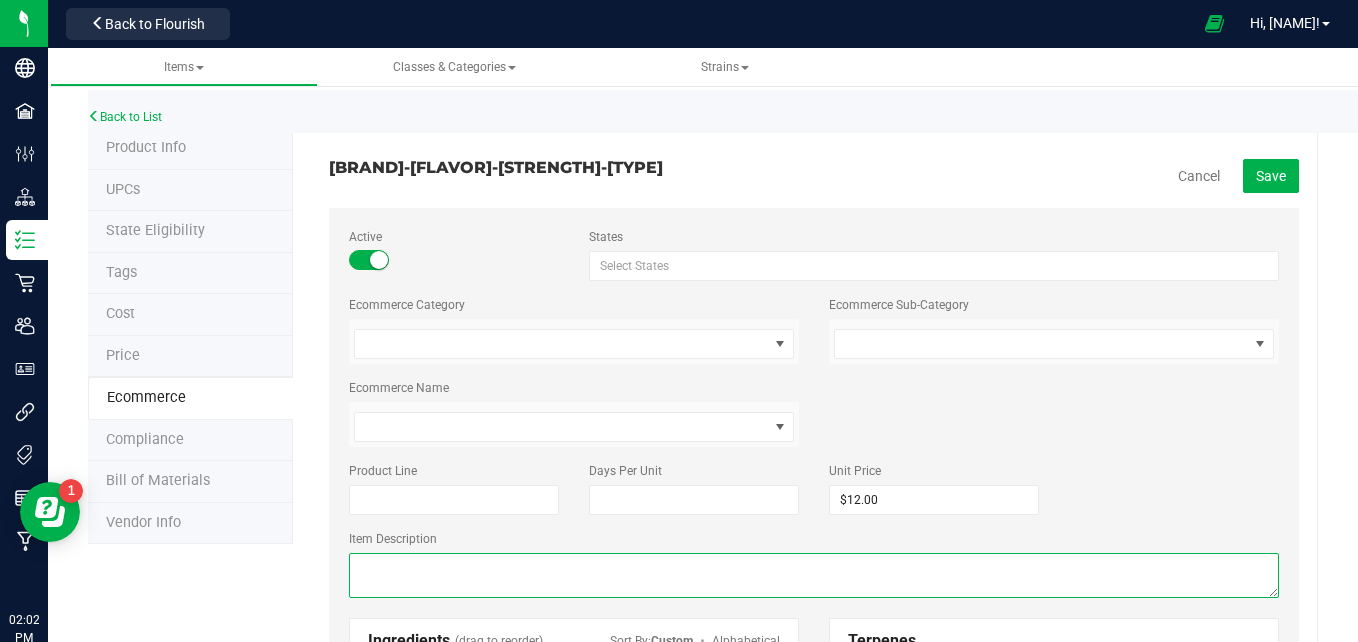 click at bounding box center (814, 575) 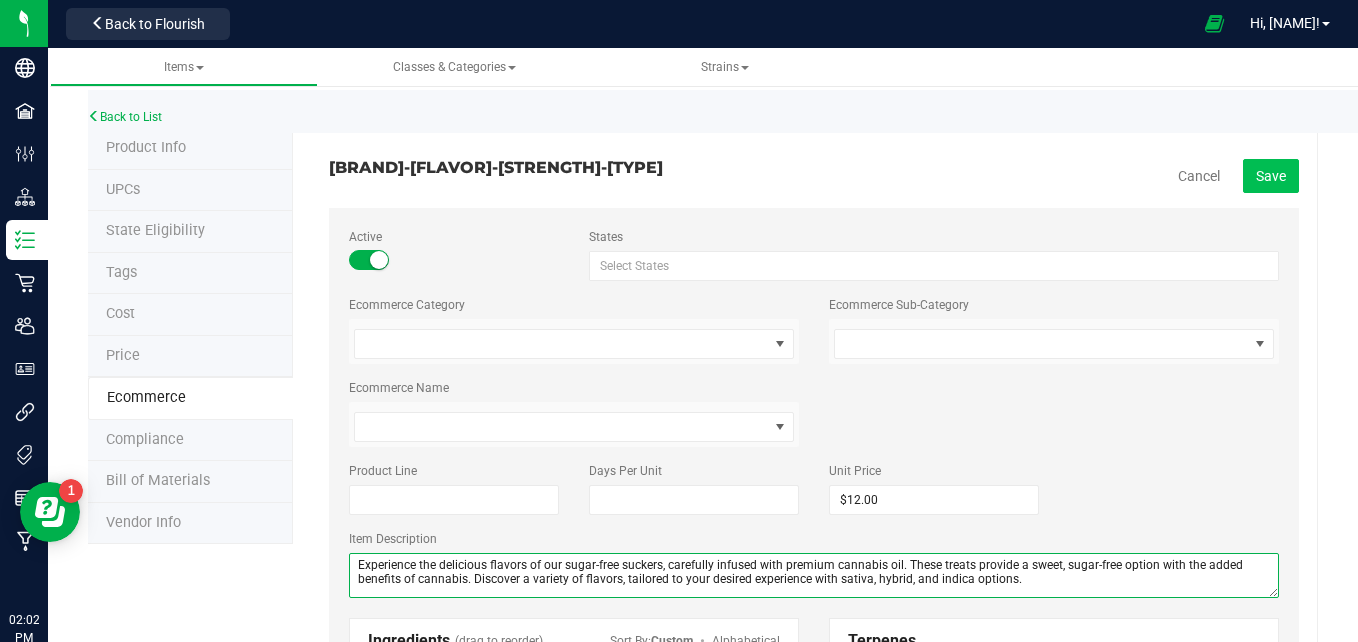 type on "Experience the delicious flavors of our sugar-free suckers, carefully infused with premium cannabis oil. These treats provide a sweet, sugar-free option with the added benefits of cannabis. Discover a variety of flavors, tailored to your desired experience with sativa, hybrid, and indica options." 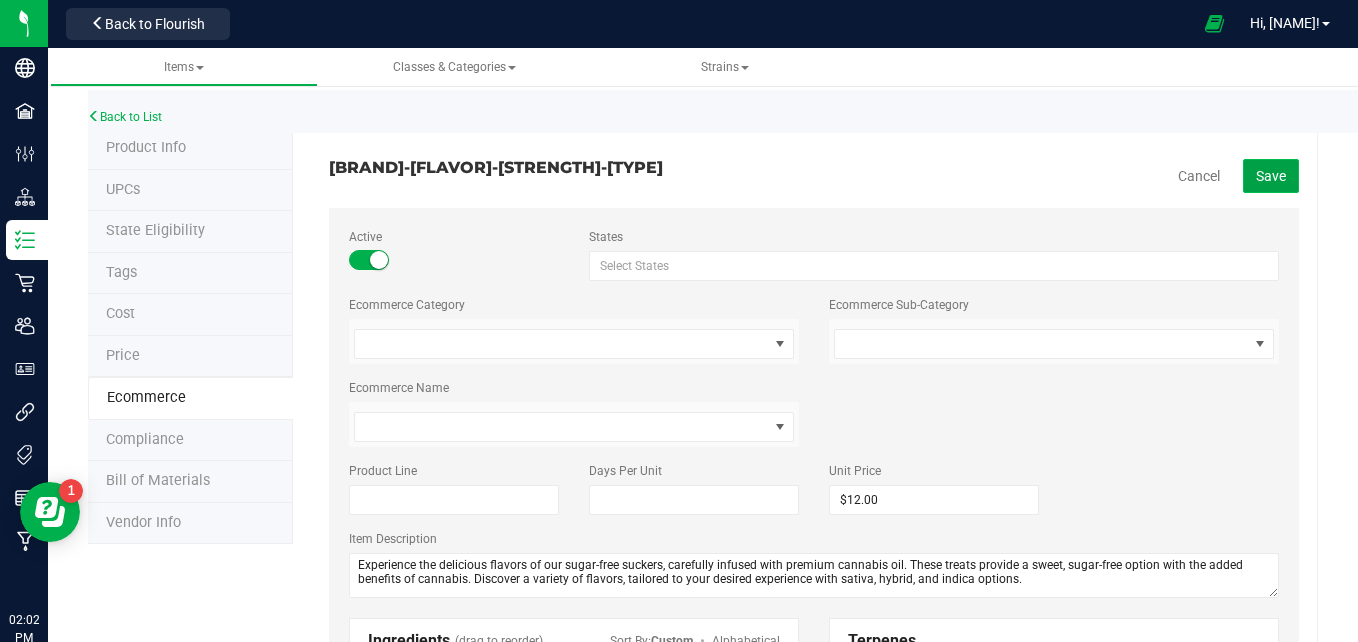 click on "Save" 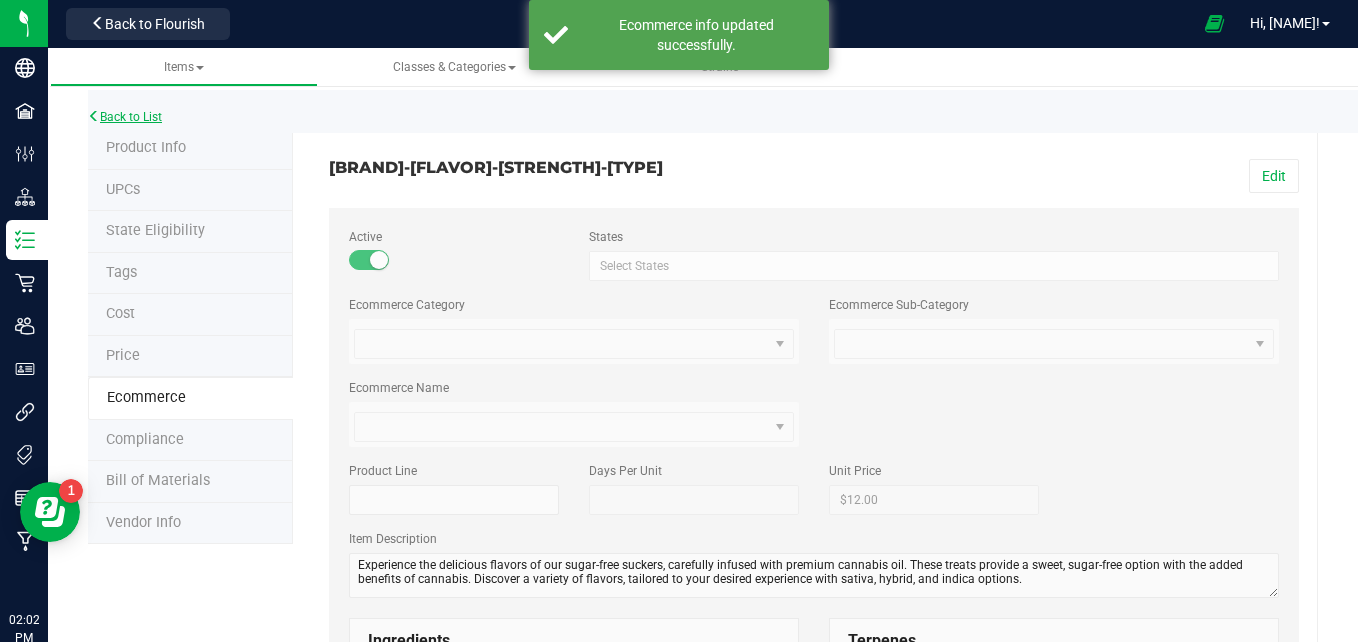 click on "Back to List" at bounding box center [125, 117] 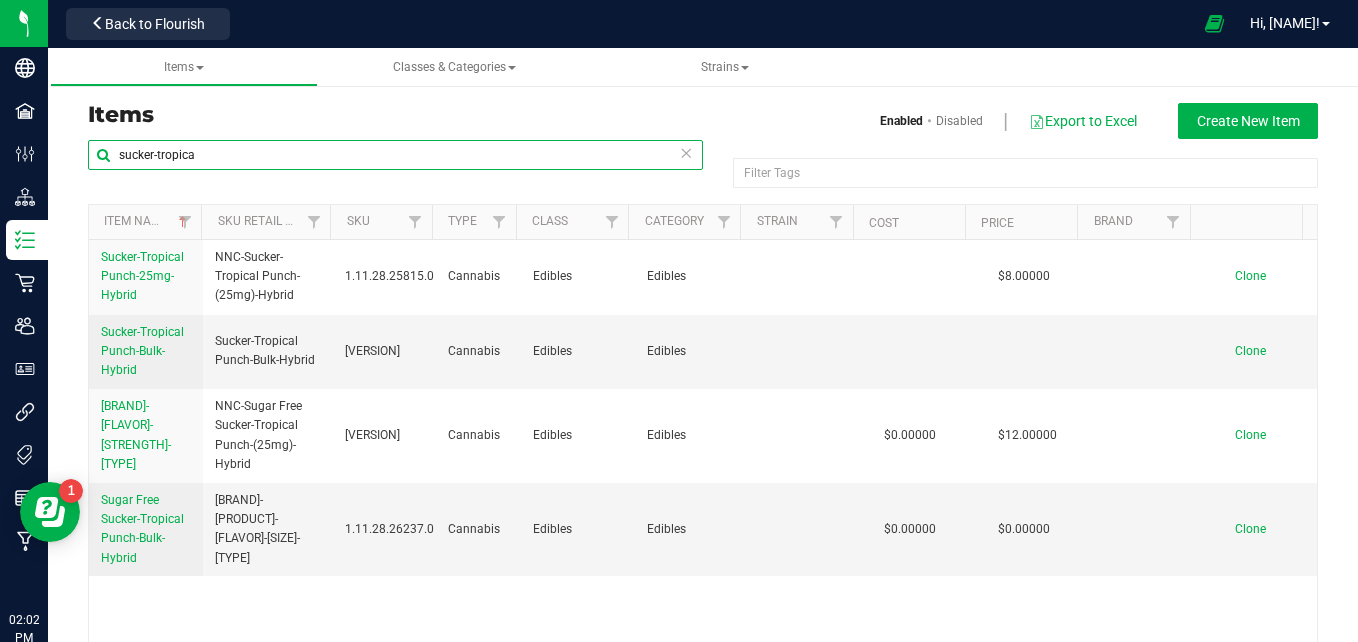 drag, startPoint x: 224, startPoint y: 155, endPoint x: 160, endPoint y: 156, distance: 64.00781 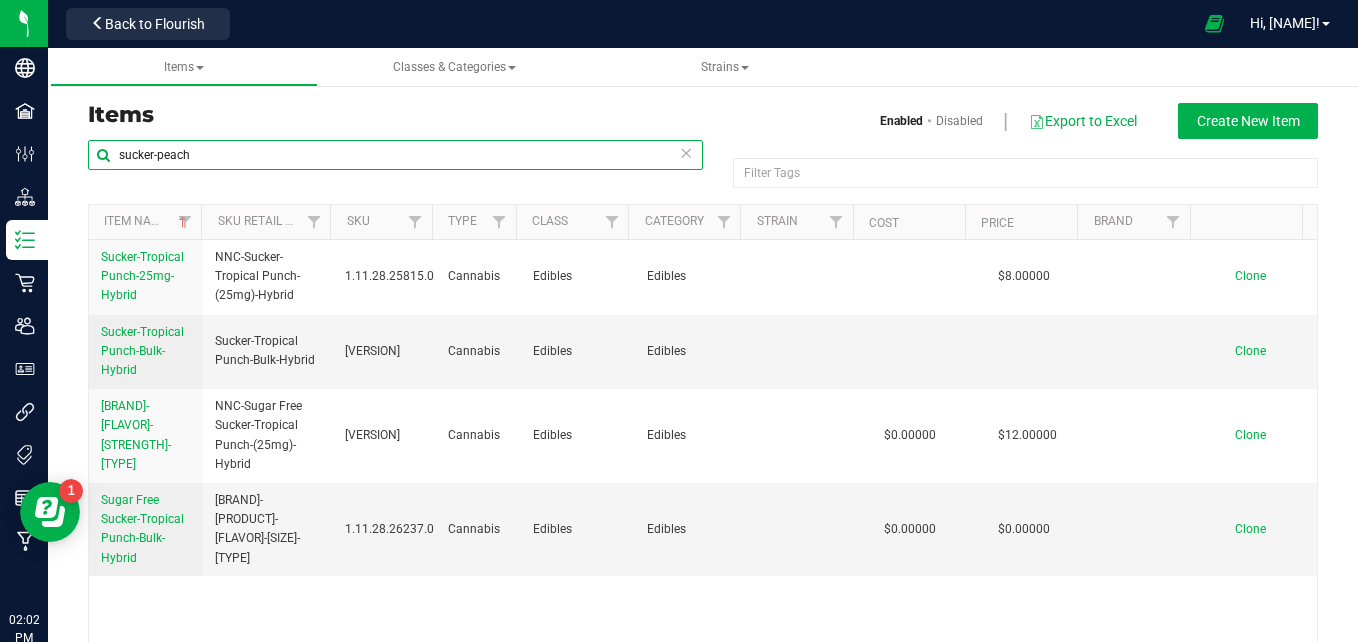 type on "sucker-peach" 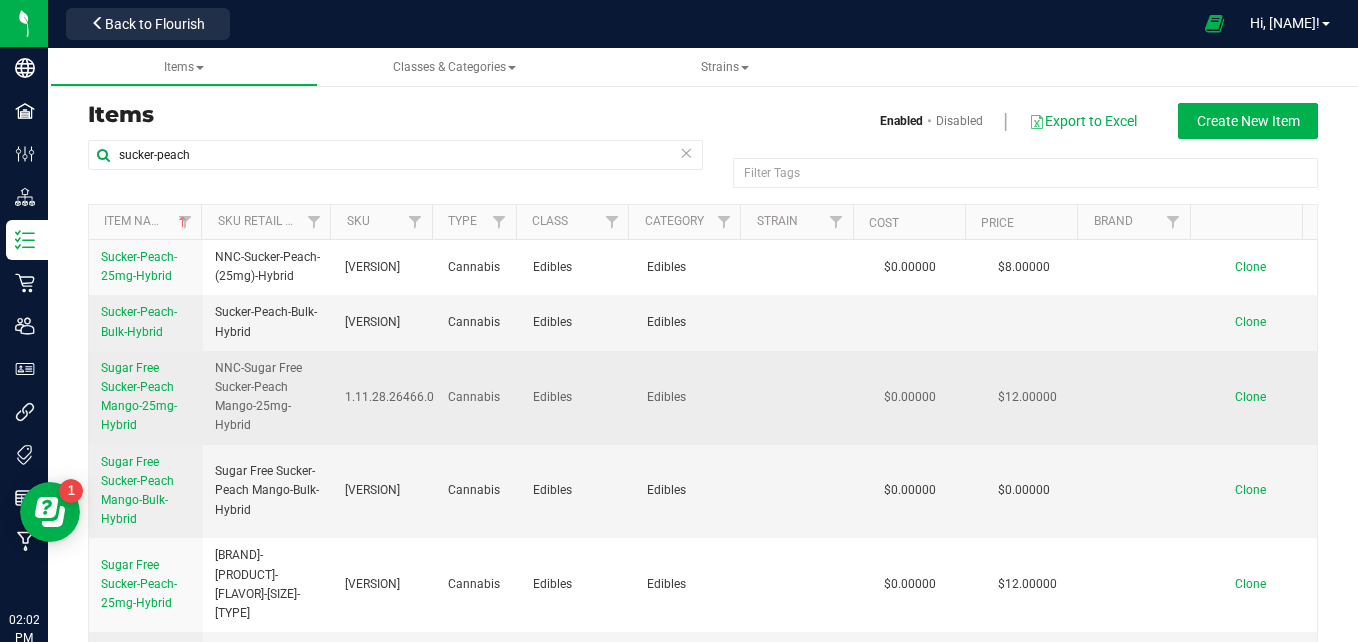click on "Sugar Free Sucker-Peach Mango-25mg-Hybrid" at bounding box center [139, 397] 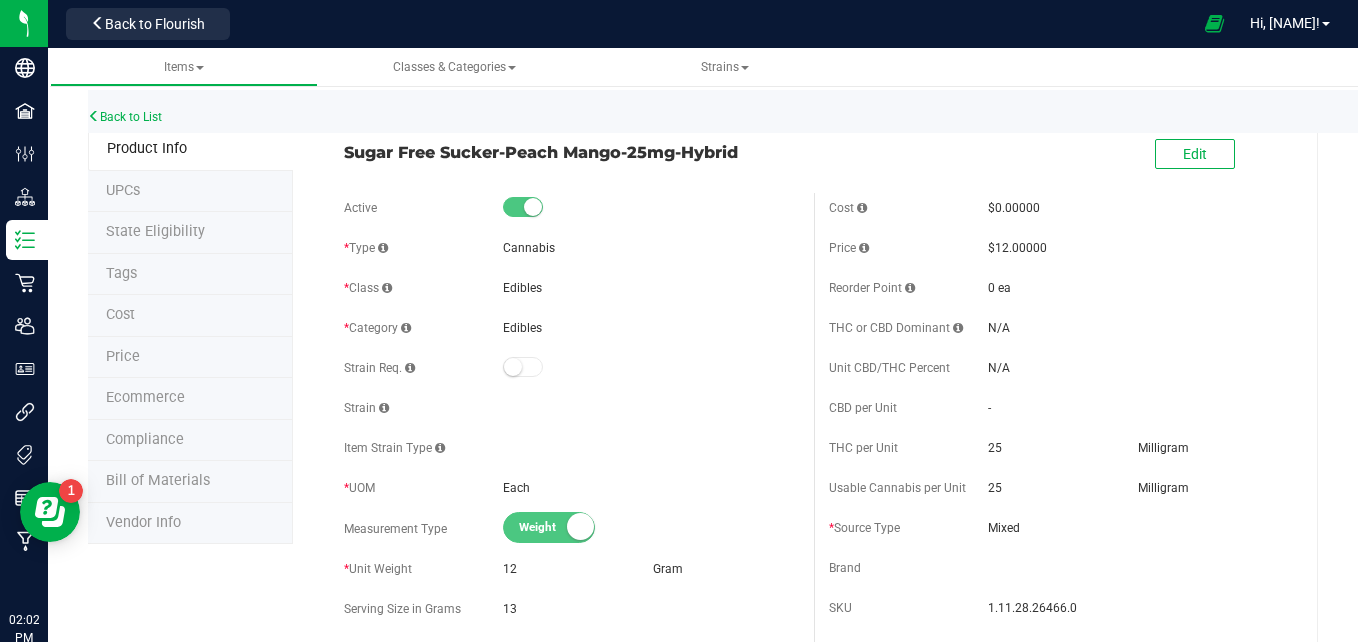 click on "Ecommerce" at bounding box center (145, 397) 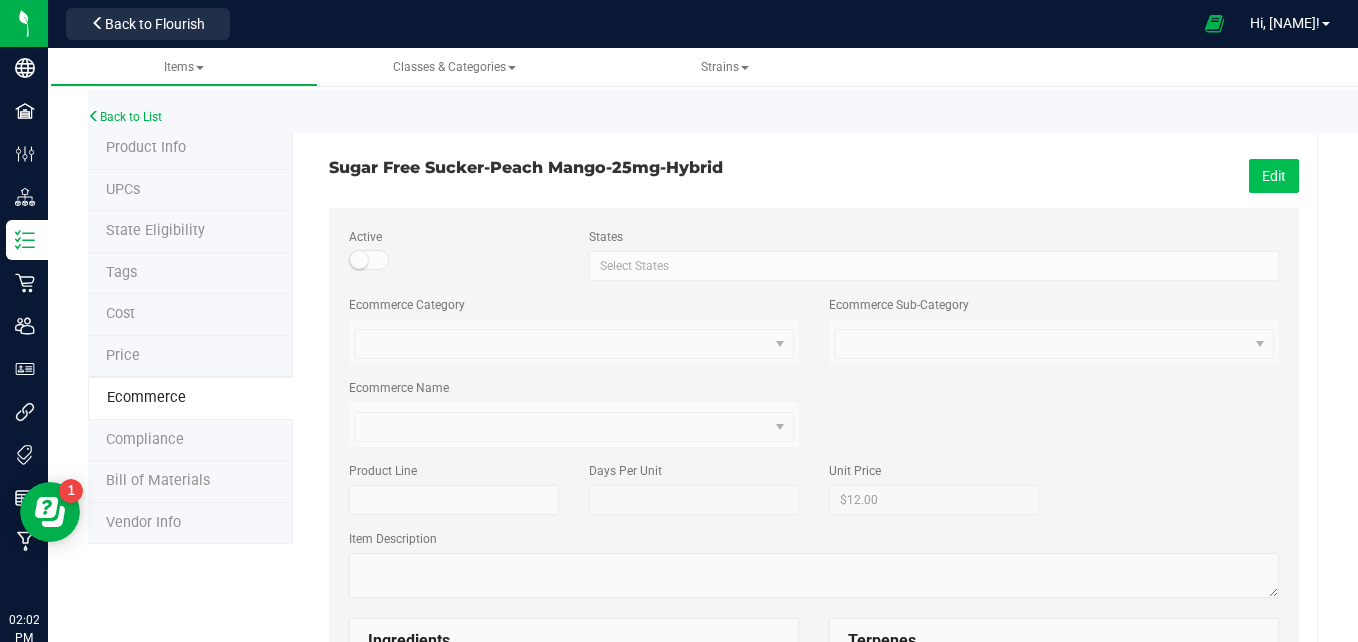 click on "Edit" at bounding box center [1274, 176] 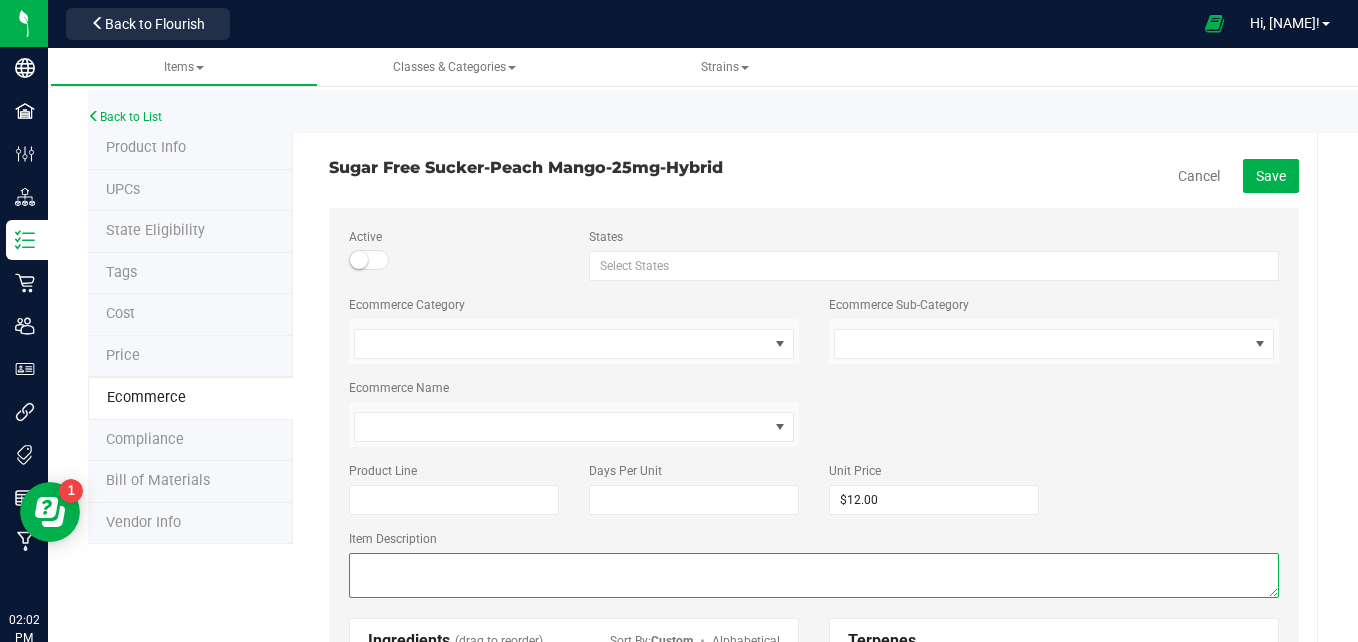 click at bounding box center [814, 575] 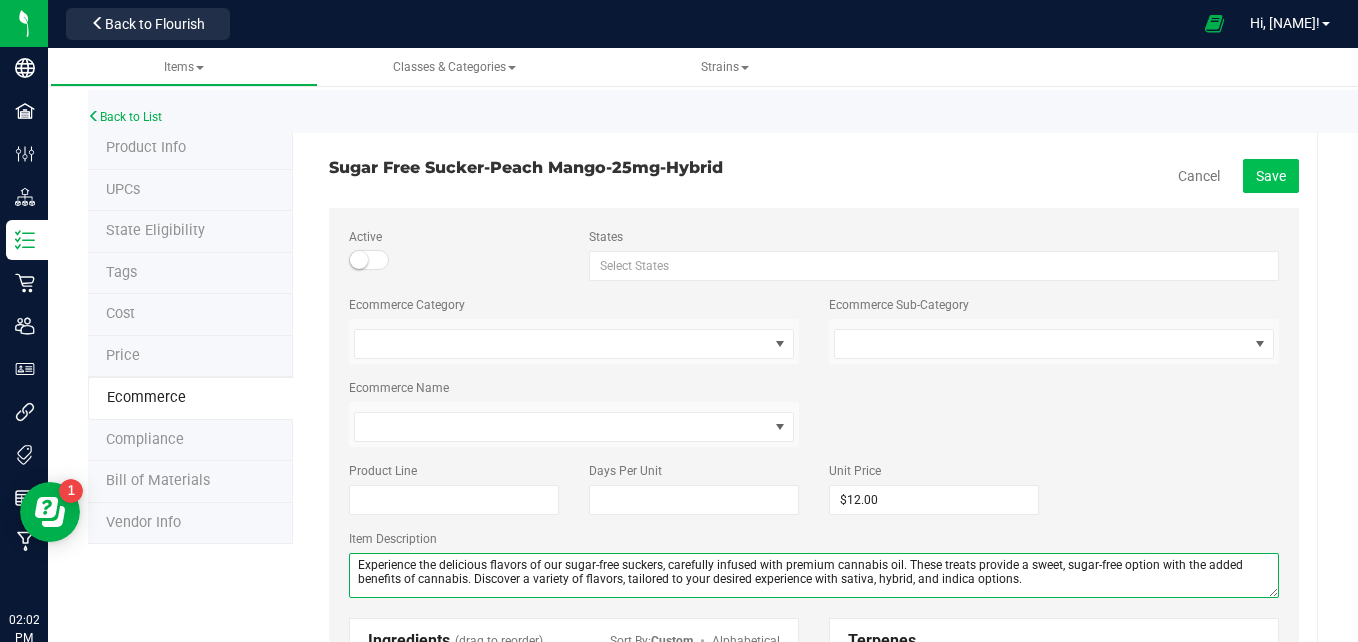 type on "Experience the delicious flavors of our sugar-free suckers, carefully infused with premium cannabis oil. These treats provide a sweet, sugar-free option with the added benefits of cannabis. Discover a variety of flavors, tailored to your desired experience with sativa, hybrid, and indica options." 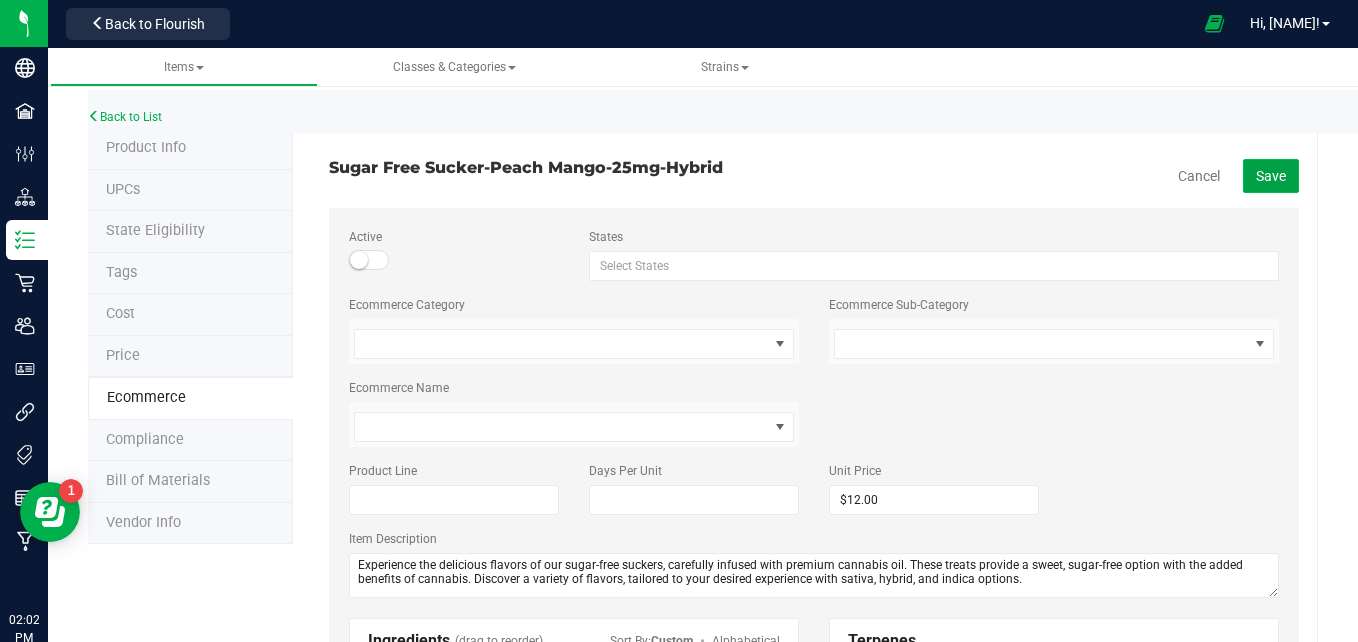 click on "Save" 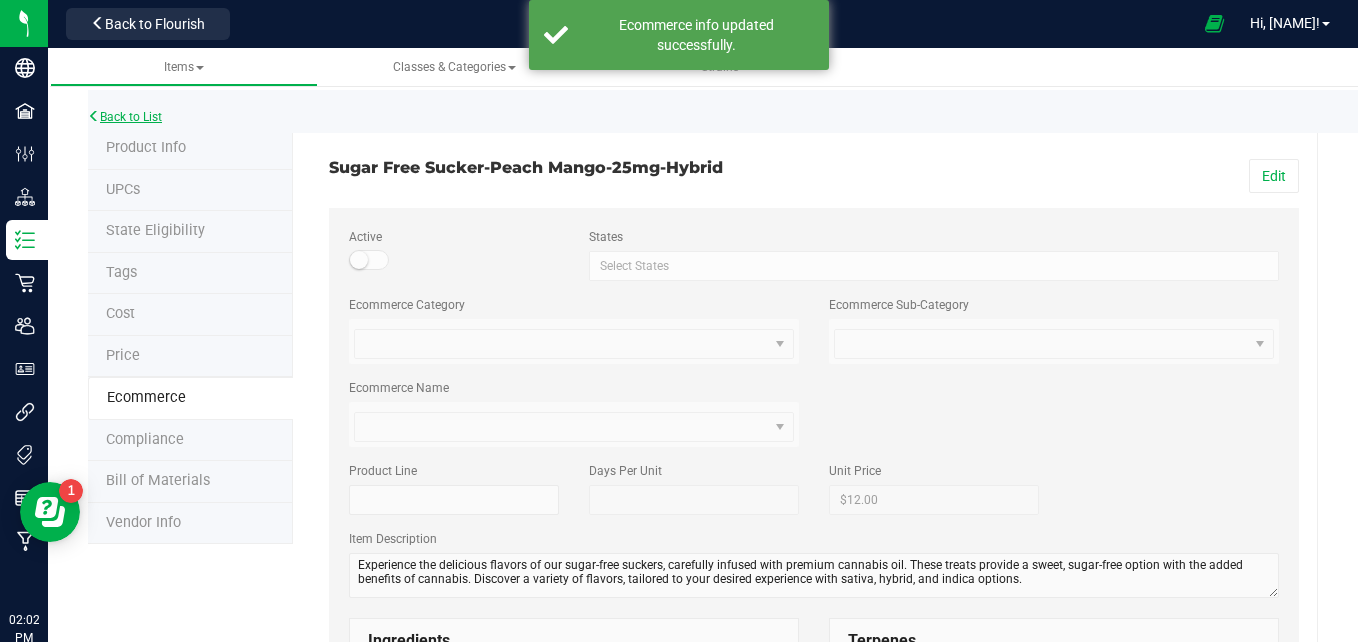 click on "Back to List" at bounding box center [125, 117] 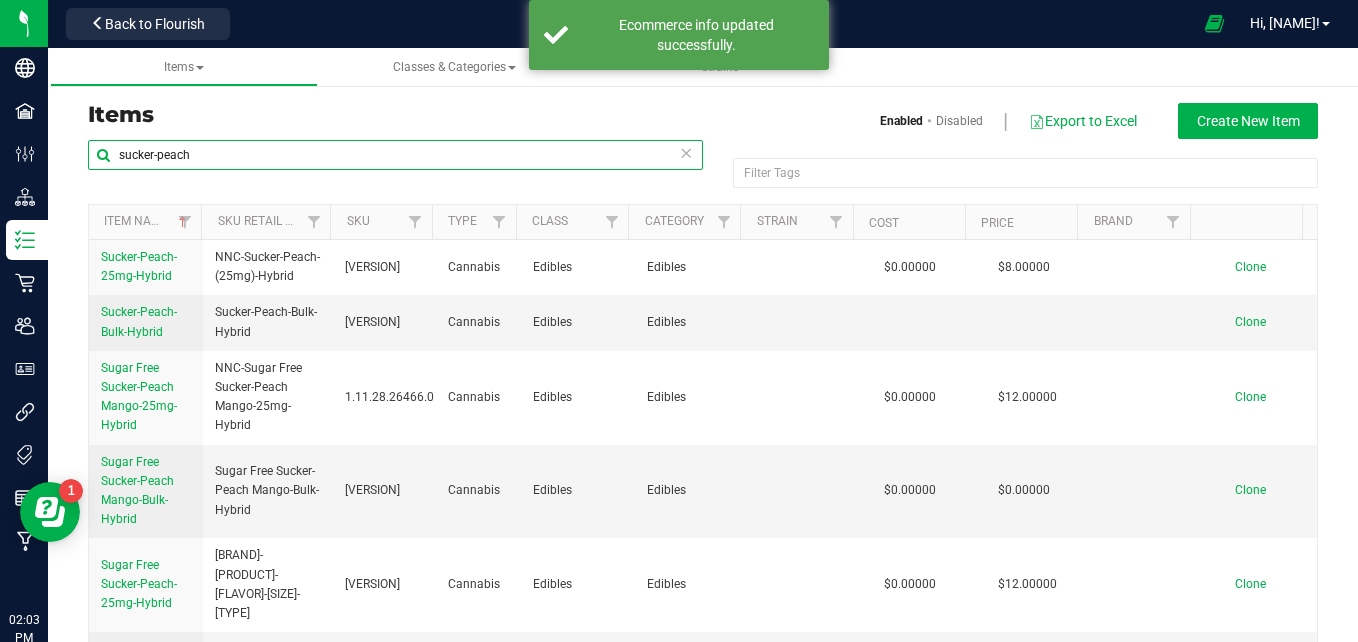click on "sucker-peach" at bounding box center [395, 155] 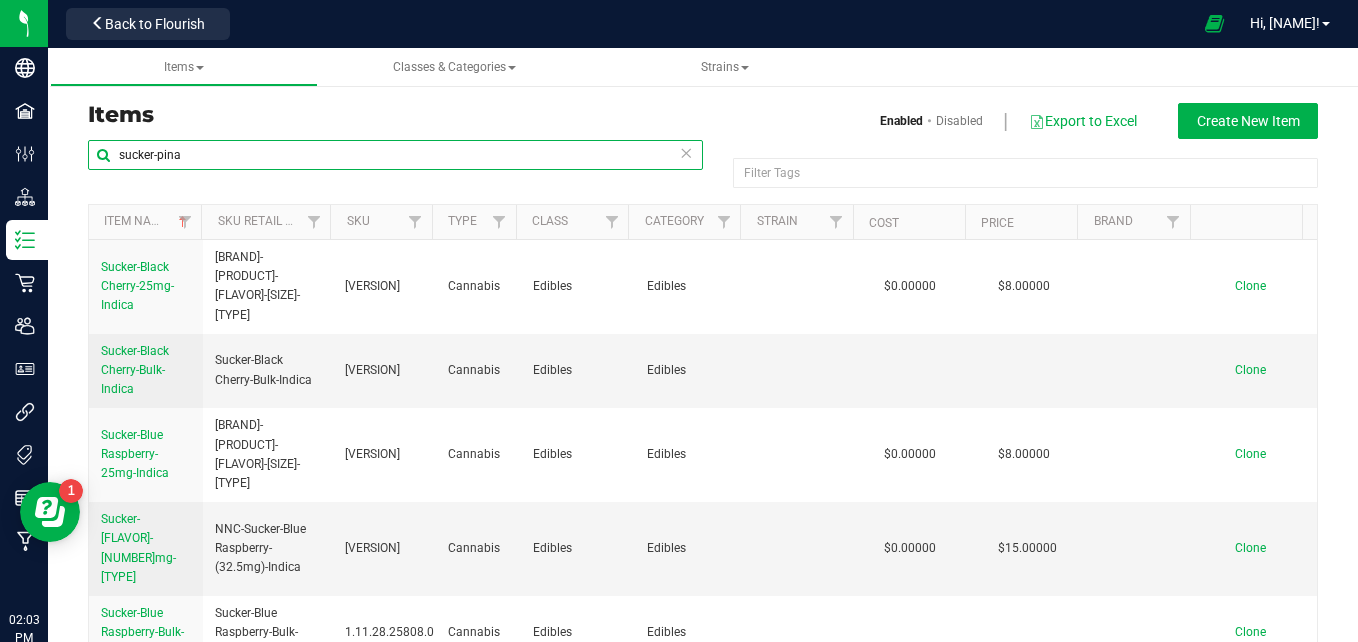 type on "sucker-pina" 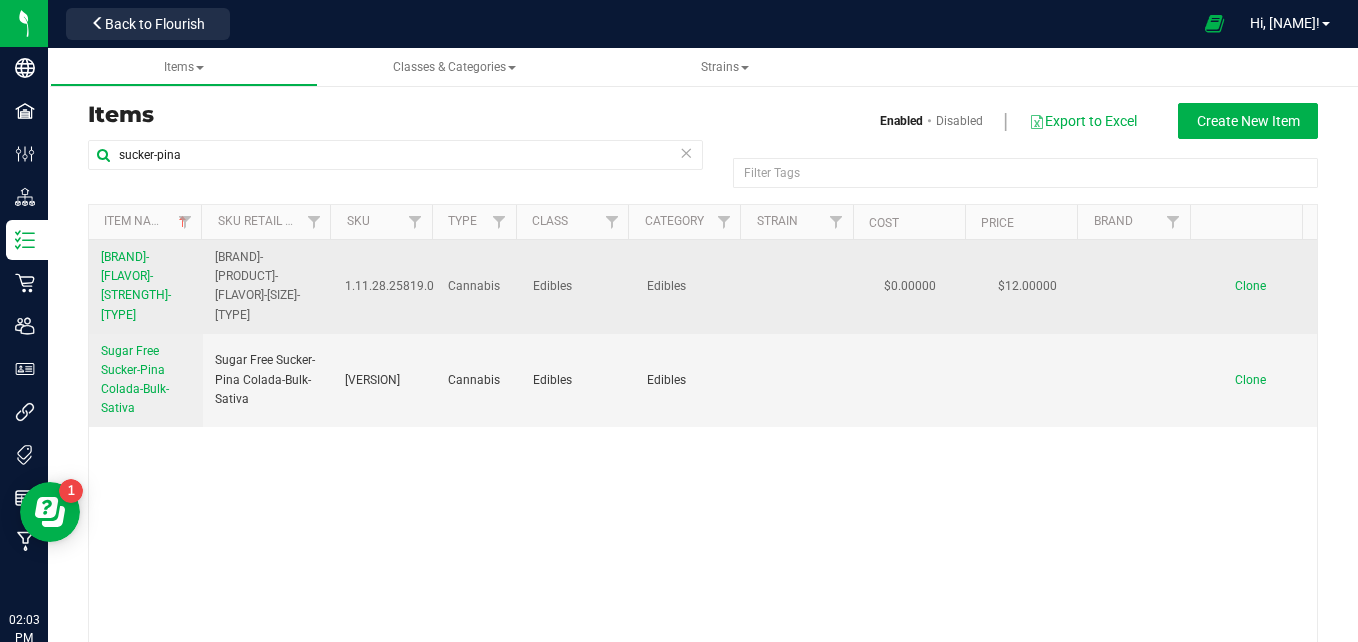 click on "Sugar Free Sucker-Pina Colada-25mg-Sativa" at bounding box center (146, 286) 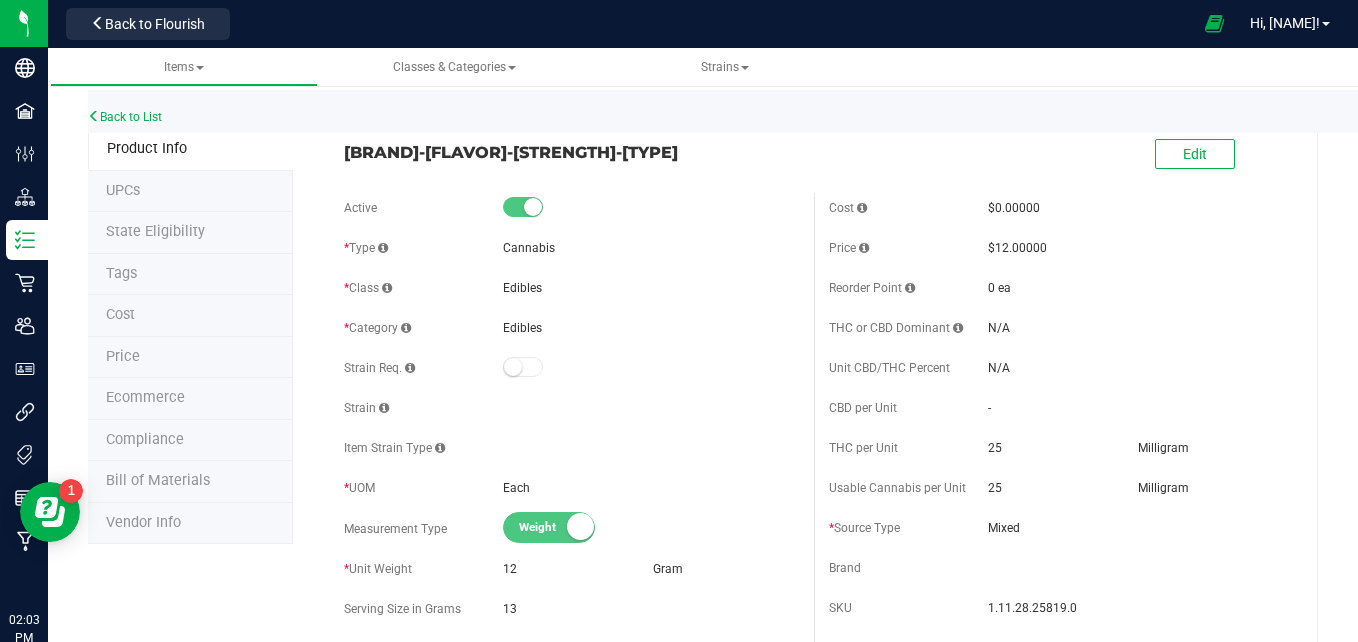 click on "Ecommerce" at bounding box center (190, 399) 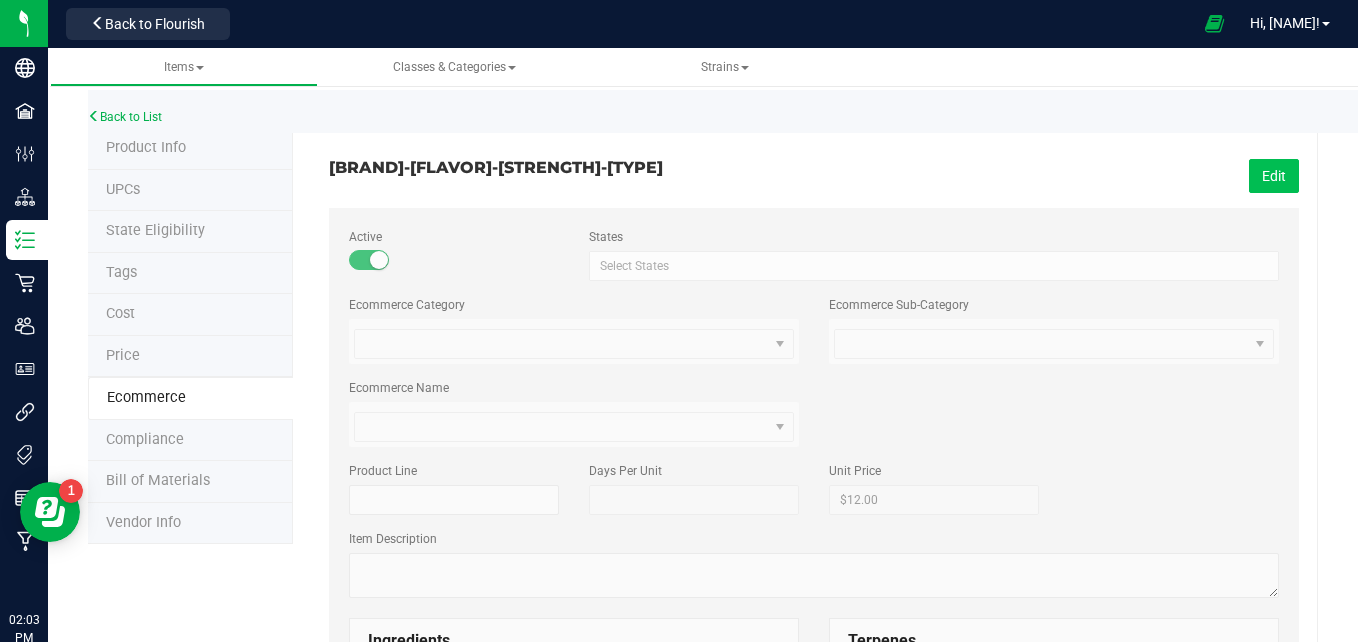 click on "Edit" at bounding box center (1274, 176) 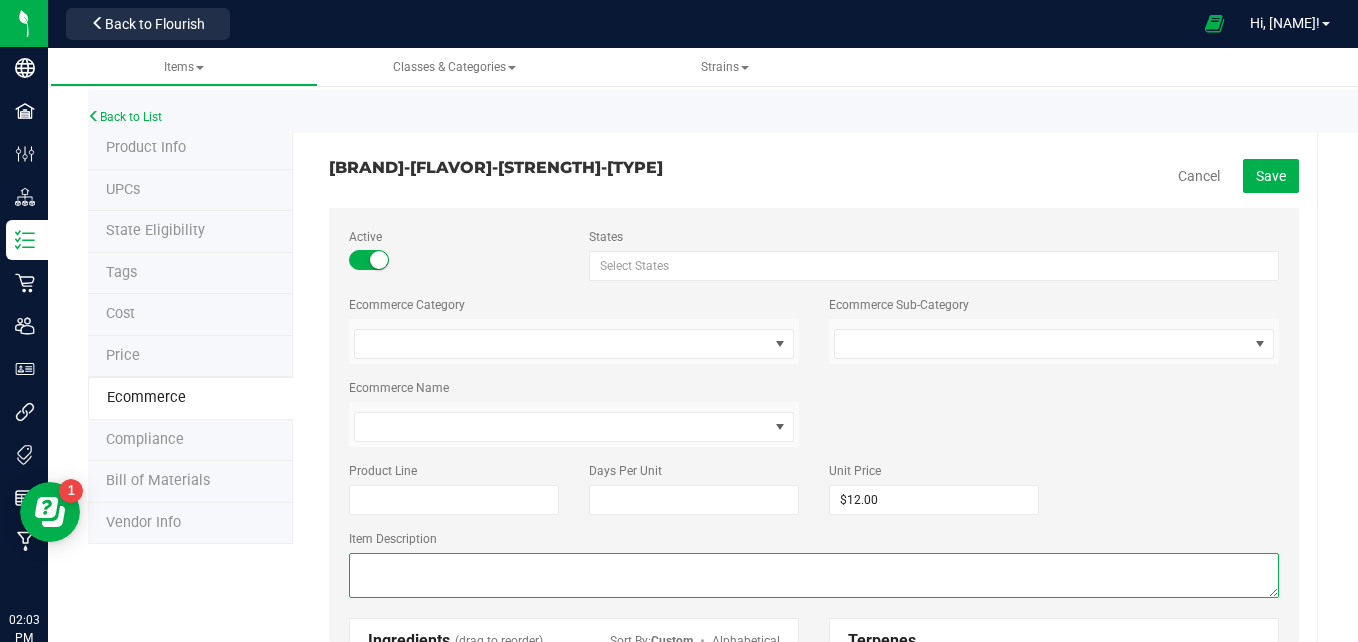 click at bounding box center (814, 575) 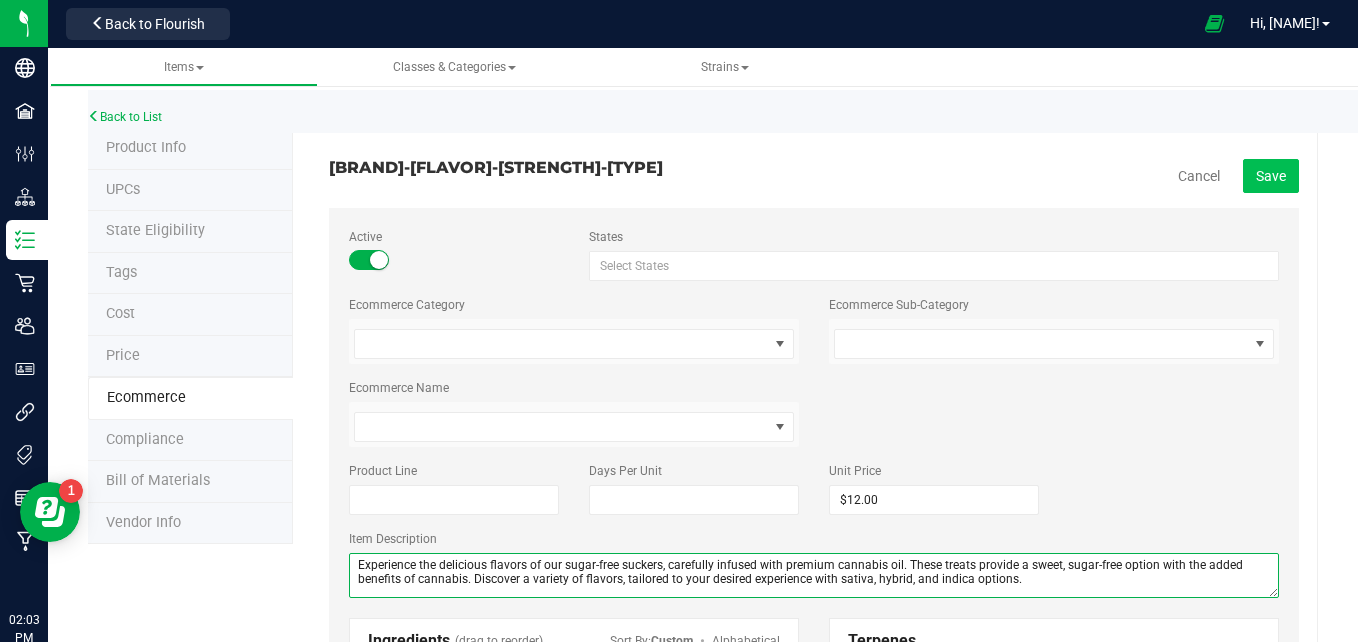 type on "Experience the delicious flavors of our sugar-free suckers, carefully infused with premium cannabis oil. These treats provide a sweet, sugar-free option with the added benefits of cannabis. Discover a variety of flavors, tailored to your desired experience with sativa, hybrid, and indica options." 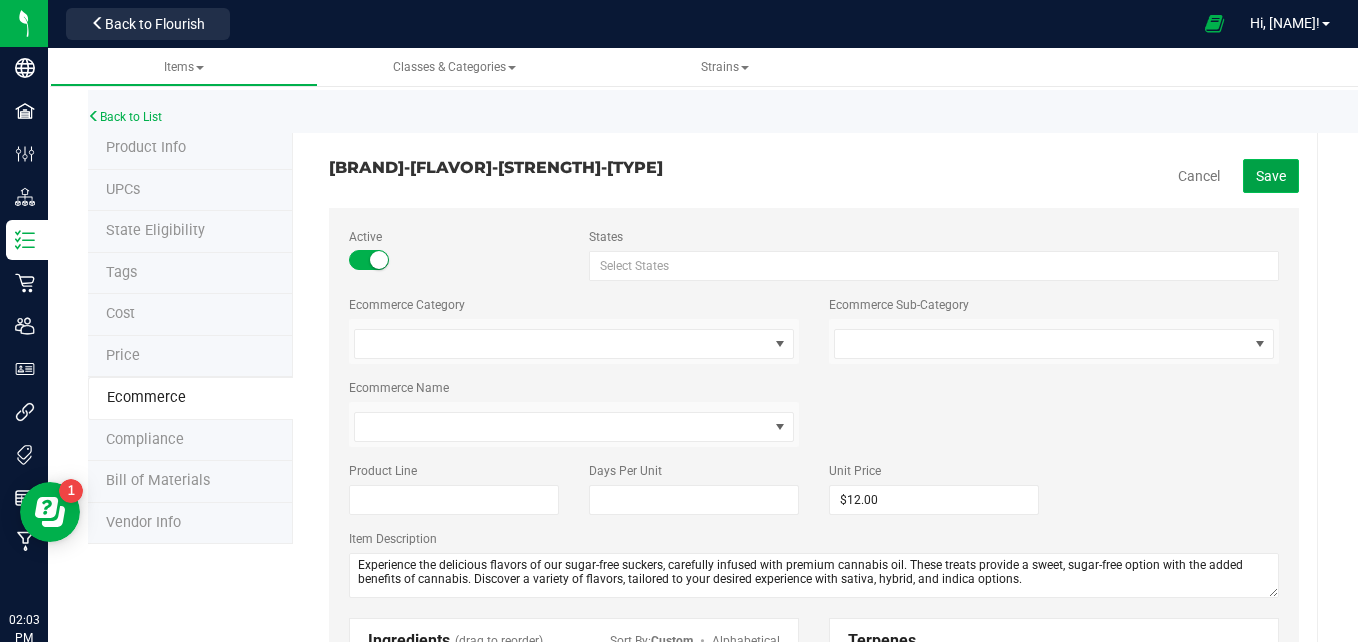 click on "Save" 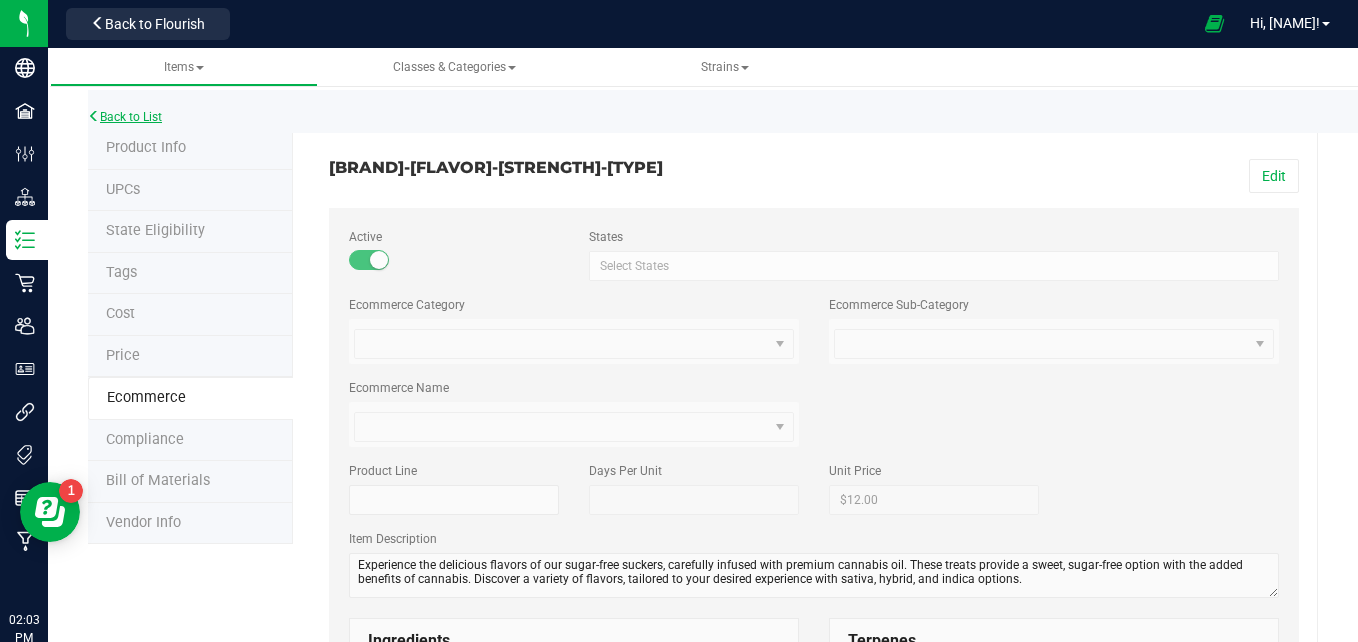 click on "Back to List" at bounding box center (125, 117) 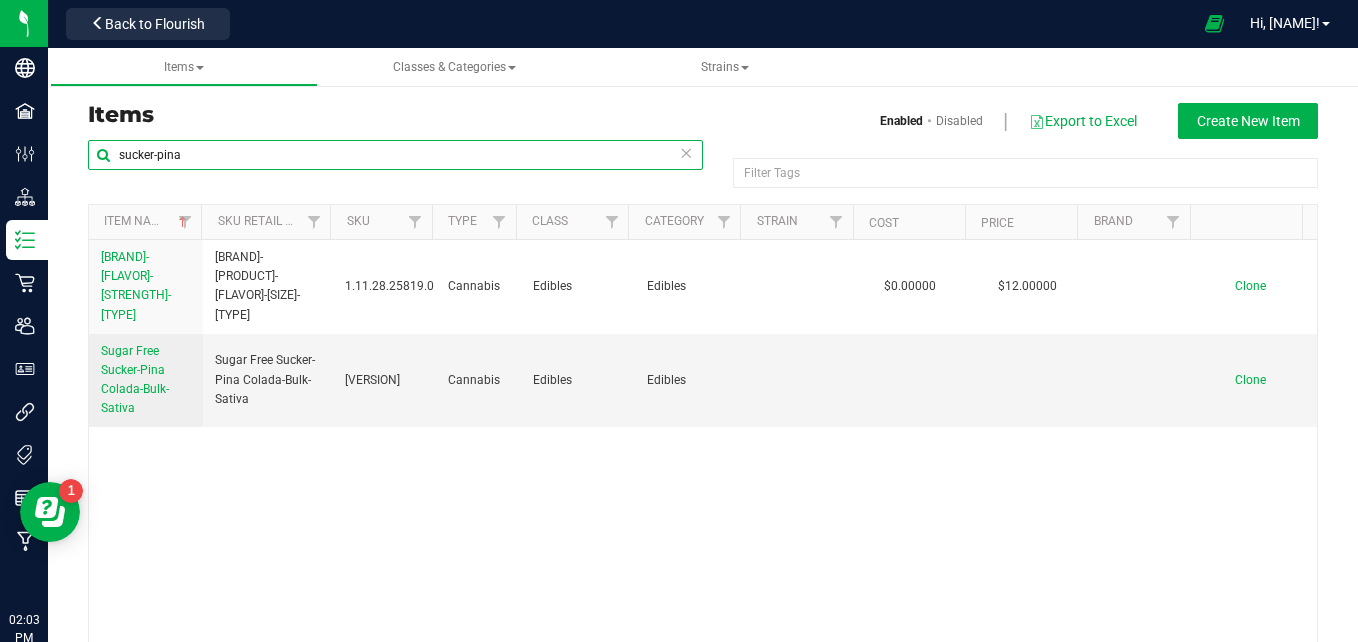 drag, startPoint x: 252, startPoint y: 153, endPoint x: 159, endPoint y: 167, distance: 94.04786 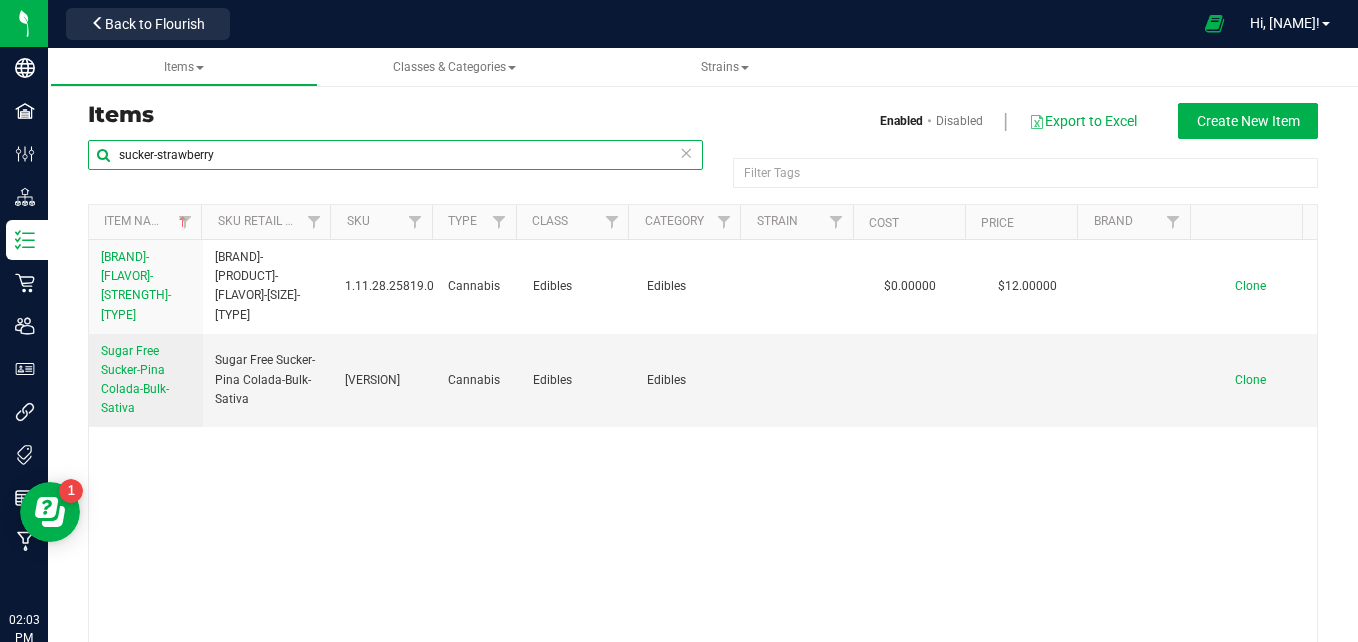 type on "sucker-strawberry" 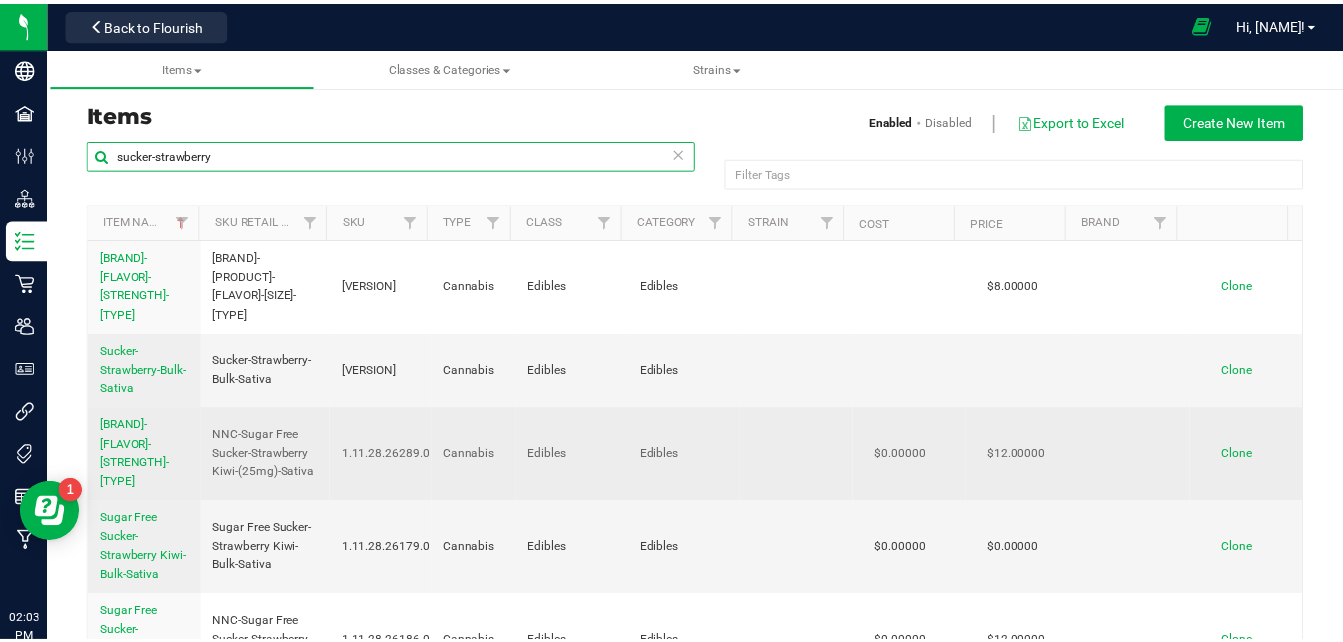 scroll, scrollTop: 52, scrollLeft: 0, axis: vertical 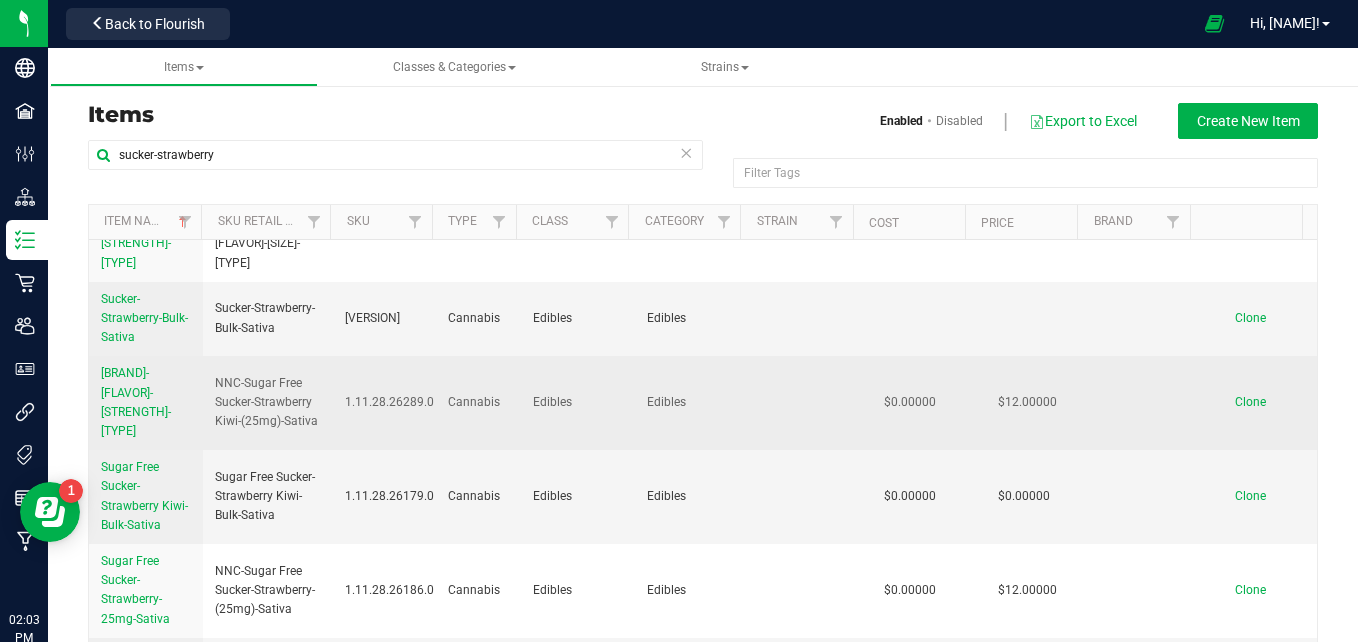 click on "Sugar Free Sucker-Strawberry Kiwi-25mg-Sativa" at bounding box center (146, 402) 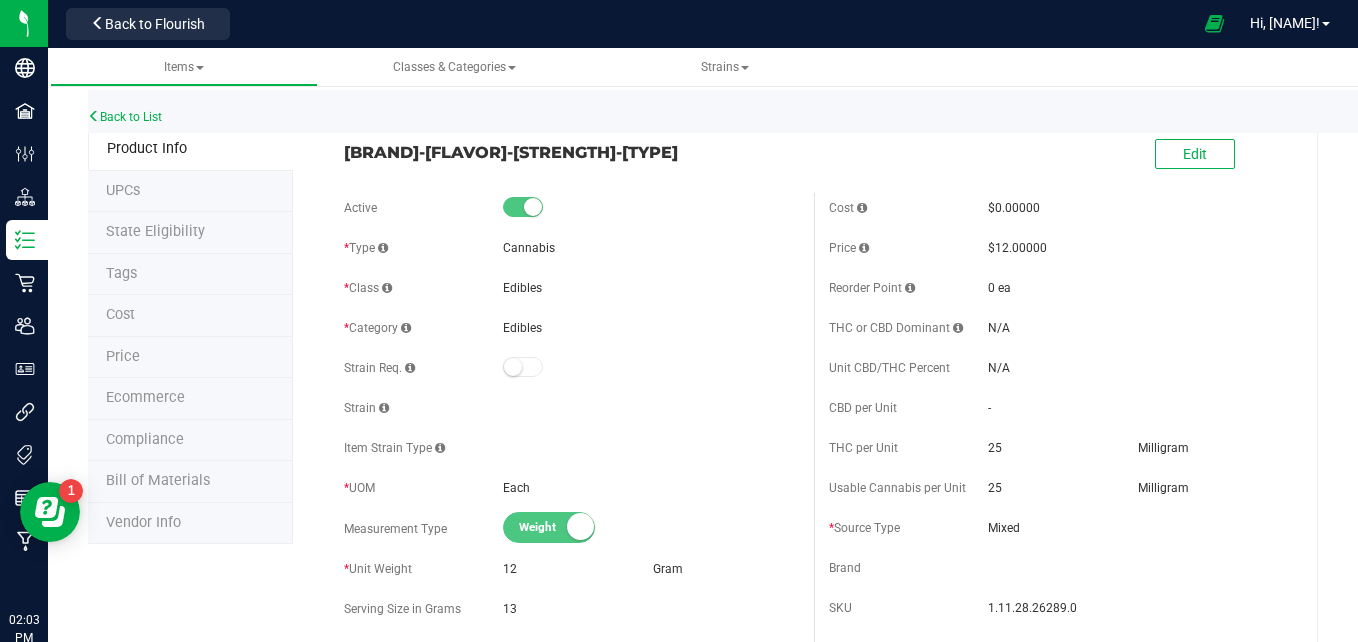 click on "Ecommerce" at bounding box center [190, 399] 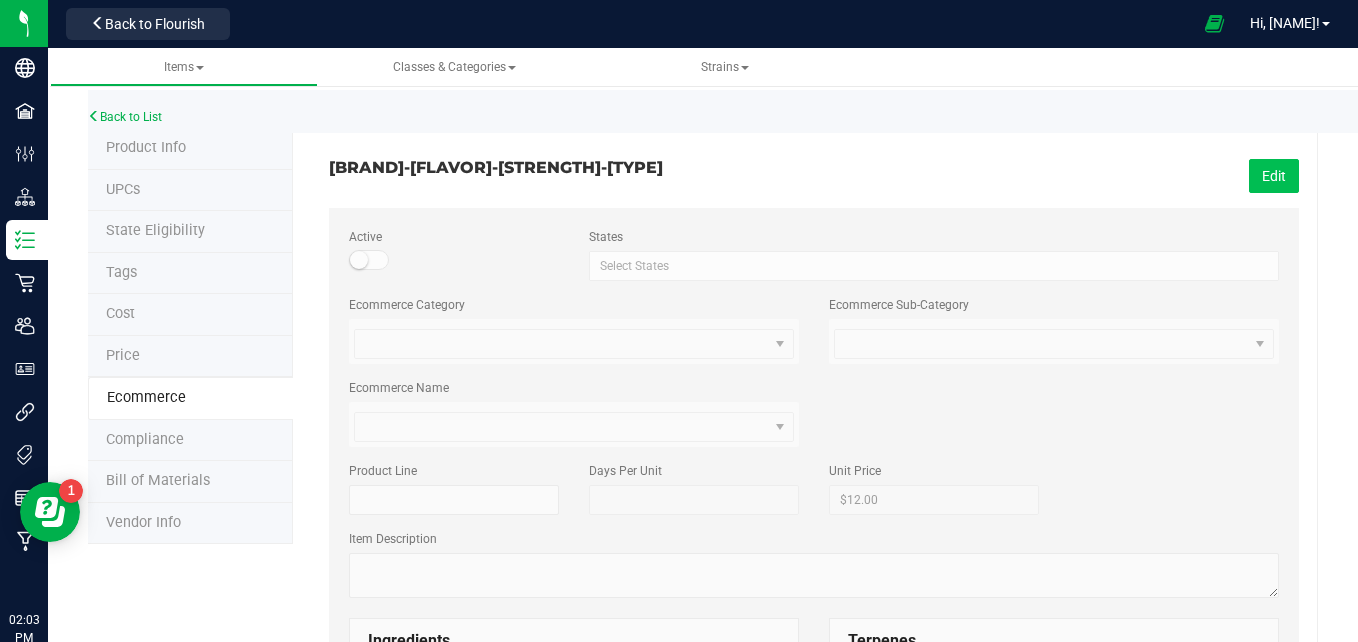click on "Edit" at bounding box center [1274, 176] 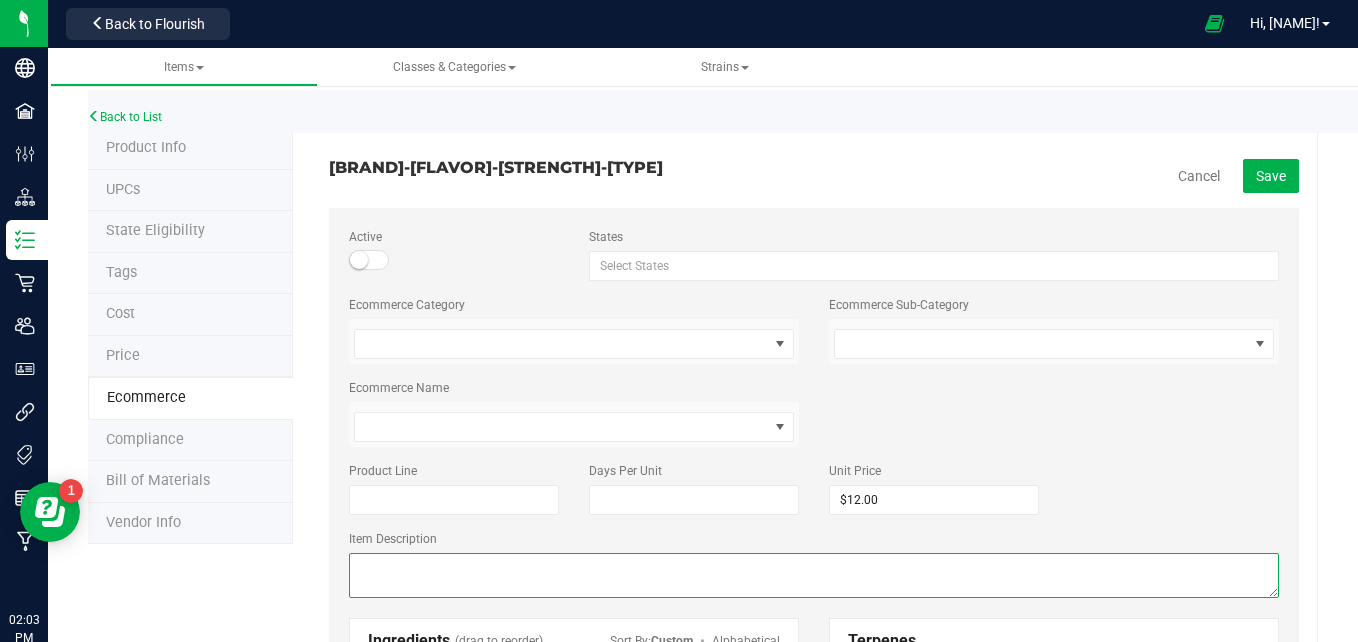 click at bounding box center (814, 575) 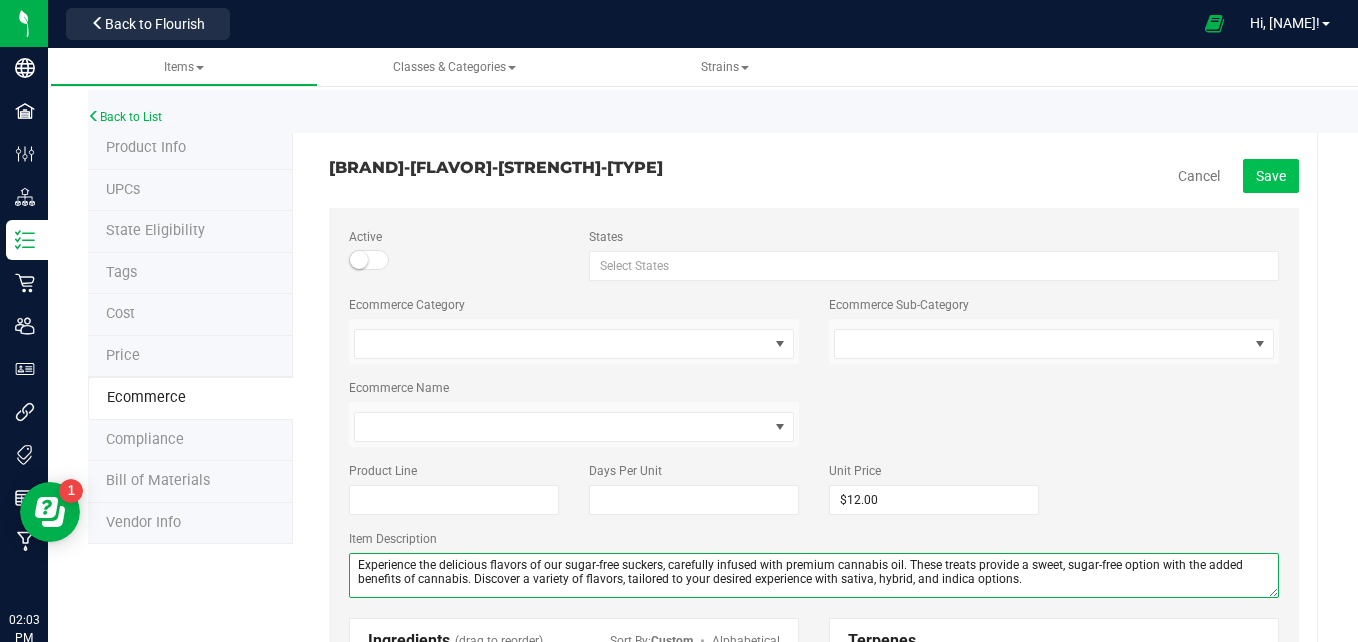 type on "Experience the delicious flavors of our sugar-free suckers, carefully infused with premium cannabis oil. These treats provide a sweet, sugar-free option with the added benefits of cannabis. Discover a variety of flavors, tailored to your desired experience with sativa, hybrid, and indica options." 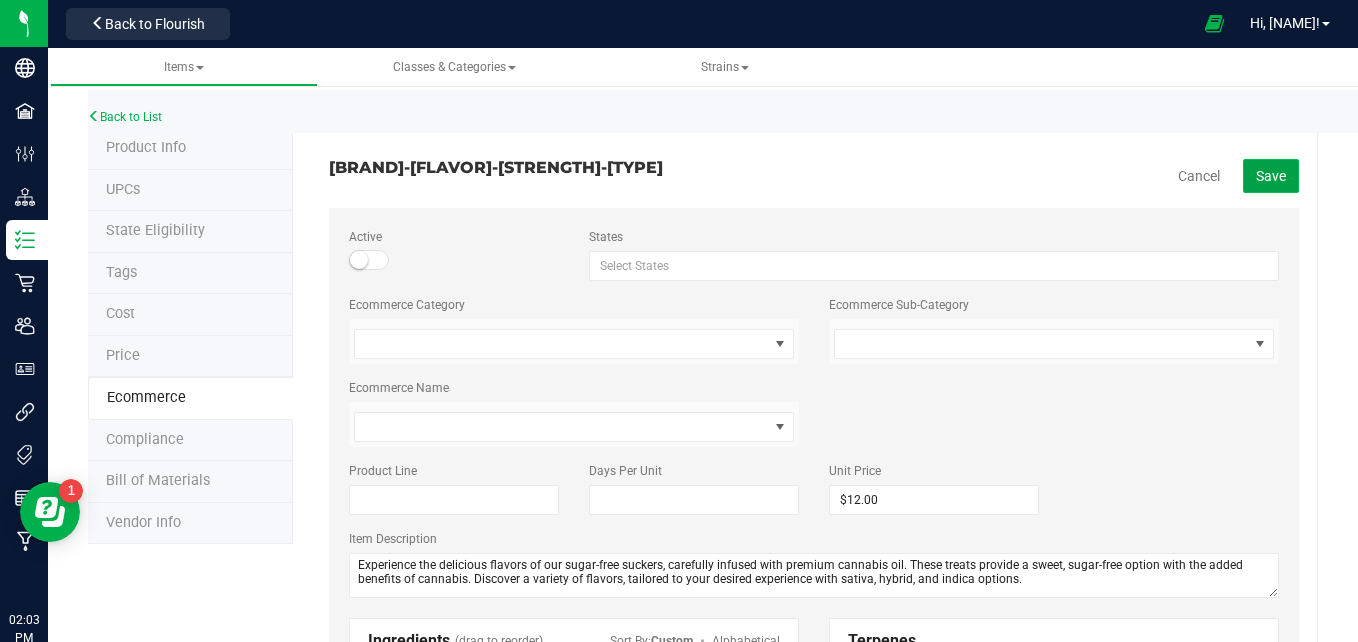 click on "Save" 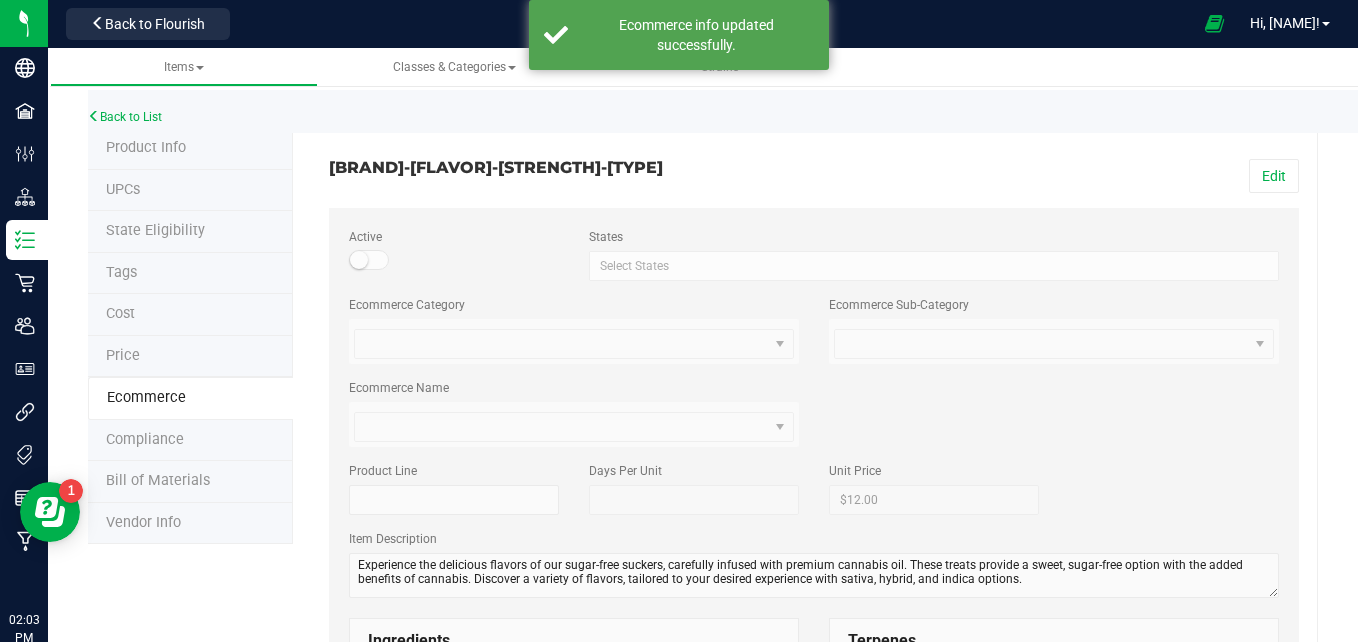 click on "Back to List" at bounding box center [767, 111] 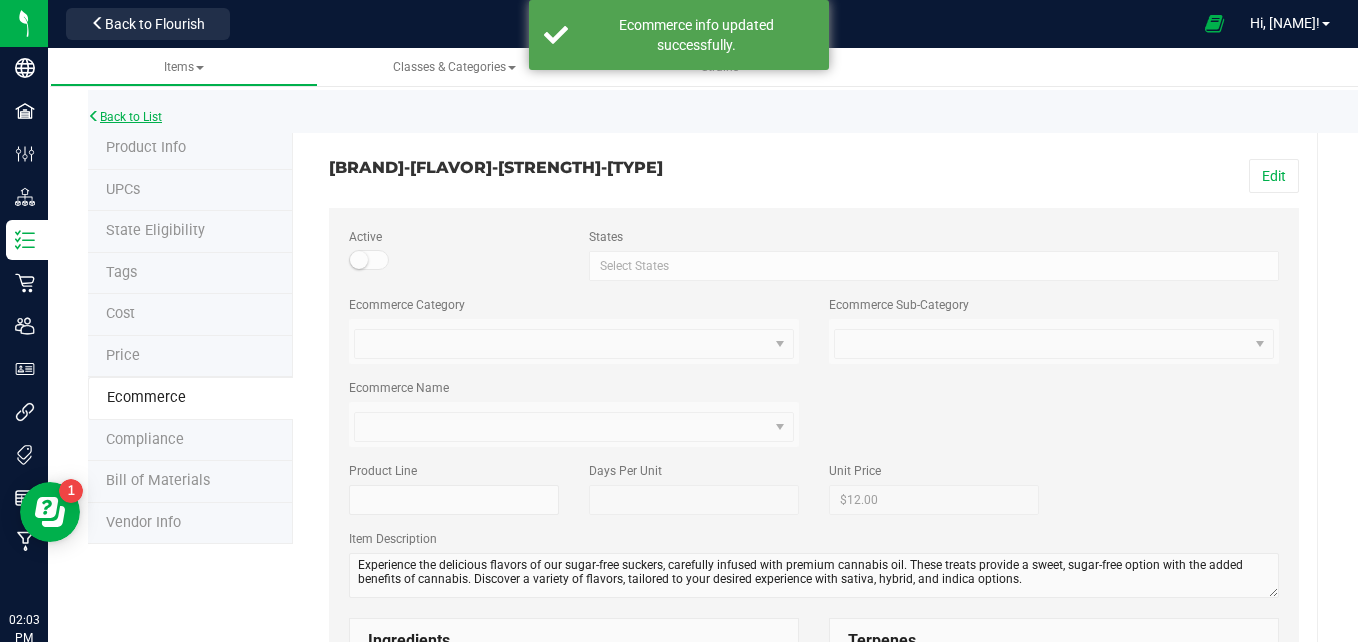 click on "Back to List" at bounding box center [125, 117] 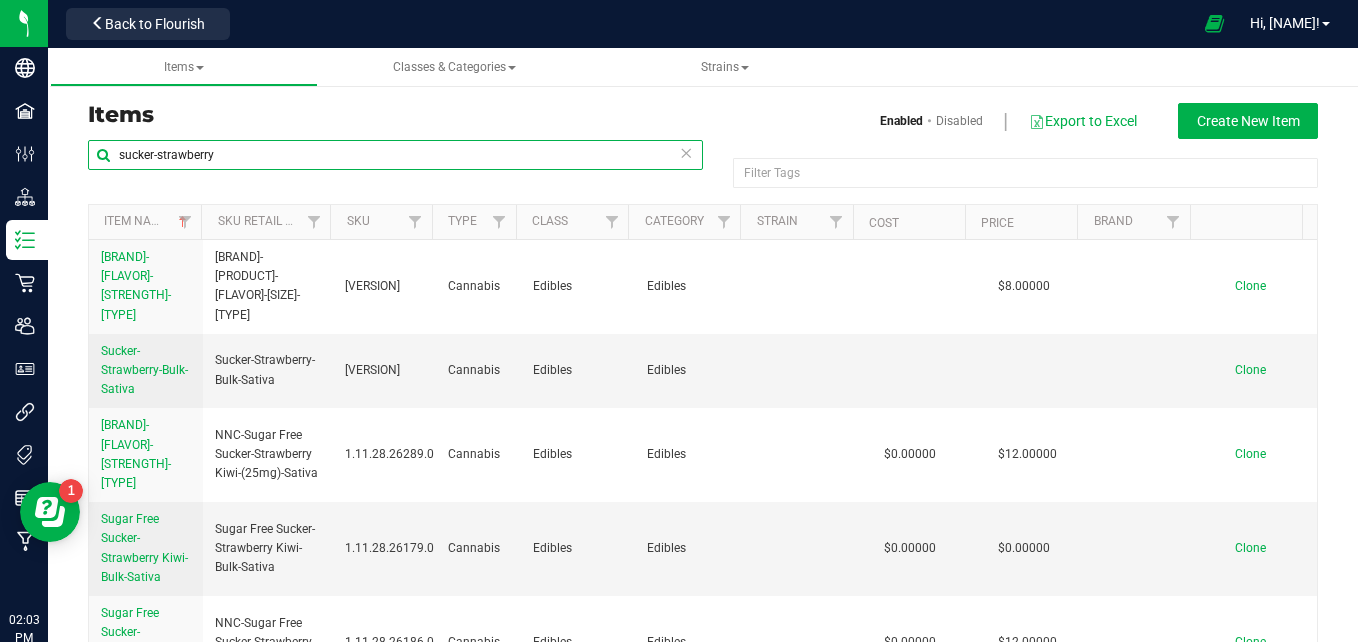 click on "sucker-strawberry" at bounding box center [395, 155] 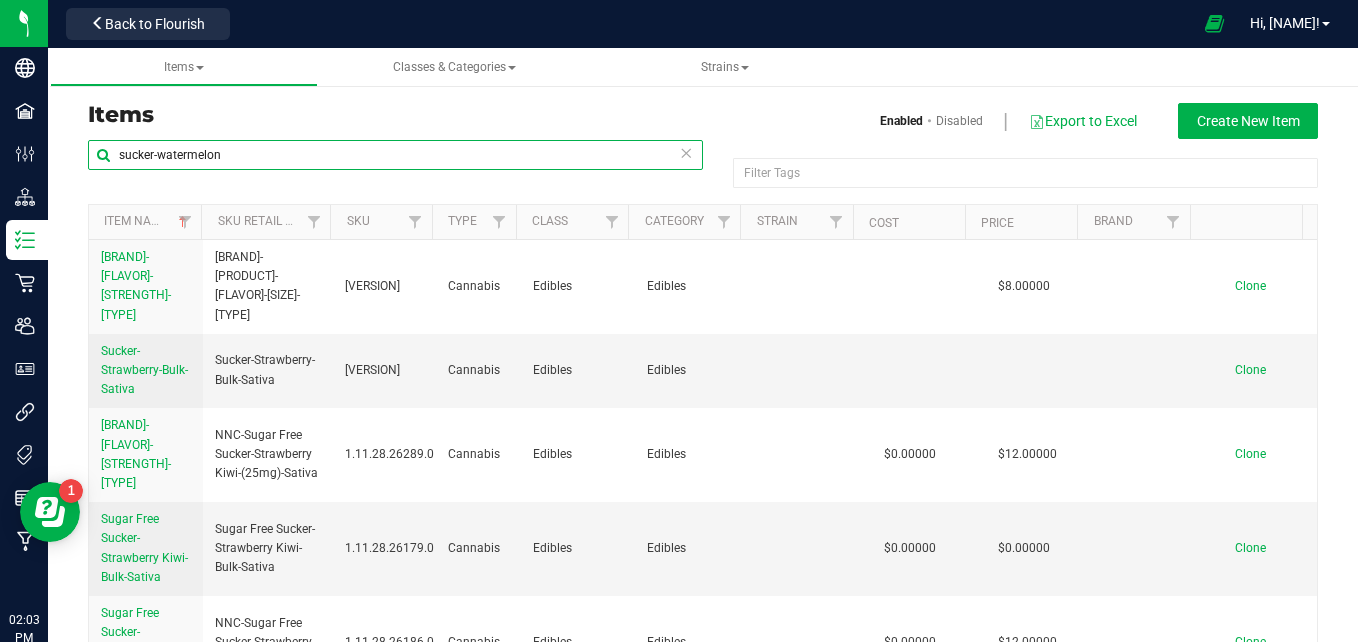 type on "sucker-watermelon" 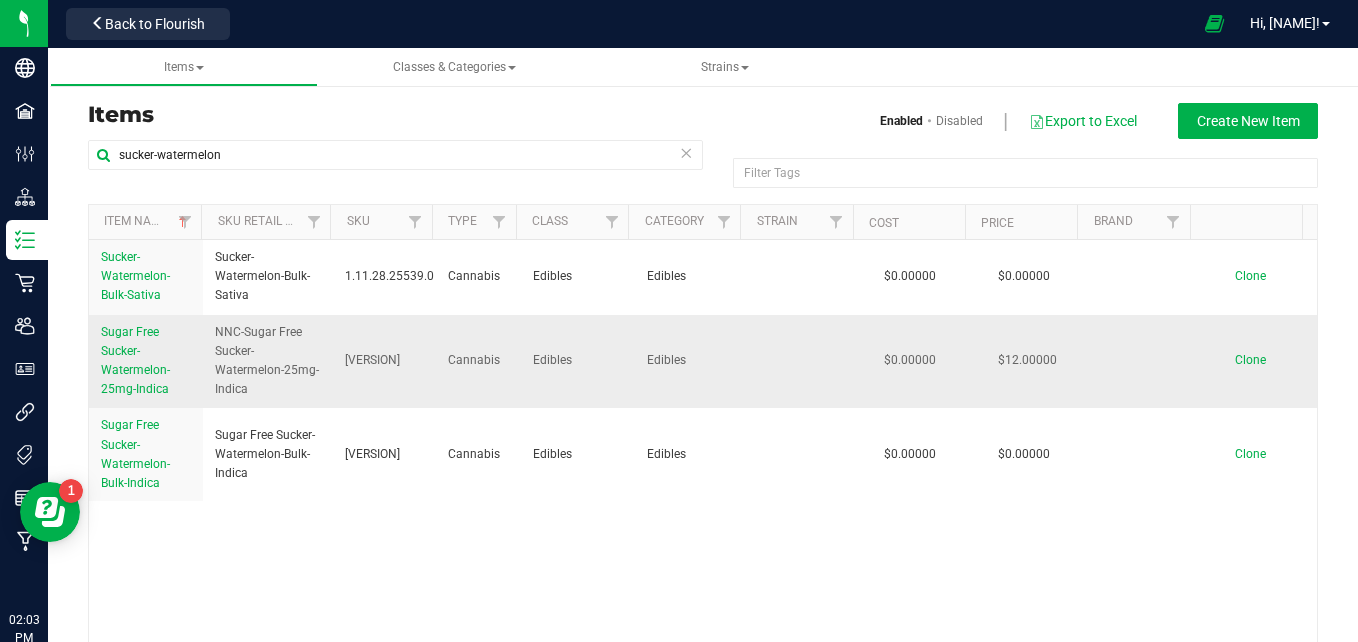 click on "Sugar Free Sucker-Watermelon-25mg-Indica" at bounding box center [146, 361] 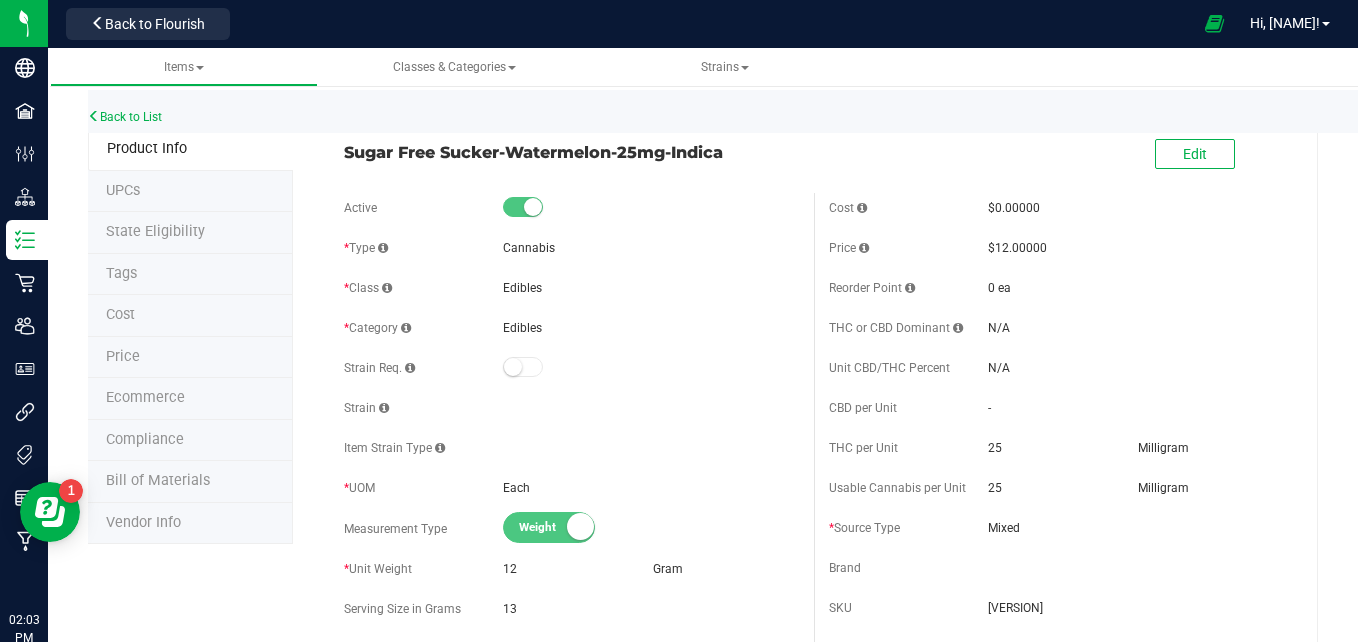click on "Ecommerce" at bounding box center (190, 399) 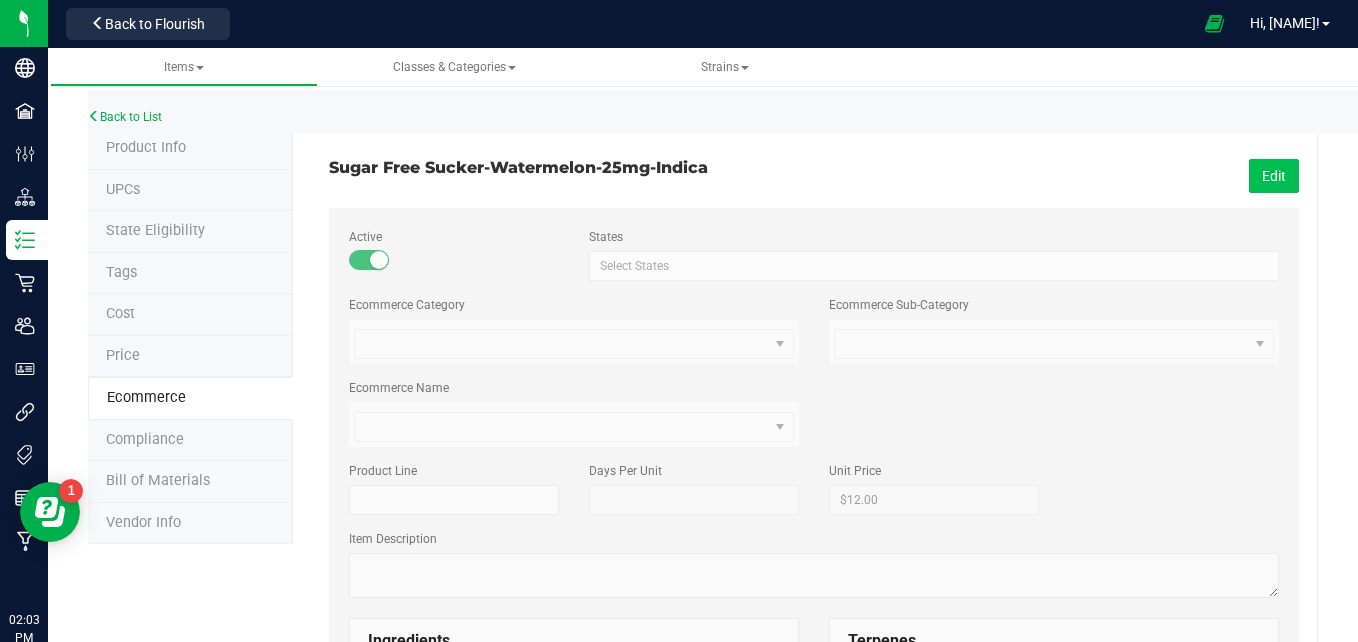 click on "Edit" at bounding box center (1274, 176) 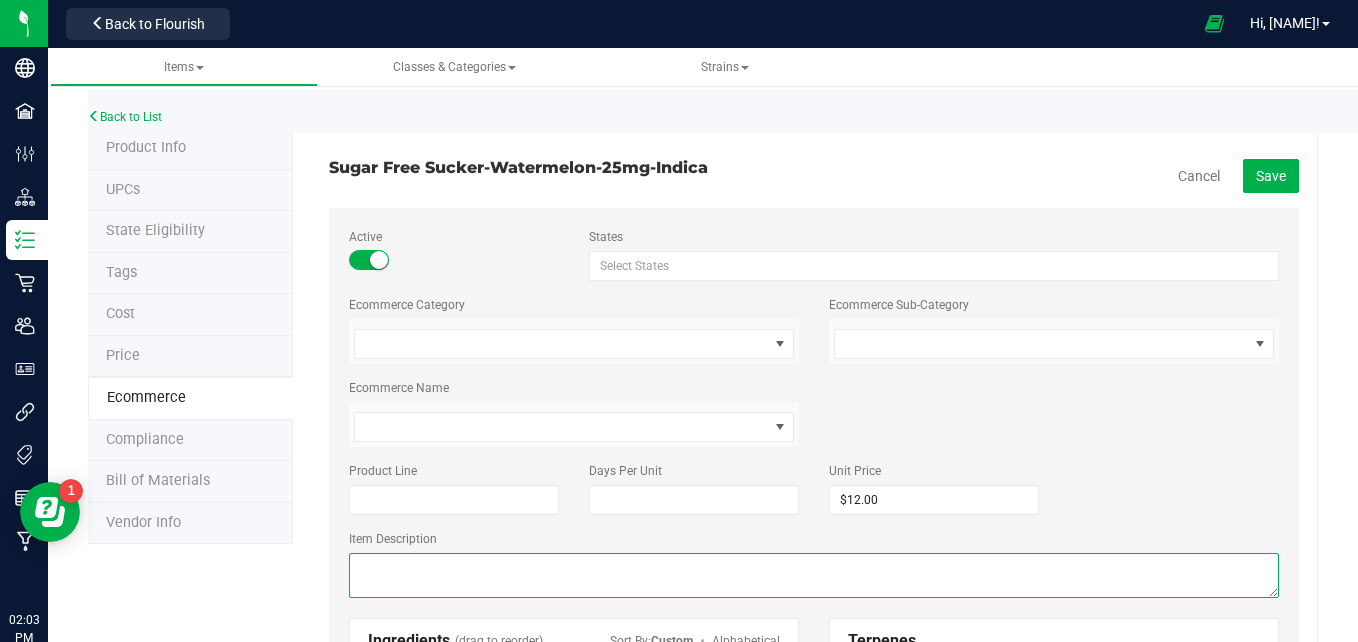 click at bounding box center [814, 575] 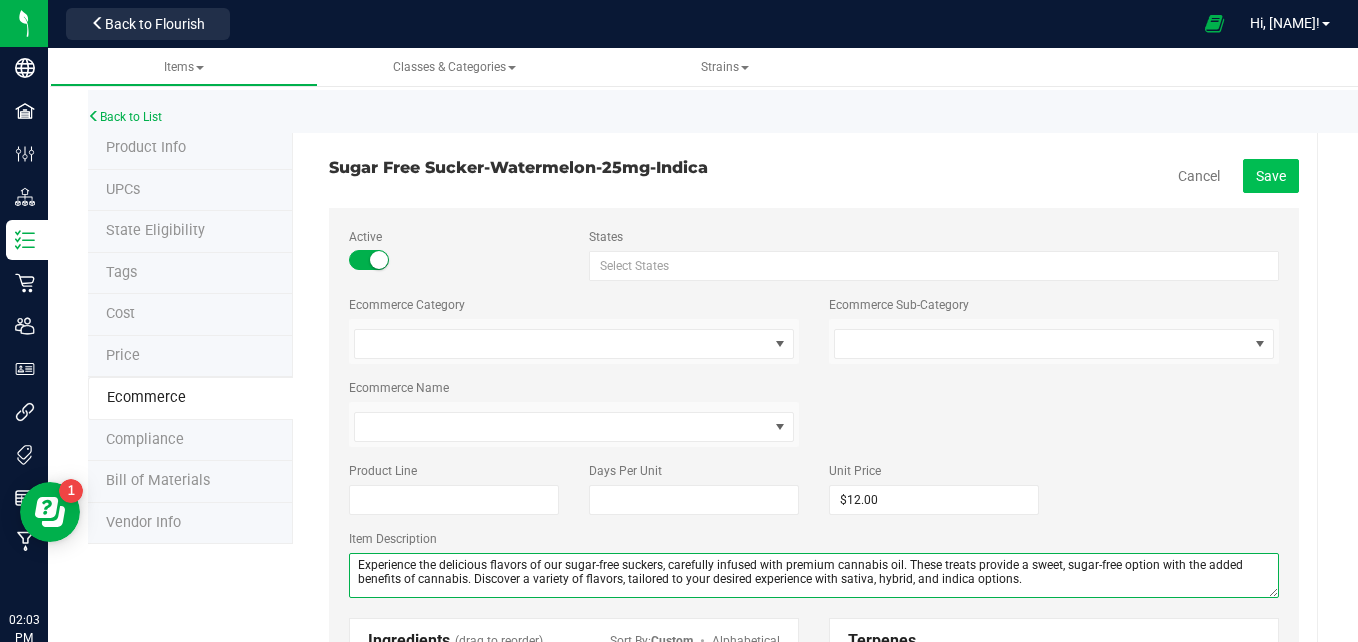 type on "Experience the delicious flavors of our sugar-free suckers, carefully infused with premium cannabis oil. These treats provide a sweet, sugar-free option with the added benefits of cannabis. Discover a variety of flavors, tailored to your desired experience with sativa, hybrid, and indica options." 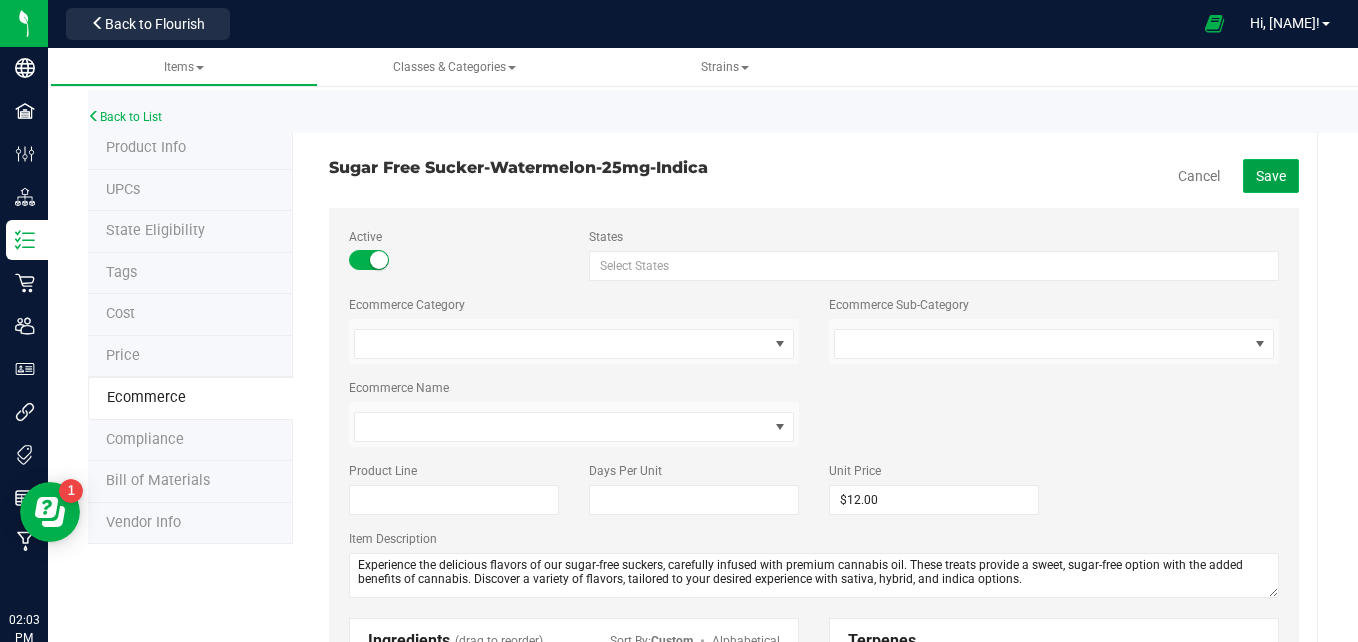 click on "Save" 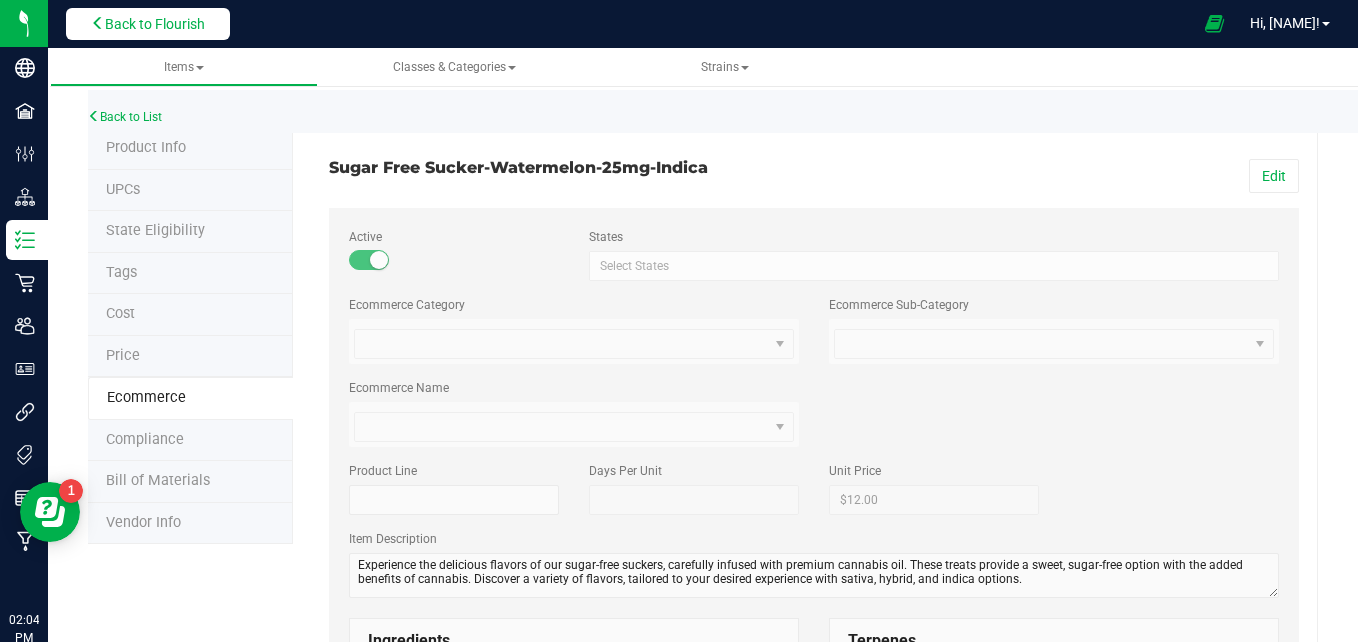 click on "Back to Flourish" at bounding box center (155, 24) 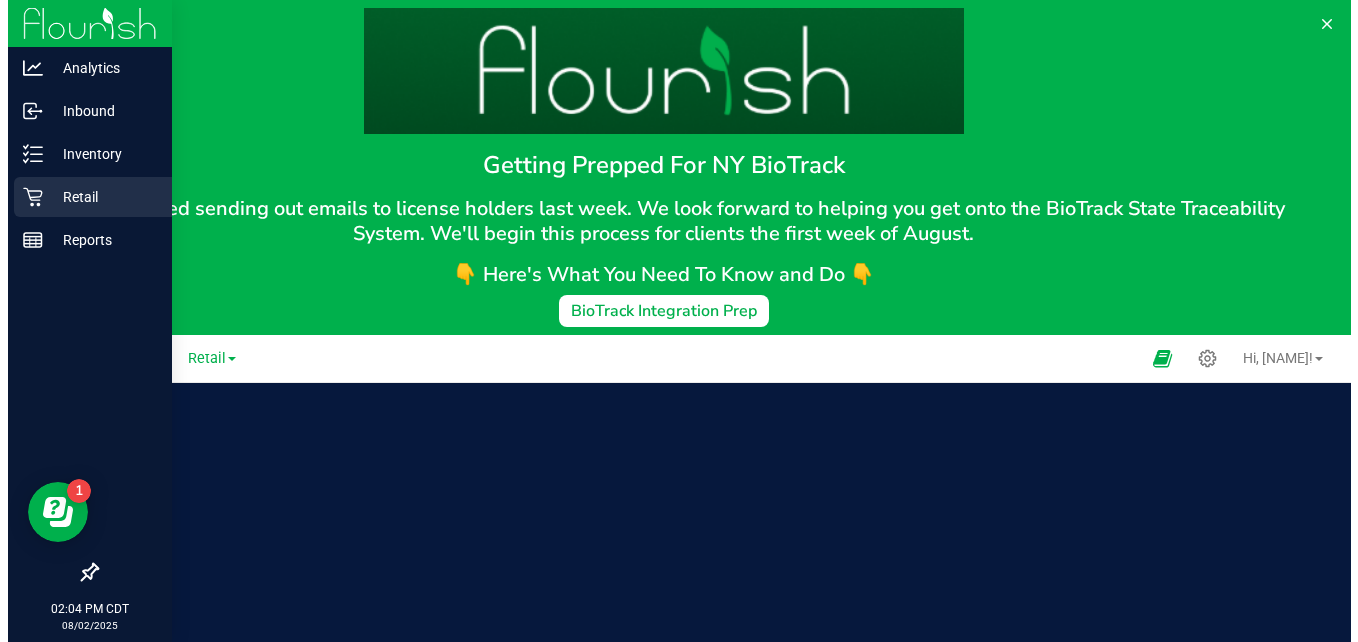 scroll, scrollTop: 0, scrollLeft: 0, axis: both 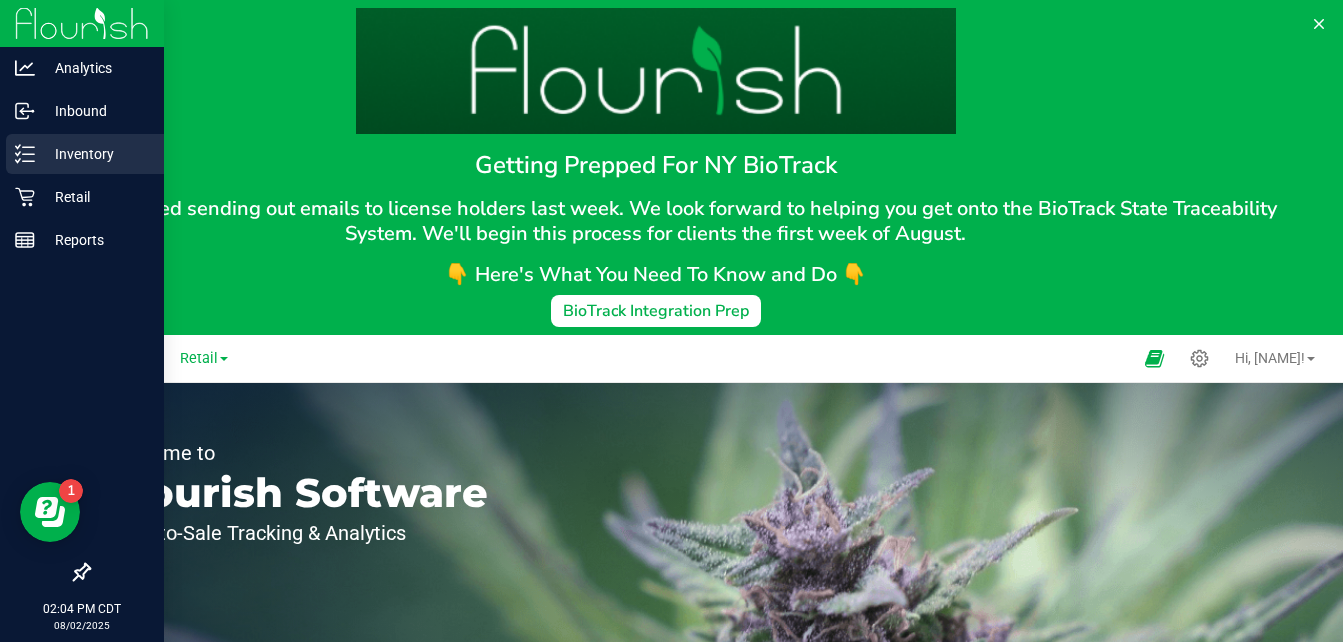 click on "Inventory" at bounding box center [95, 154] 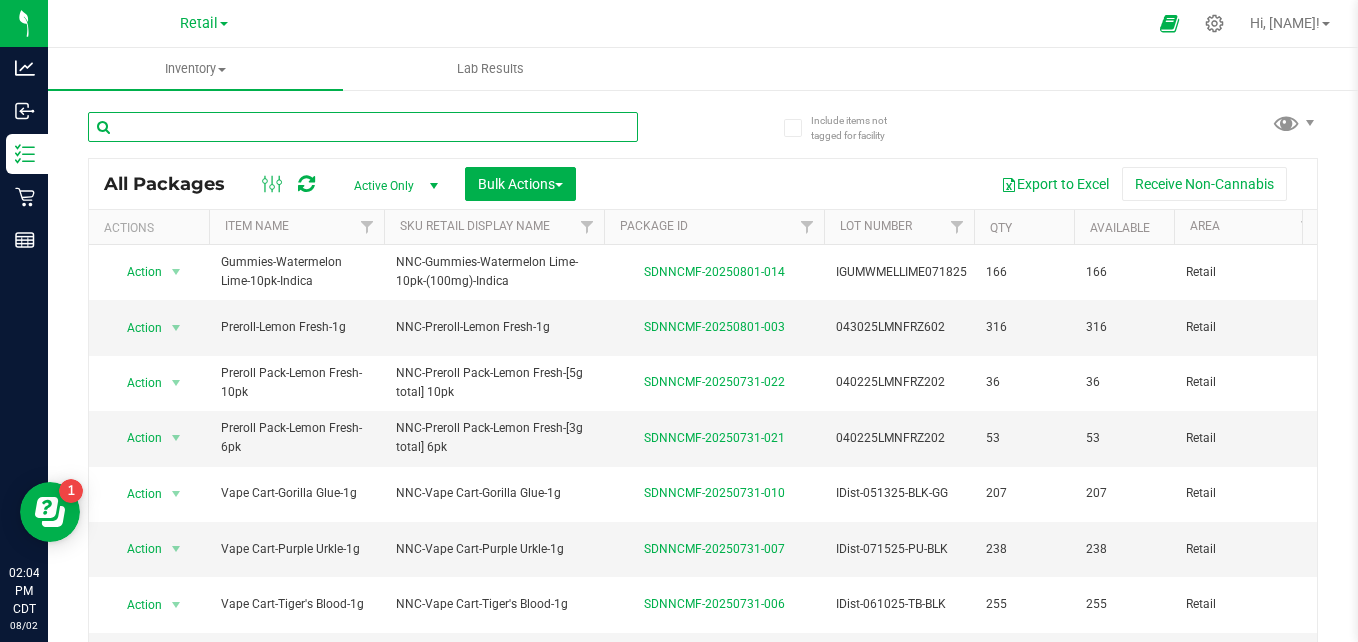 click at bounding box center (363, 127) 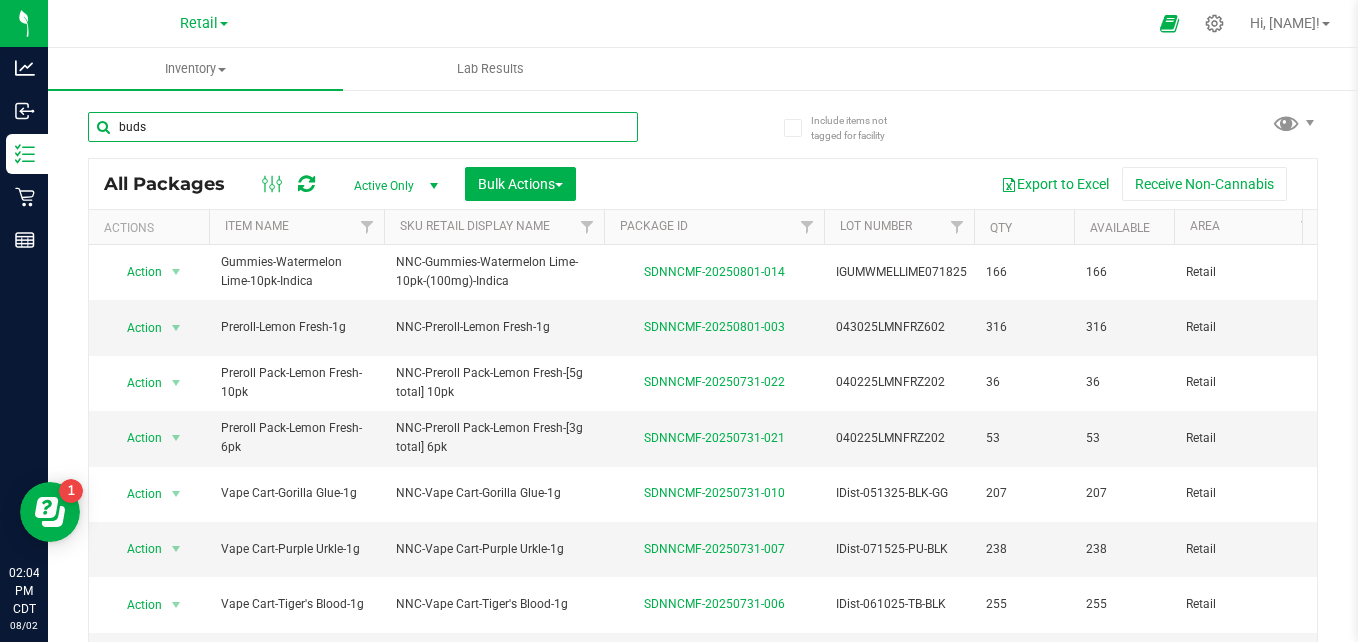 type on "buds" 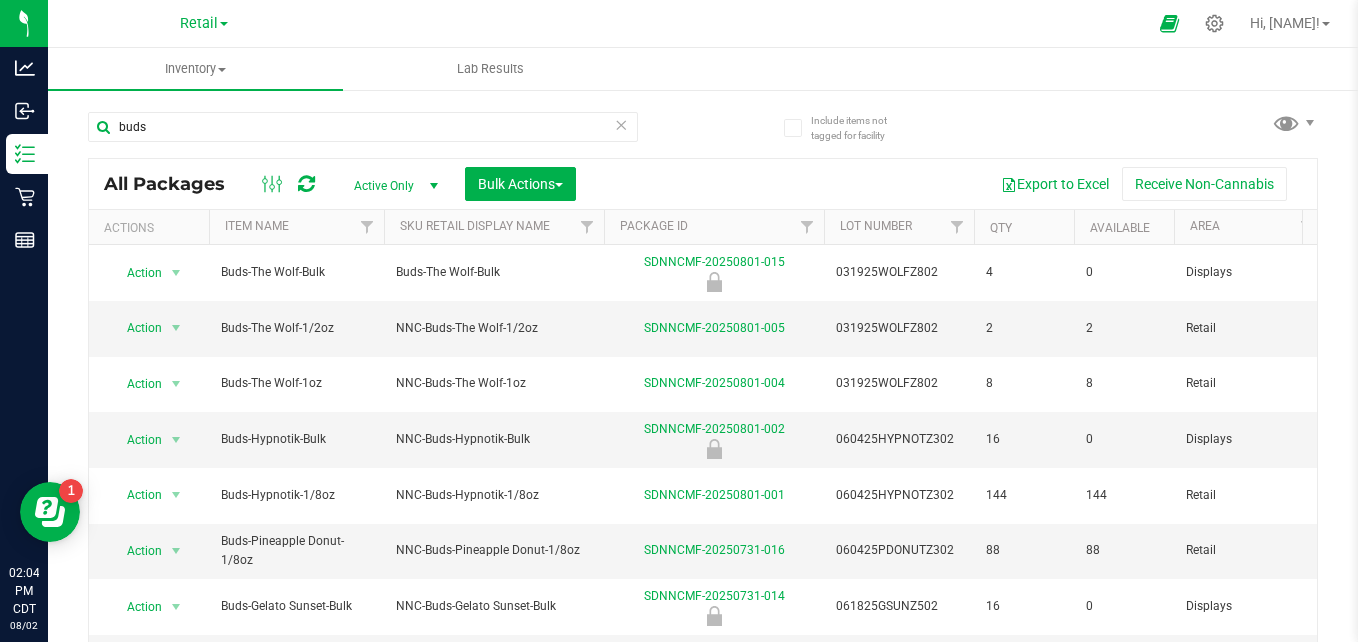 click on "Item Name" at bounding box center [296, 227] 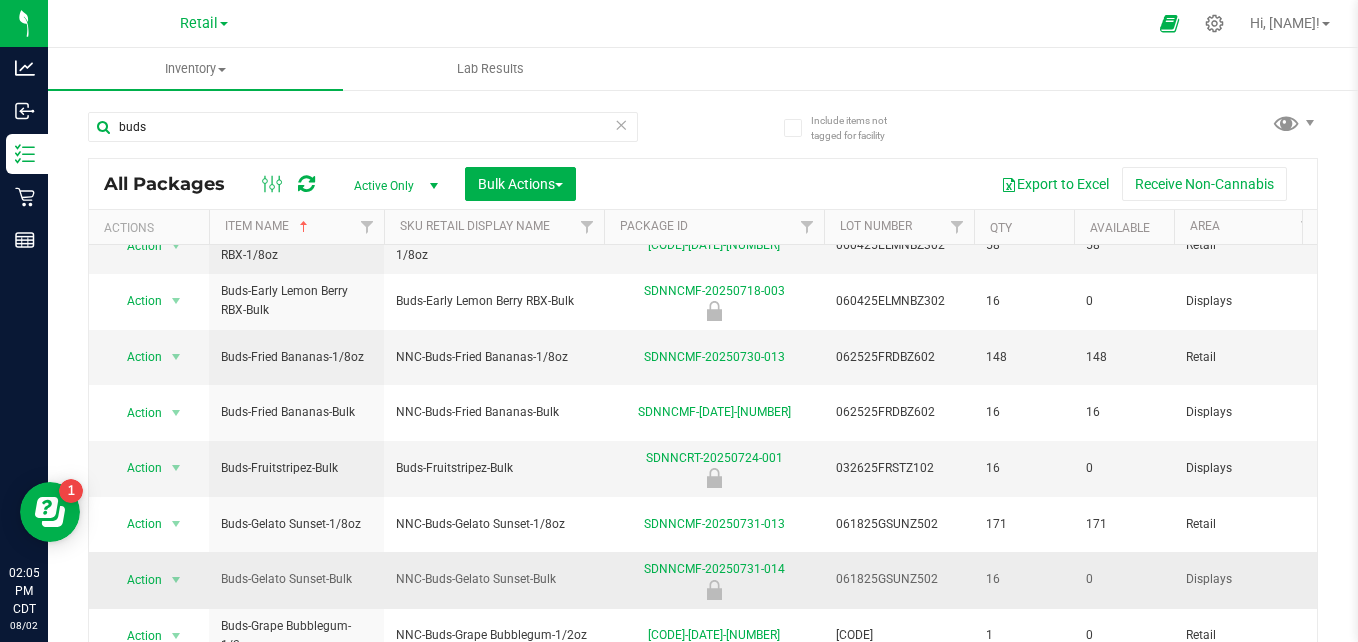 scroll, scrollTop: 497, scrollLeft: 0, axis: vertical 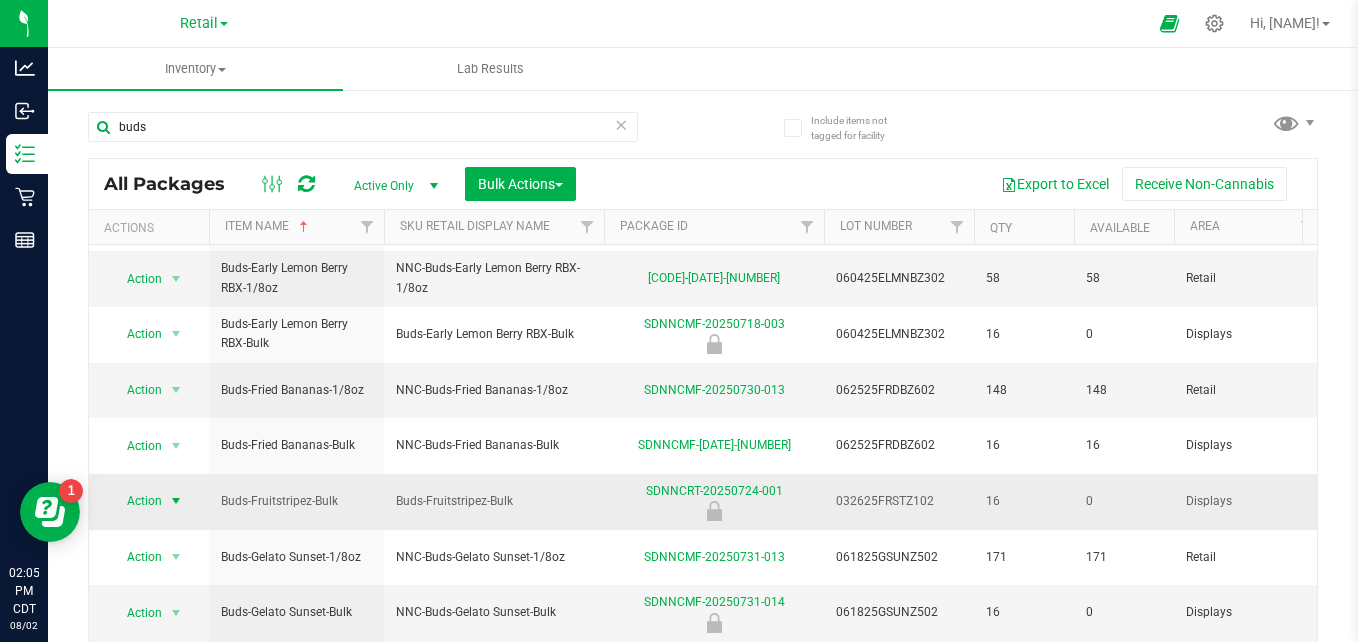 click on "Action" at bounding box center [136, 501] 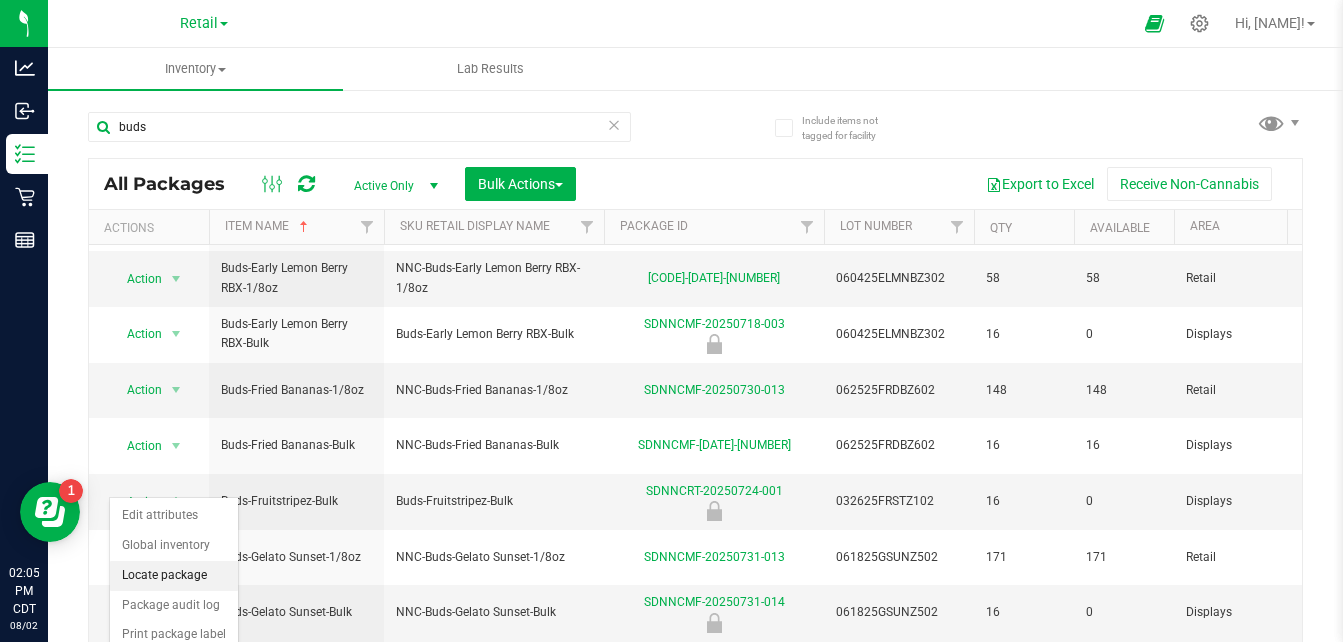 click on "Locate package" at bounding box center [174, 576] 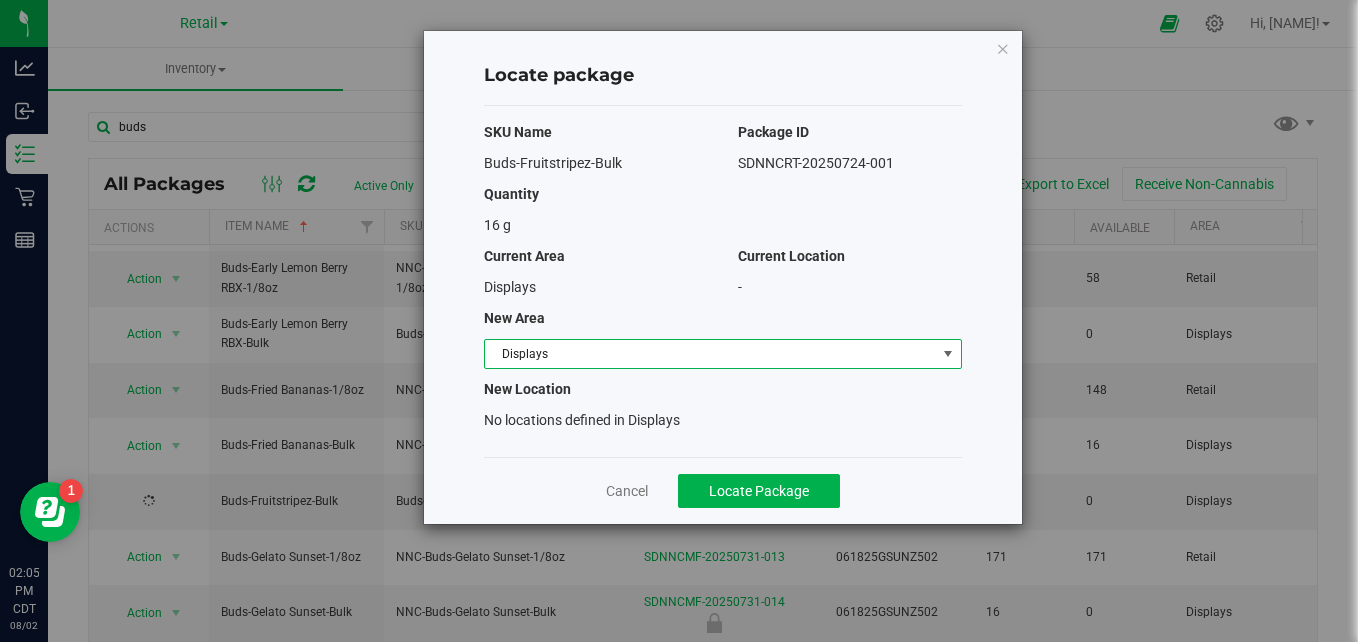 click on "Displays" at bounding box center (710, 354) 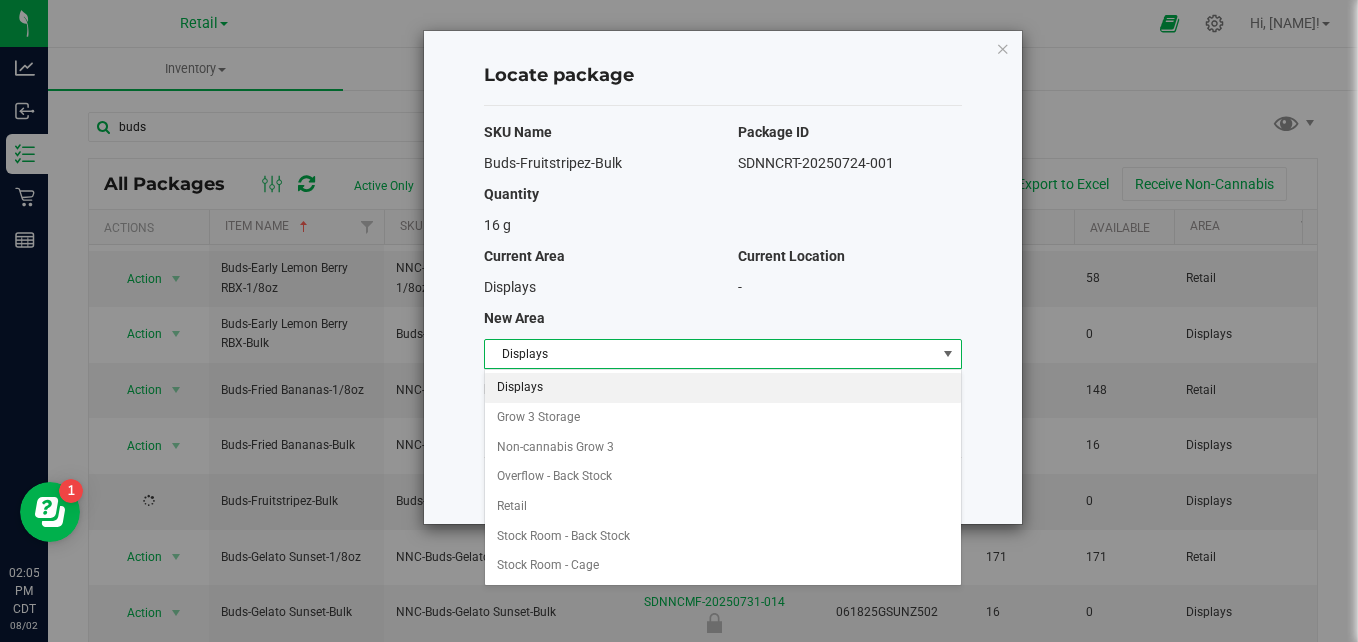 click on "New Area" at bounding box center [723, 318] 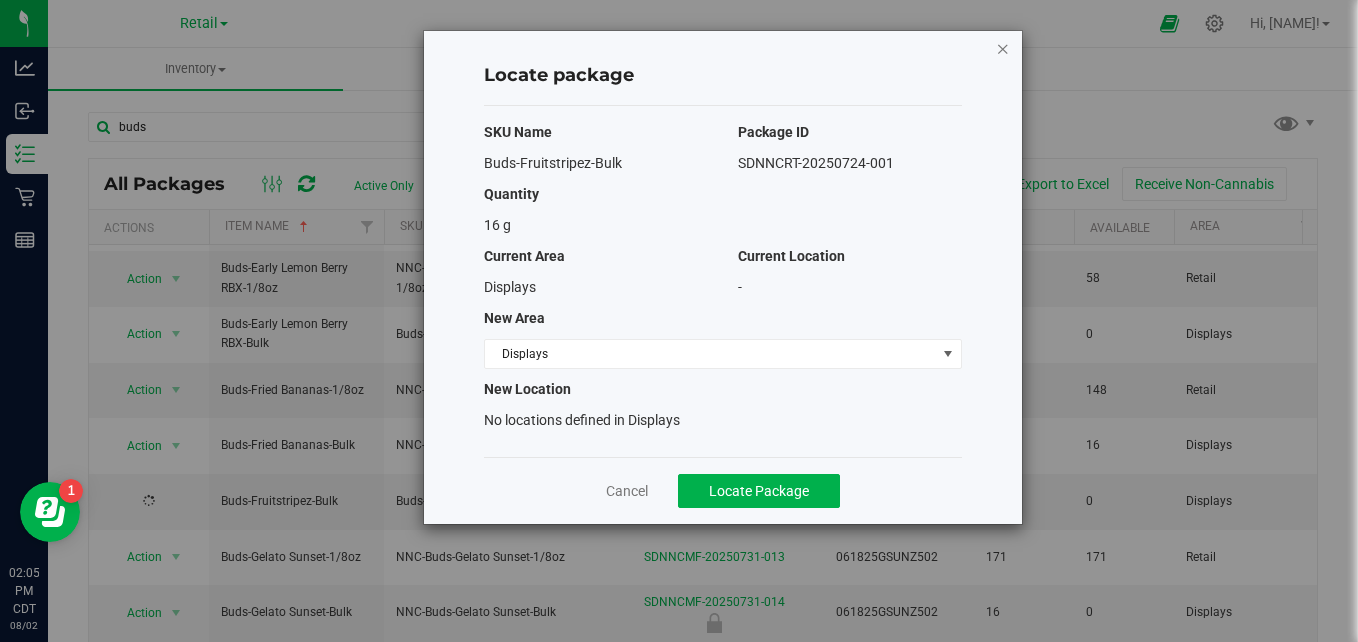 click at bounding box center [1003, 48] 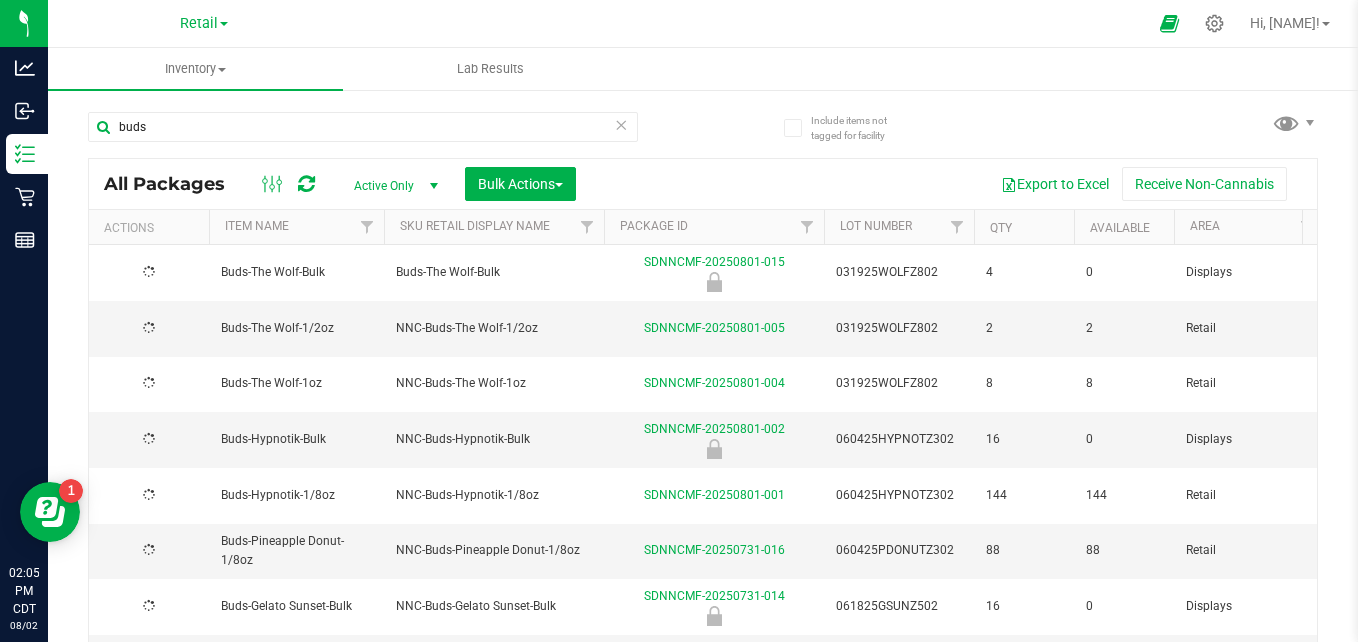 scroll, scrollTop: 11, scrollLeft: 0, axis: vertical 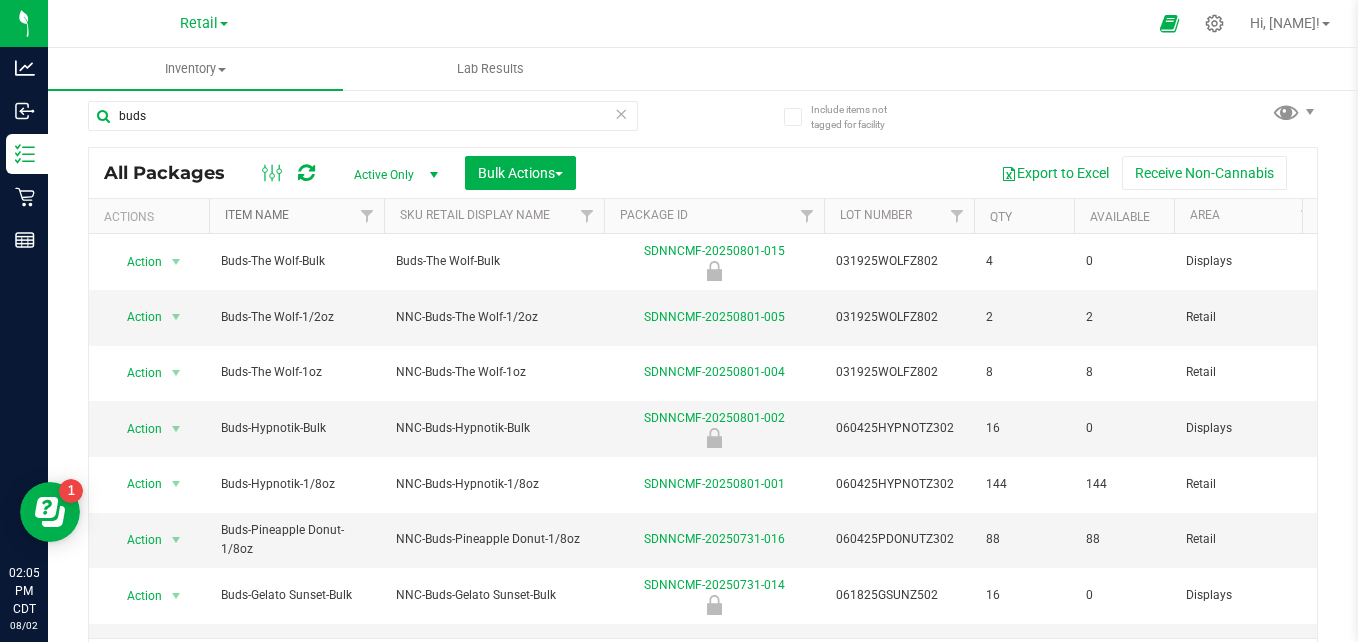 click on "Item Name" at bounding box center (257, 215) 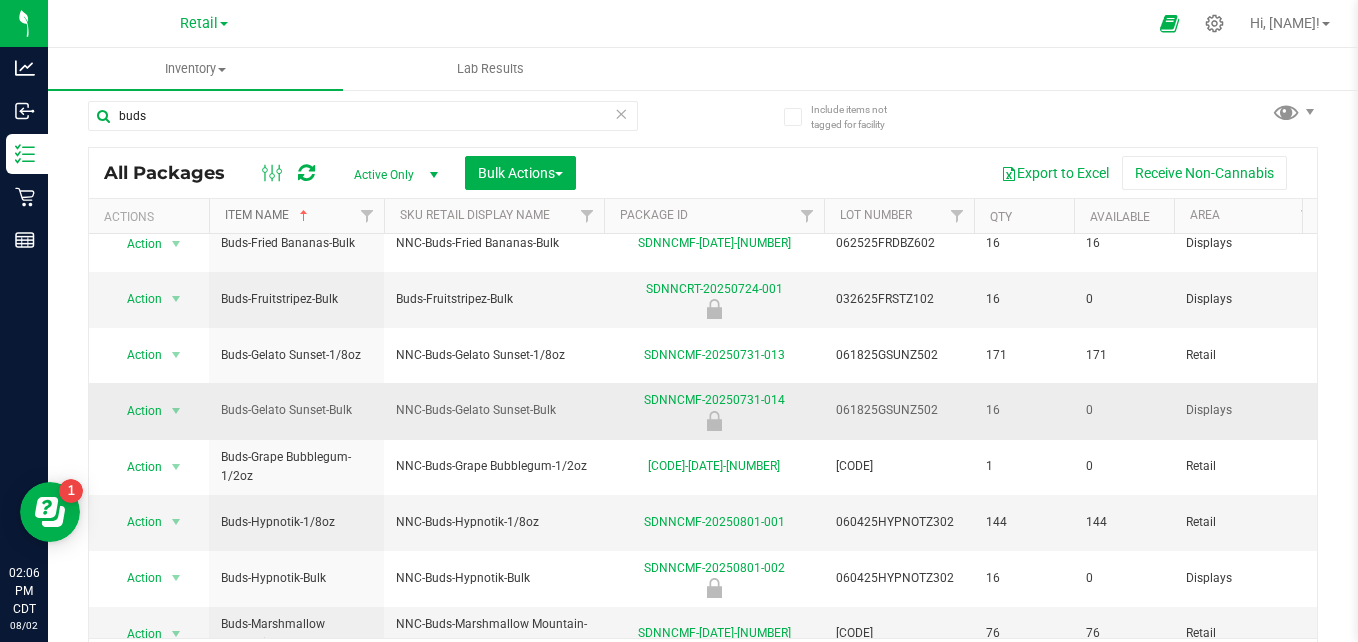 scroll, scrollTop: 689, scrollLeft: 0, axis: vertical 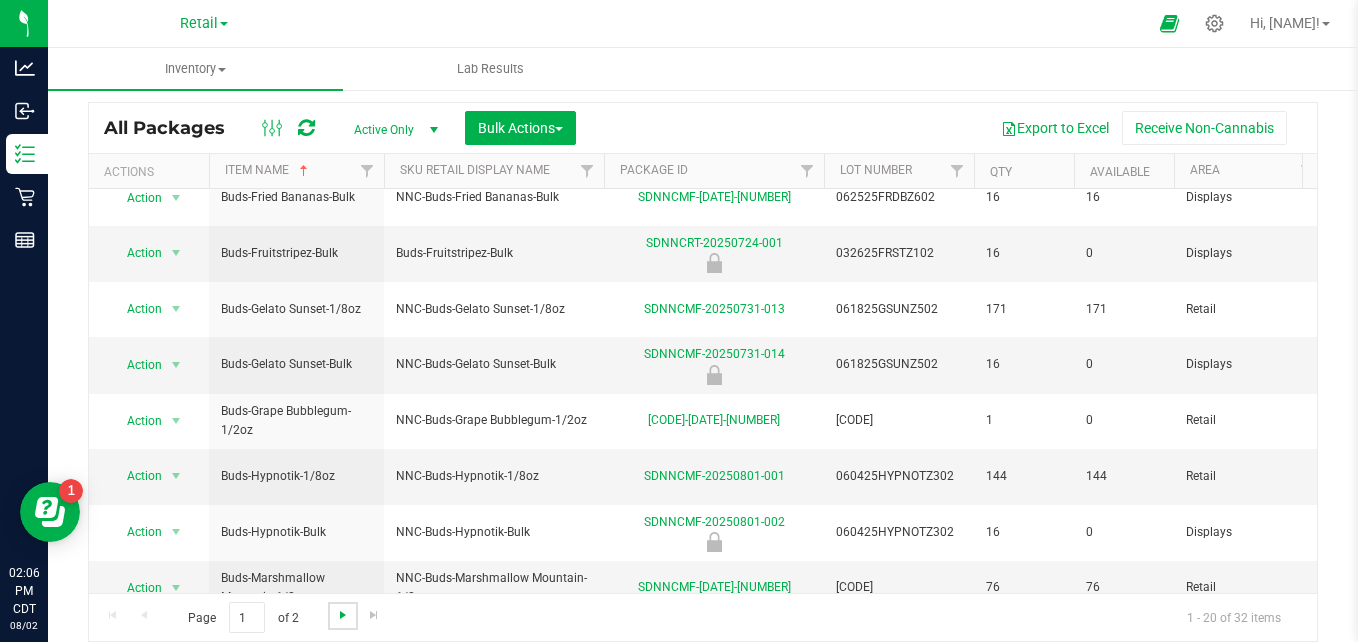 click at bounding box center [343, 615] 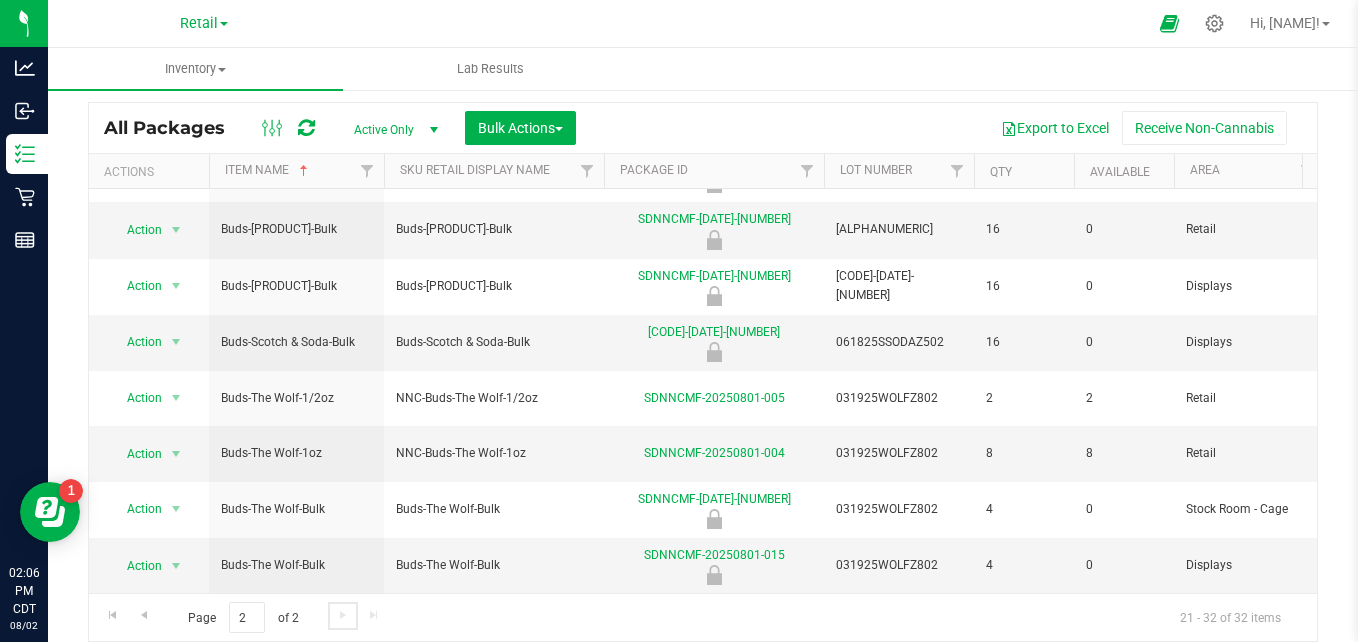 scroll, scrollTop: 0, scrollLeft: 0, axis: both 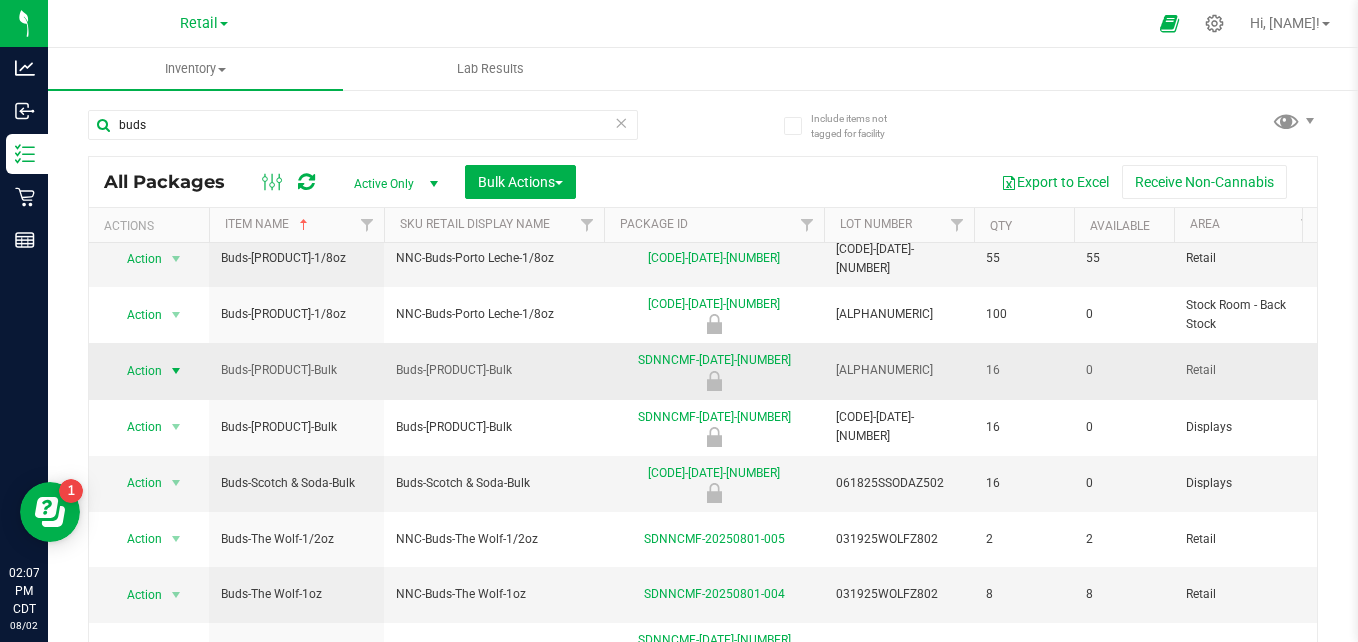 click at bounding box center (176, 371) 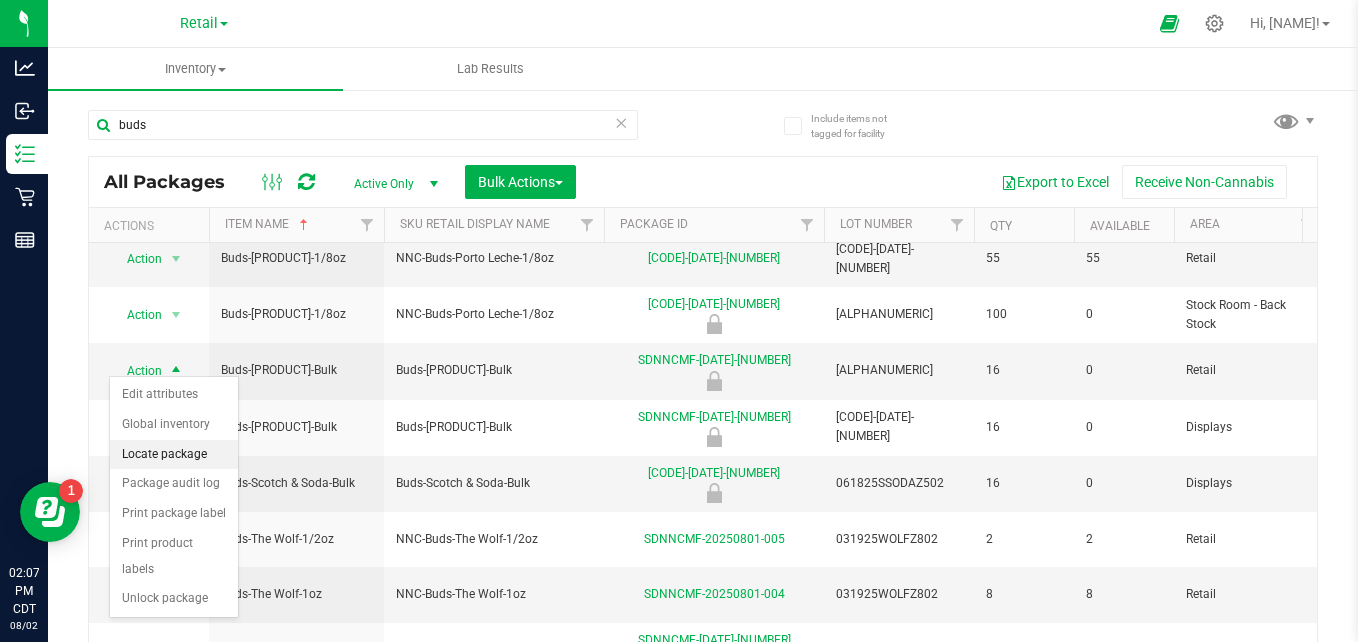 click on "Locate package" at bounding box center (174, 455) 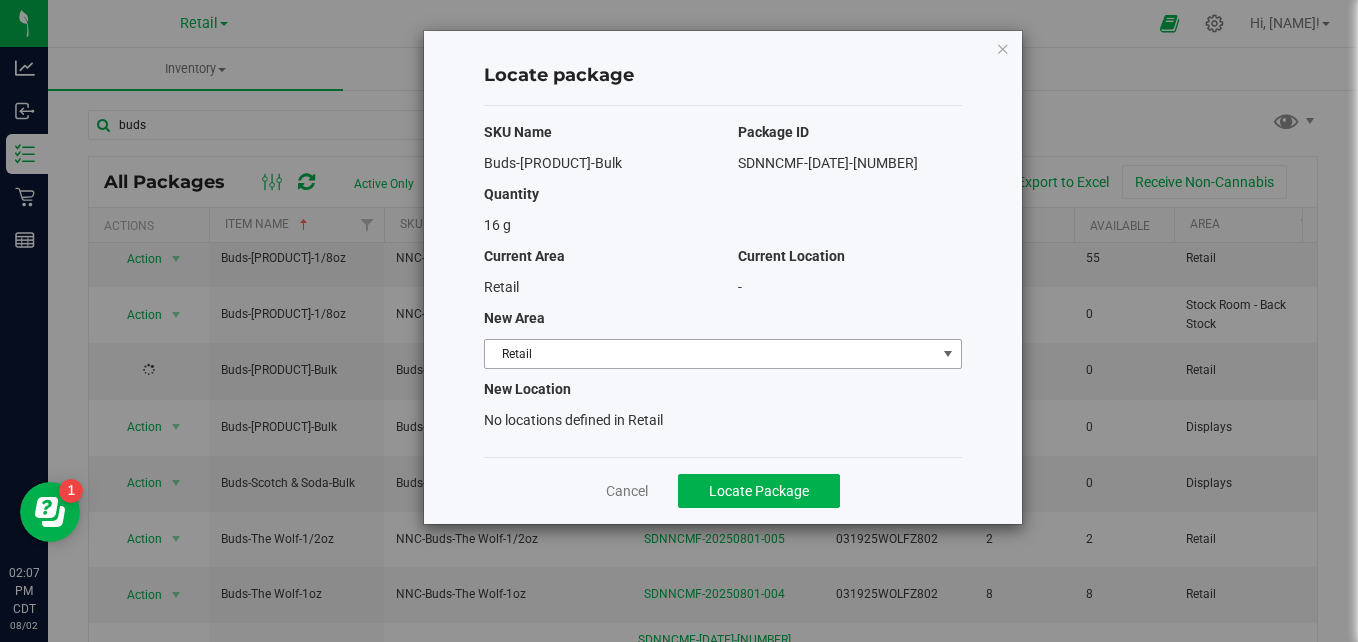 click on "Retail" at bounding box center (710, 354) 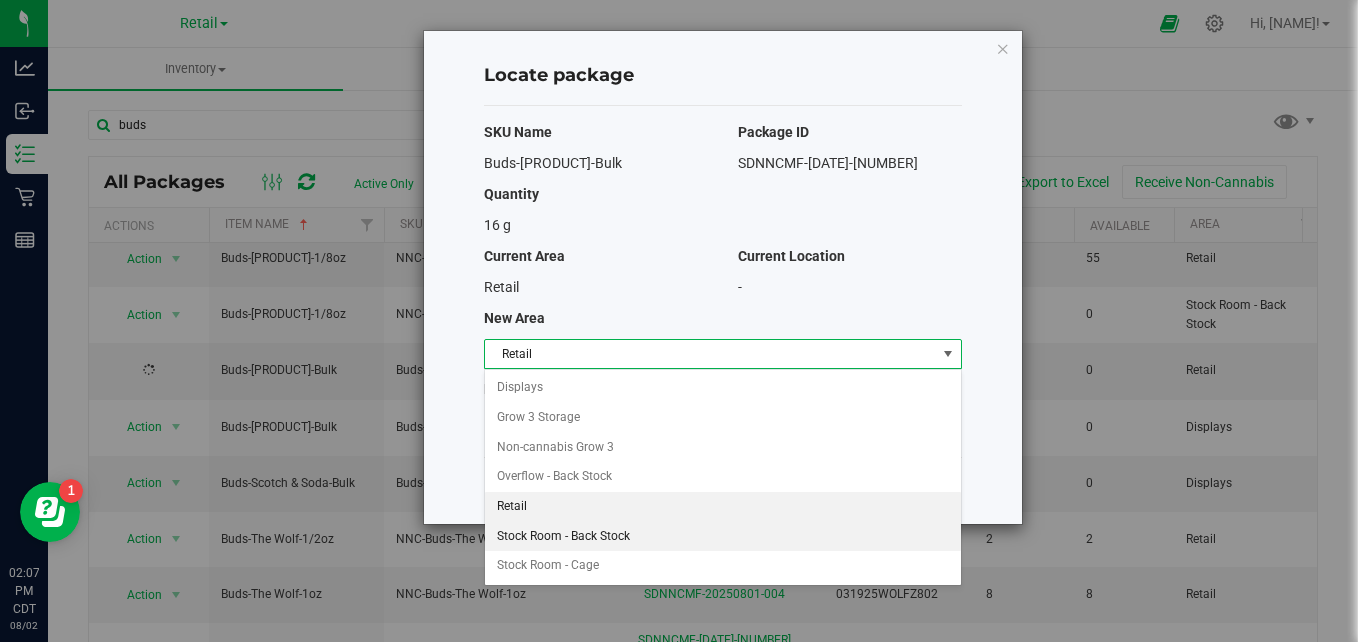click on "Stock Room - Back Stock" at bounding box center (723, 537) 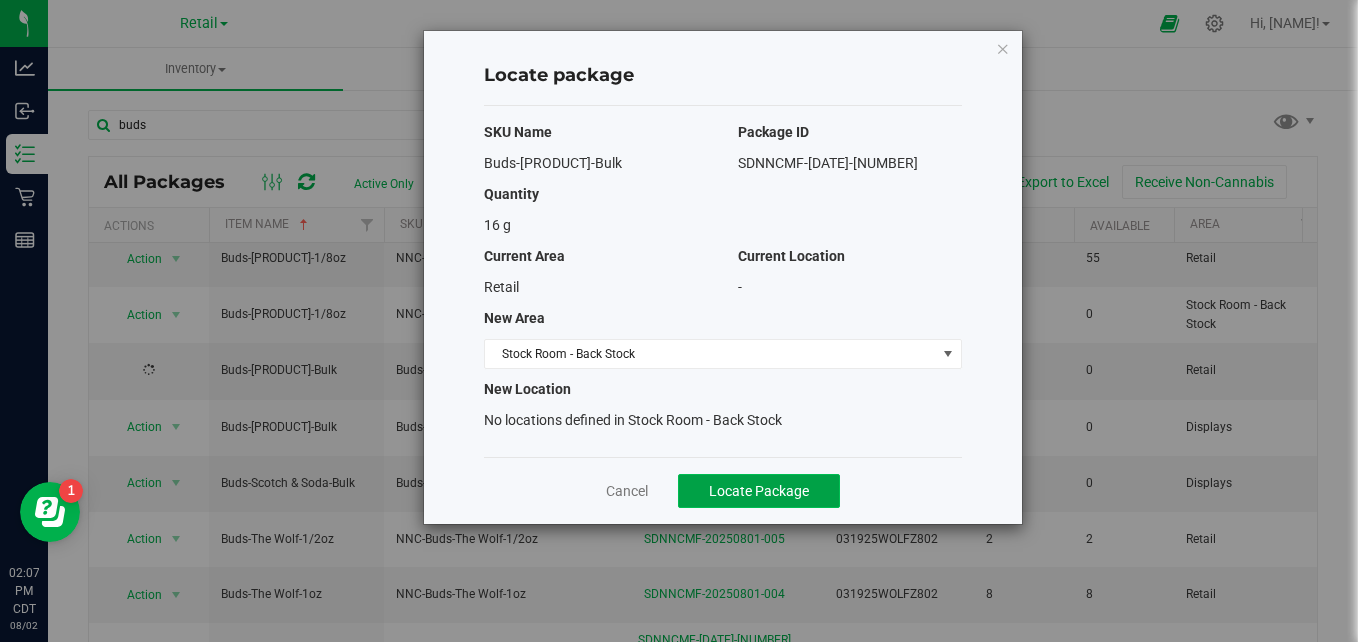 click on "Locate Package" 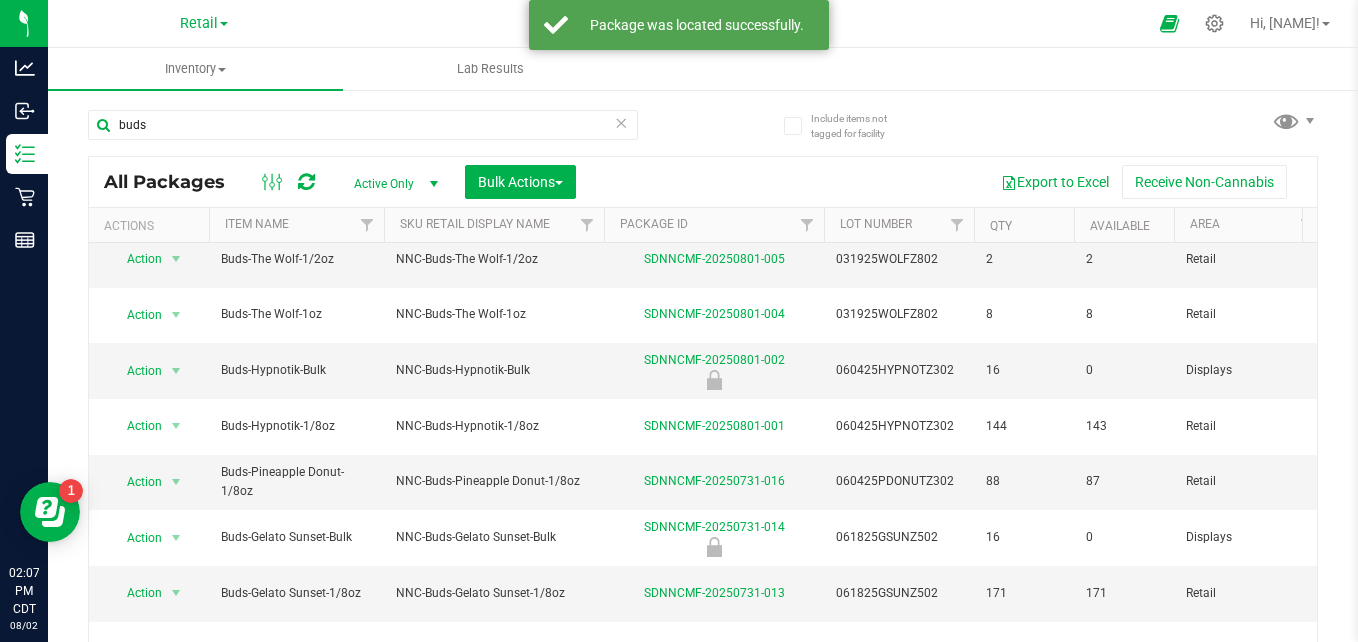 scroll, scrollTop: 69, scrollLeft: 0, axis: vertical 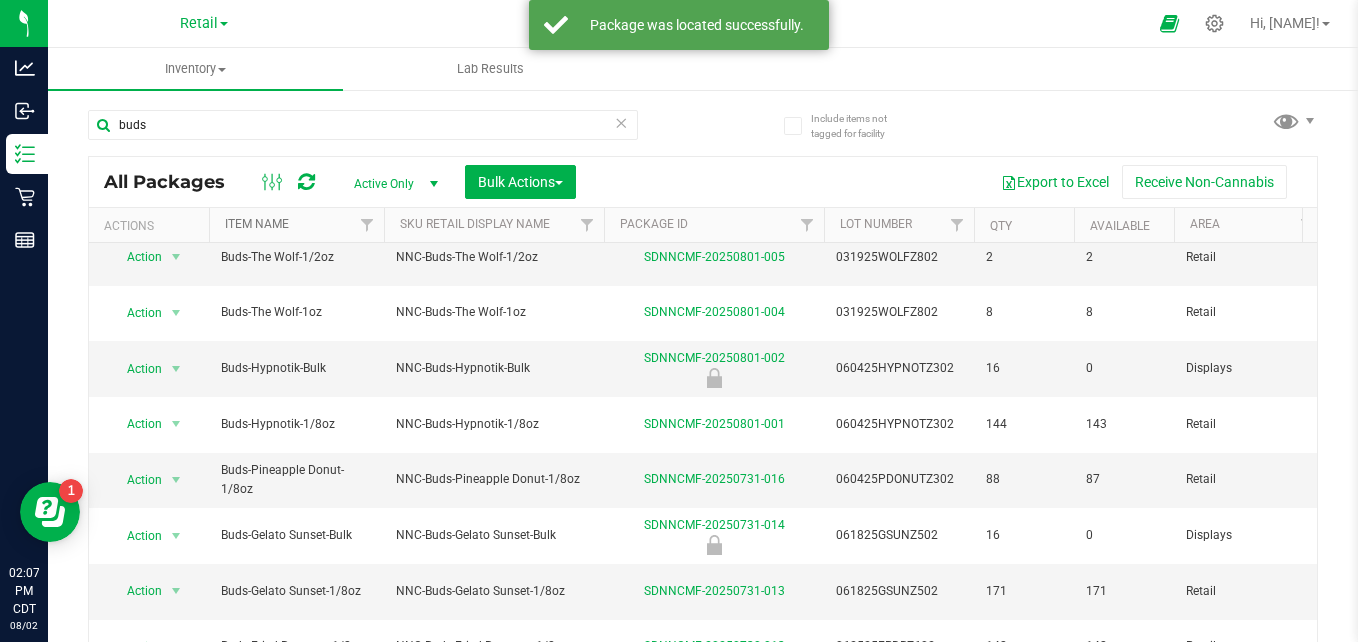 click on "Item Name" at bounding box center [257, 224] 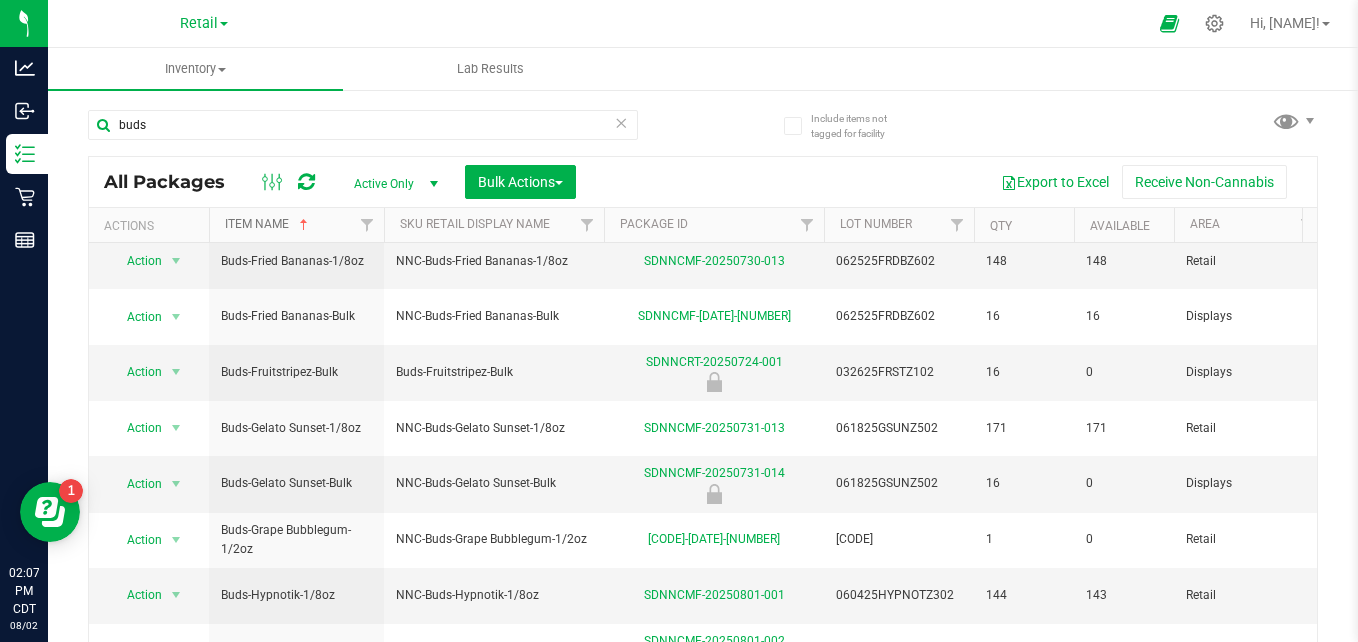 scroll, scrollTop: 689, scrollLeft: 0, axis: vertical 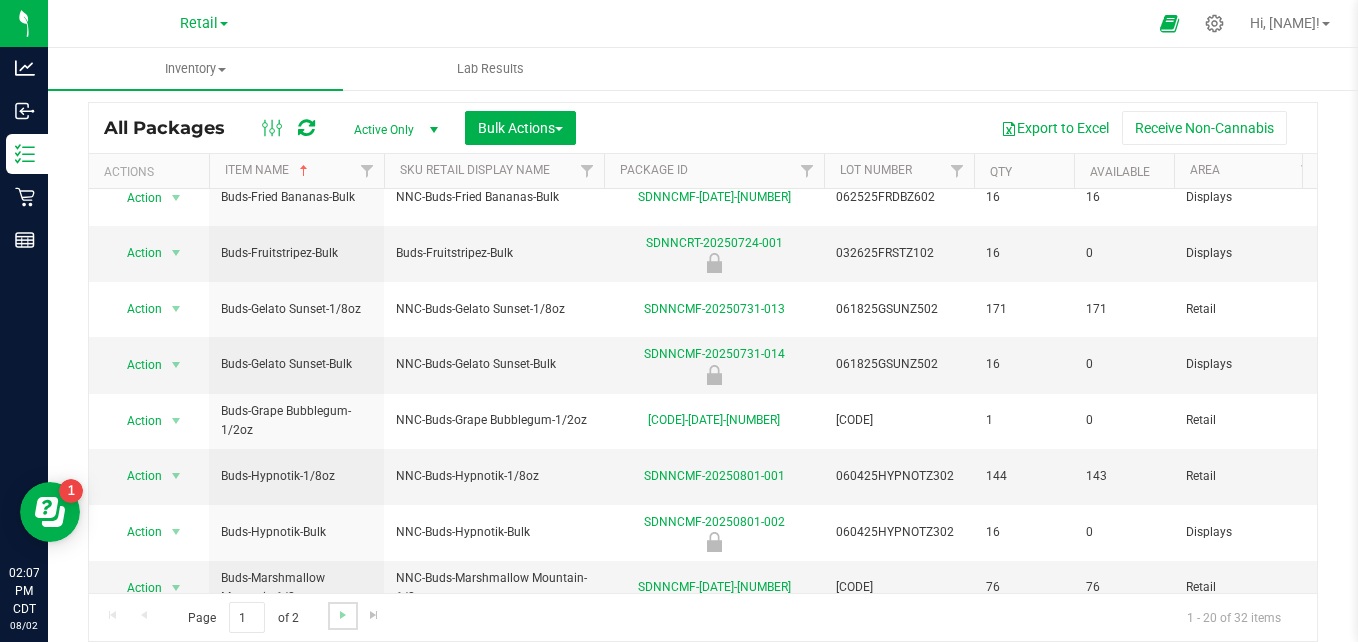 click at bounding box center [342, 615] 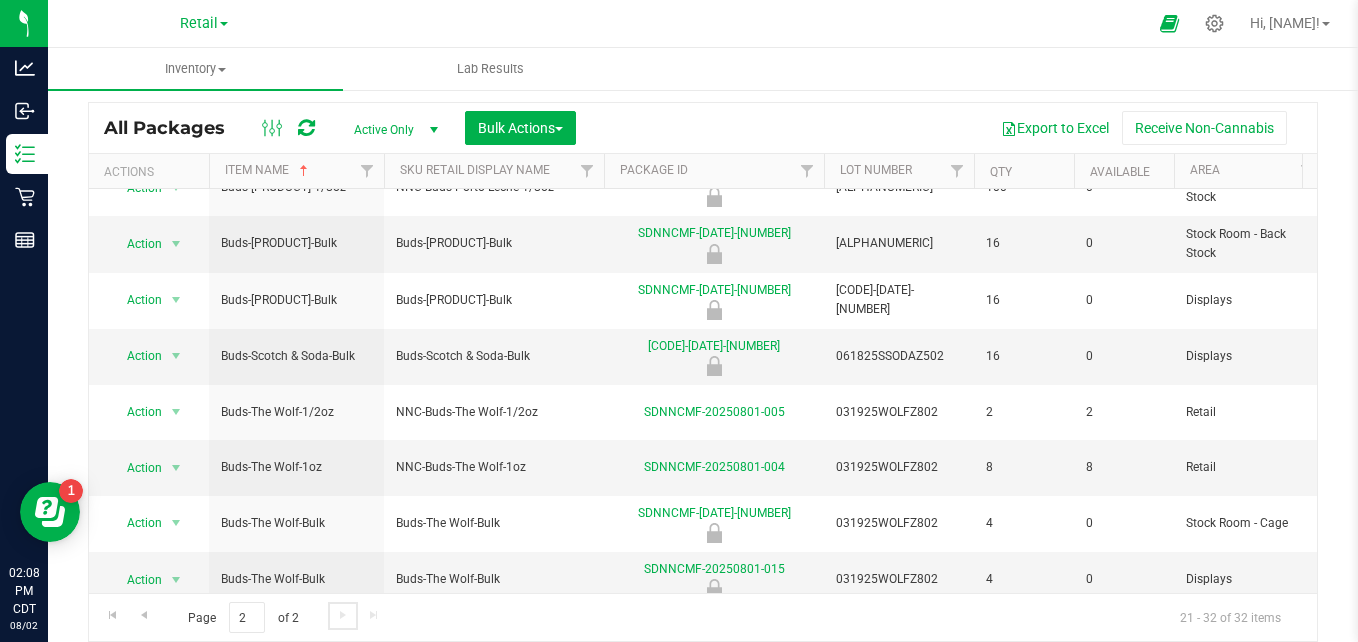 scroll, scrollTop: 251, scrollLeft: 0, axis: vertical 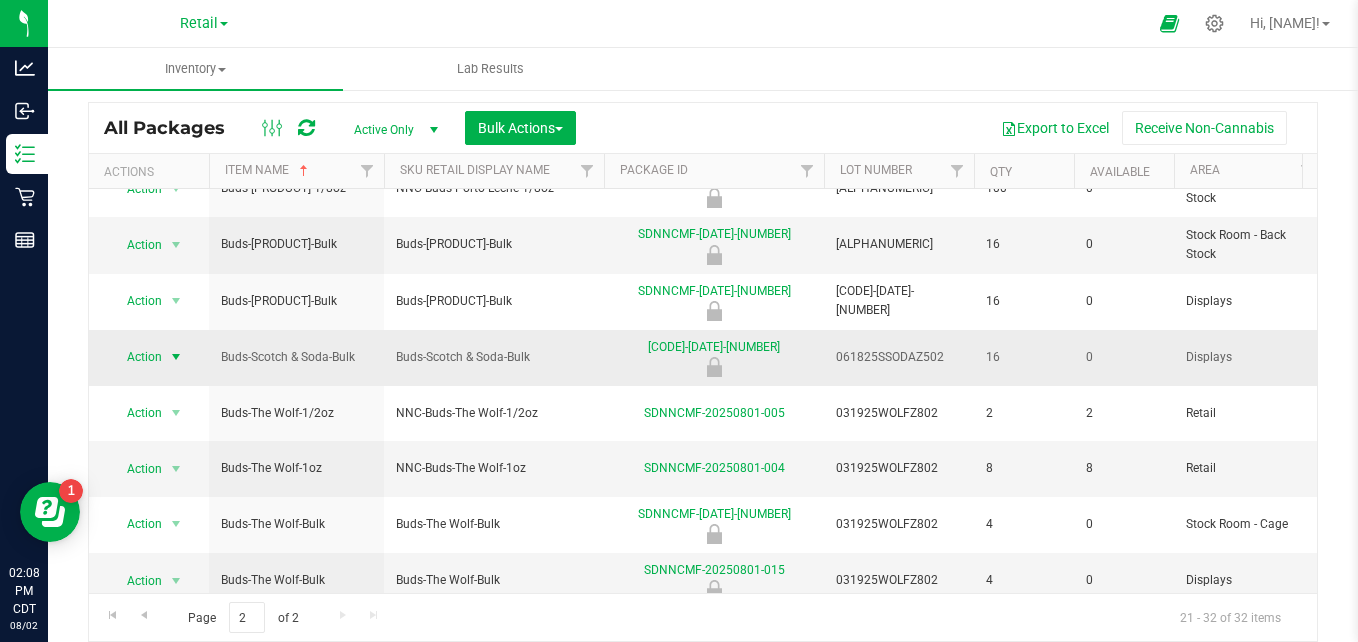 click at bounding box center (176, 357) 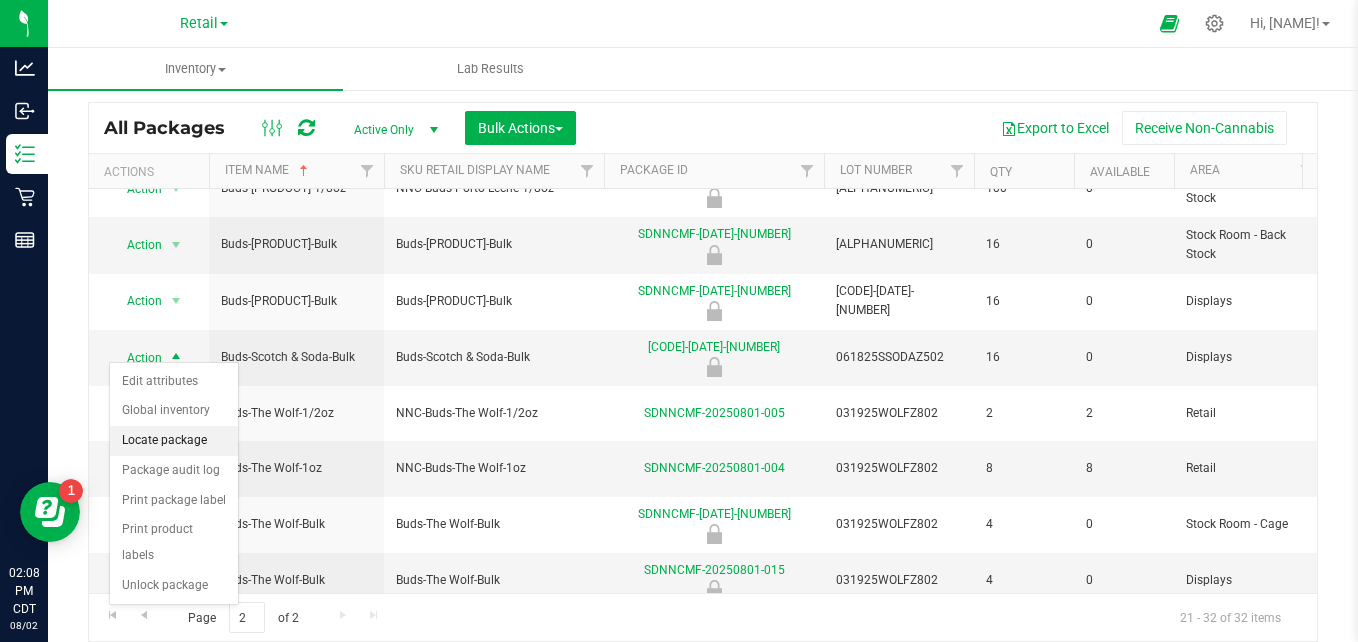click on "Locate package" at bounding box center [174, 441] 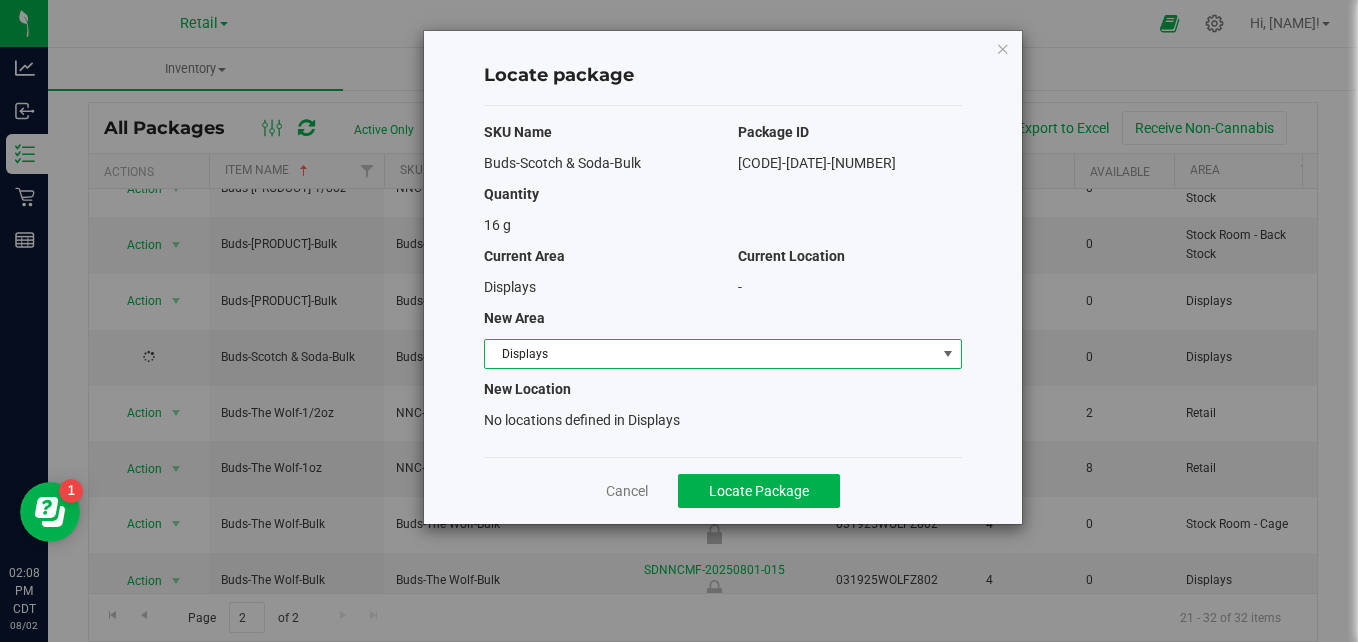 click on "Displays" at bounding box center (710, 354) 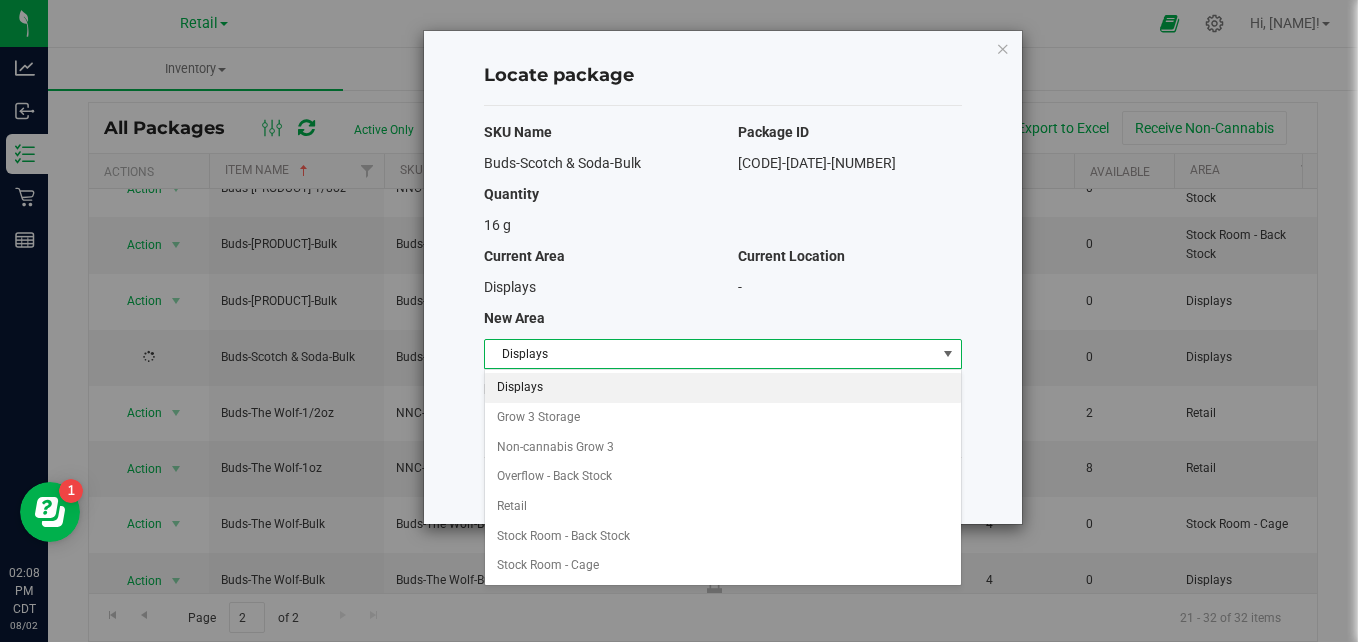 click on "Select area Displays Grow 3 Storage Non-cannabis Grow 3 Overflow - Back Stock Retail Stock Room - Back Stock Stock Room - Cage No data found." at bounding box center (723, 477) 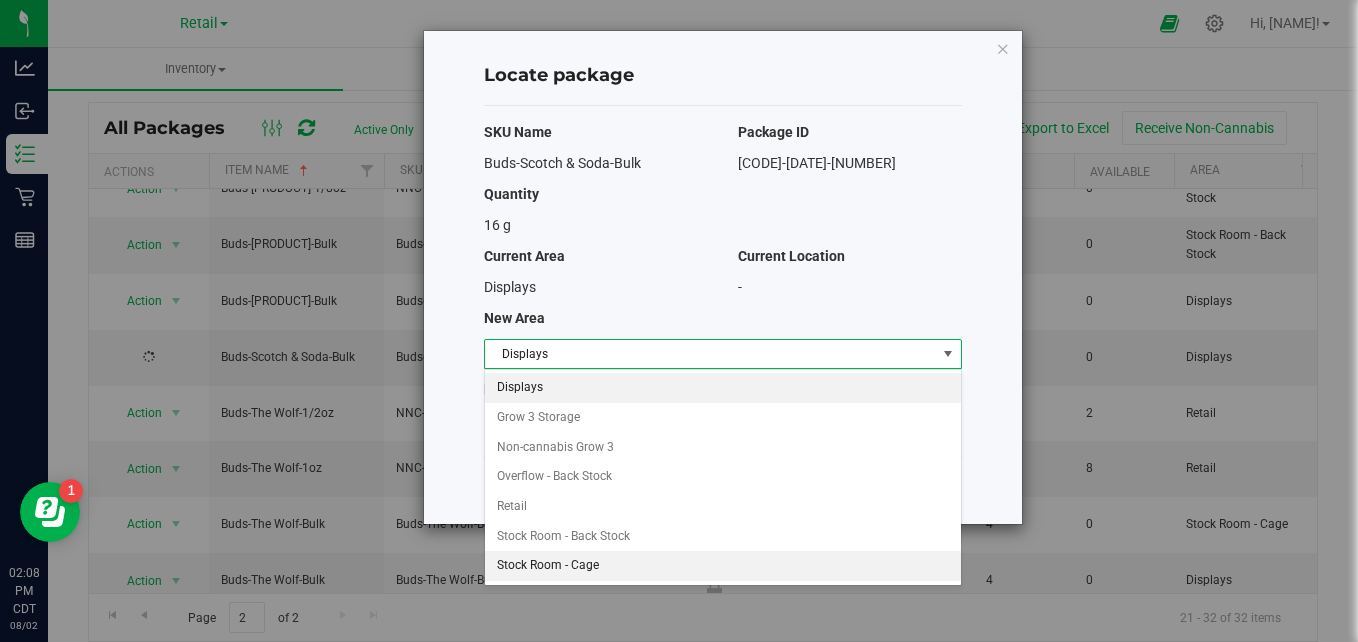 click on "Stock Room - Cage" at bounding box center [723, 566] 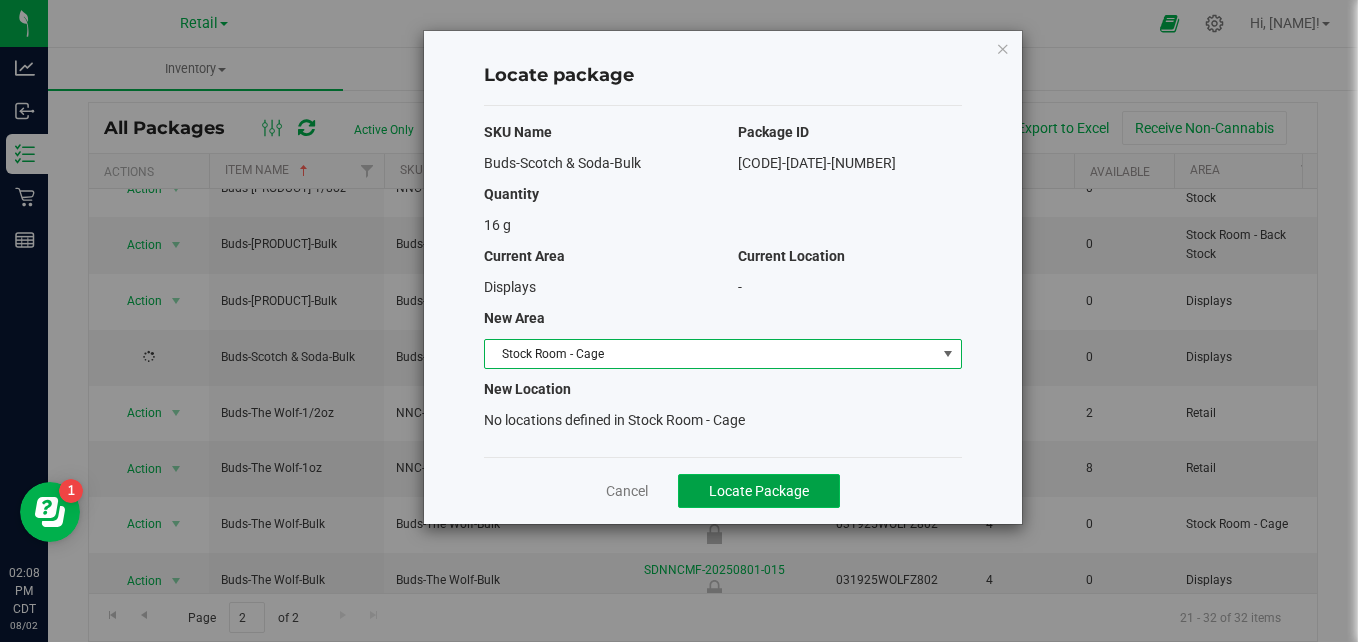click on "Locate Package" 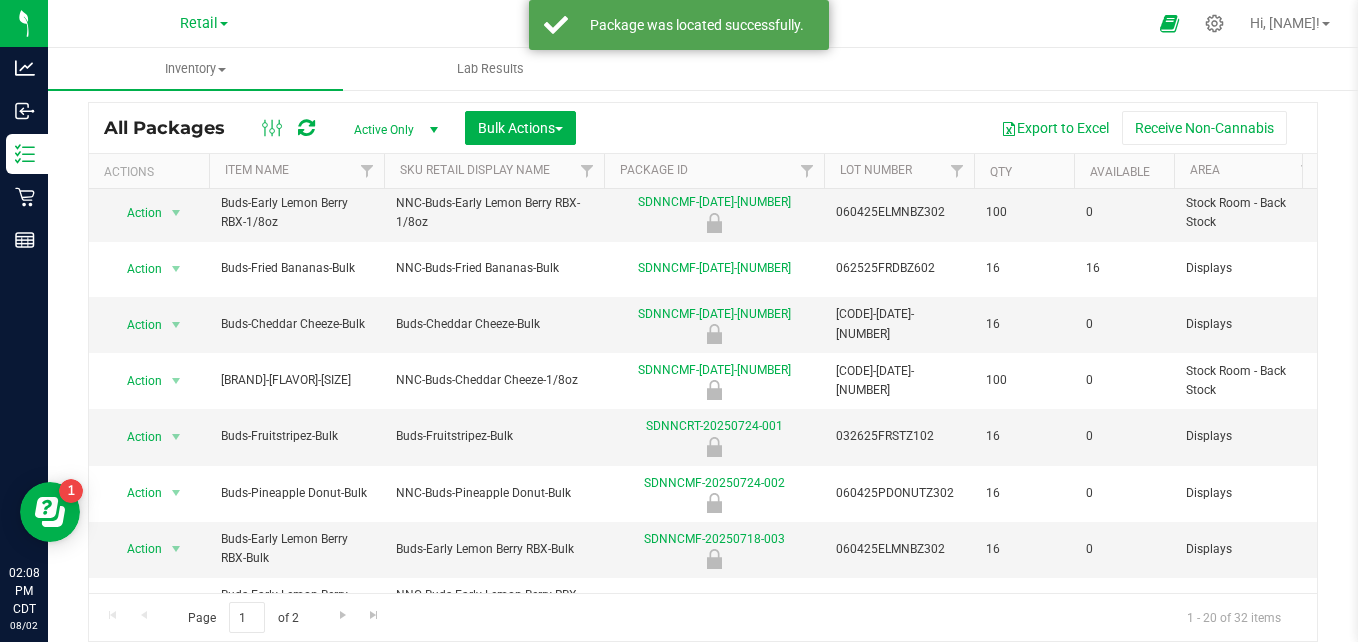 scroll, scrollTop: 672, scrollLeft: 0, axis: vertical 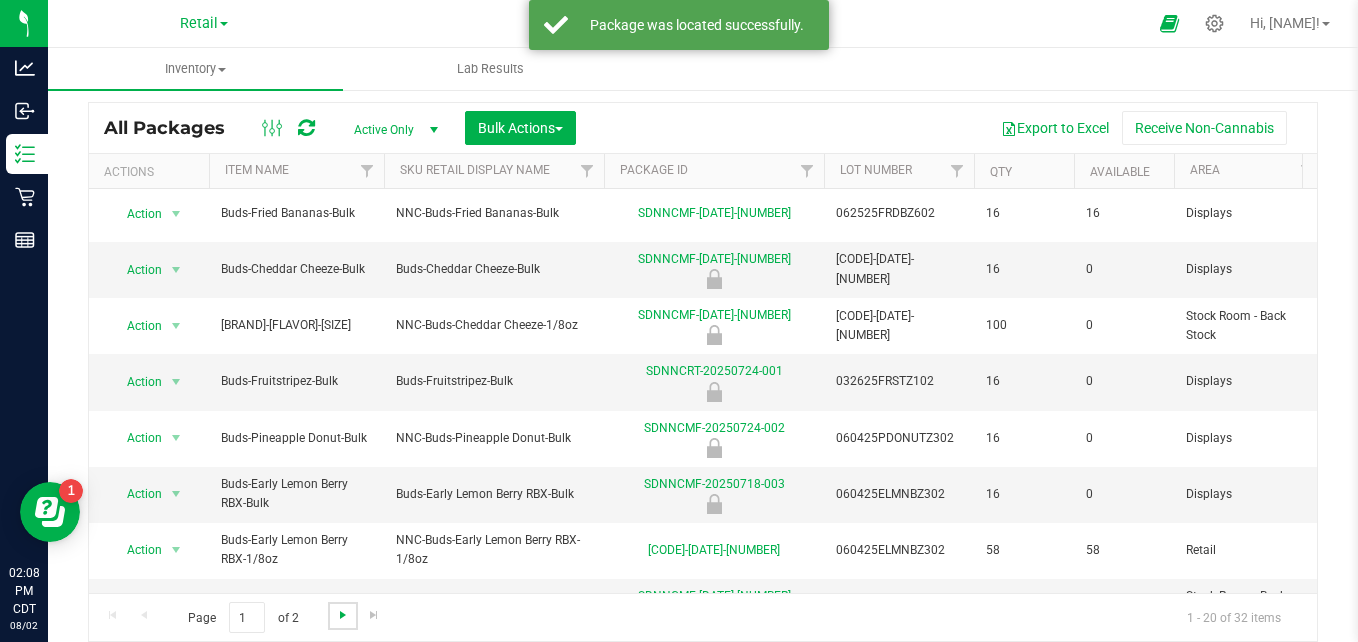 click at bounding box center (343, 615) 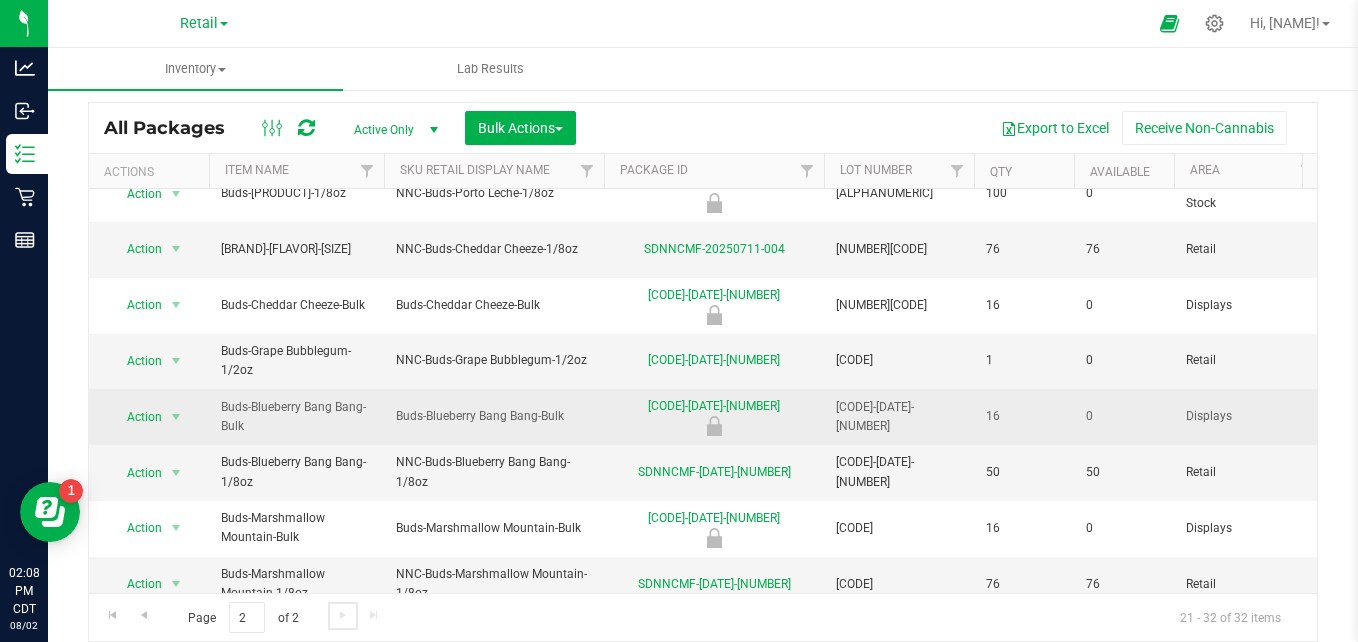 scroll, scrollTop: 0, scrollLeft: 0, axis: both 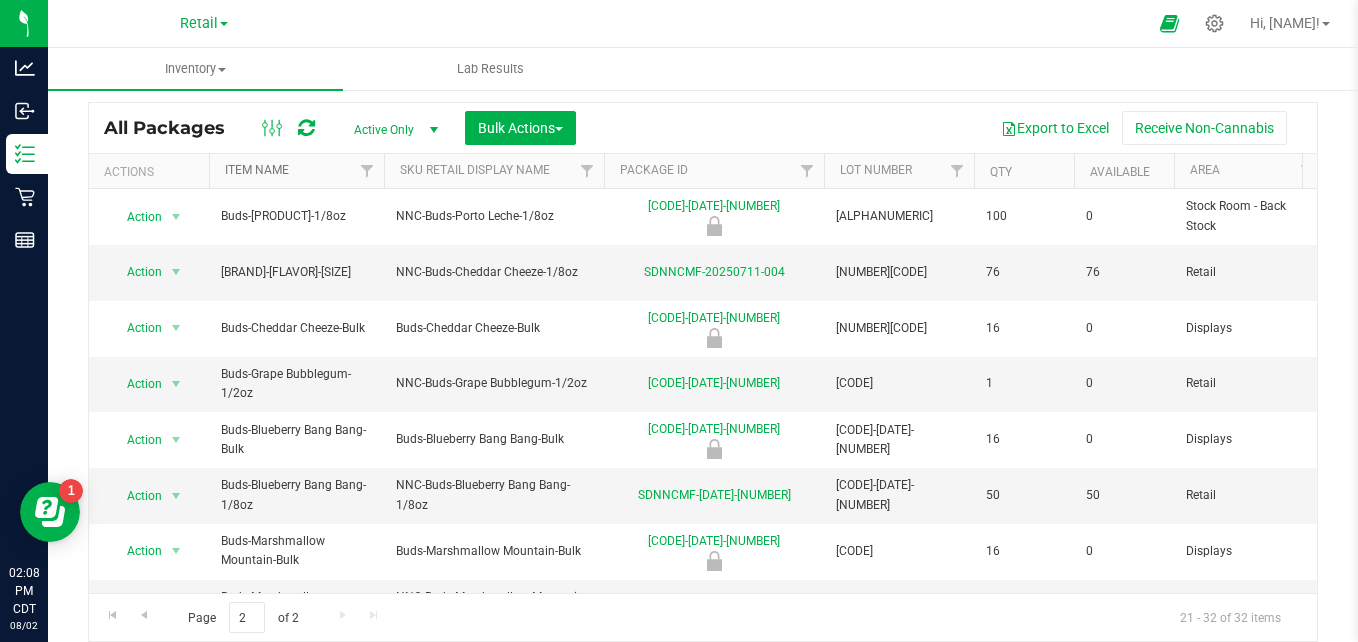 click on "Item Name" at bounding box center (257, 170) 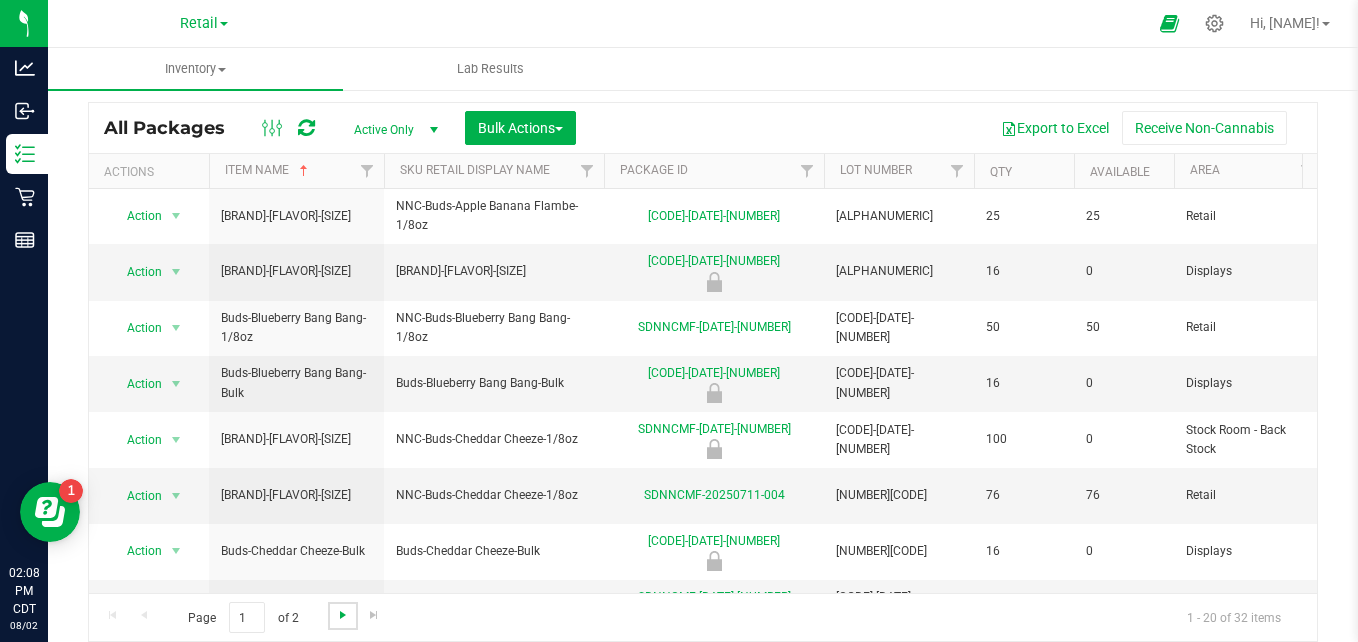 click at bounding box center [343, 615] 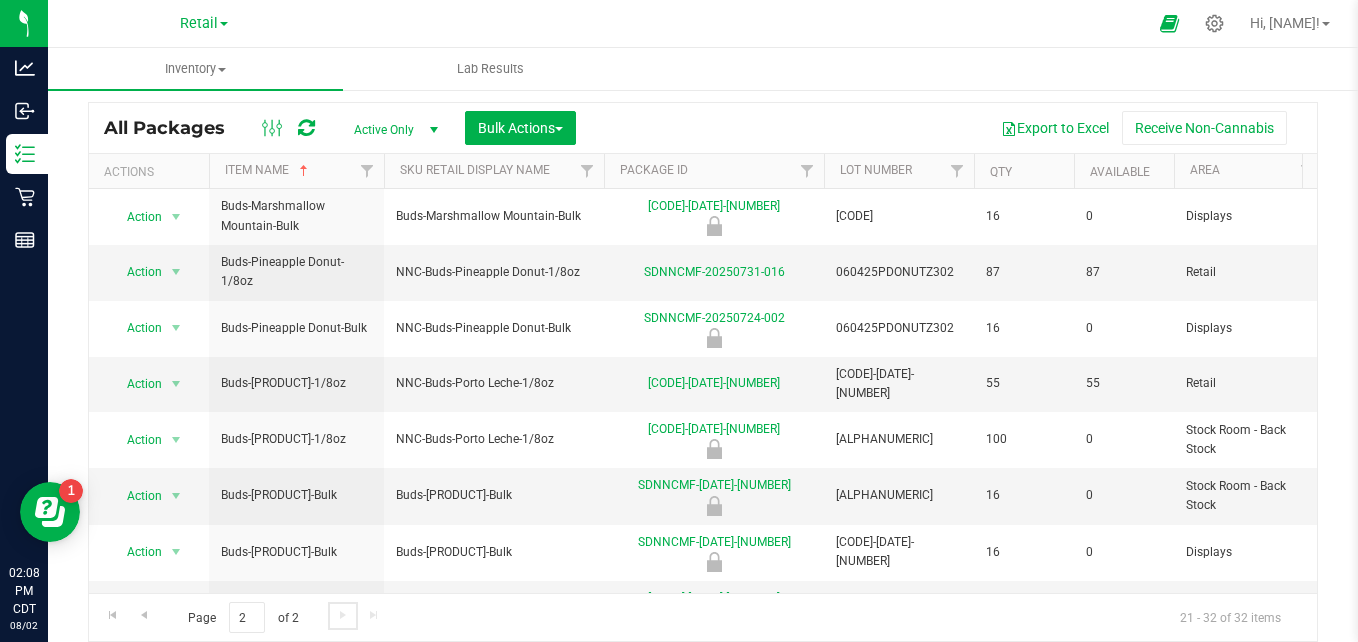 scroll, scrollTop: 254, scrollLeft: 0, axis: vertical 